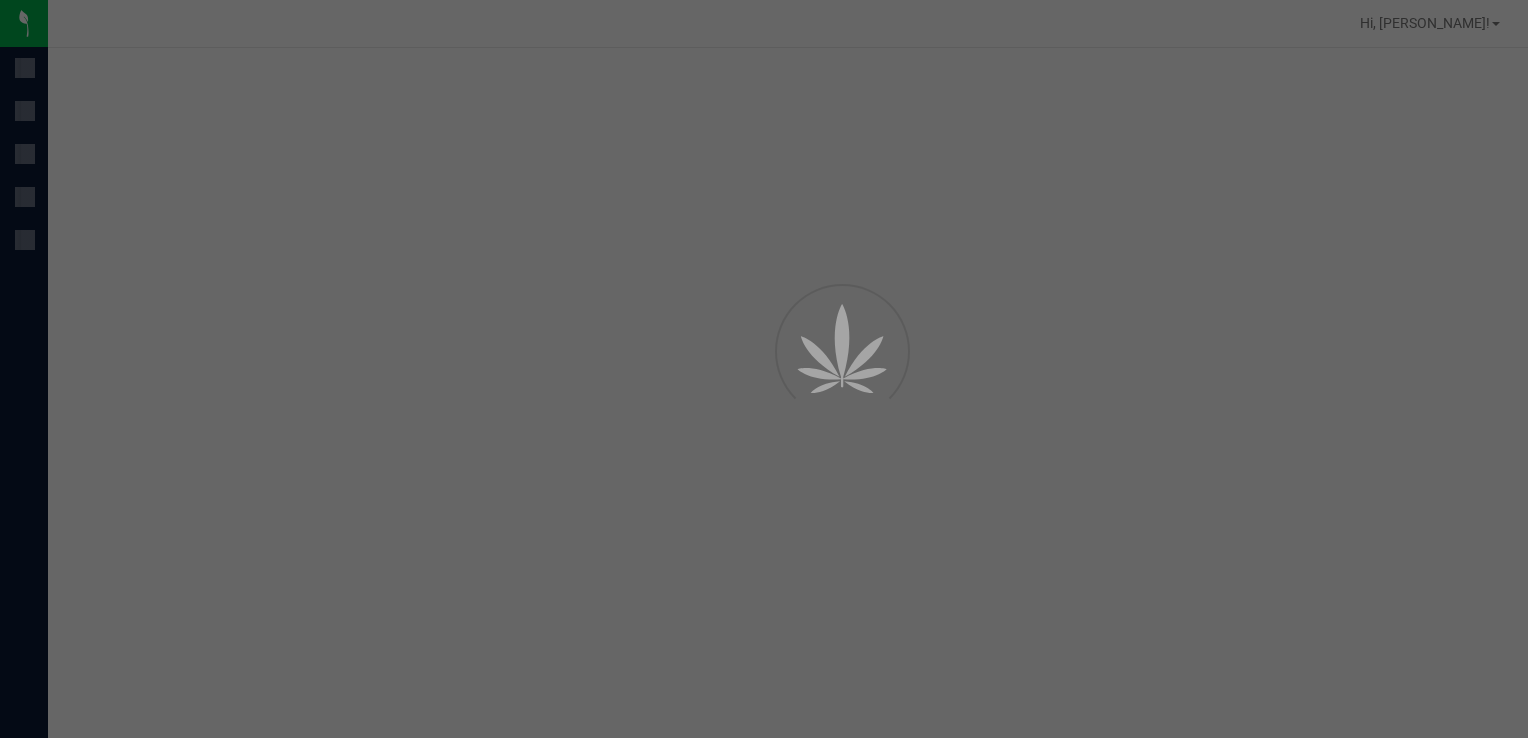 scroll, scrollTop: 0, scrollLeft: 0, axis: both 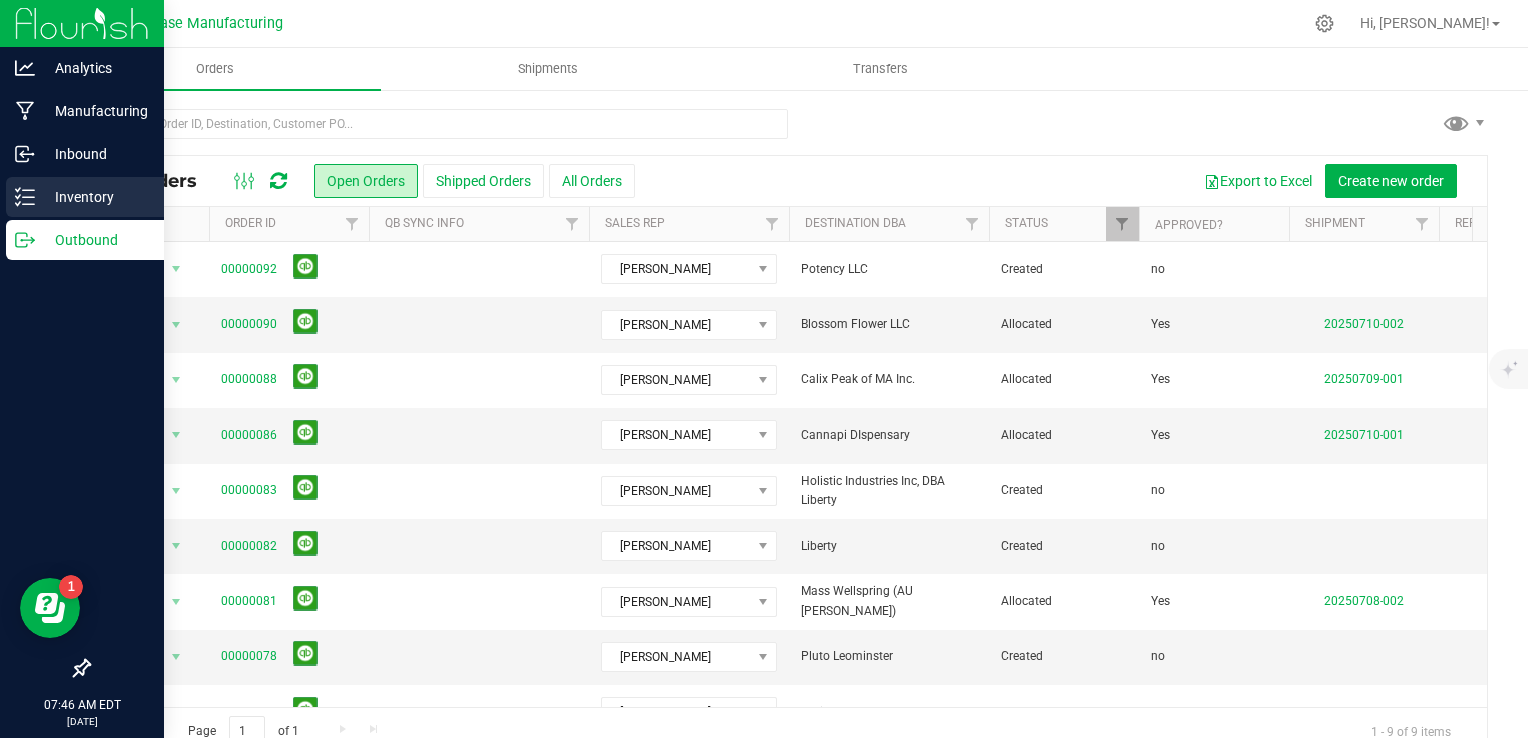 click 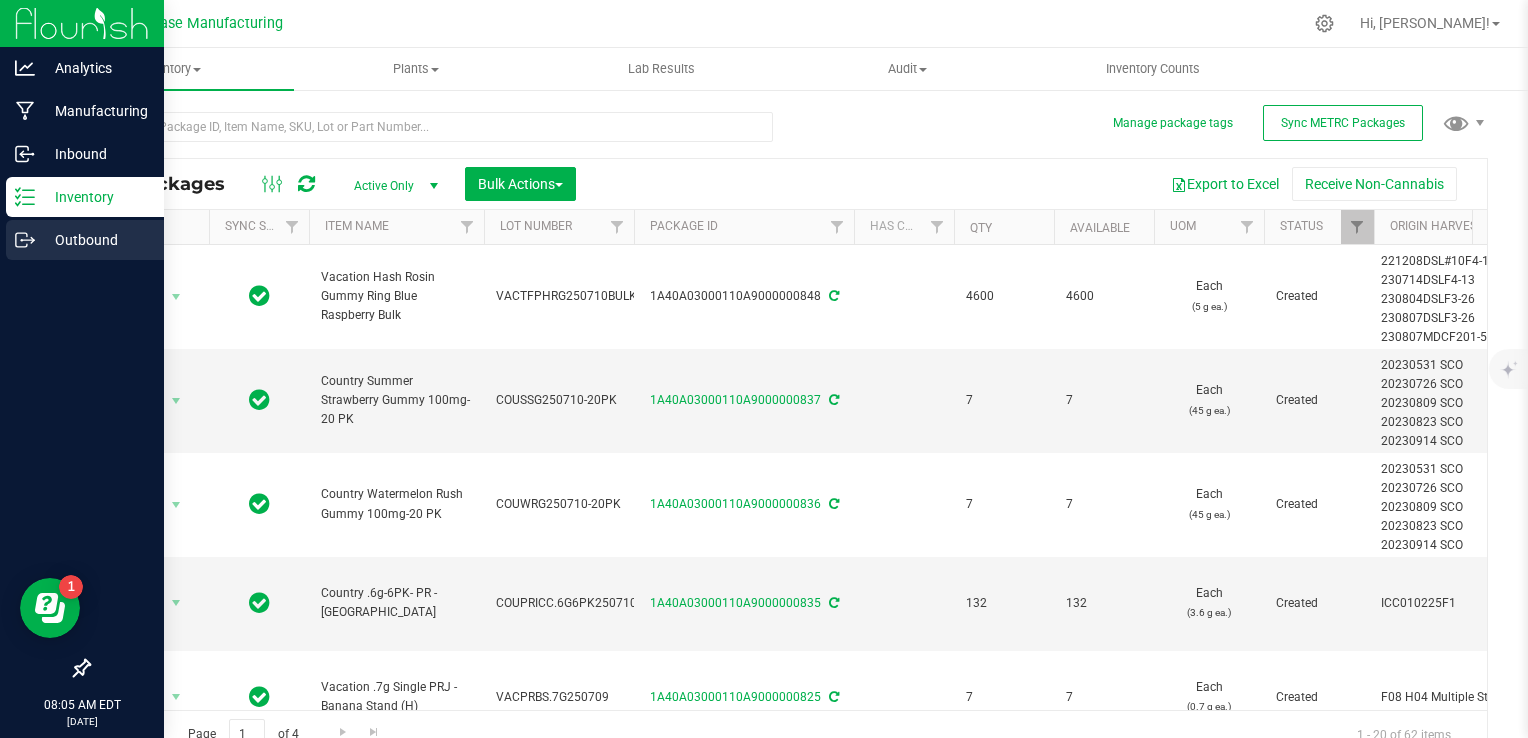 click on "Outbound" at bounding box center (85, 240) 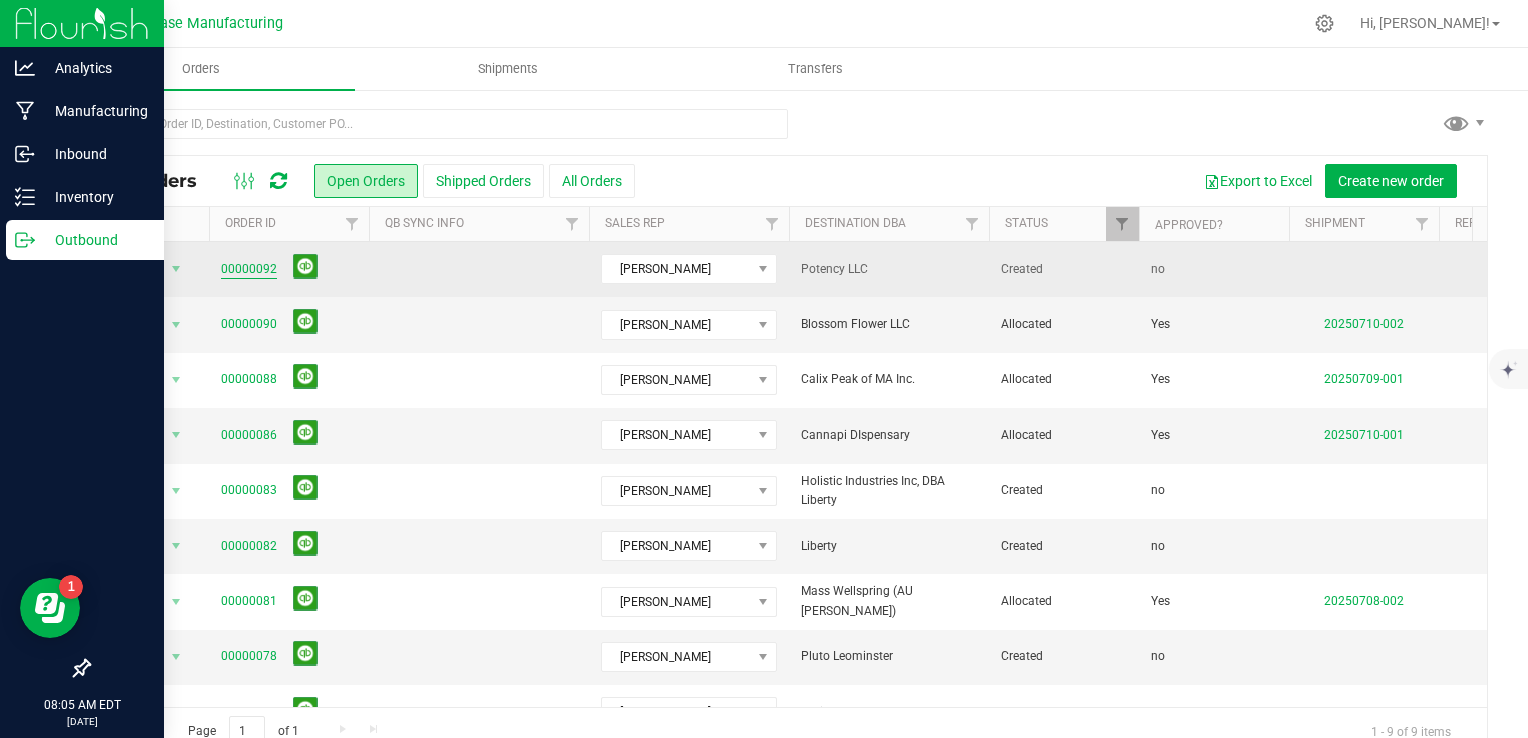 click on "00000092" at bounding box center (249, 269) 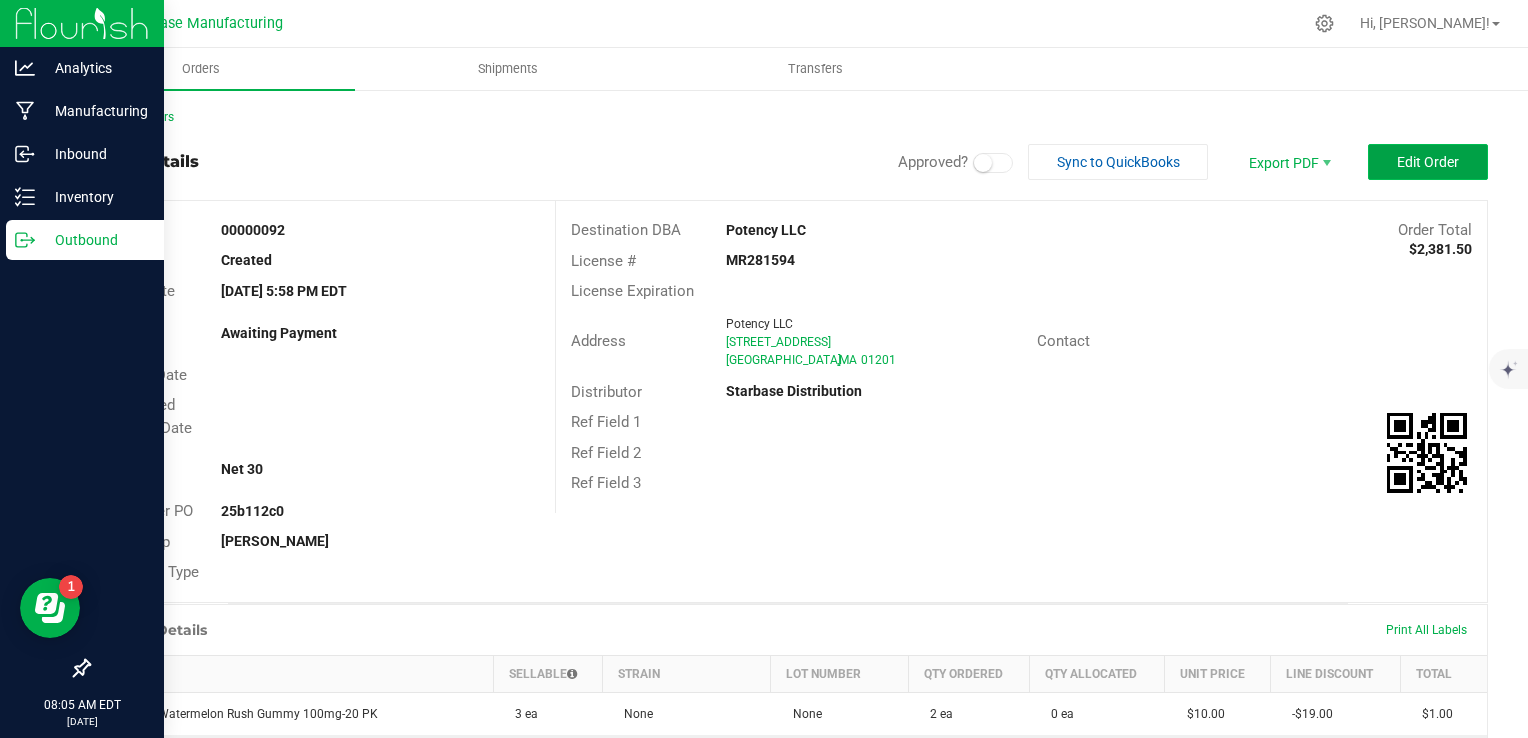 click on "Edit Order" at bounding box center (1428, 162) 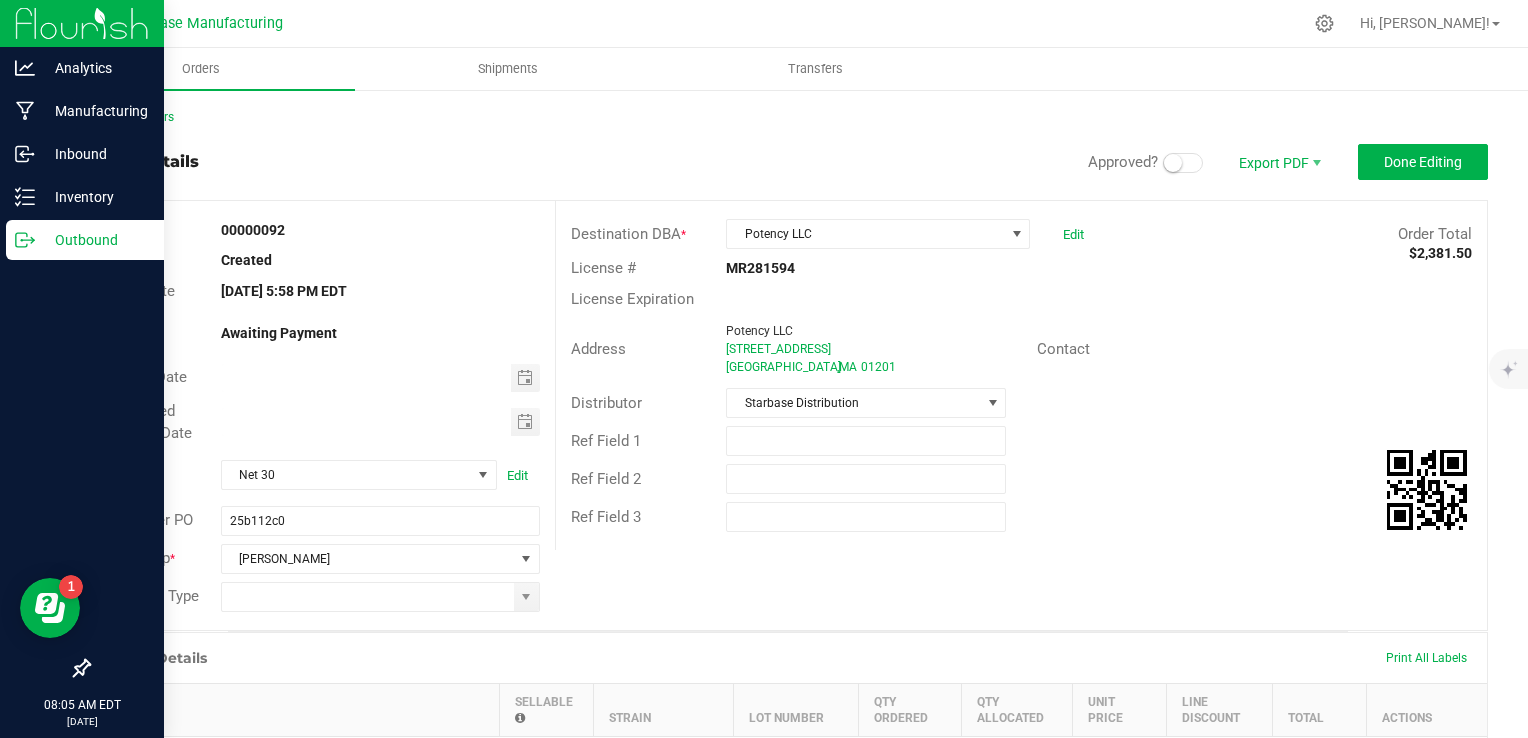 click at bounding box center [1183, 163] 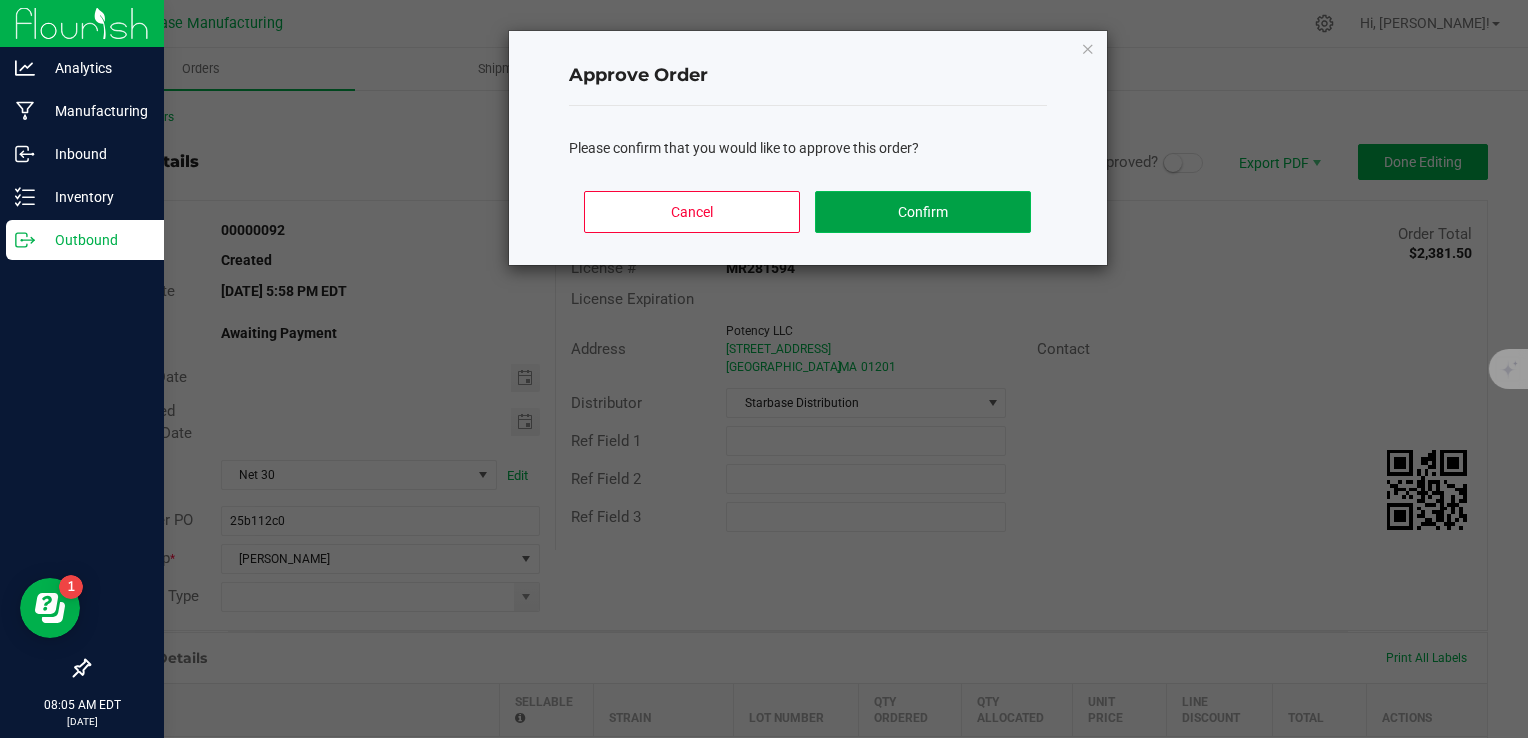 click on "Confirm" 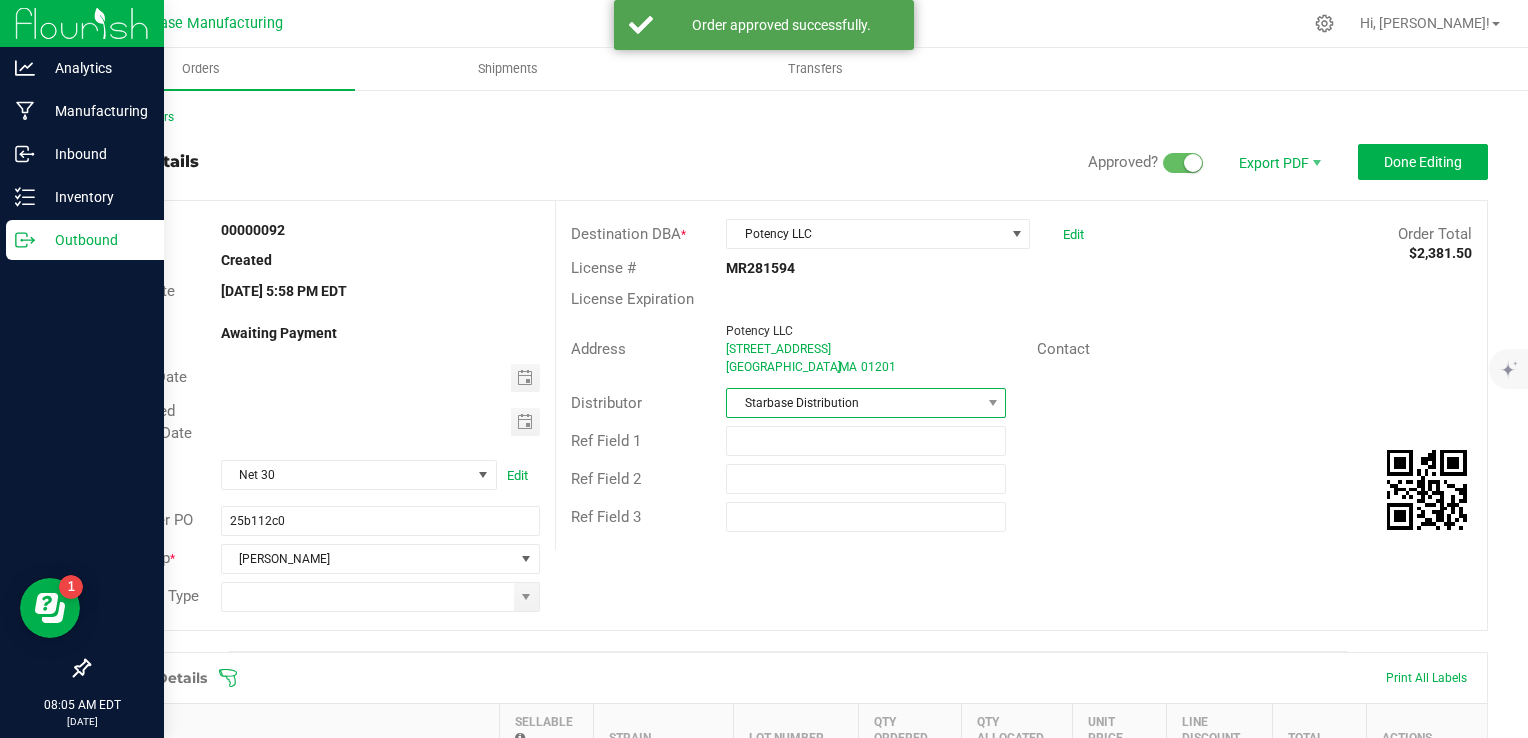 click on "Starbase Distribution" at bounding box center [853, 403] 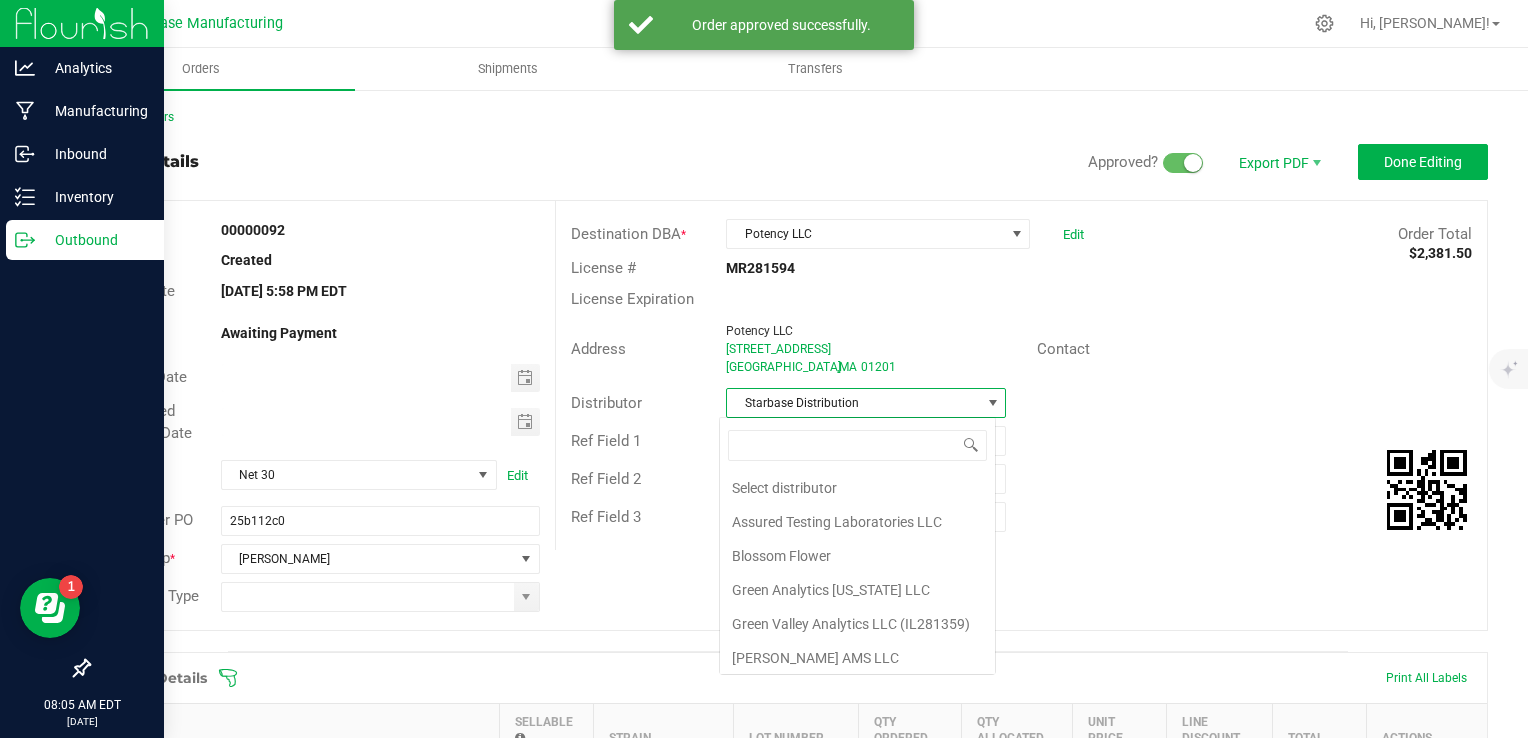 scroll, scrollTop: 99970, scrollLeft: 99723, axis: both 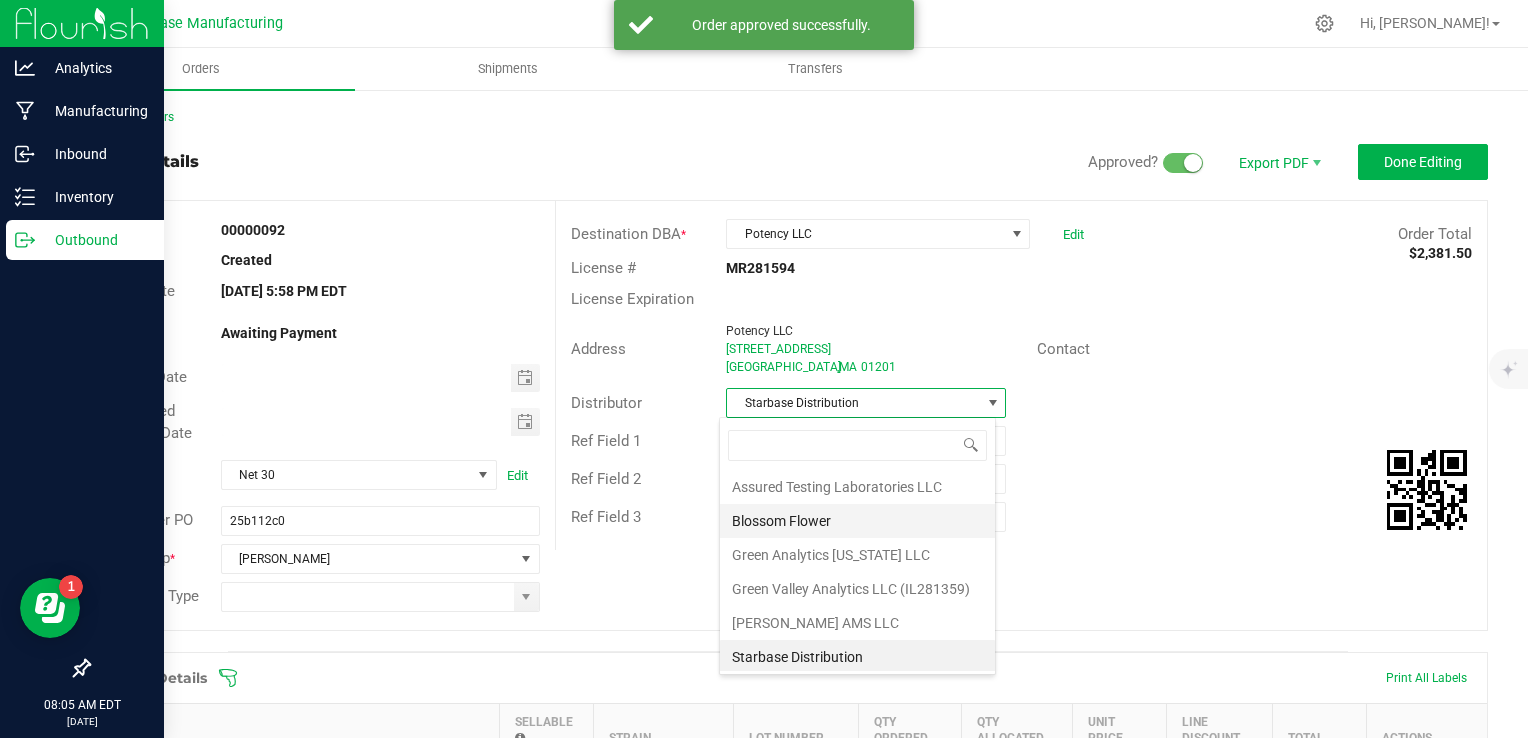 click on "Blossom Flower" at bounding box center [857, 521] 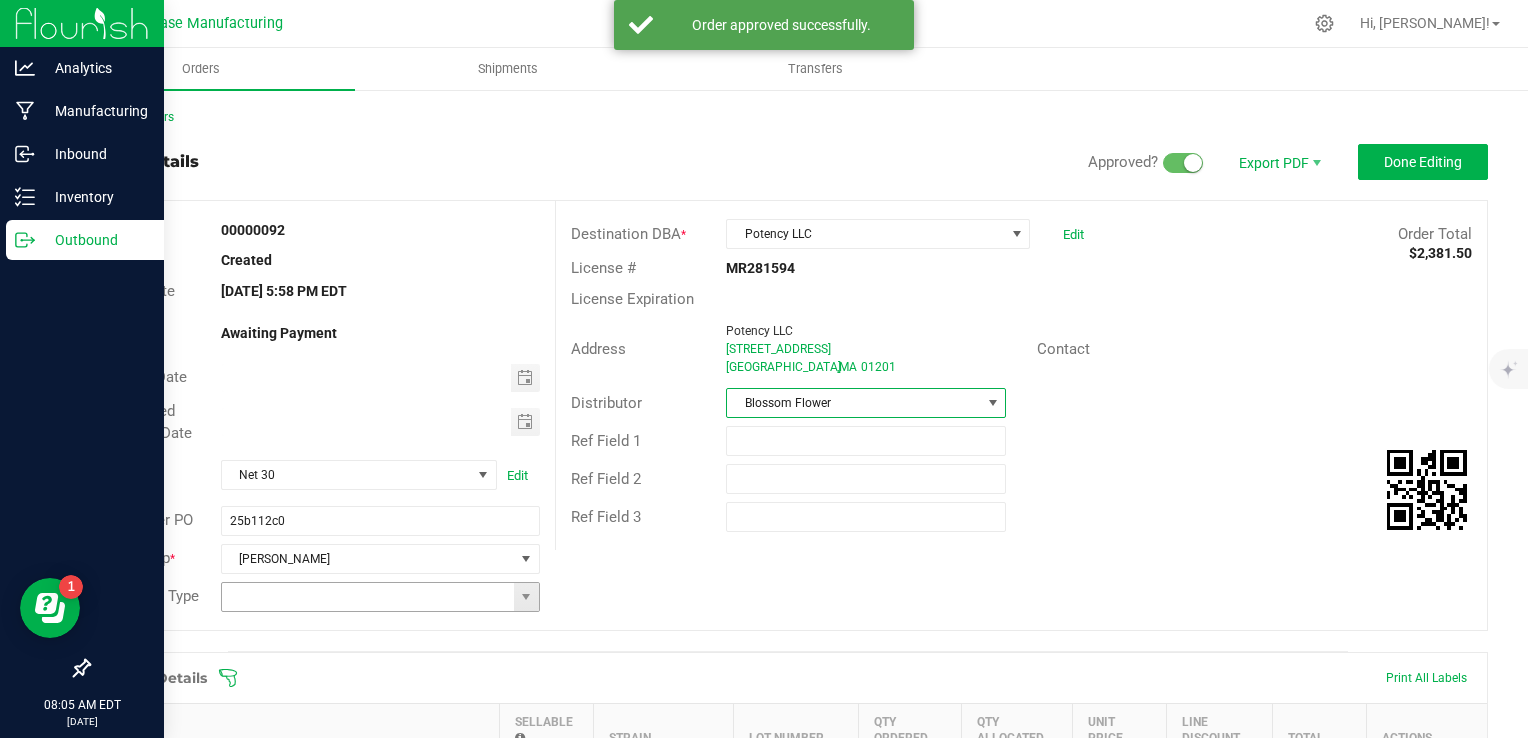 click at bounding box center [526, 597] 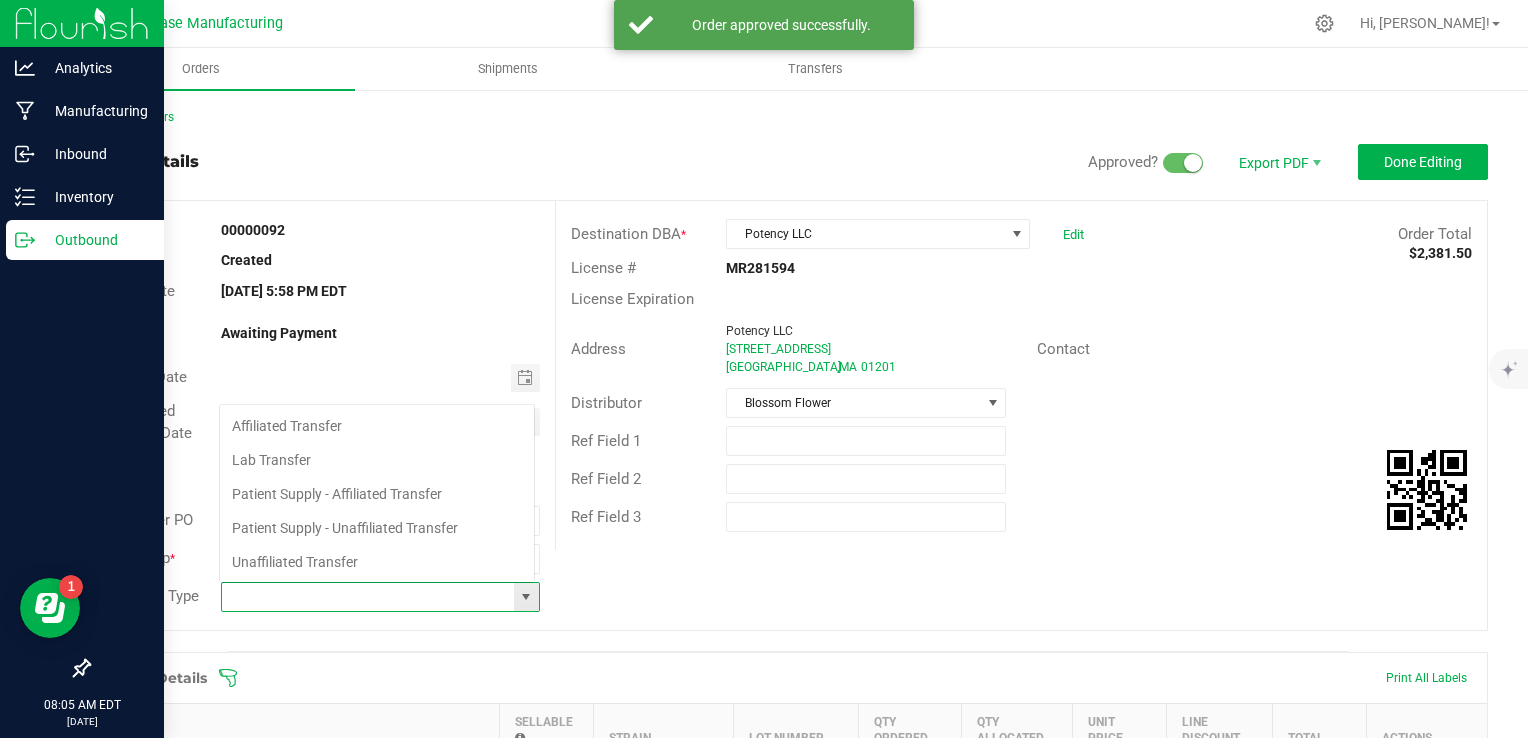scroll, scrollTop: 99970, scrollLeft: 99684, axis: both 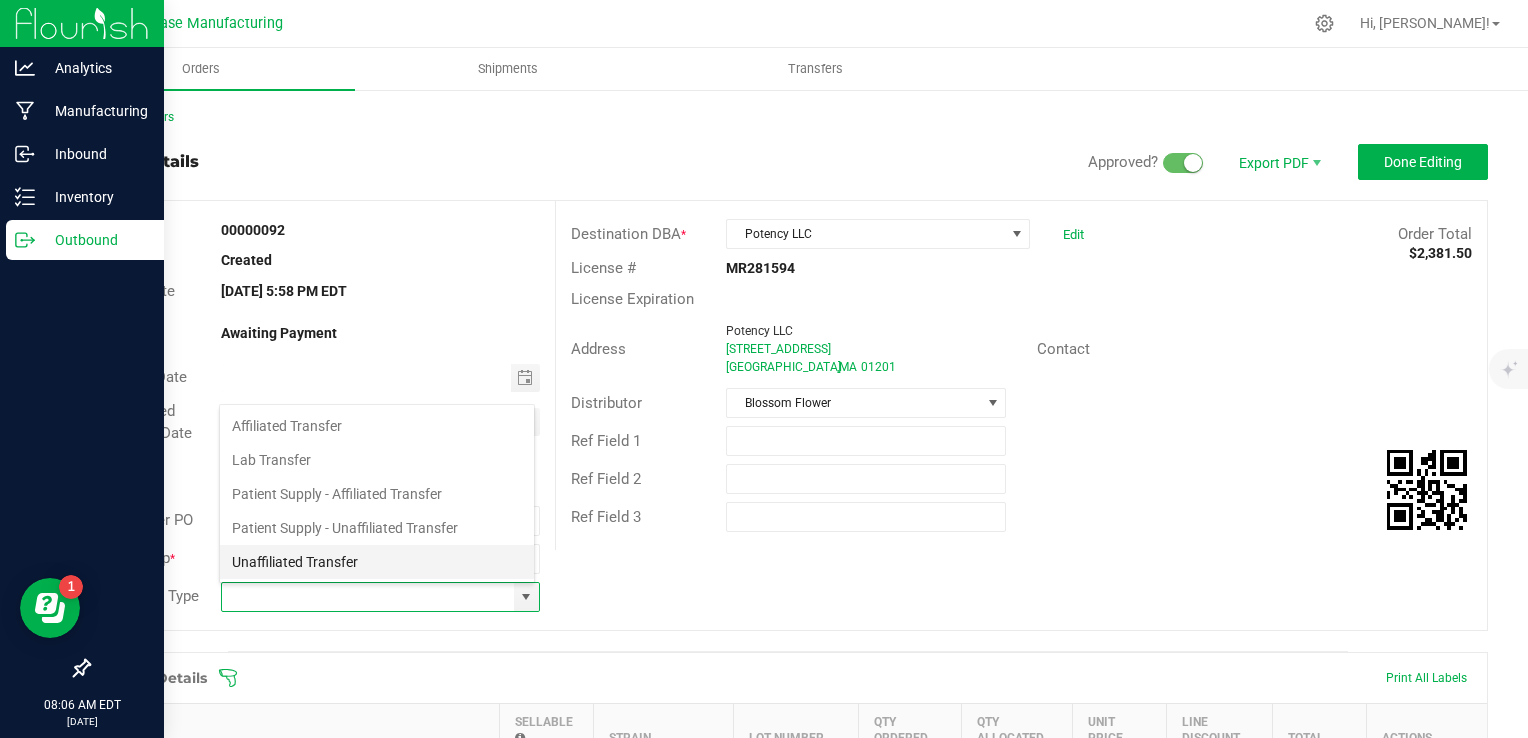 click on "Unaffiliated Transfer" at bounding box center (377, 562) 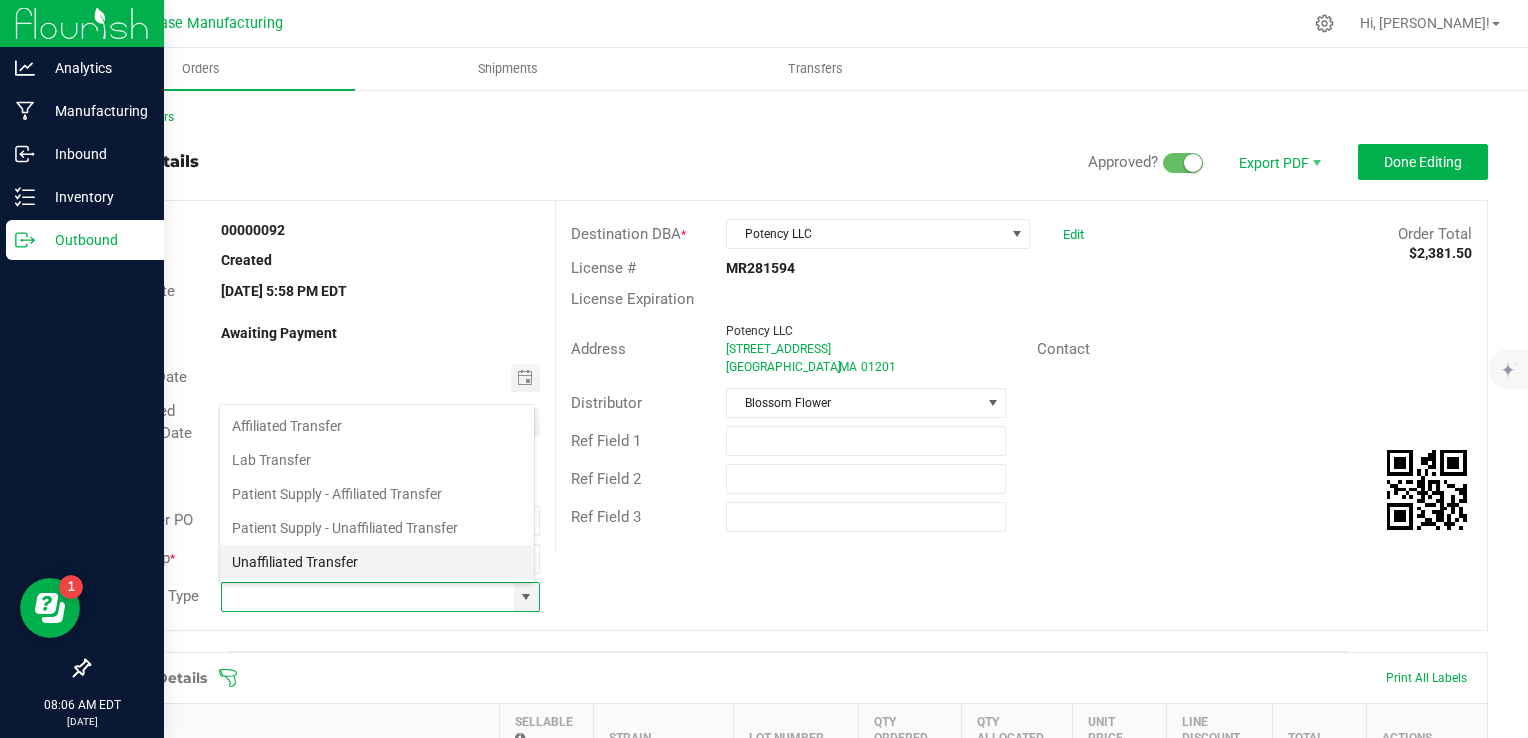 type on "Unaffiliated Transfer" 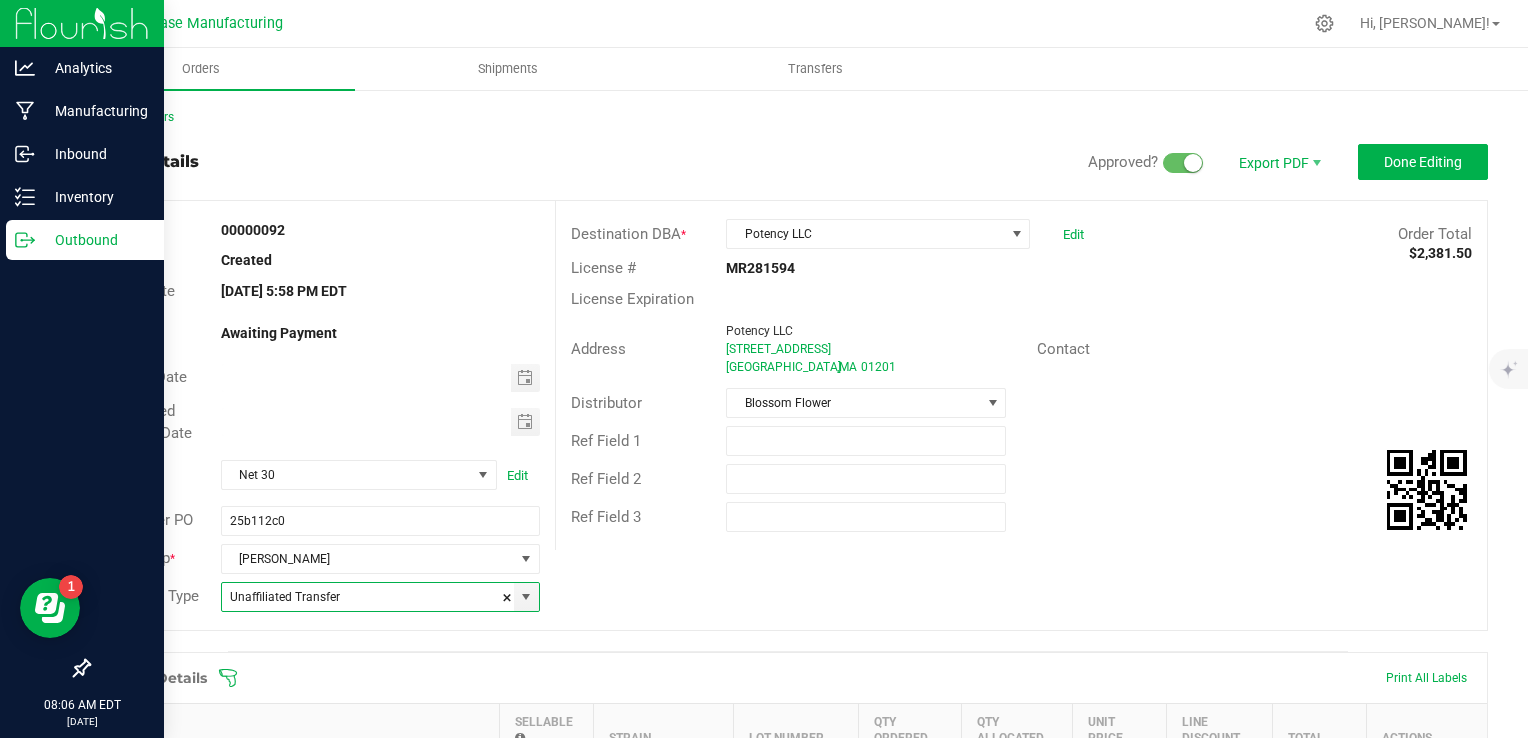 click on "Ref Field 2" at bounding box center (1021, 479) 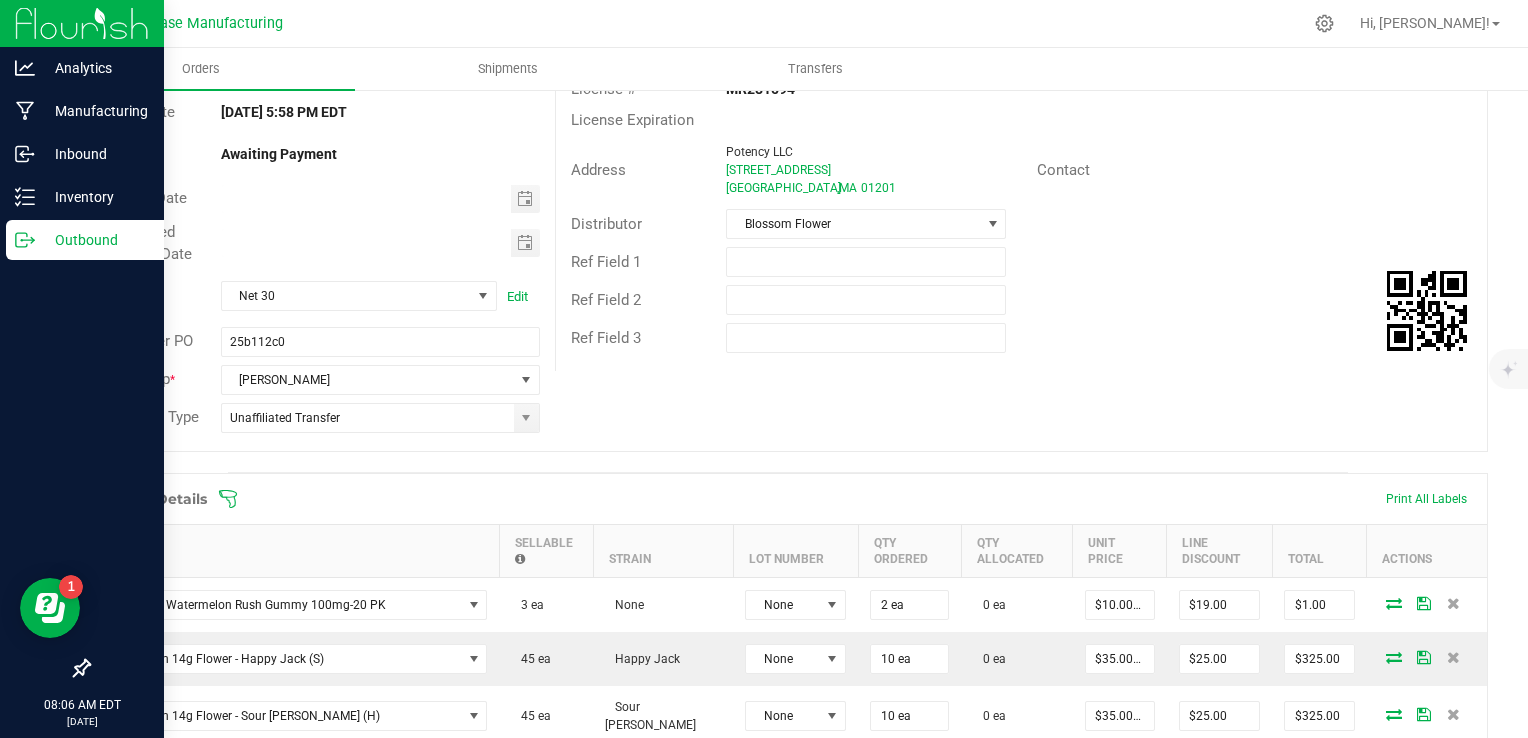 scroll, scrollTop: 0, scrollLeft: 0, axis: both 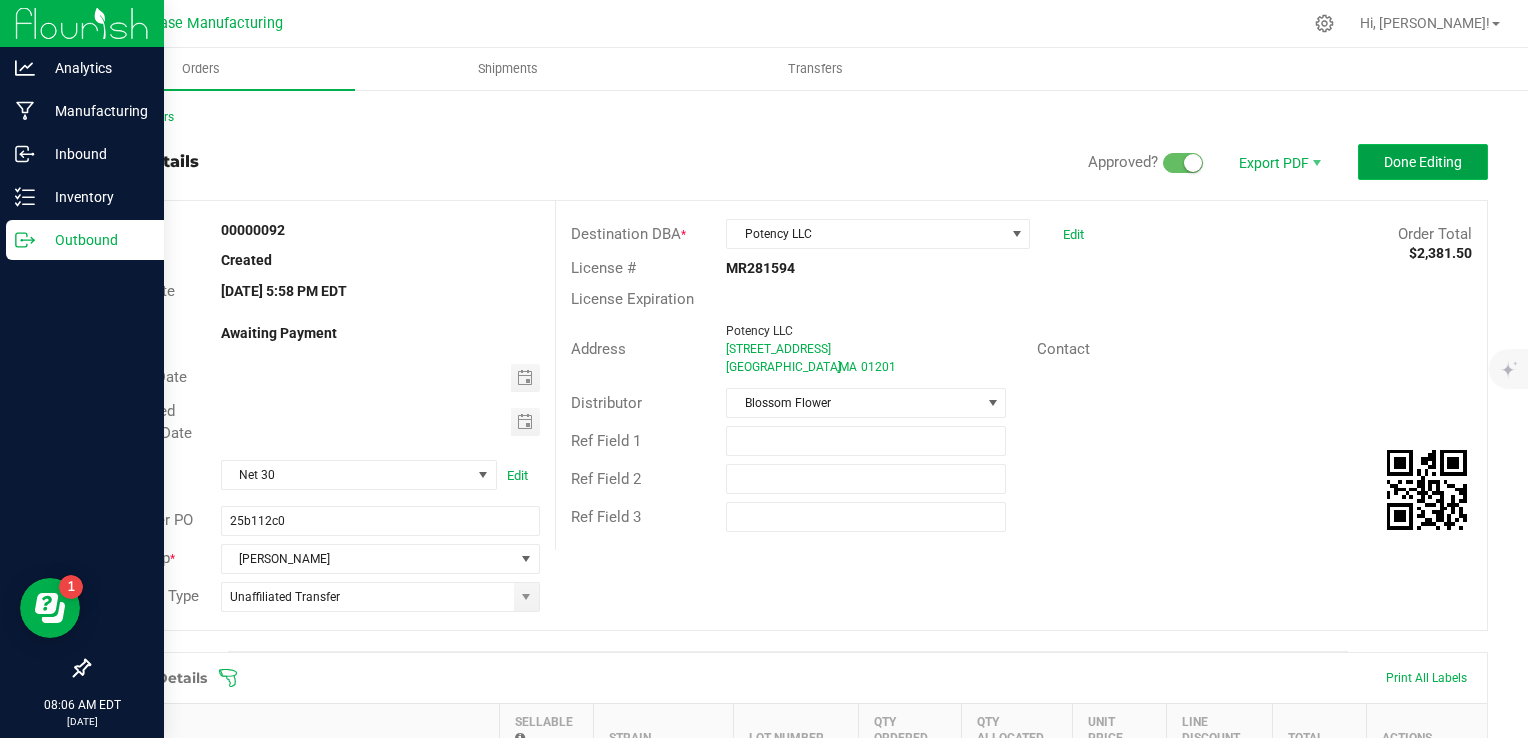 click on "Done Editing" at bounding box center [1423, 162] 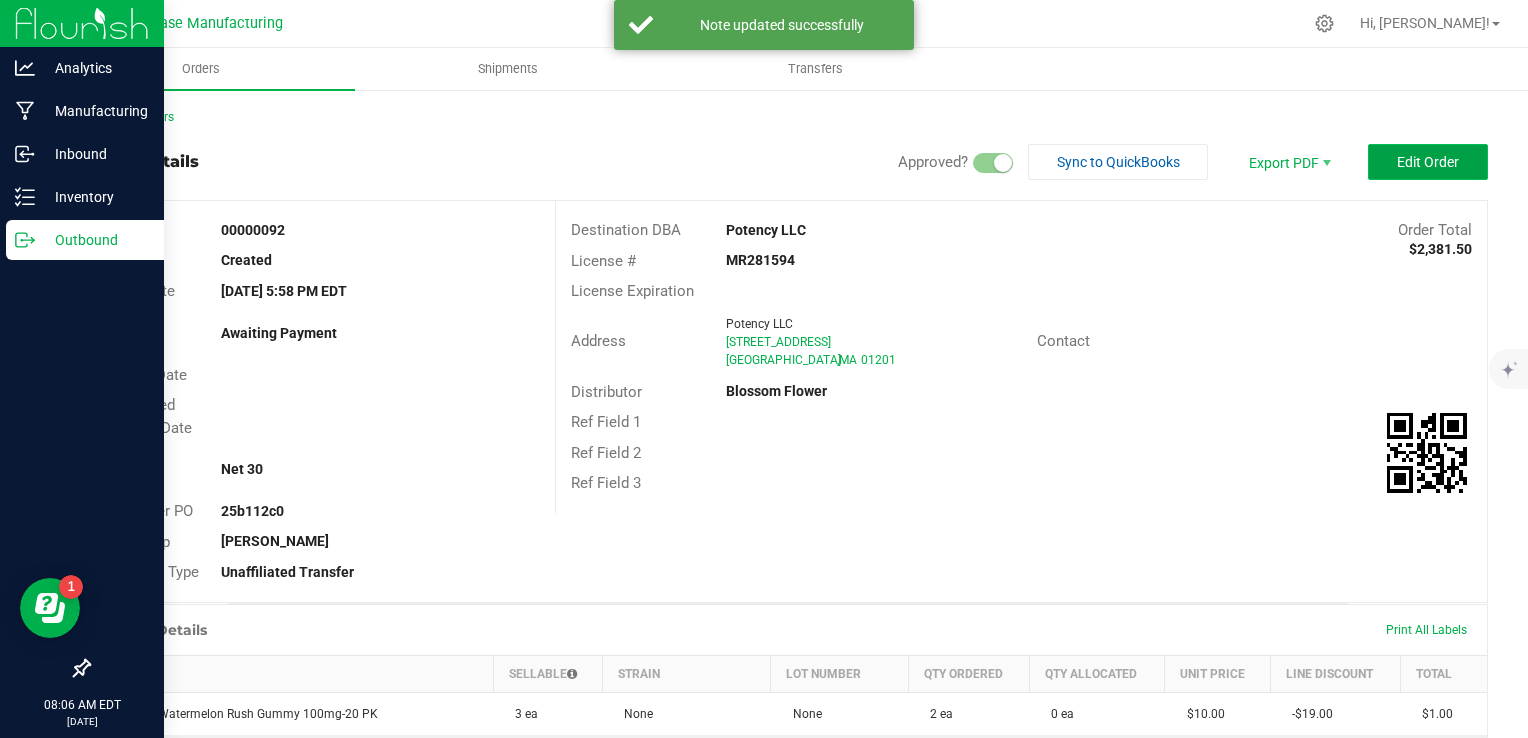 click on "Edit Order" at bounding box center [1428, 162] 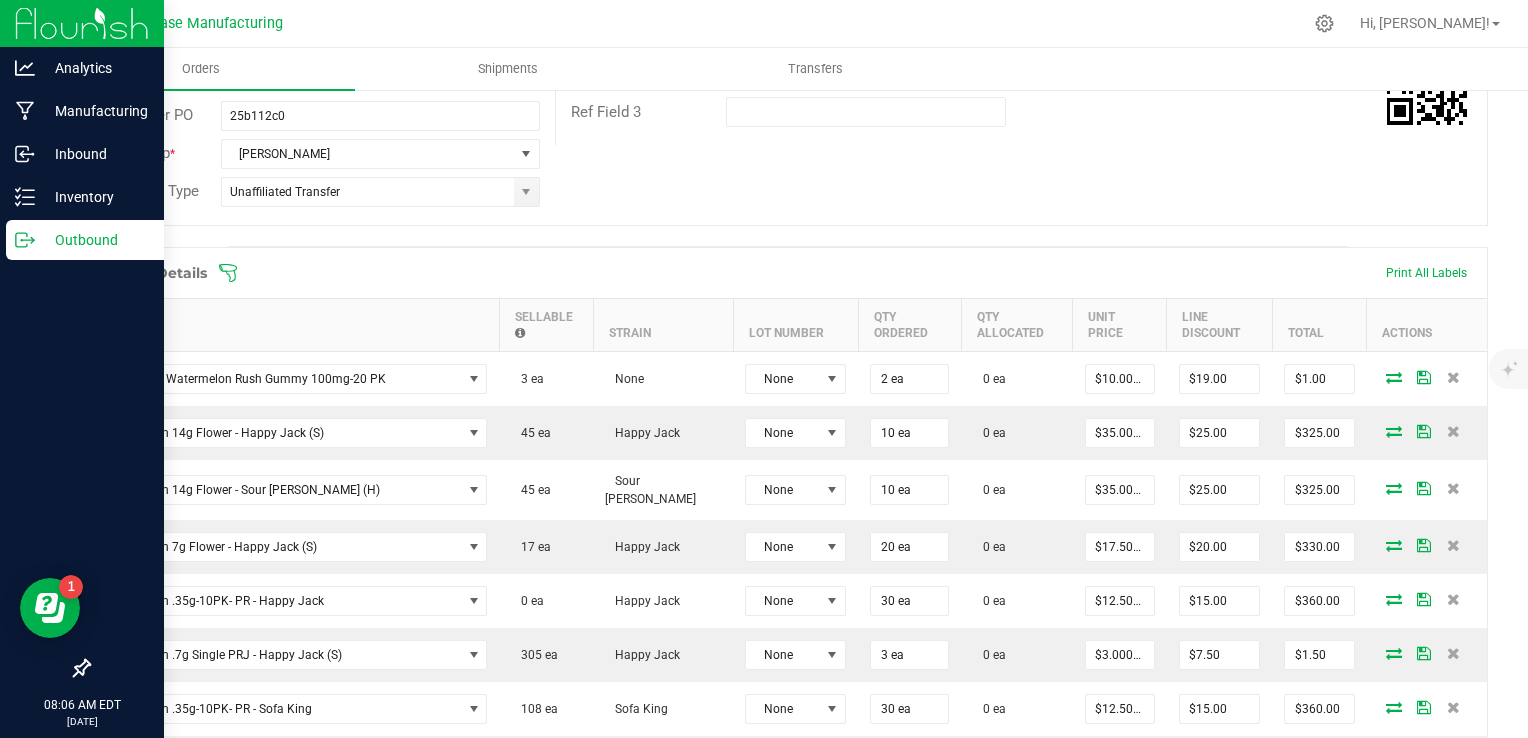 scroll, scrollTop: 399, scrollLeft: 0, axis: vertical 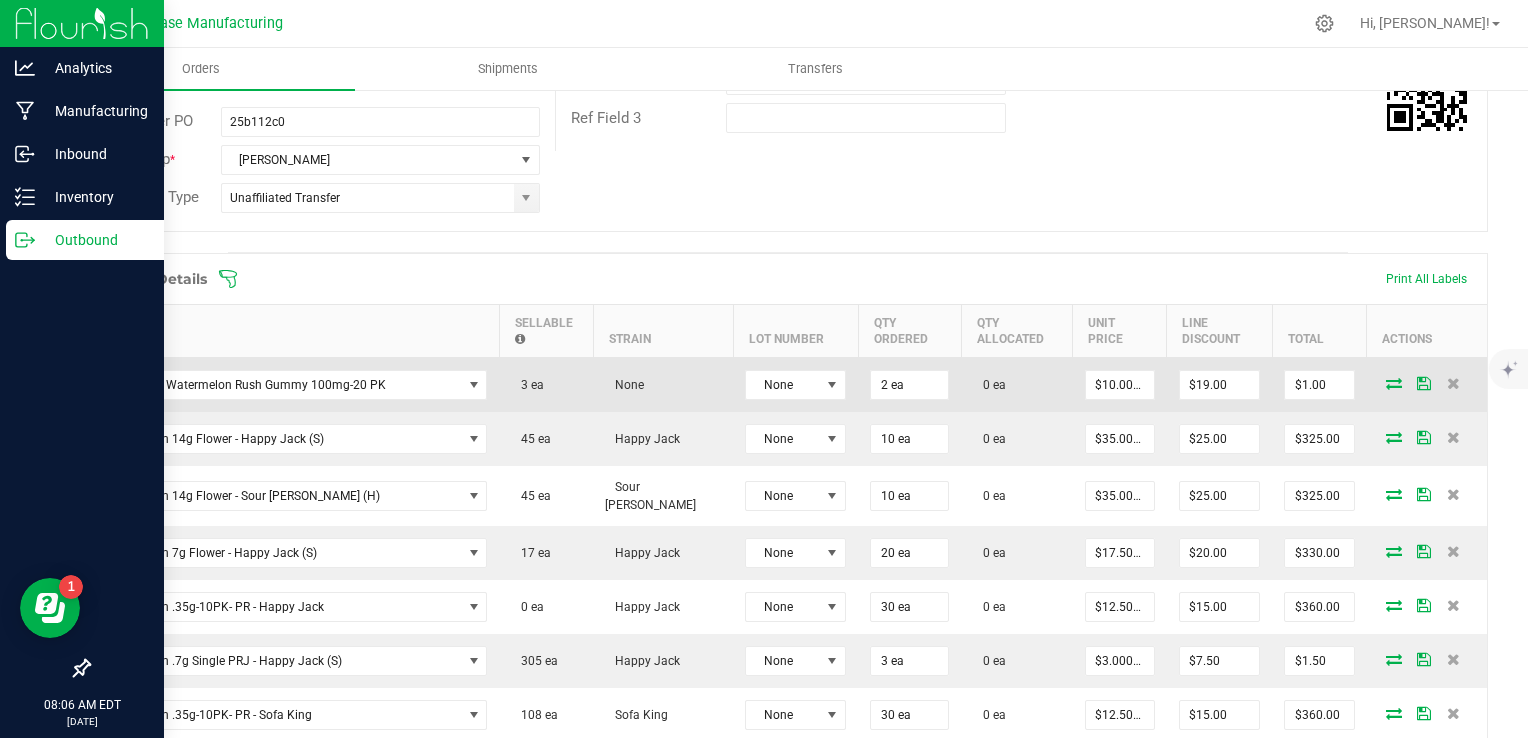 click at bounding box center [1394, 383] 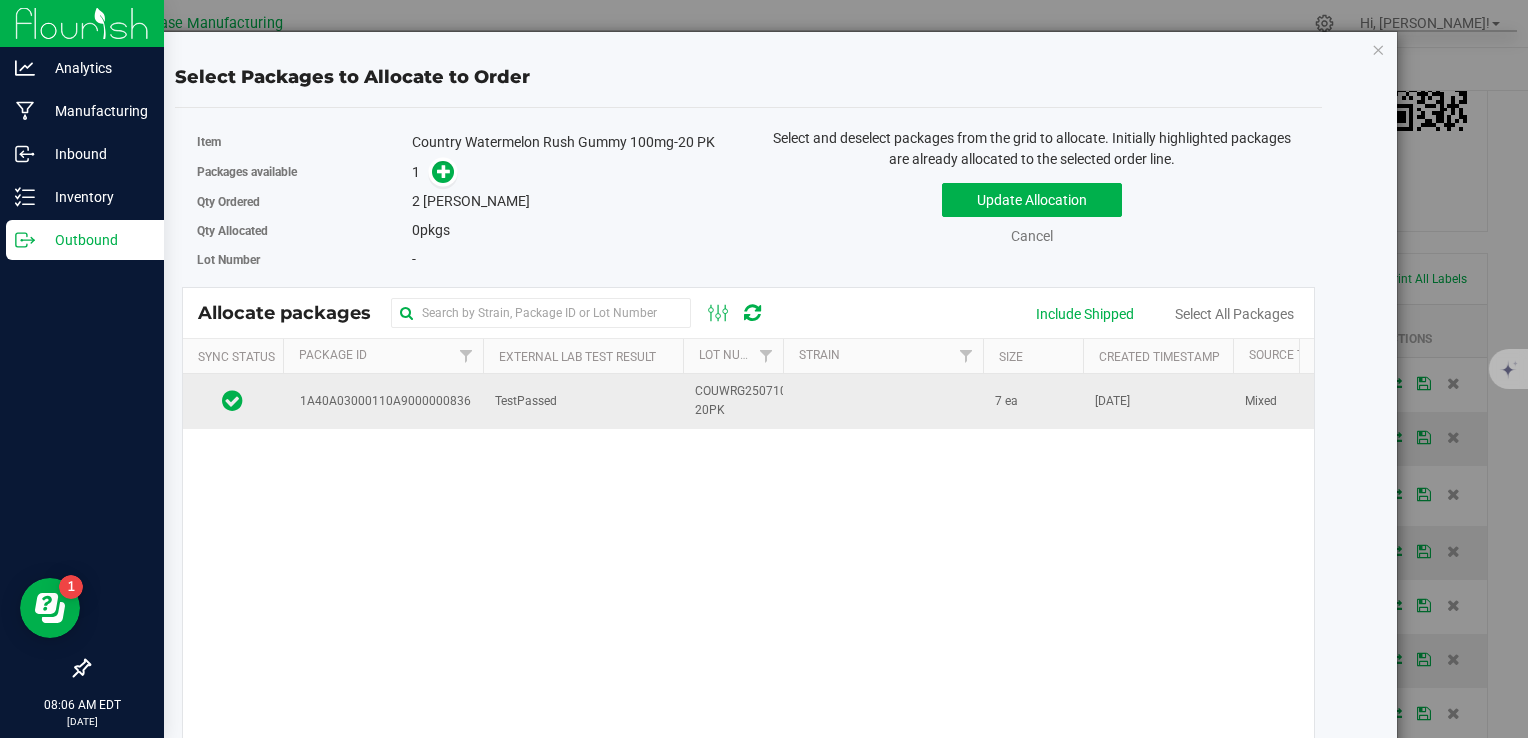 click on "TestPassed" at bounding box center (583, 401) 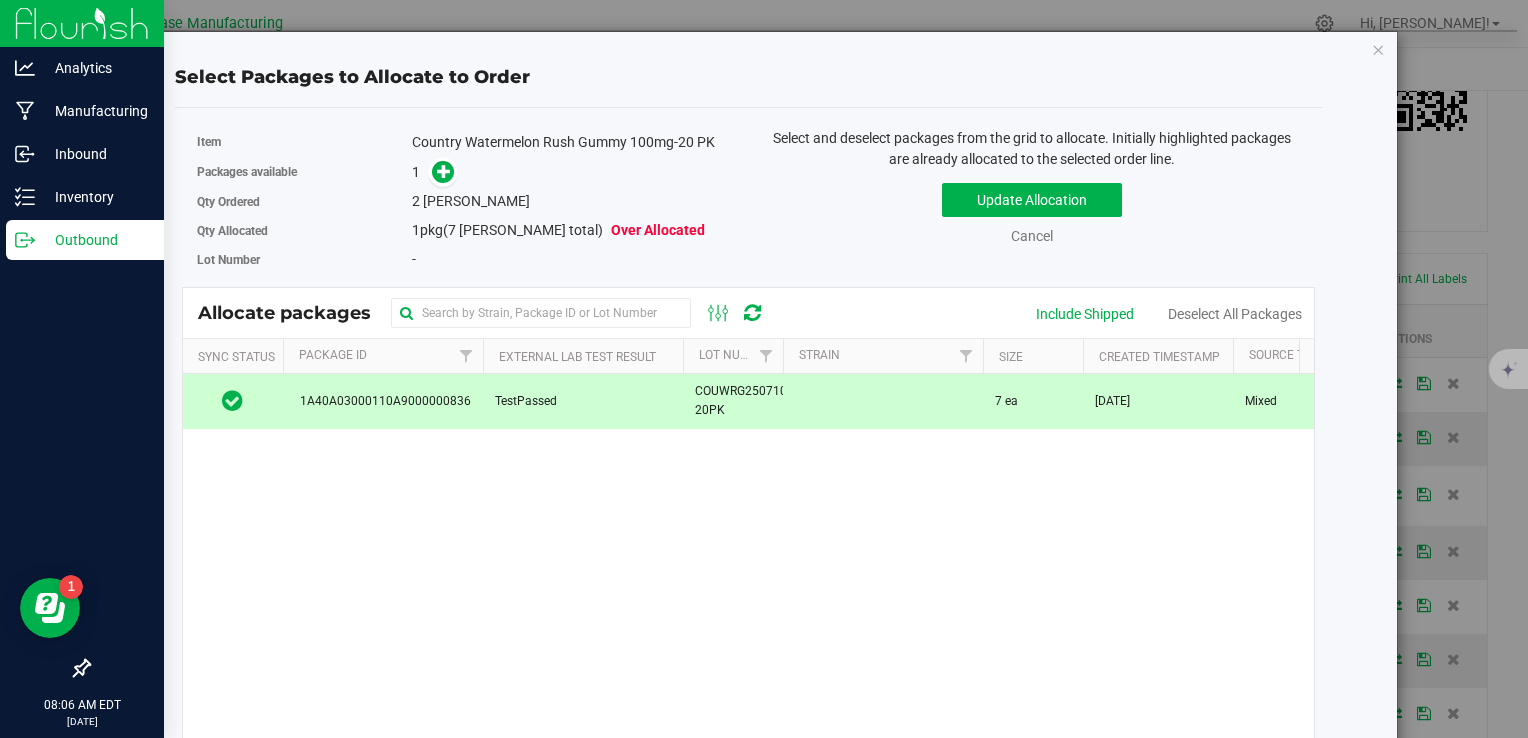 click on "Select and deselect packages from the grid to allocate. Initially highlighted packages are already allocated to the selected order line.
Update Allocation
Cancel
Include Shipped
Deselect All Packages" at bounding box center (1031, 207) 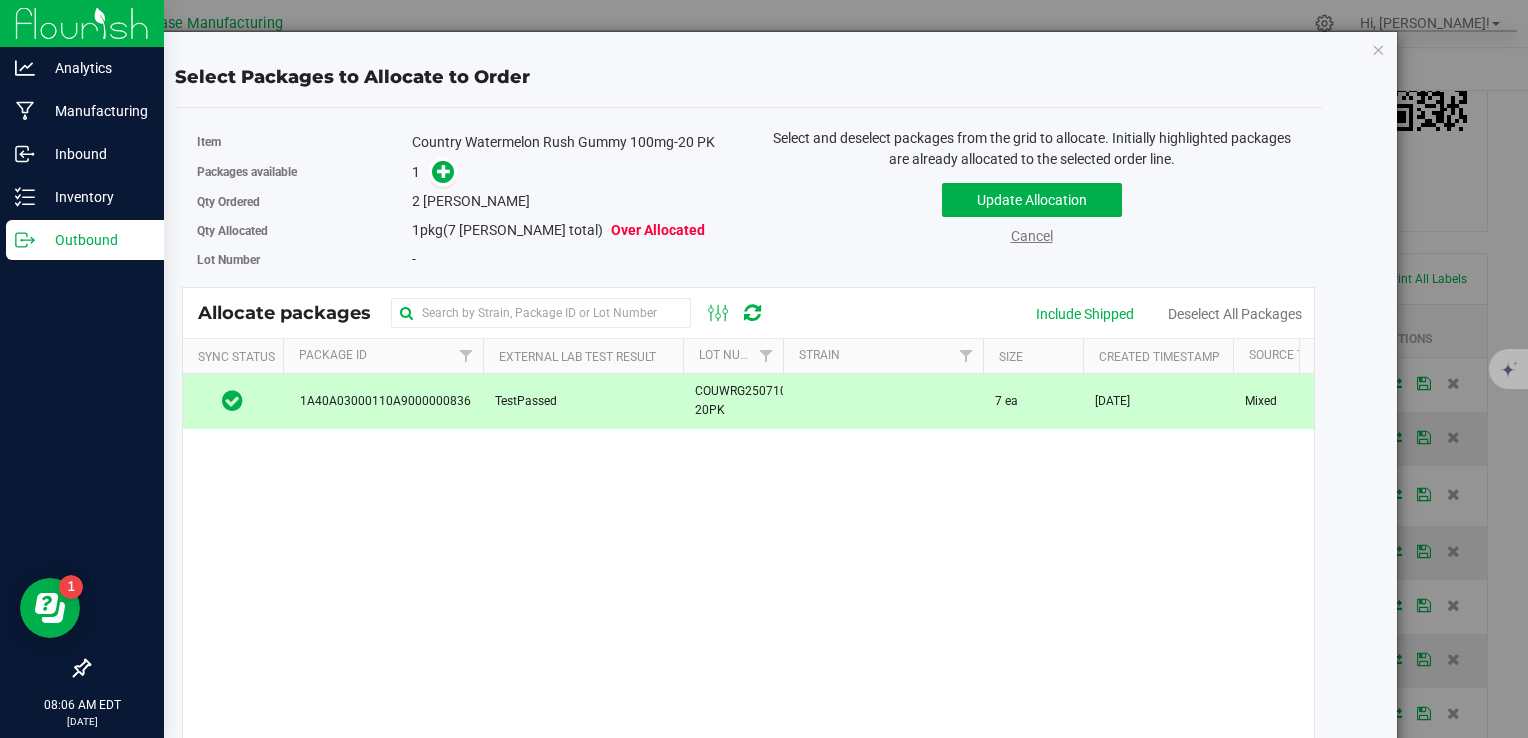 click on "Cancel" at bounding box center (1032, 236) 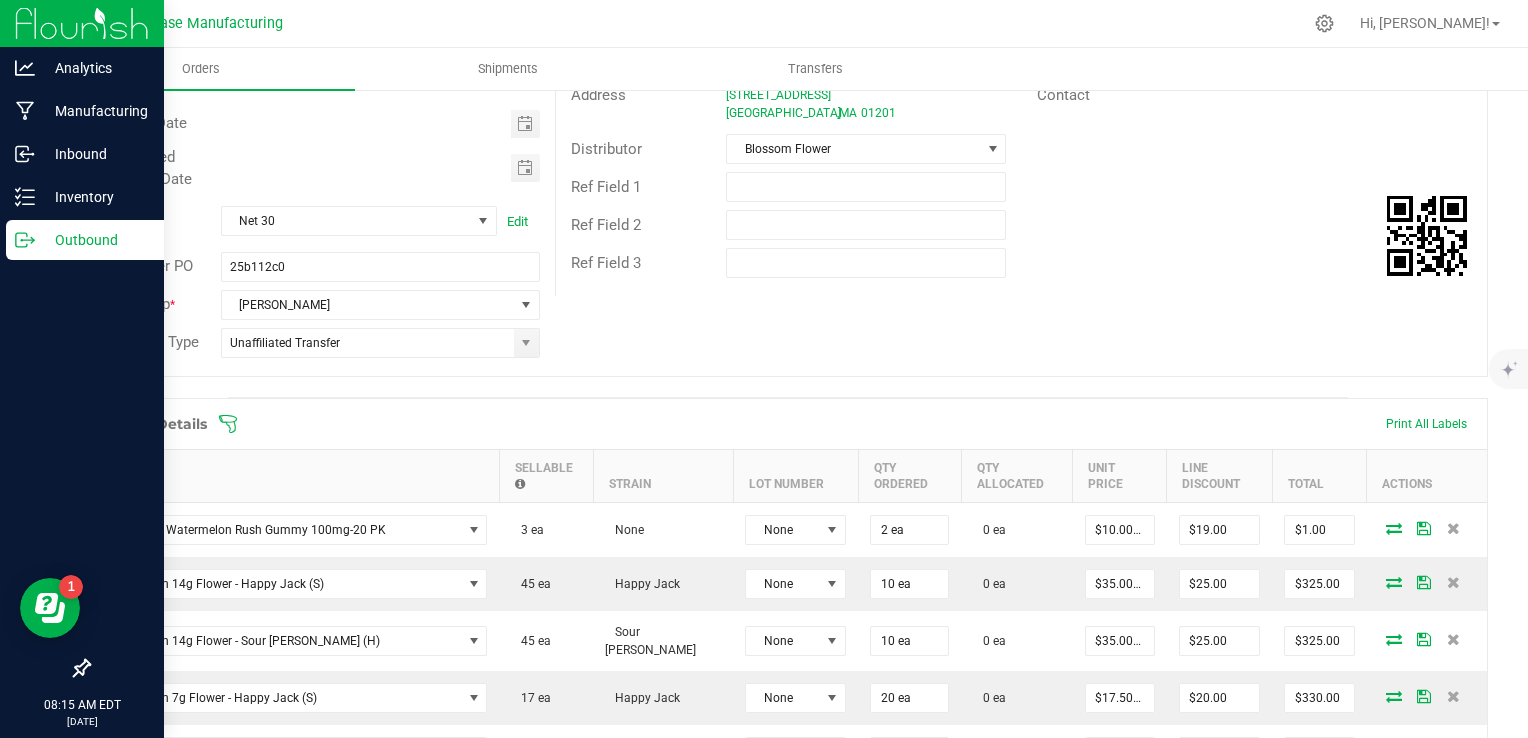 scroll, scrollTop: 0, scrollLeft: 0, axis: both 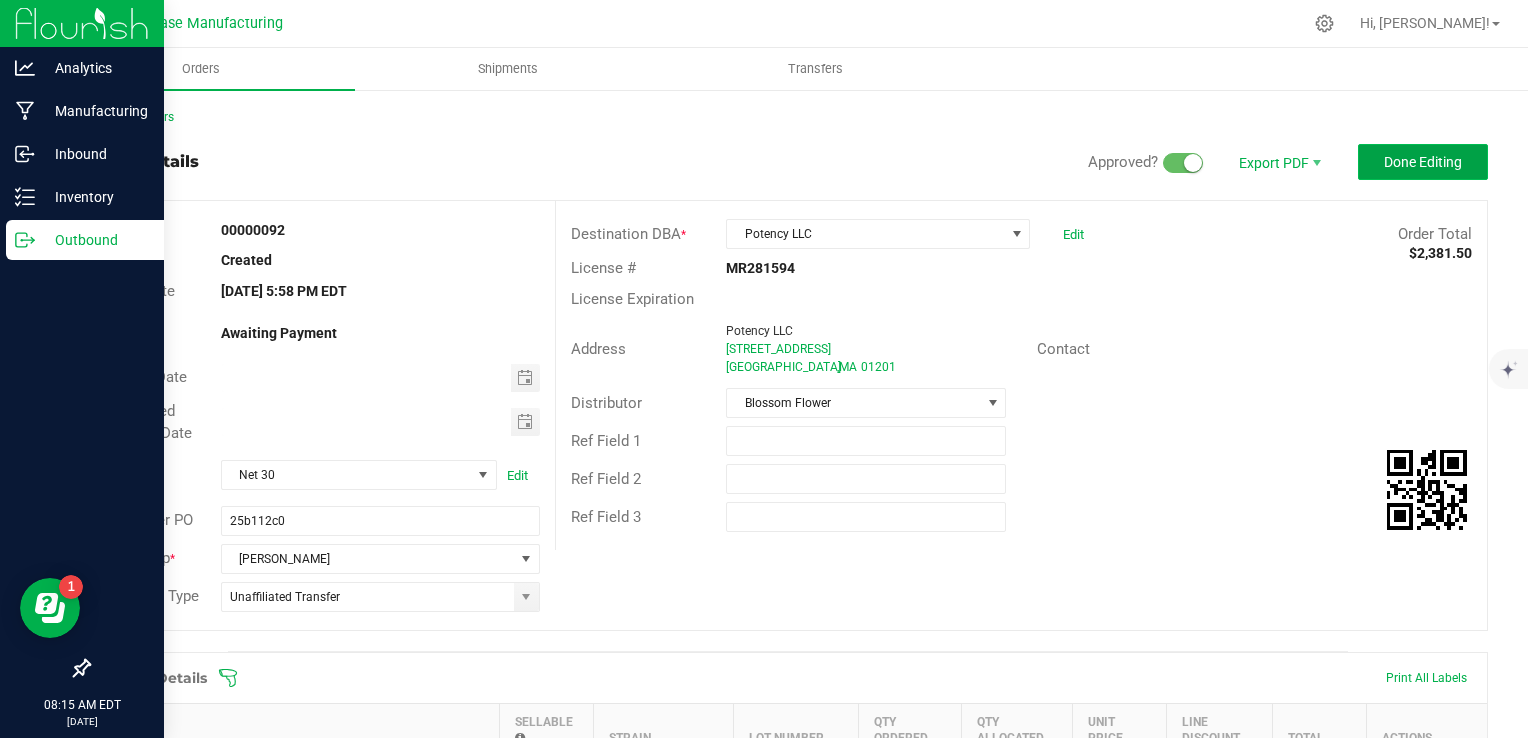 click on "Done Editing" at bounding box center [1423, 162] 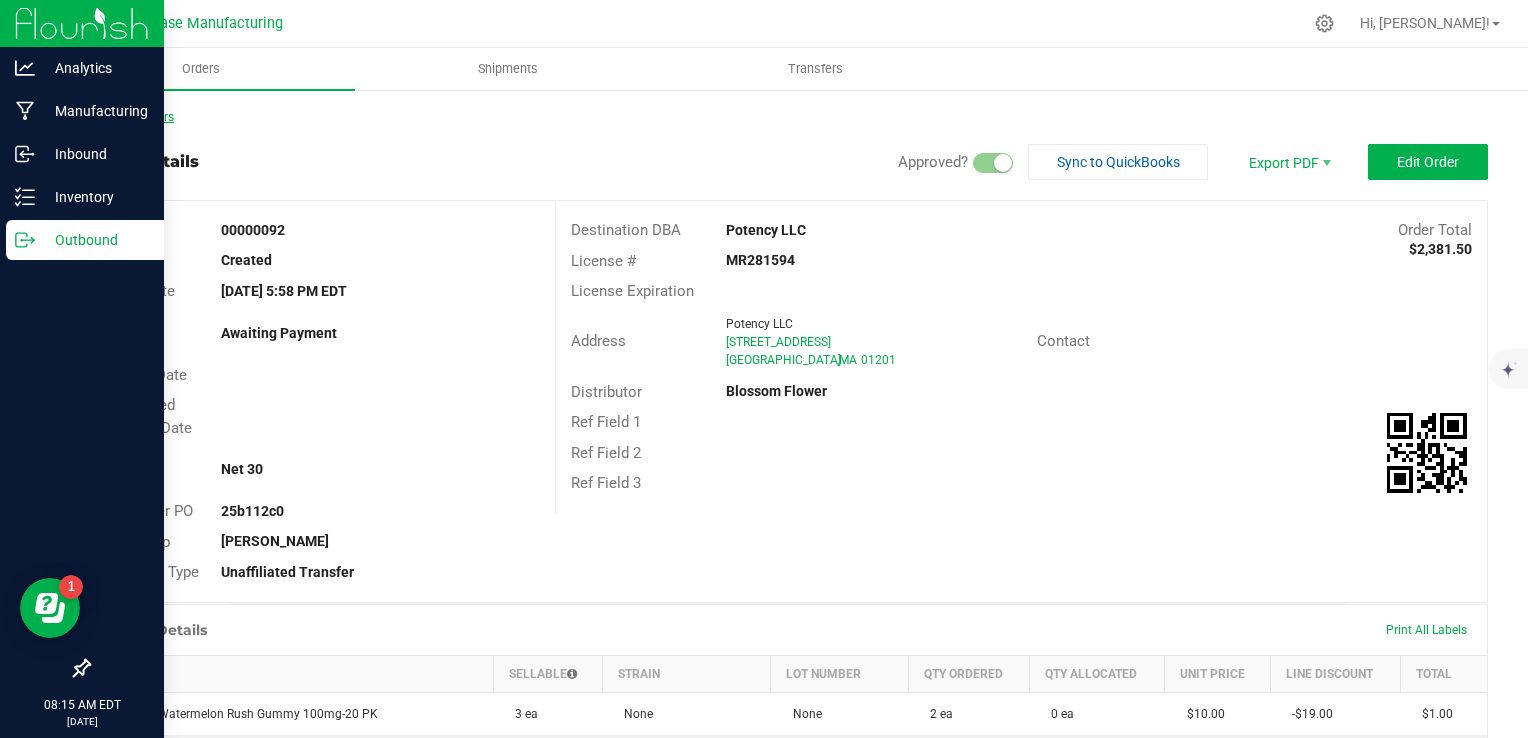 click on "Back to Orders" at bounding box center [131, 117] 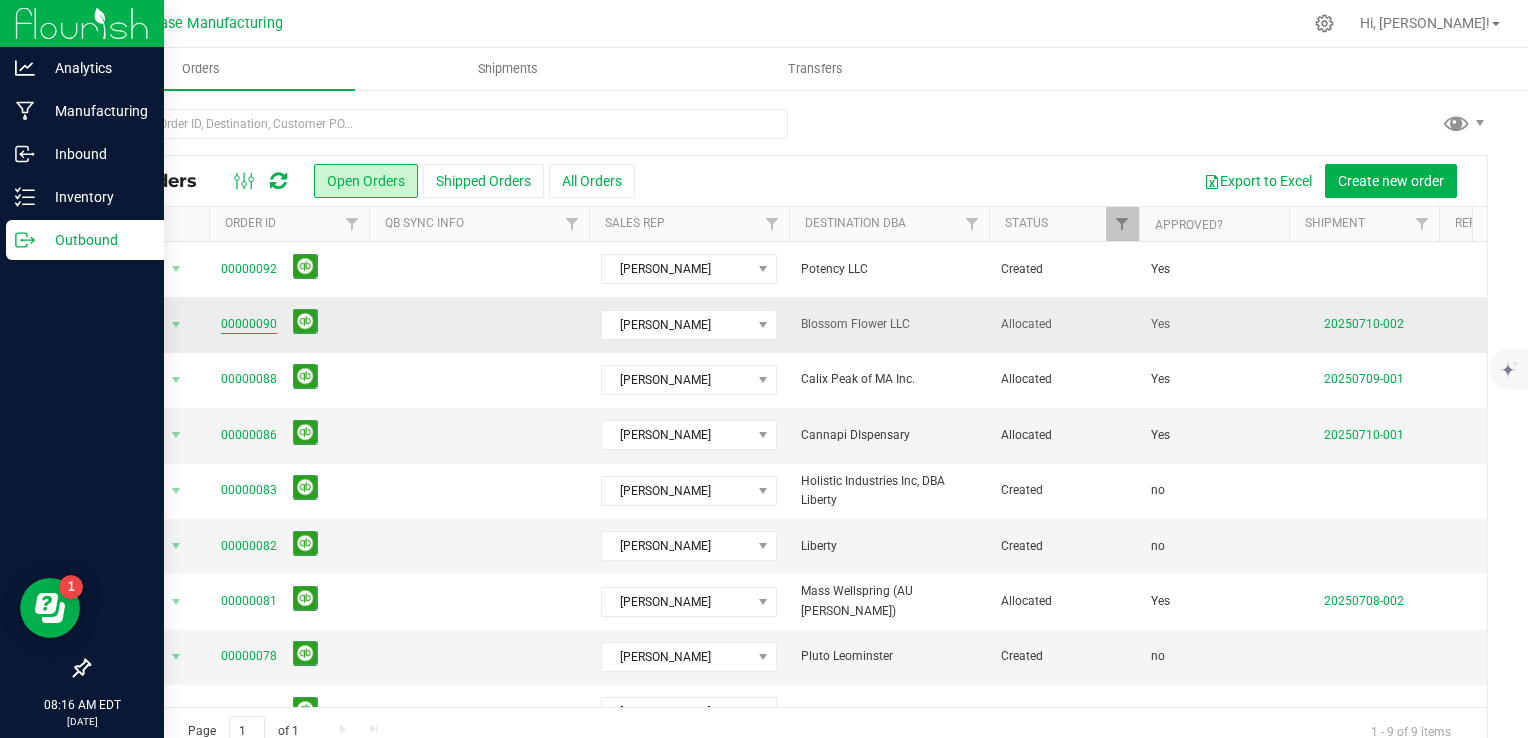click on "00000090" at bounding box center (249, 324) 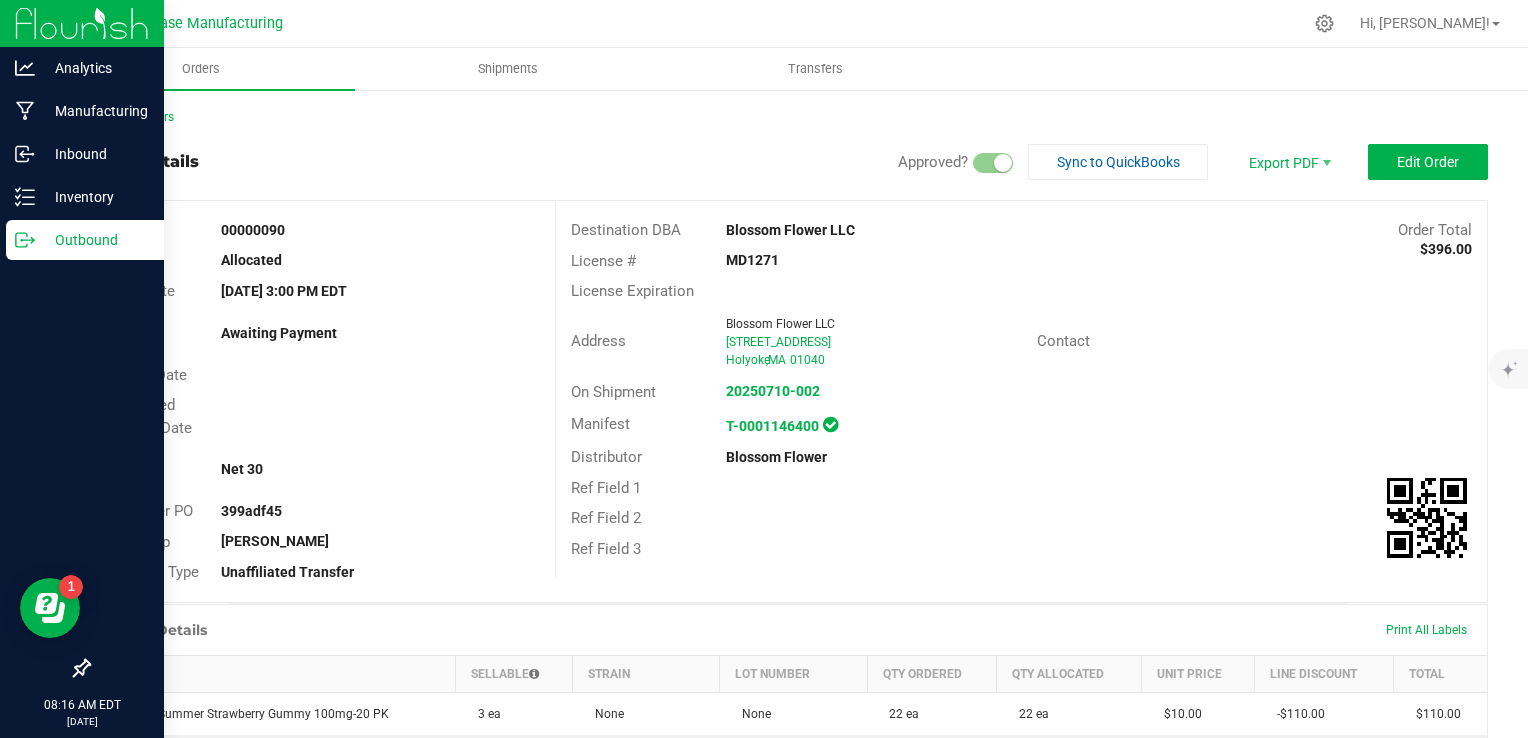 scroll, scrollTop: 60, scrollLeft: 0, axis: vertical 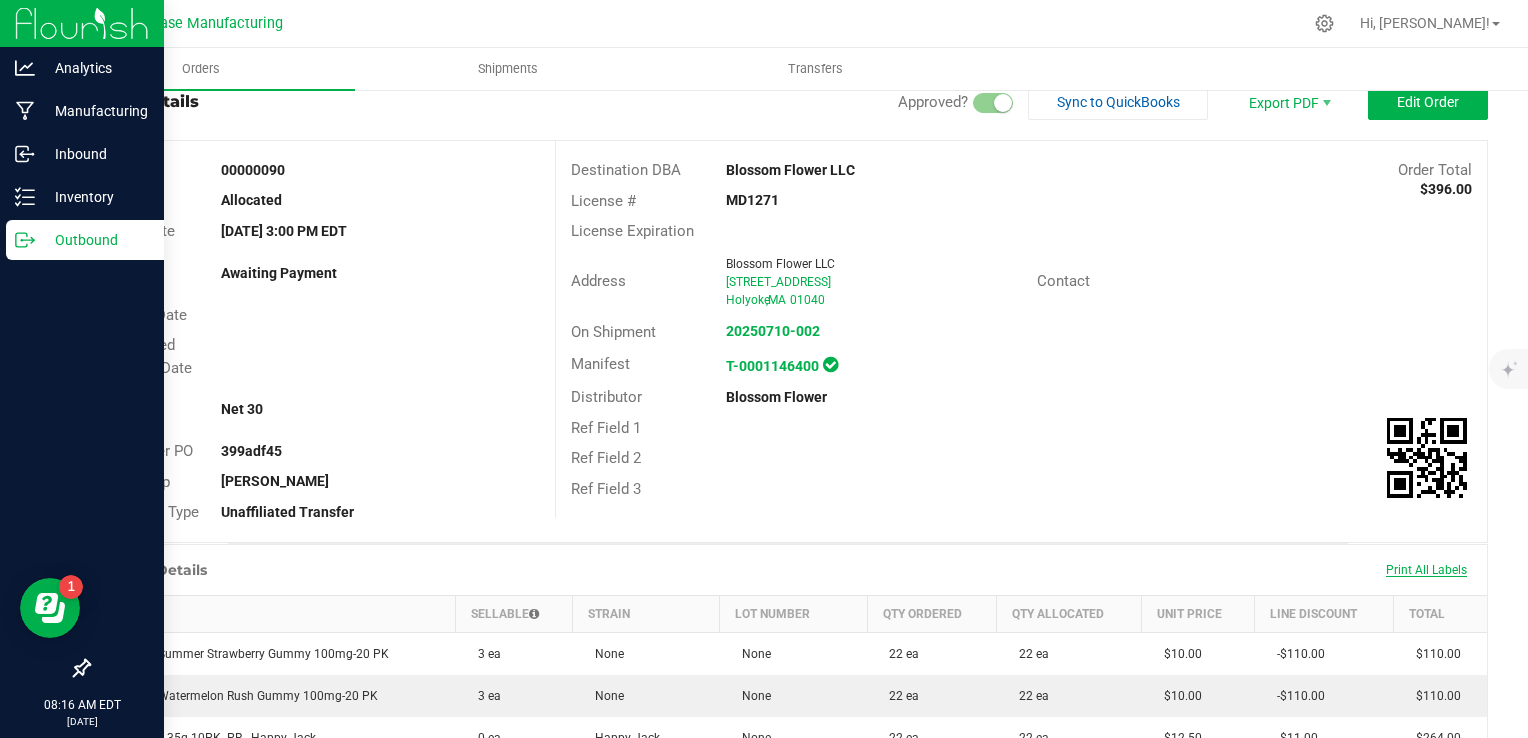 click on "Print All Labels" at bounding box center (1426, 570) 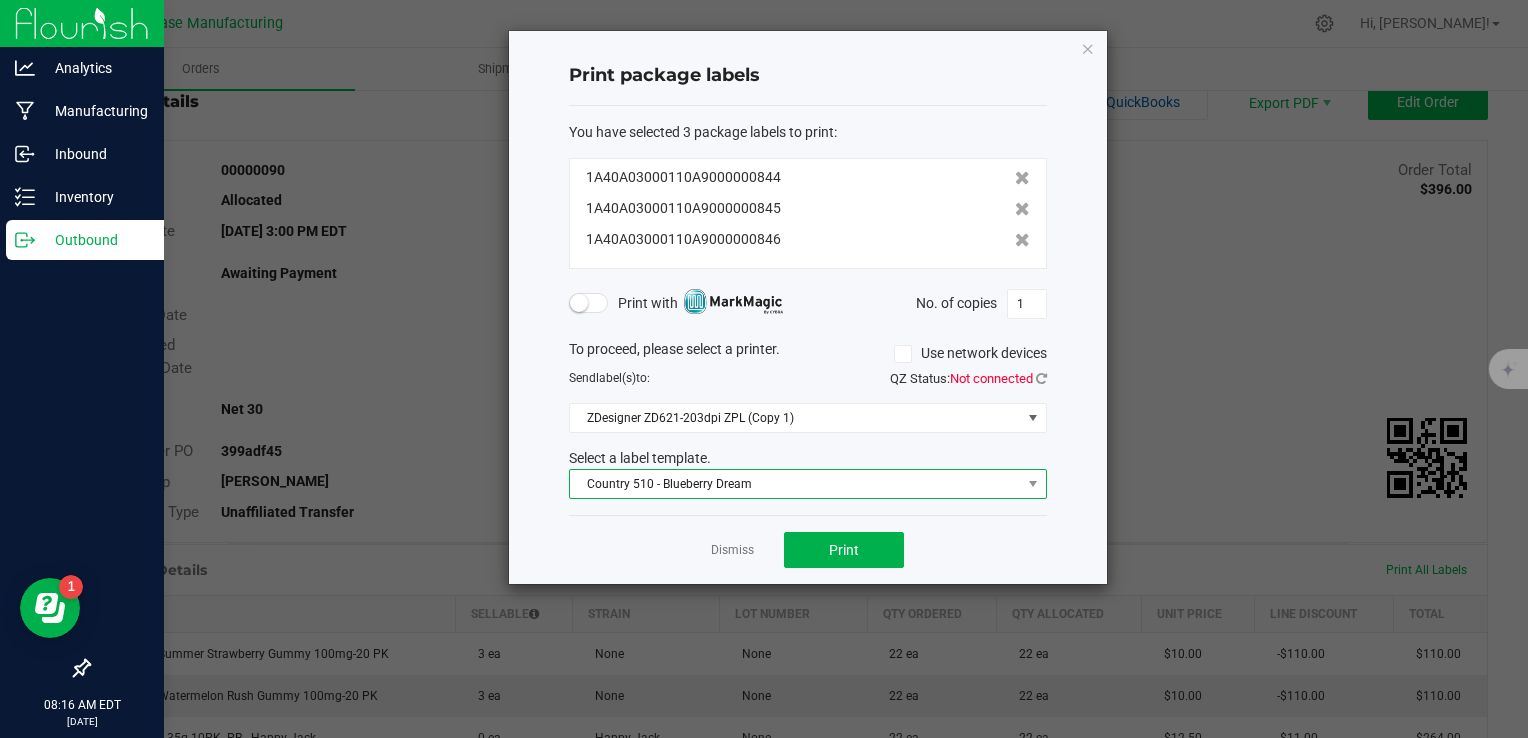 click on "Country 510 - Blueberry Dream" at bounding box center [795, 484] 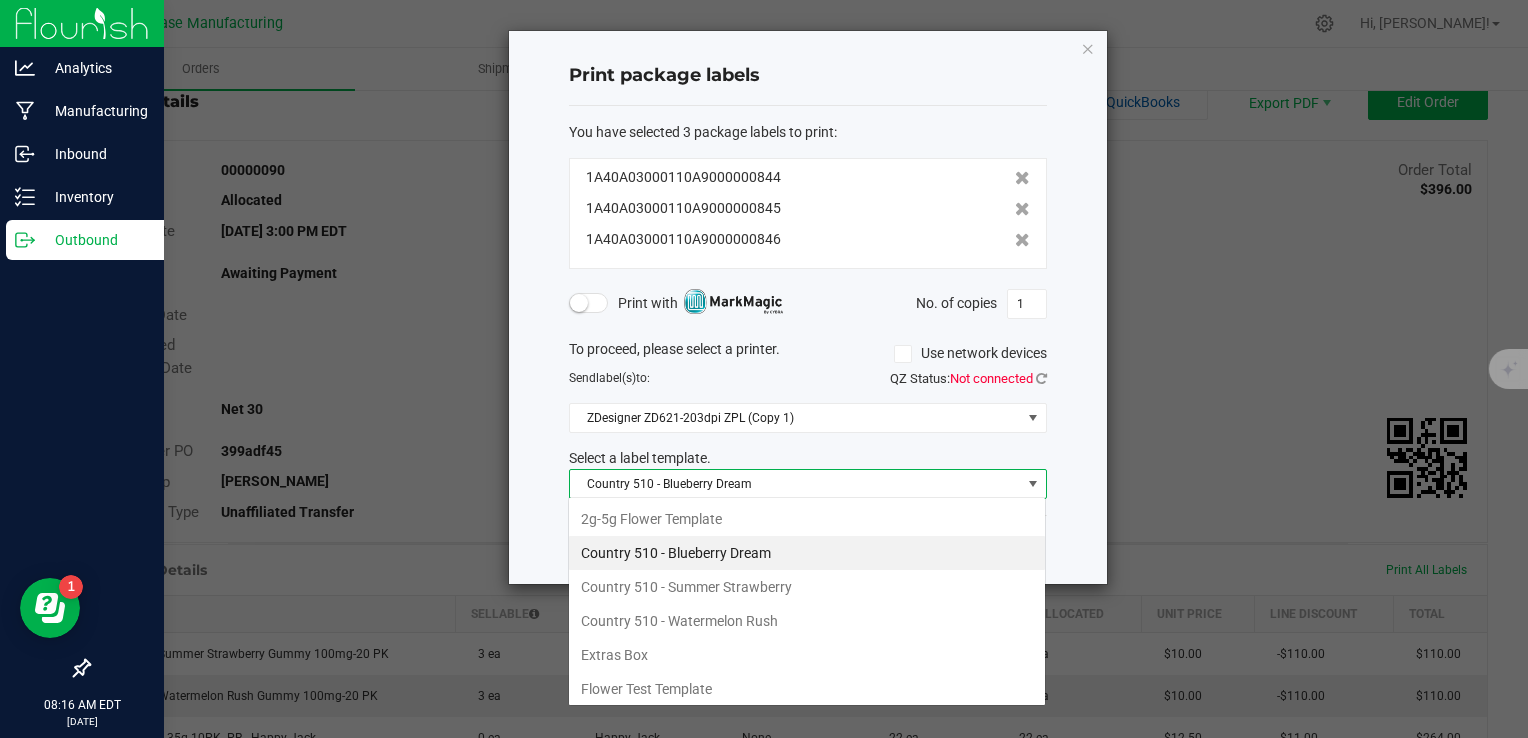 scroll, scrollTop: 99970, scrollLeft: 99521, axis: both 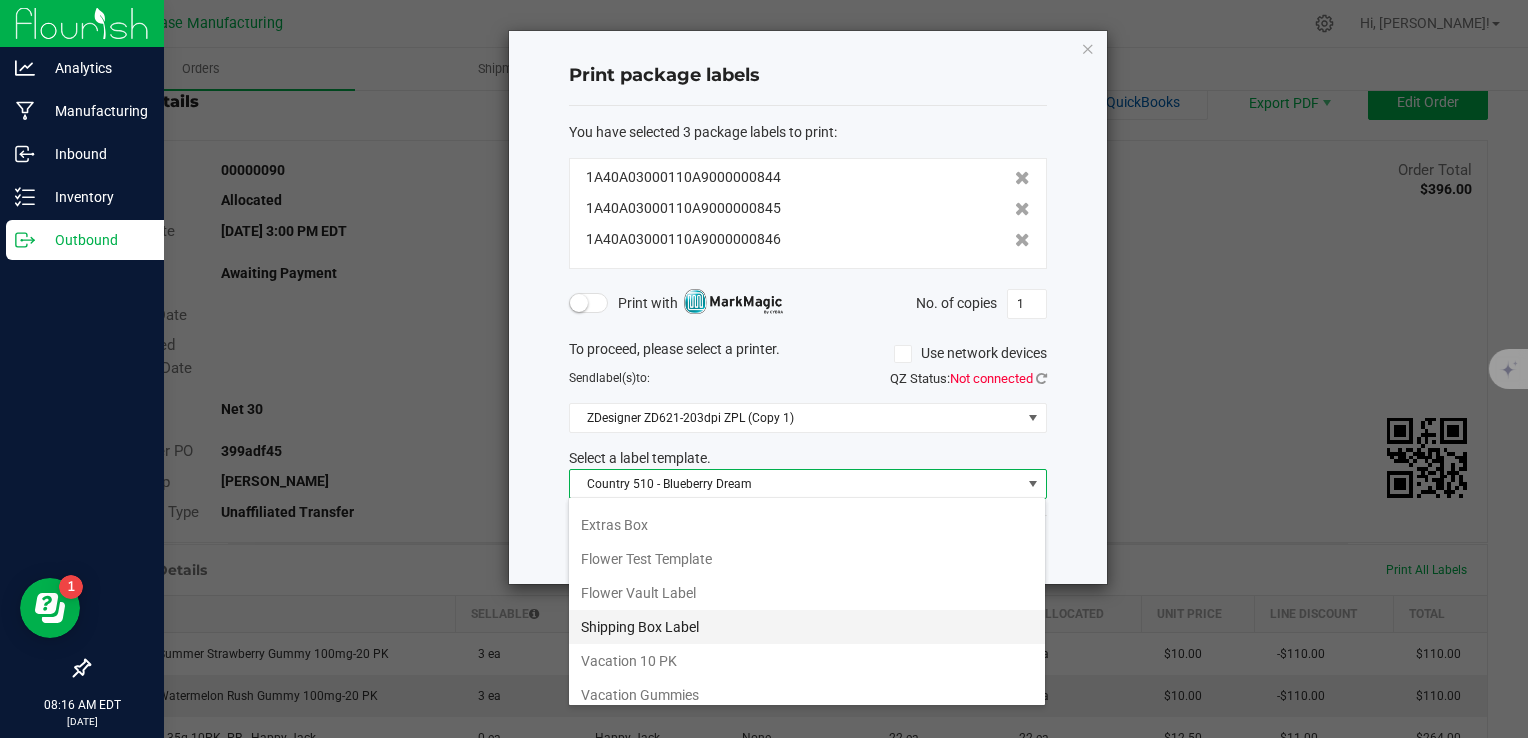click on "Shipping Box Label" at bounding box center (807, 627) 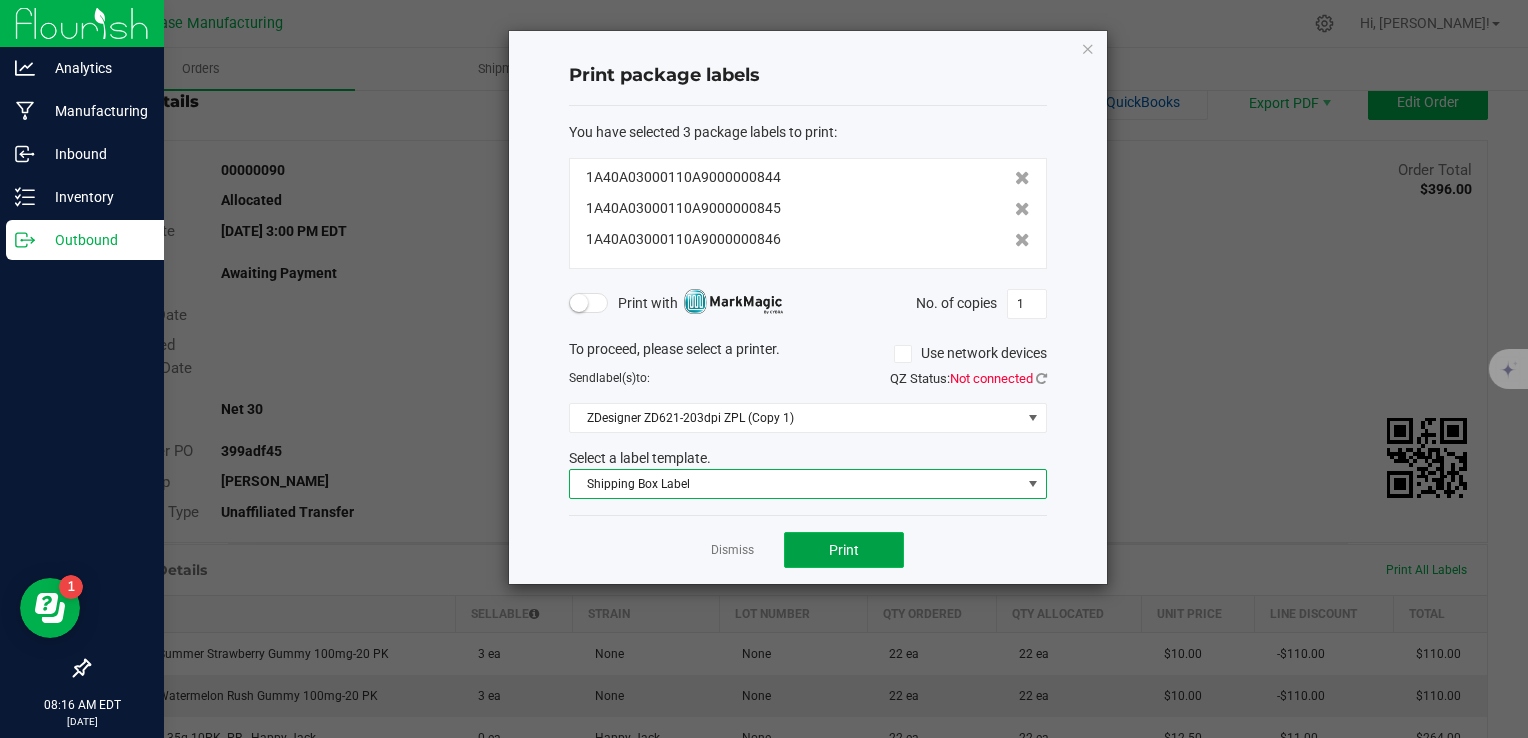 click on "Print" 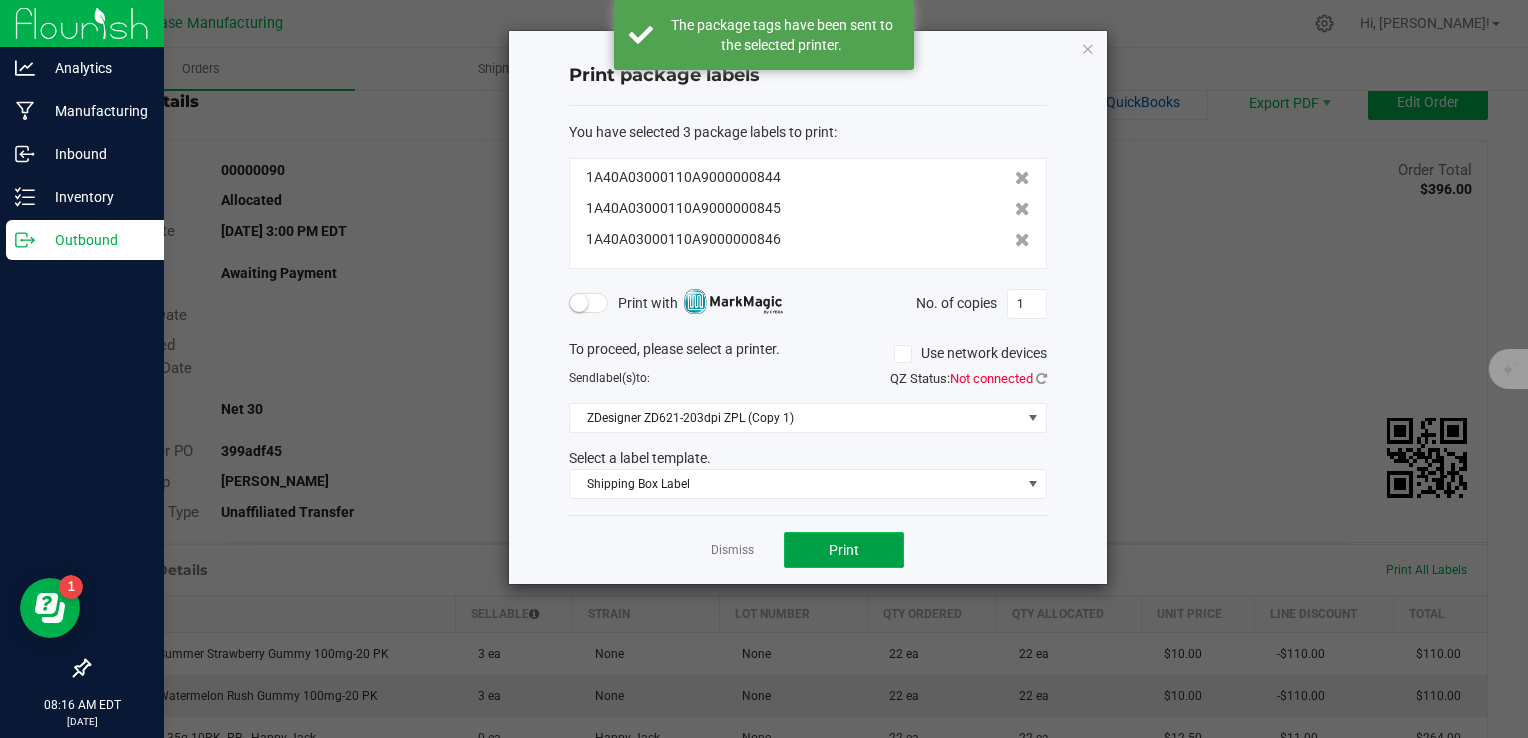 click on "Print" 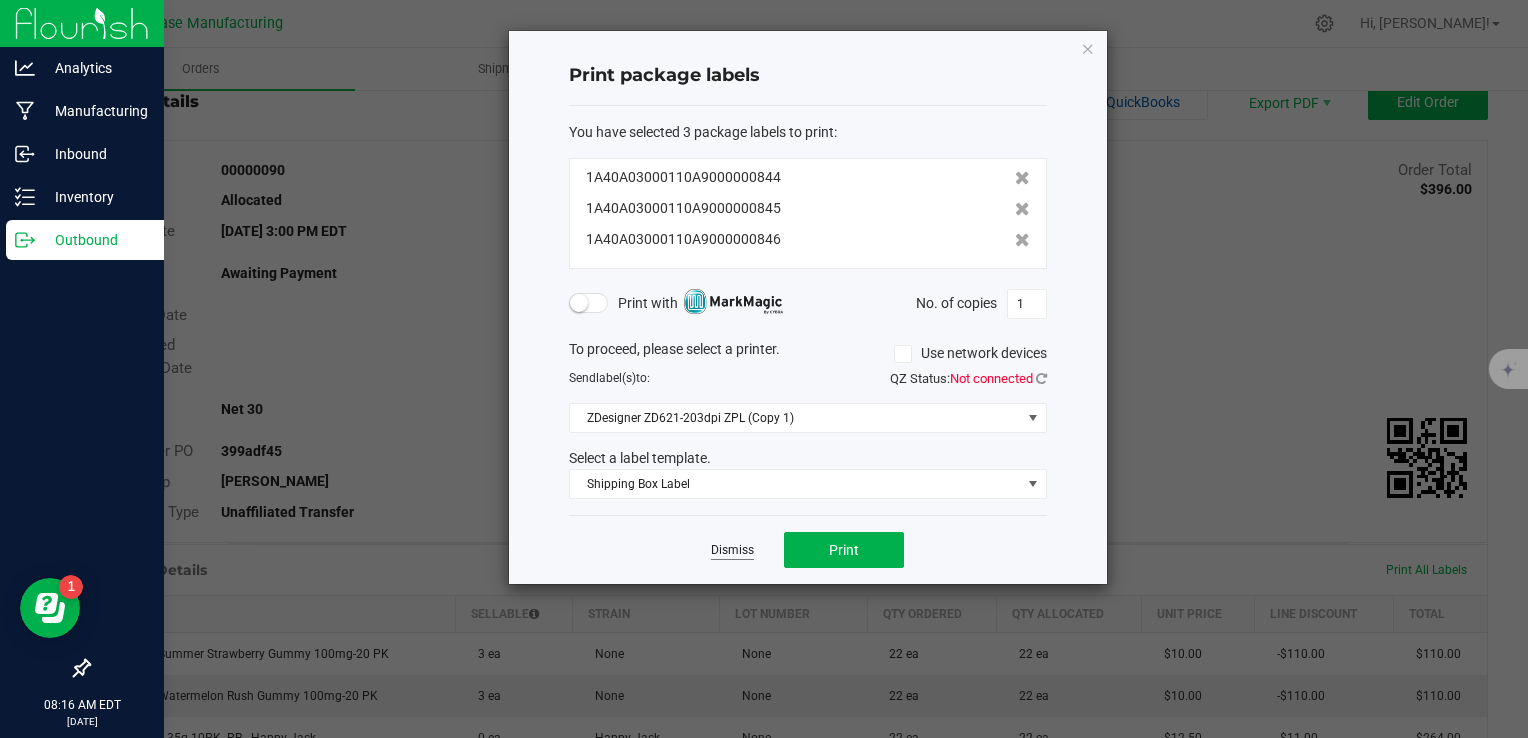 click on "Dismiss" 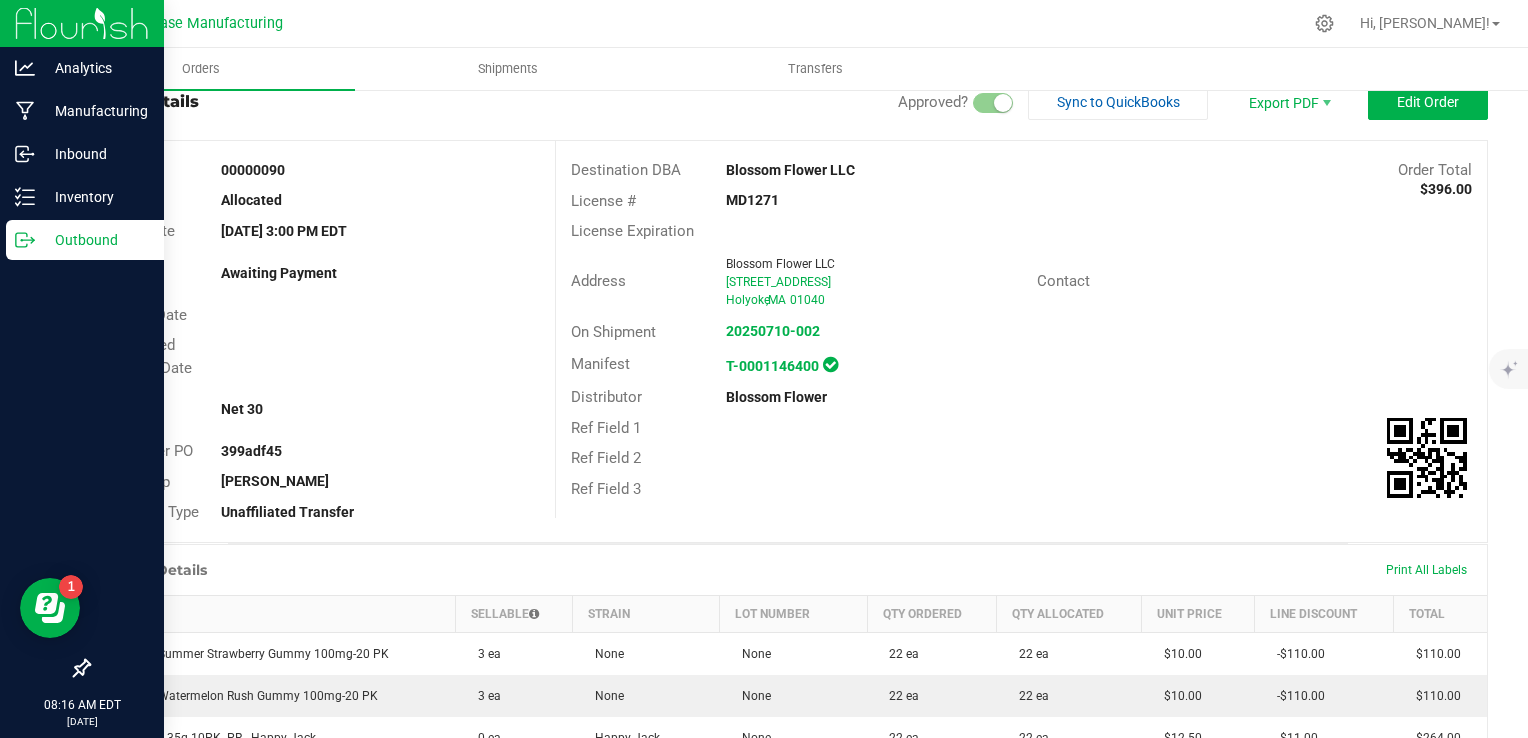 click on "Outbound" at bounding box center (95, 240) 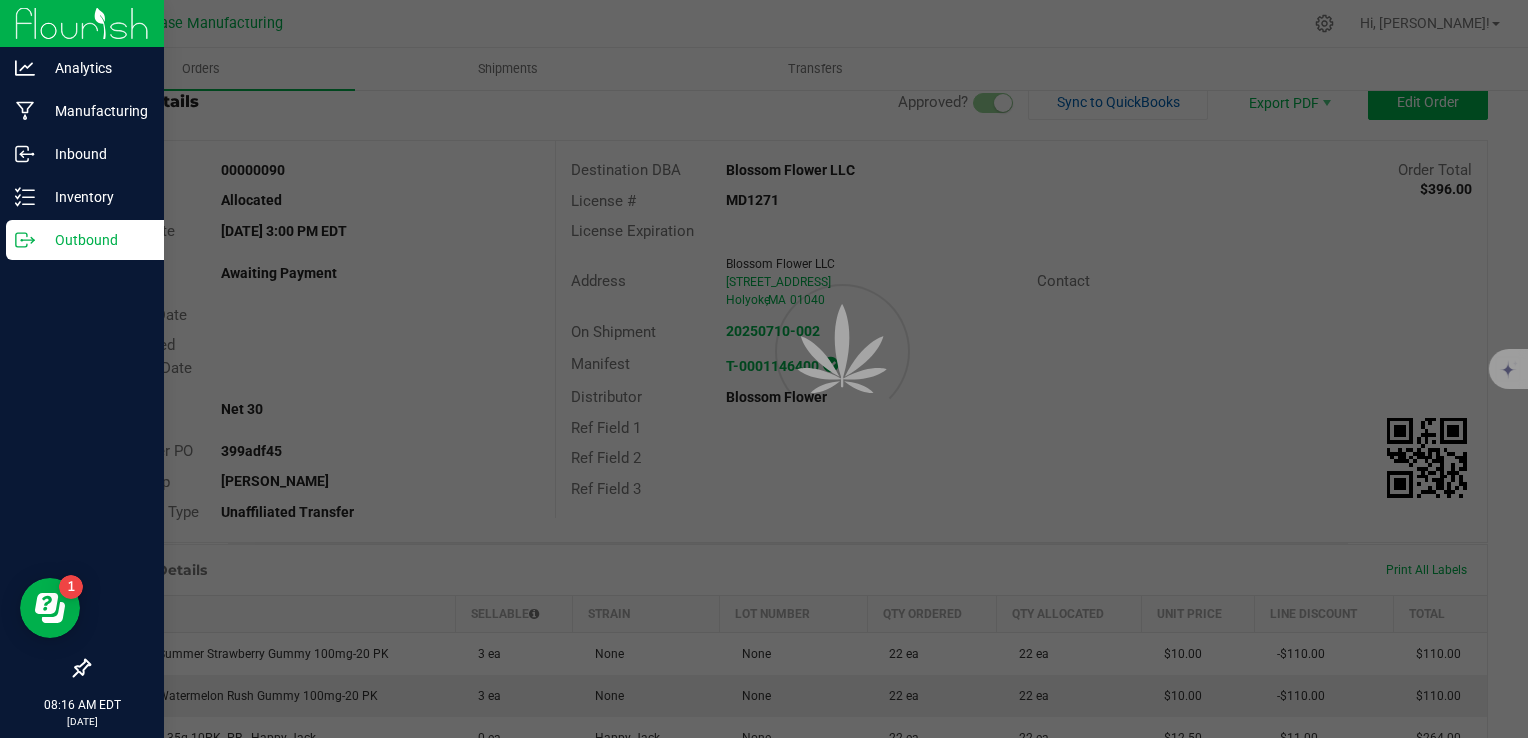scroll, scrollTop: 0, scrollLeft: 0, axis: both 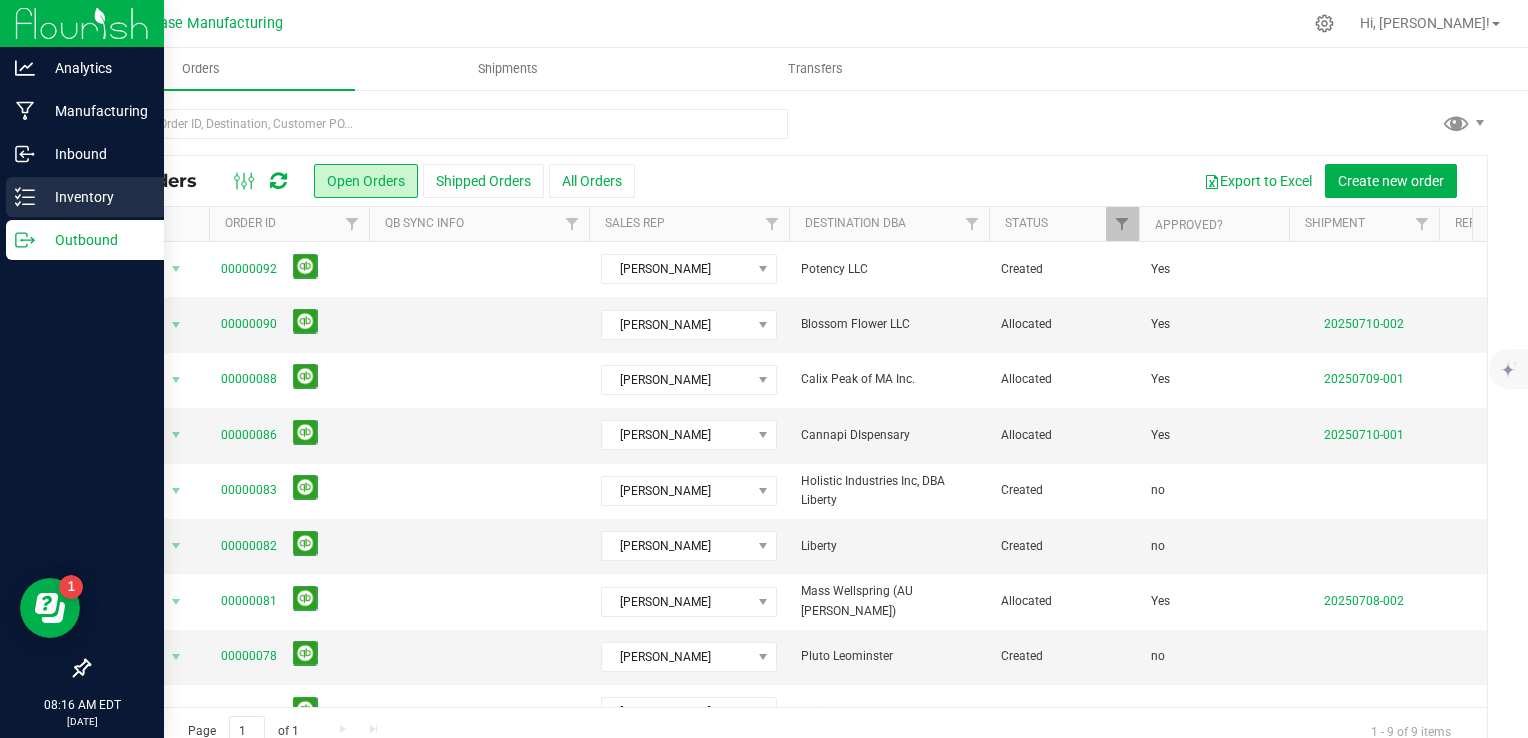 click 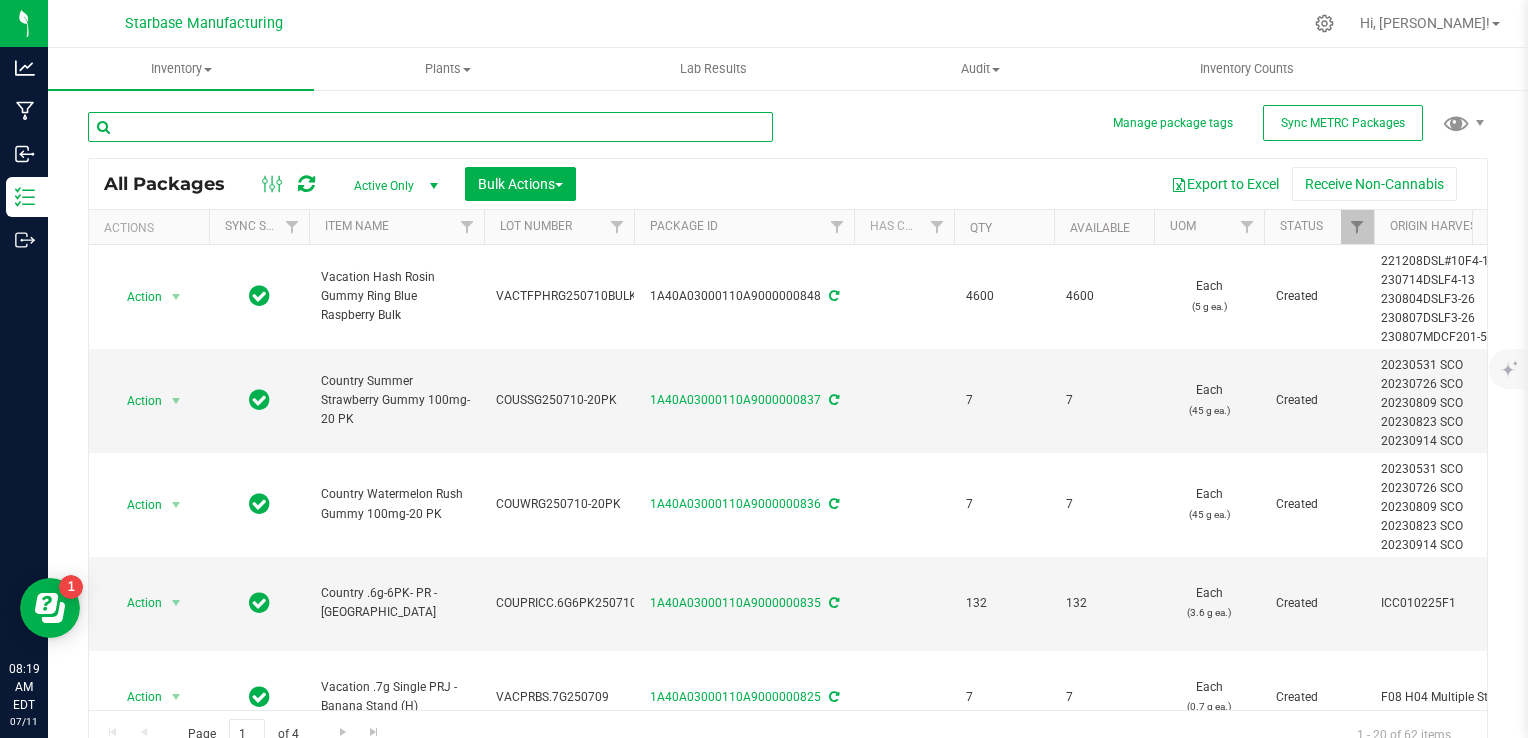 click at bounding box center [430, 127] 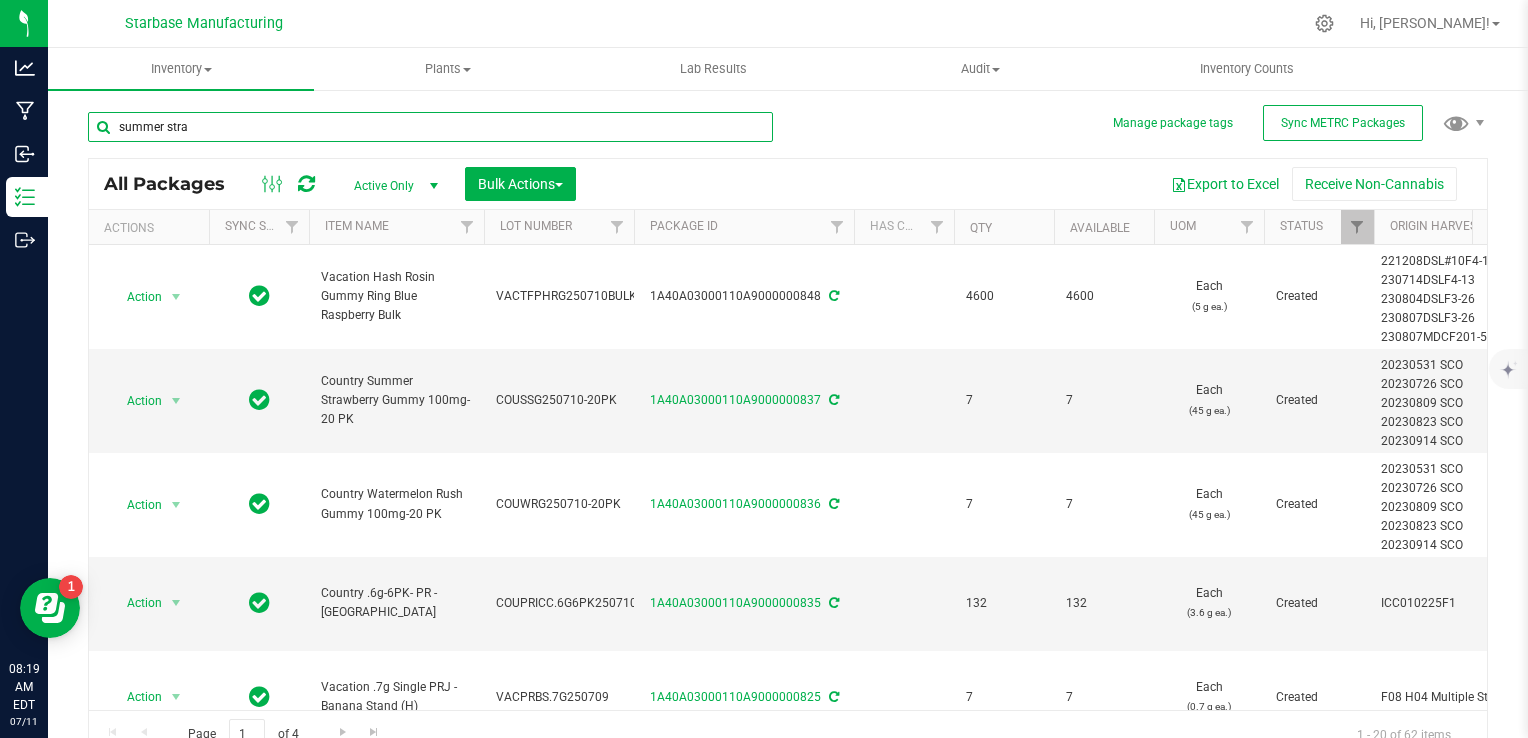 type on "summer straw" 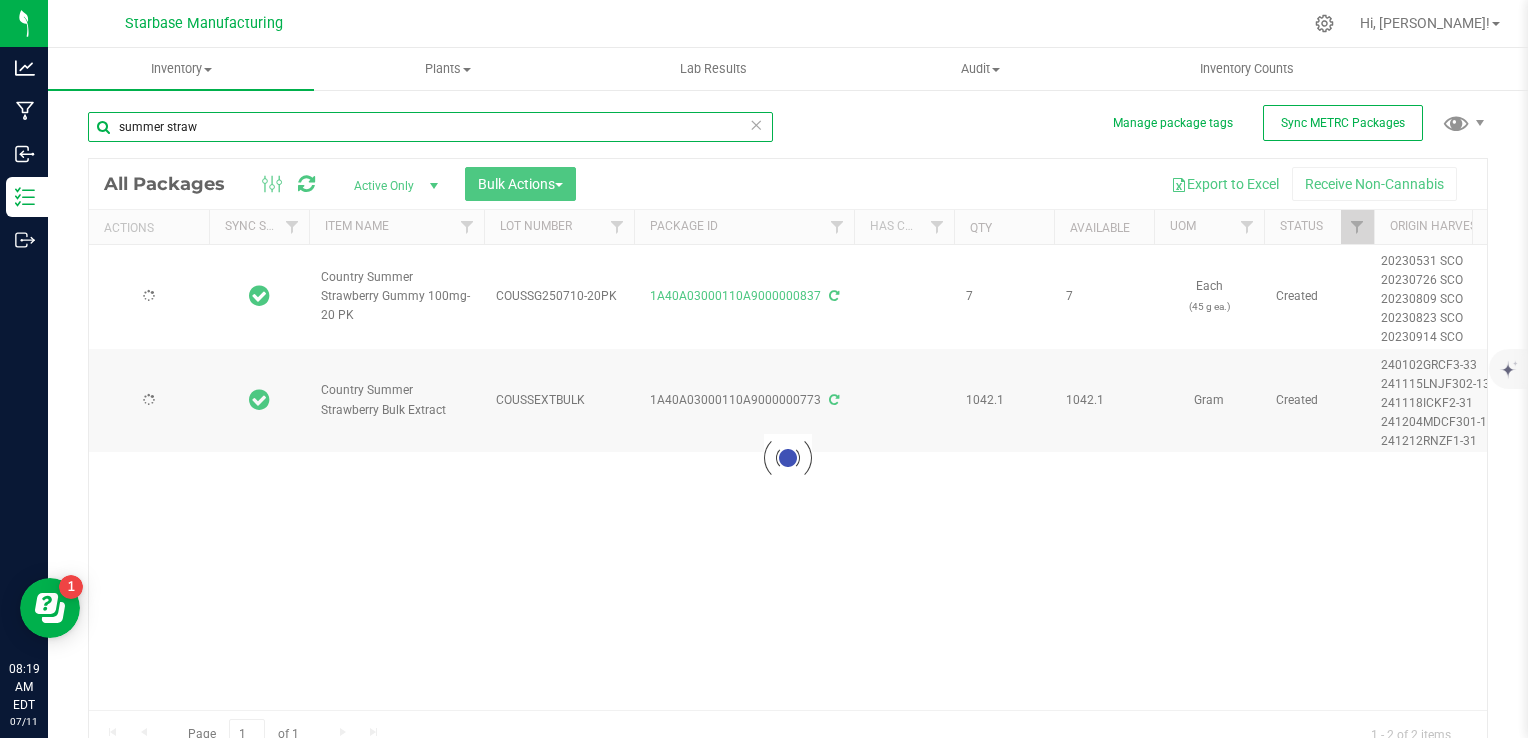 type on "[DATE]" 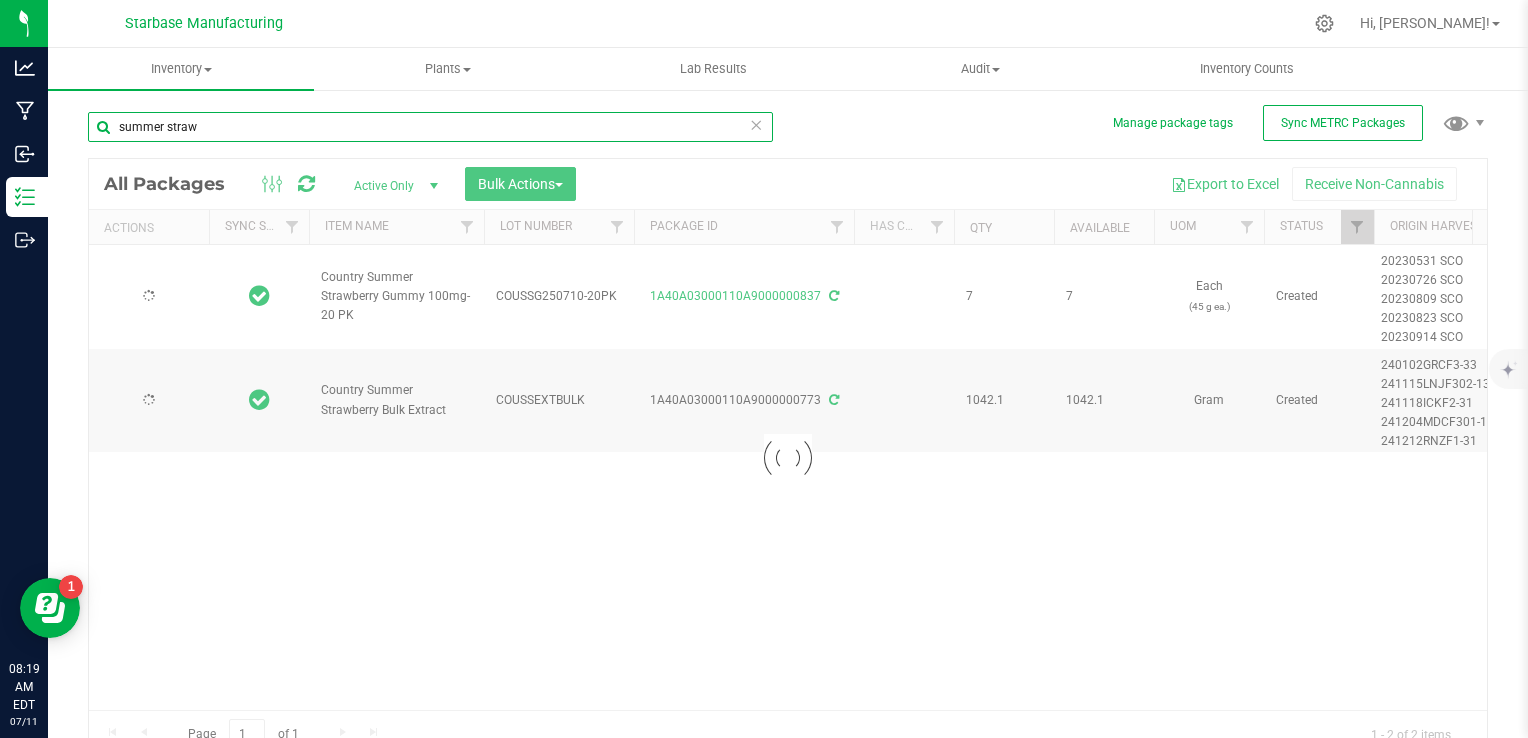 type on "[DATE]" 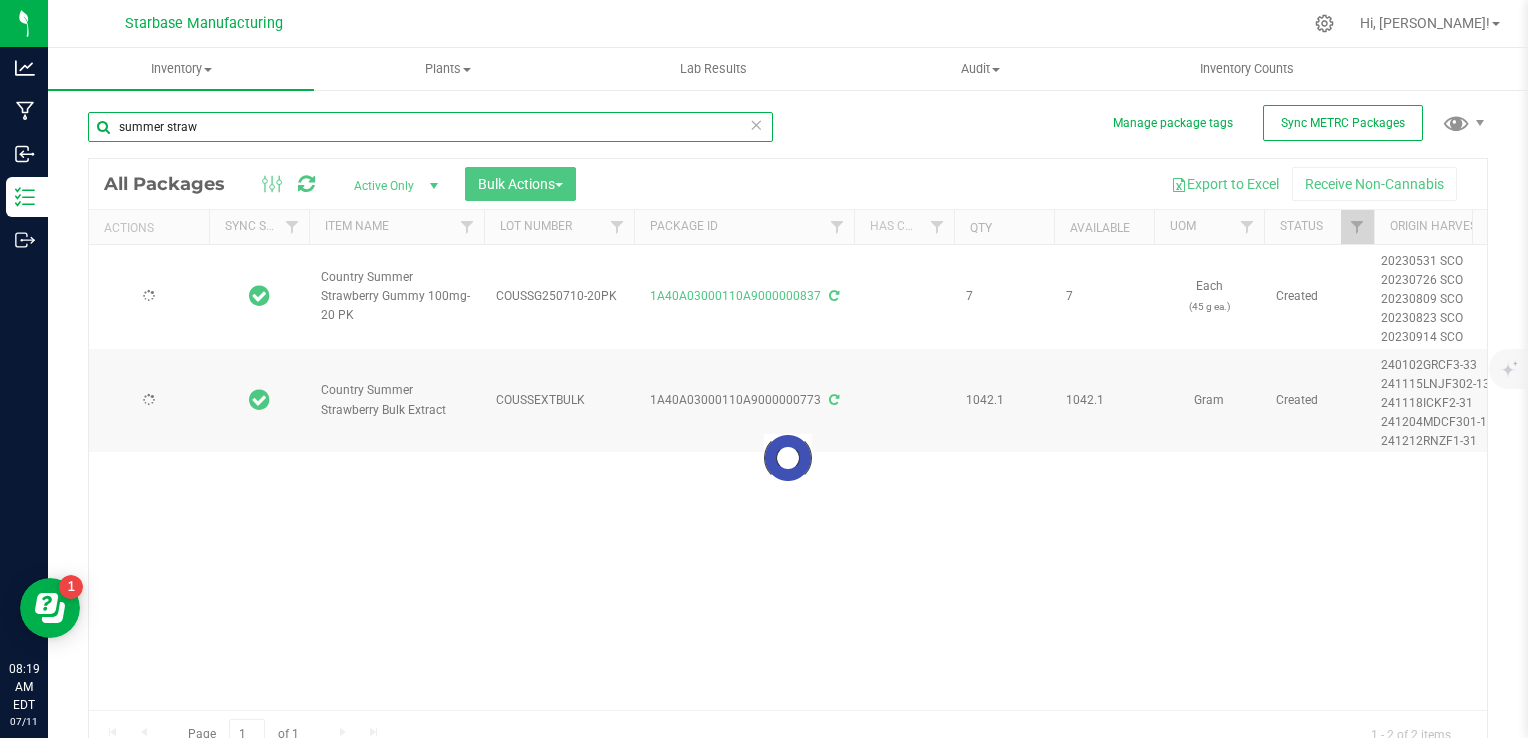 type on "[DATE]" 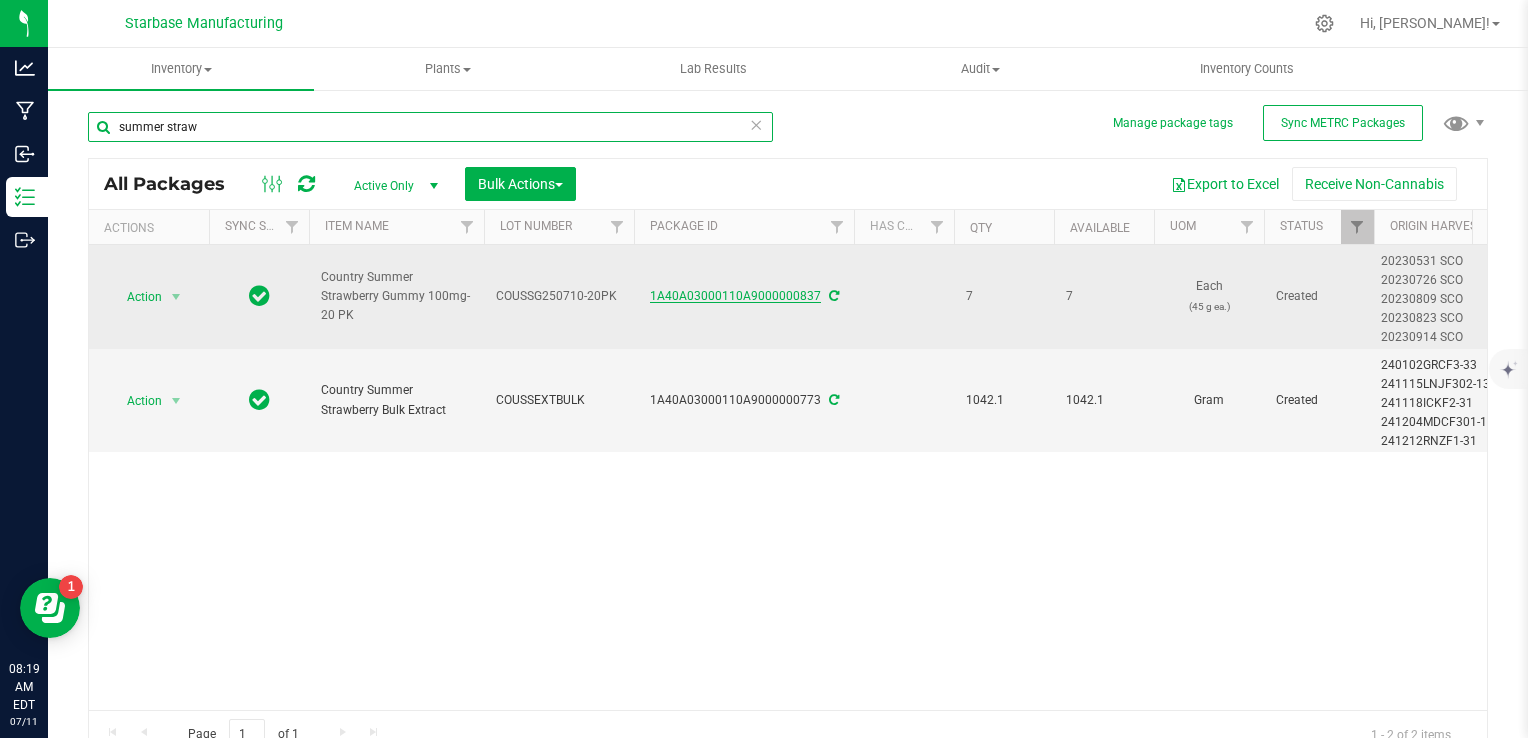 type on "summer straw" 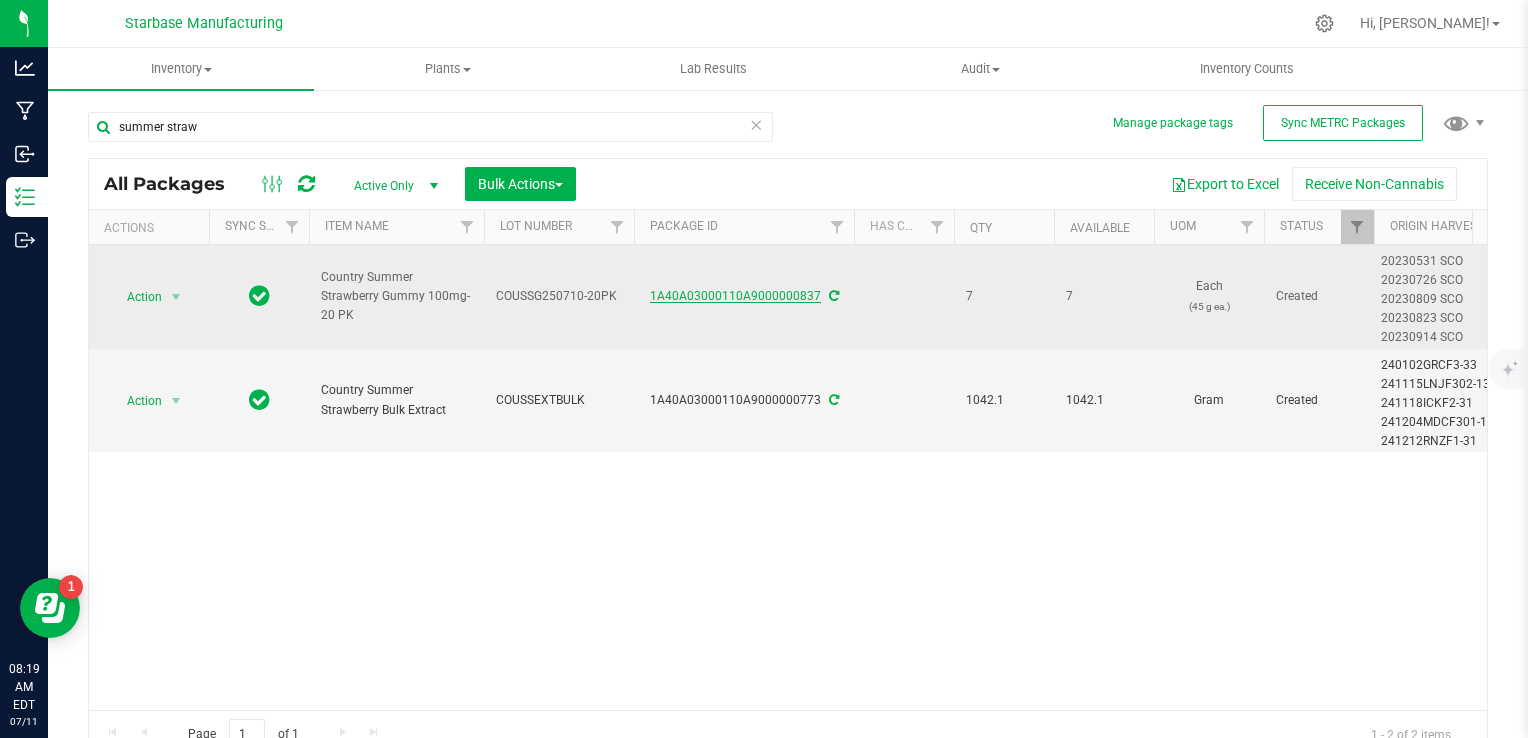click on "1A40A03000110A9000000837" at bounding box center [735, 296] 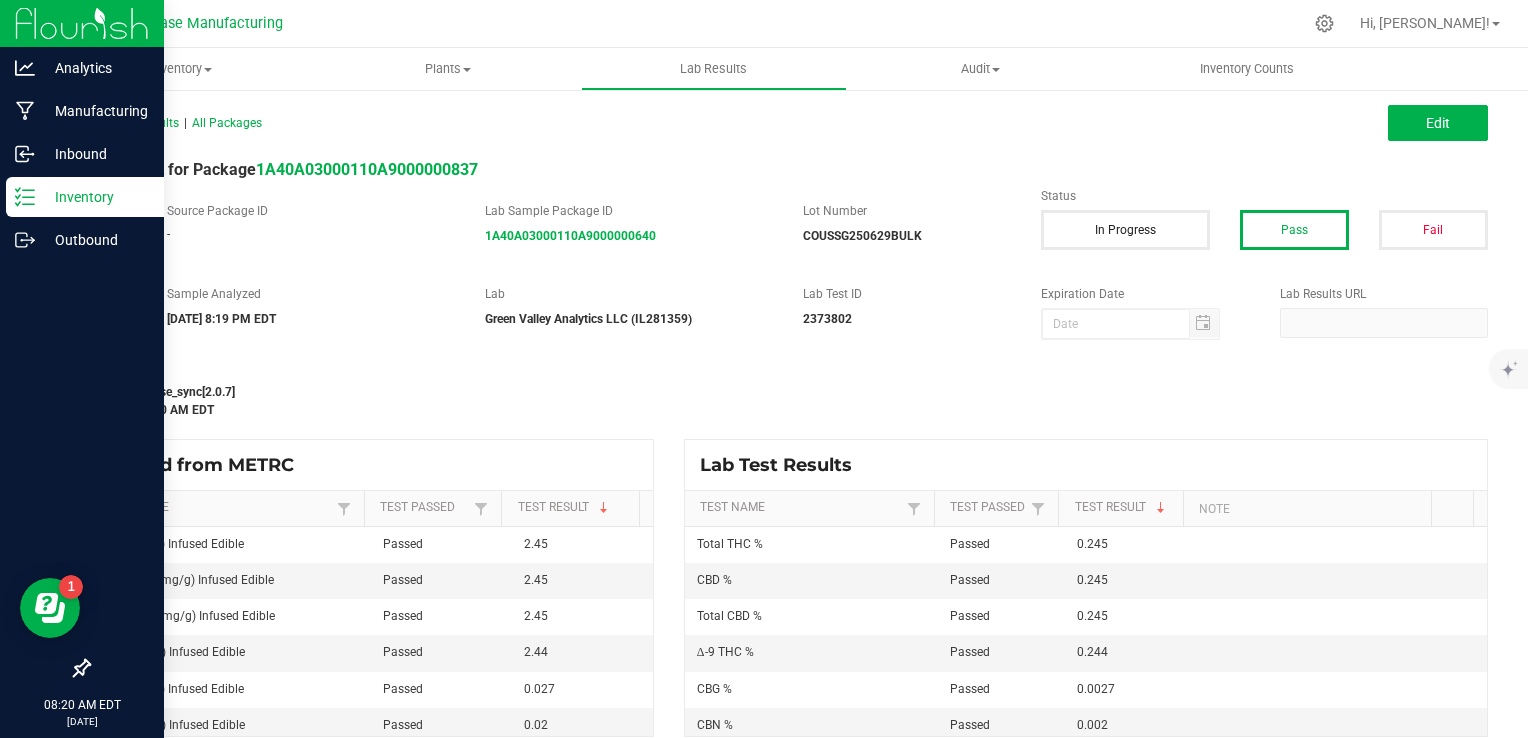 click 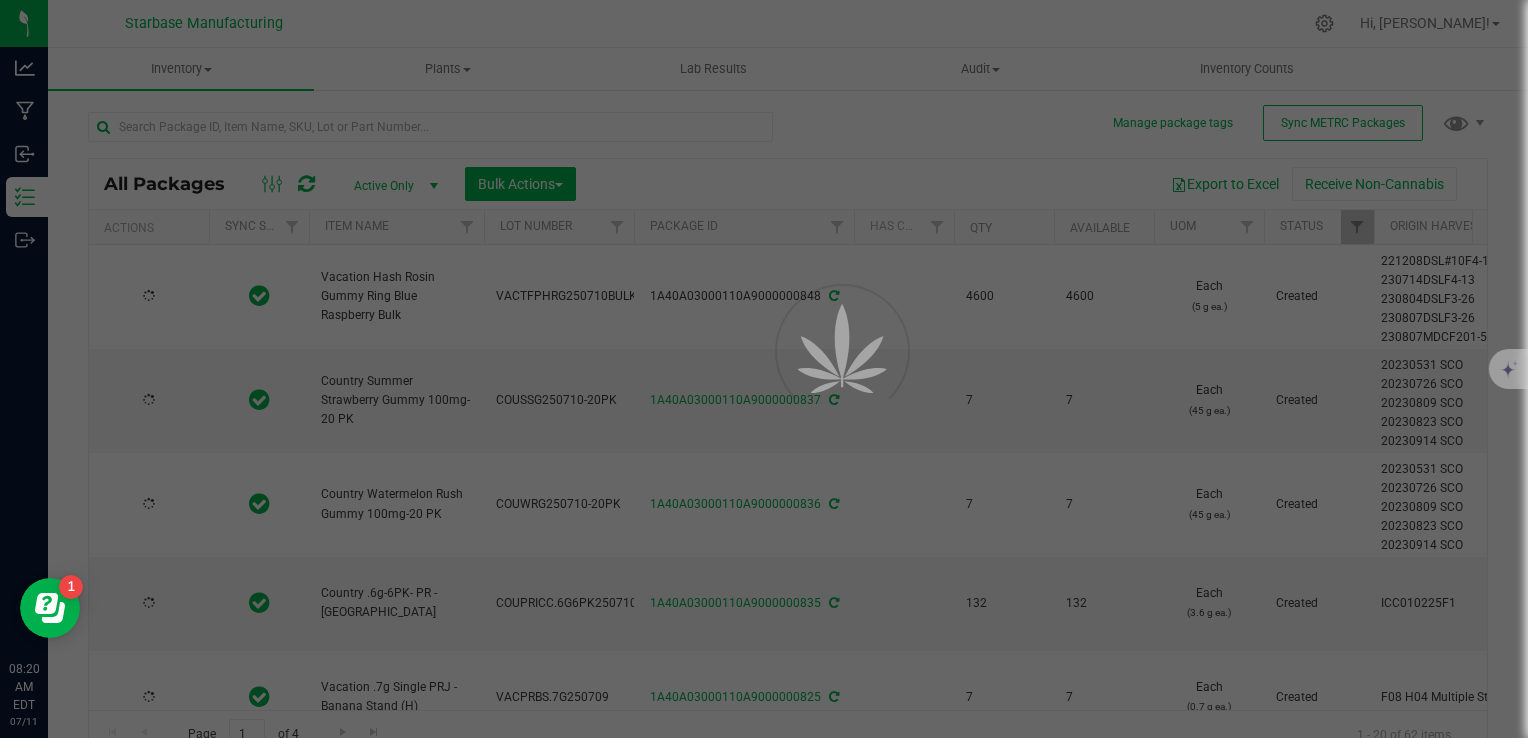 click at bounding box center [764, 369] 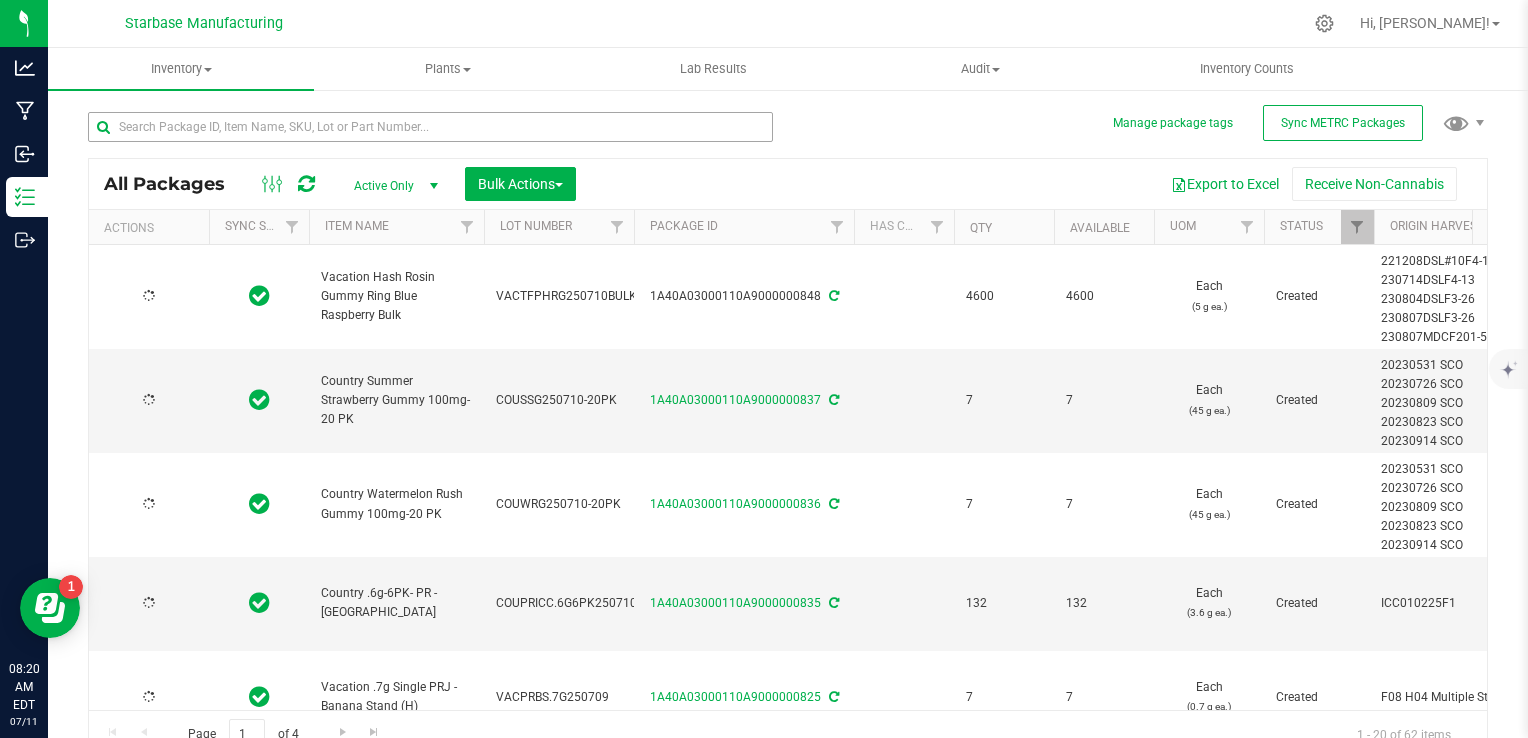 type on "[DATE]" 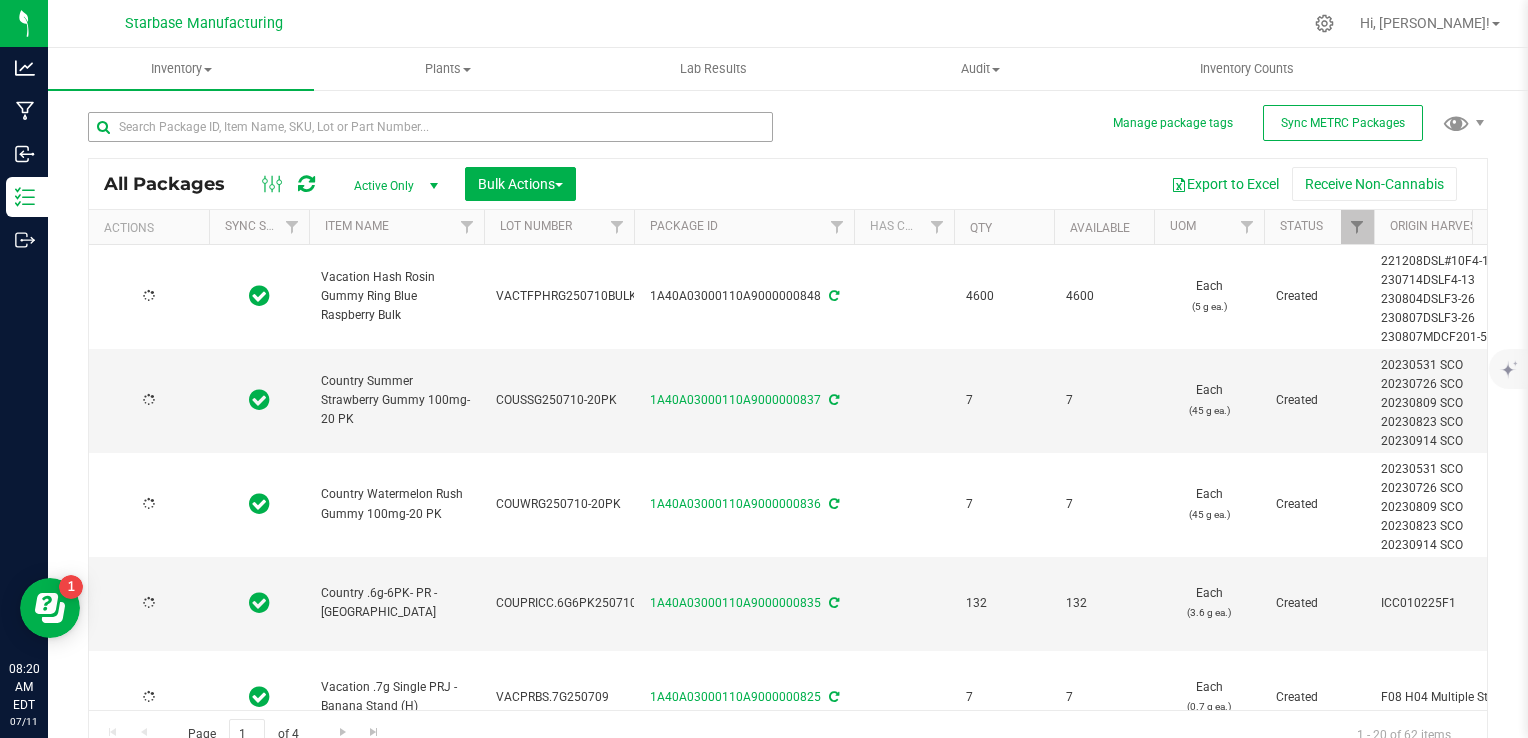 type on "[DATE]" 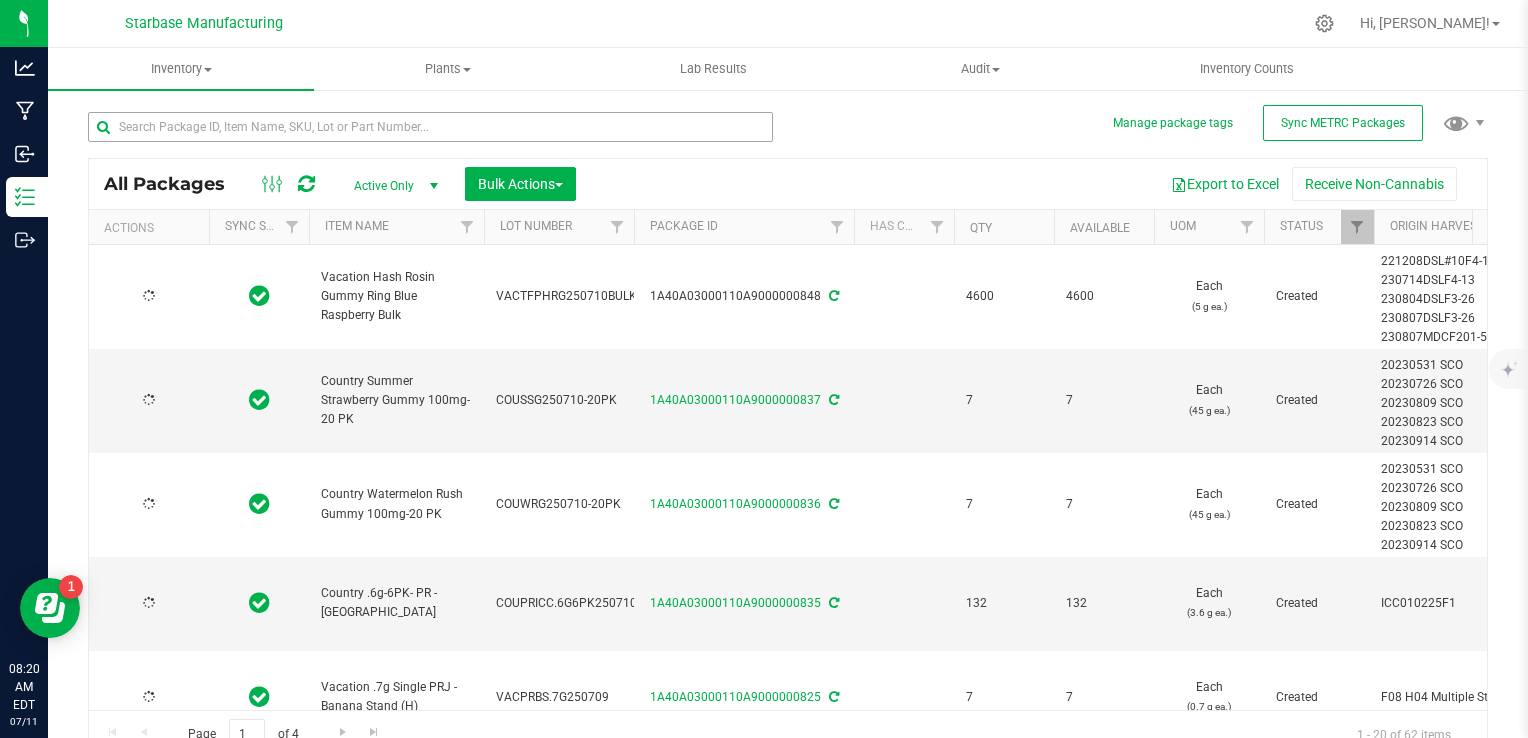 type on "[DATE]" 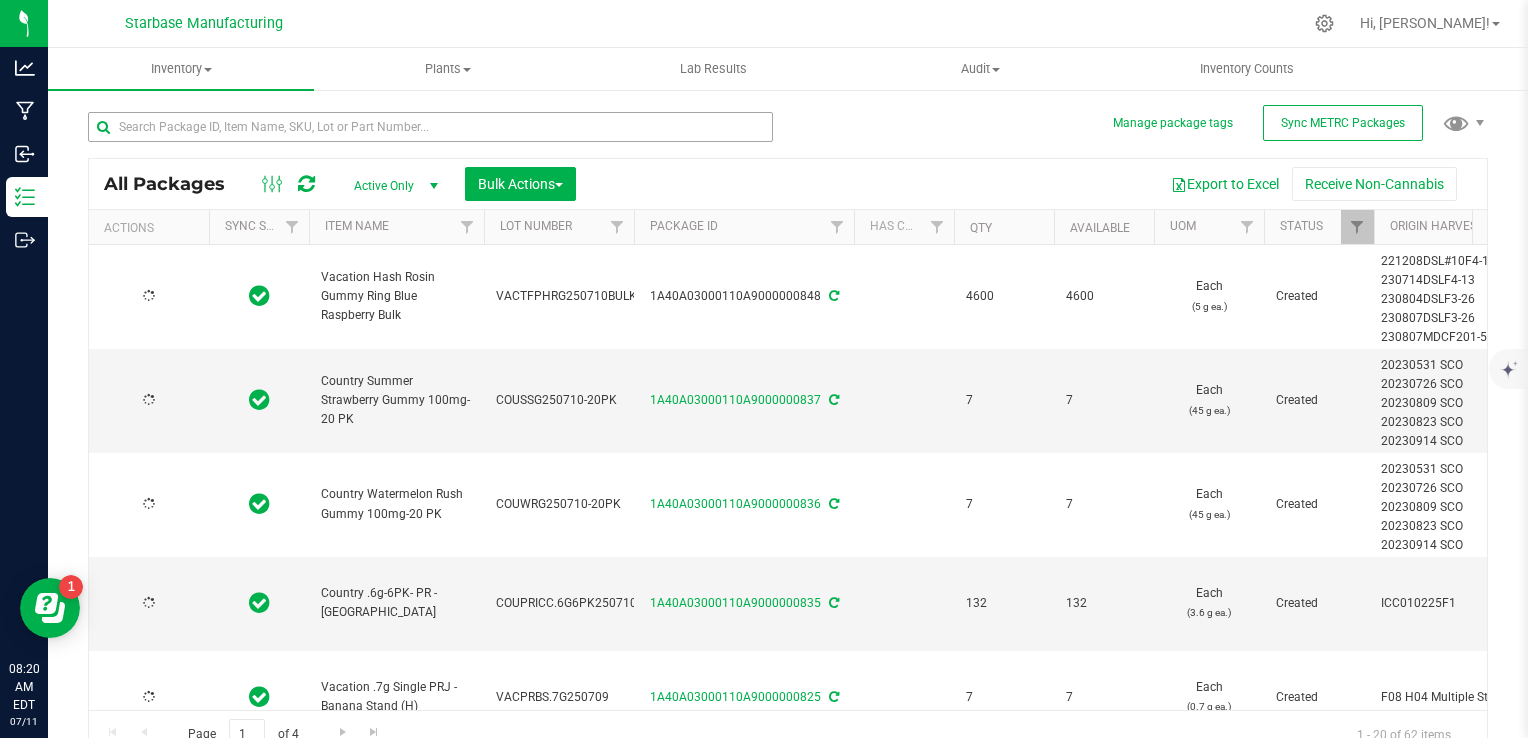 type on "[DATE]" 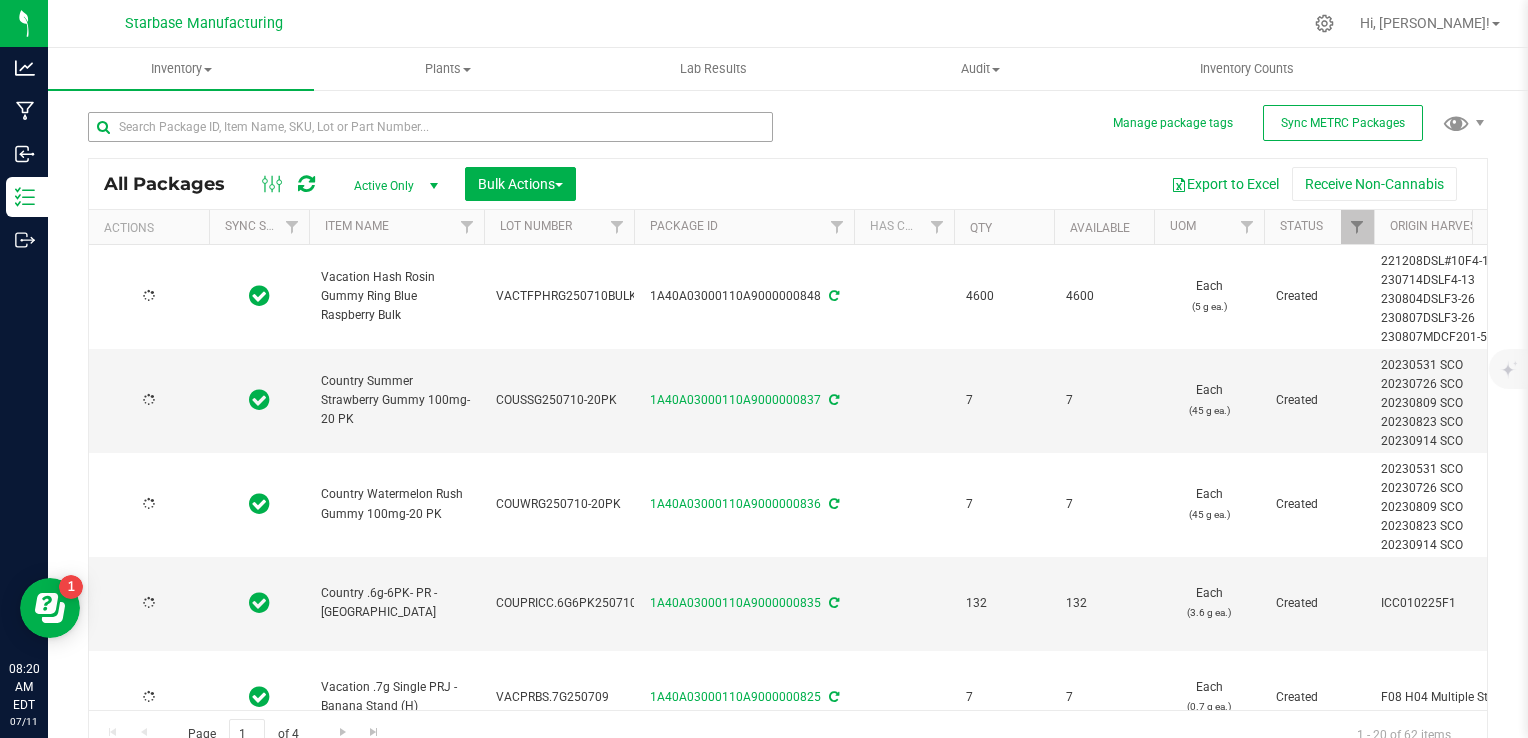 type on "[DATE]" 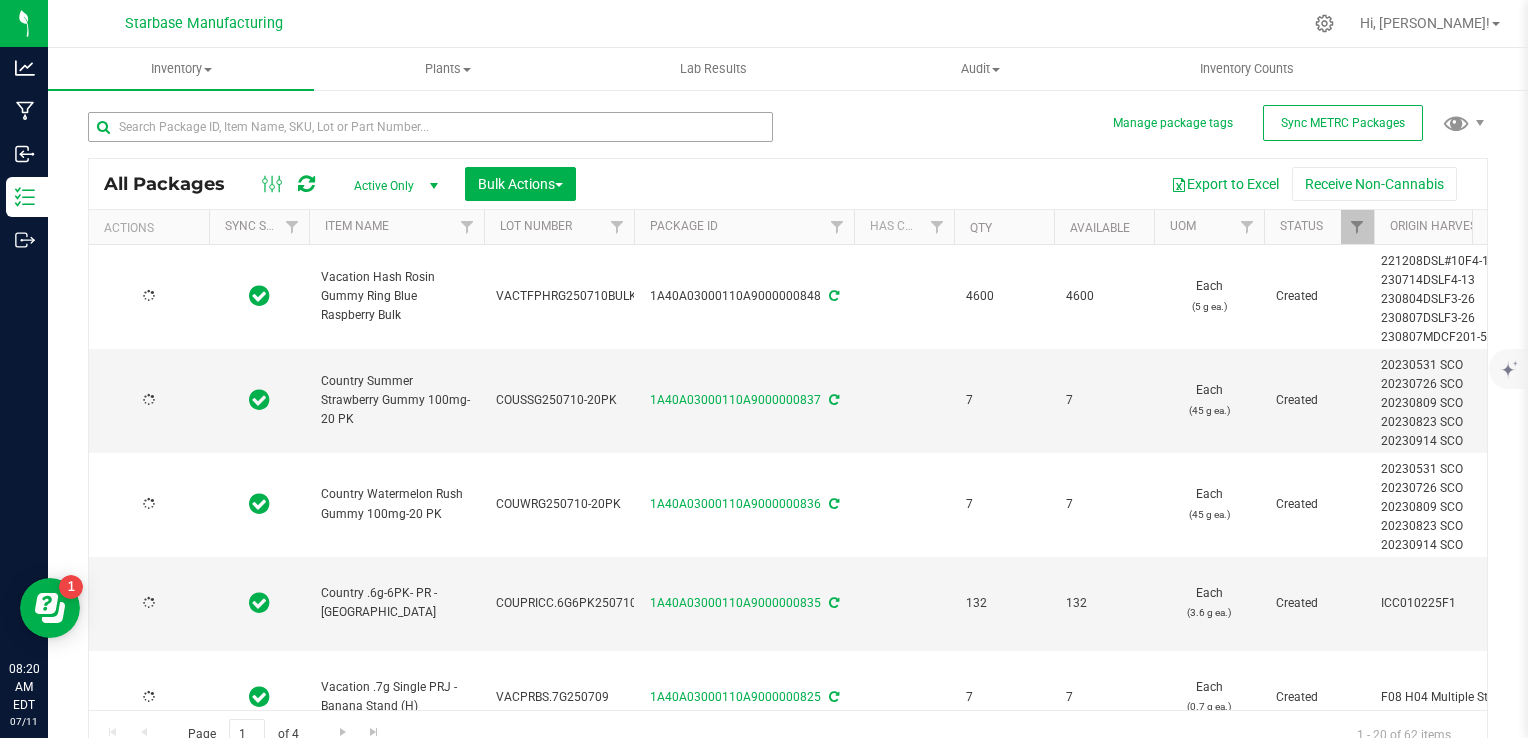 type on "[DATE]" 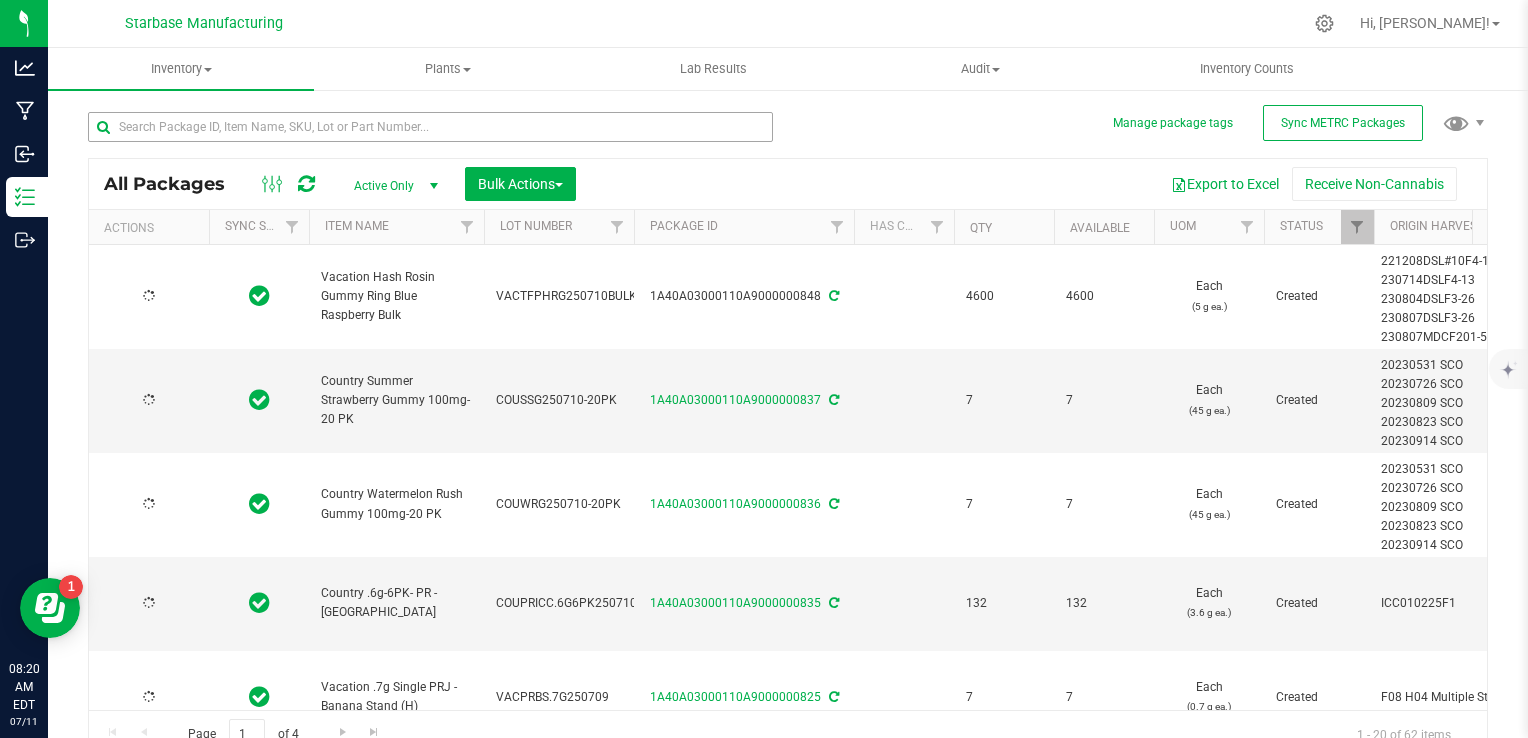 type on "[DATE]" 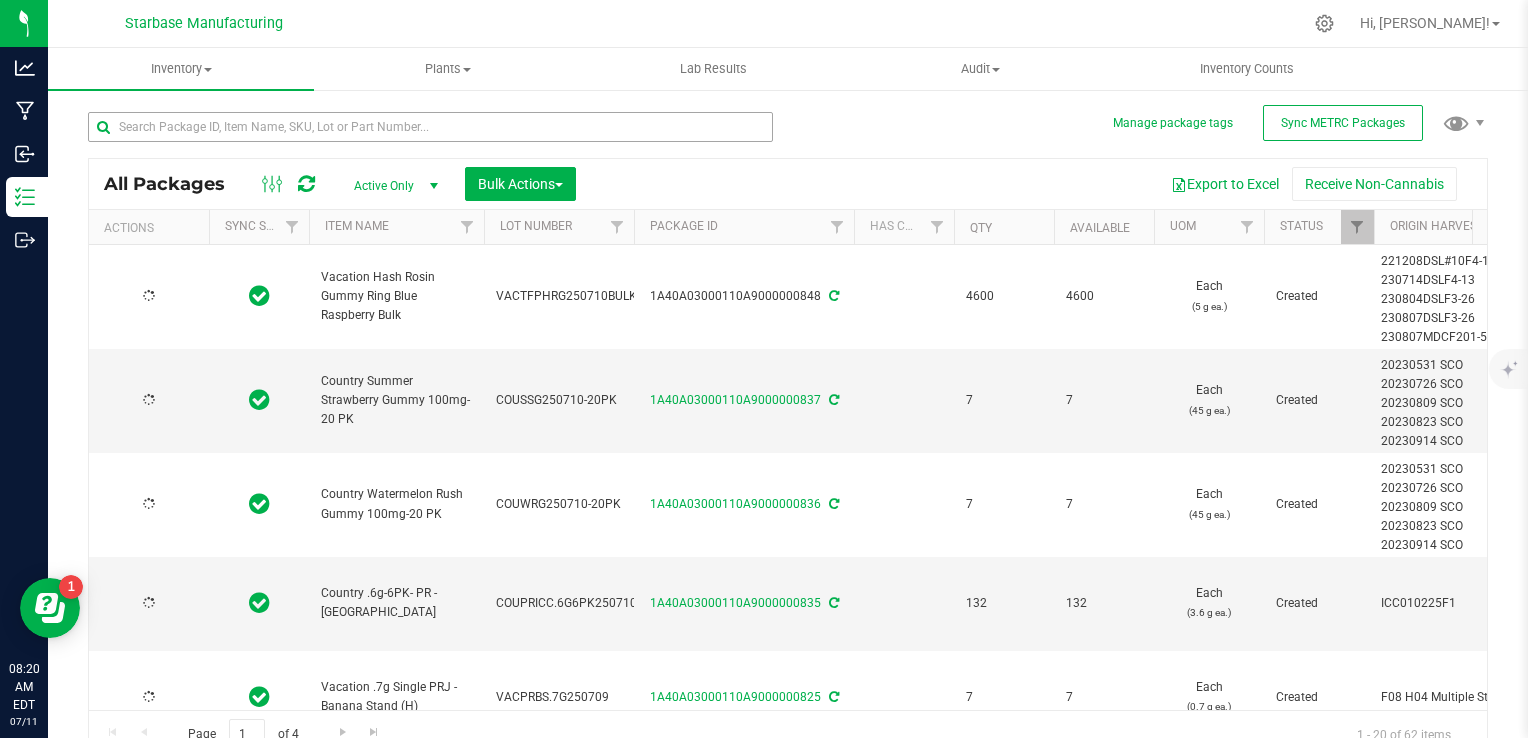 type on "[DATE]" 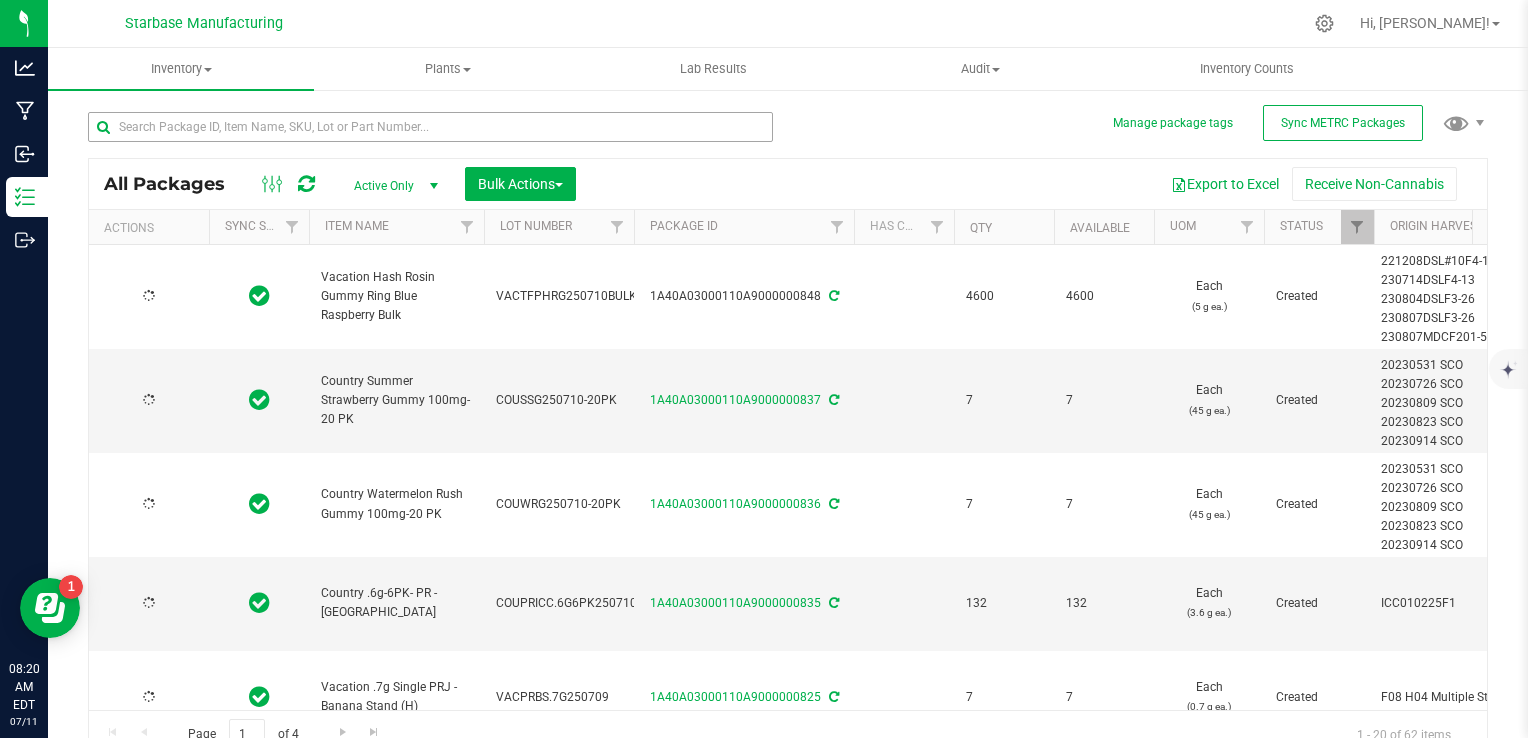 type on "[DATE]" 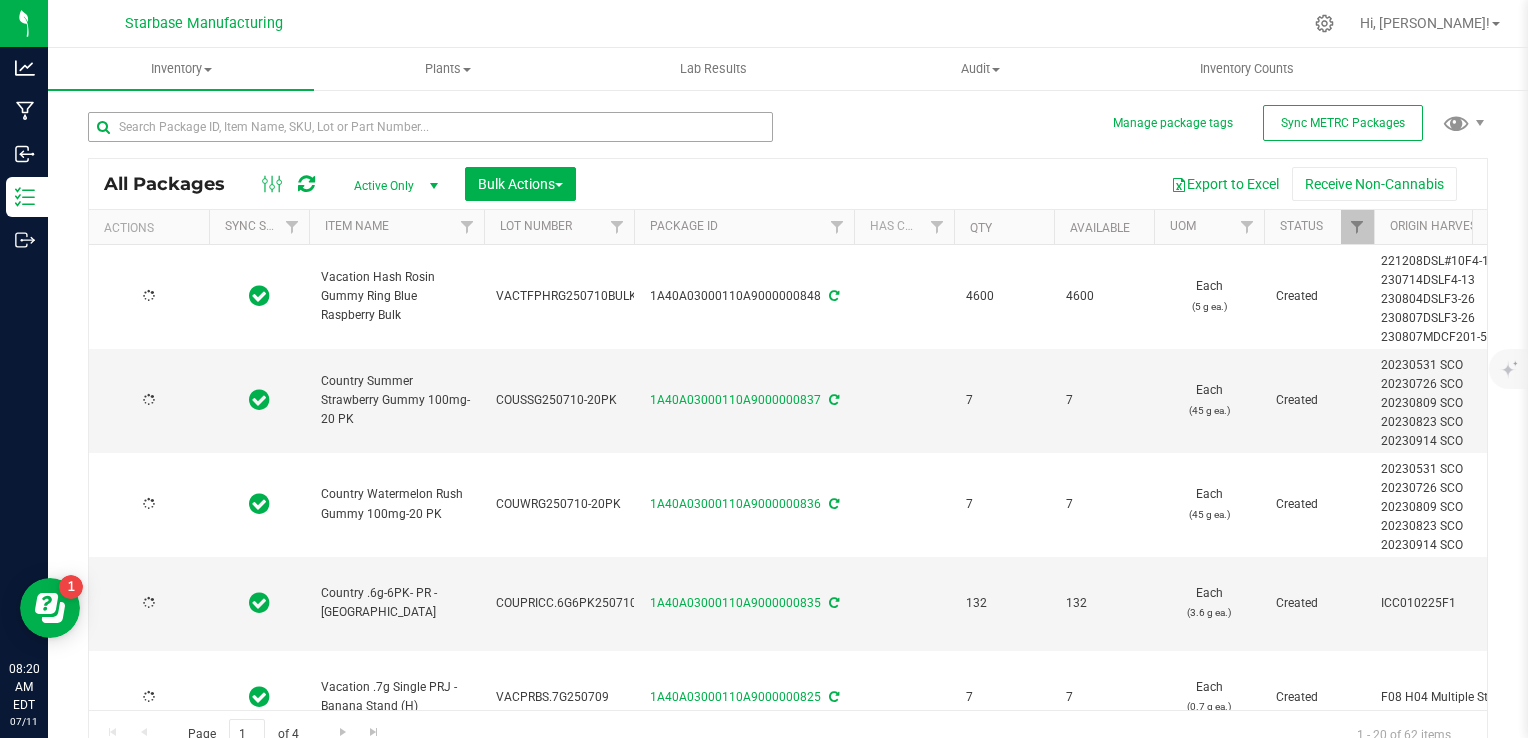 type on "[DATE]" 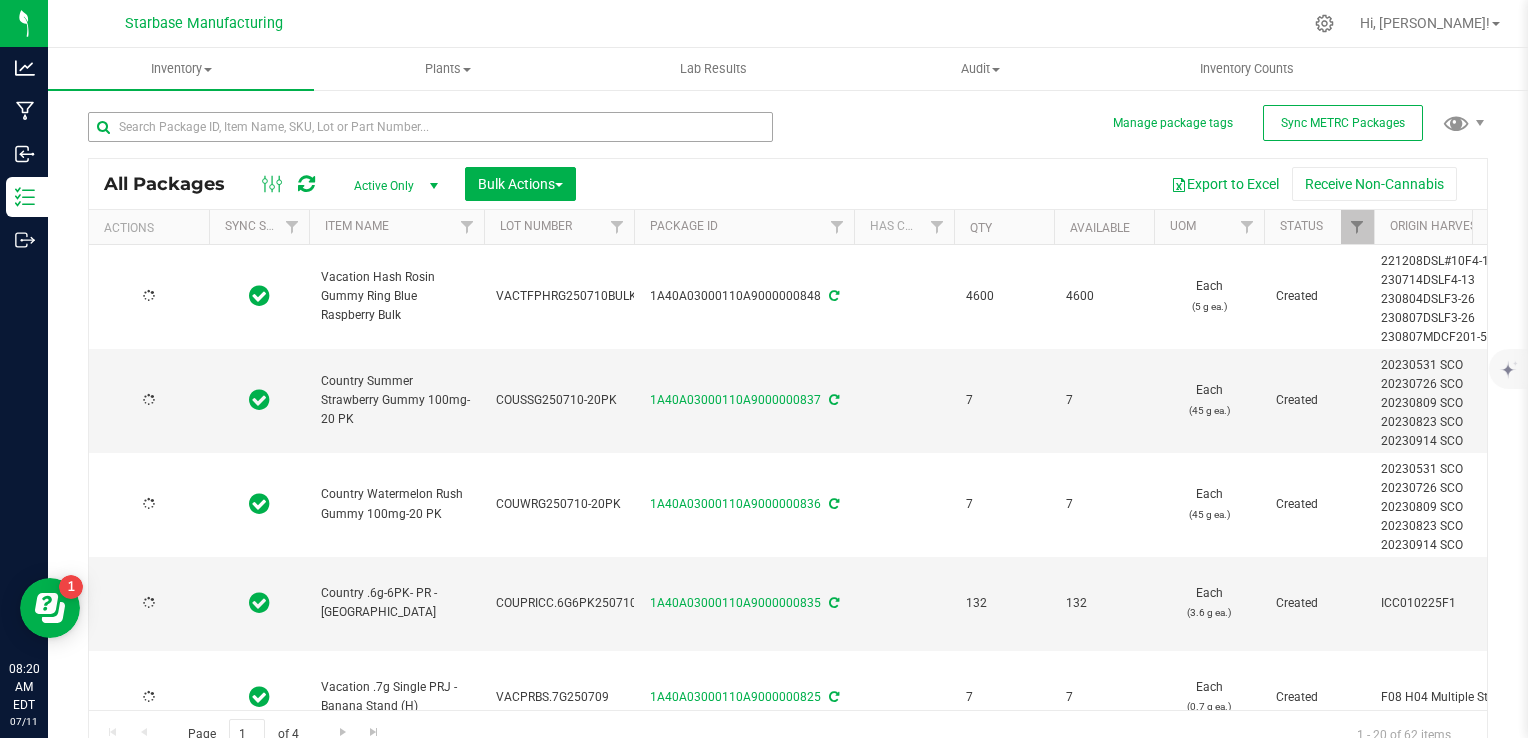 type on "[DATE]" 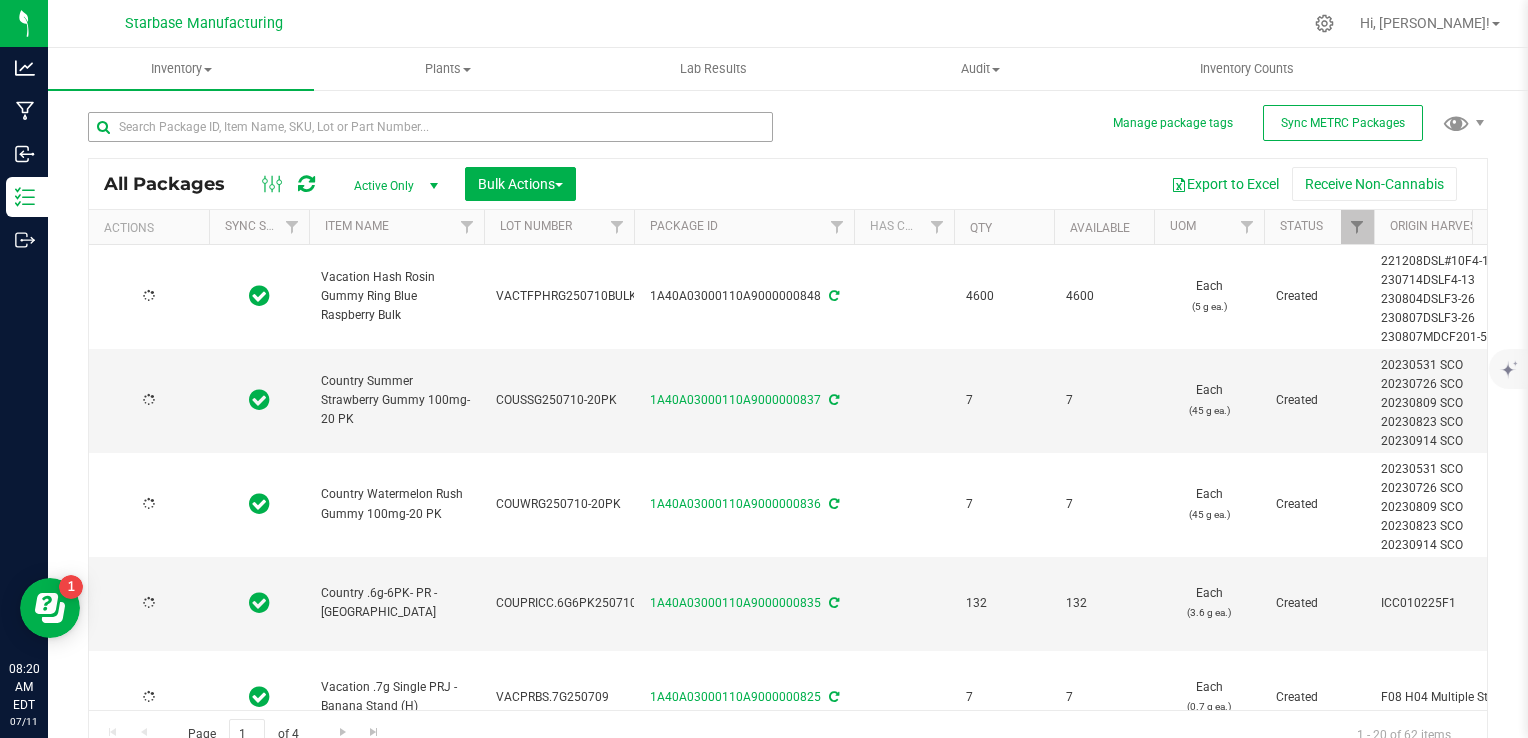 type on "[DATE]" 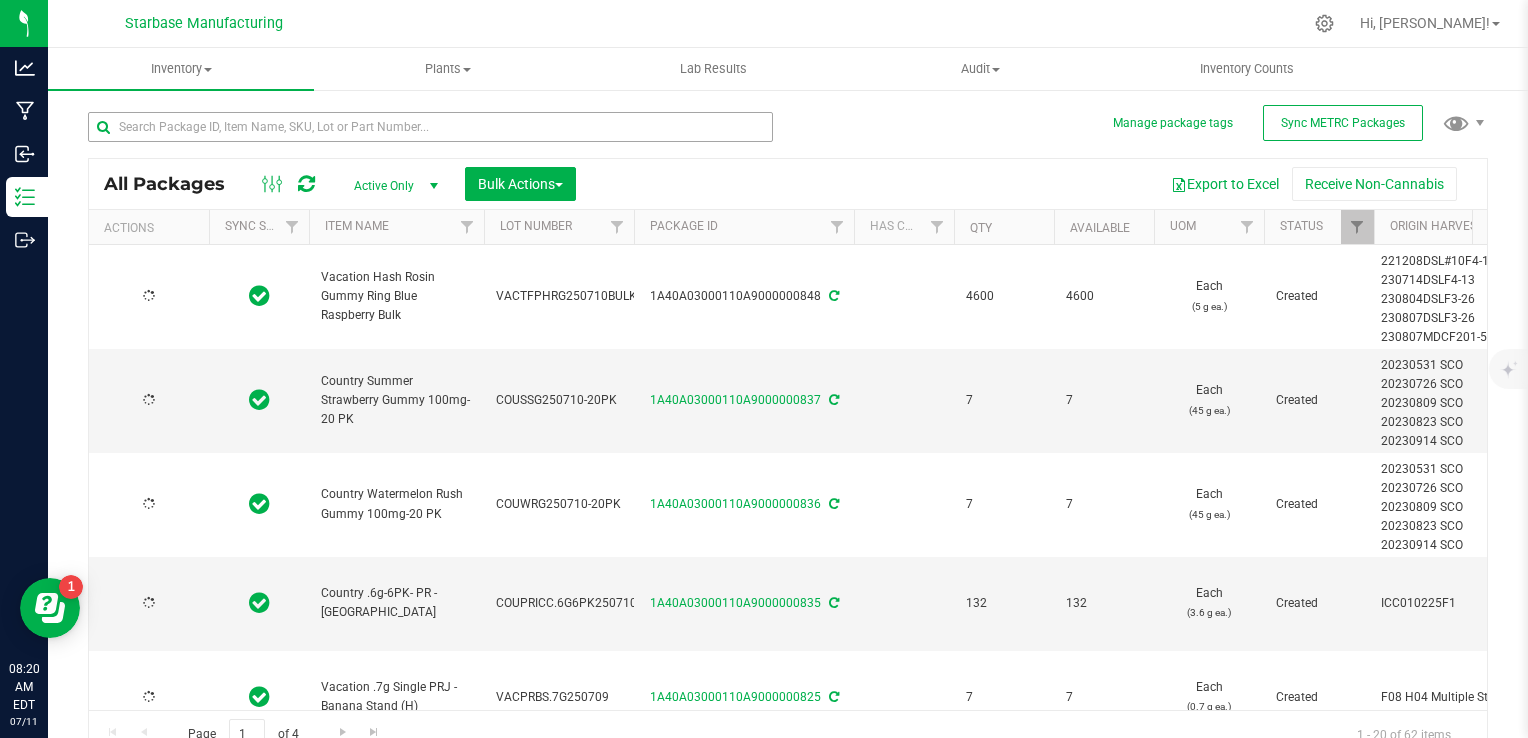 type on "[DATE]" 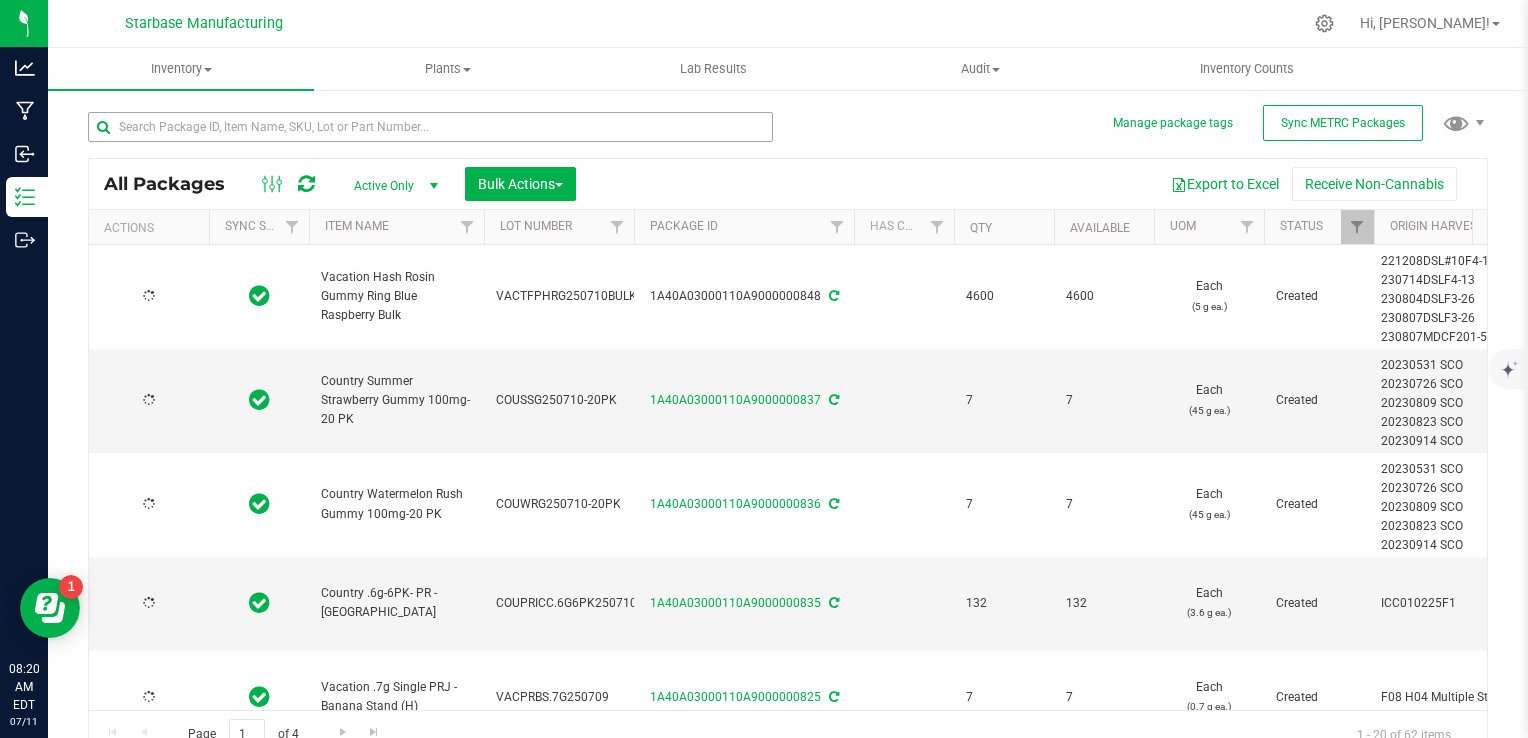 type on "[DATE]" 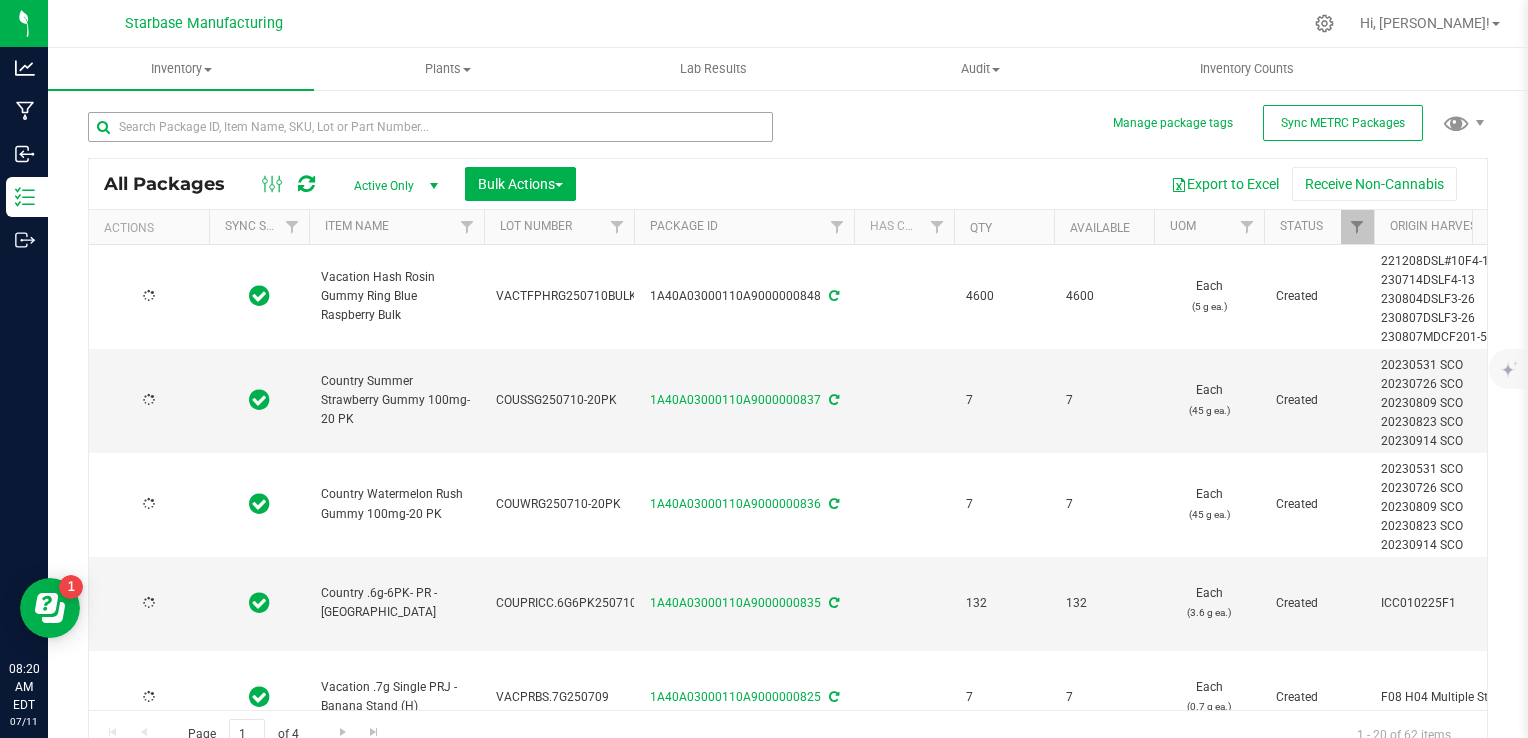 type on "[DATE]" 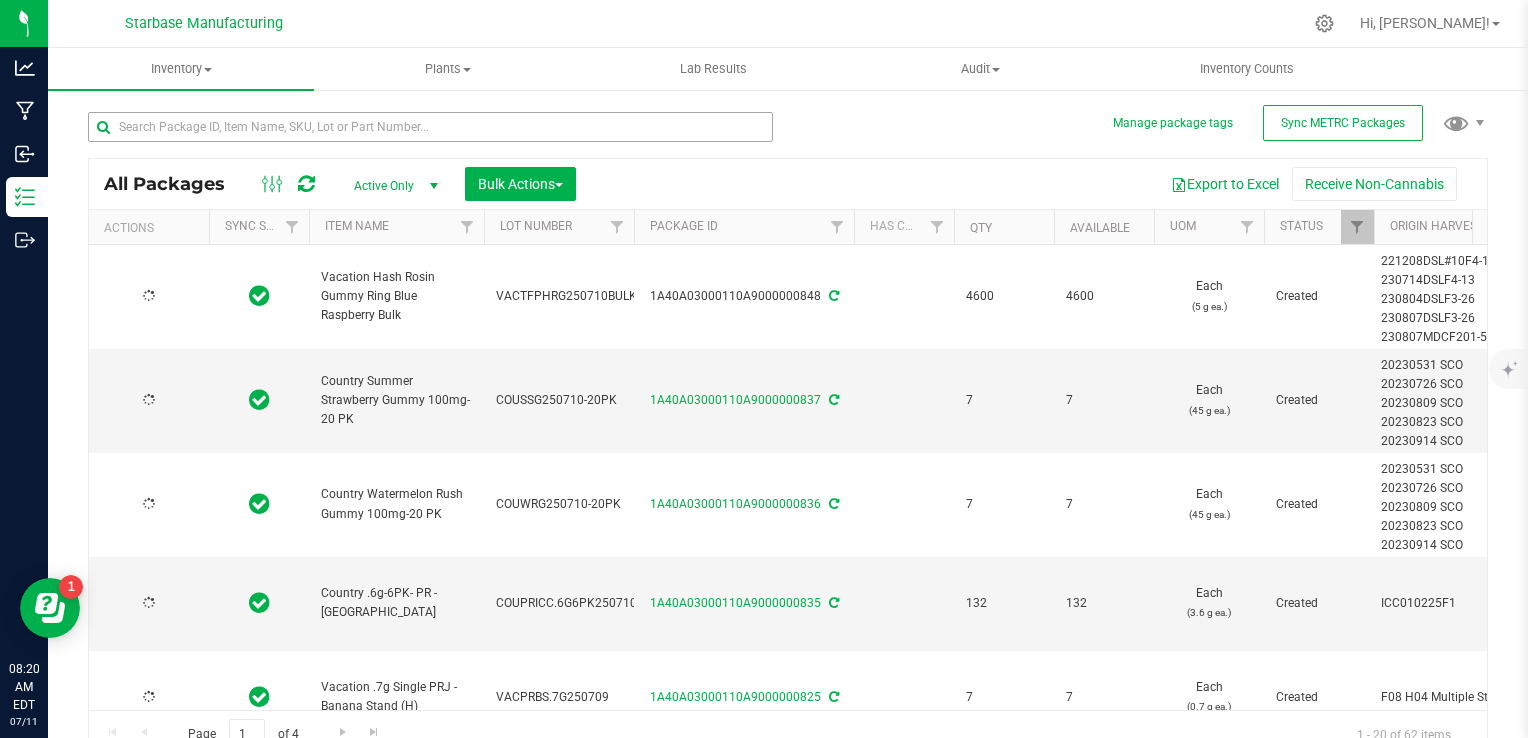type on "[DATE]" 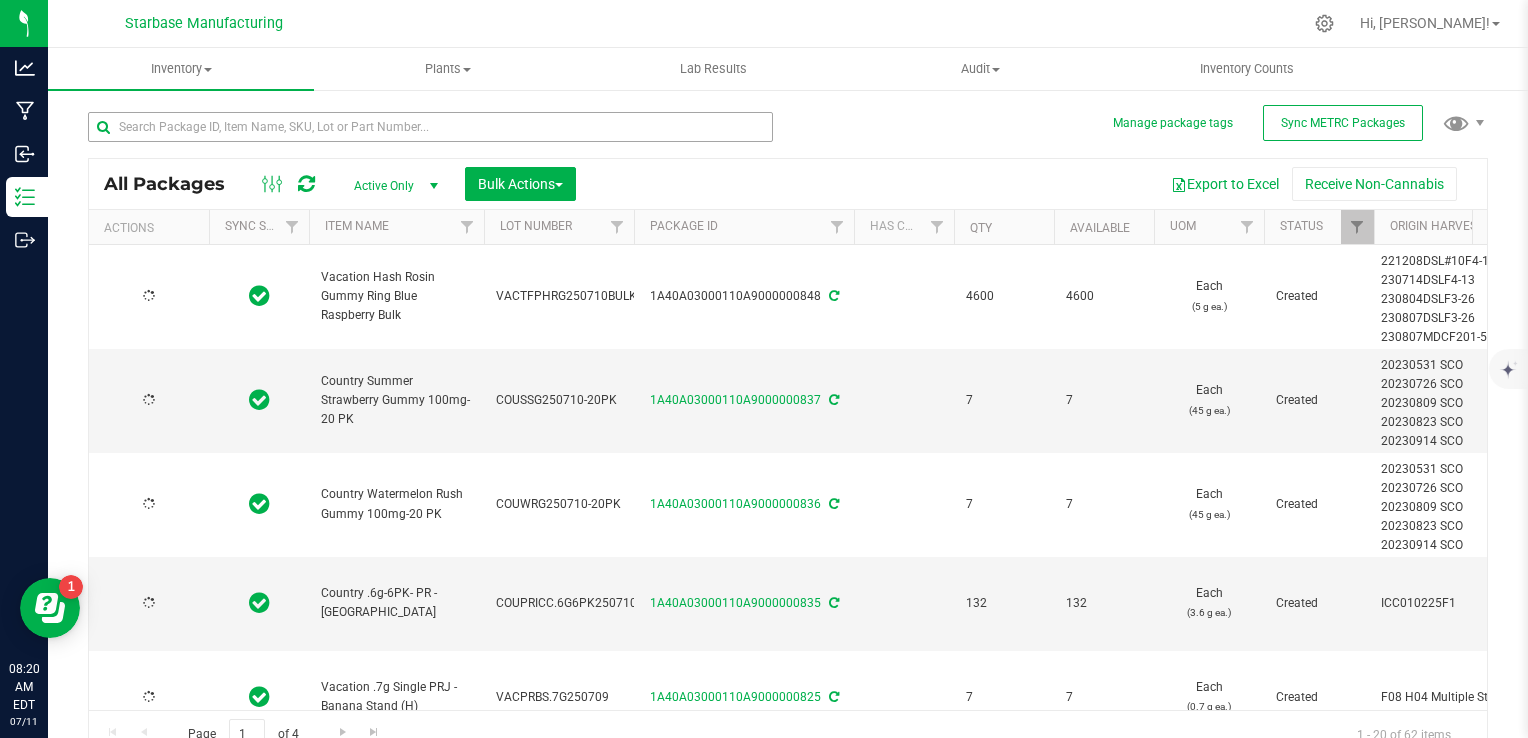 type on "[DATE]" 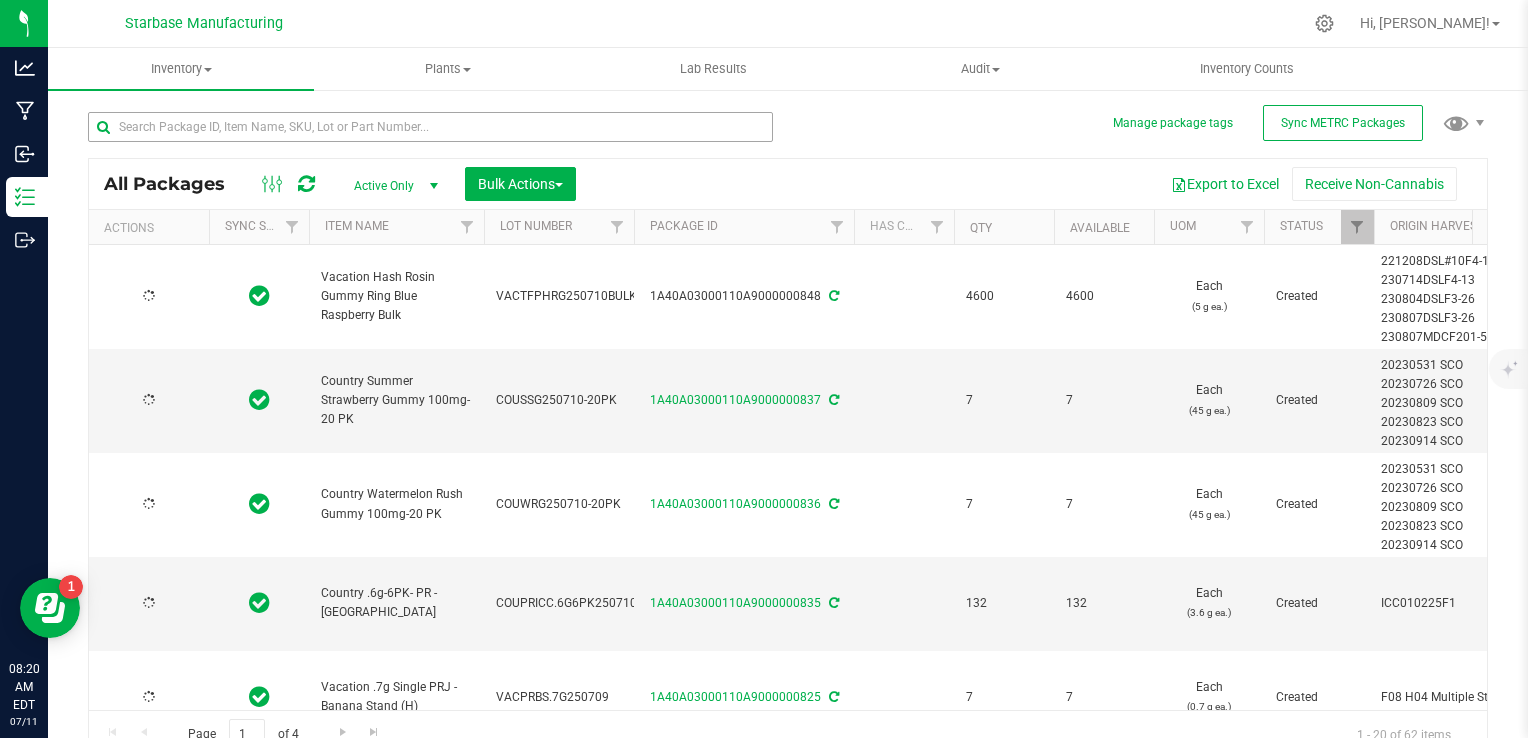 type on "[DATE]" 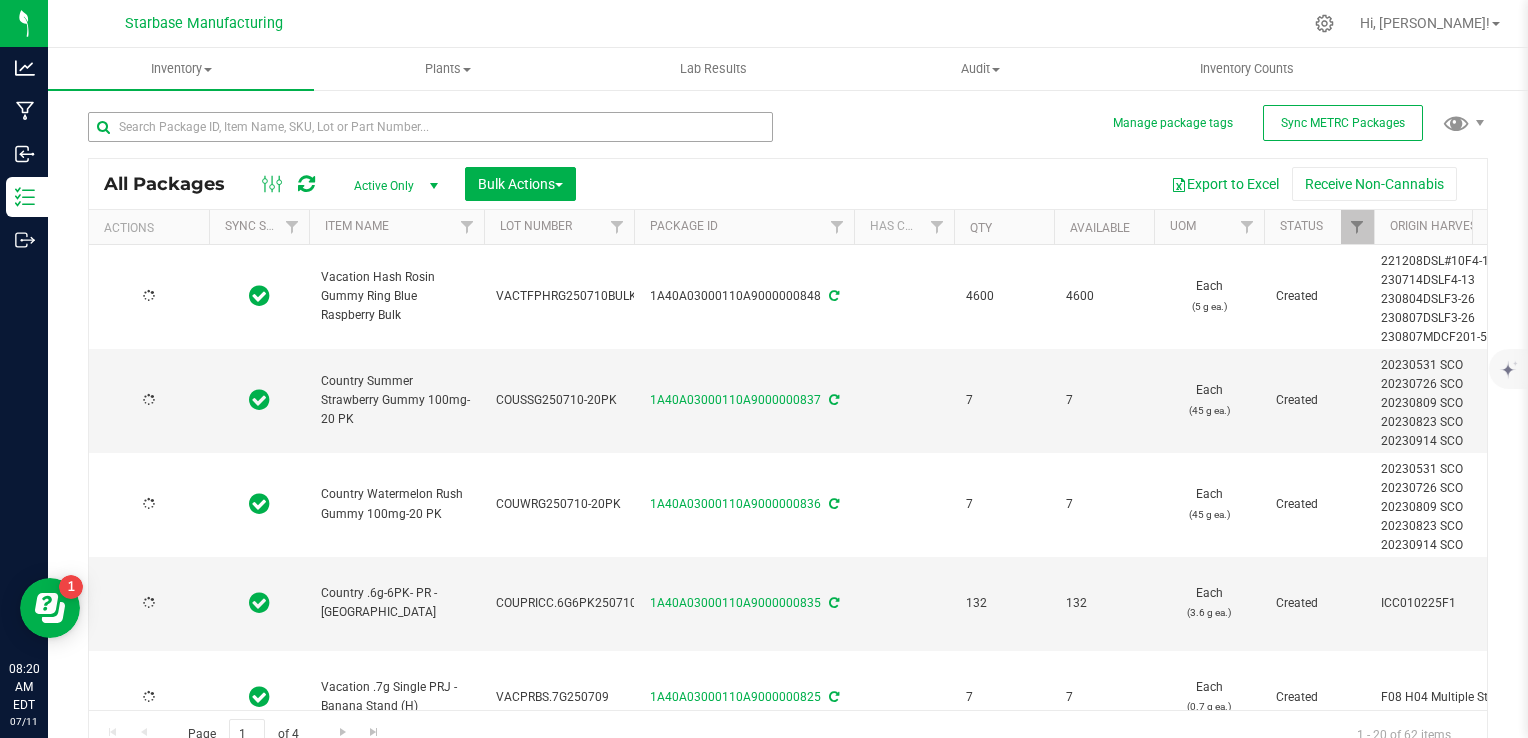 type on "[DATE]" 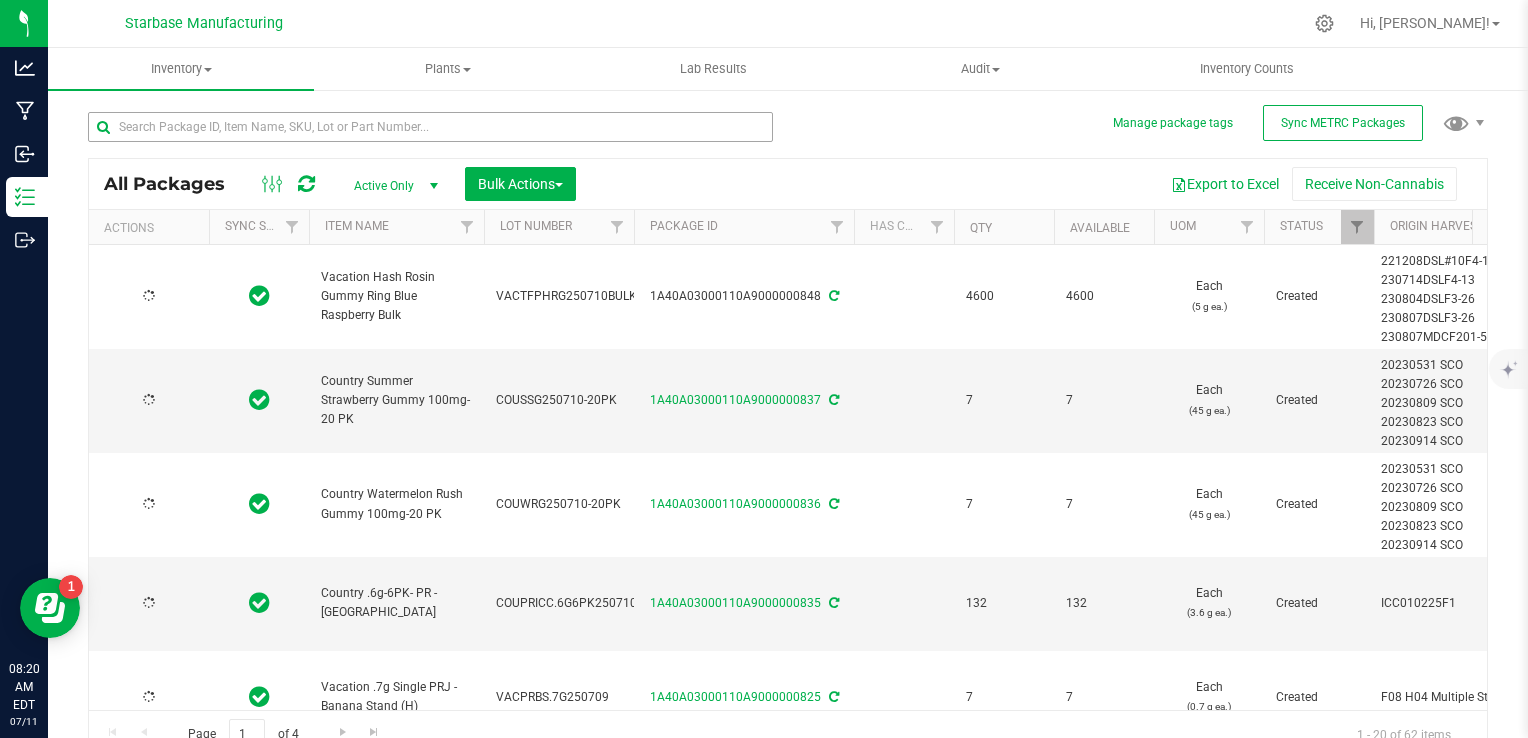 type on "[DATE]" 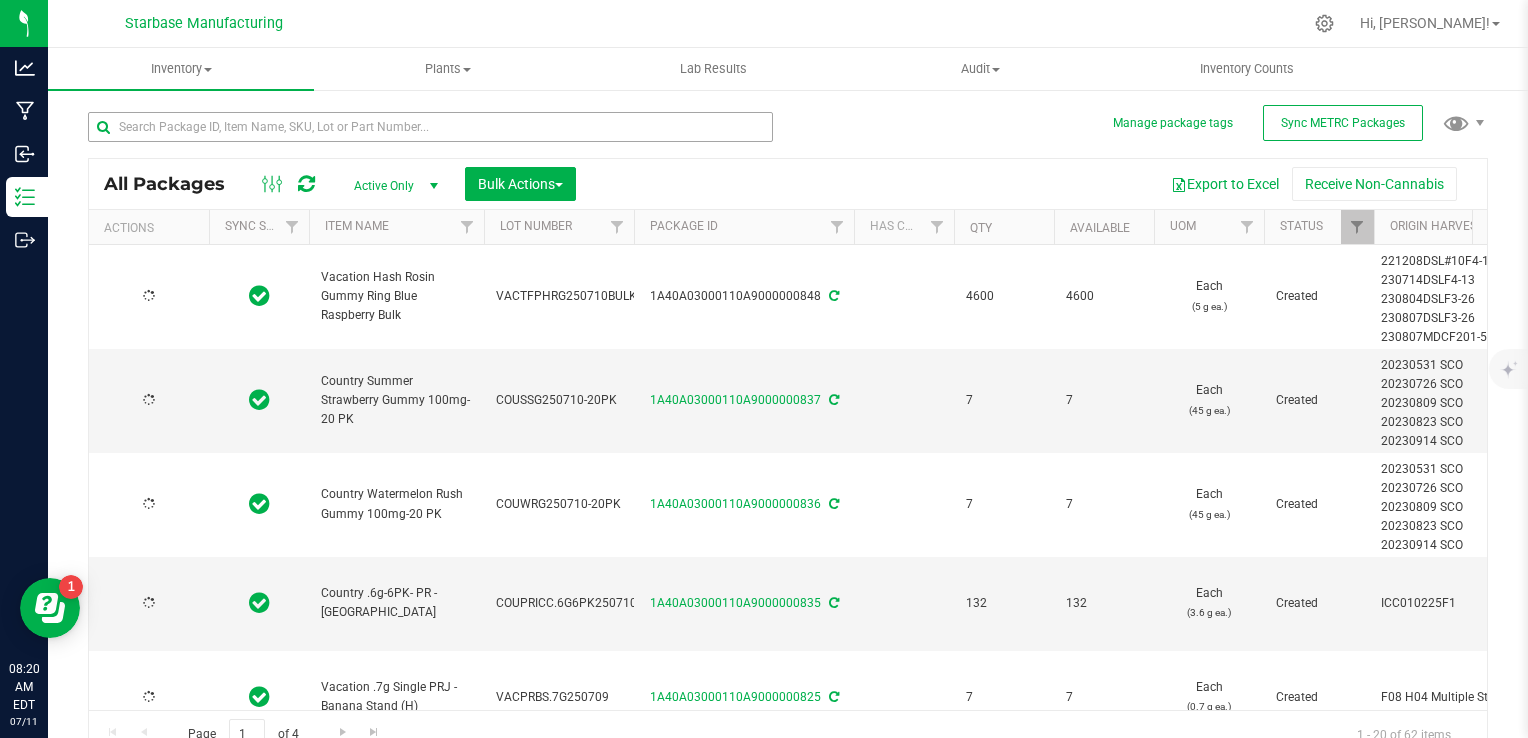 type on "[DATE]" 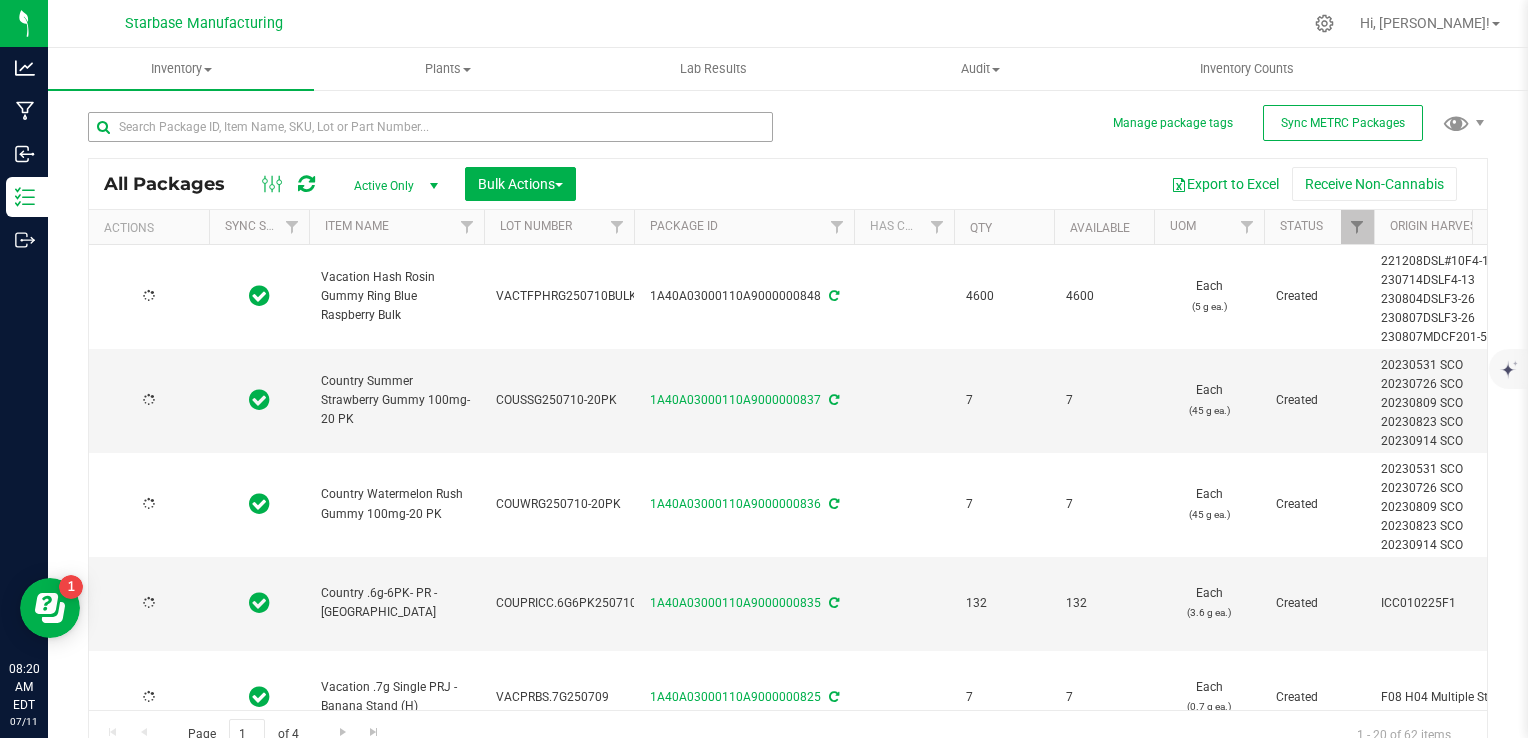 type on "[DATE]" 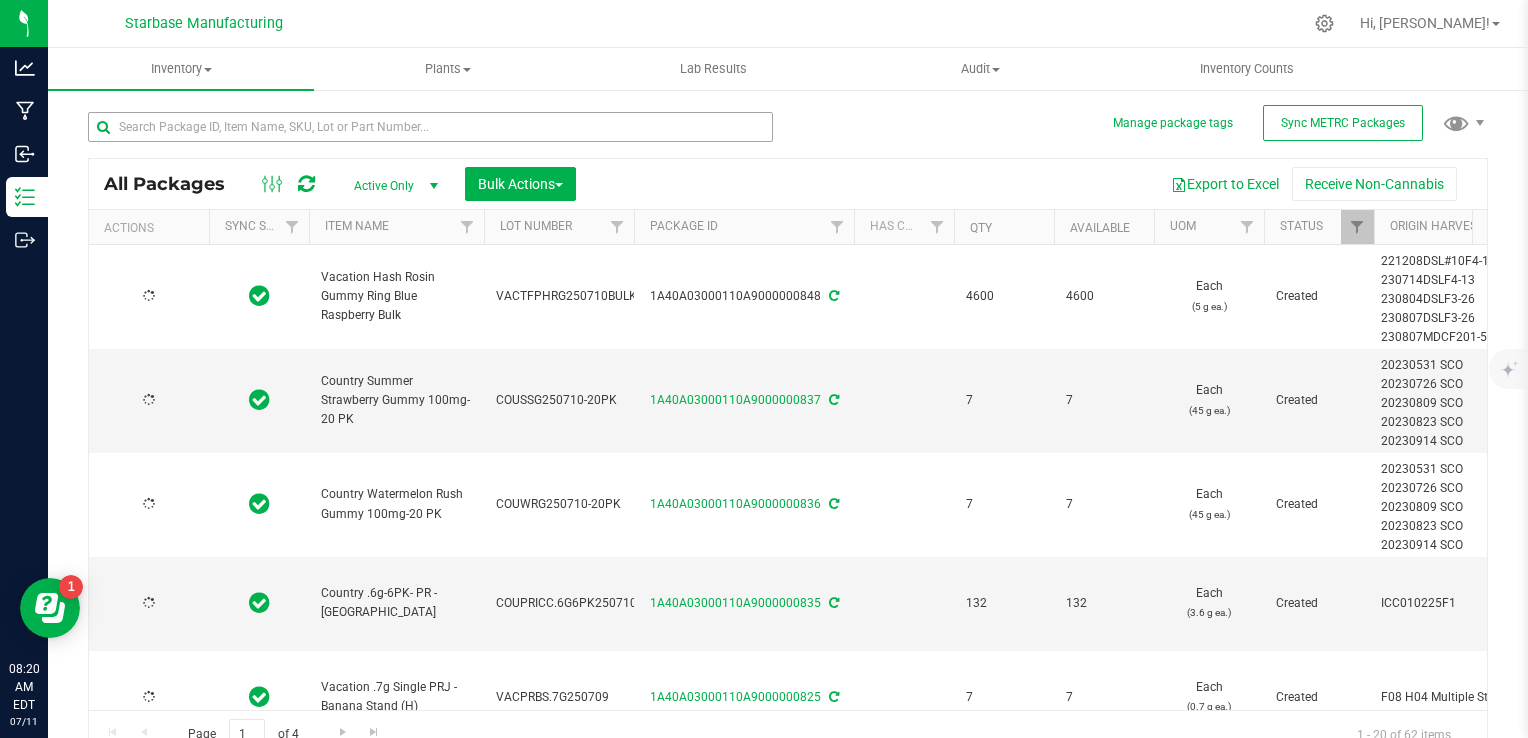 type on "[DATE]" 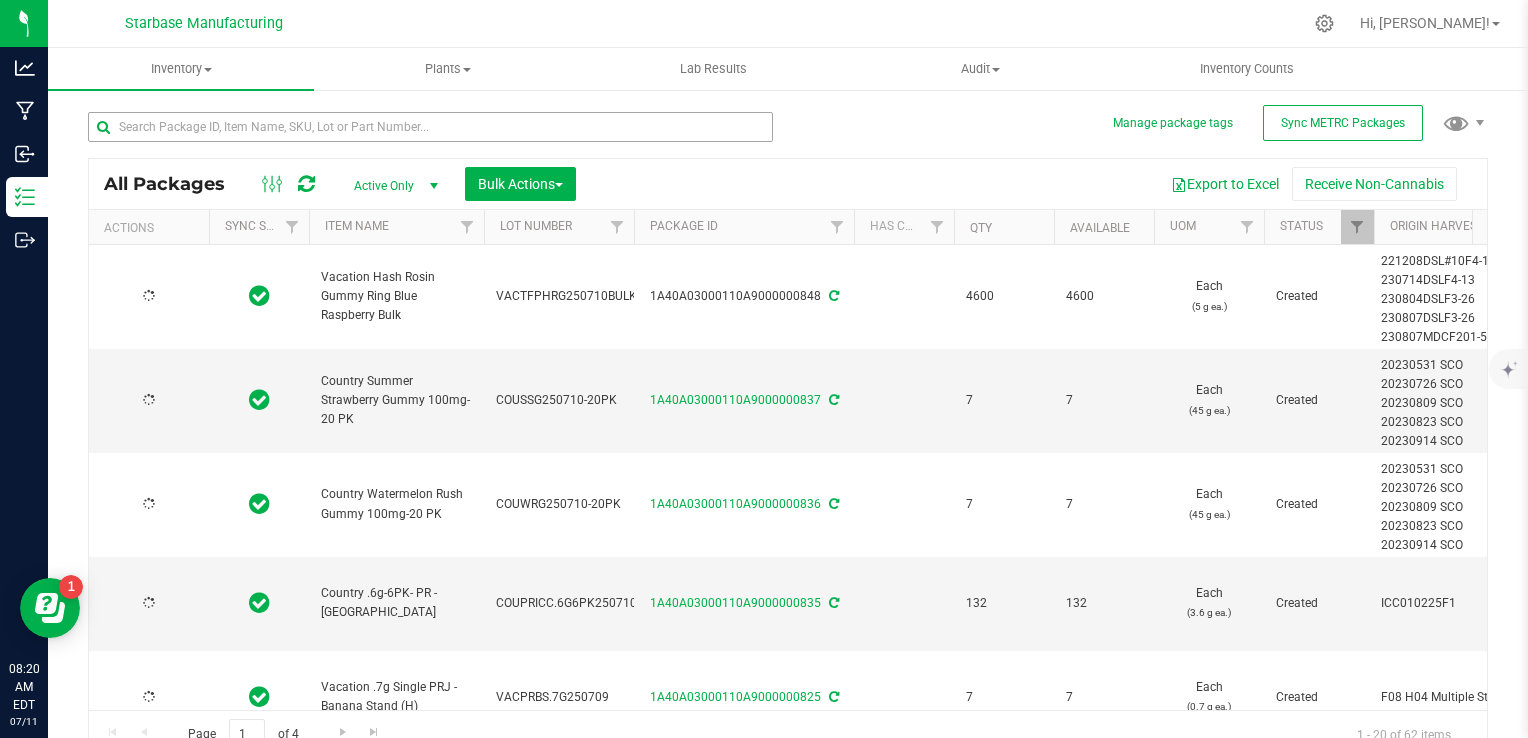 type on "[DATE]" 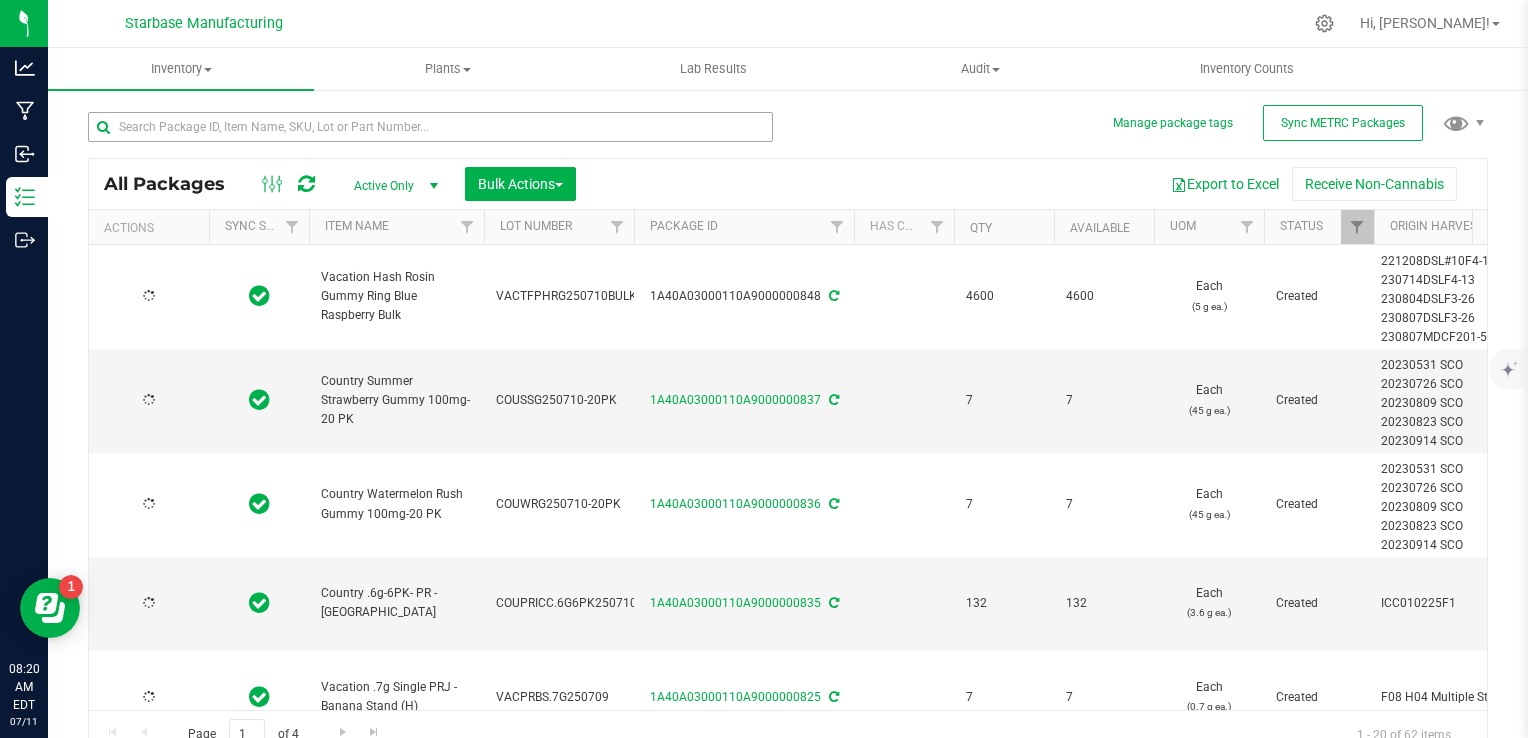 type on "[DATE]" 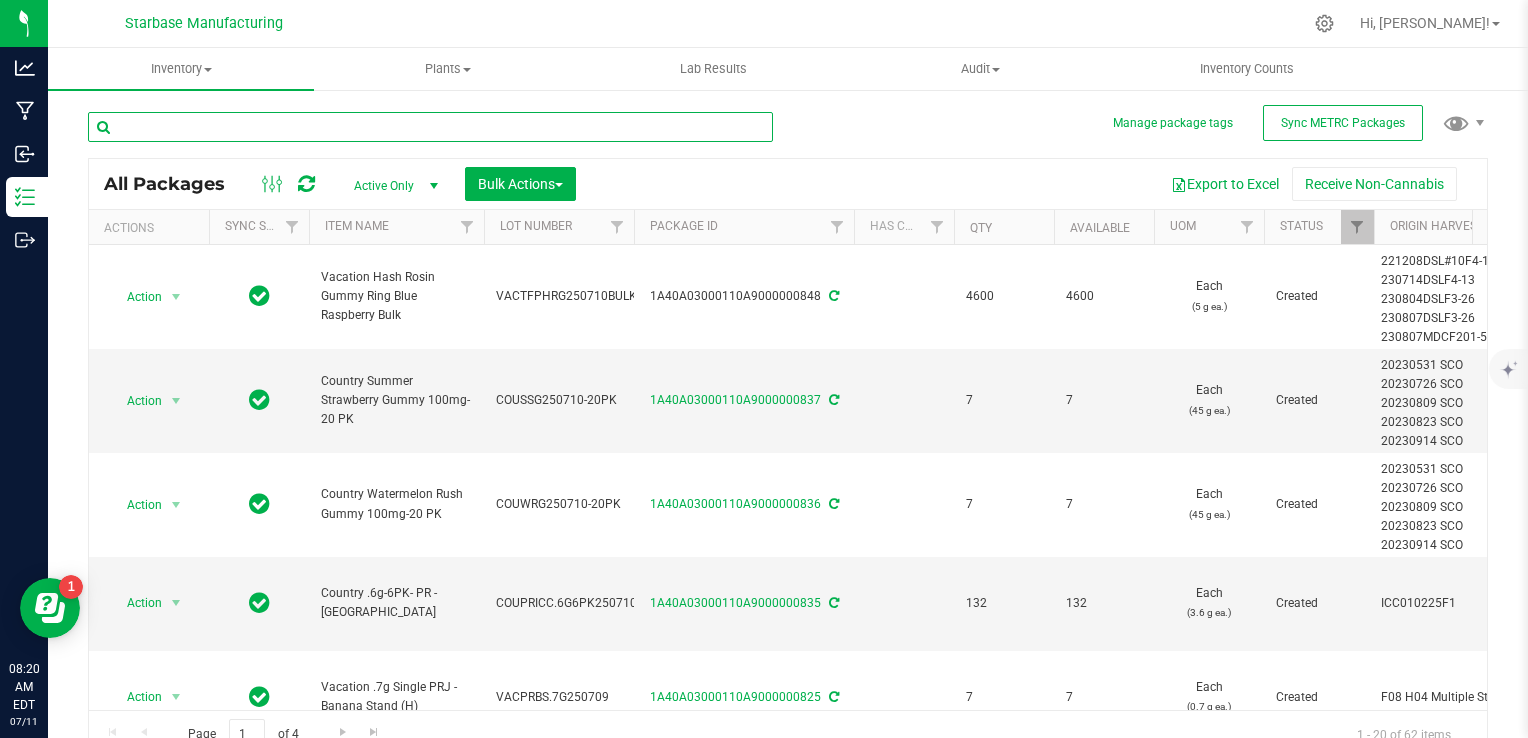click at bounding box center [430, 127] 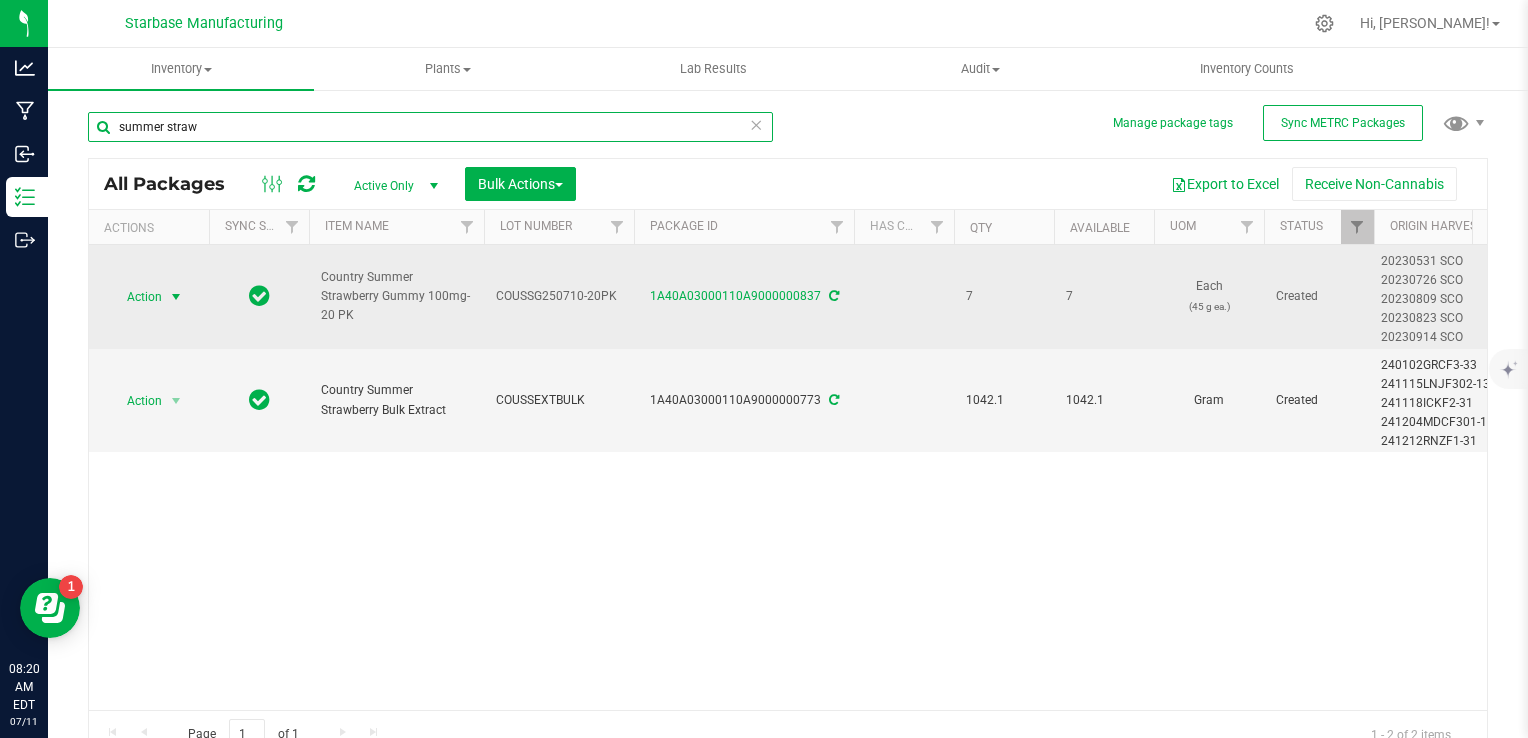 type on "summer straw" 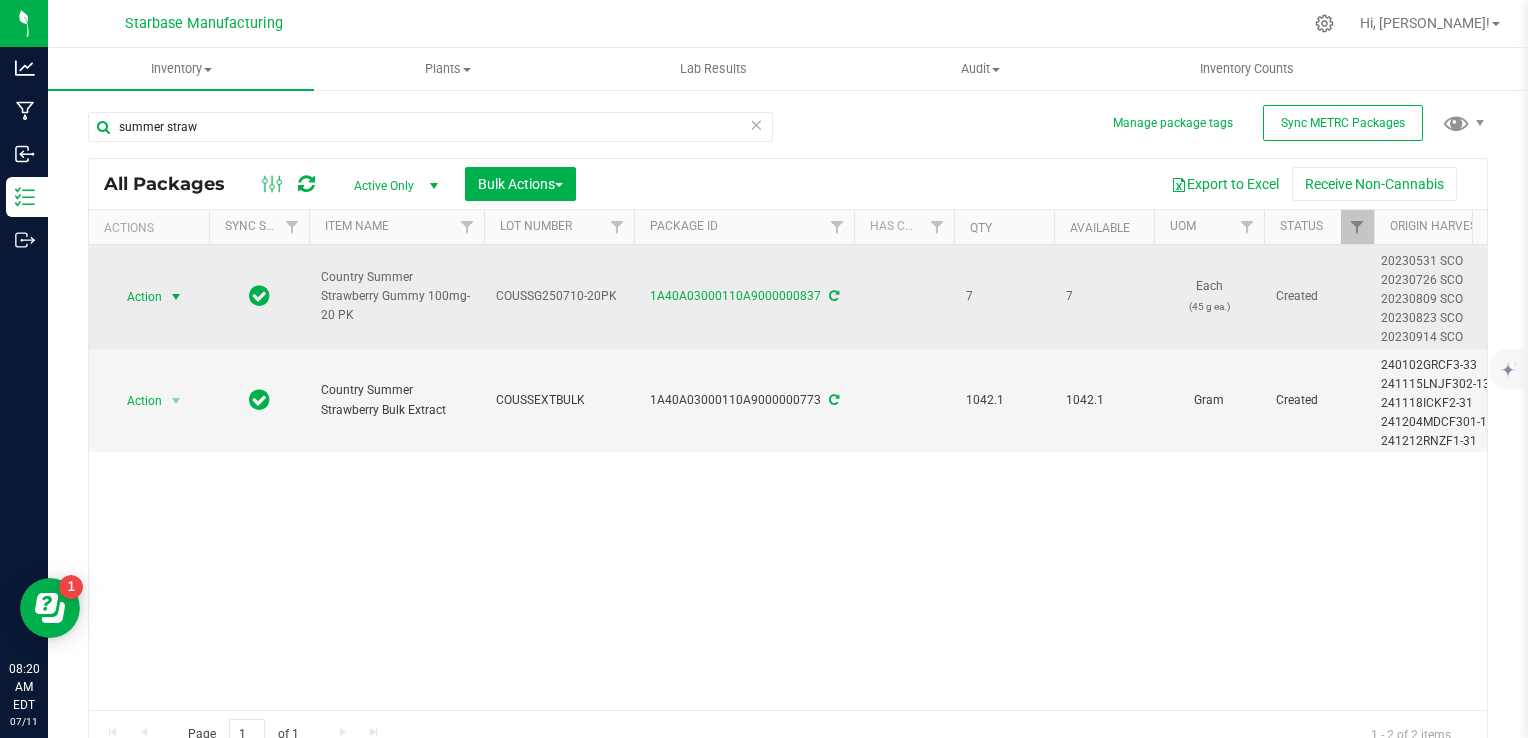 click on "Action" at bounding box center [136, 297] 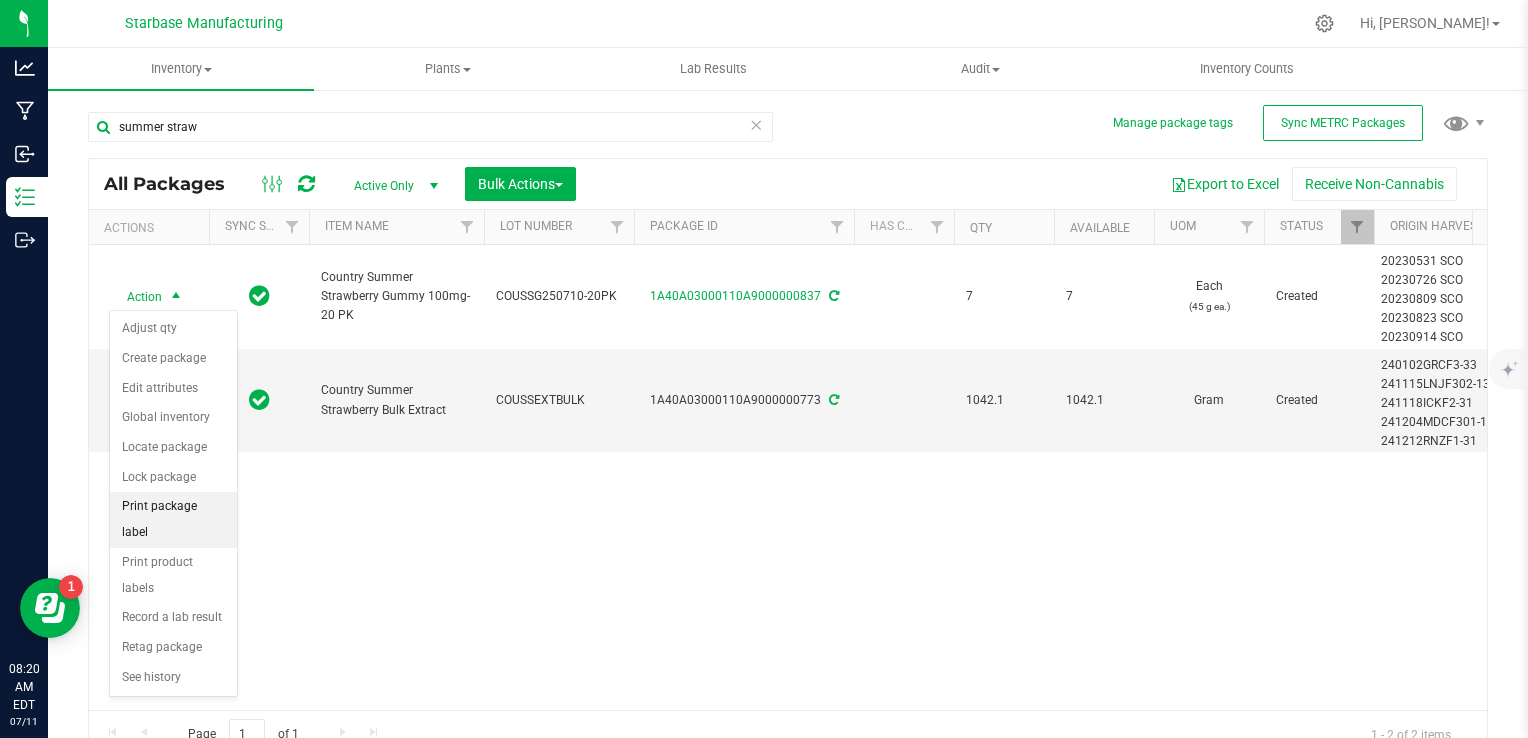click on "Print package label" at bounding box center (173, 519) 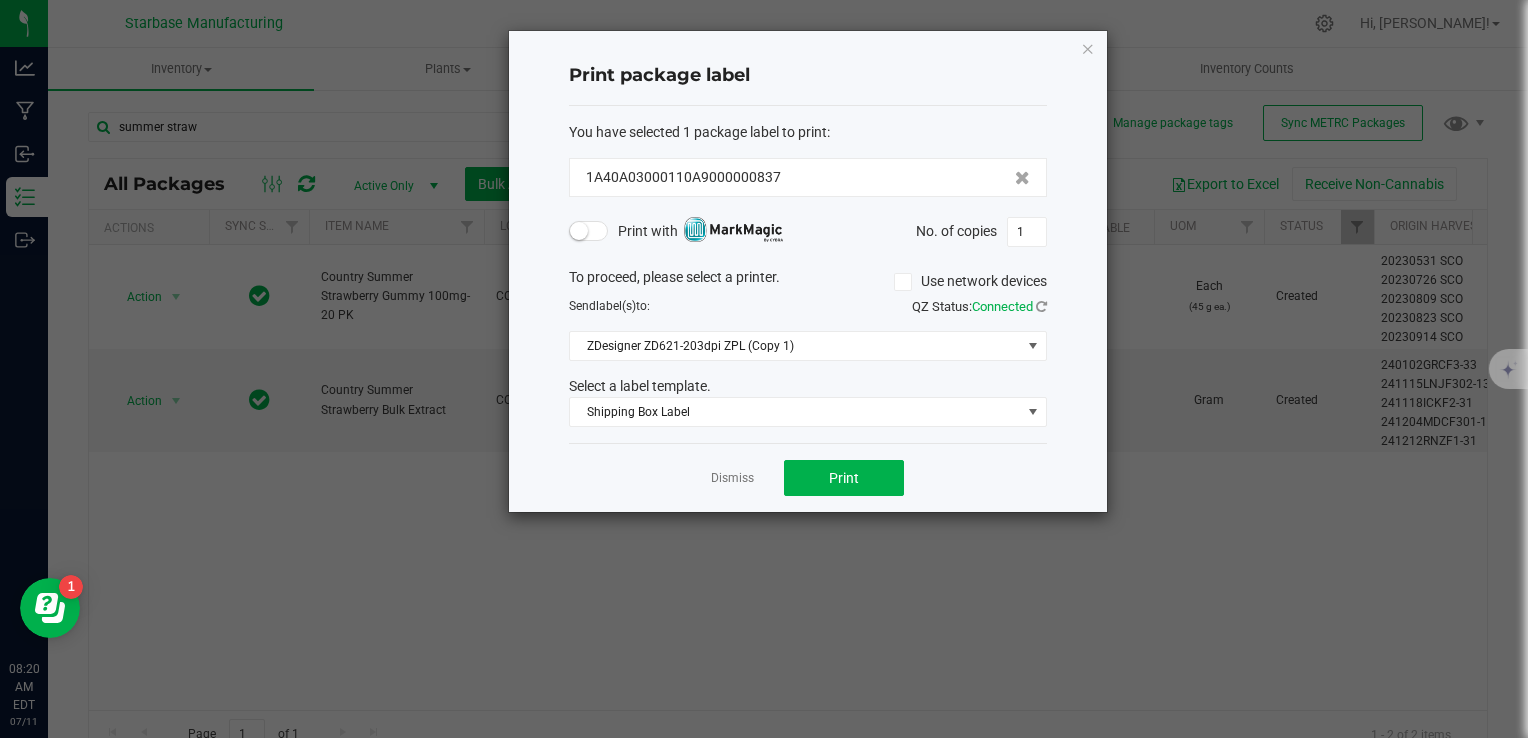 click at bounding box center [579, 231] 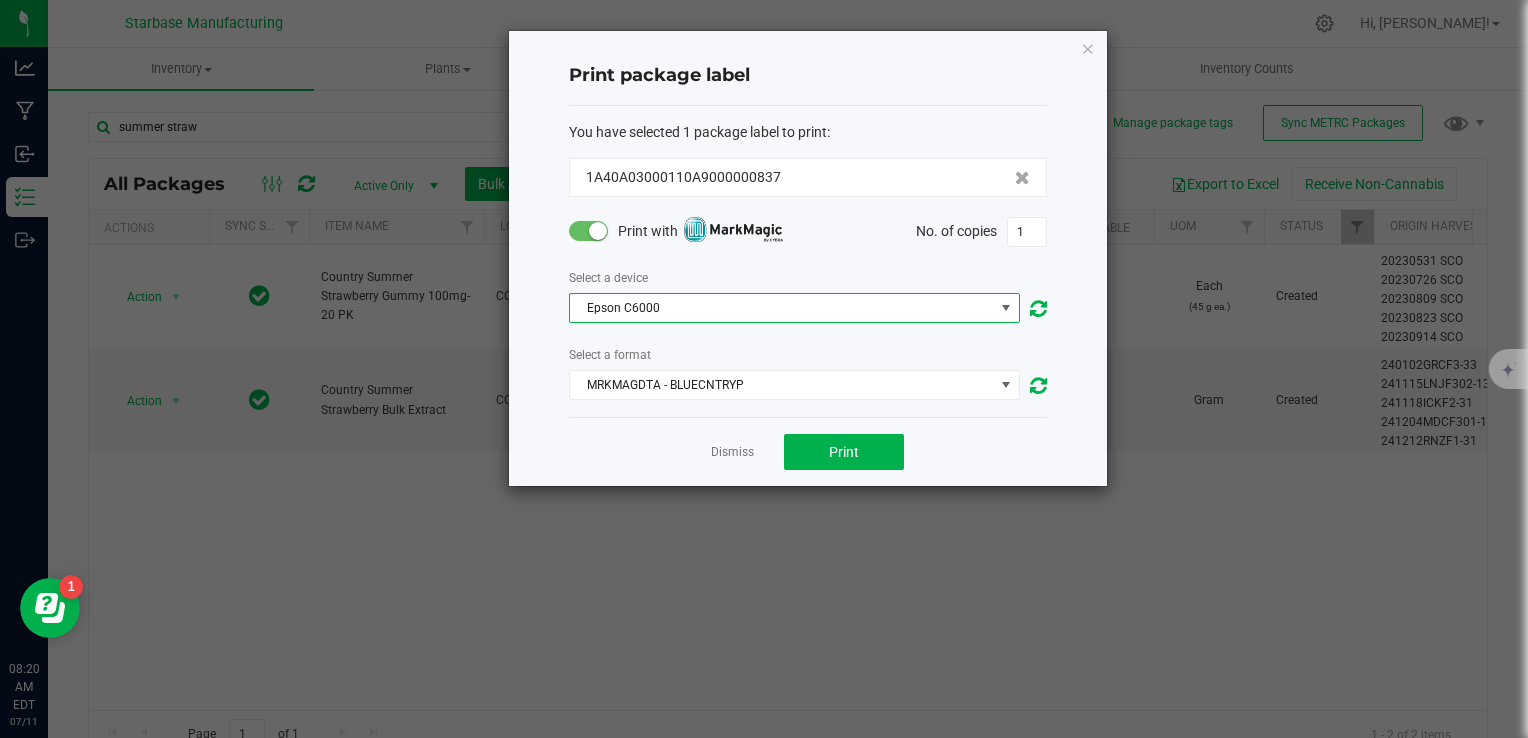 click on "Epson C6000" at bounding box center [782, 308] 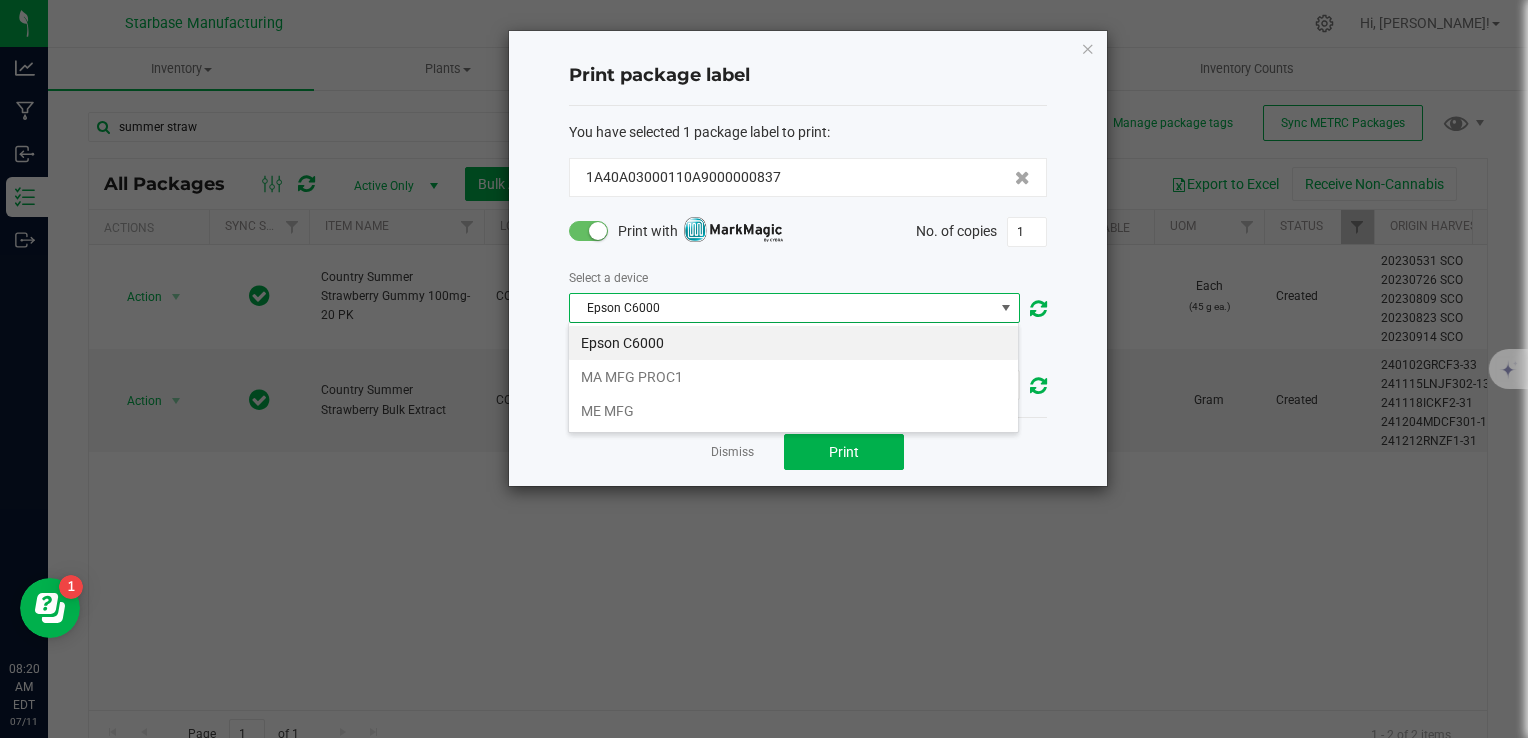 scroll, scrollTop: 99970, scrollLeft: 99548, axis: both 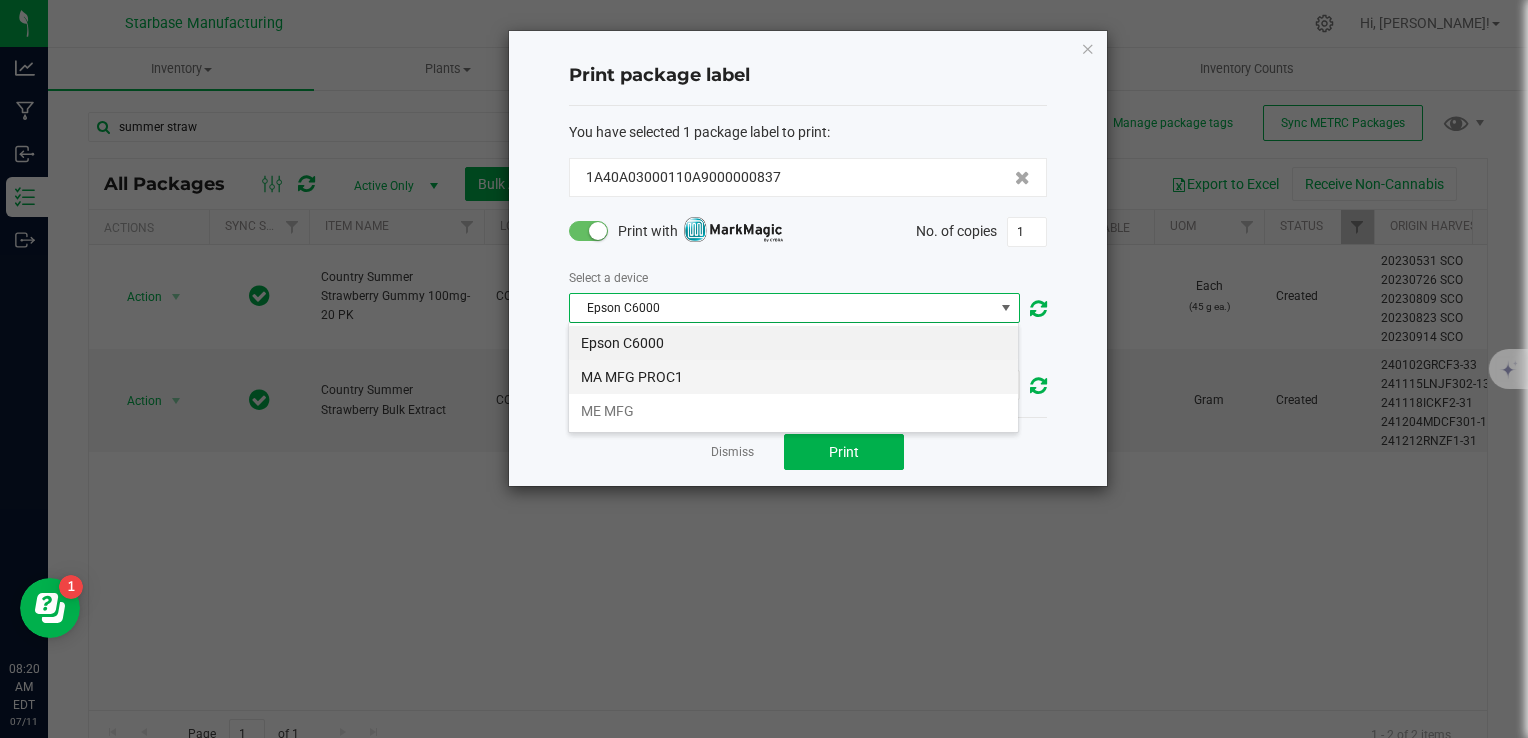 click on "MA MFG PROC1" at bounding box center [793, 377] 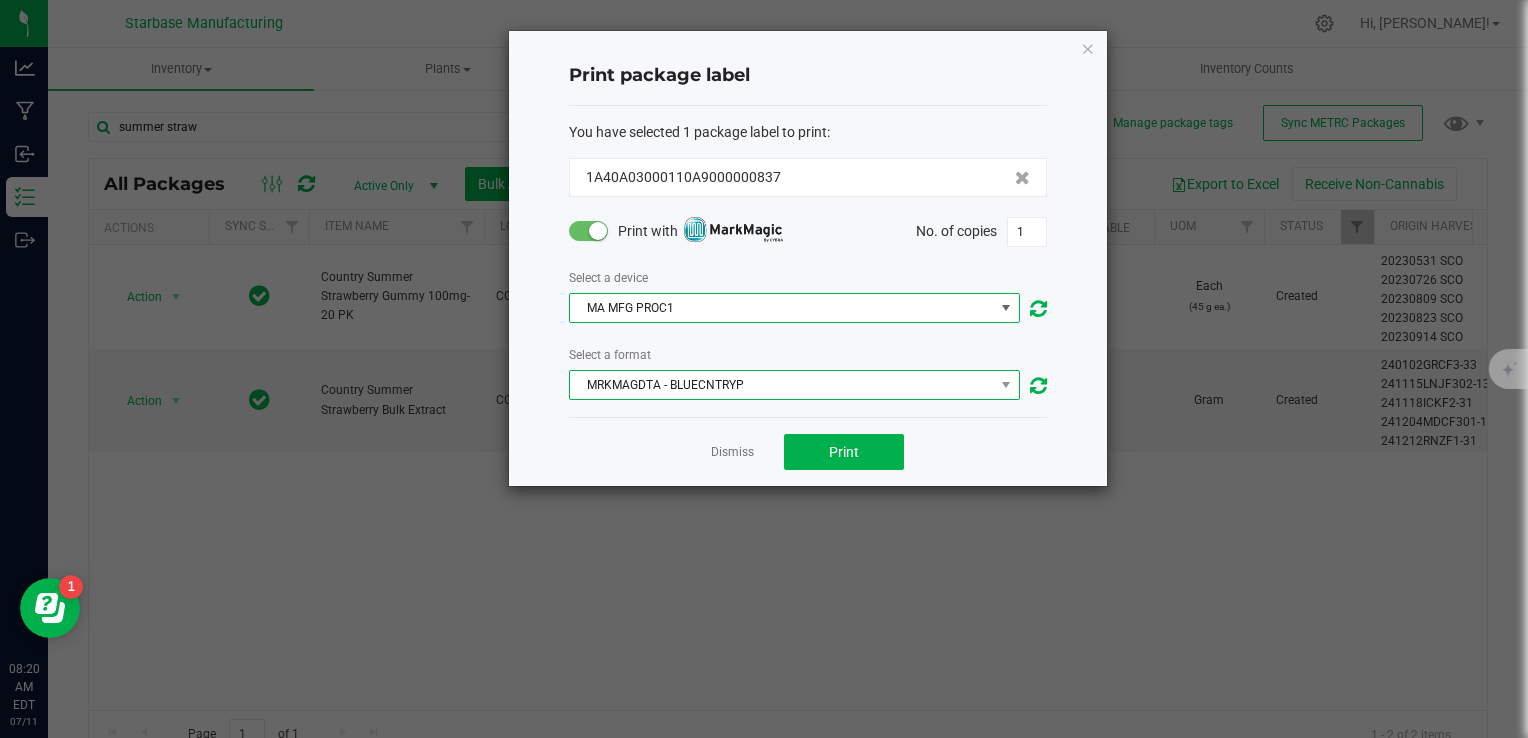 click on "MRKMAGDTA - BLUECNTRYP" at bounding box center [782, 385] 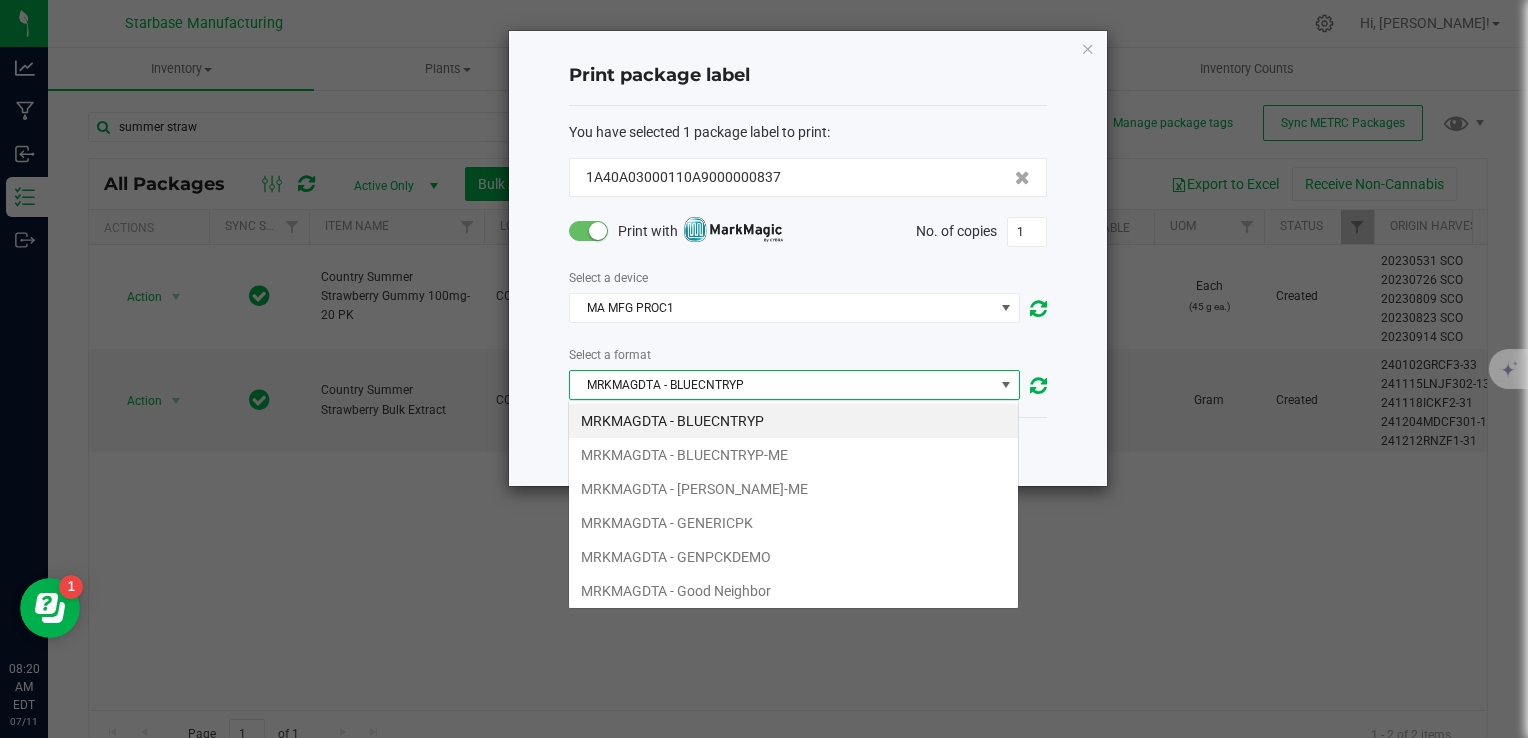 scroll, scrollTop: 99970, scrollLeft: 99548, axis: both 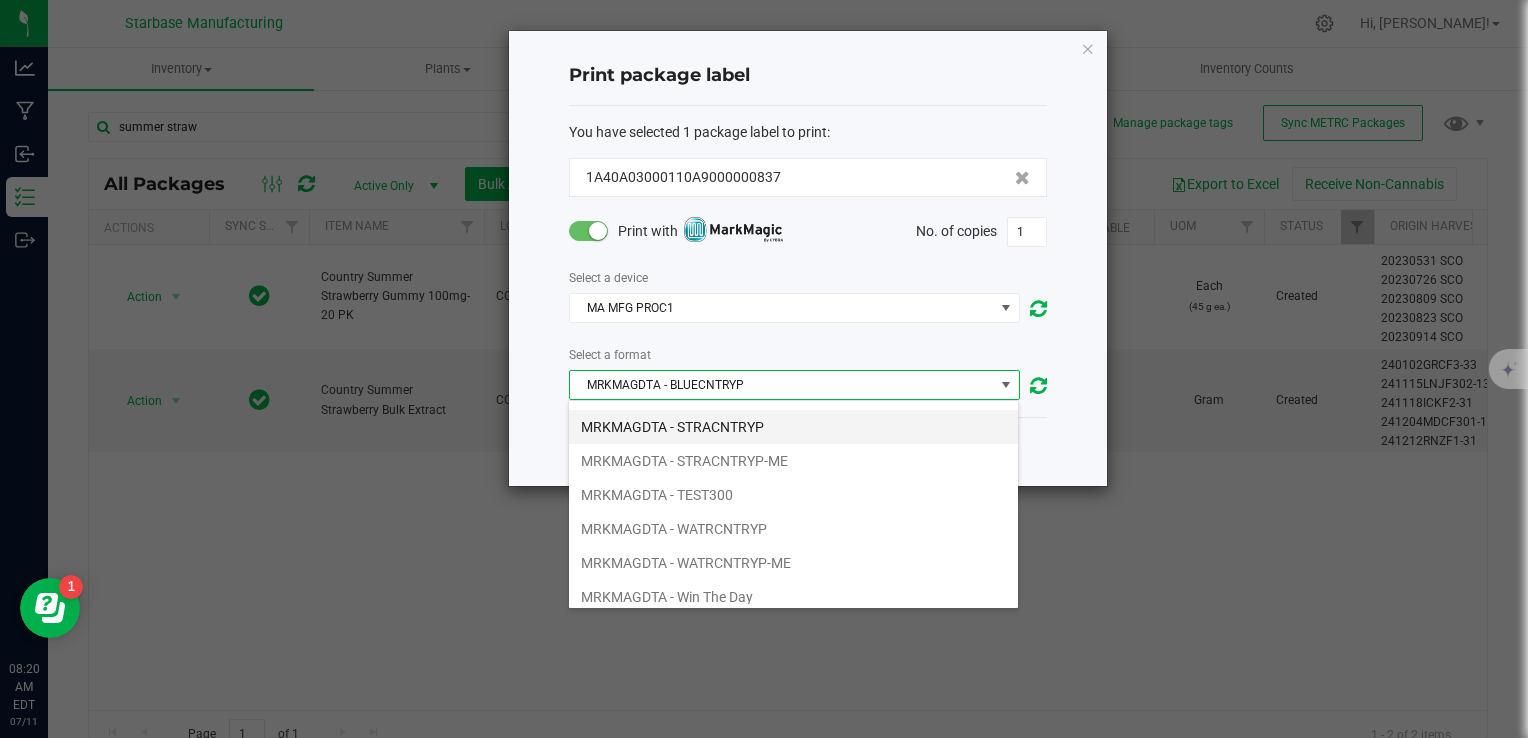 click on "MRKMAGDTA - STRACNTRYP" at bounding box center [793, 427] 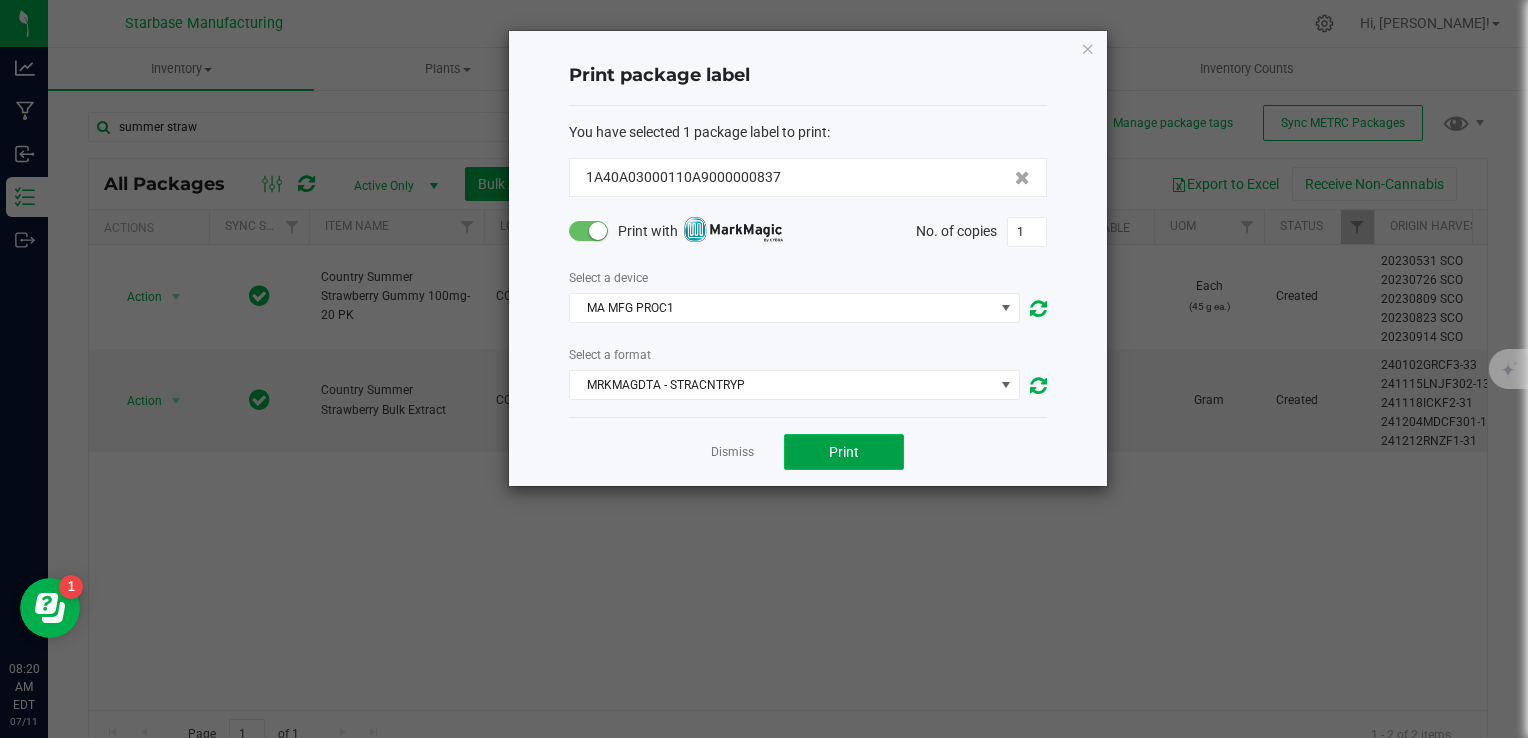 click on "Print" 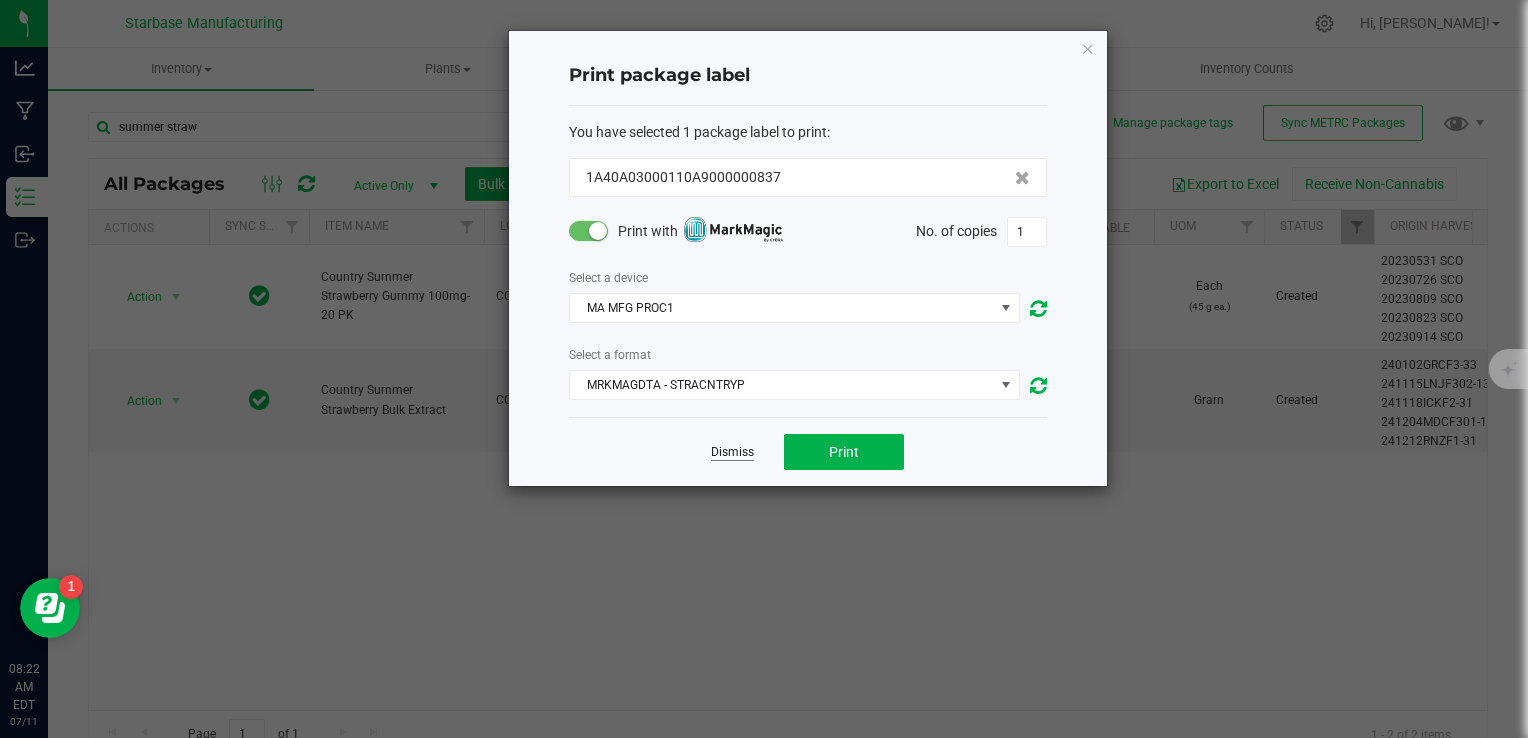 click on "Dismiss" 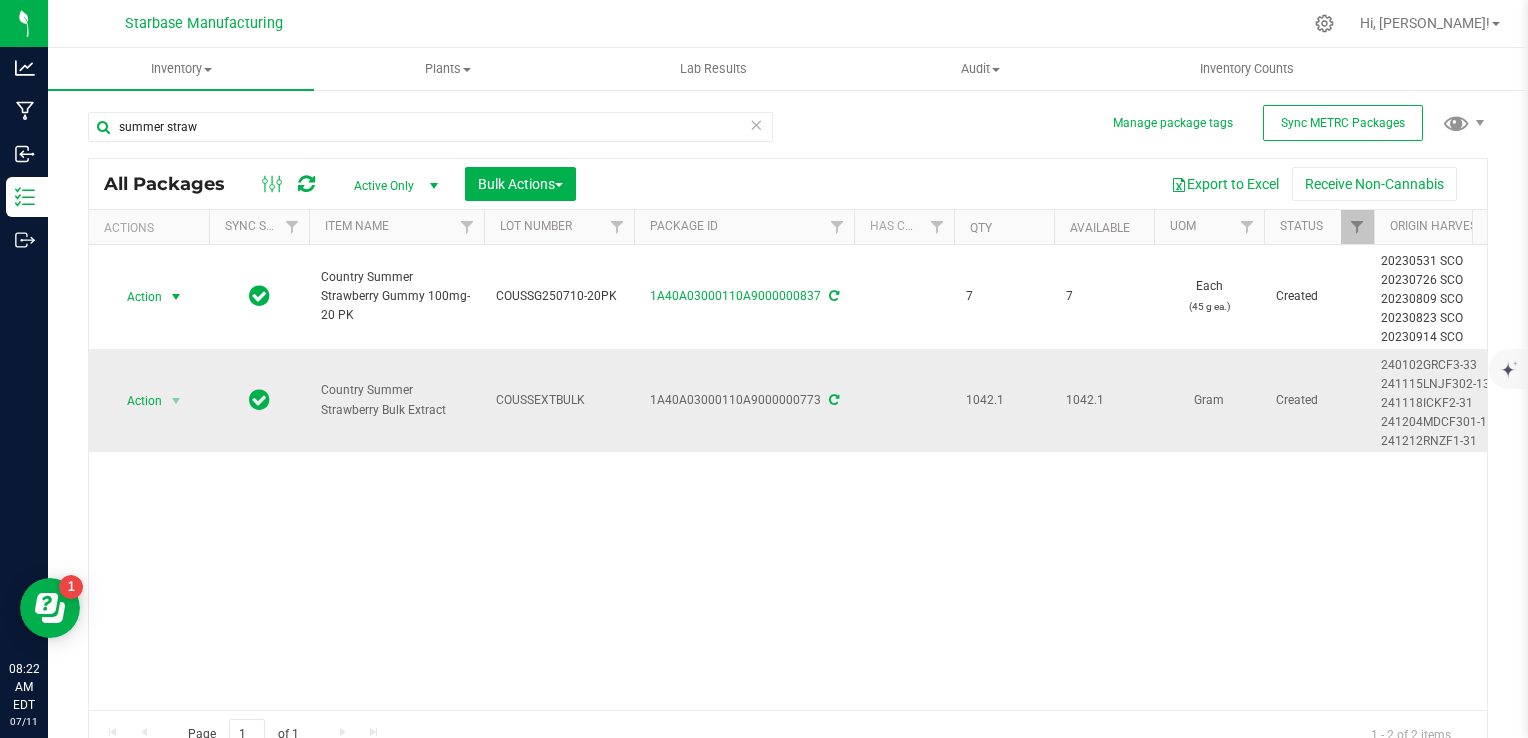 scroll, scrollTop: 0, scrollLeft: 288, axis: horizontal 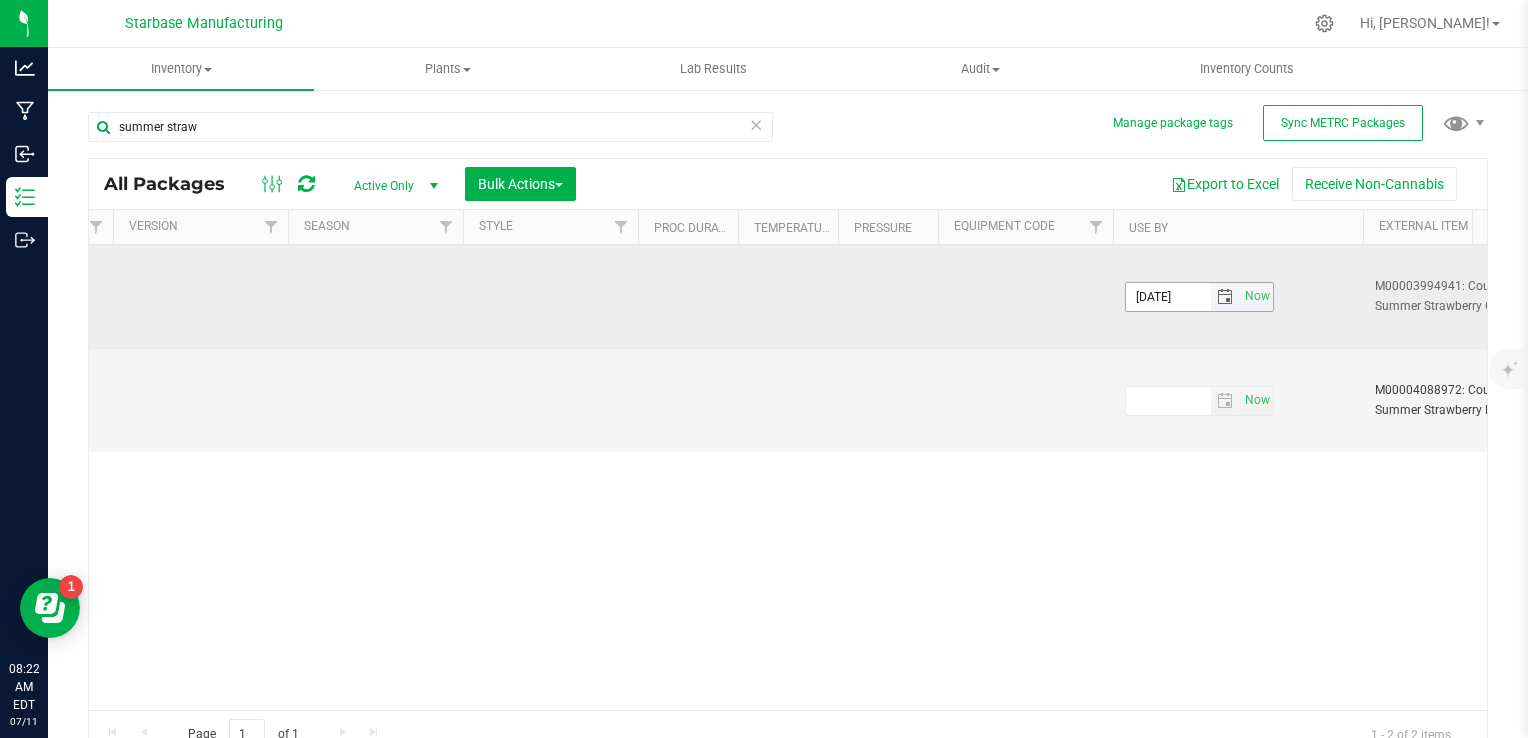 click at bounding box center (1225, 297) 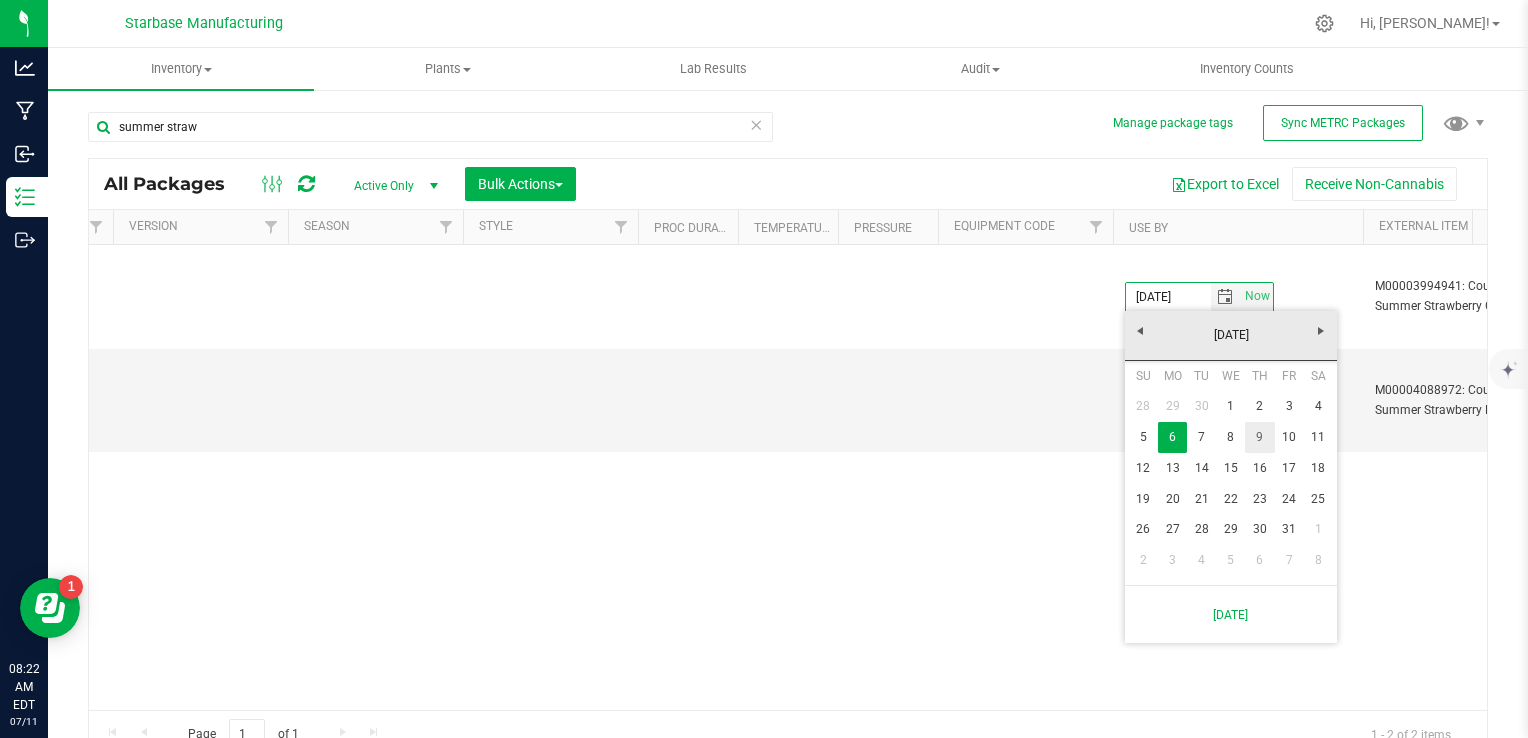 click on "9" at bounding box center (1259, 437) 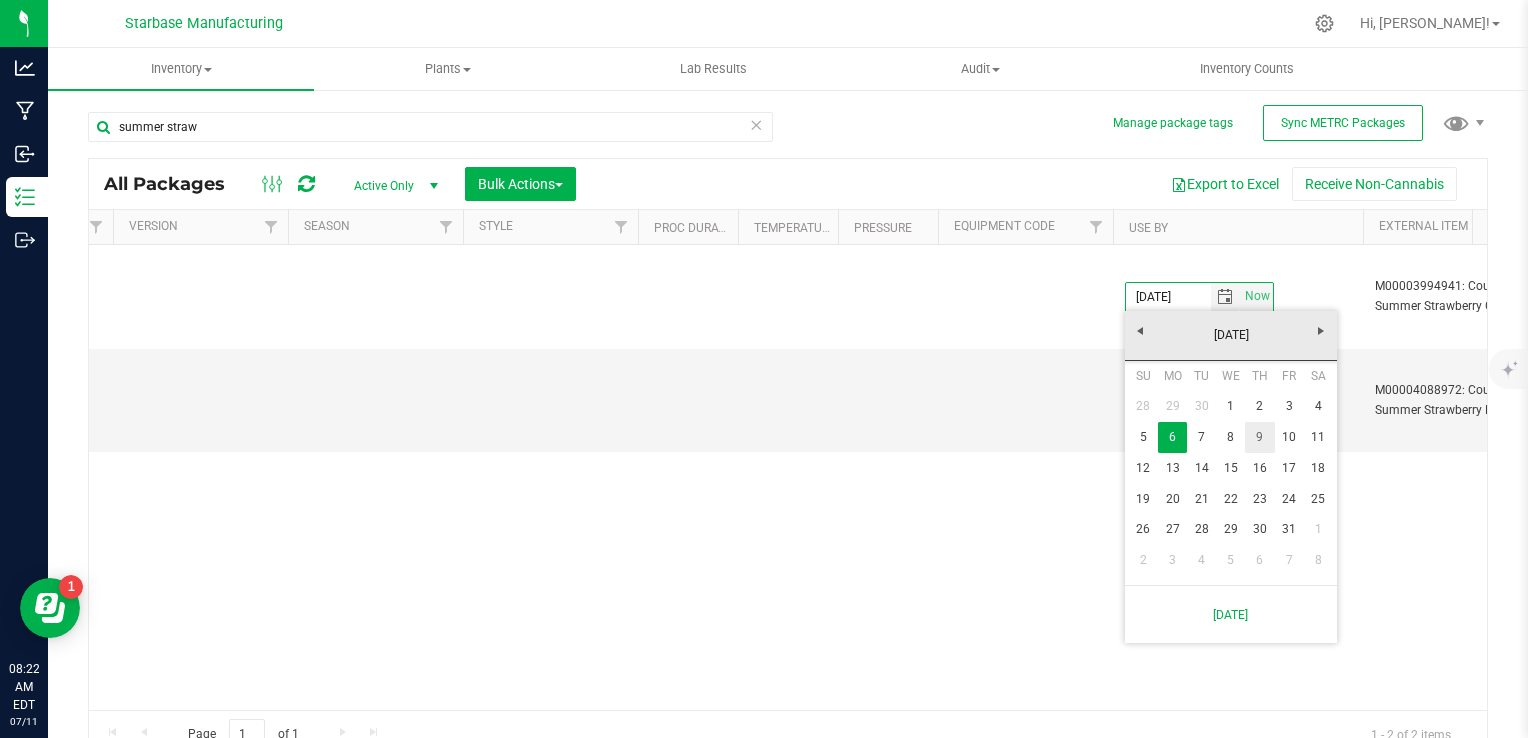 type on "2026-07-09" 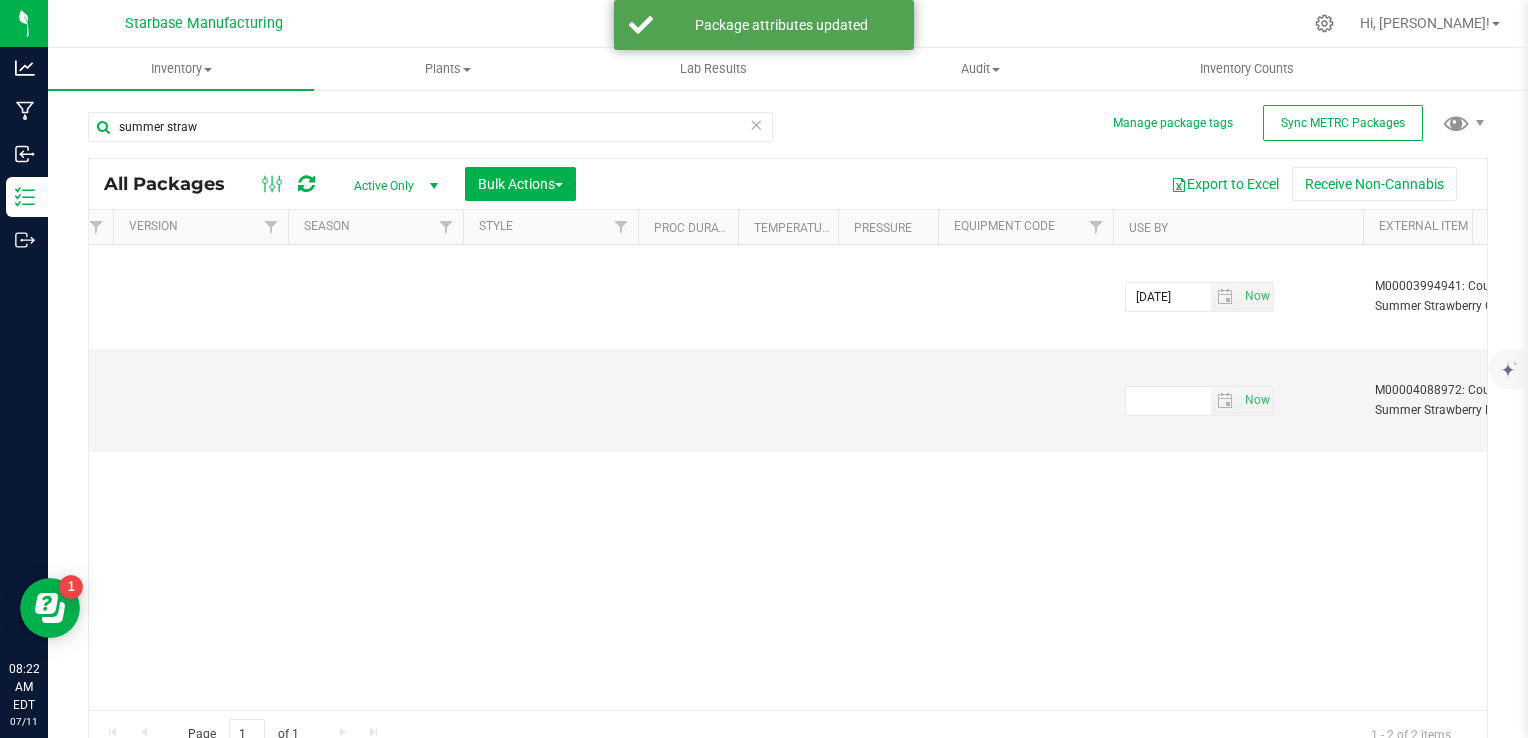 click on "Action Action Adjust qty Create package Edit attributes Global inventory Locate package Lock package Print package label Print product labels Record a lab result Retag package See history
Country Summer Strawberry Gummy 100mg-20 PK
COUSSG250710-20PK
1A40A03000110A9000000837
7
7
Each
(45 g ea.)
Created
20230531 SCO 20230726 SCO 20230809 SCO 20230823 SCO 20230914 SCO 20240105 MOR DRY 1 F2 Prosecco Punch 10-04-2024 A683 Lot 12 Black Cherry Soda 8.30.23 Lot 12 Gelato 8.30.23 Lot 12 Grimm Glue 8.30.23 Lot 16 Black Cherry Soda 11.1.23 Lot 18 Chocolate Kush 12.6.23 Lot 20 Do-Si-Do 1.3.24 Lot 20 Gelato 1.3.24" at bounding box center (788, 477) 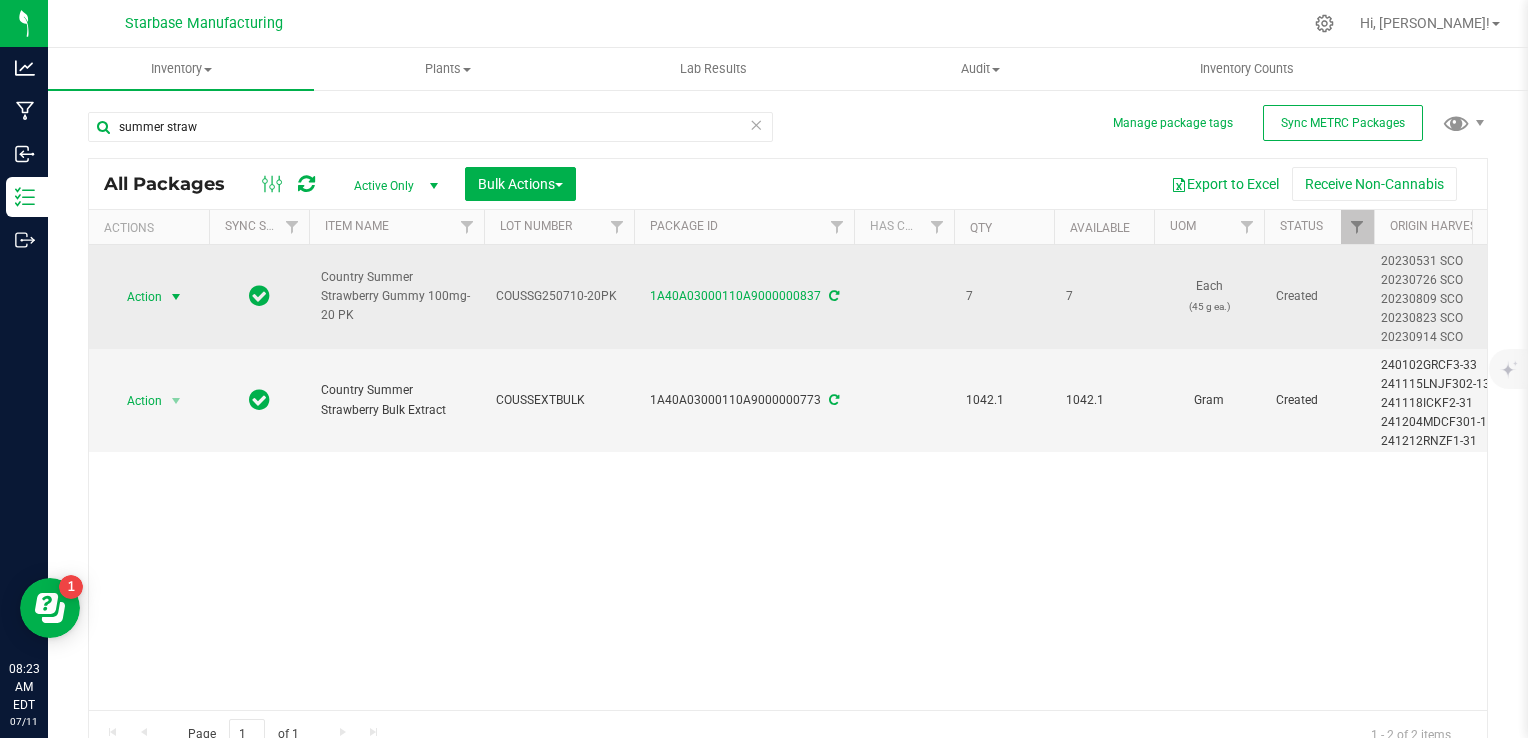 click at bounding box center [176, 297] 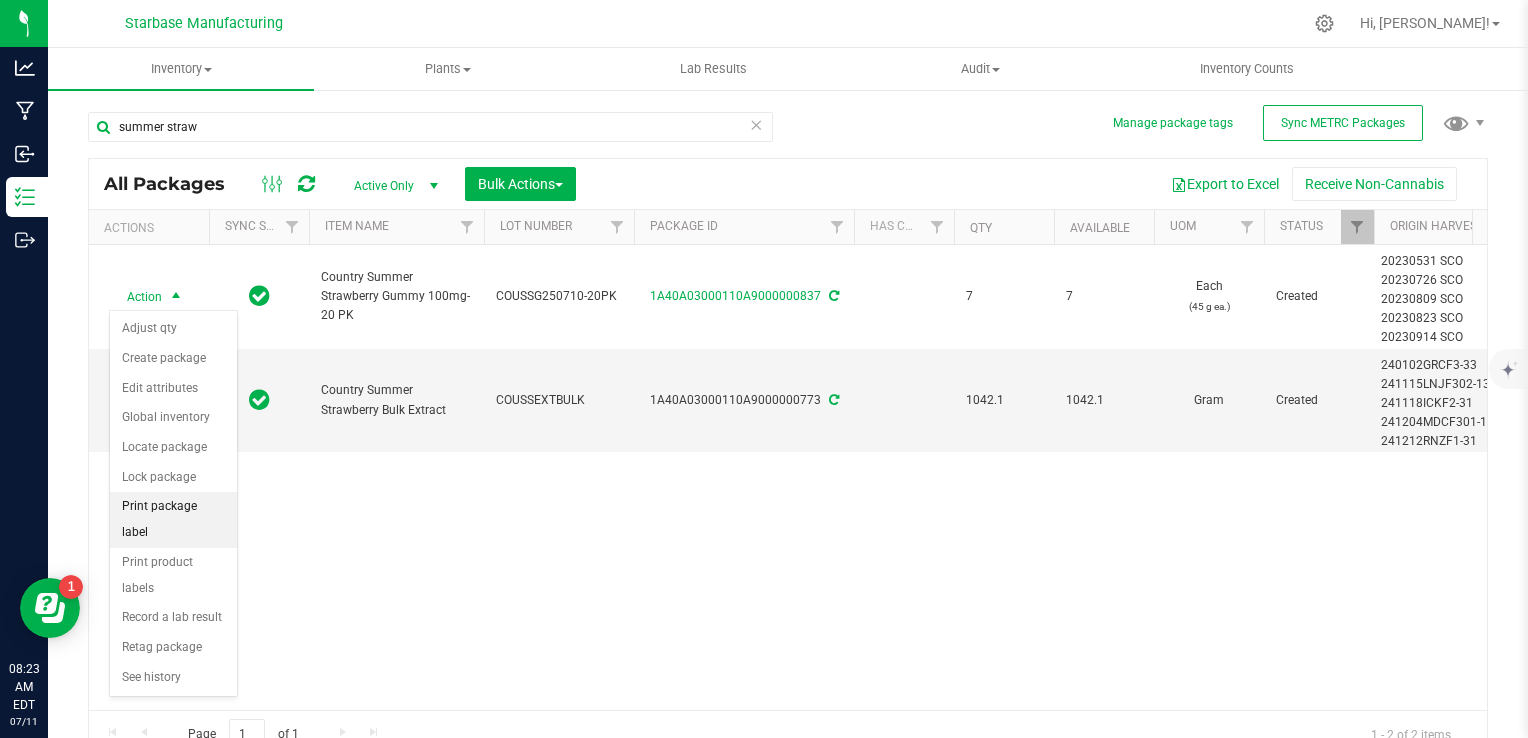 click on "Print package label" at bounding box center [173, 519] 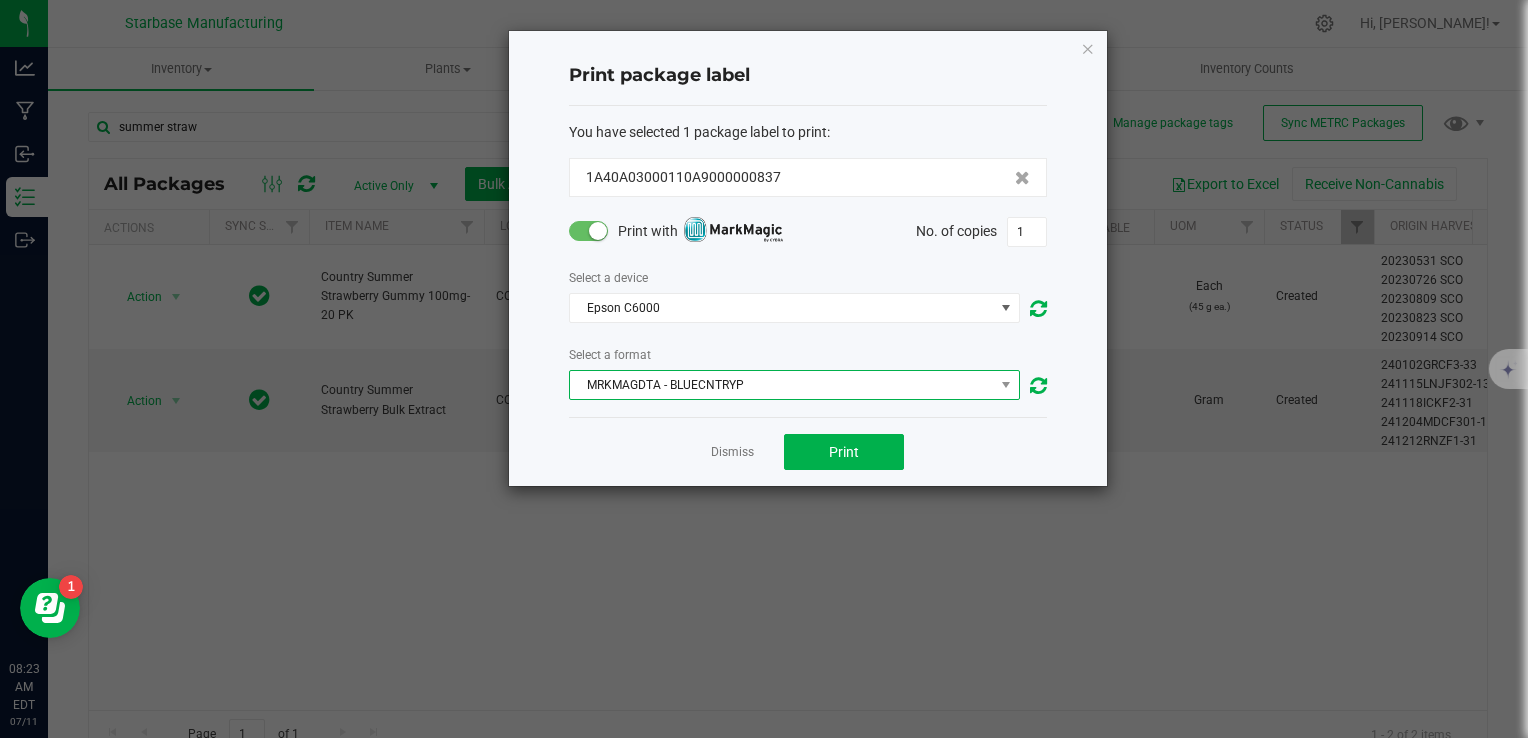click on "MRKMAGDTA - BLUECNTRYP" at bounding box center [782, 385] 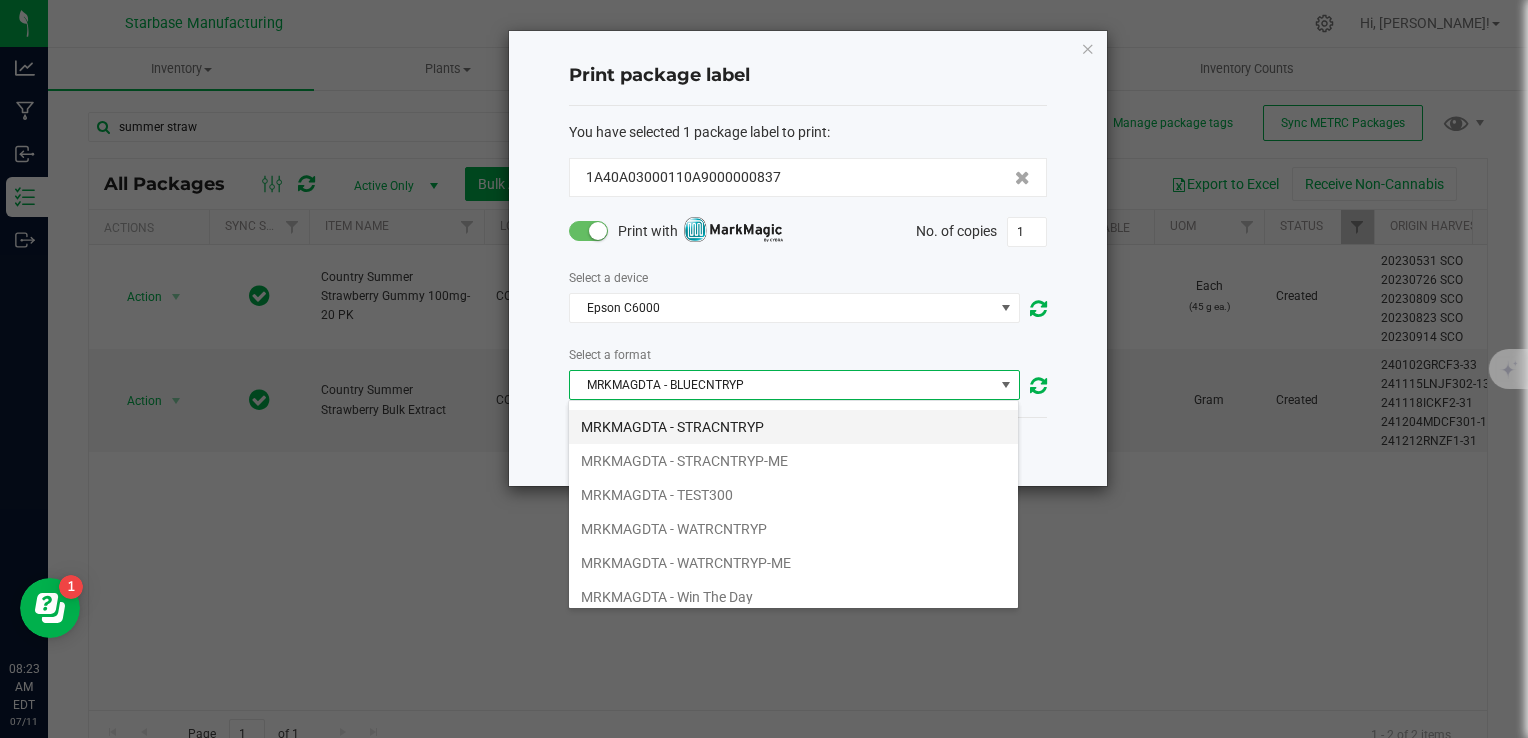 click on "MRKMAGDTA - STRACNTRYP" at bounding box center [793, 427] 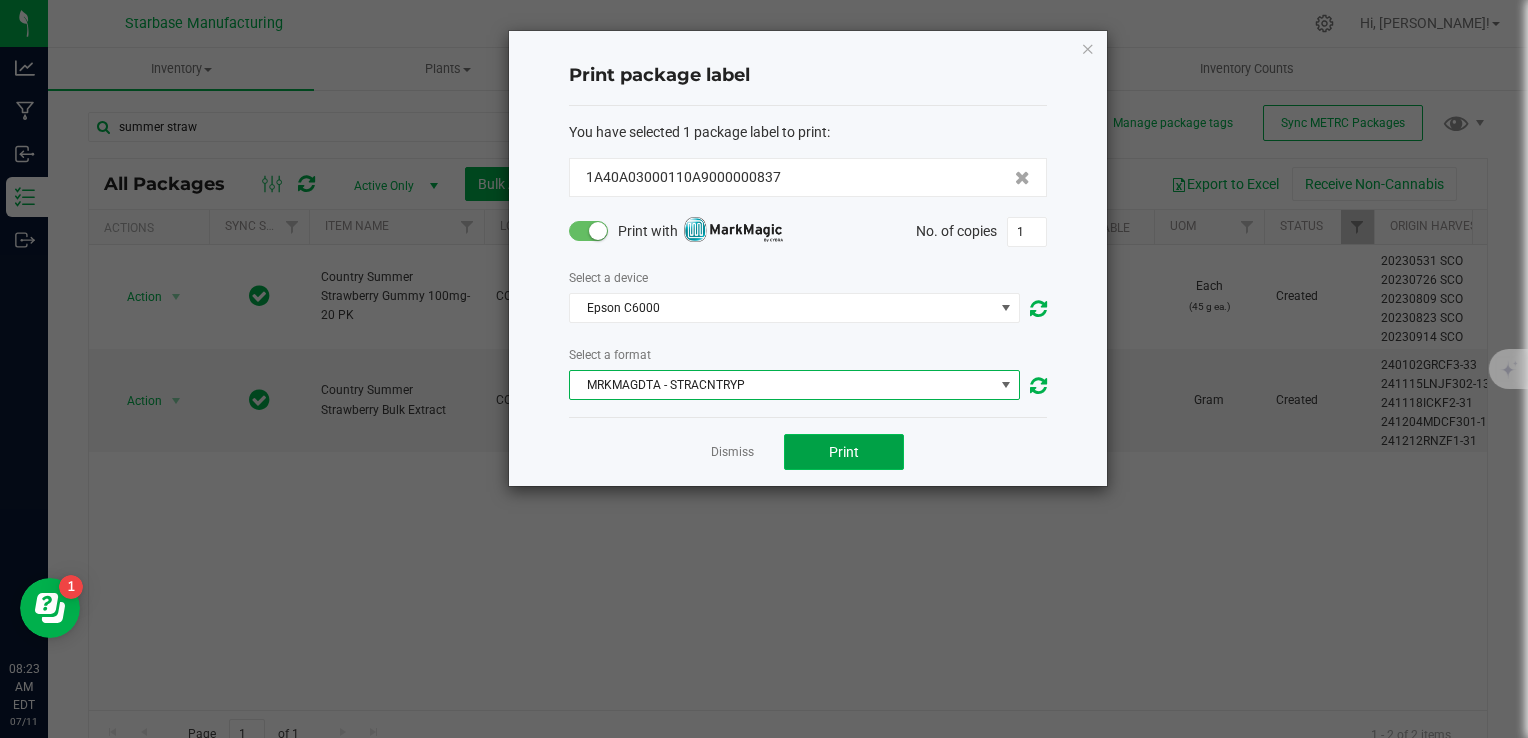 click on "Print" 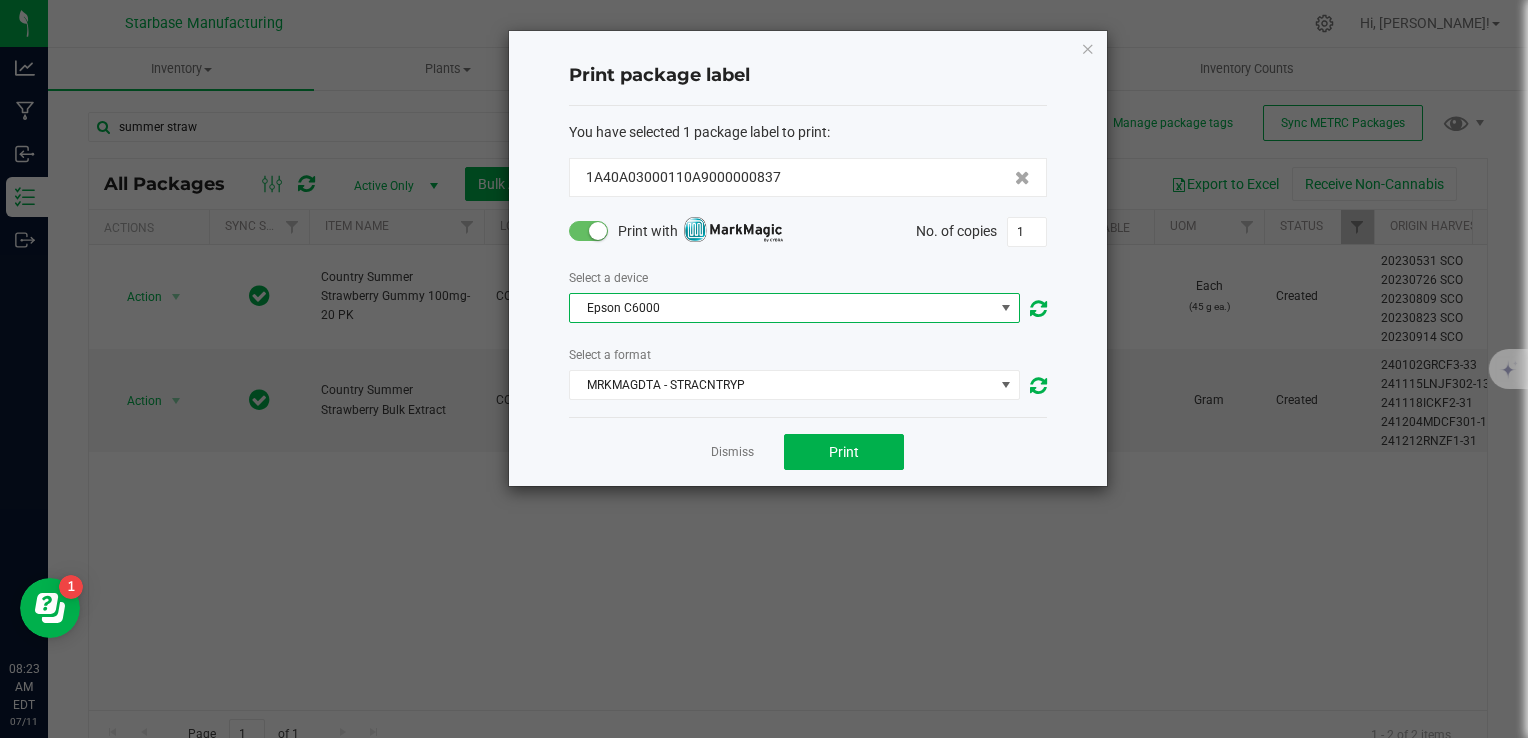 click on "Epson C6000" at bounding box center (782, 308) 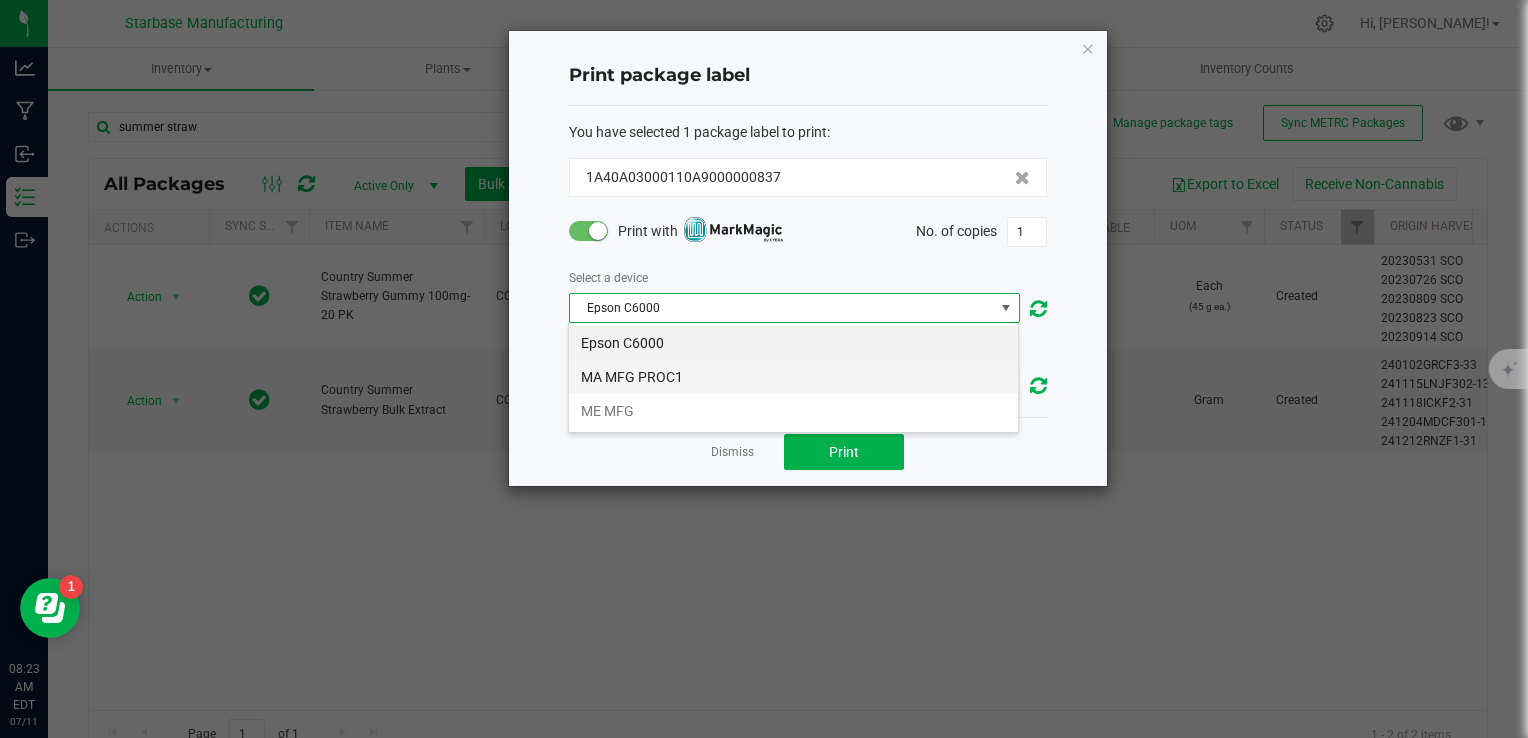 click on "MA MFG PROC1" at bounding box center (793, 377) 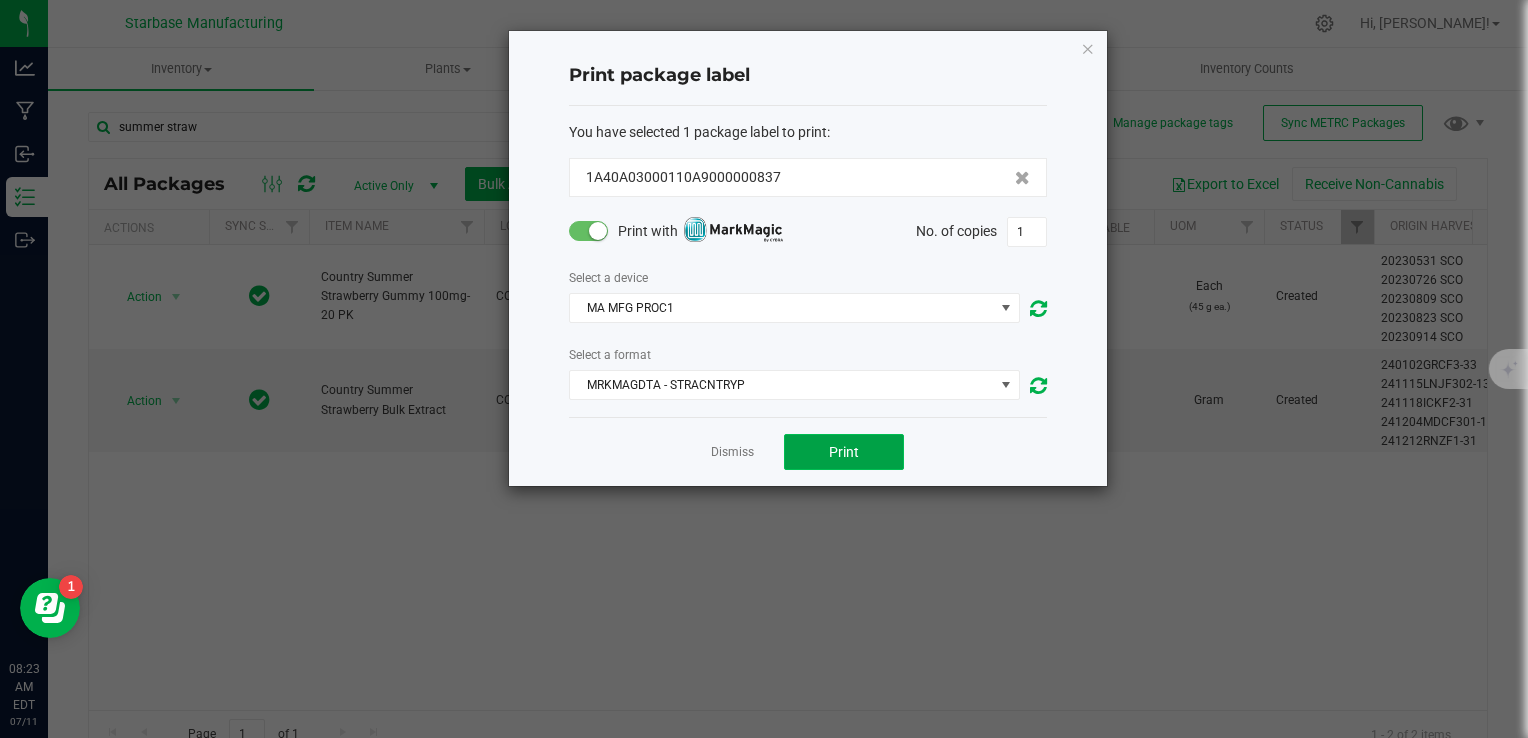 click on "Print" 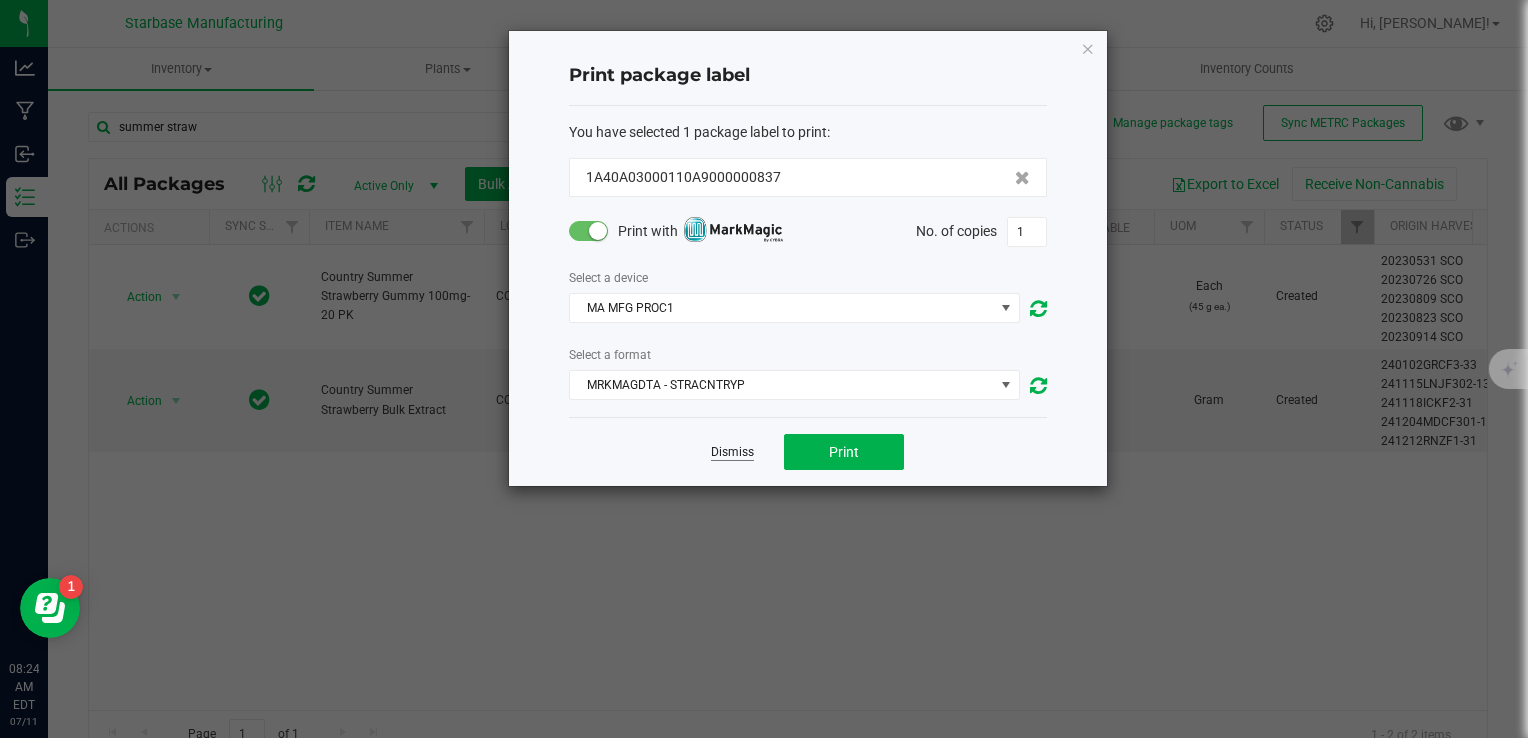 click on "Dismiss" 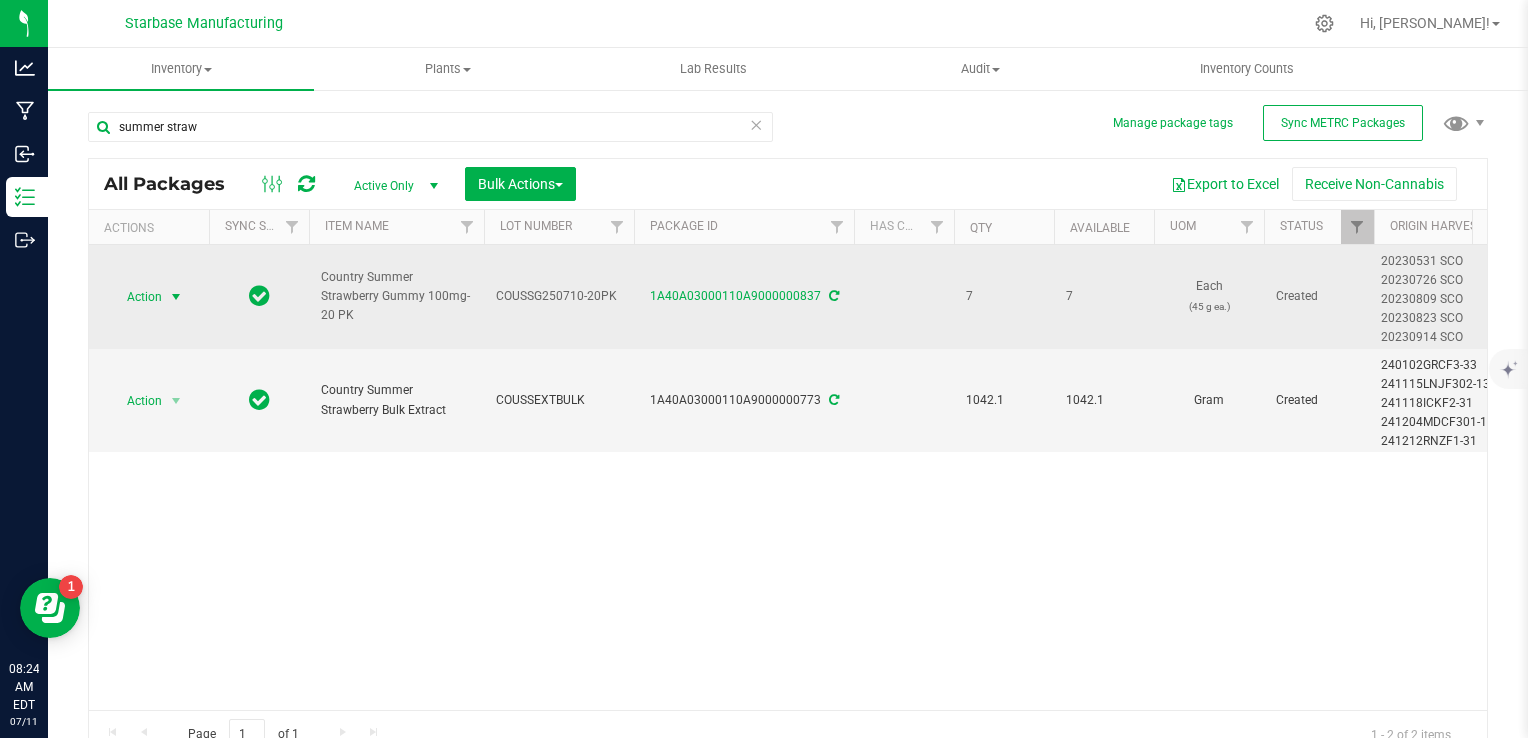 scroll, scrollTop: 0, scrollLeft: 348, axis: horizontal 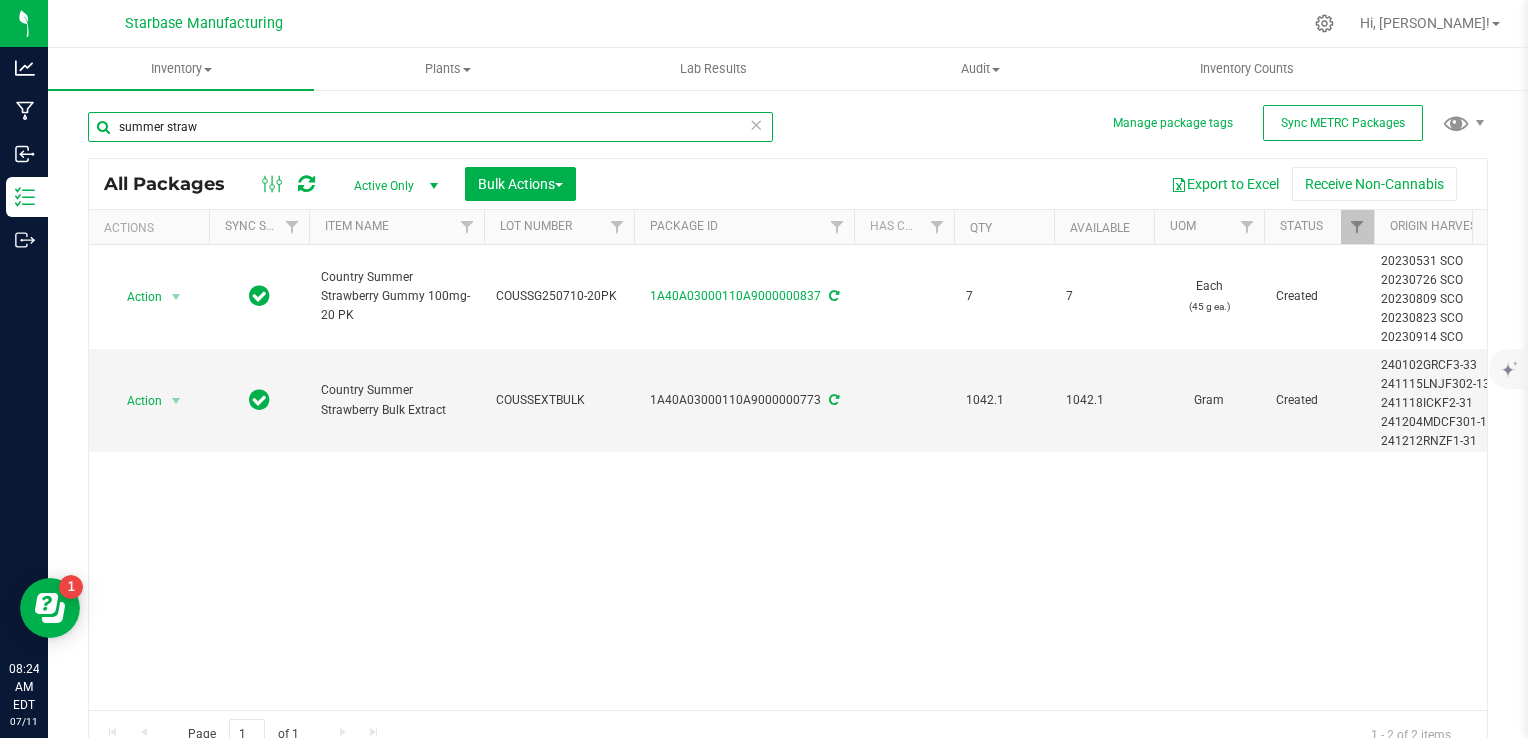click on "summer straw" at bounding box center (430, 127) 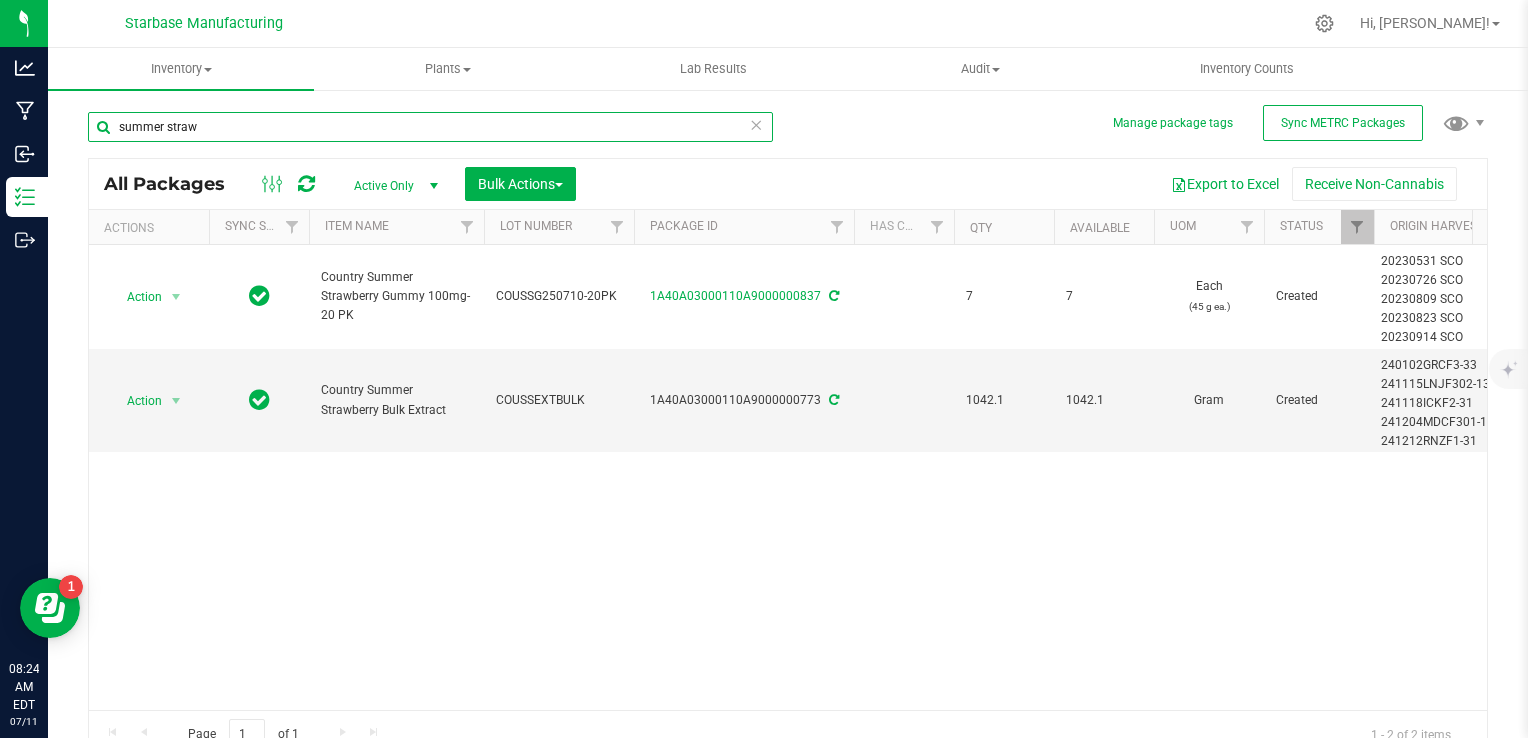 click on "summer straw" at bounding box center (430, 127) 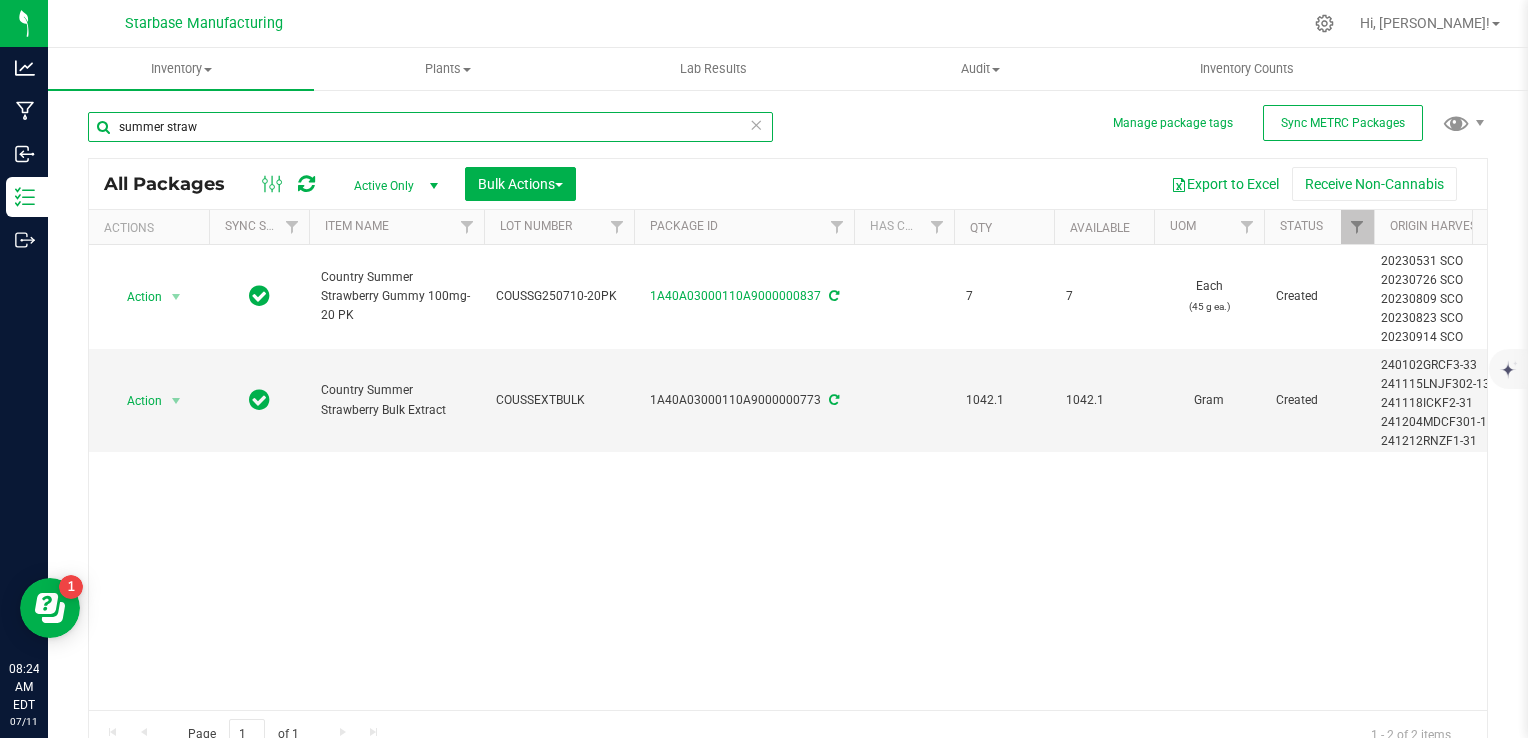 click on "summer straw" at bounding box center [430, 127] 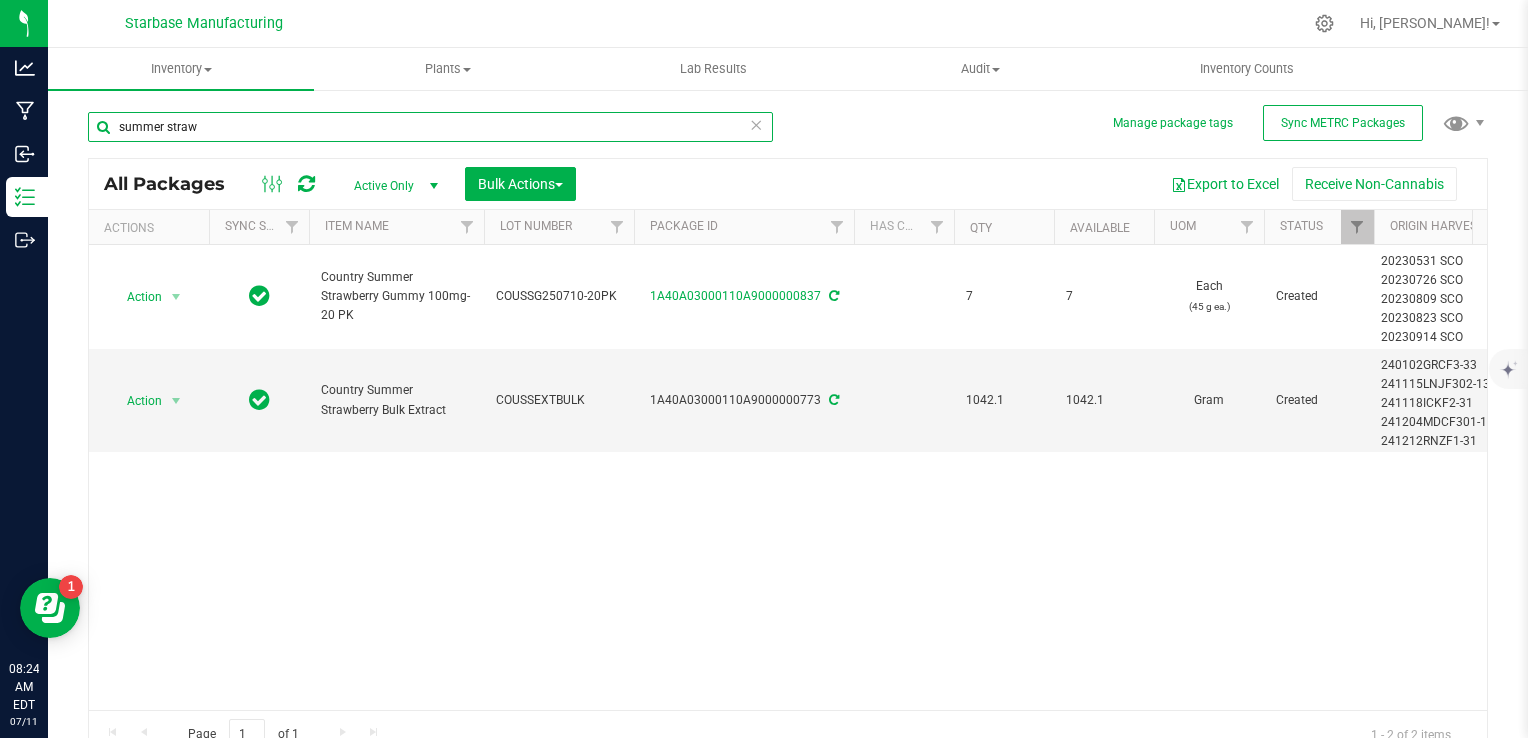 type 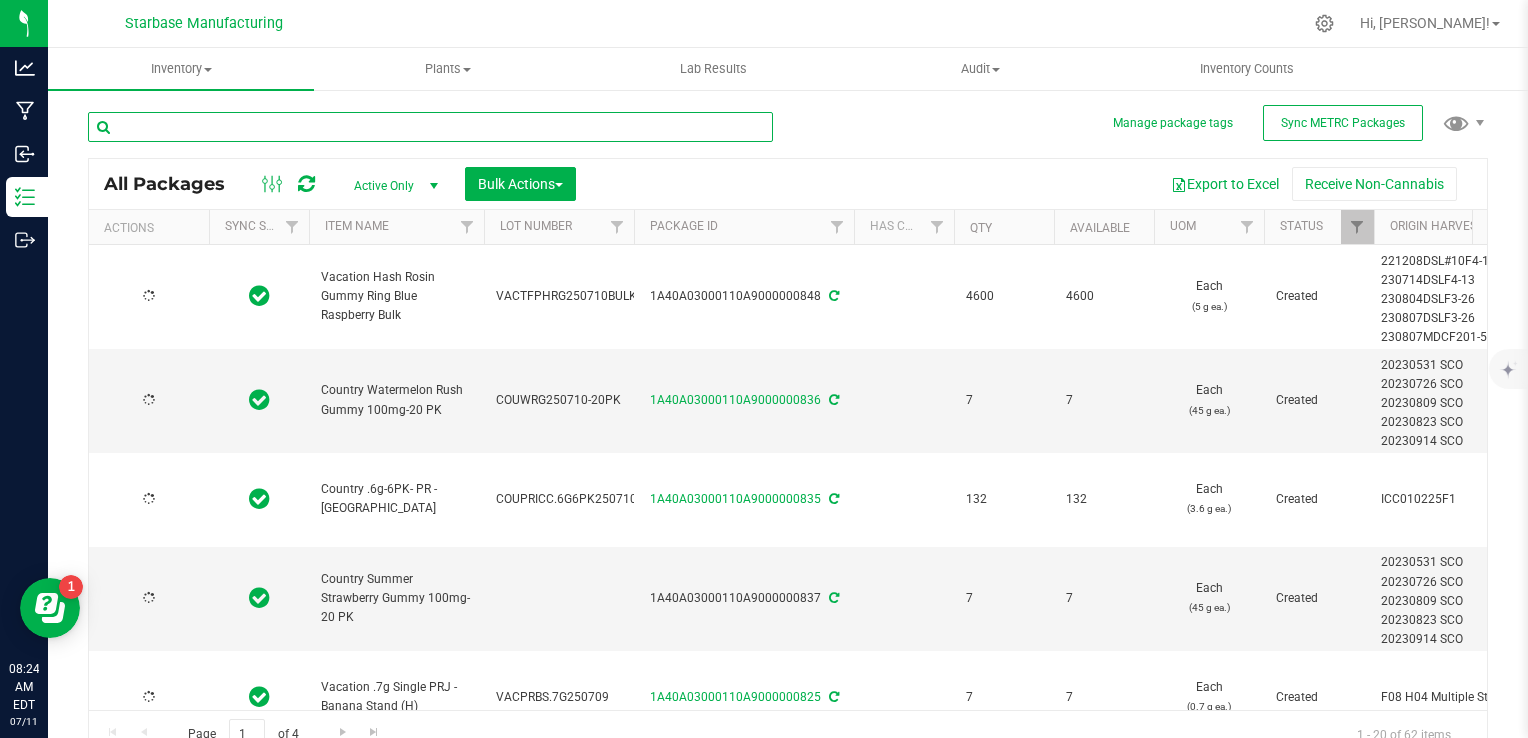 type on "[DATE]" 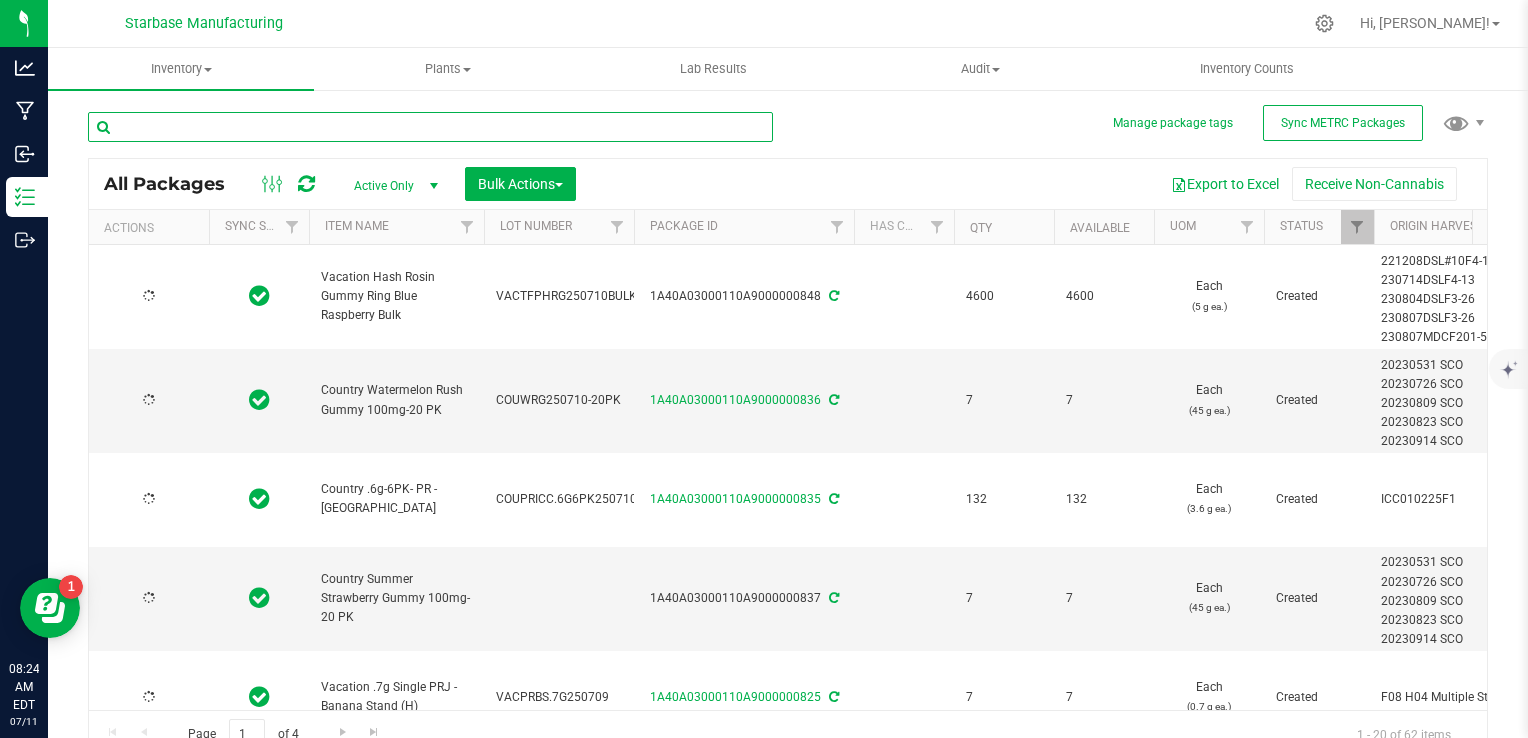 type on "[DATE]" 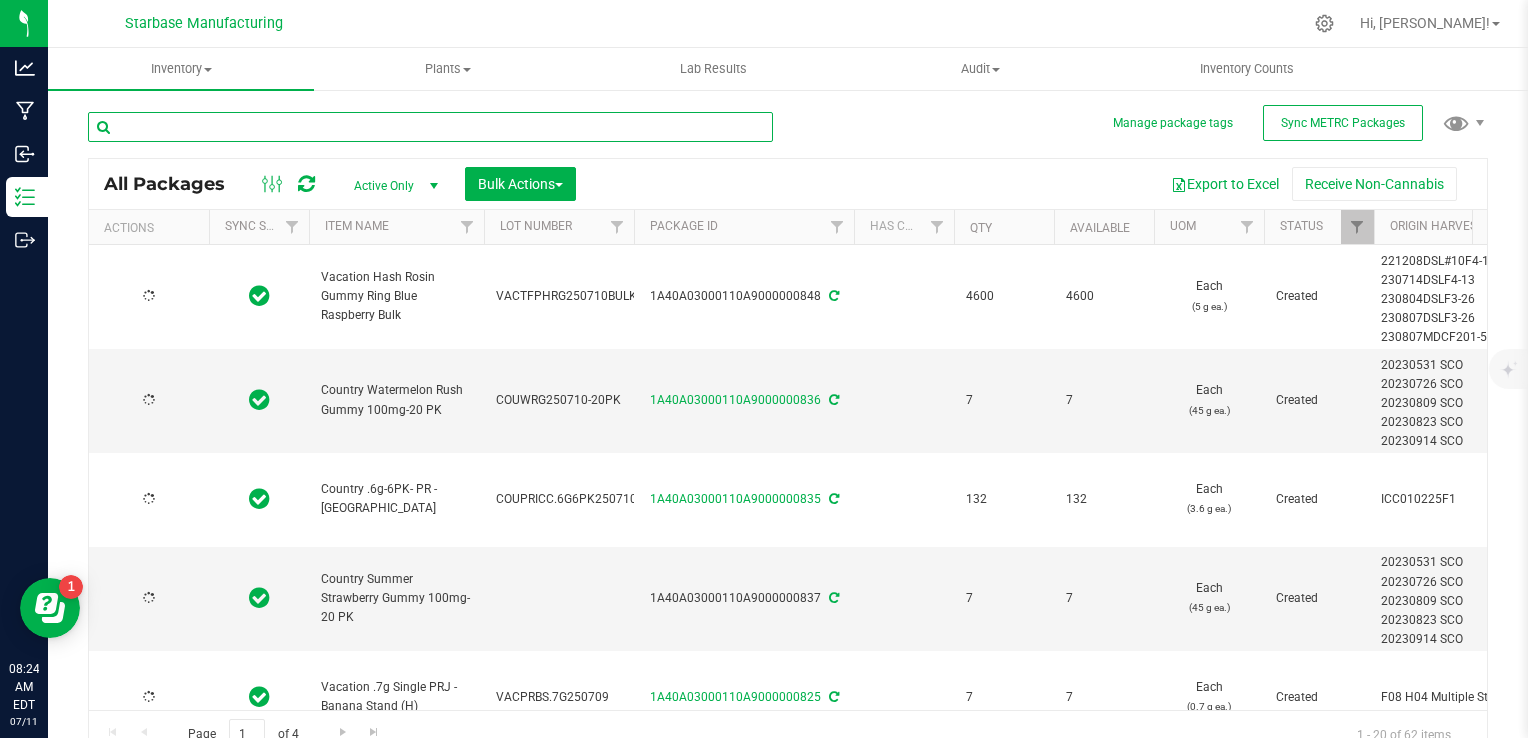 type on "[DATE]" 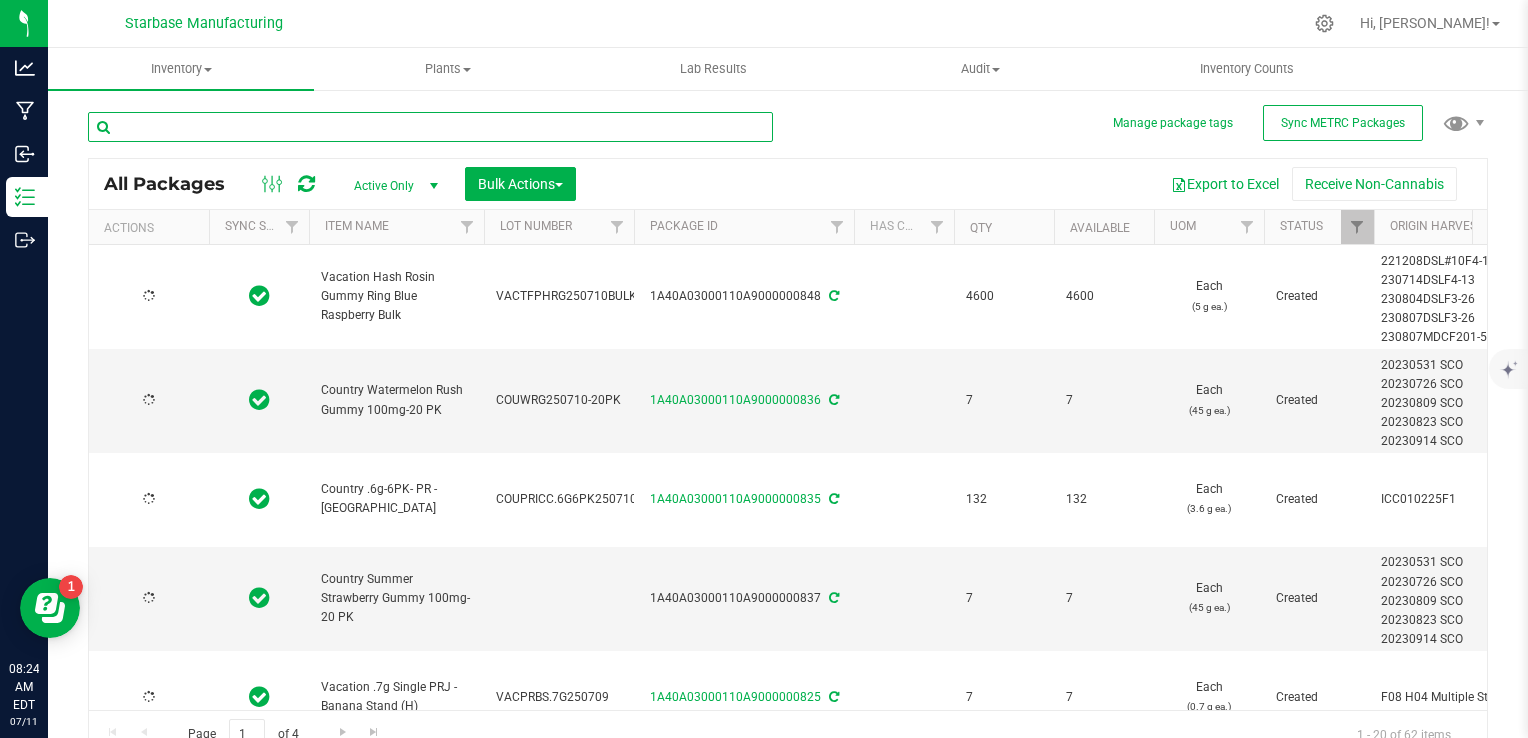 type on "[DATE]" 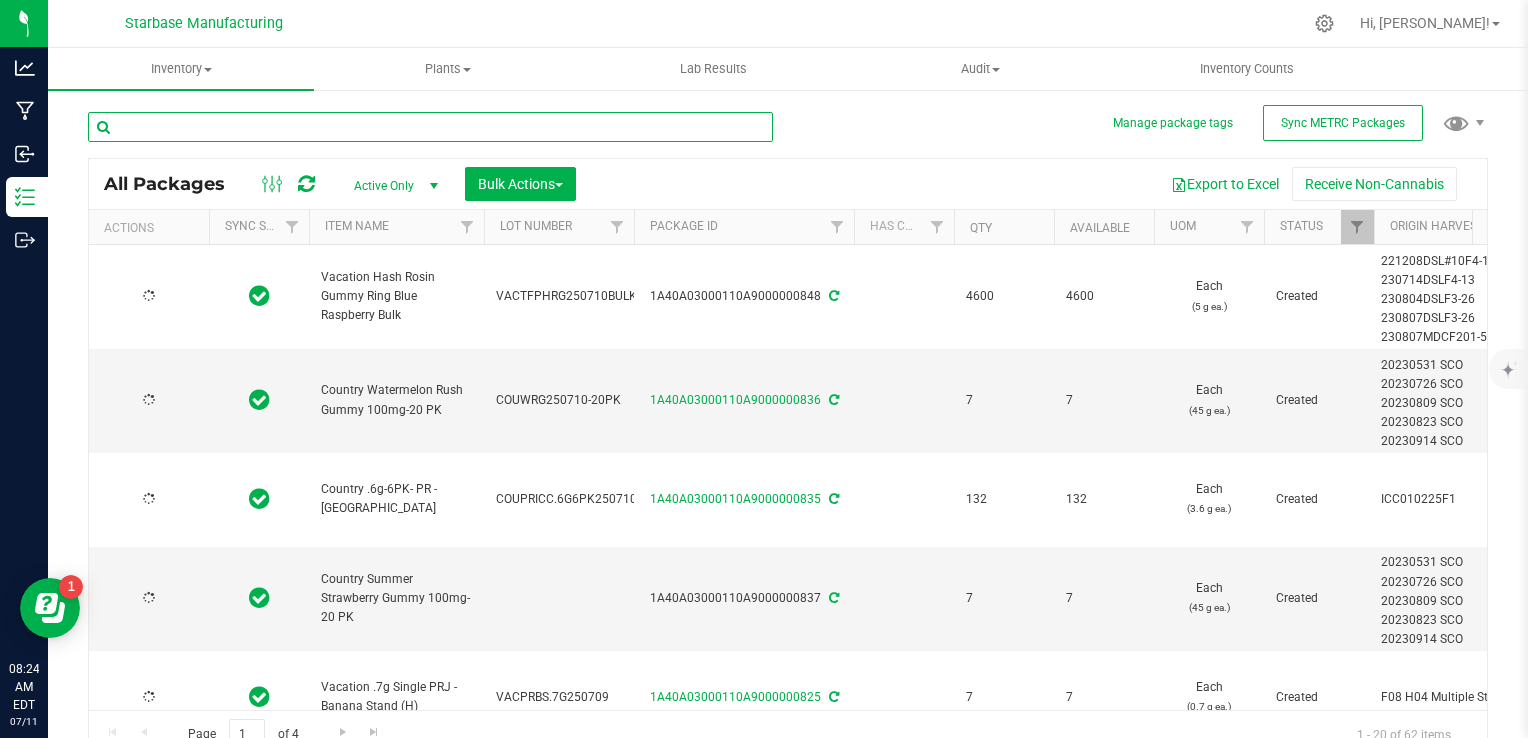 type on "[DATE]" 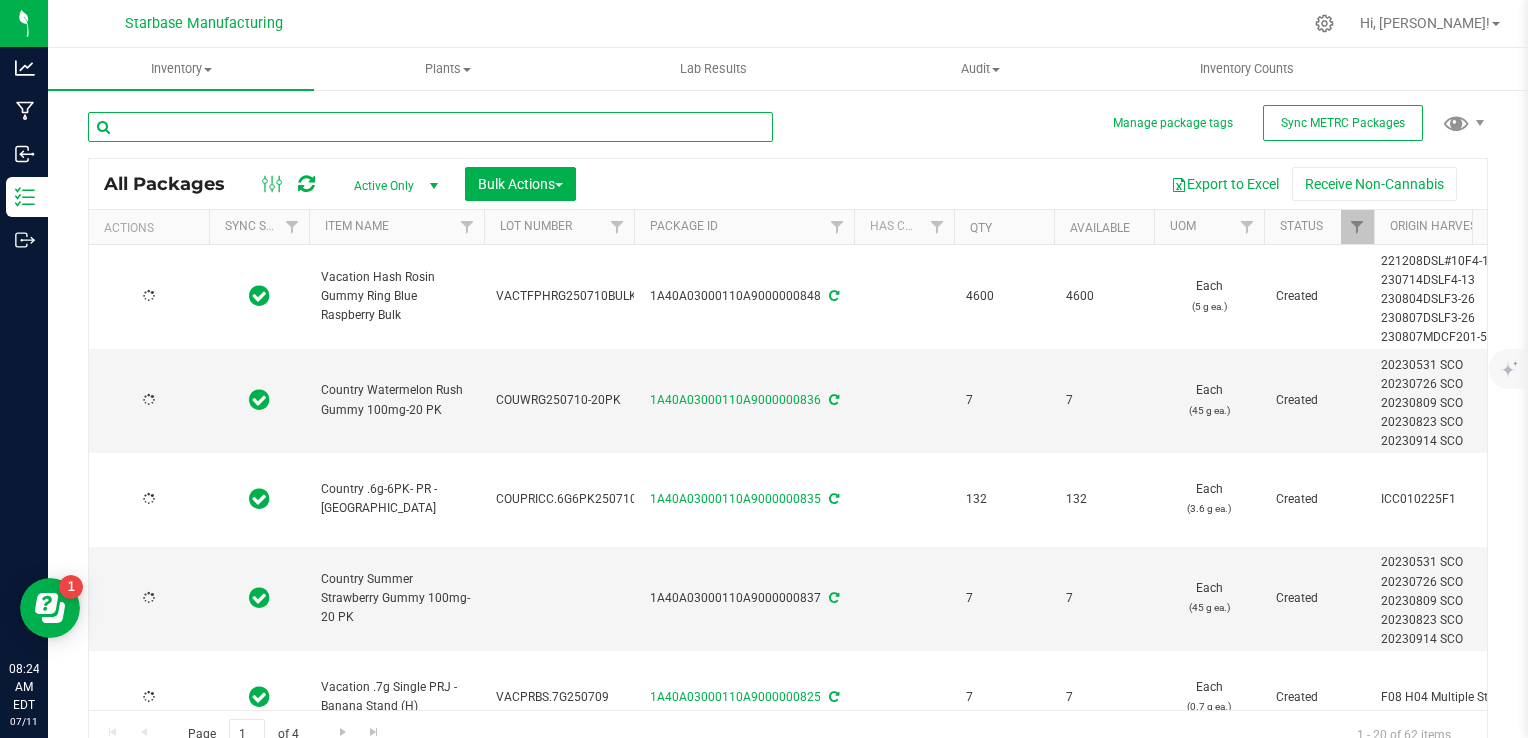 type on "[DATE]" 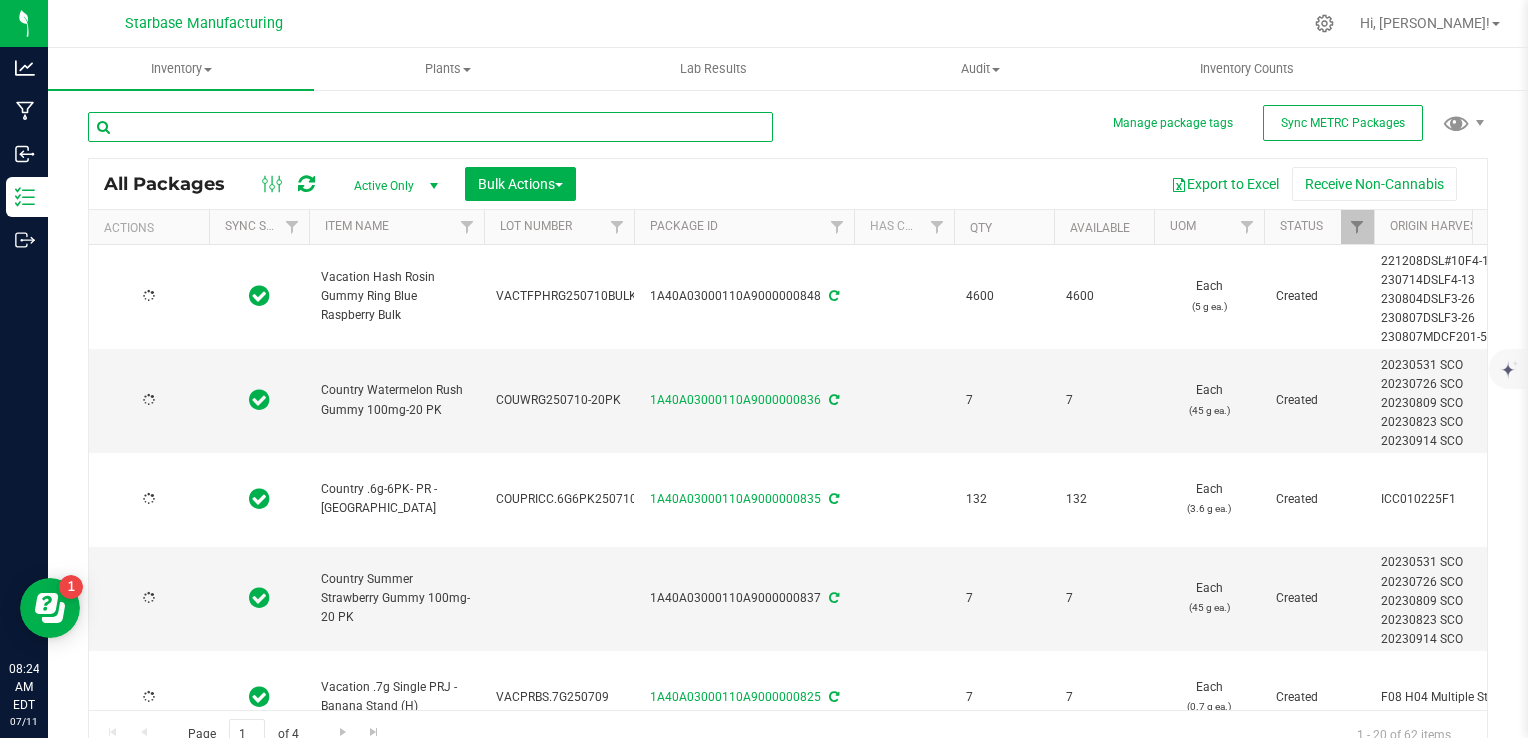 type on "[DATE]" 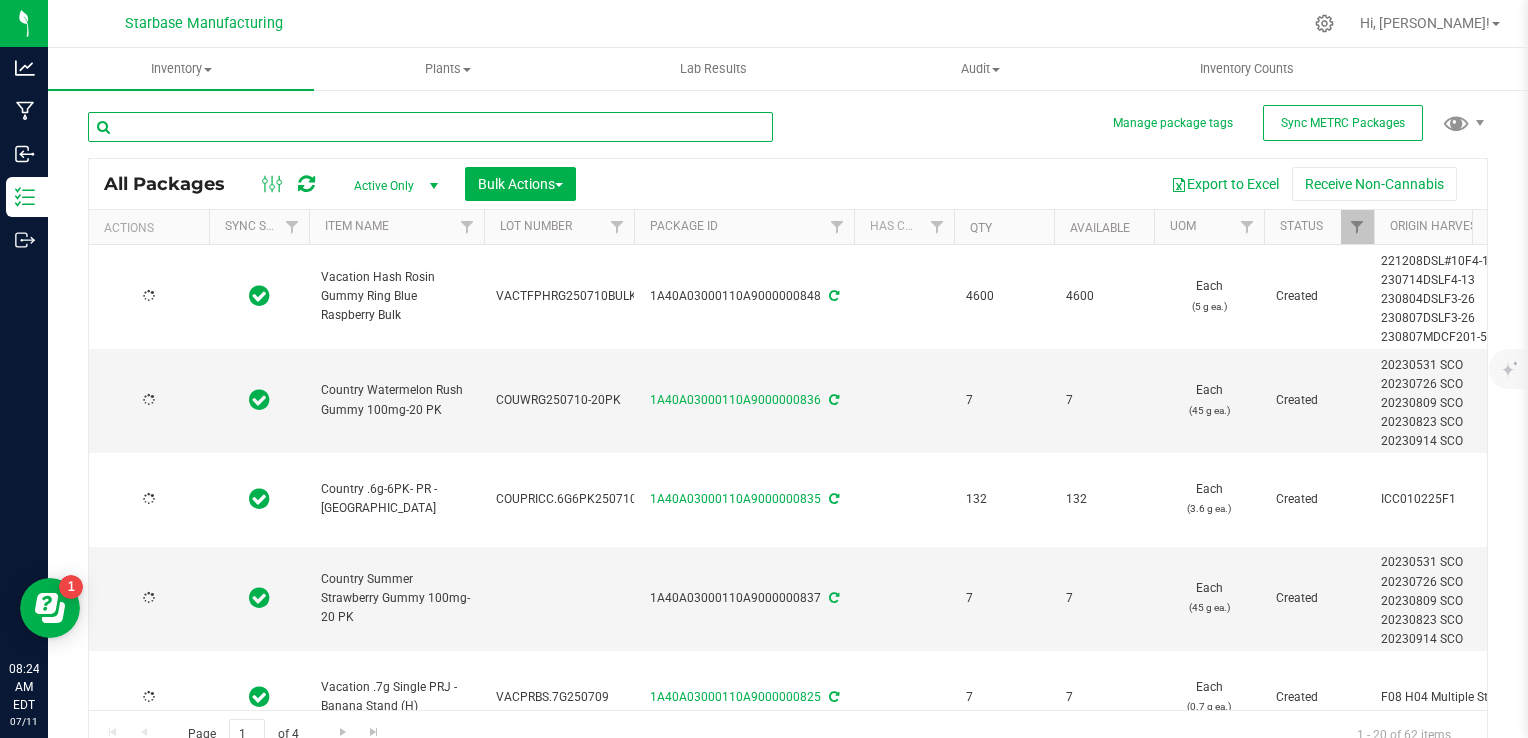 type on "2026-07-09" 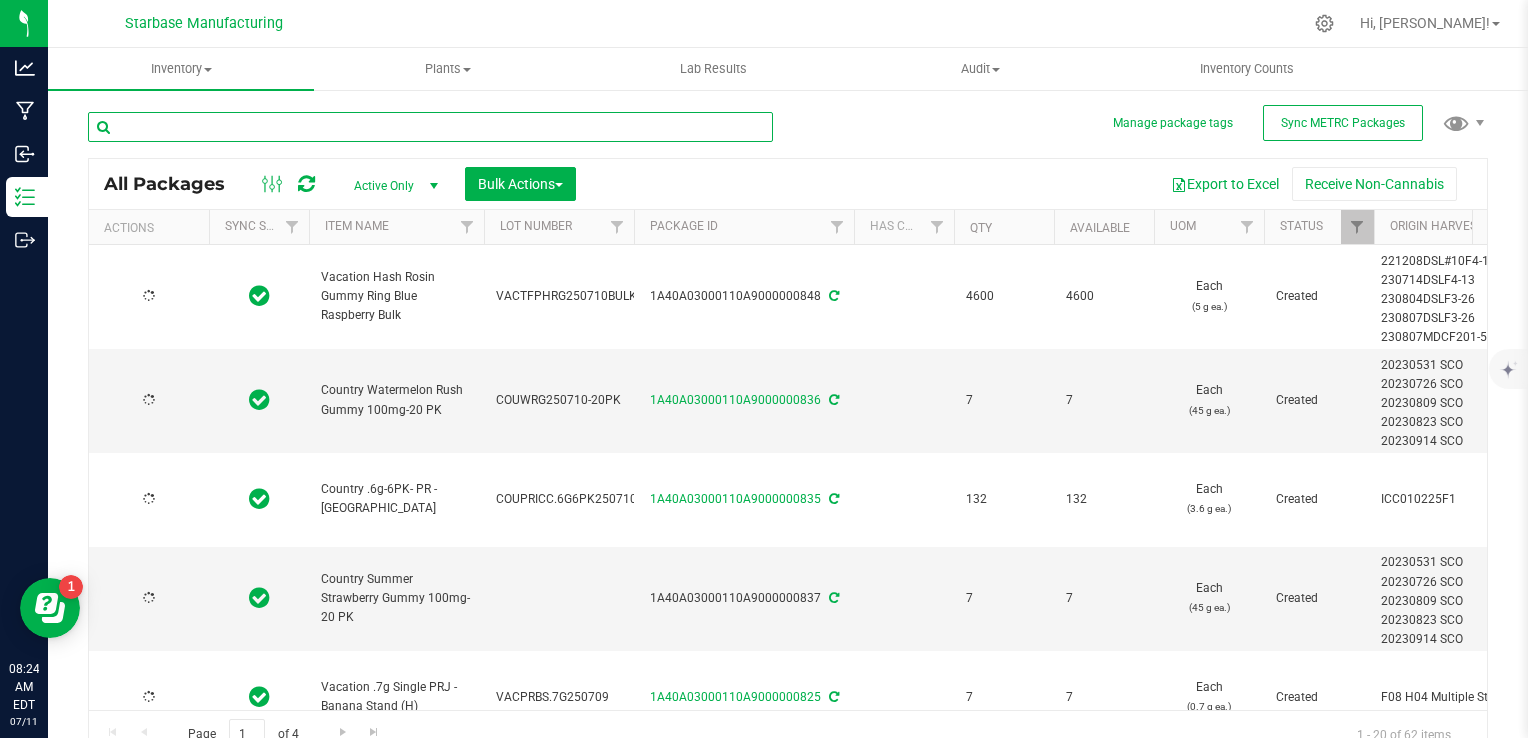 type on "[DATE]" 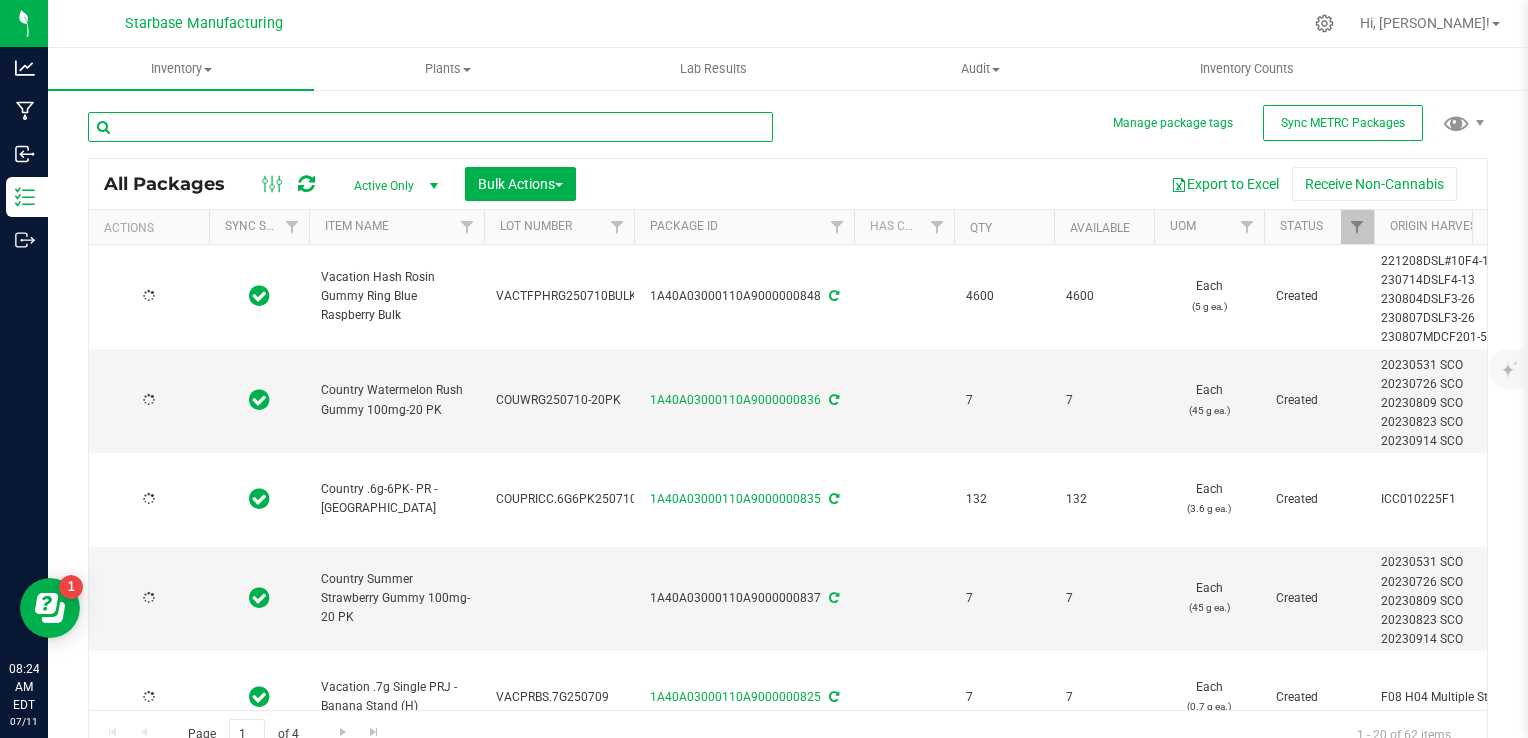 type on "[DATE]" 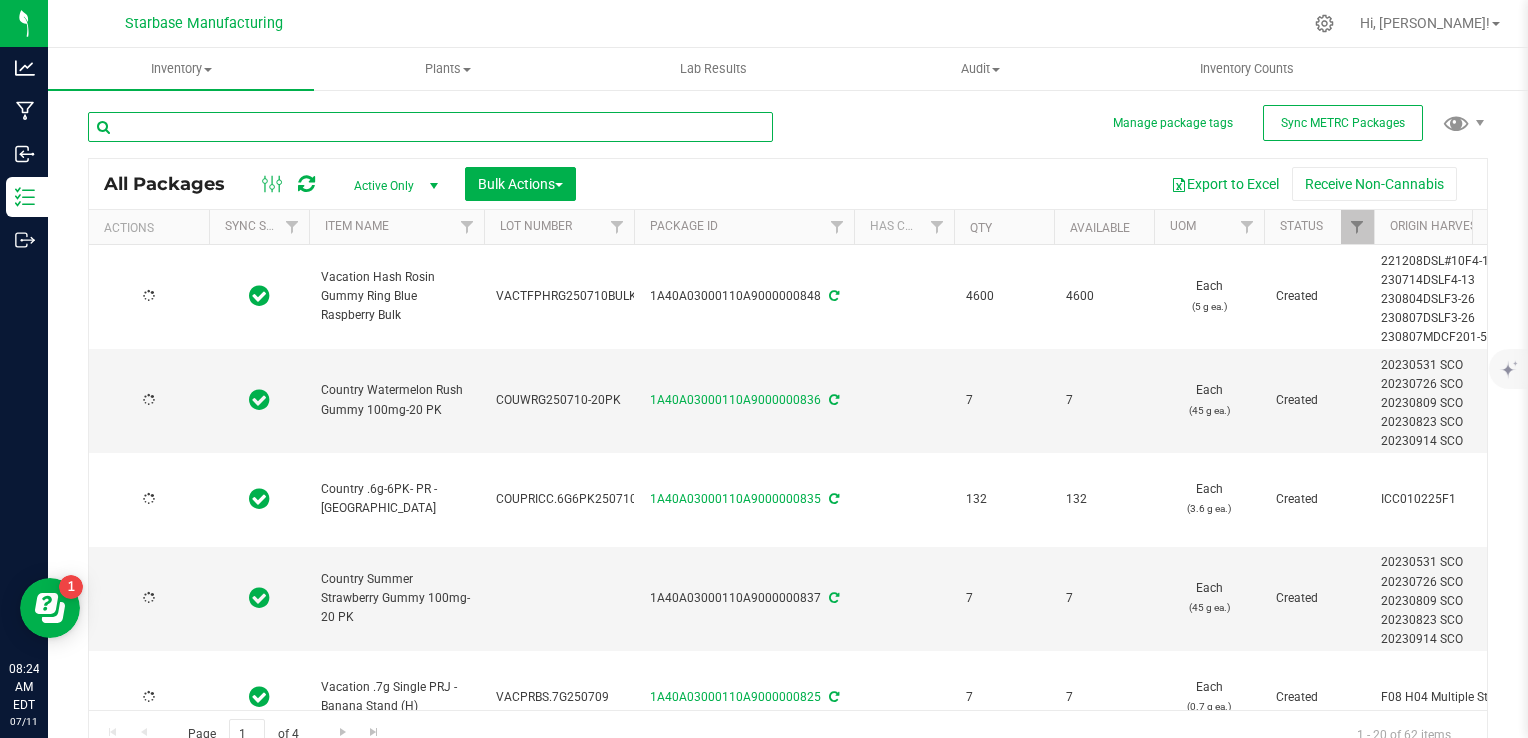 type on "[DATE]" 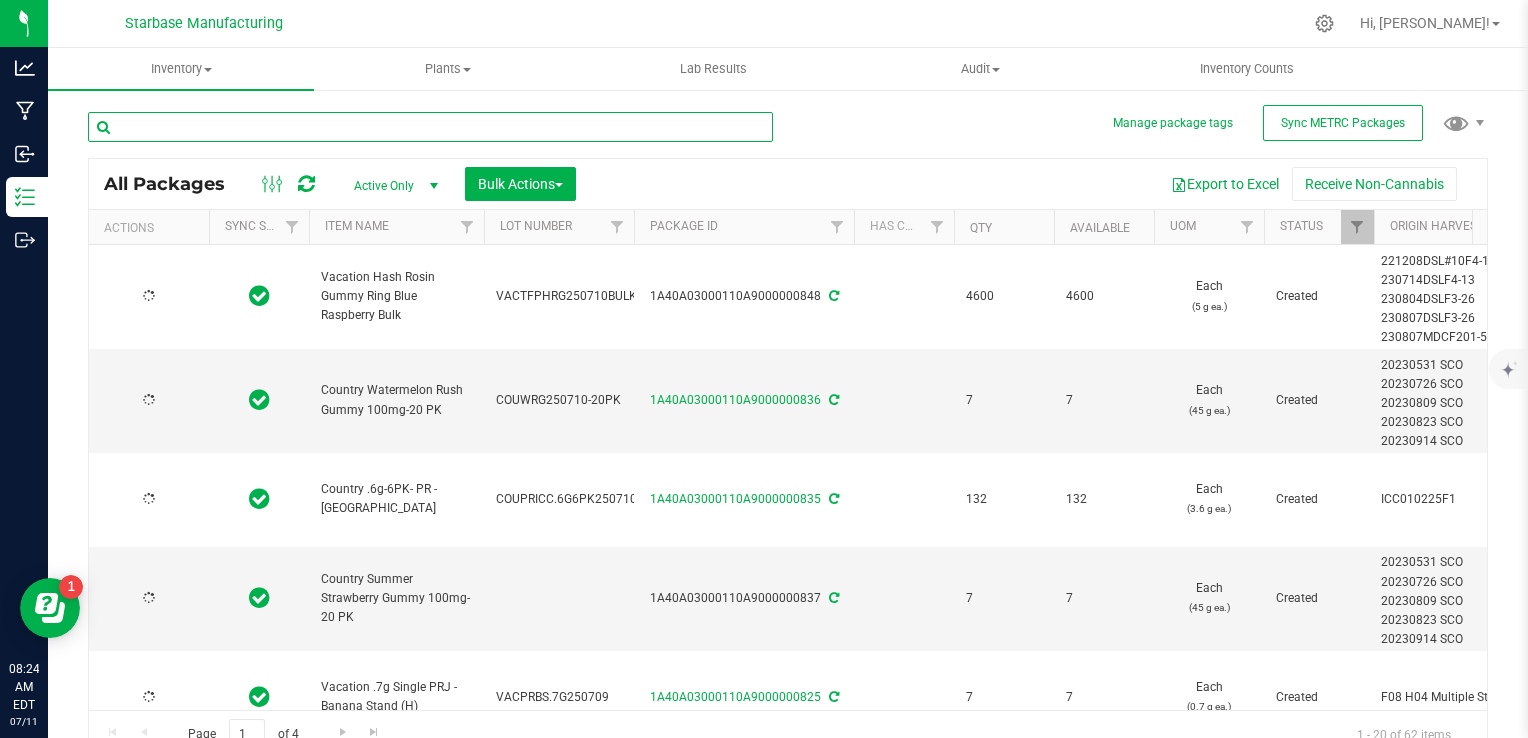 type on "[DATE]" 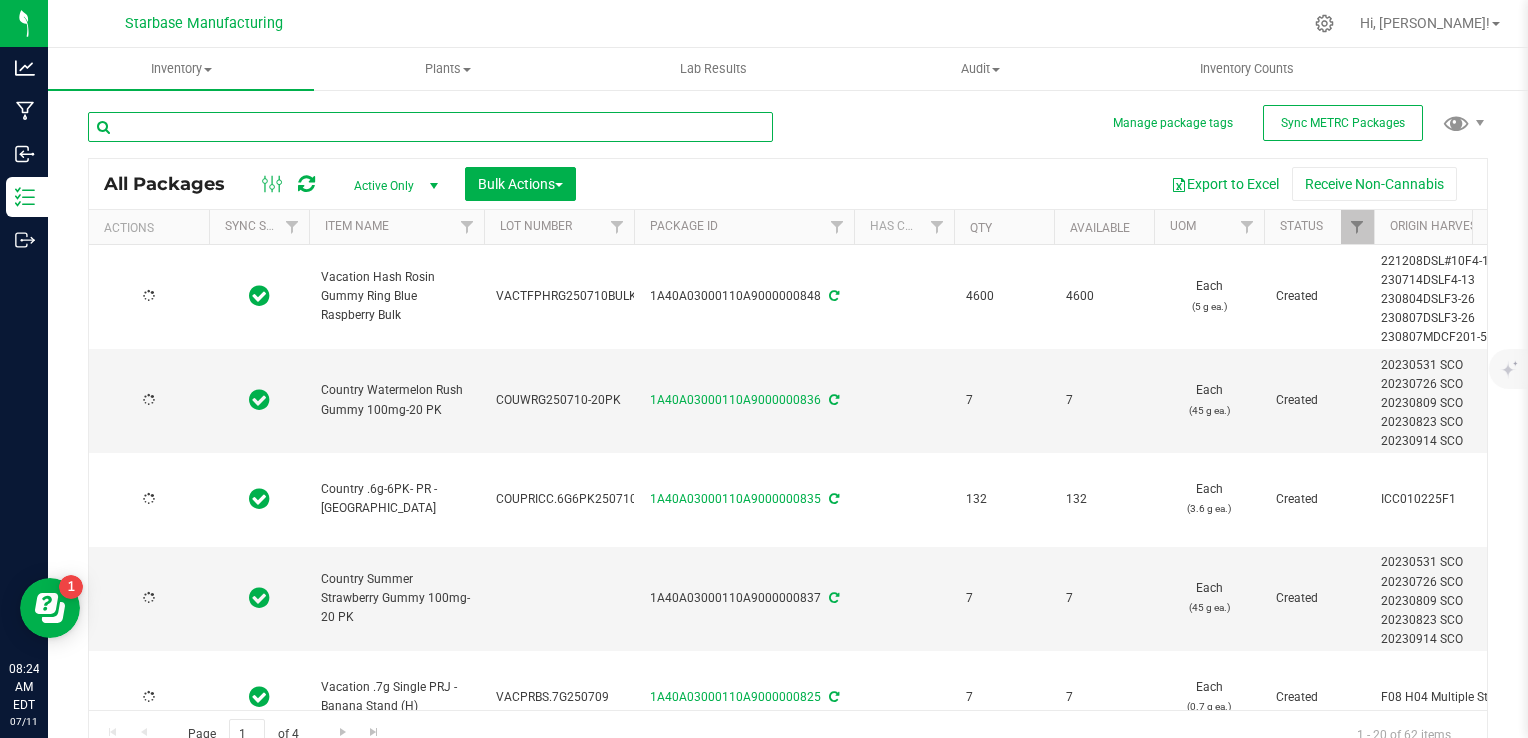 type on "[DATE]" 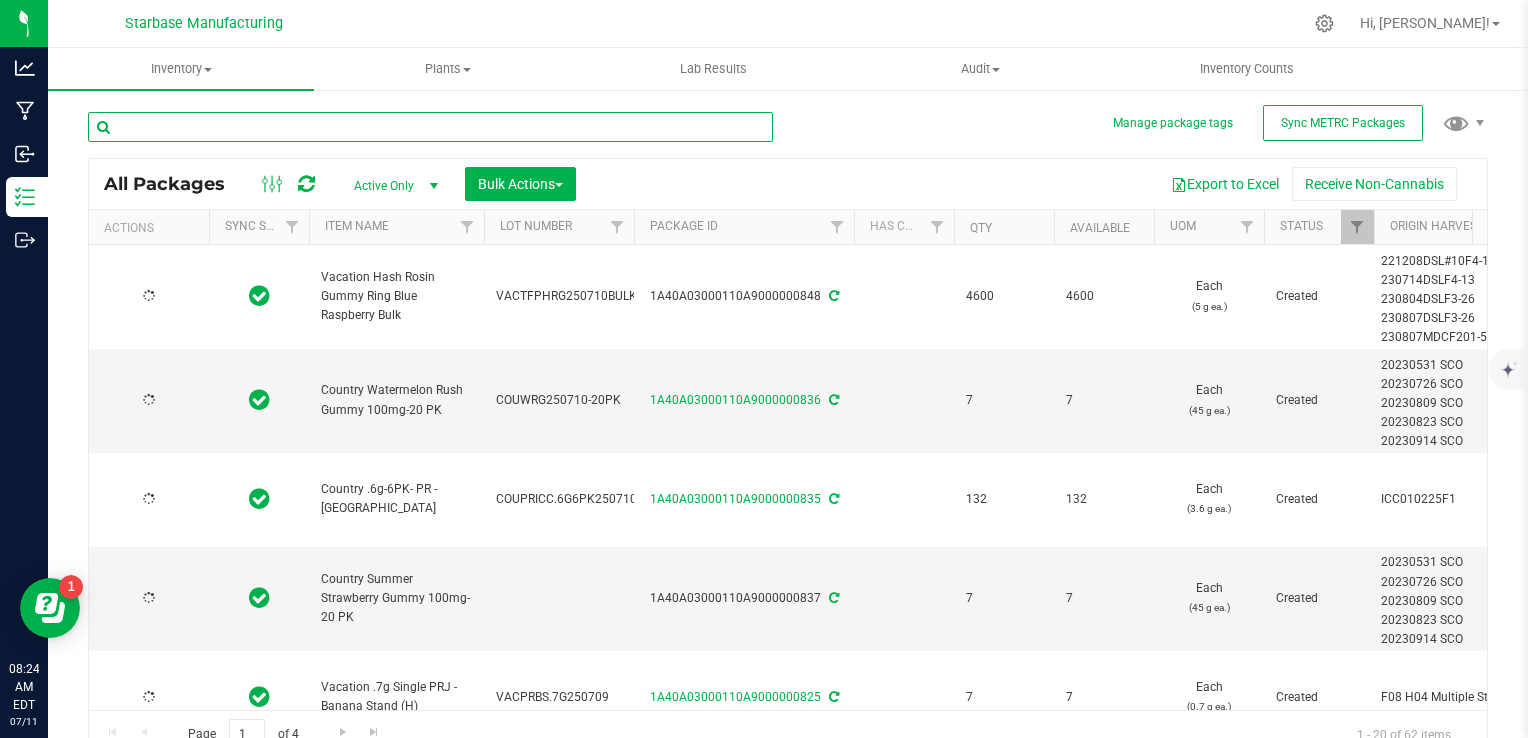 type on "[DATE]" 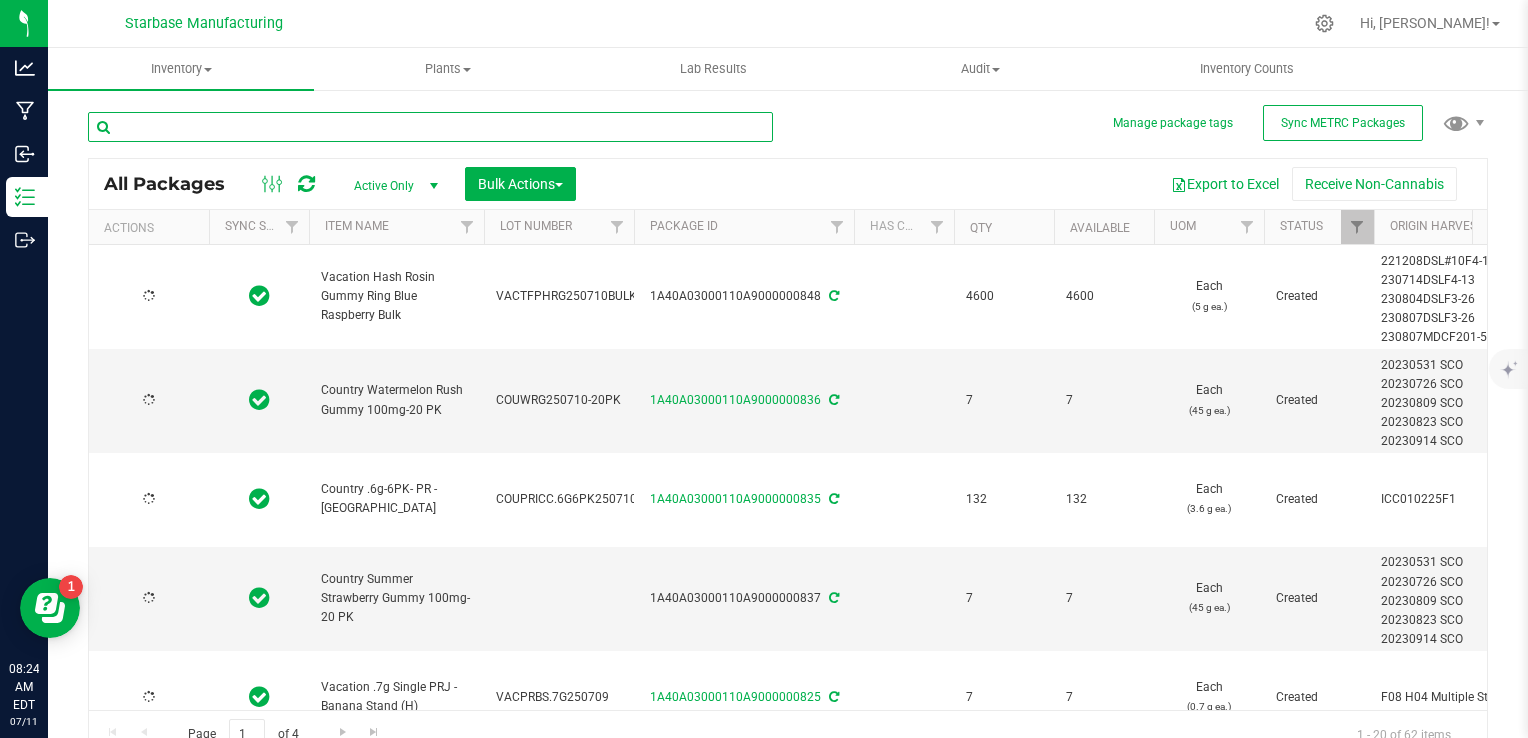 type on "[DATE]" 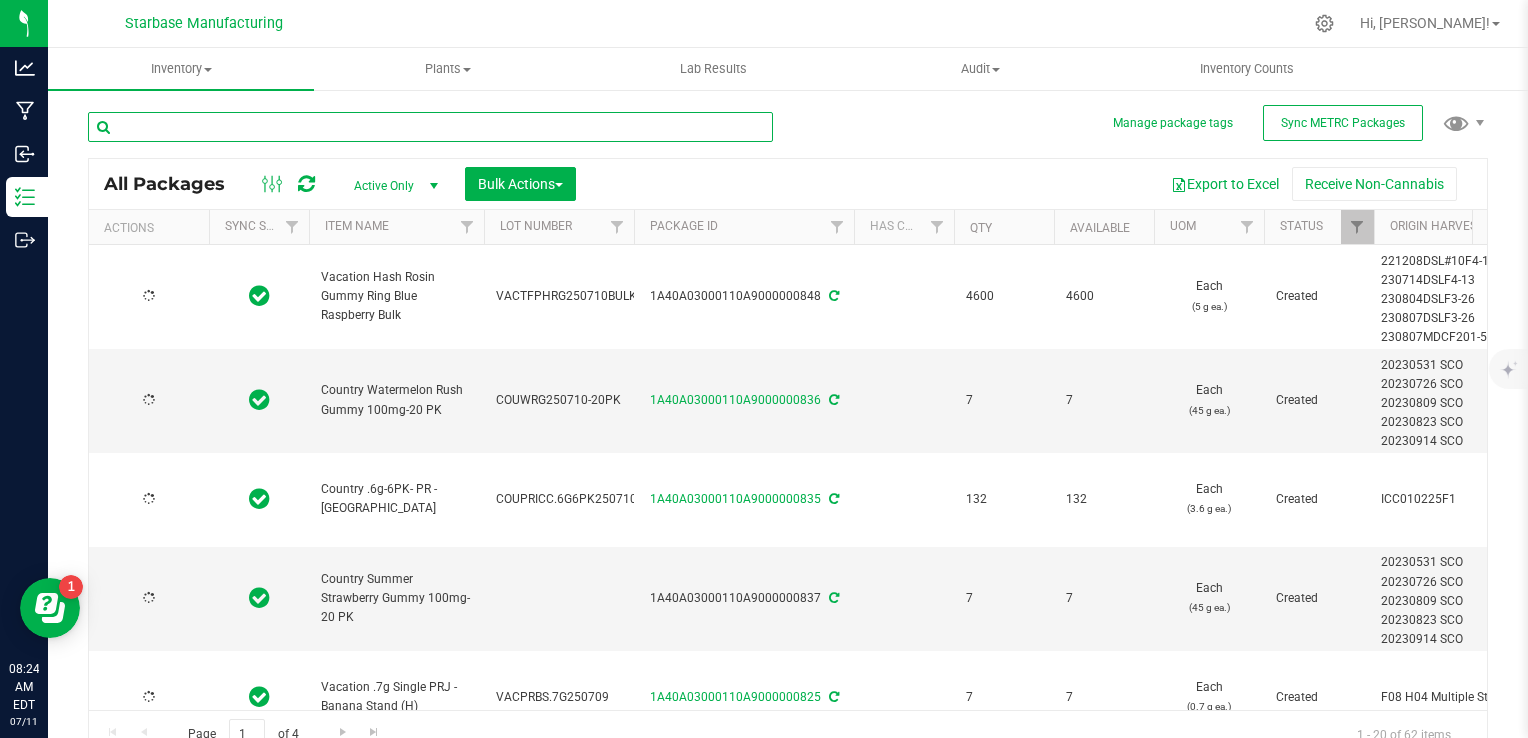 type on "[DATE]" 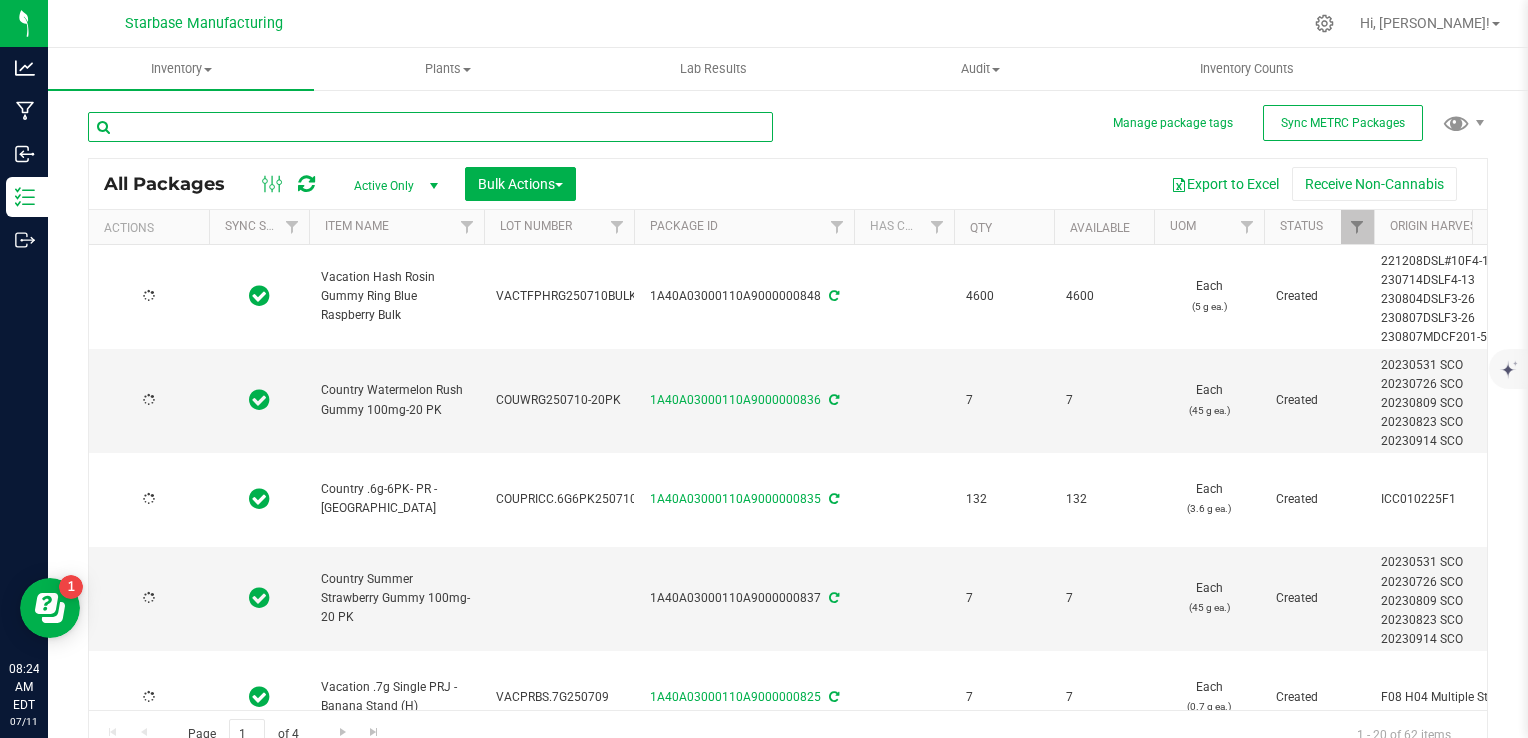 type on "[DATE]" 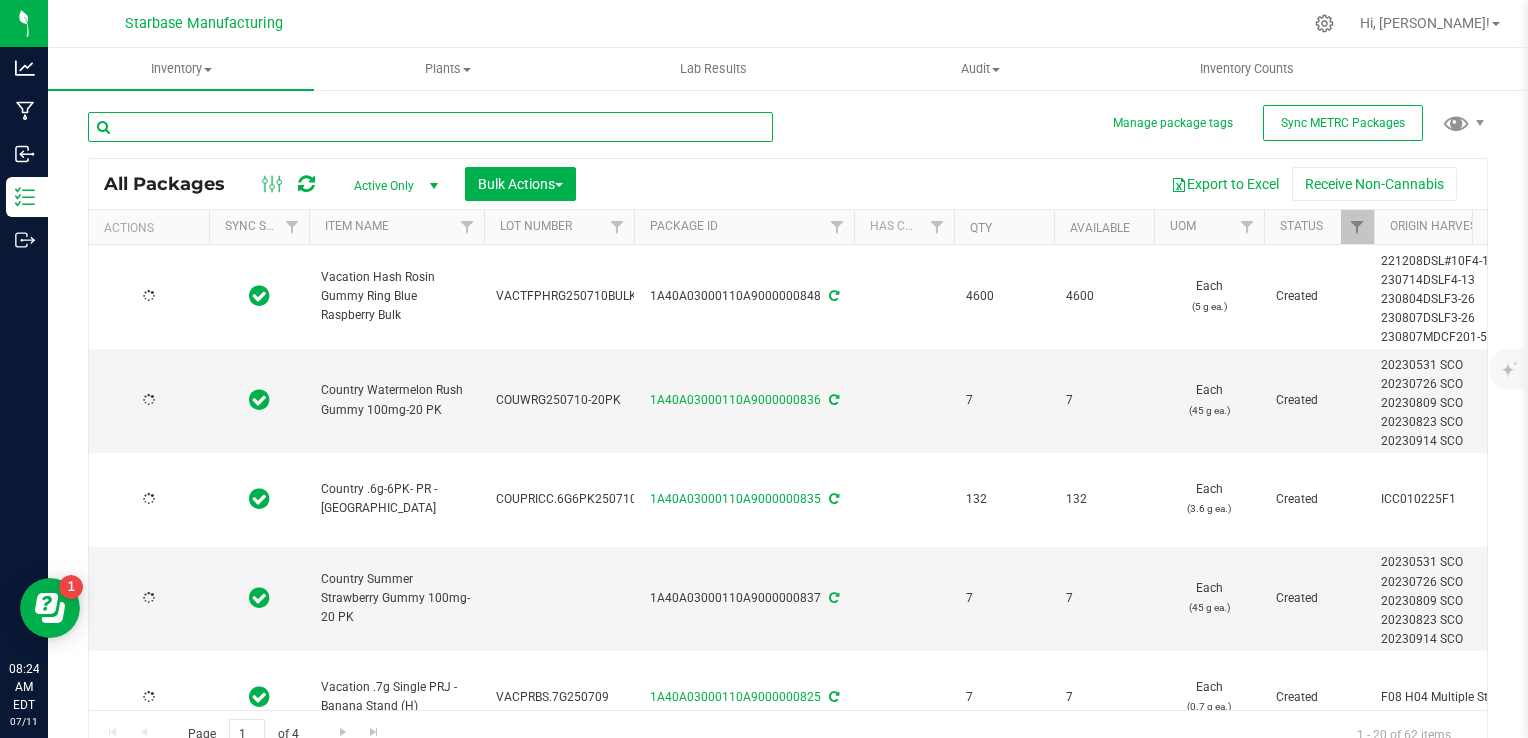 type on "[DATE]" 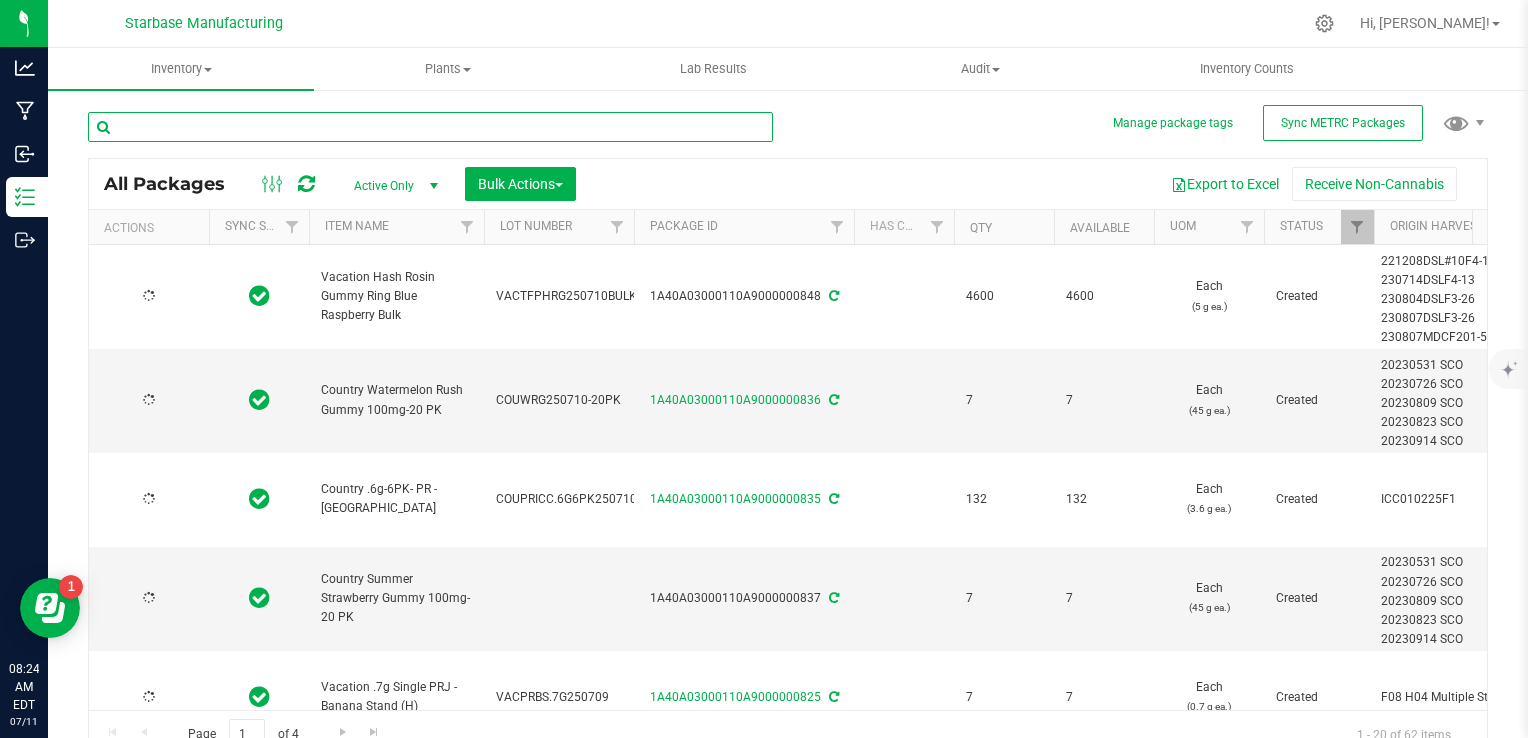 type on "[DATE]" 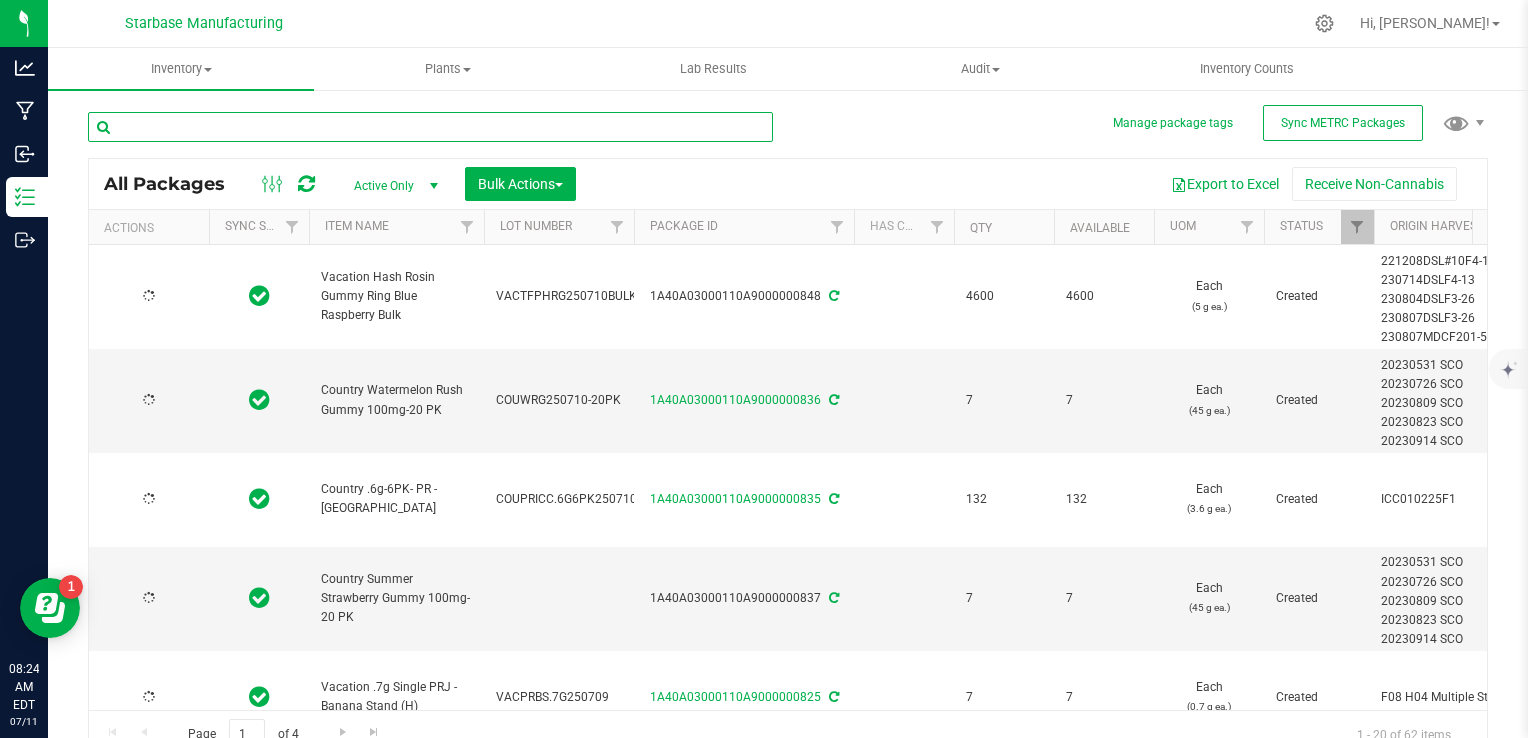 type on "[DATE]" 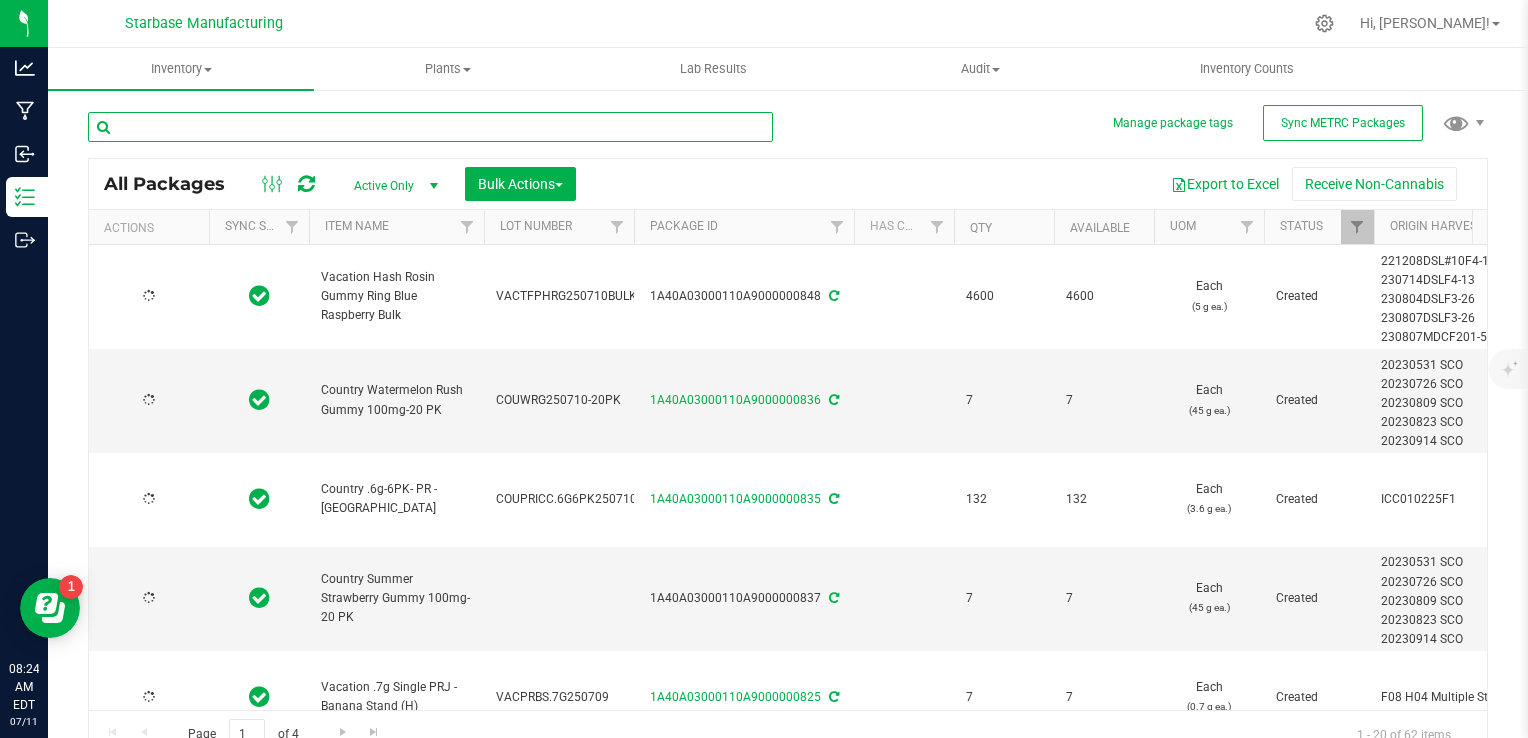type on "[DATE]" 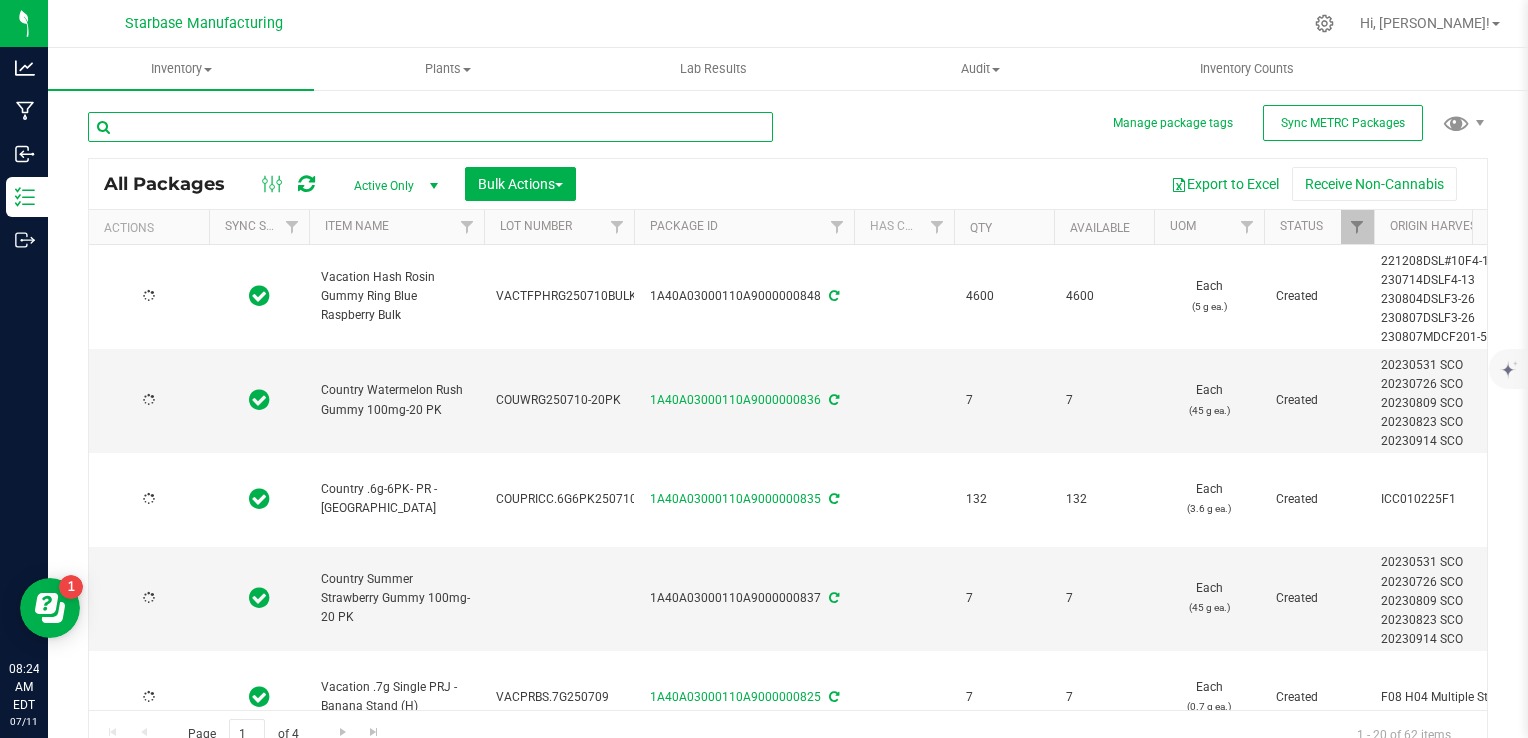 type on "[DATE]" 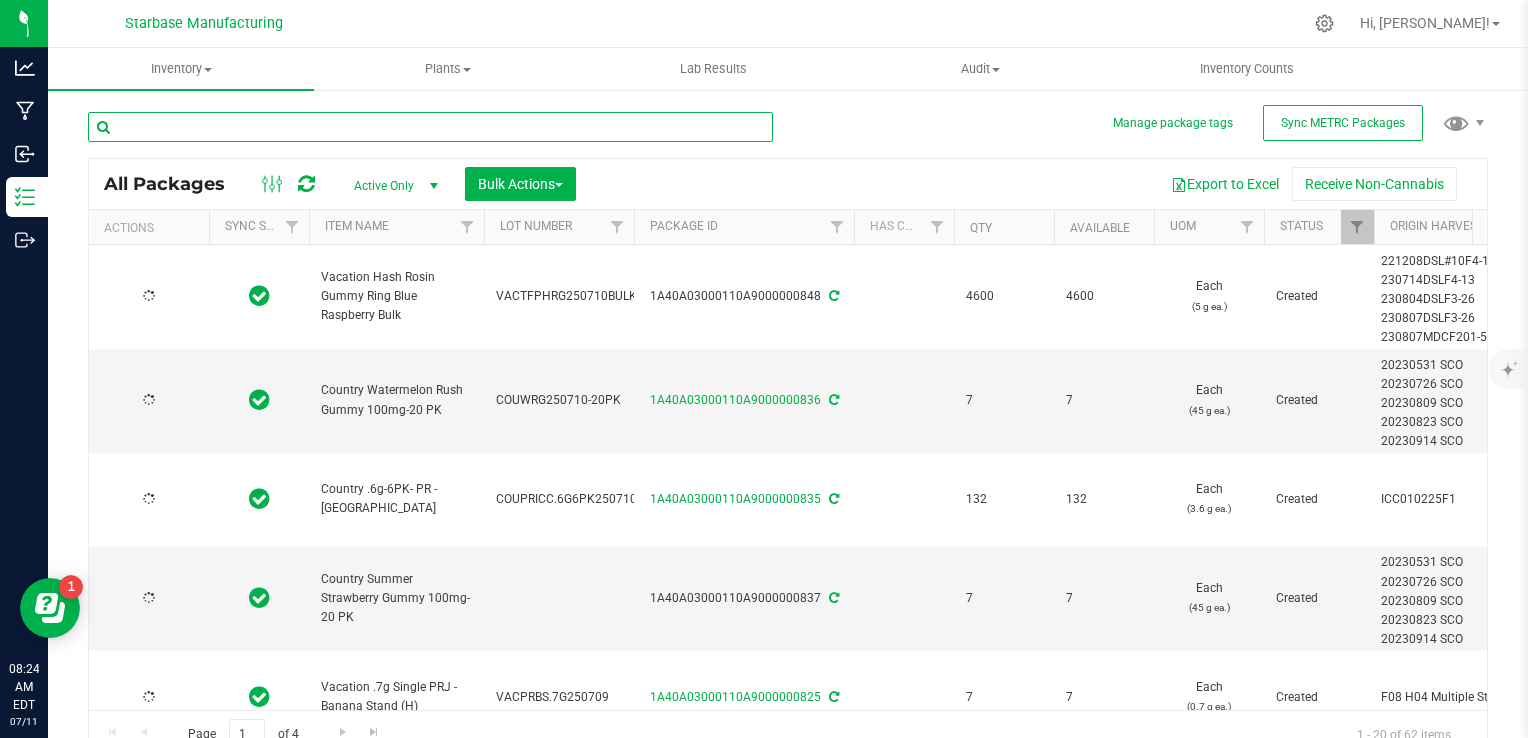 type on "[DATE]" 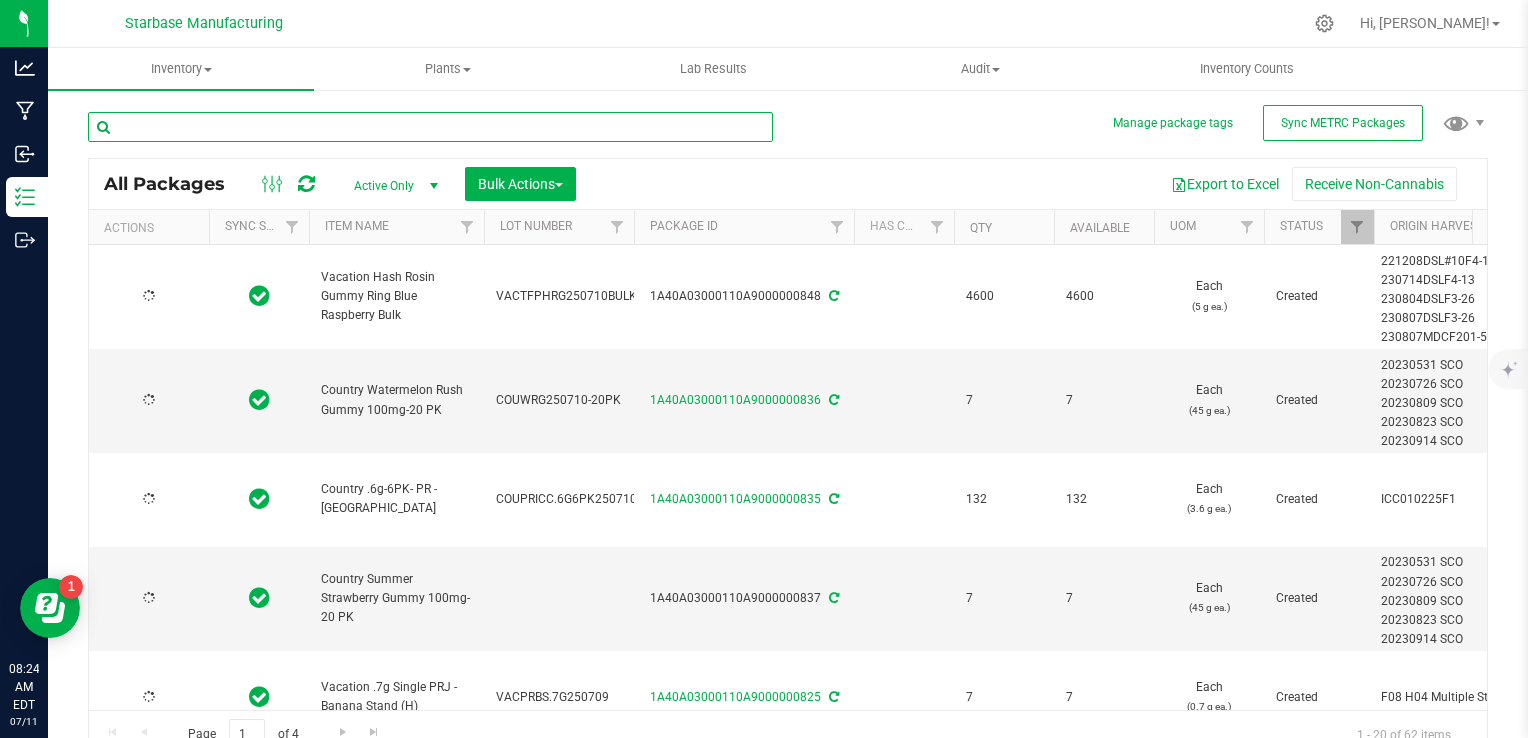 type on "[DATE]" 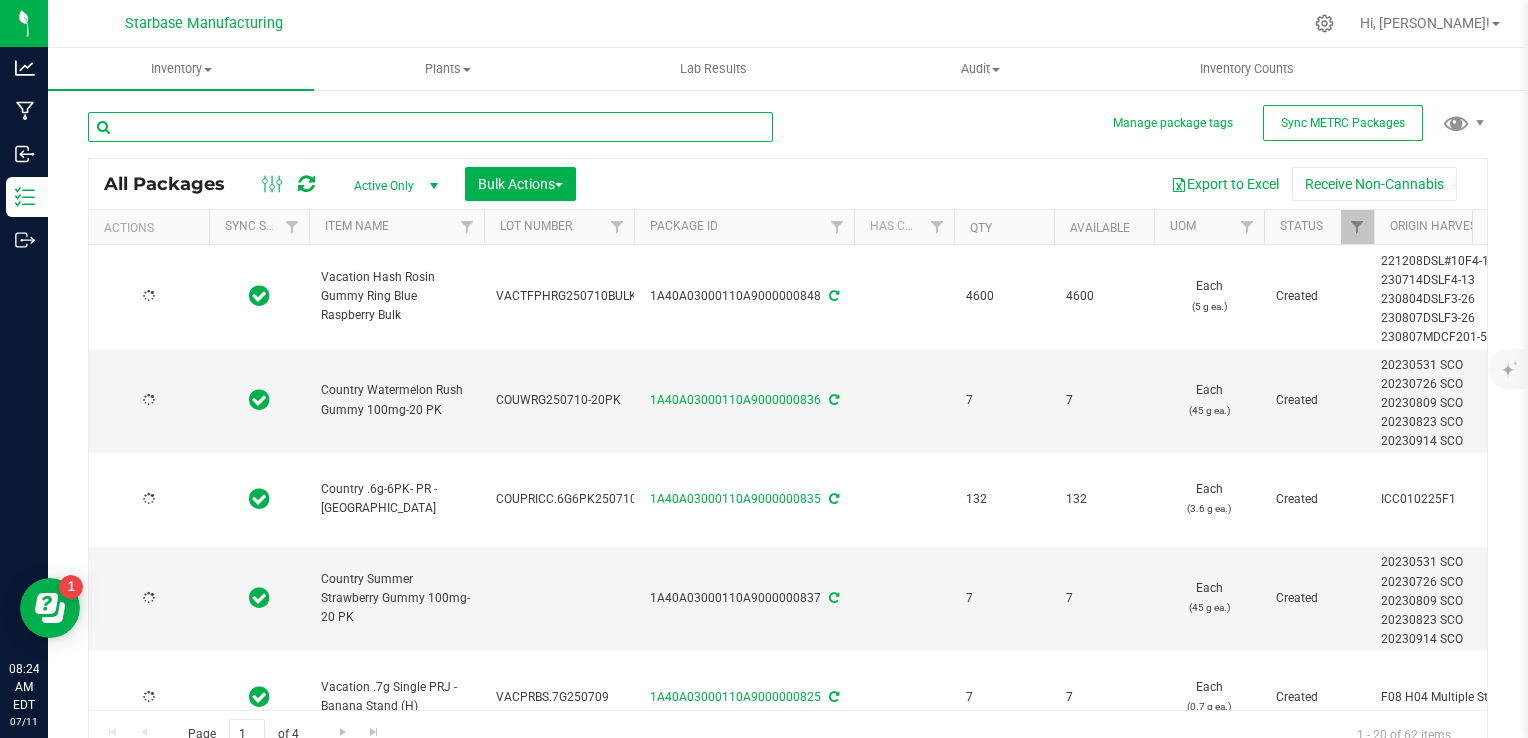 type on "[DATE]" 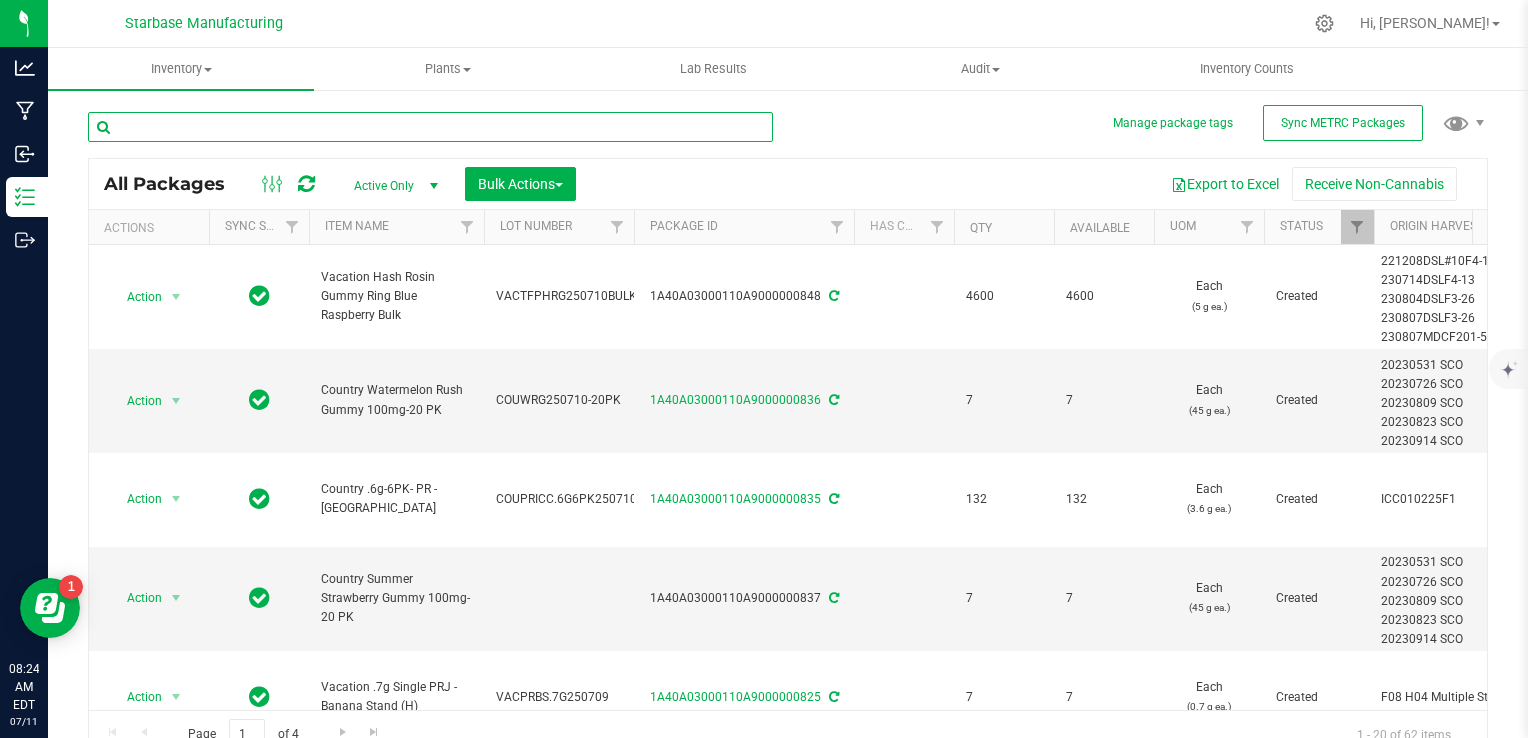 click at bounding box center (430, 127) 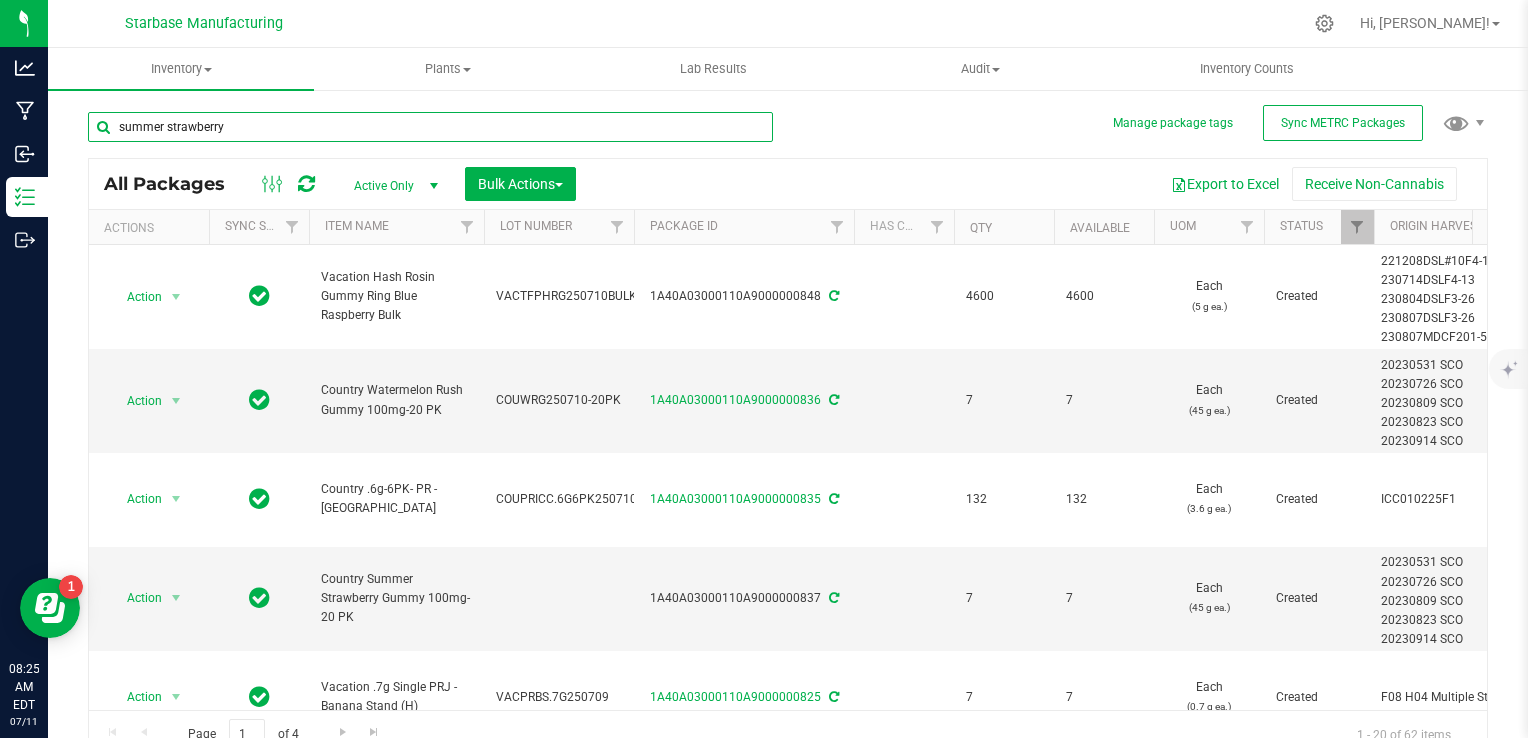 type on "summer strawberry" 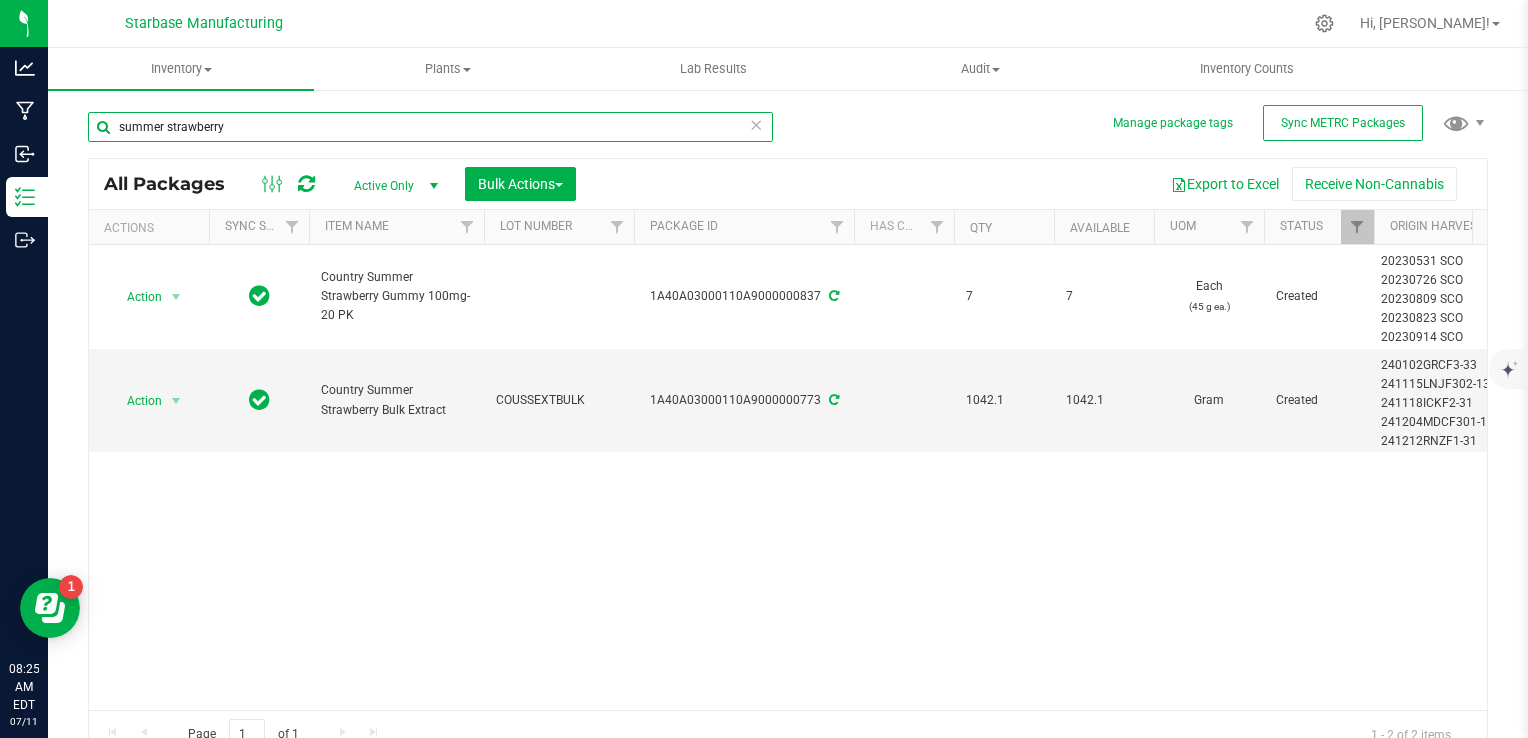 click on "summer strawberry" at bounding box center (430, 127) 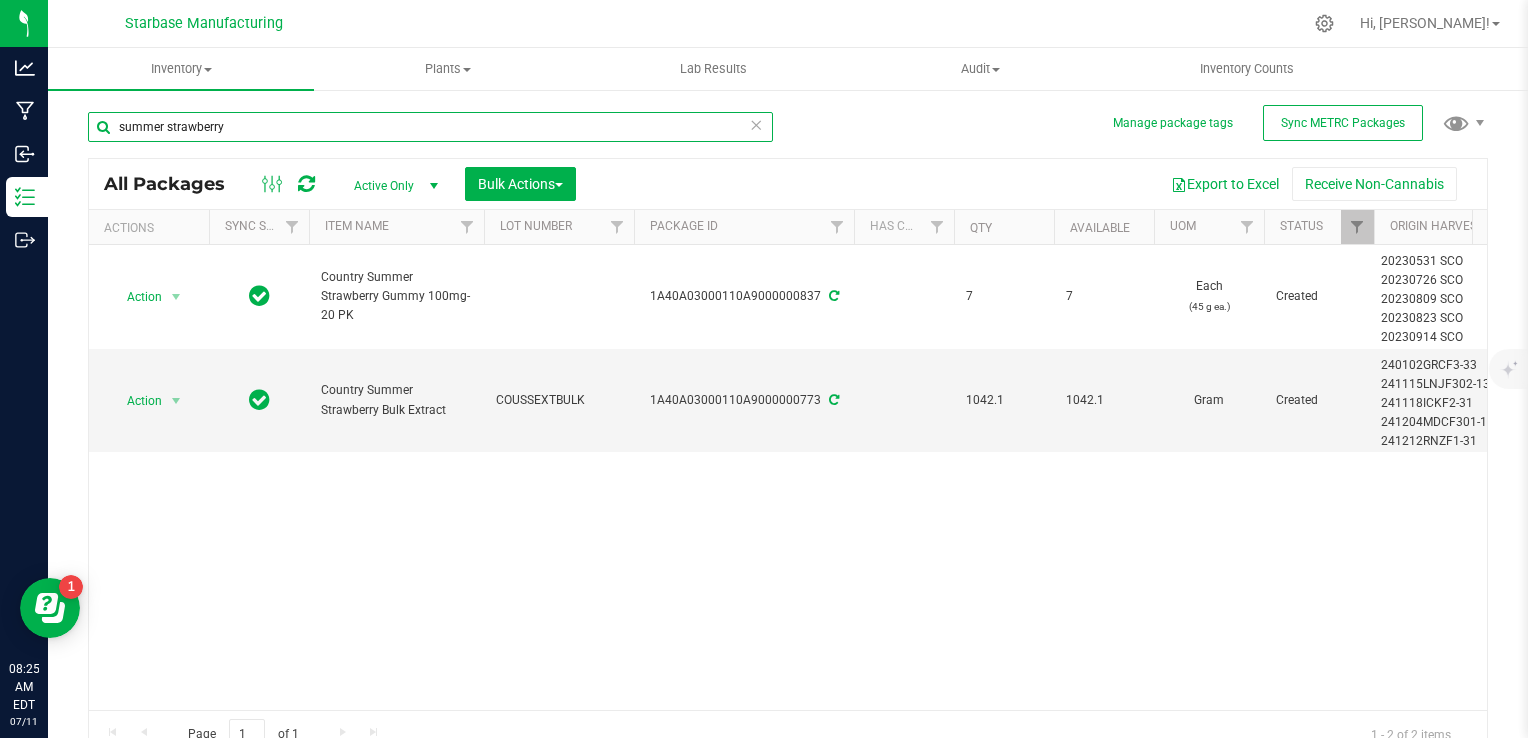 click on "summer strawberry" at bounding box center (430, 127) 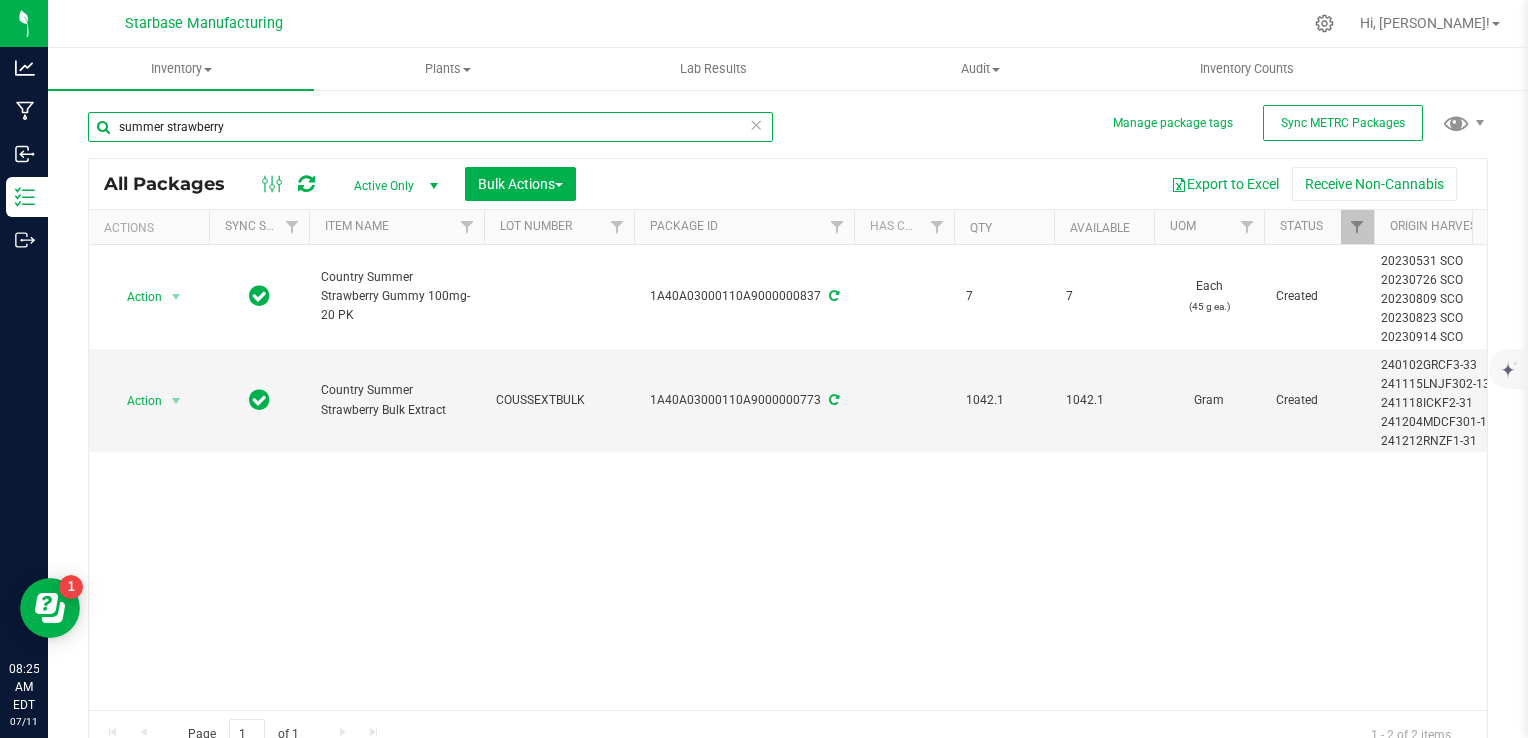 click on "summer strawberry" at bounding box center (430, 127) 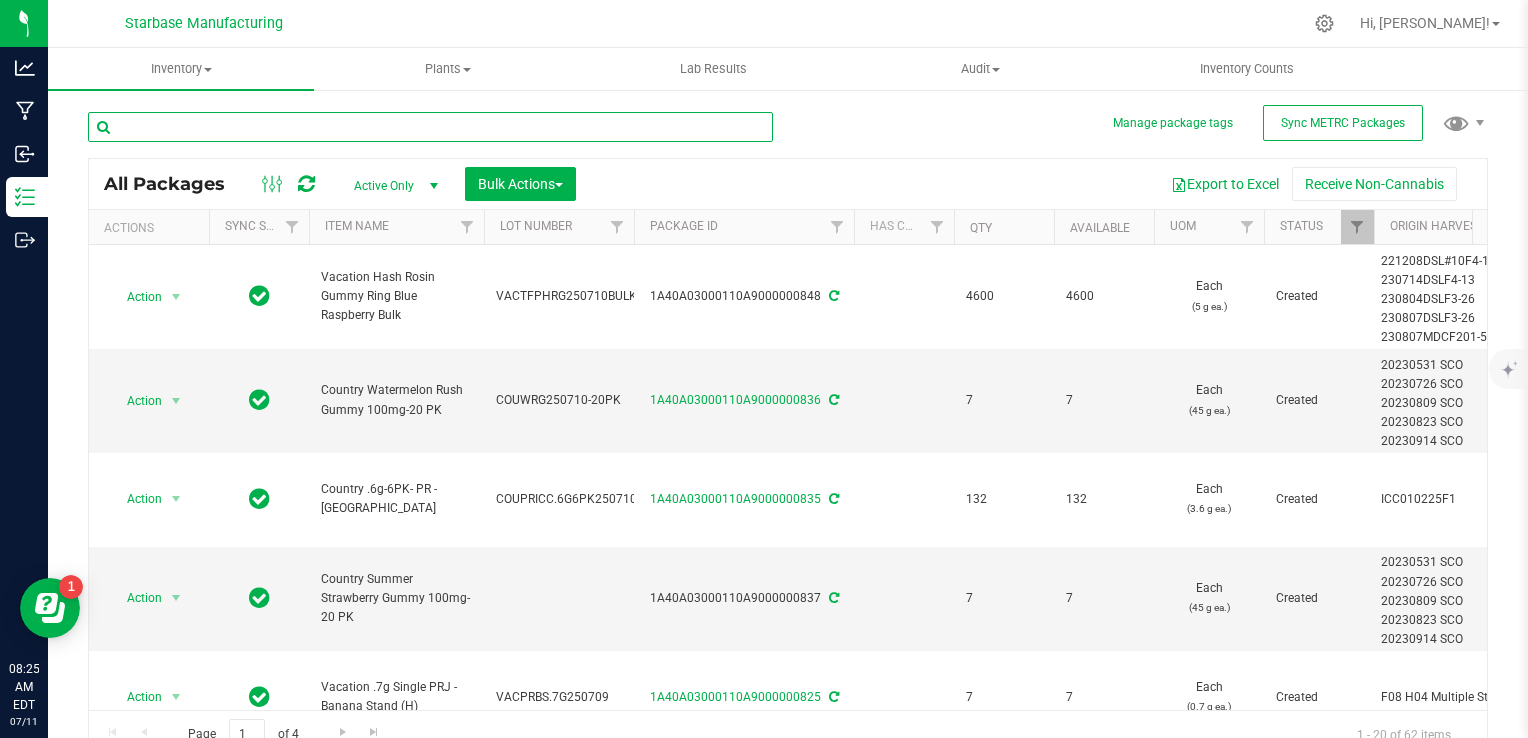 click at bounding box center [430, 127] 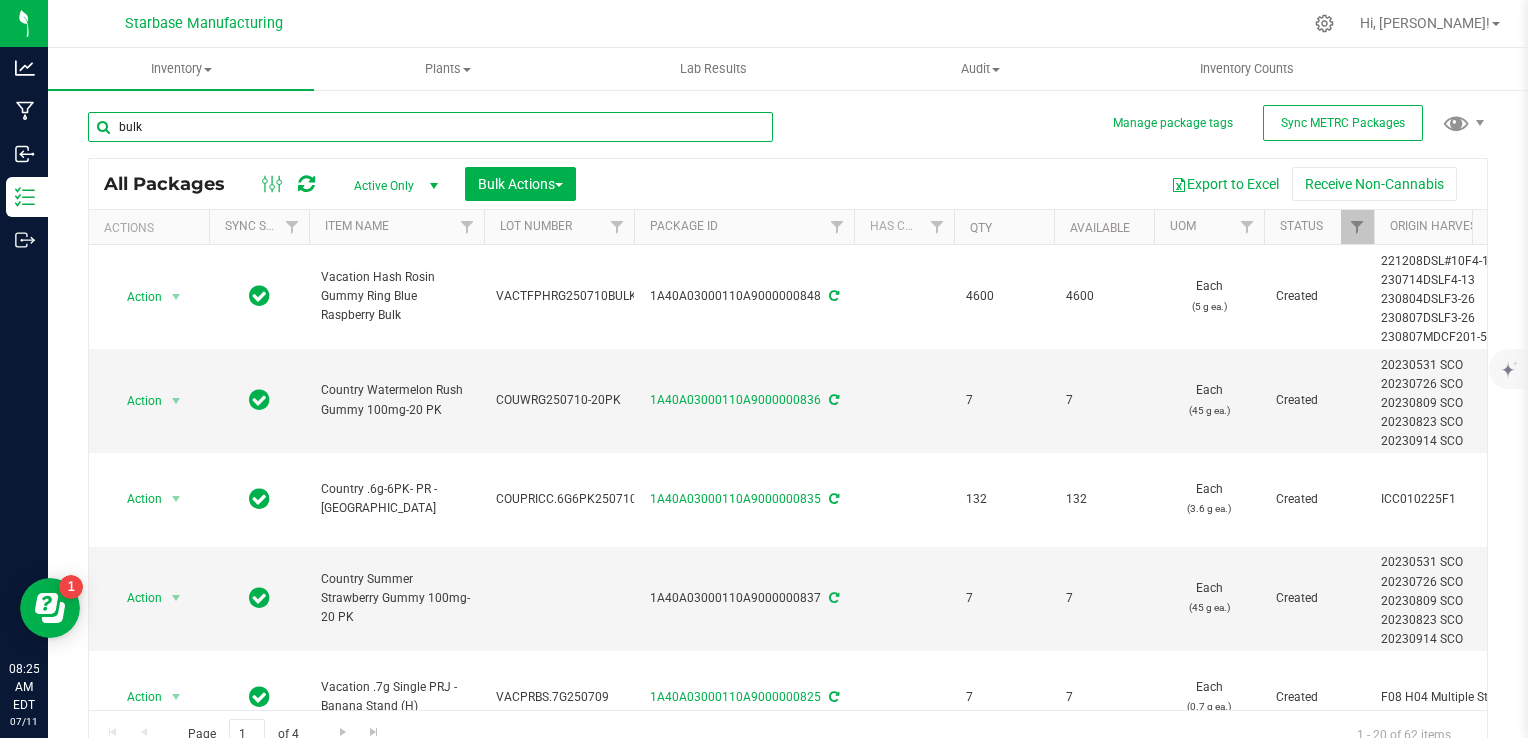 type on "bulk" 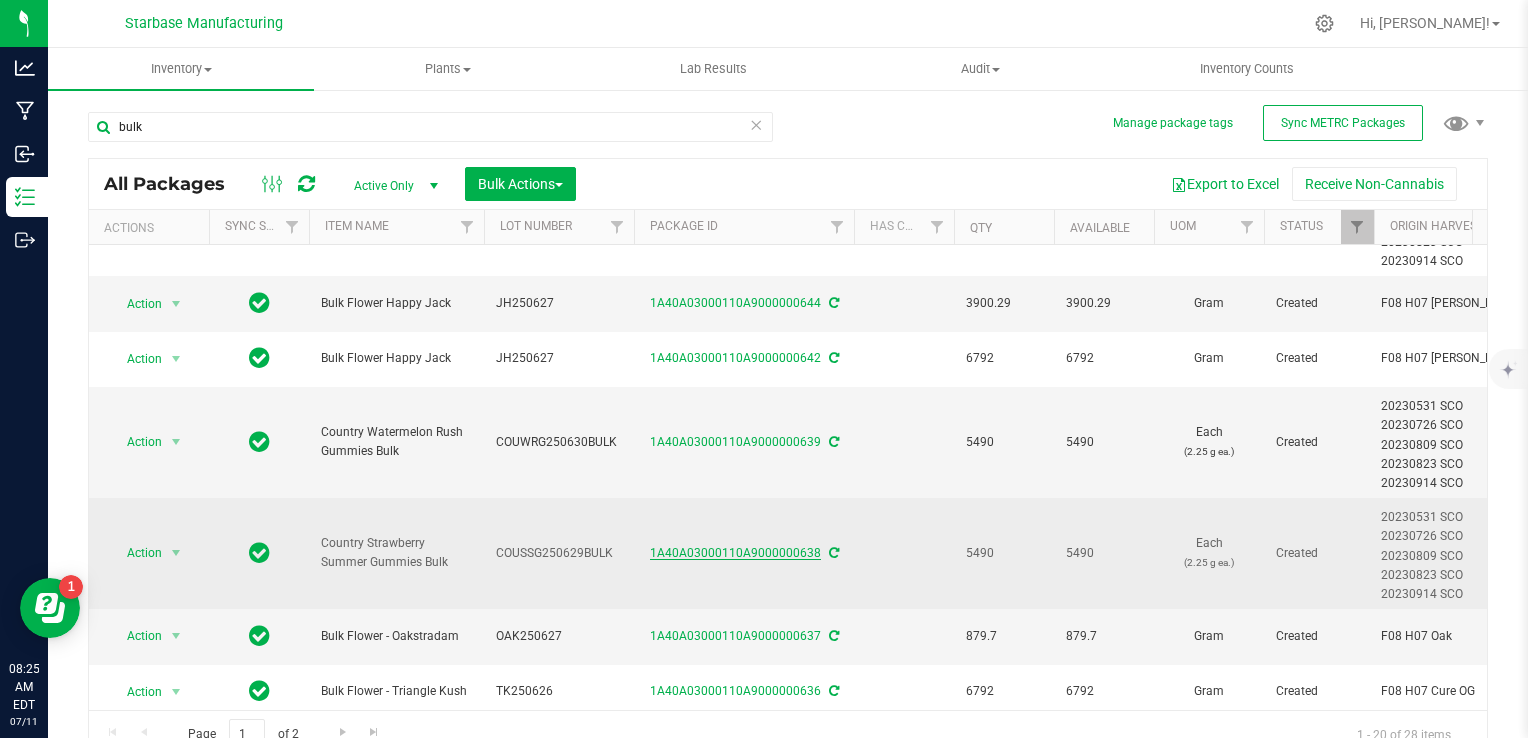 click on "1A40A03000110A9000000638" at bounding box center [735, 553] 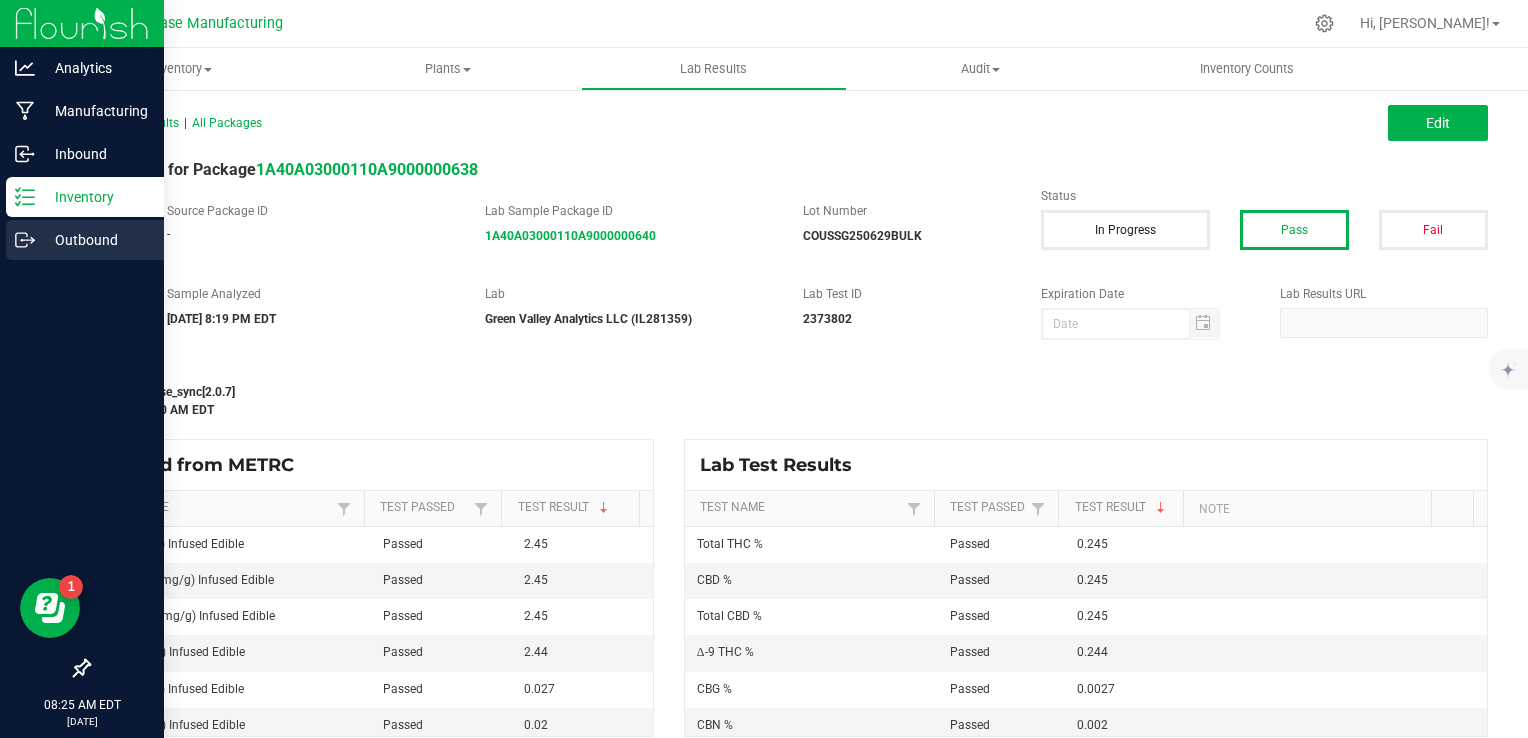 click on "Outbound" at bounding box center (95, 240) 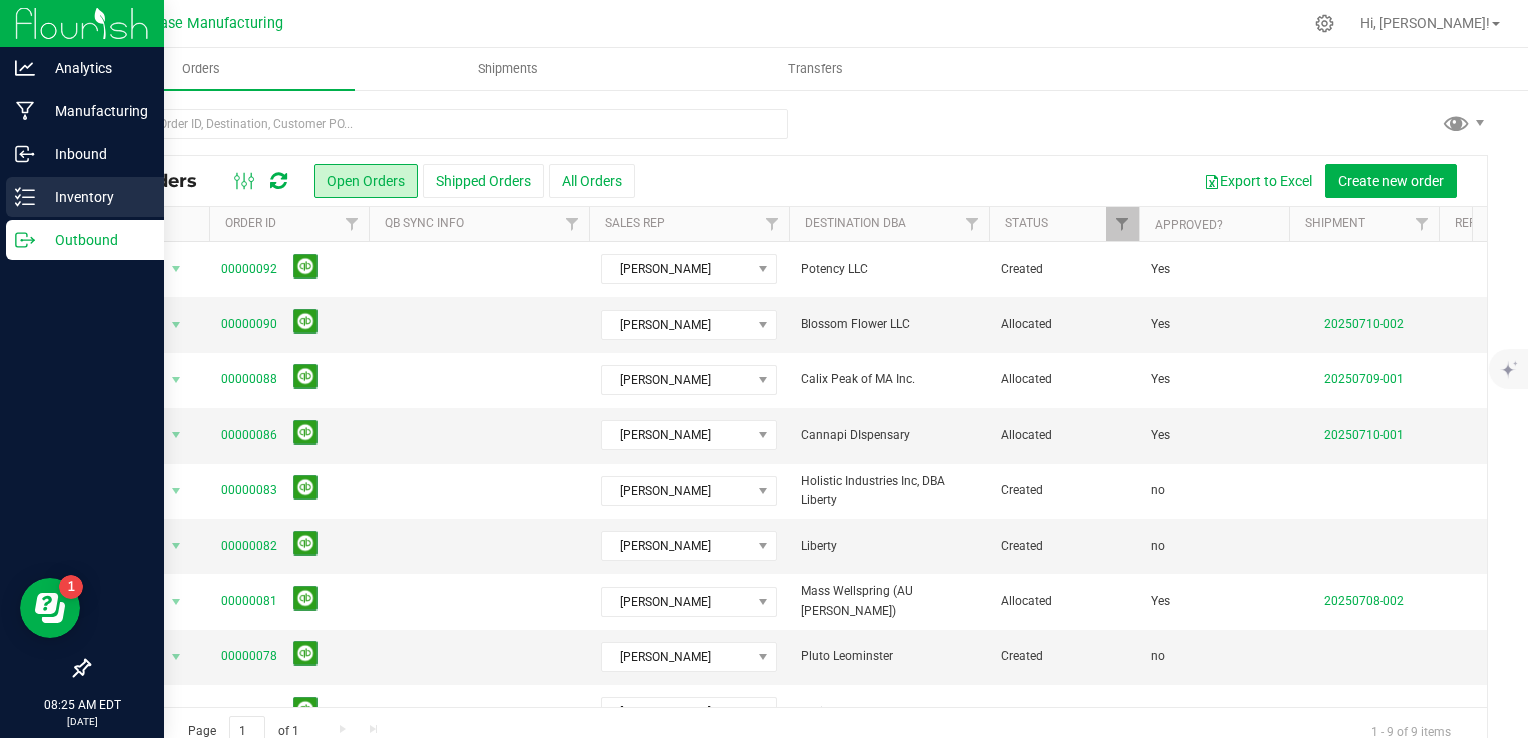 click on "Inventory" at bounding box center [95, 197] 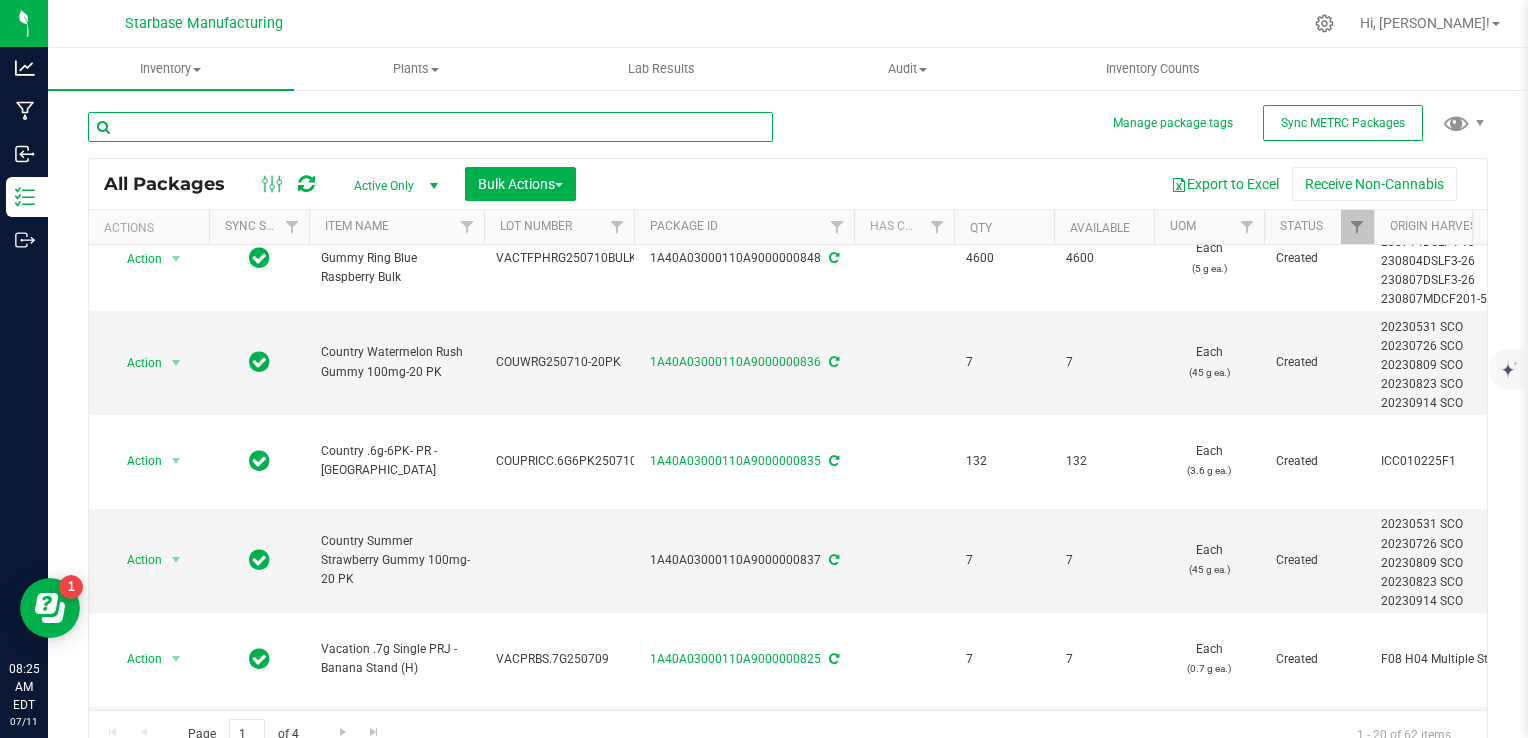click at bounding box center [430, 127] 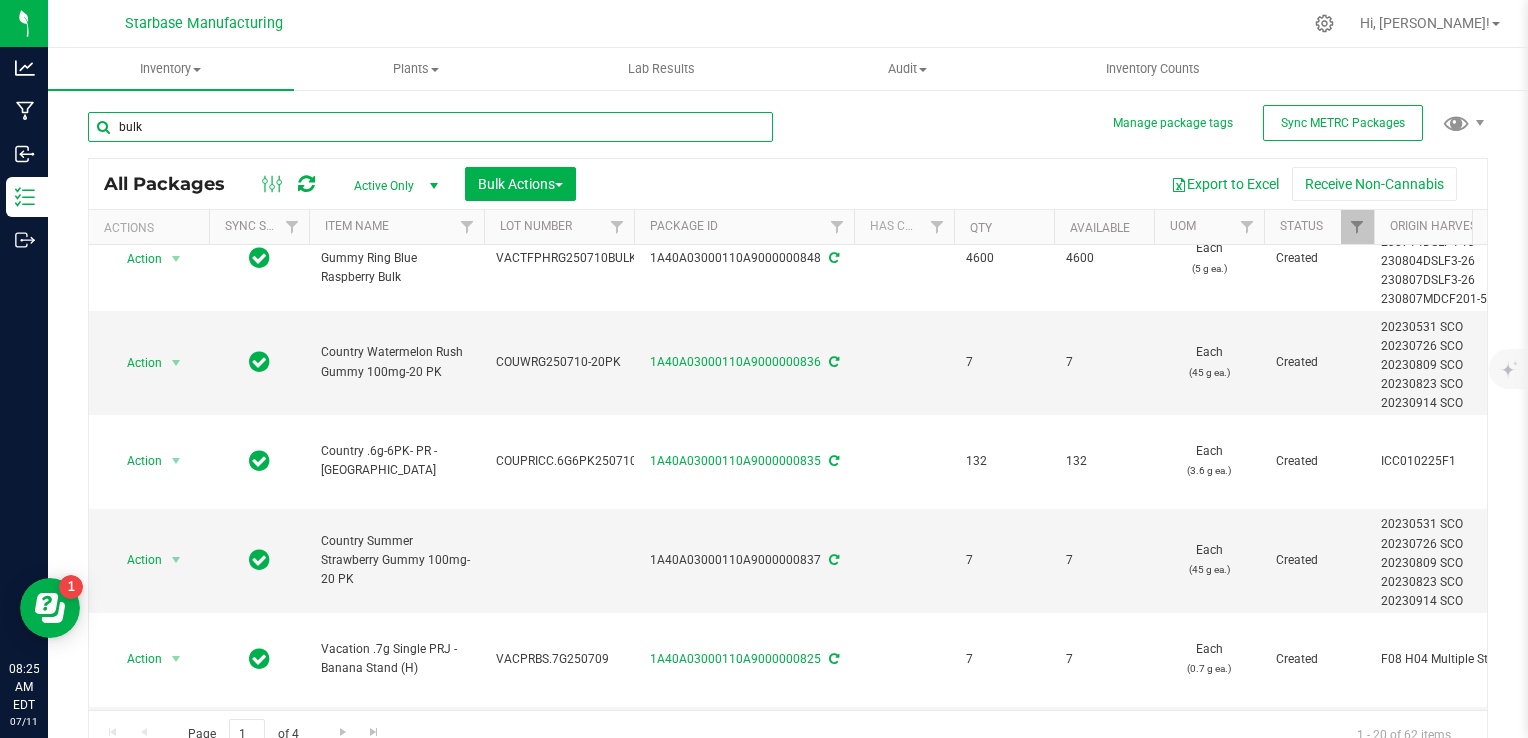 type on "bulk" 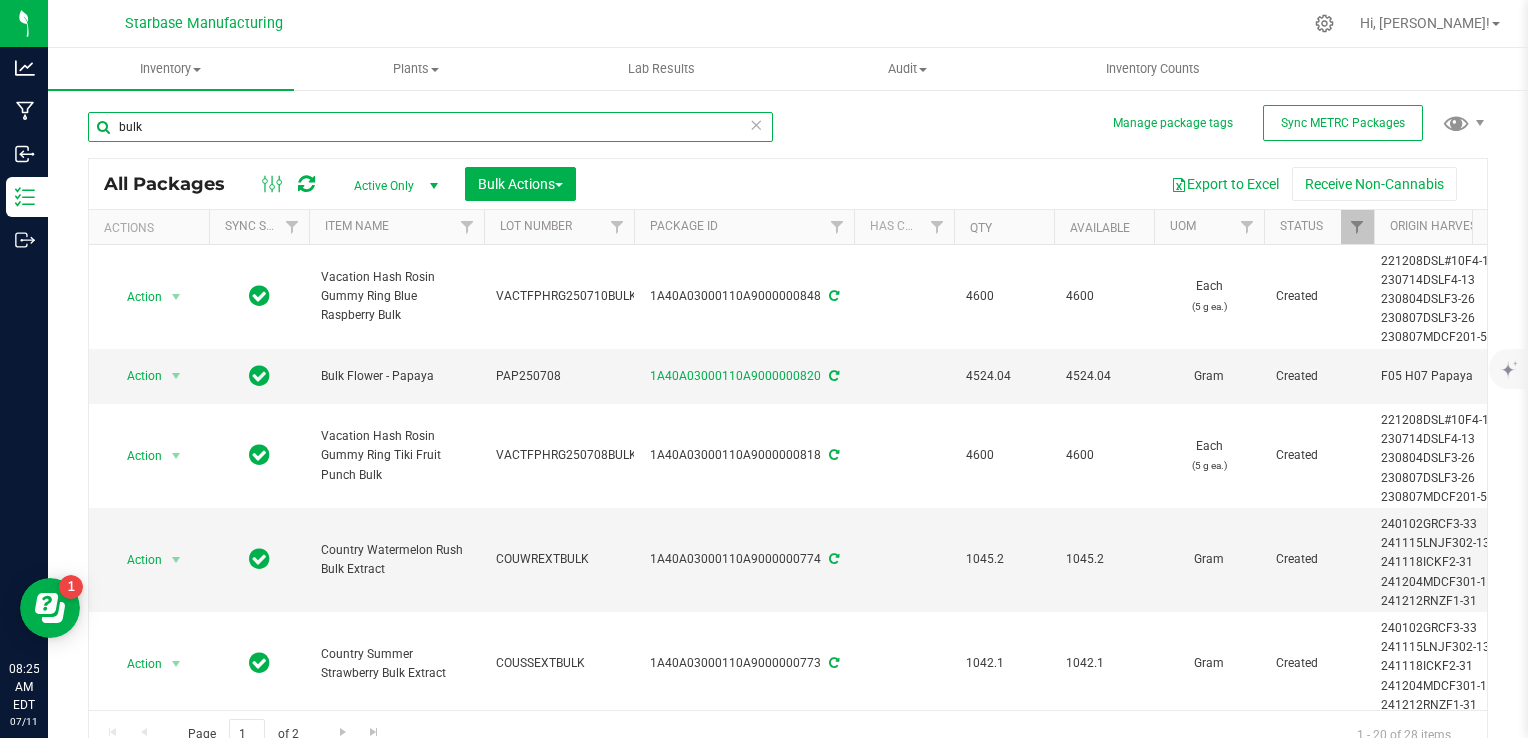 scroll, scrollTop: 0, scrollLeft: 0, axis: both 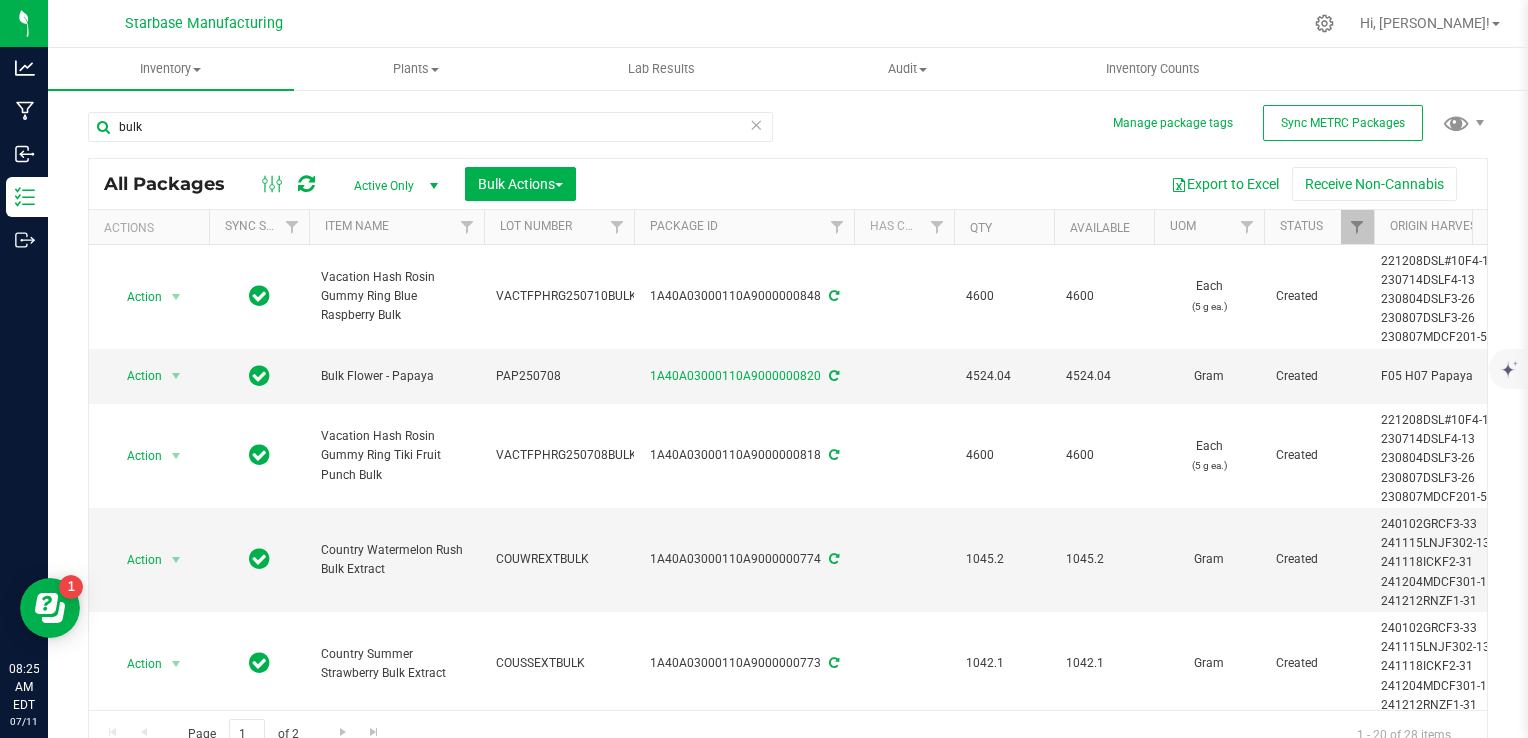 click on "Package ID" at bounding box center [744, 227] 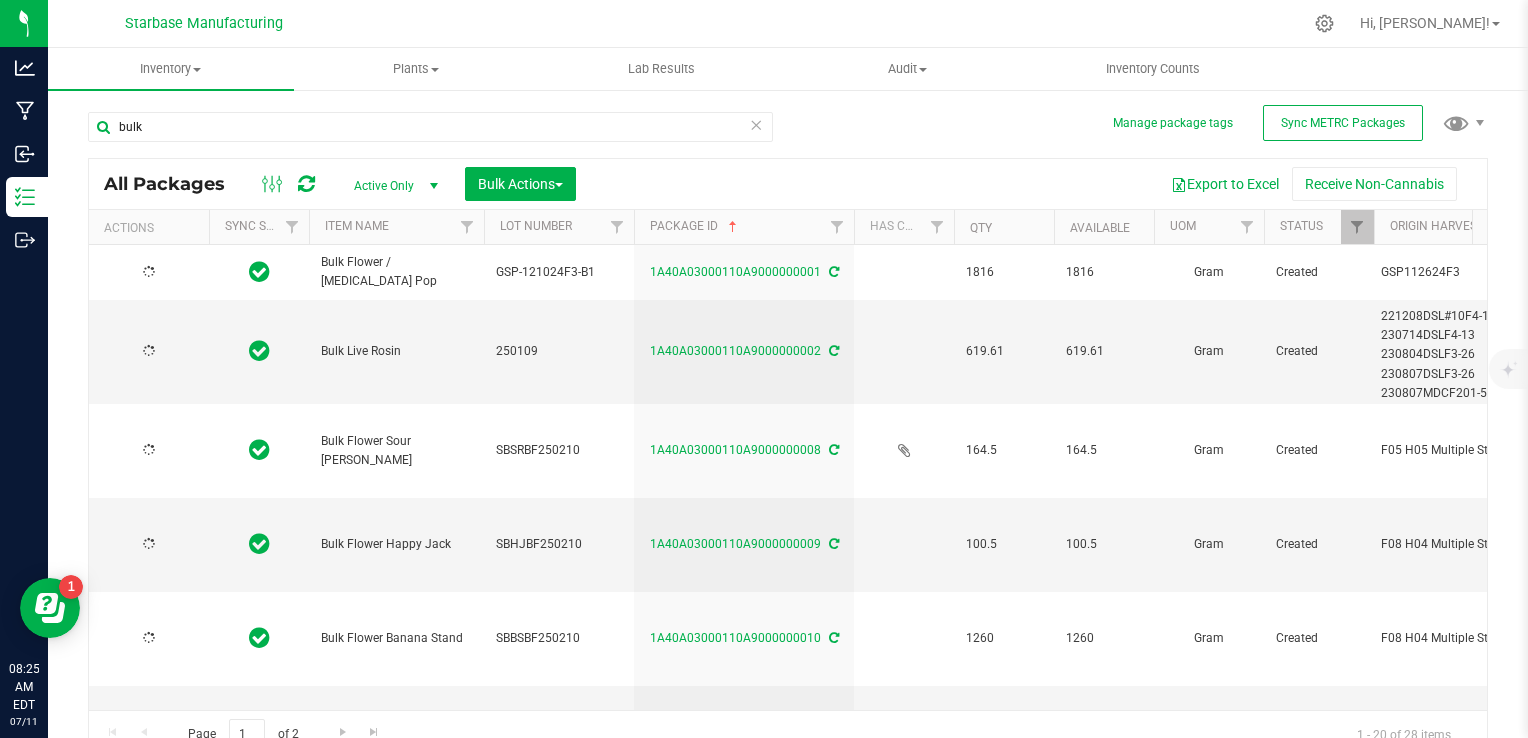 type on "[DATE]" 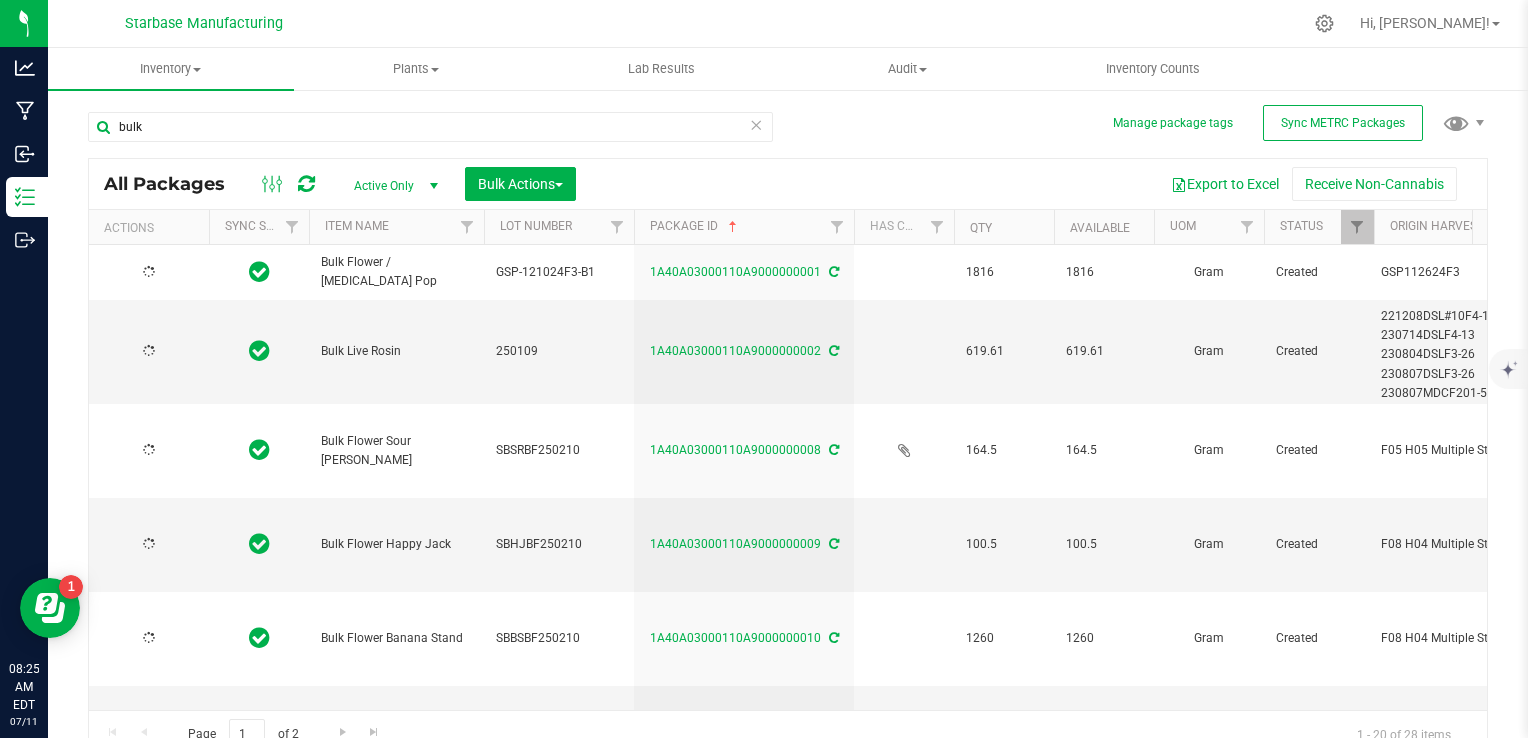 type on "[DATE]" 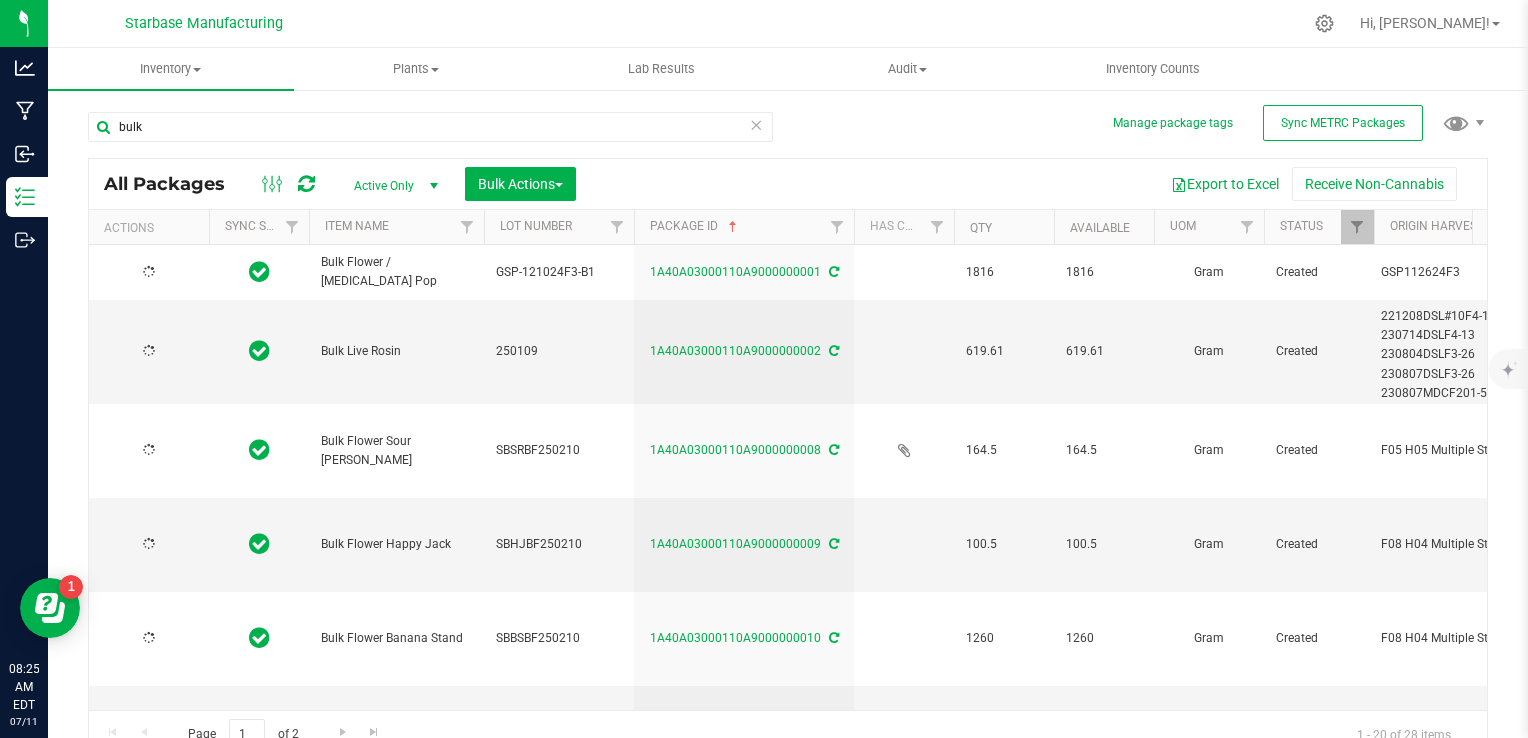 type on "[DATE]" 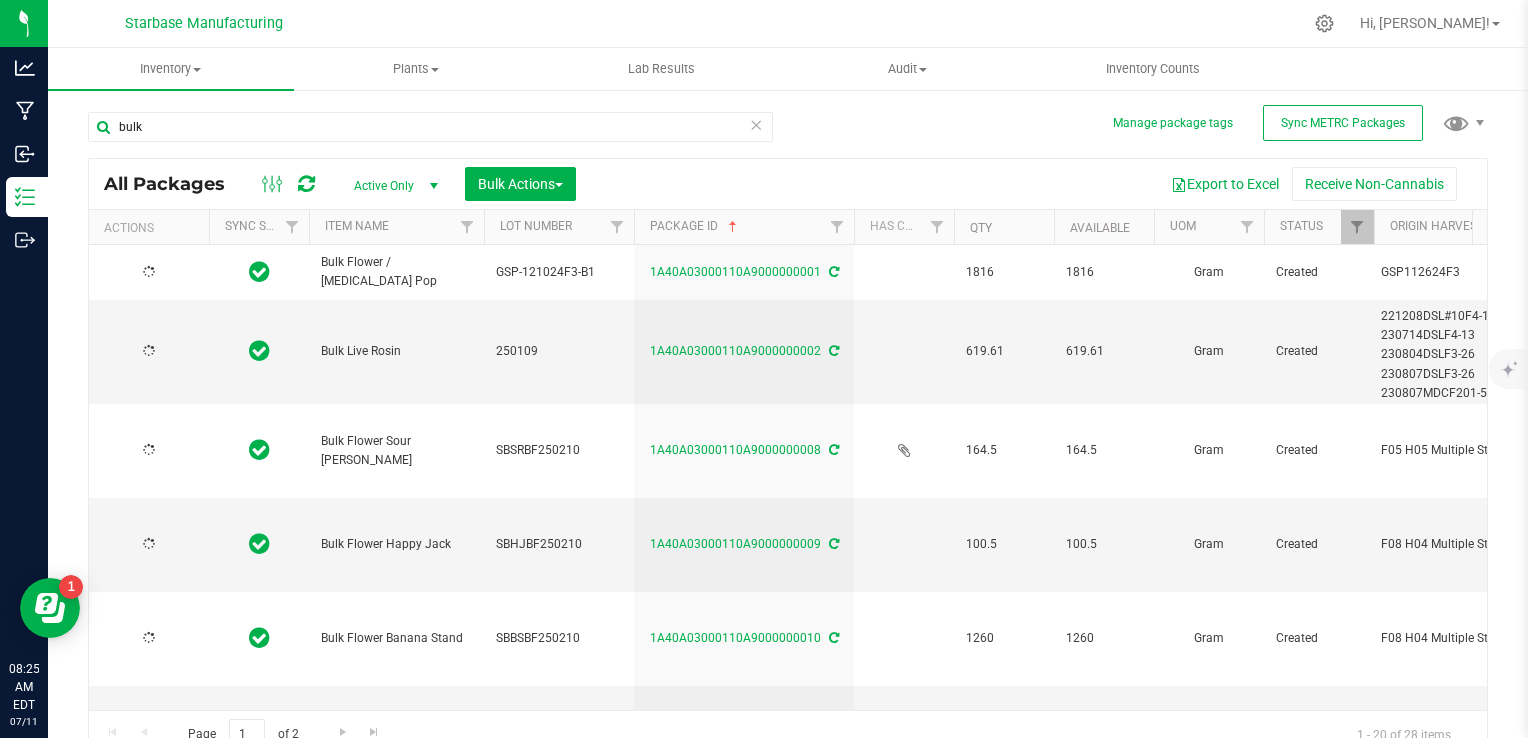 type on "[DATE]" 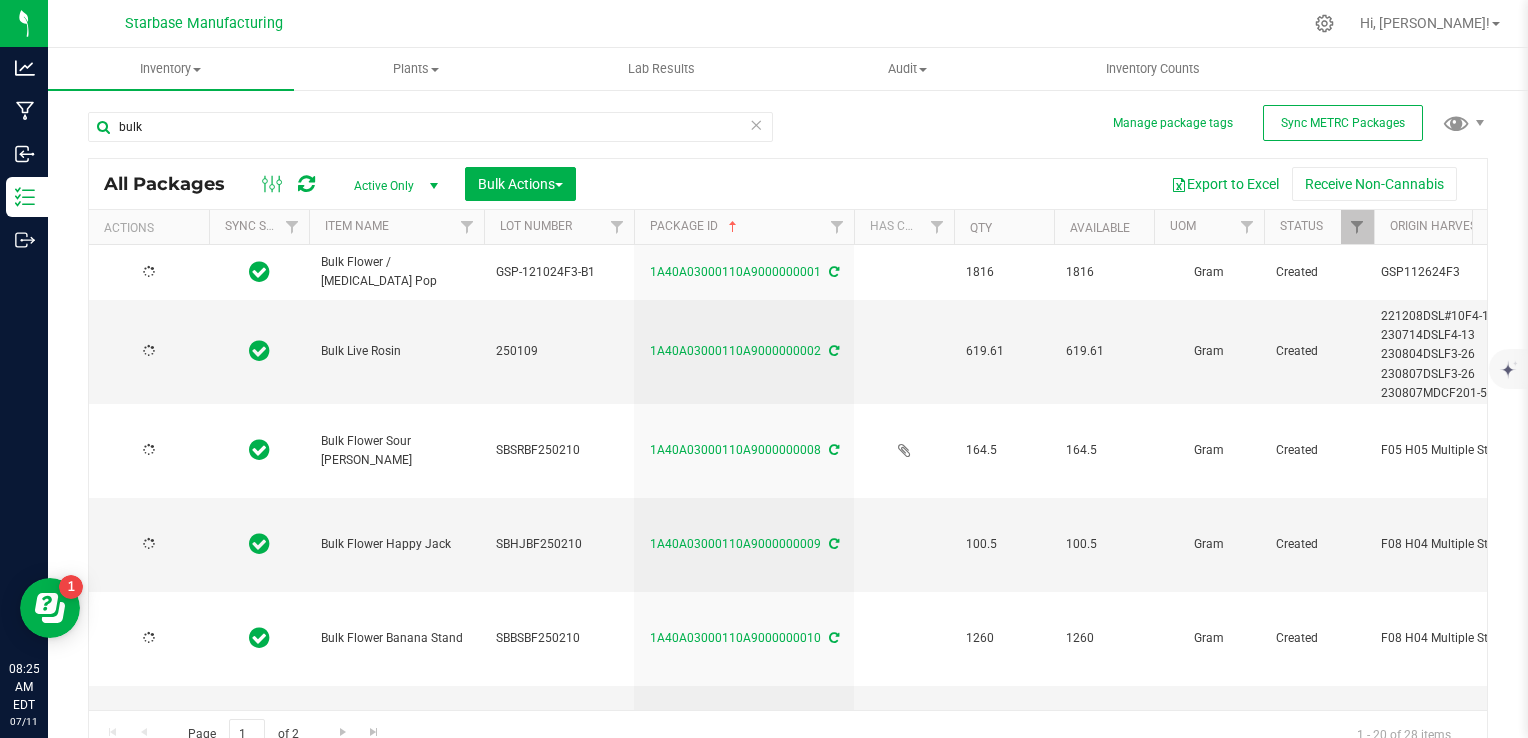 type on "[DATE]" 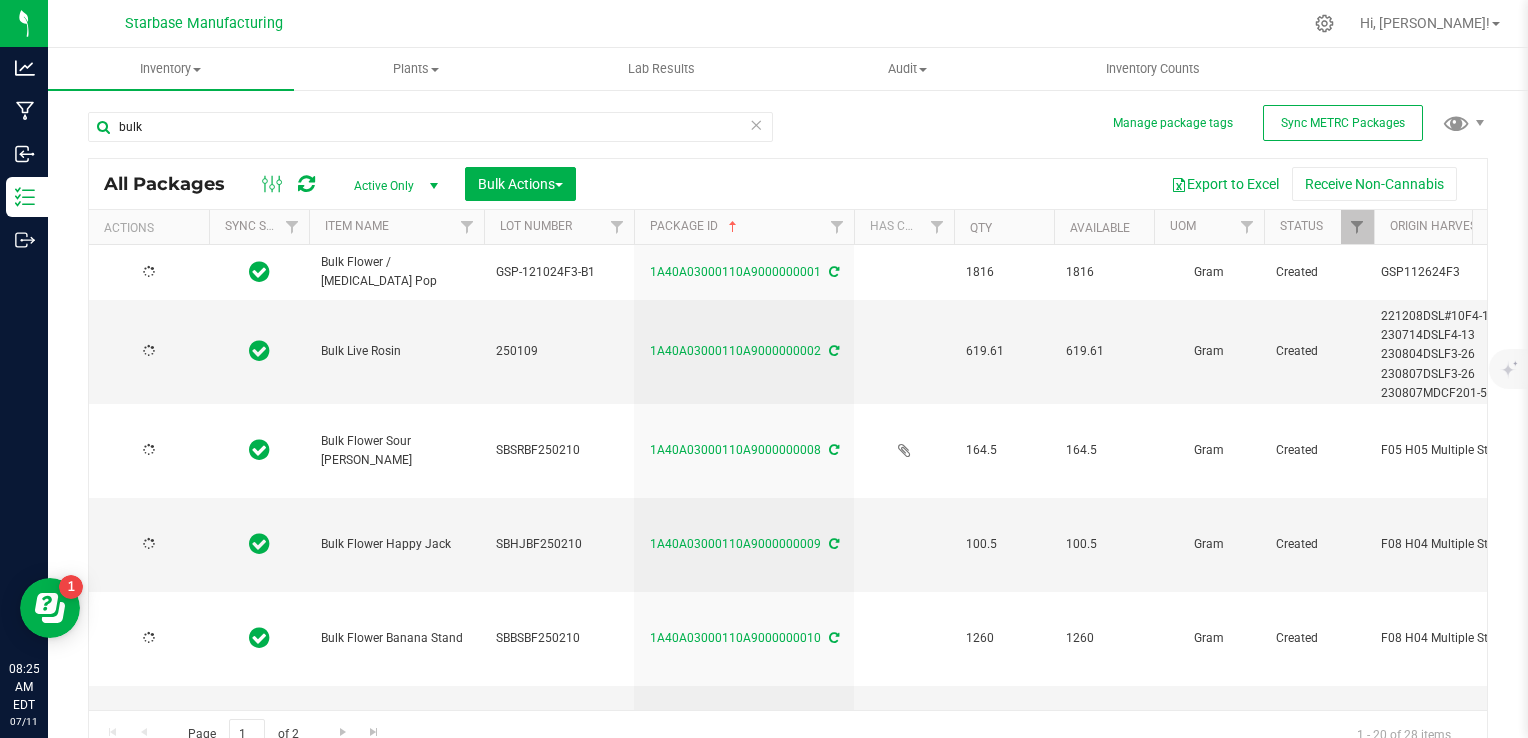 type on "[DATE]" 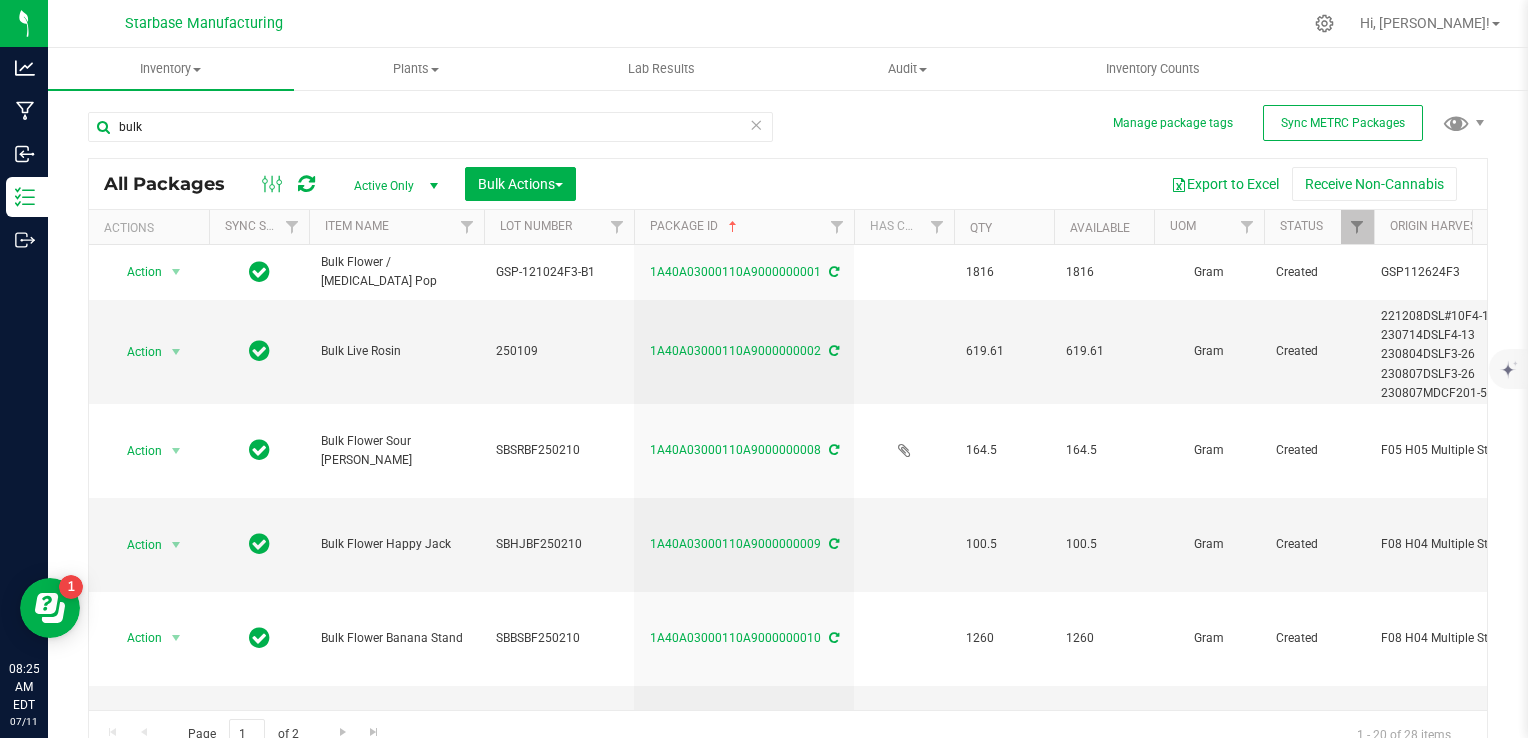 scroll, scrollTop: 0, scrollLeft: 0, axis: both 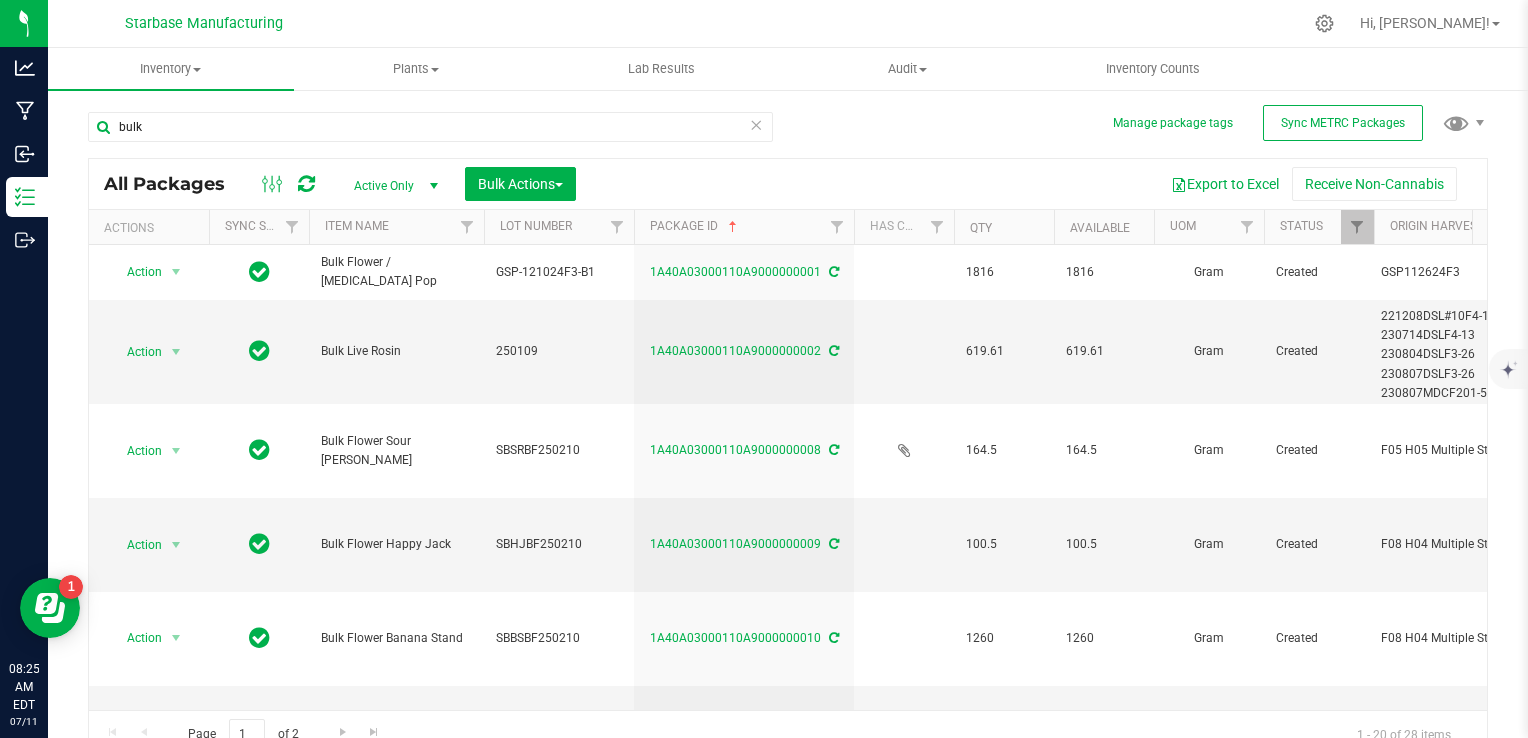 click on "Package ID" at bounding box center [744, 227] 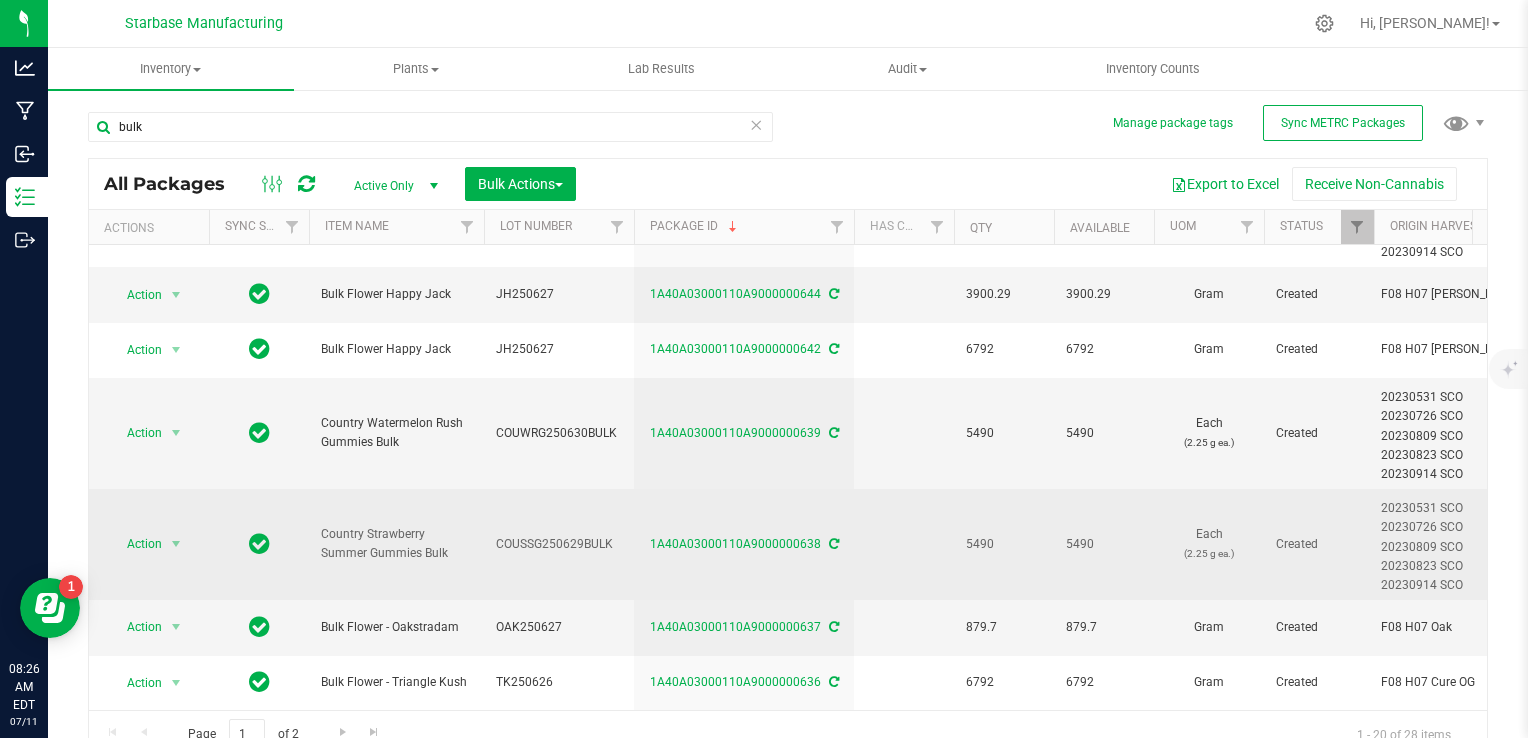 scroll, scrollTop: 664, scrollLeft: 519, axis: both 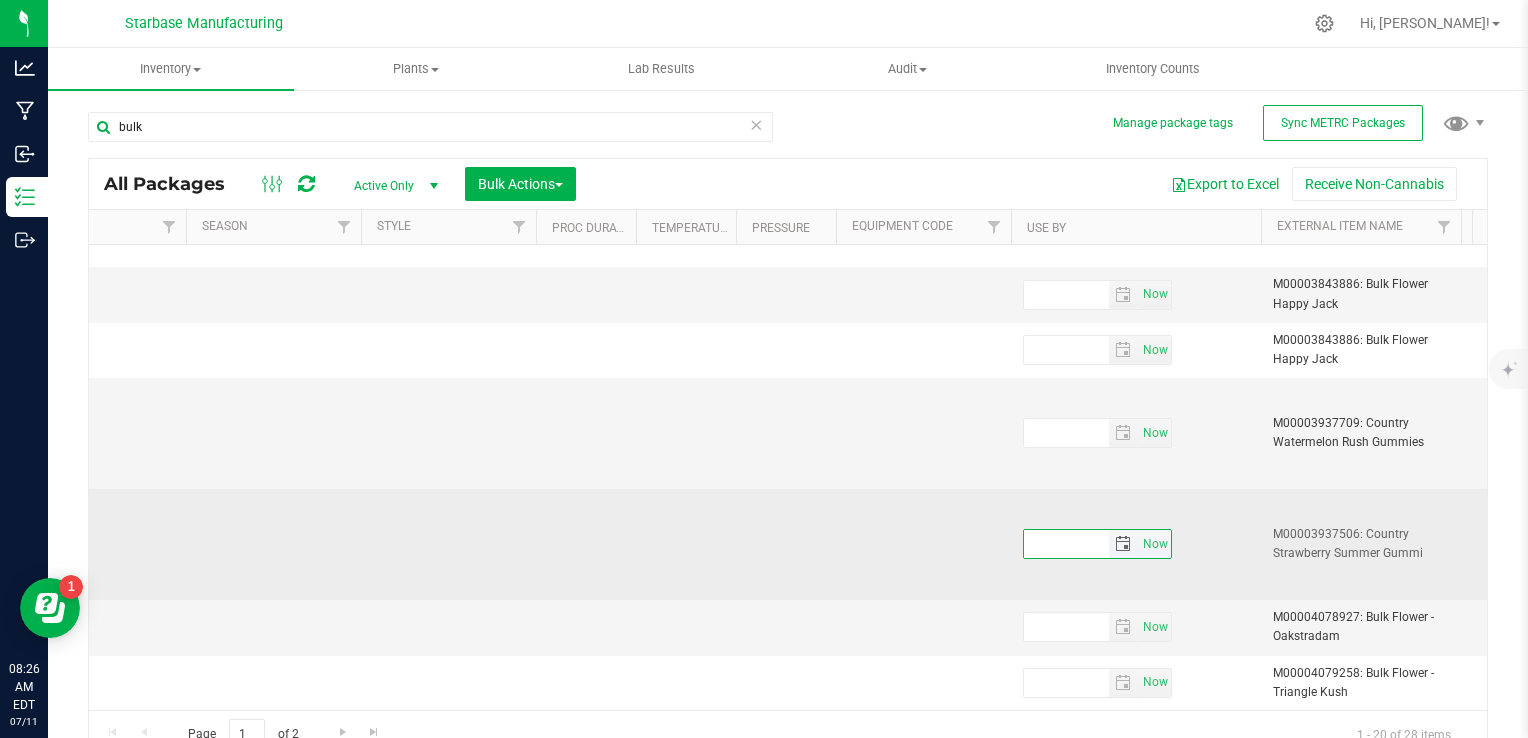 click at bounding box center [1066, 544] 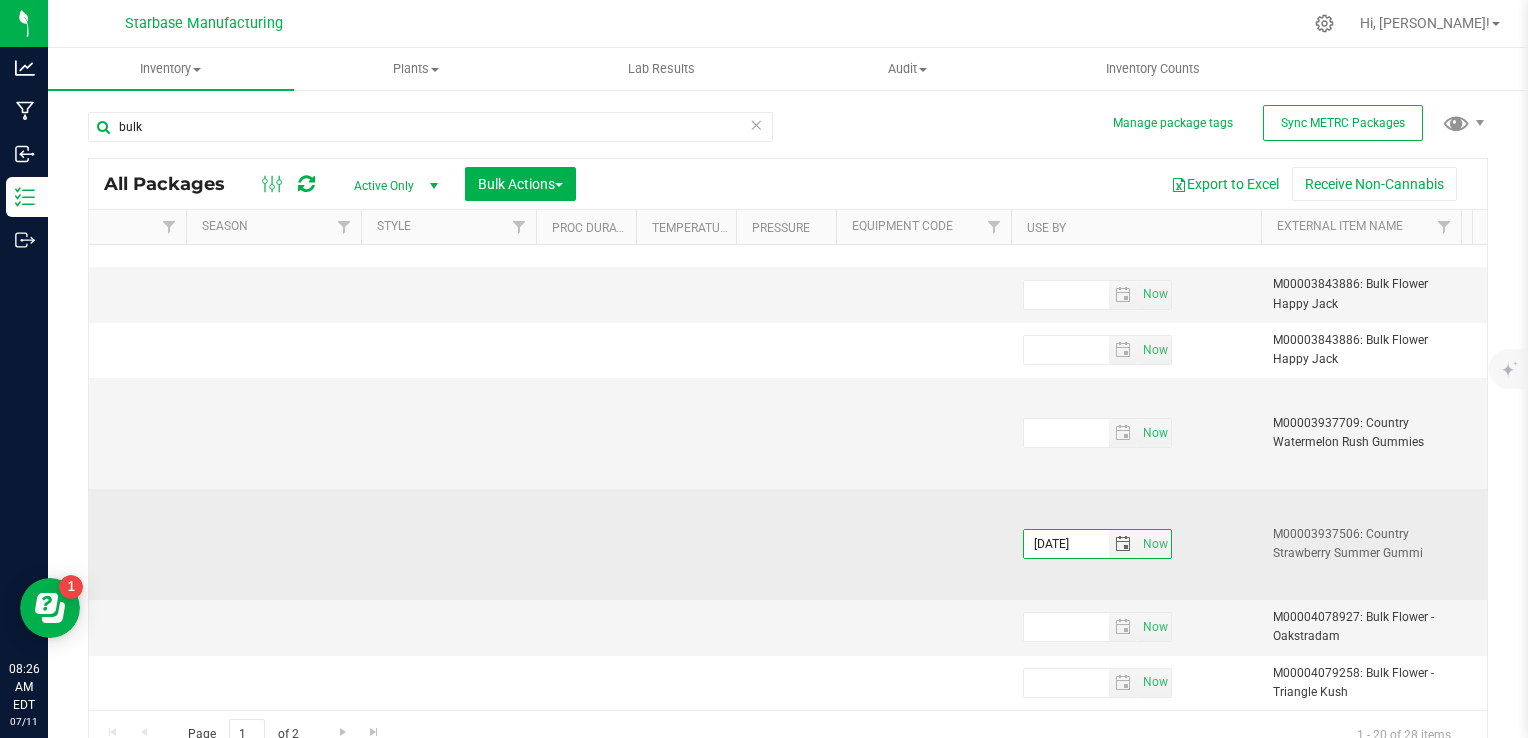 type on "07/09/2026" 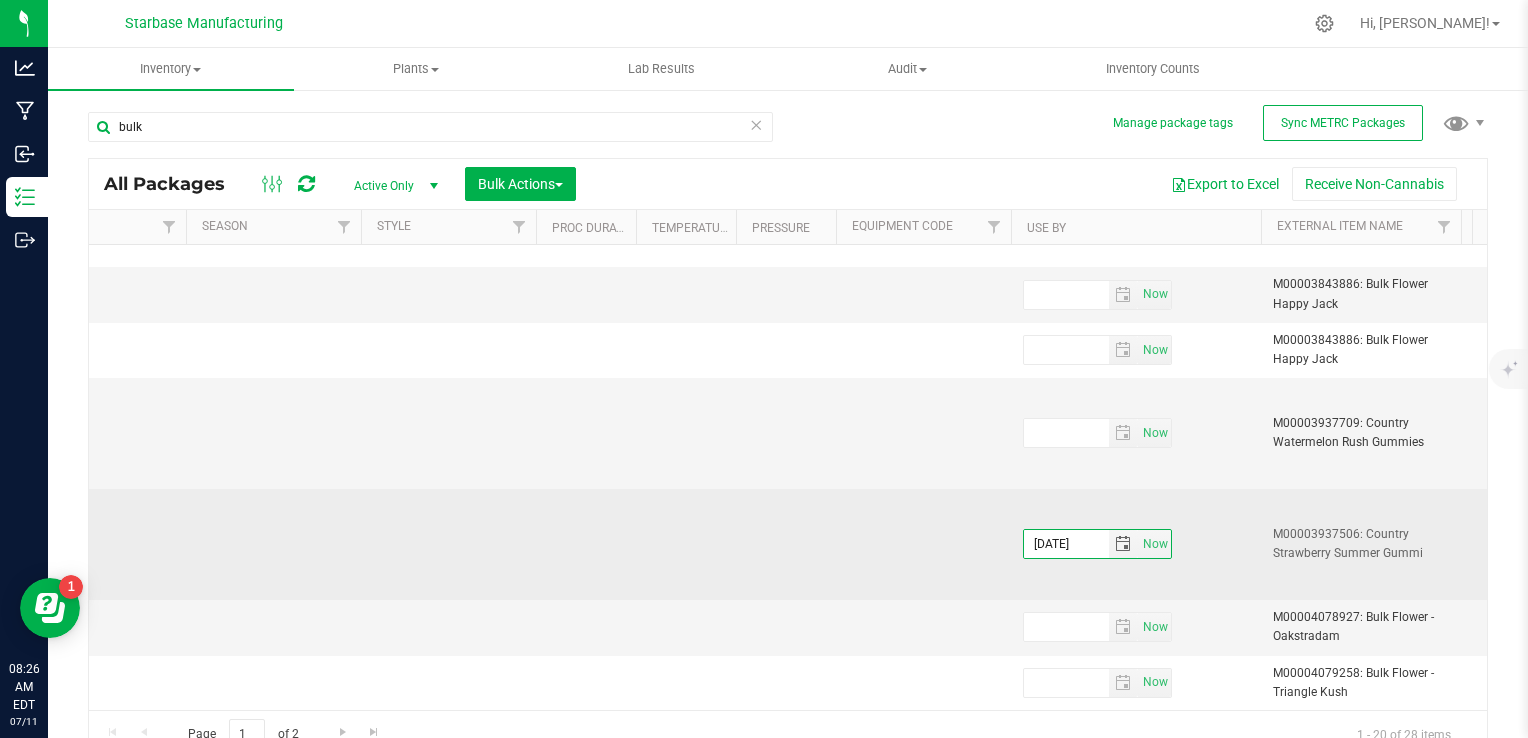 click on "07/09/2026
Now" at bounding box center (1136, 544) 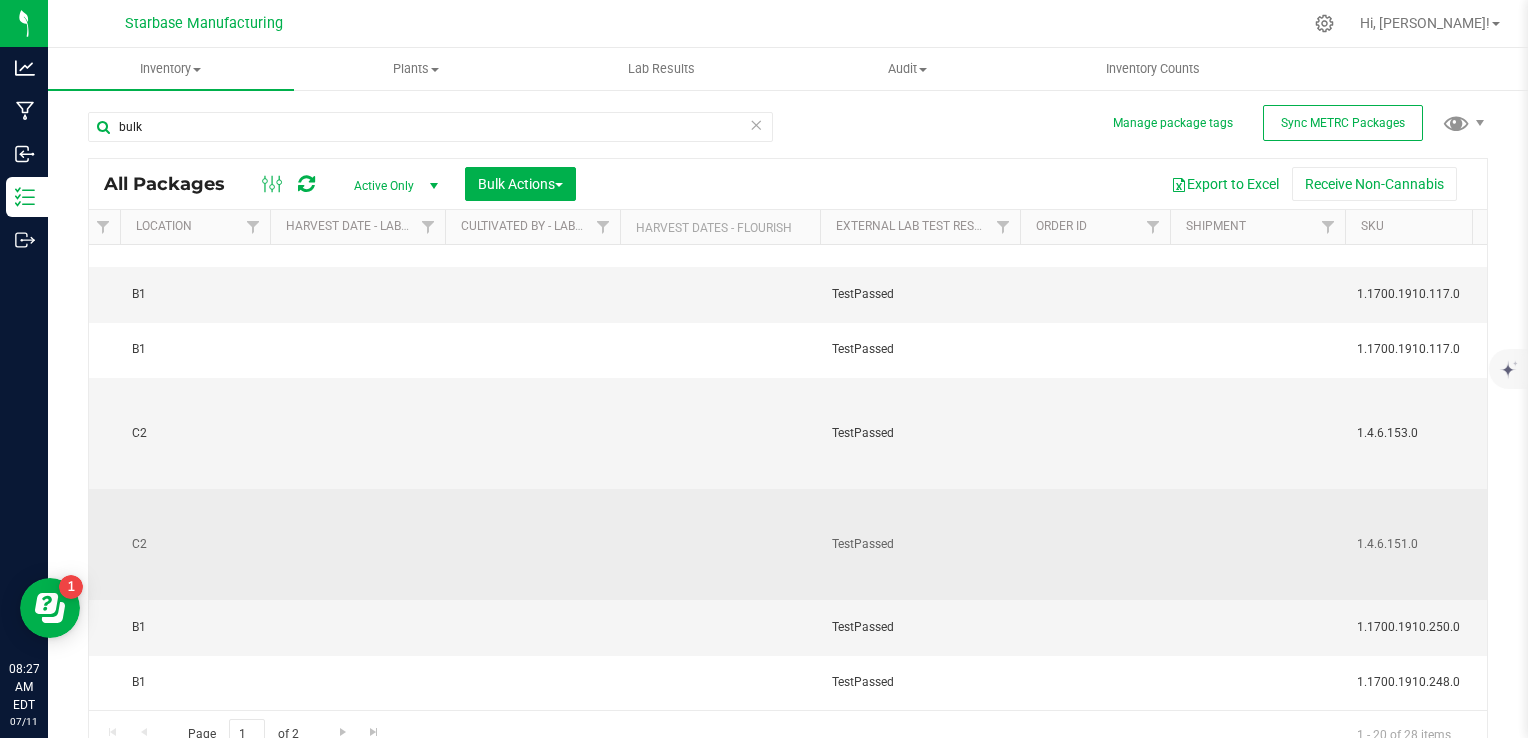 click at bounding box center (532, 544) 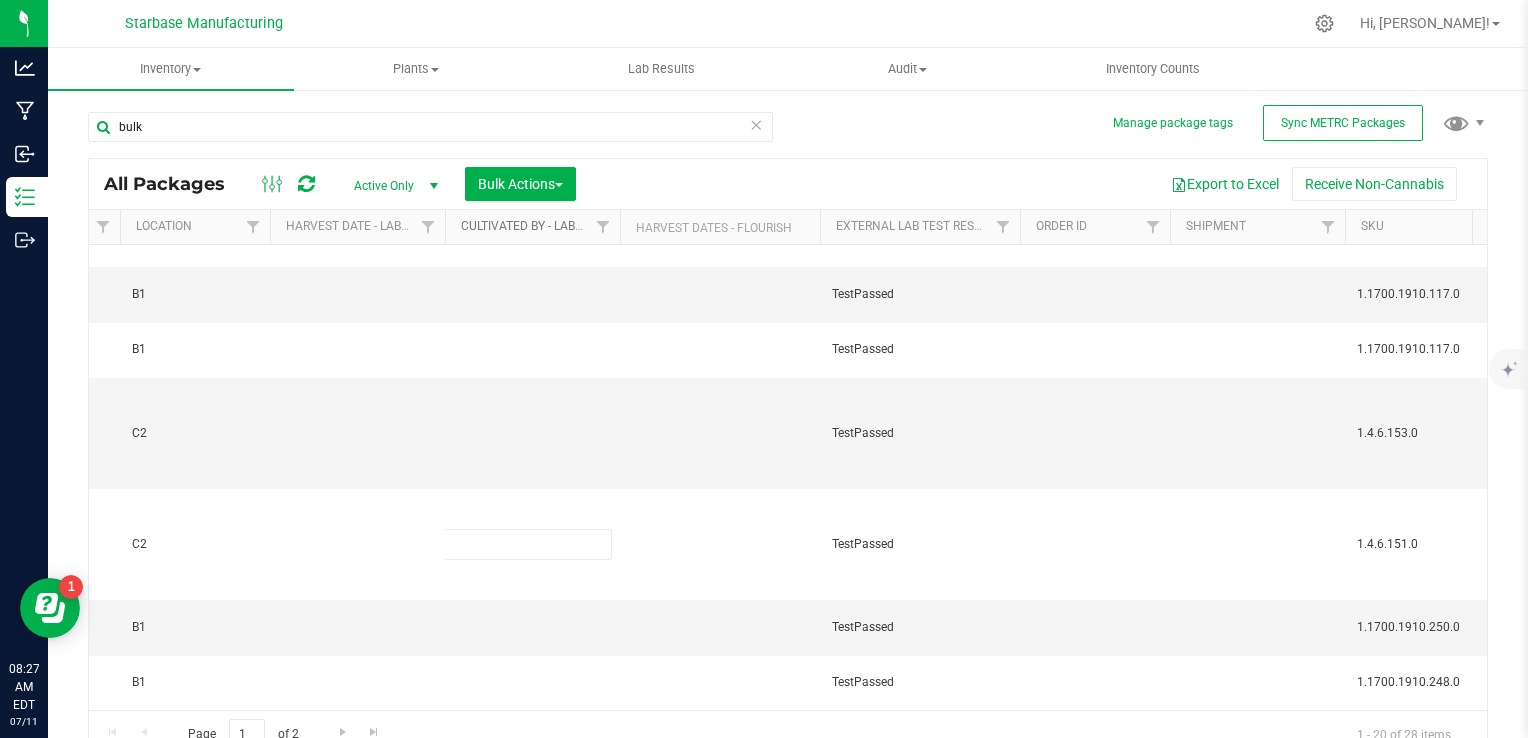 click on "Cultivated By - Labels" at bounding box center [528, 226] 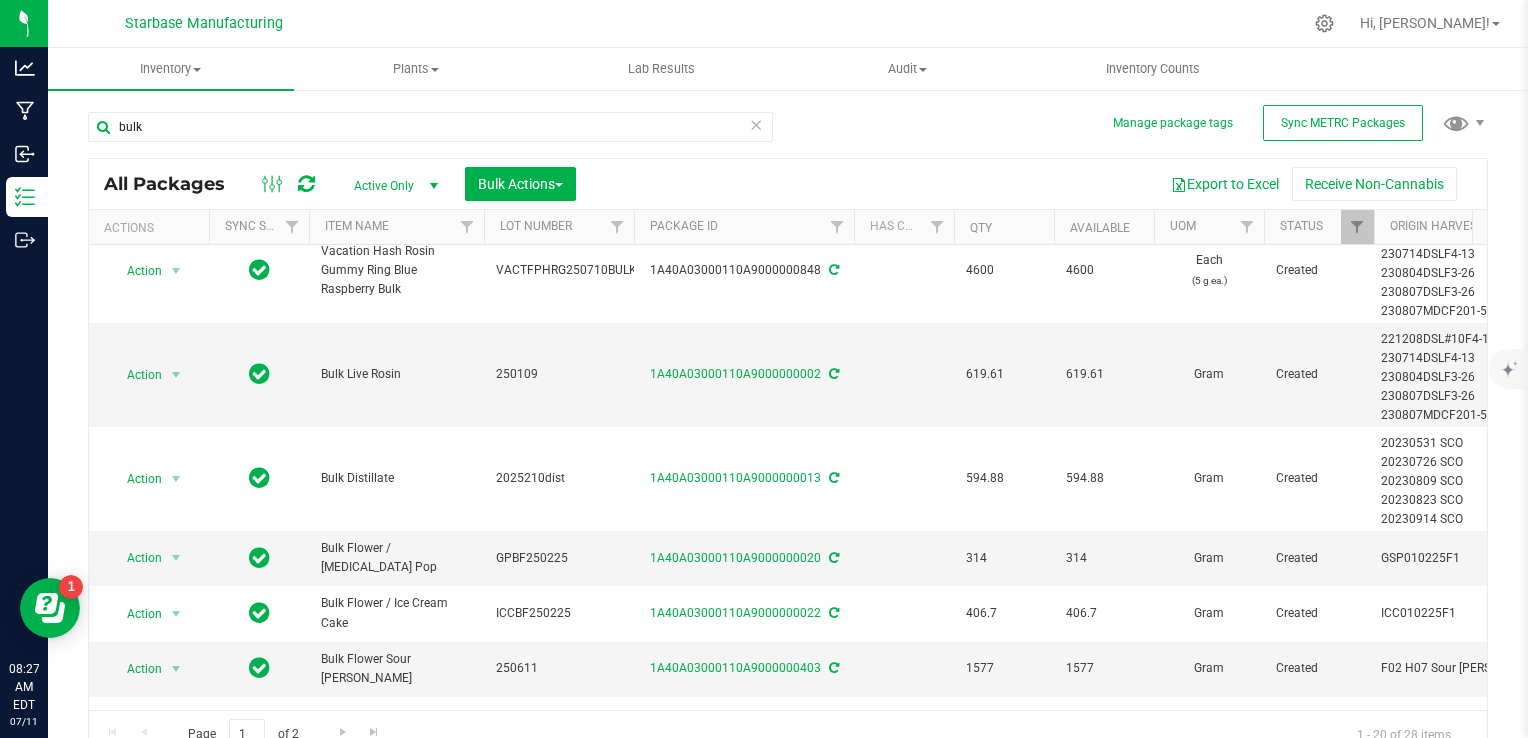 click on "Package ID" at bounding box center [744, 227] 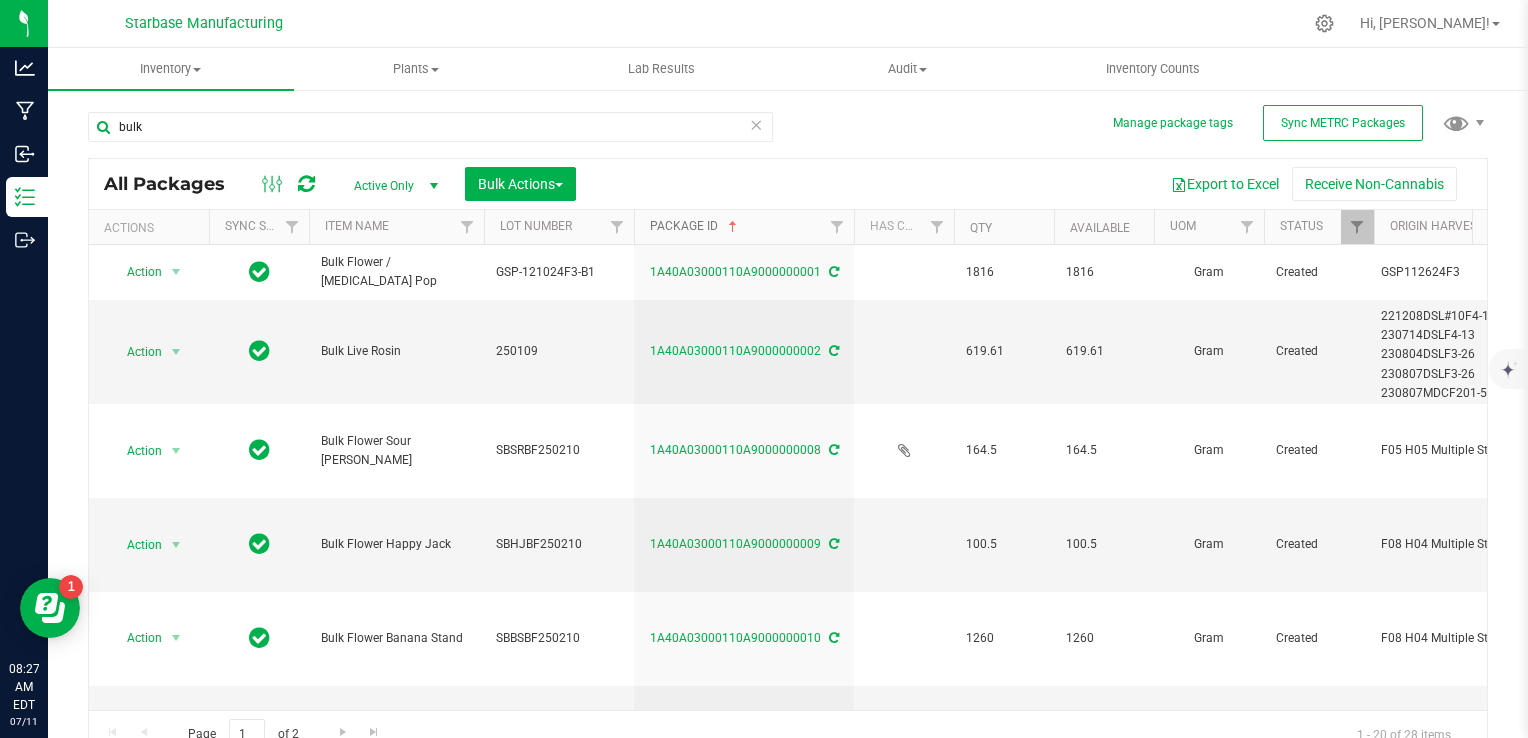 click at bounding box center (733, 227) 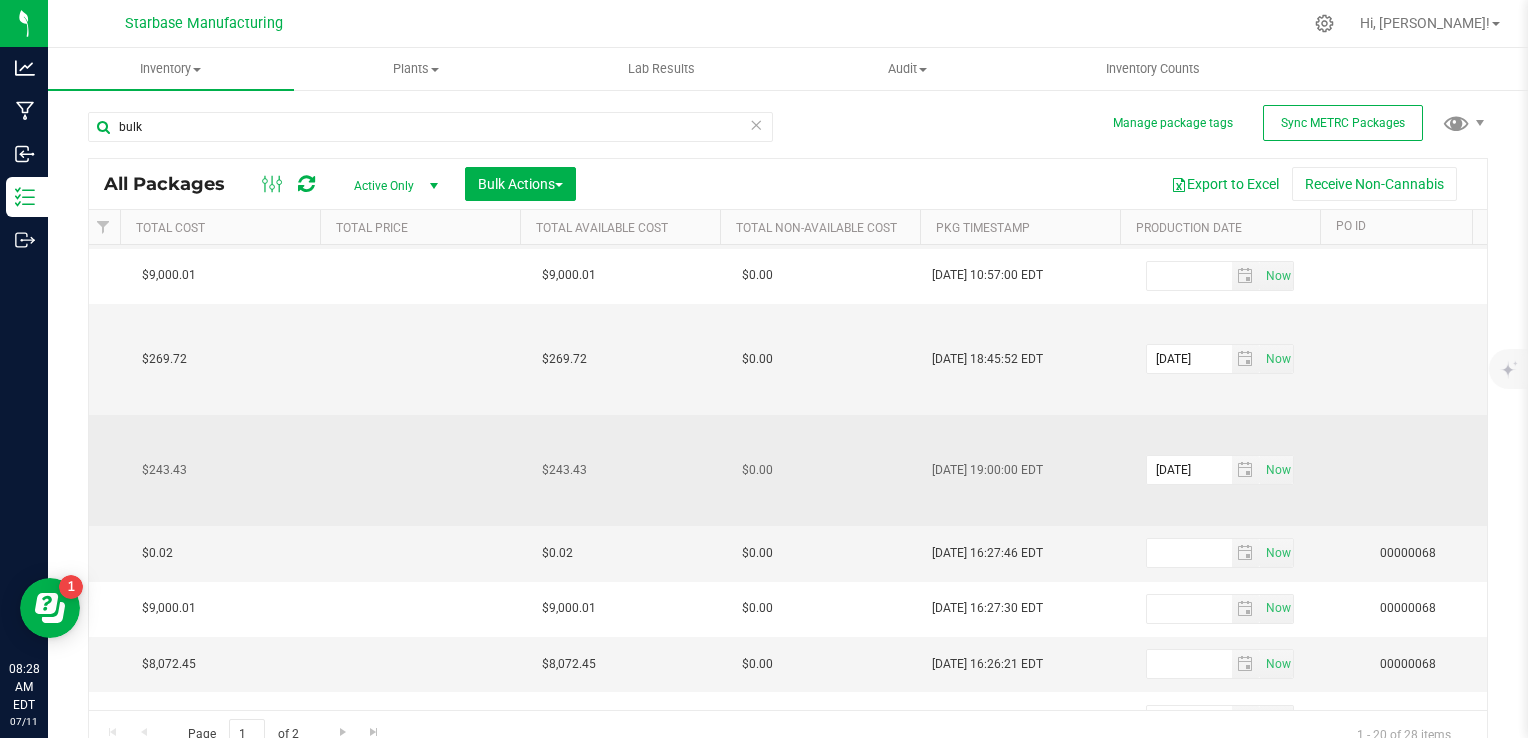 click on "$243.43" at bounding box center (620, 470) 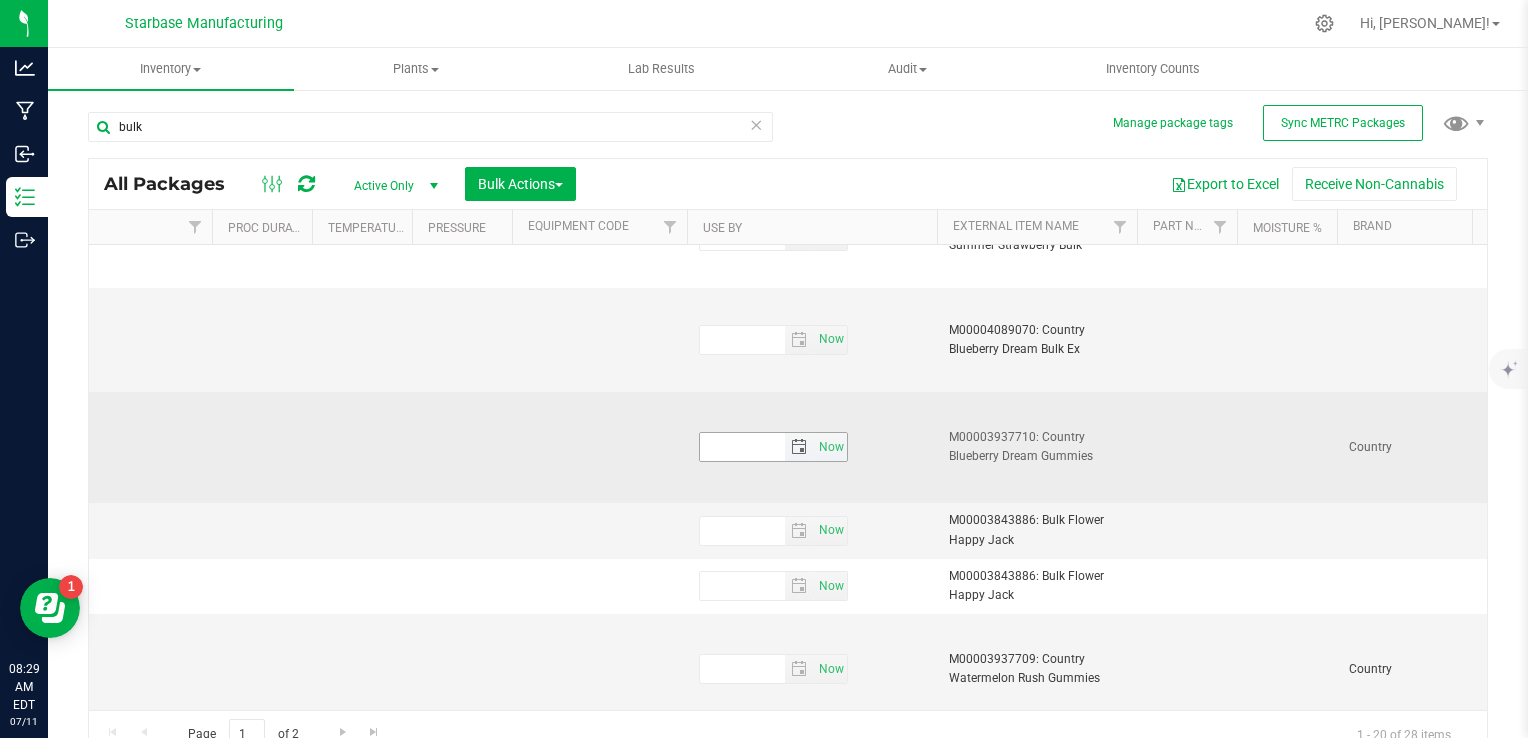 click at bounding box center [799, 447] 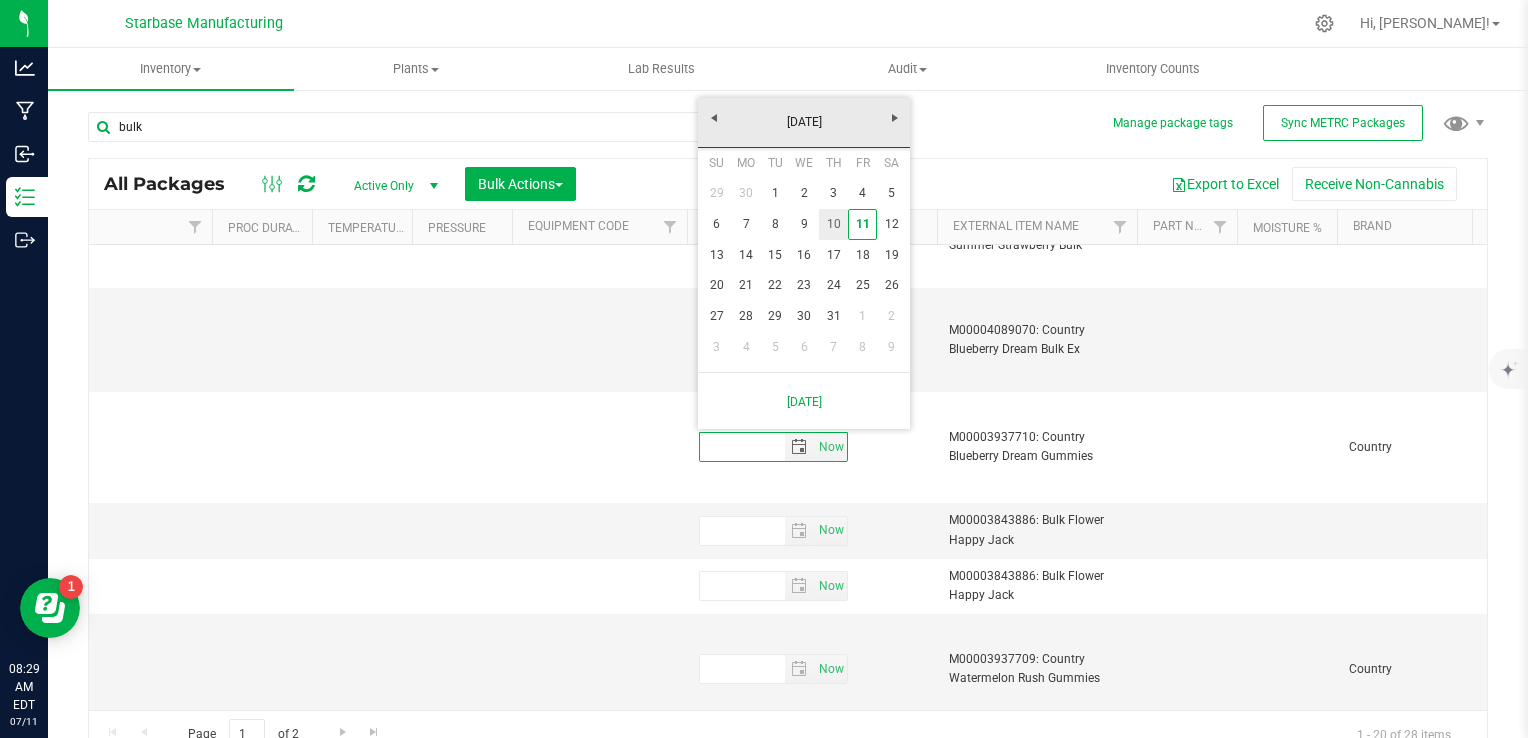 click on "10" at bounding box center (833, 224) 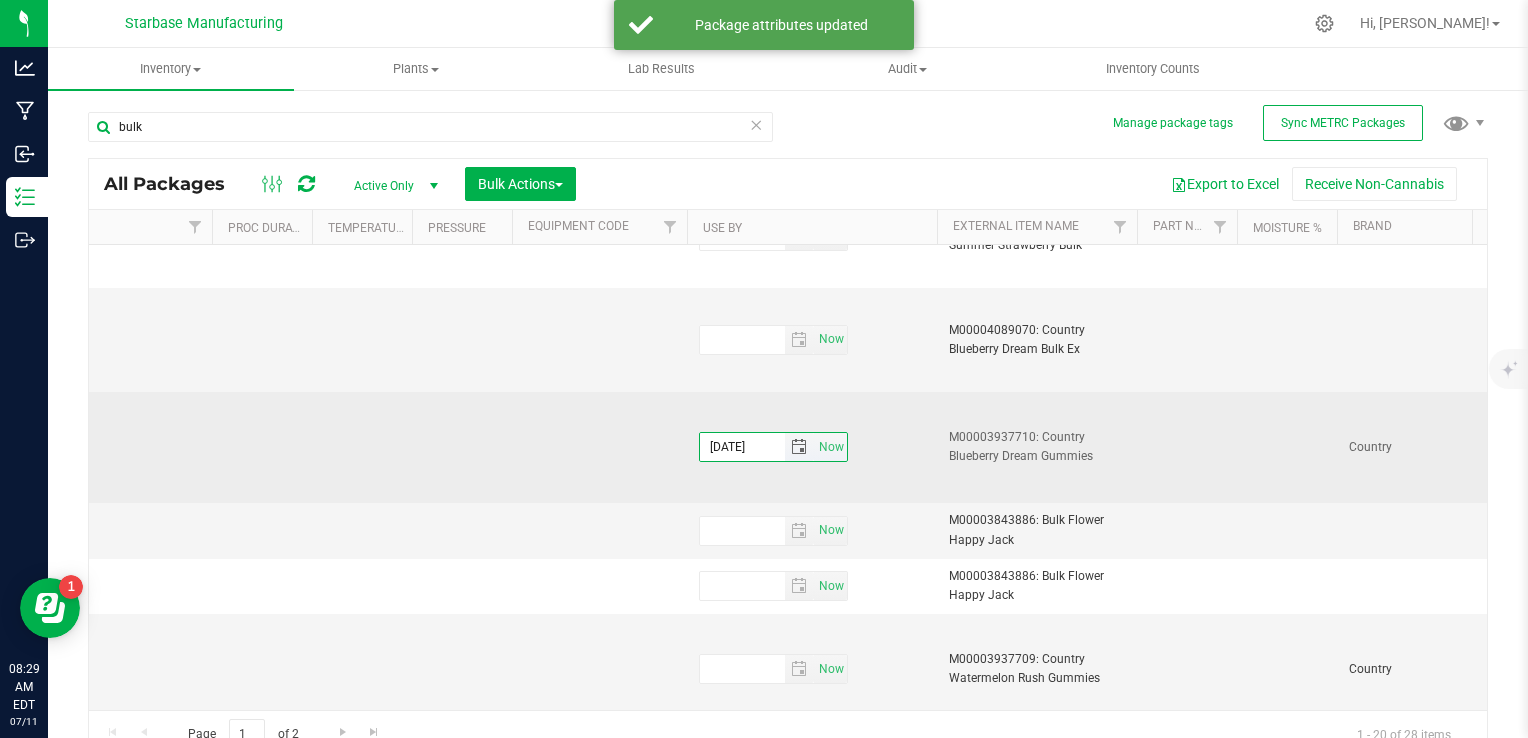 click on "[DATE]" at bounding box center [742, 447] 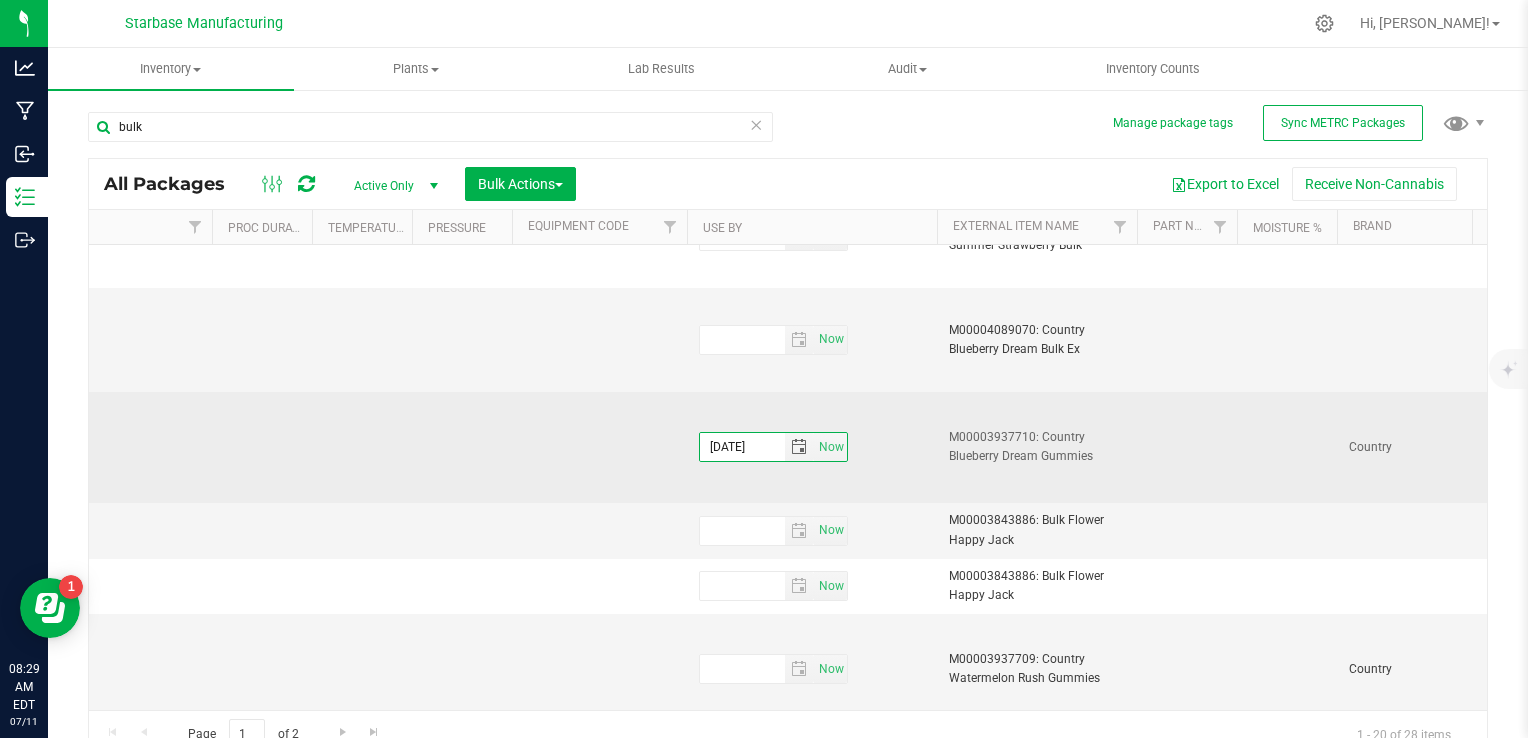 type on "2026-07-10" 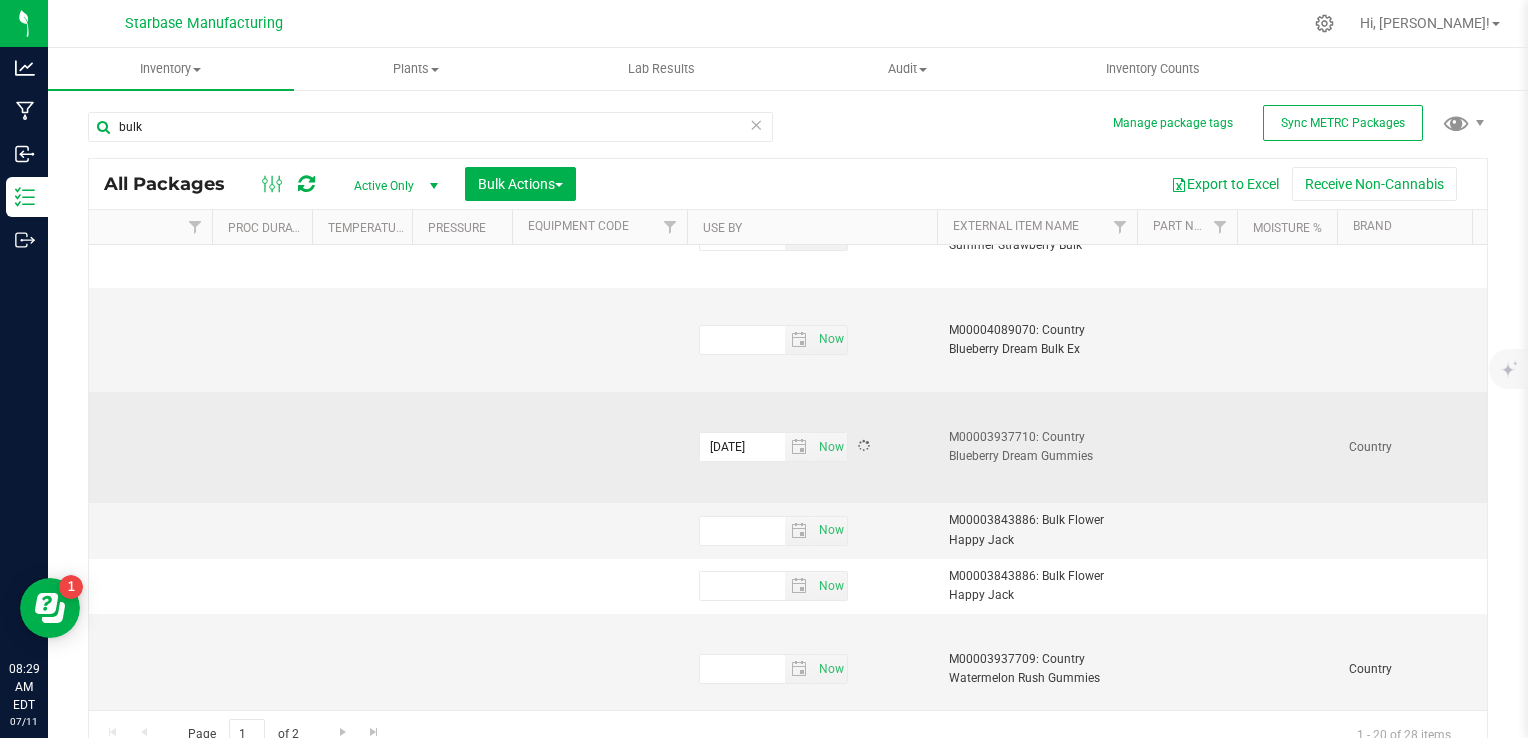 click on "2026-07-10
Now" at bounding box center (812, 447) 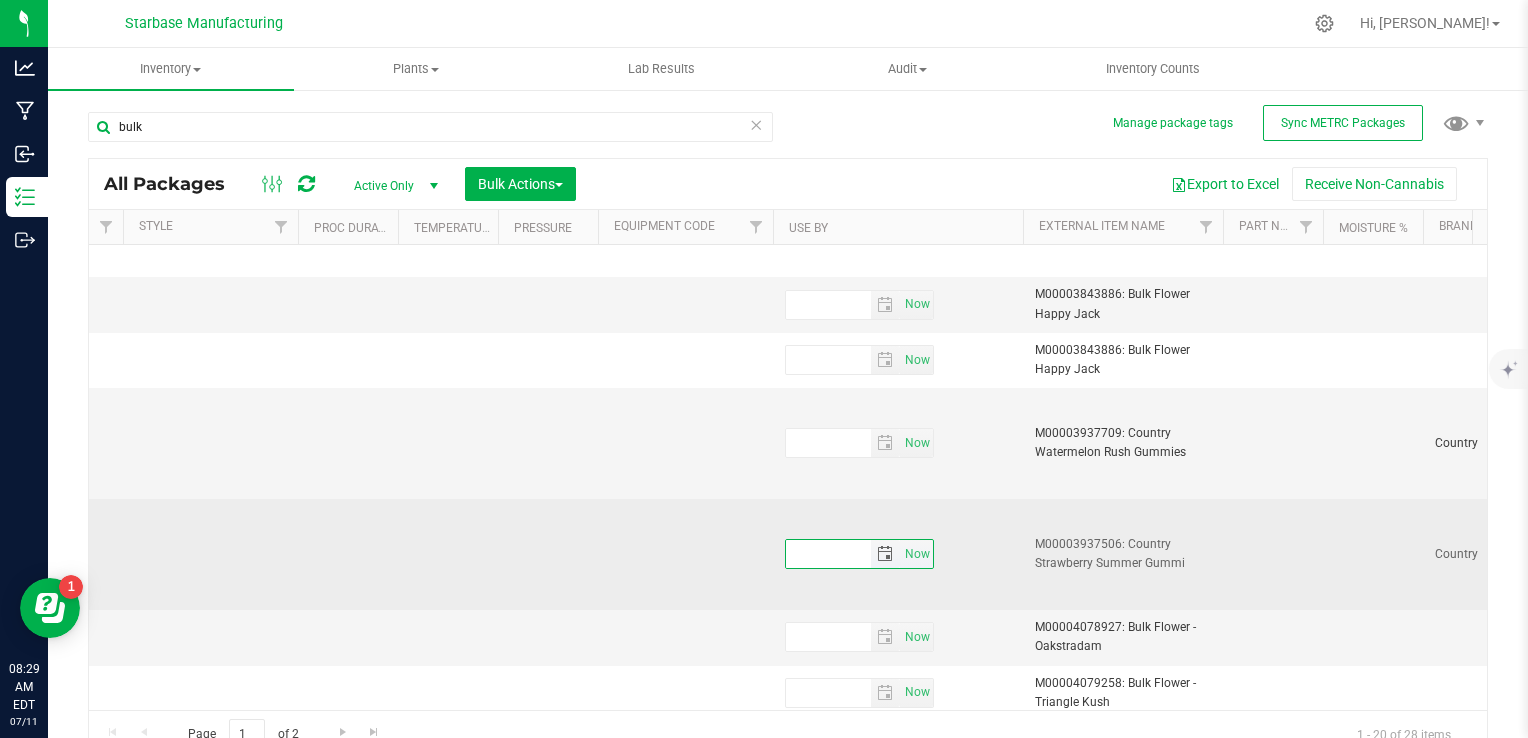 click at bounding box center [828, 554] 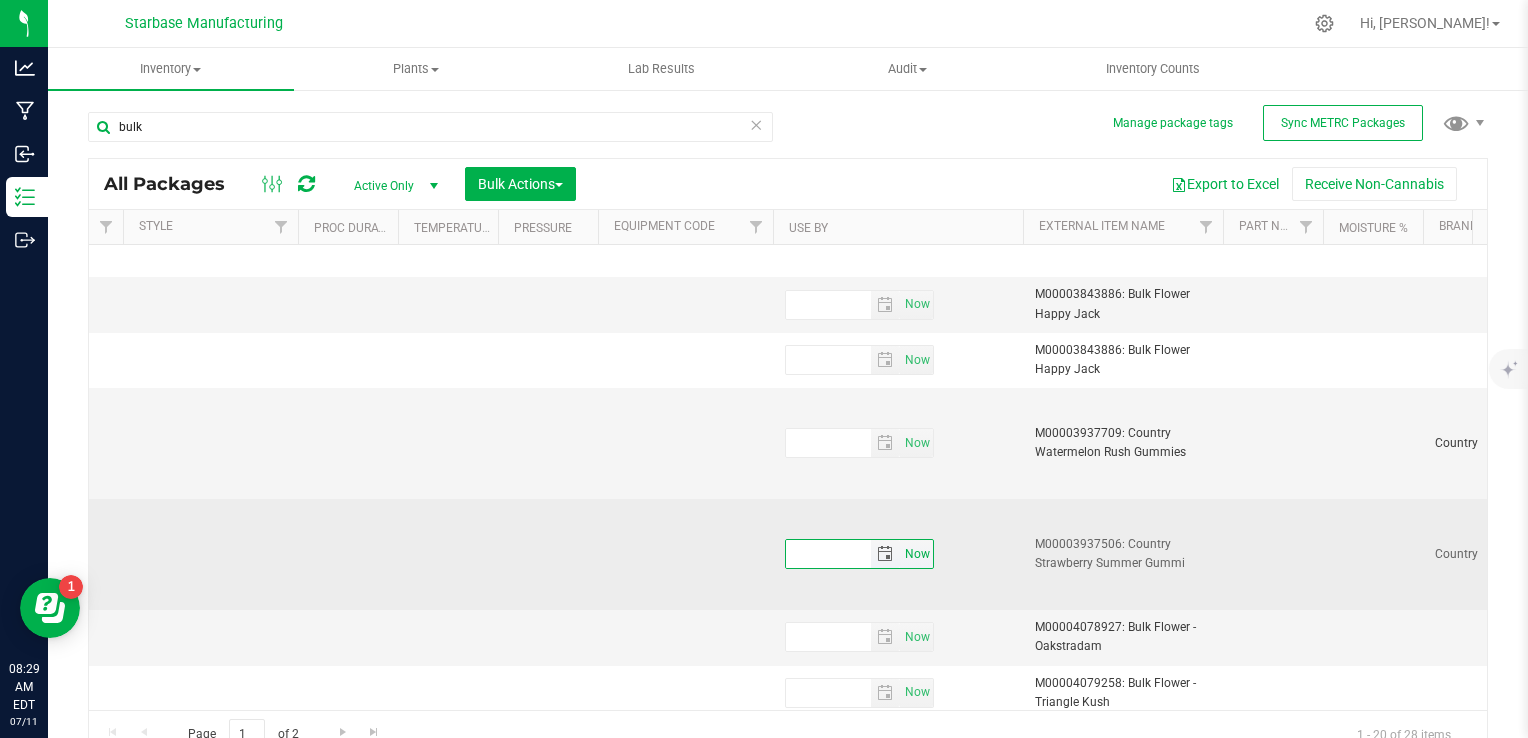 click on "Now" at bounding box center [917, 554] 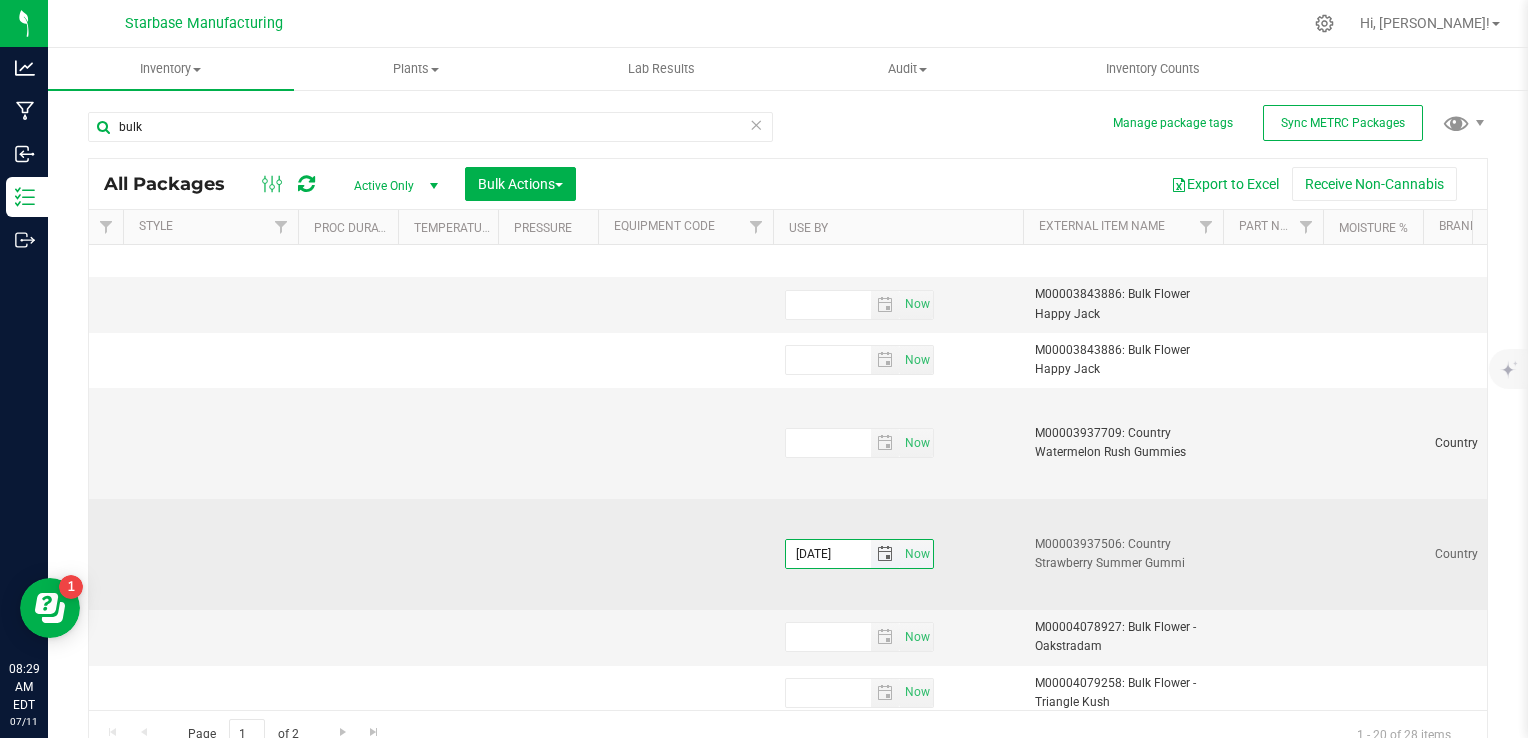 click on "[DATE]" at bounding box center [828, 554] 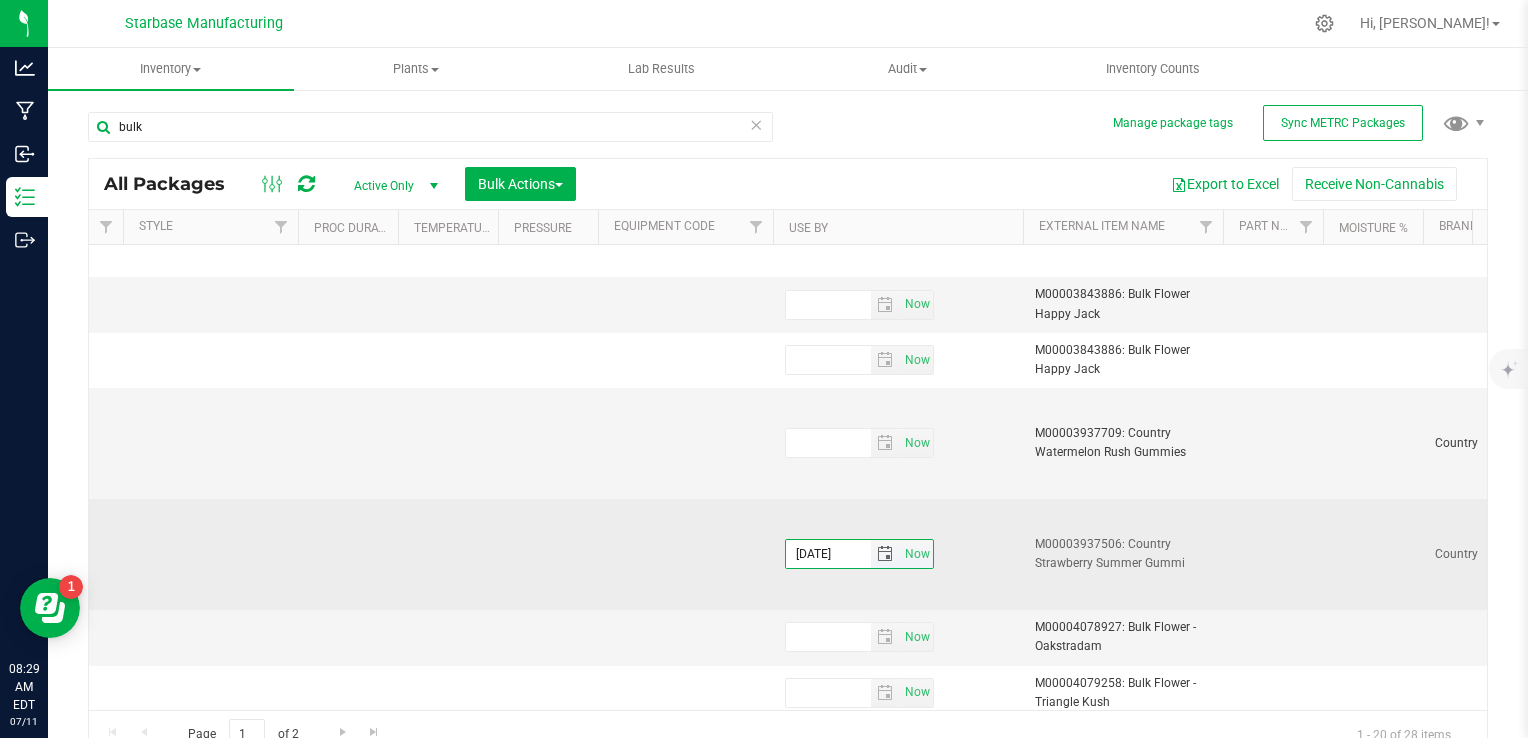 click on "2026-07-09" at bounding box center [828, 554] 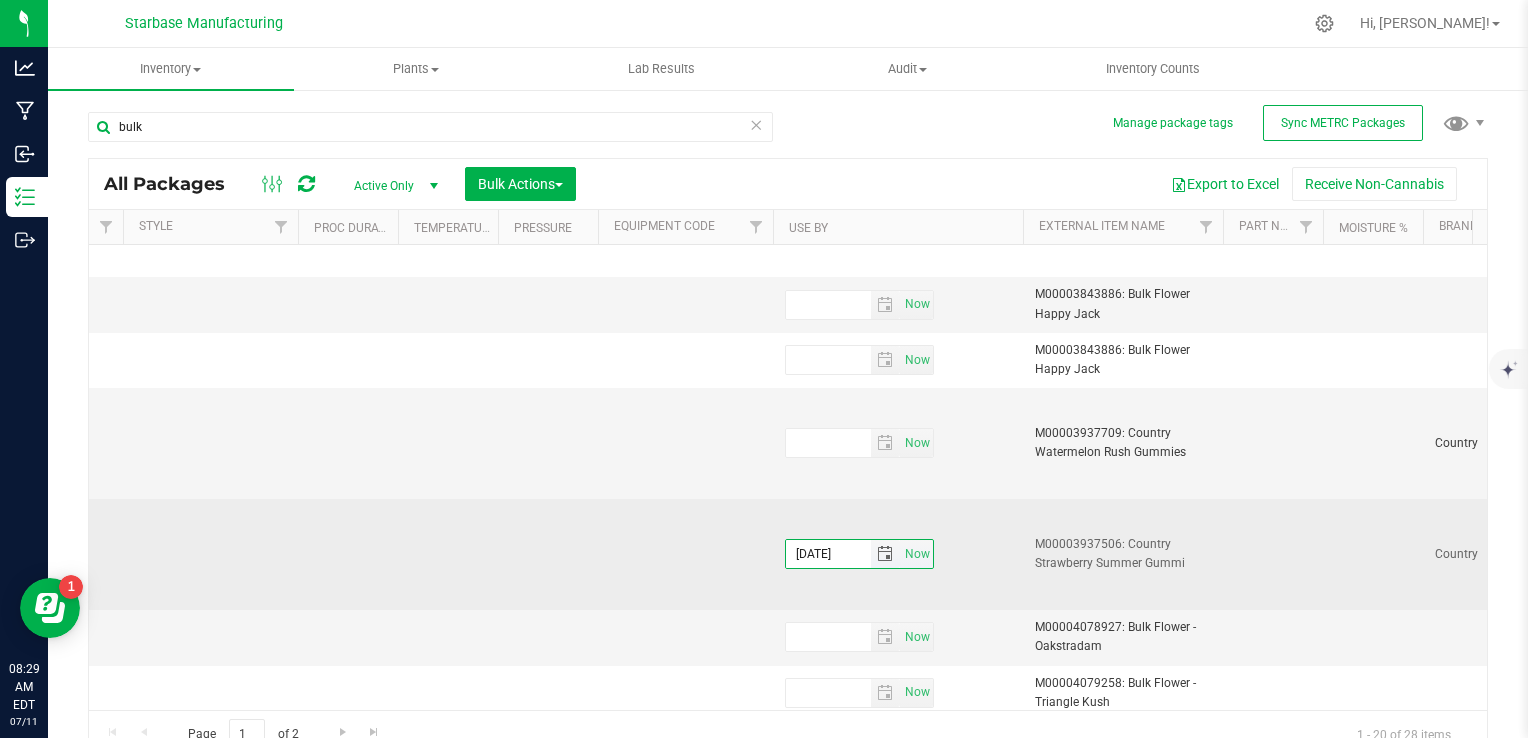 click on "2026-07-09" at bounding box center [828, 554] 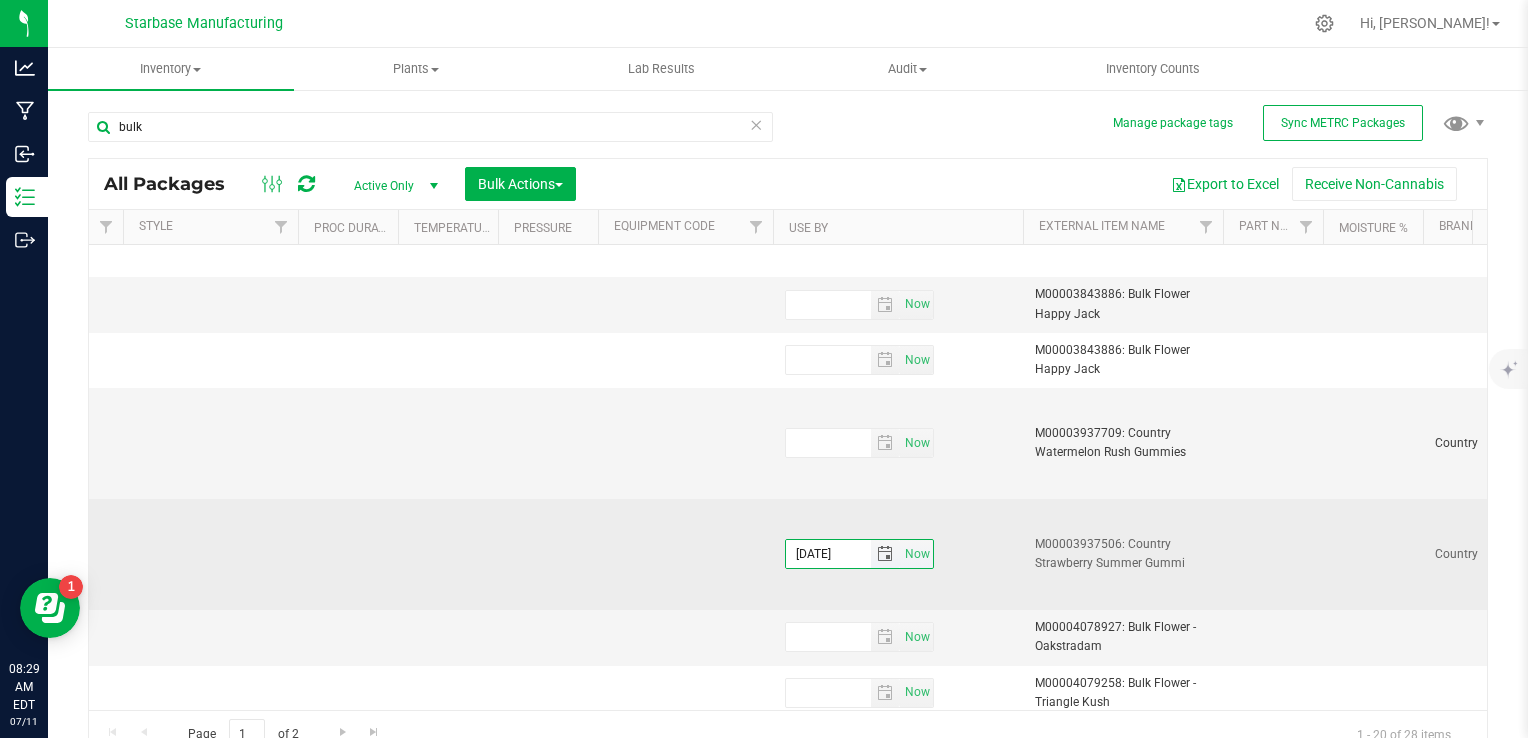 click on "2026-07-09" at bounding box center (828, 554) 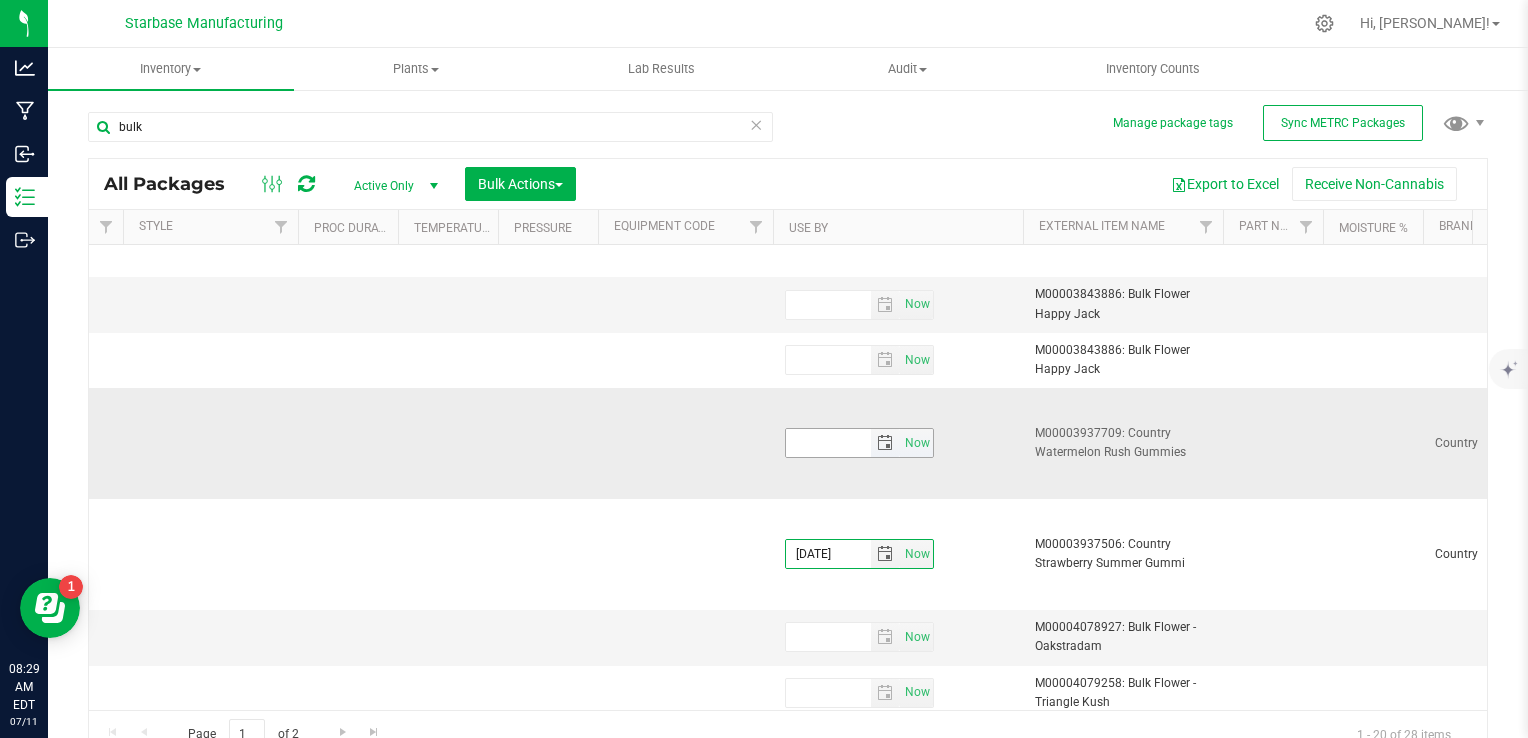 type on "2026-07-09" 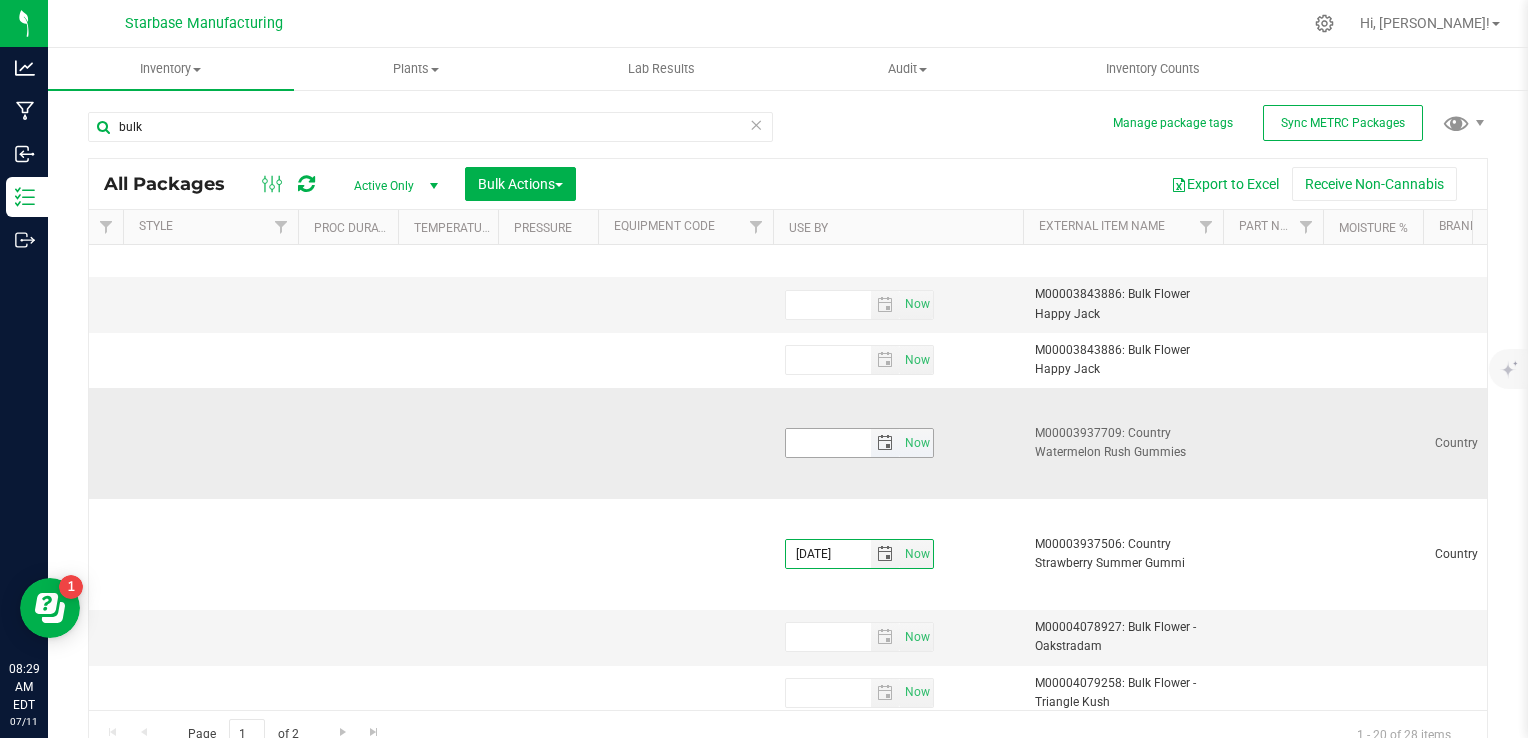 click at bounding box center (828, 443) 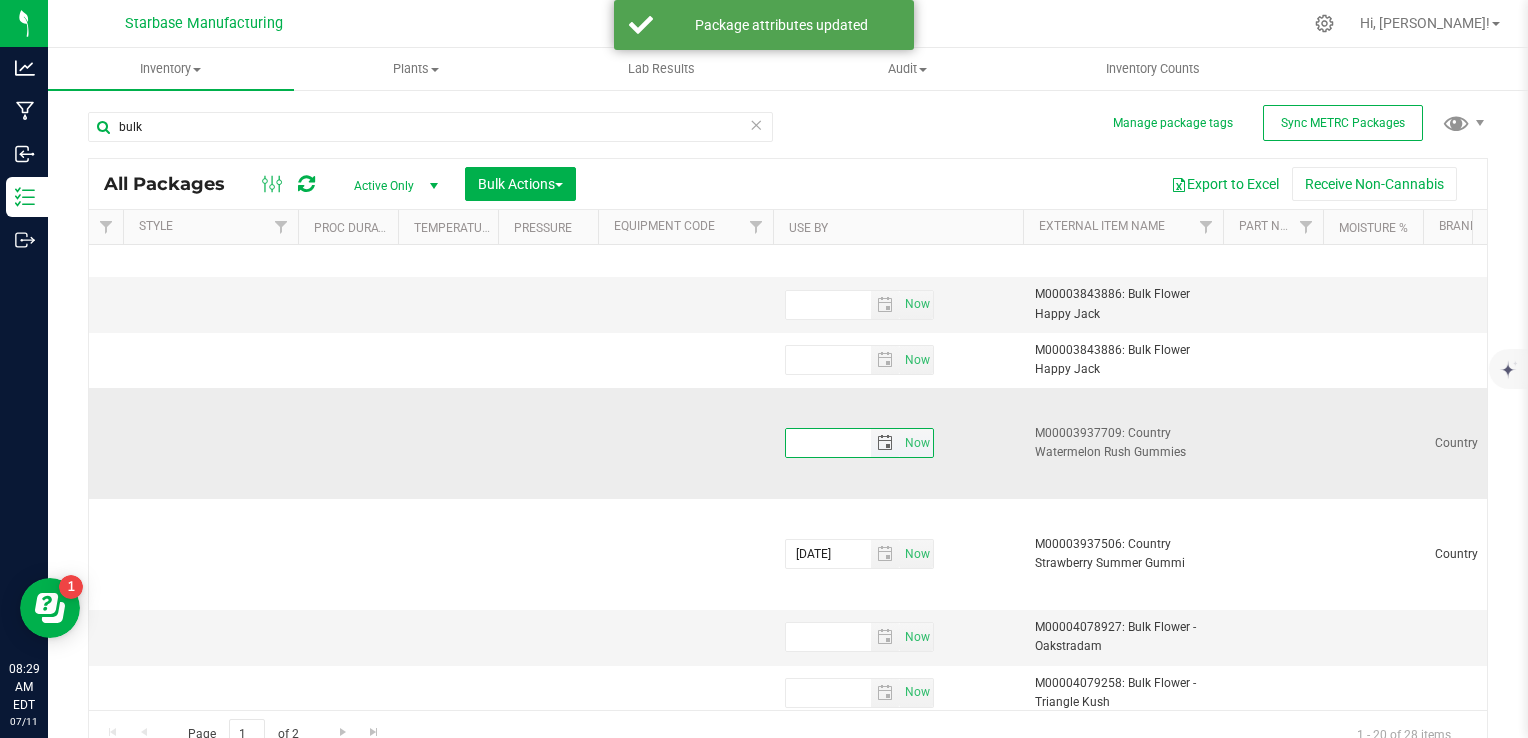 paste on "2026-07-09" 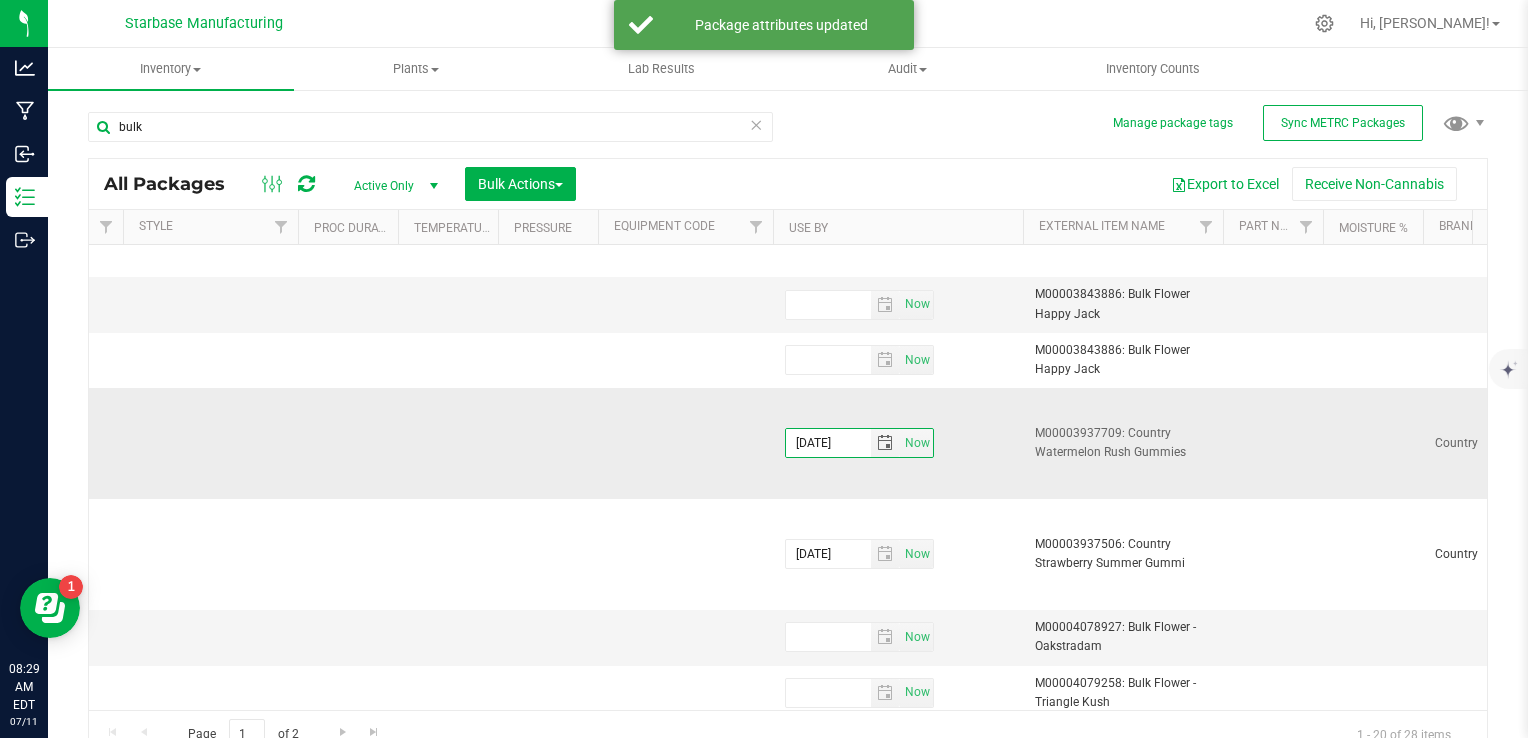type on "2026-07-09" 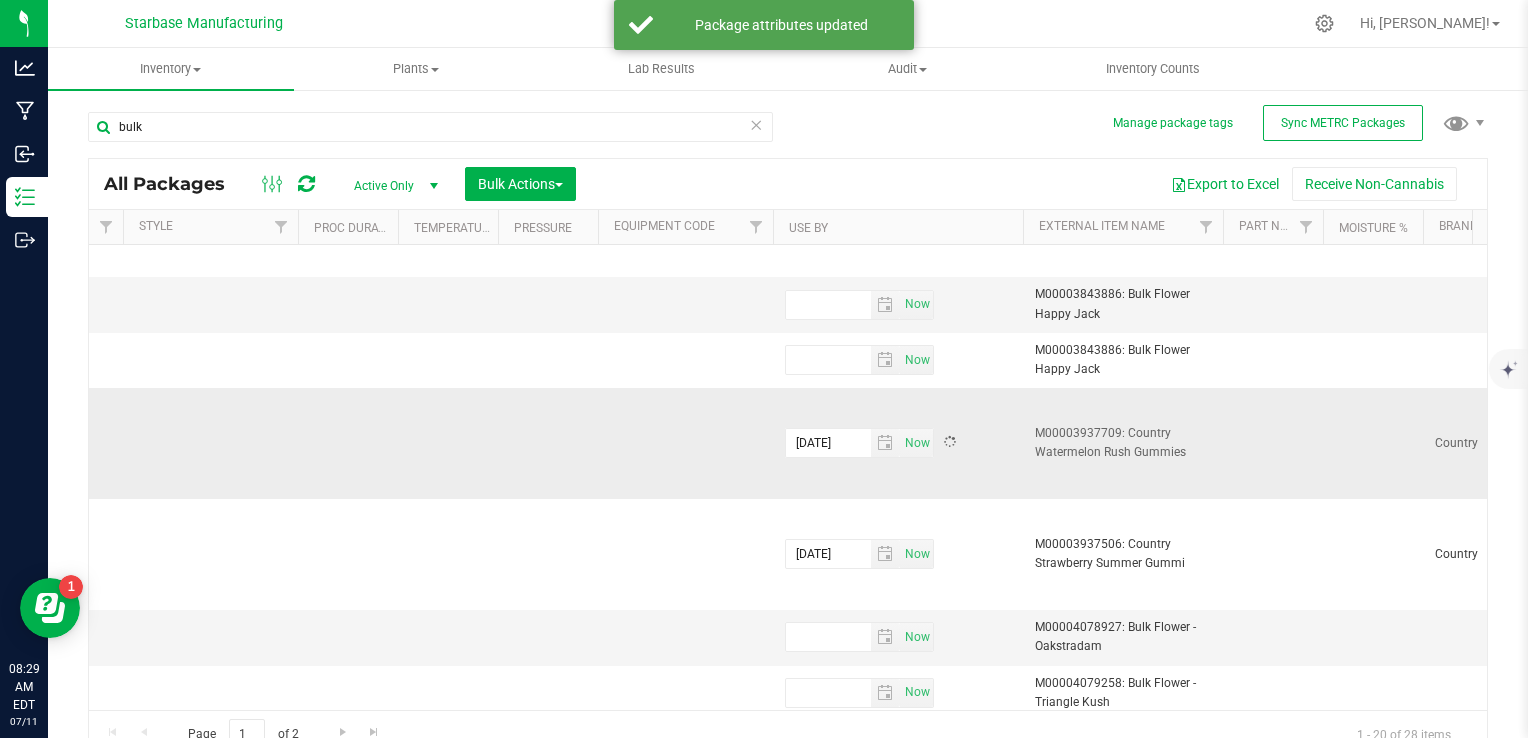 click at bounding box center [685, 443] 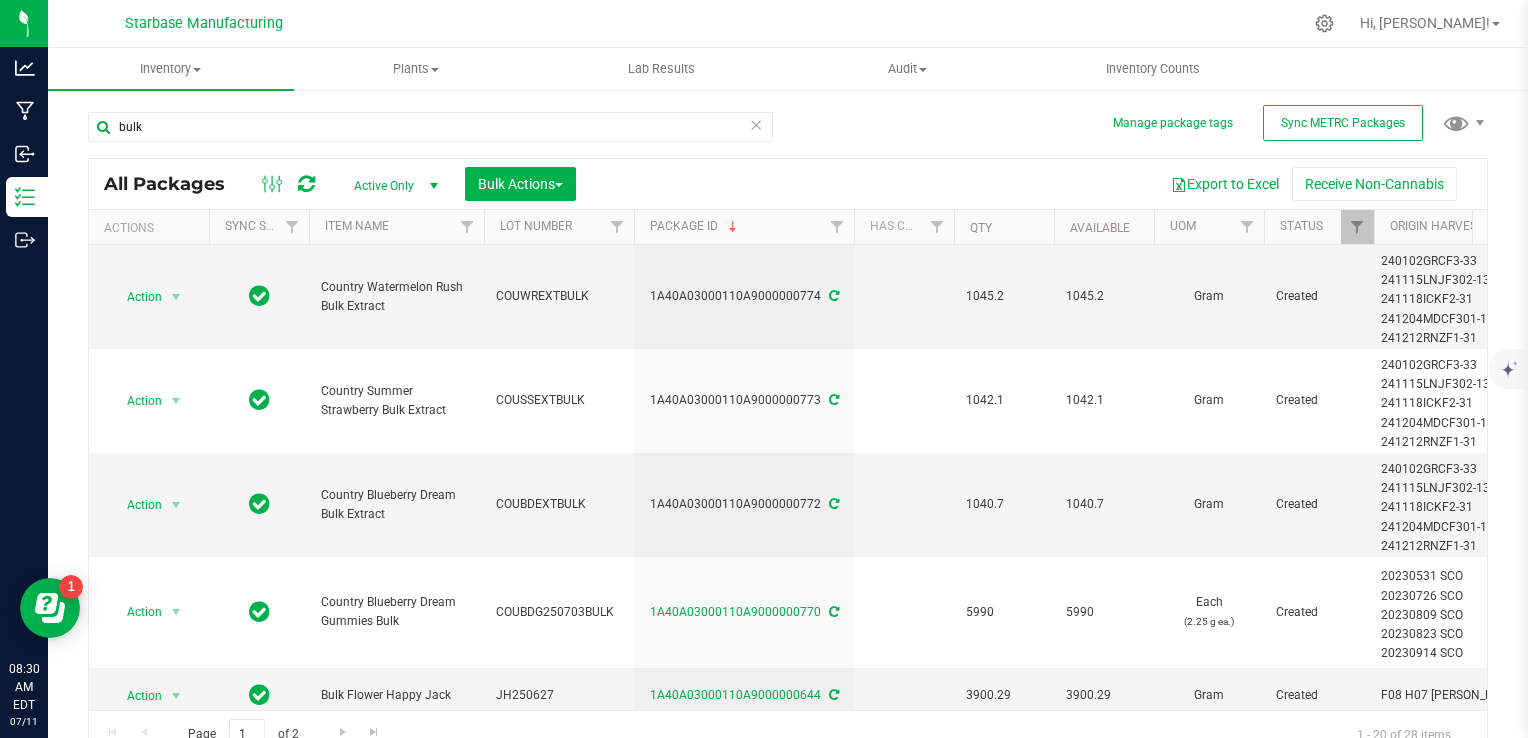 click on "Active Only" at bounding box center [392, 186] 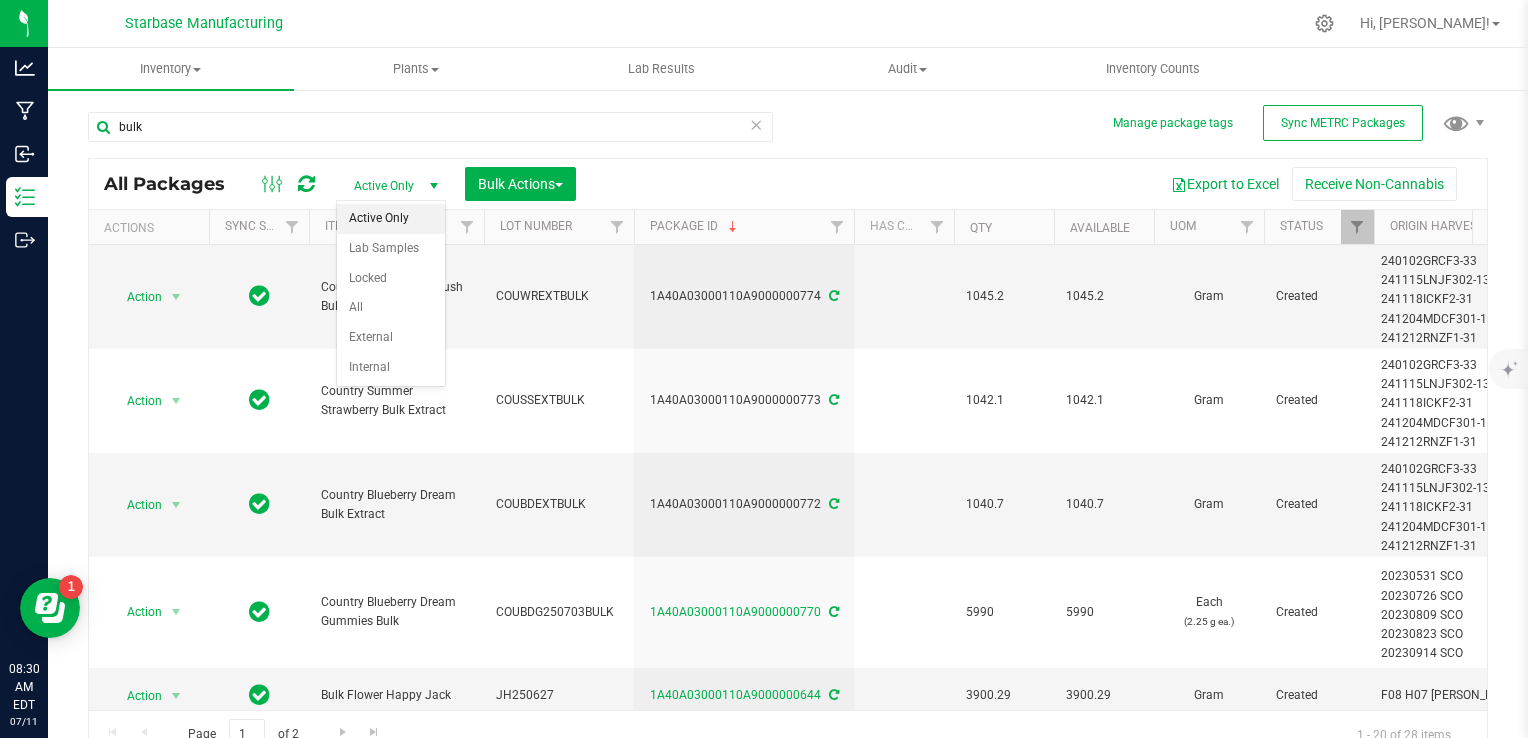 click at bounding box center (756, 124) 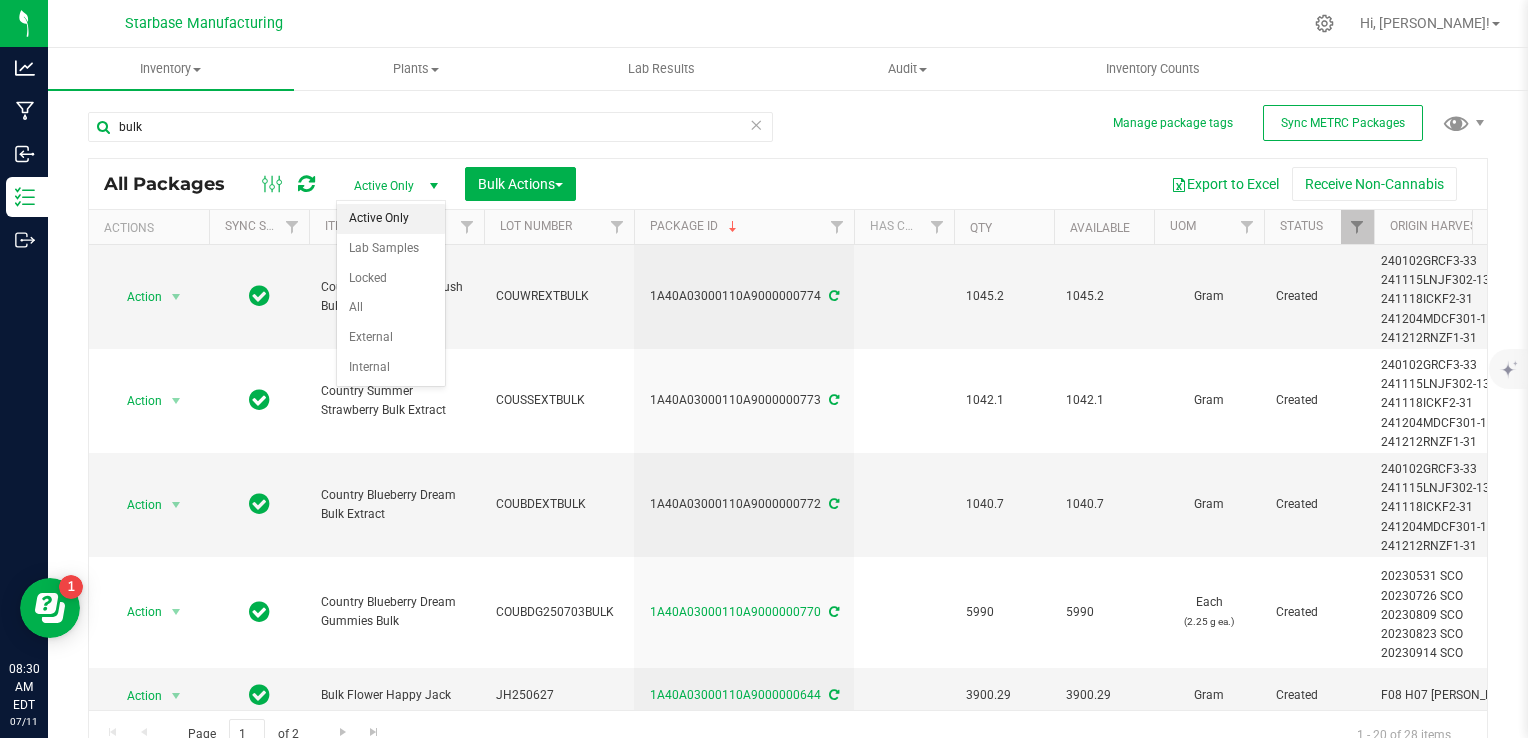 type 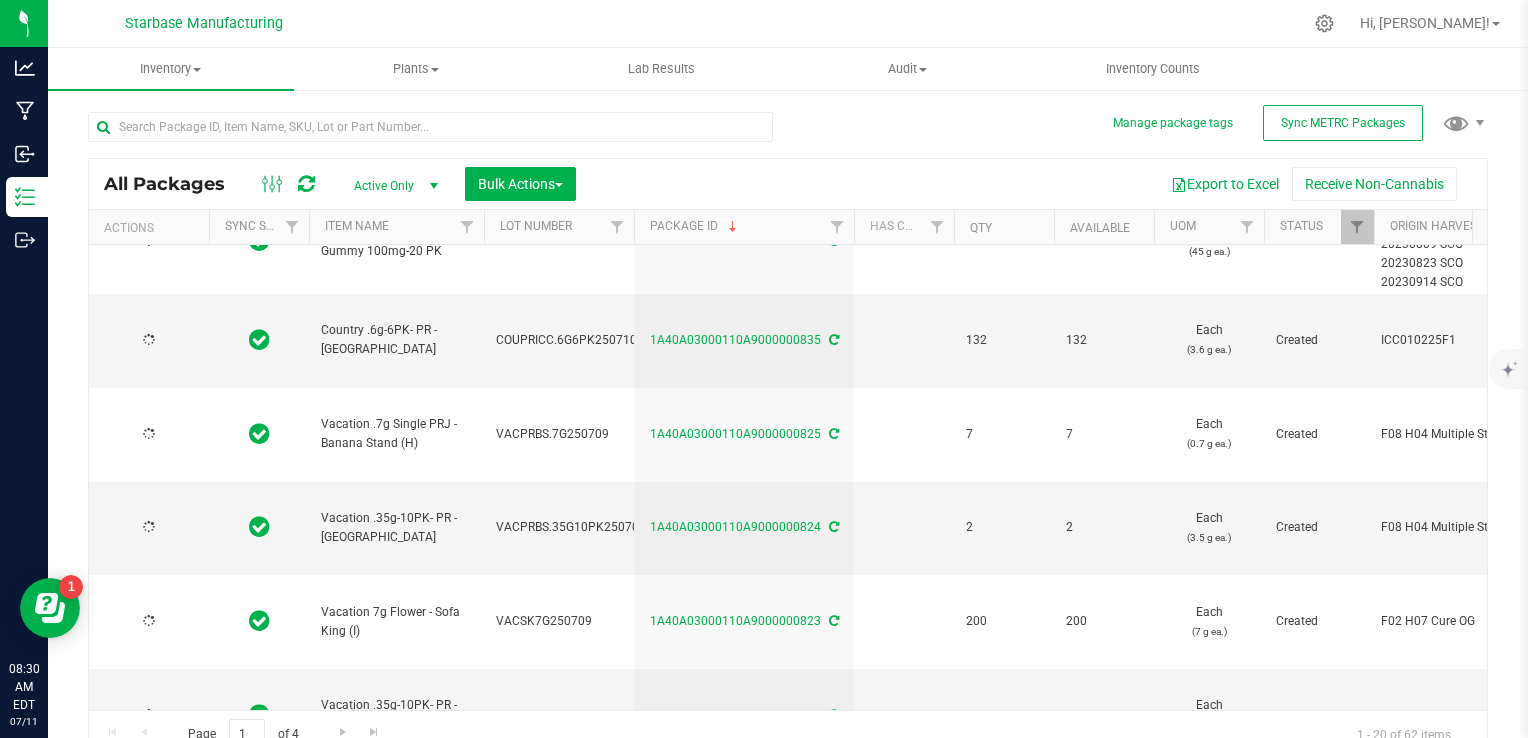 type on "[DATE]" 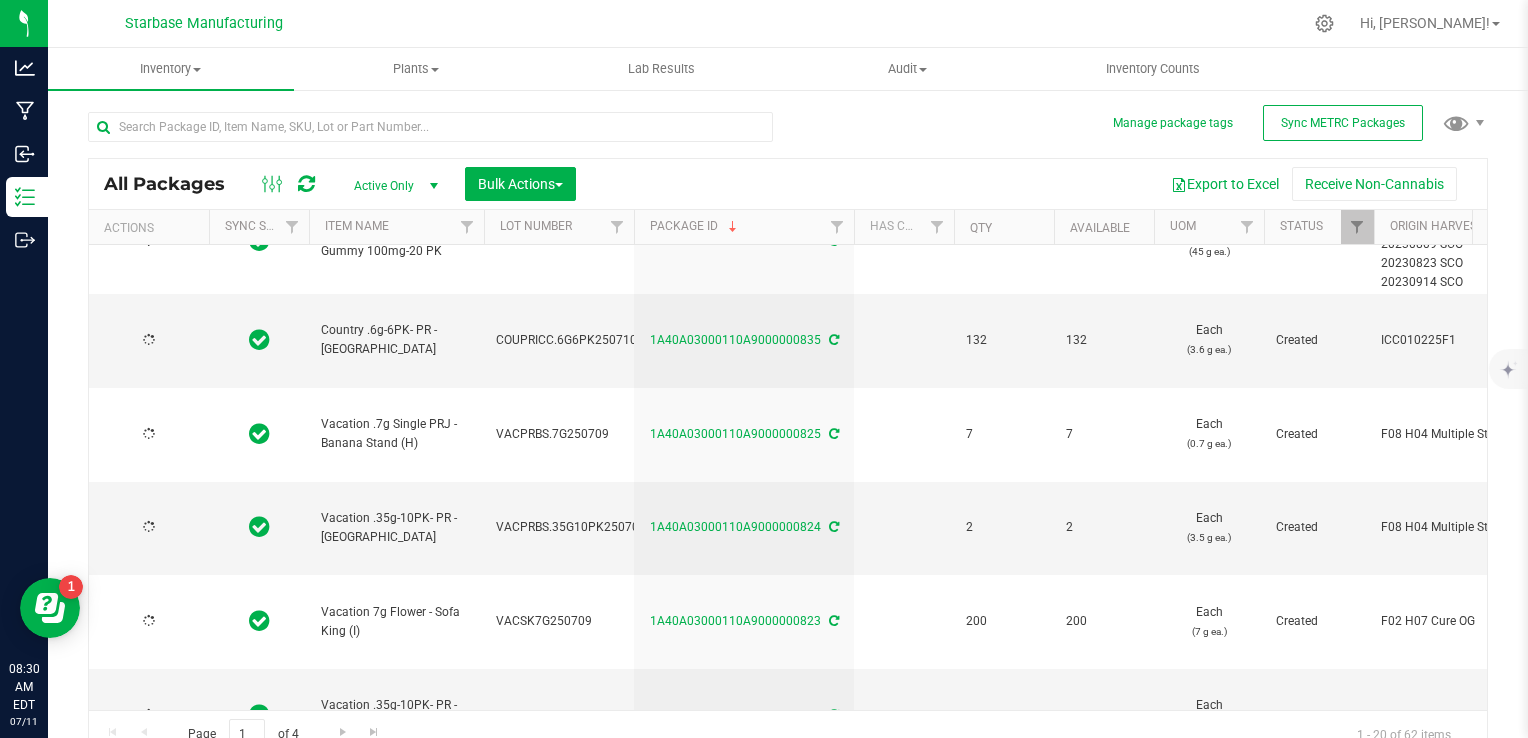 type on "[DATE]" 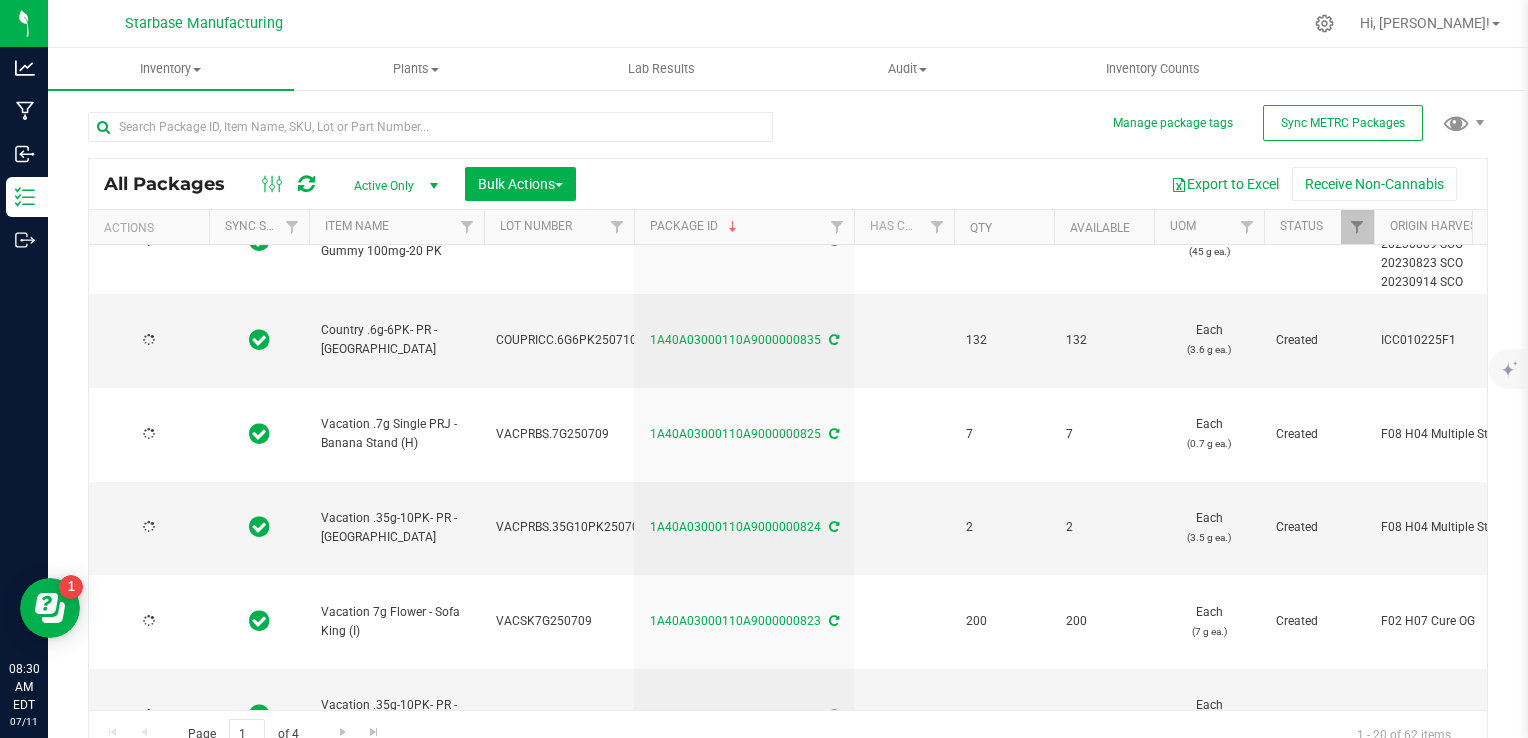 type on "[DATE]" 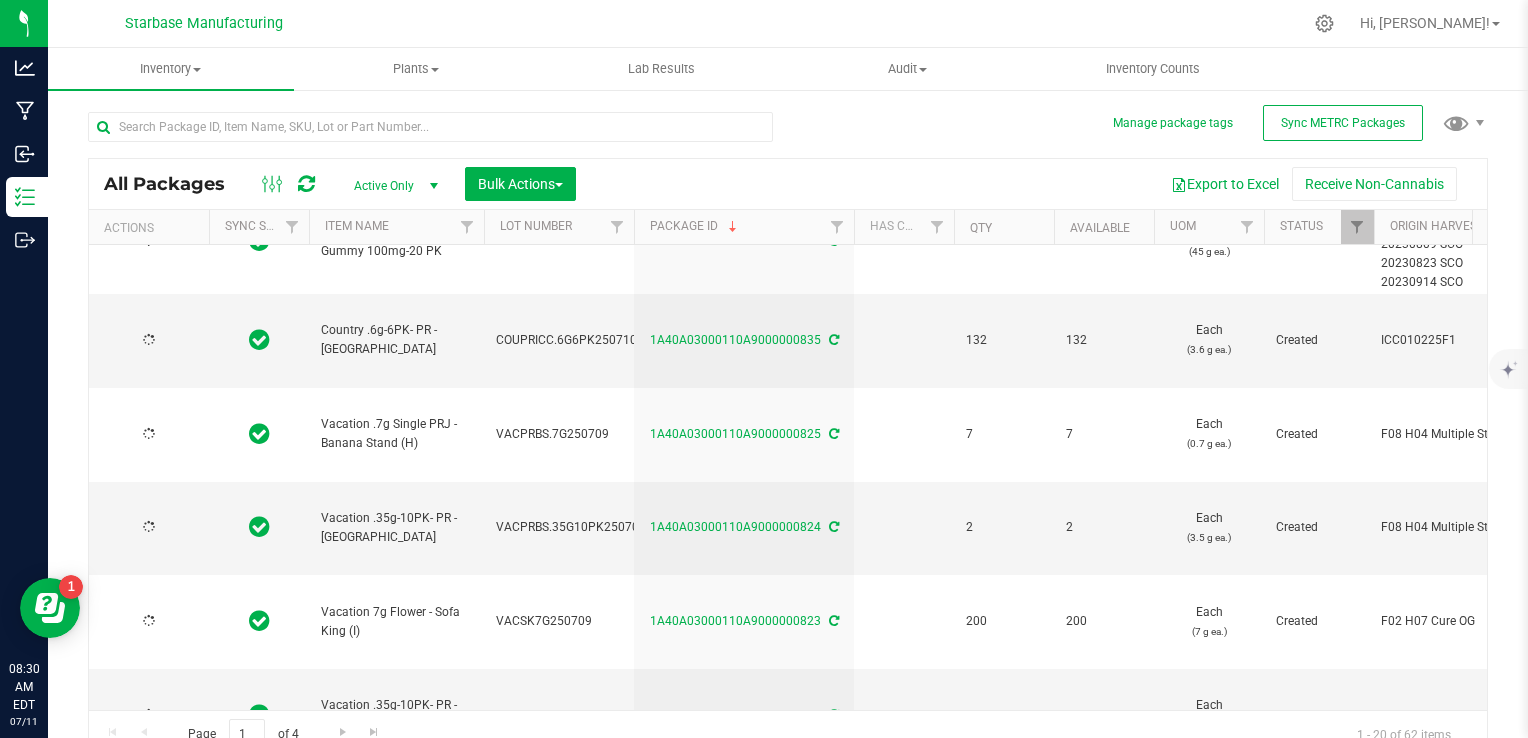 type on "2026-07-09" 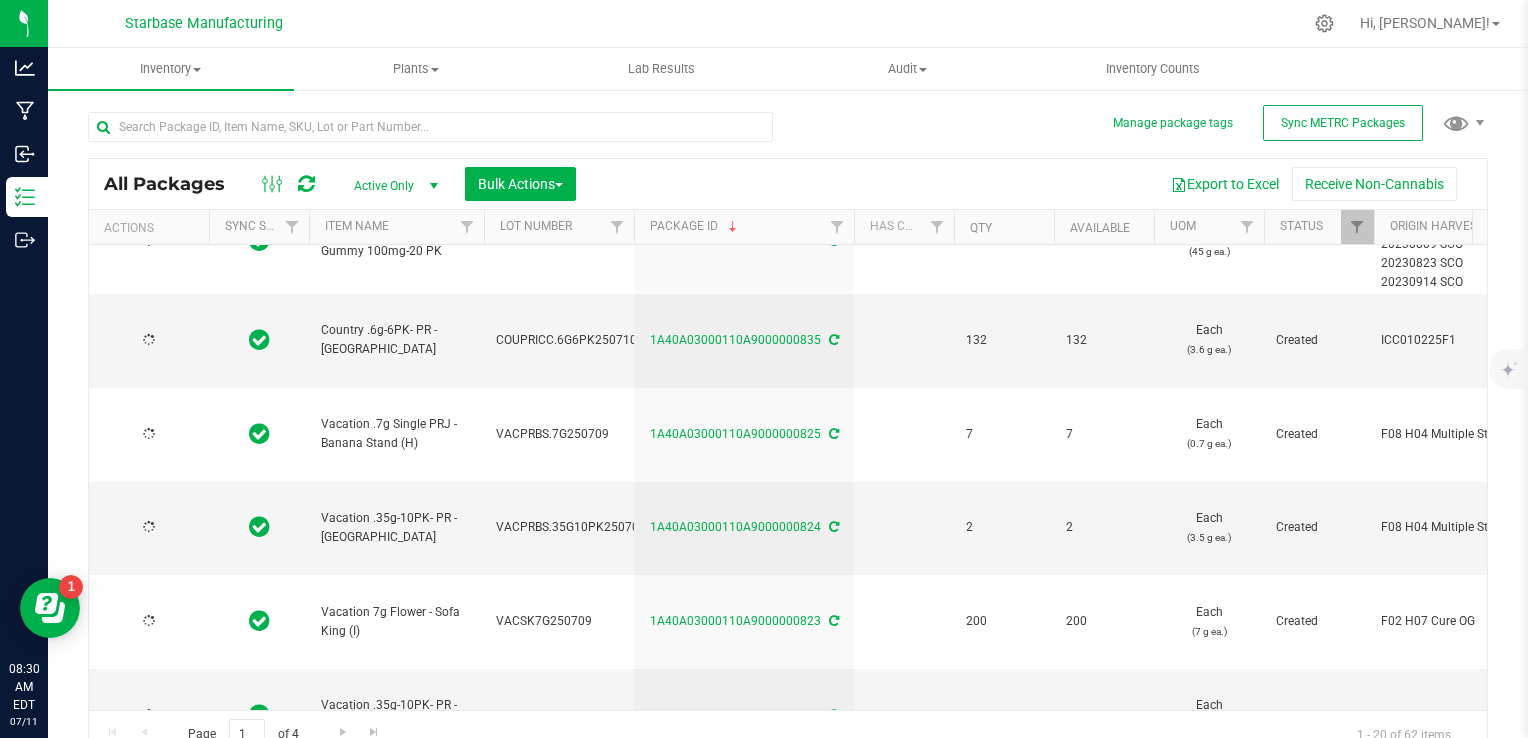 type on "[DATE]" 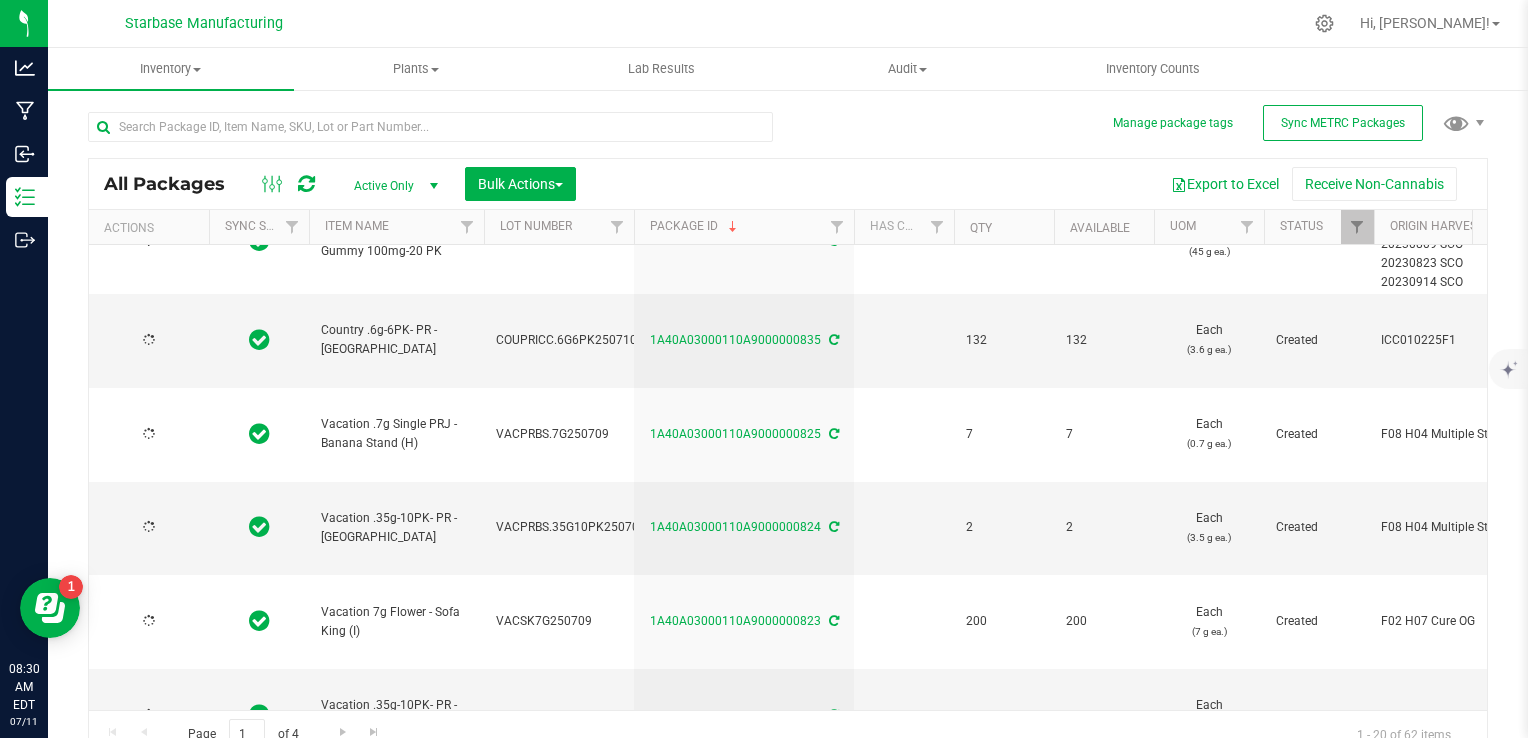type on "[DATE]" 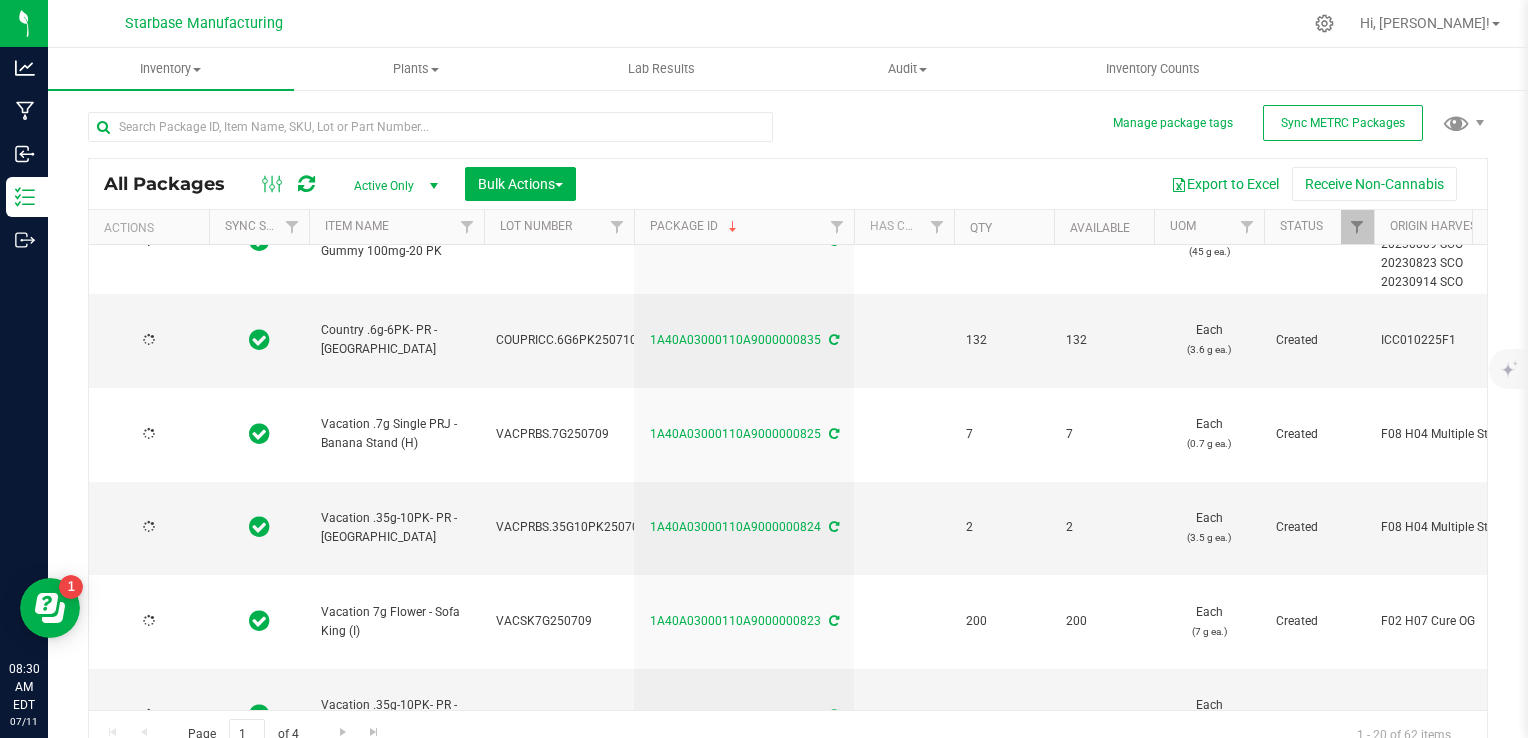 type on "[DATE]" 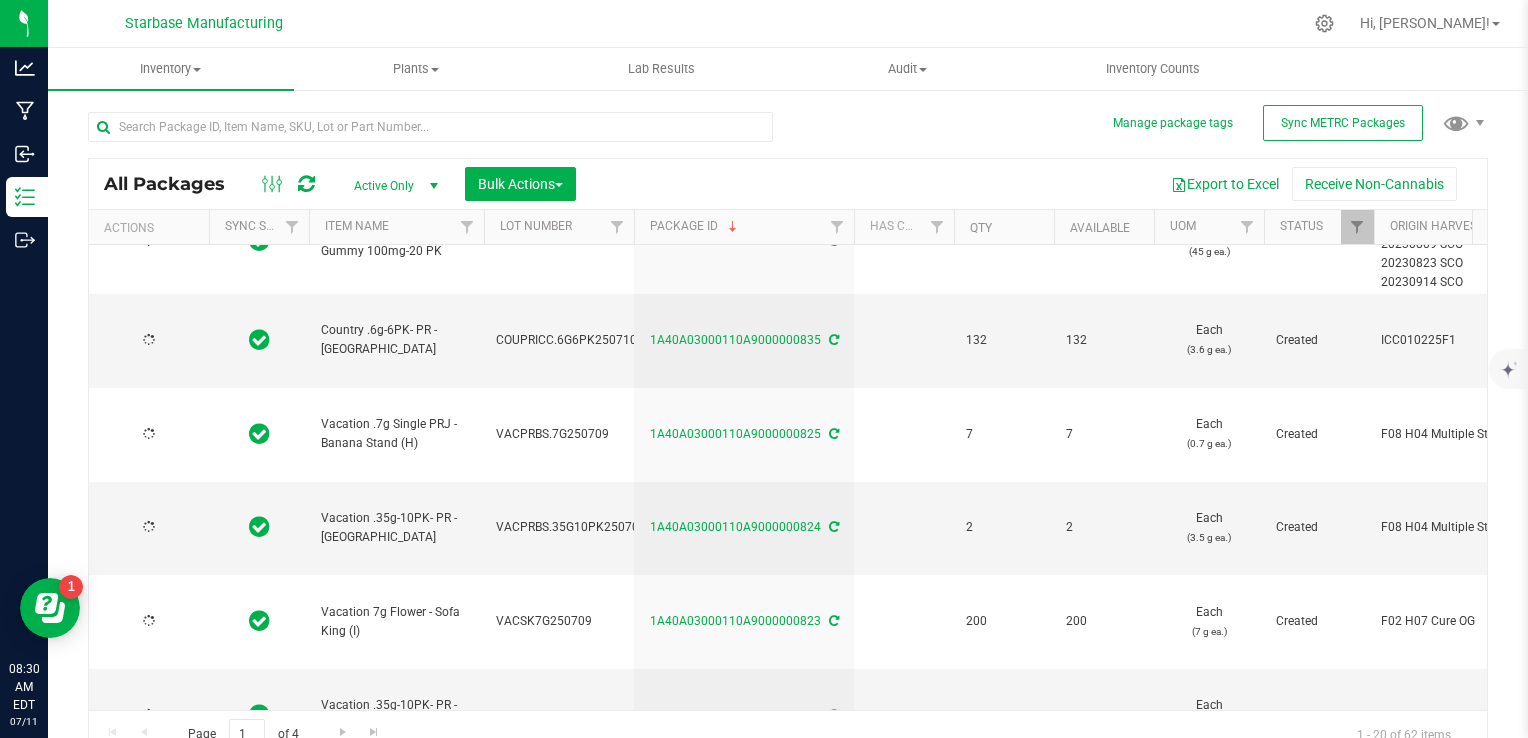 type on "[DATE]" 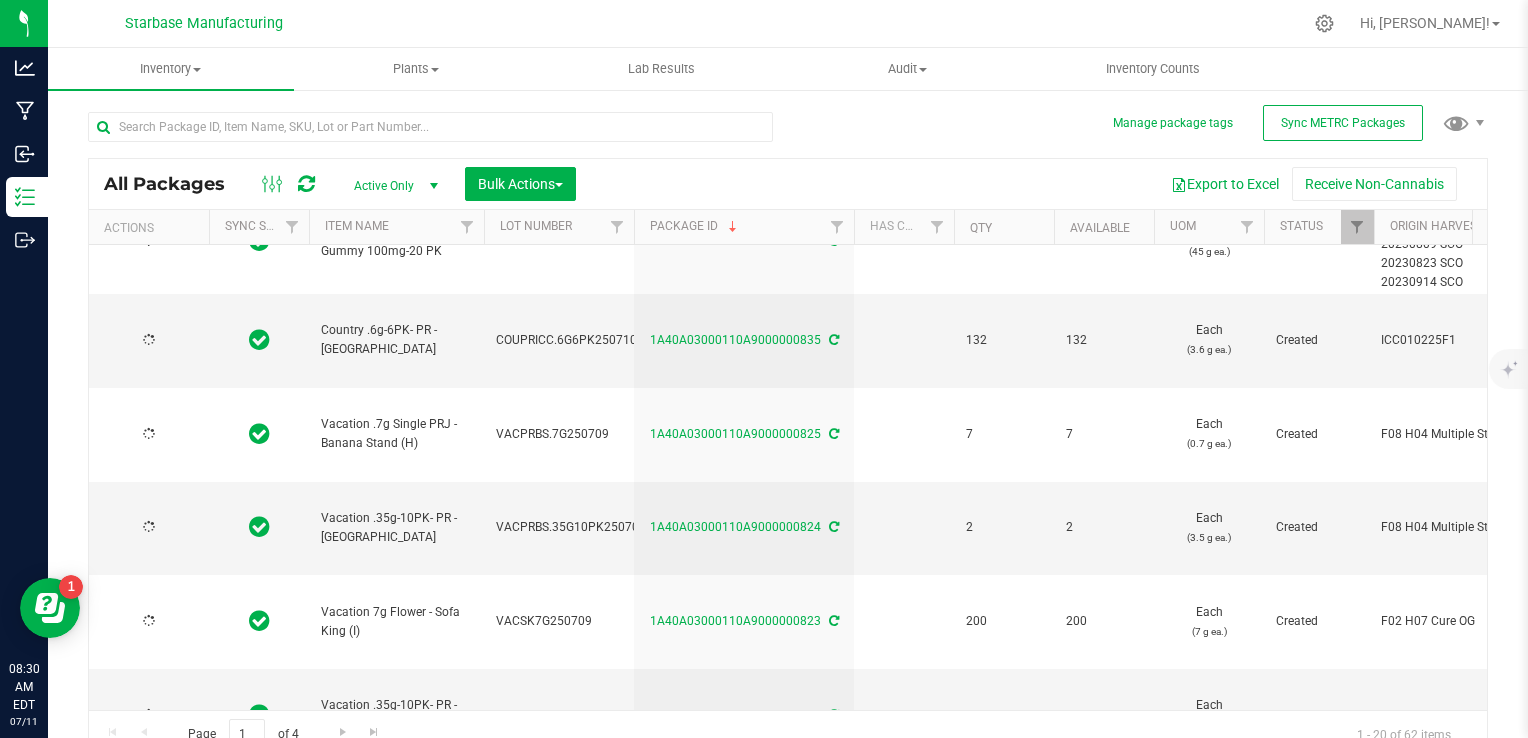 type on "[DATE]" 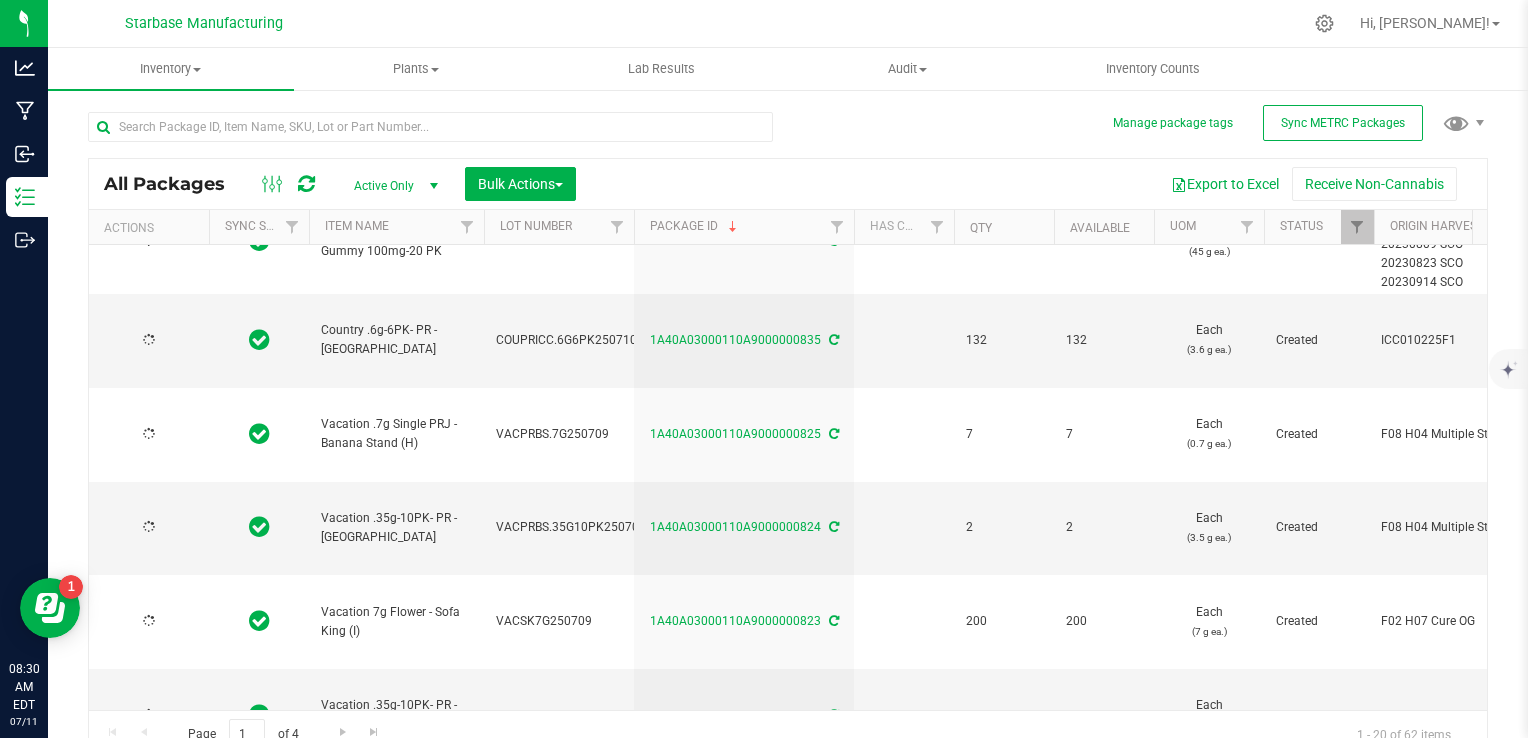 type on "[DATE]" 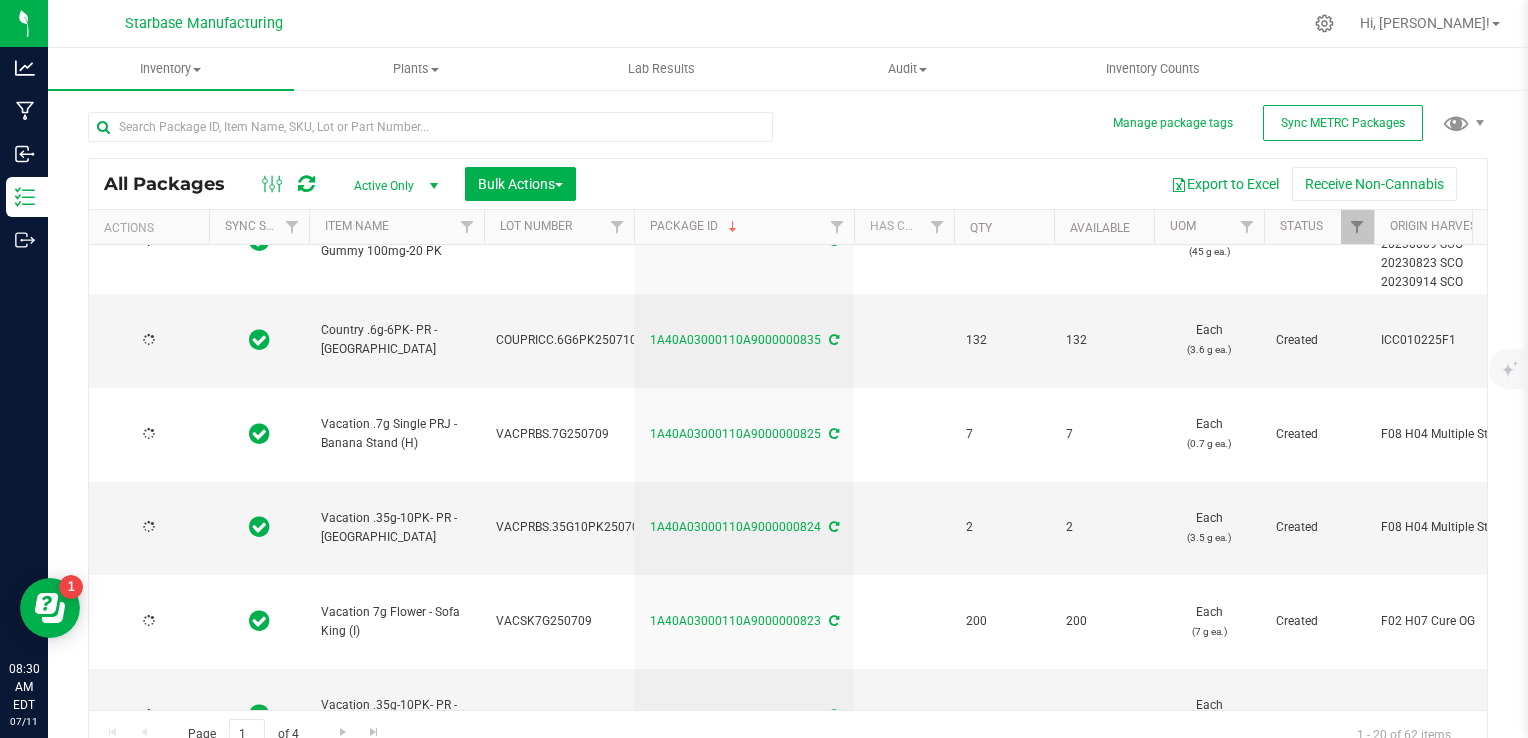 type on "[DATE]" 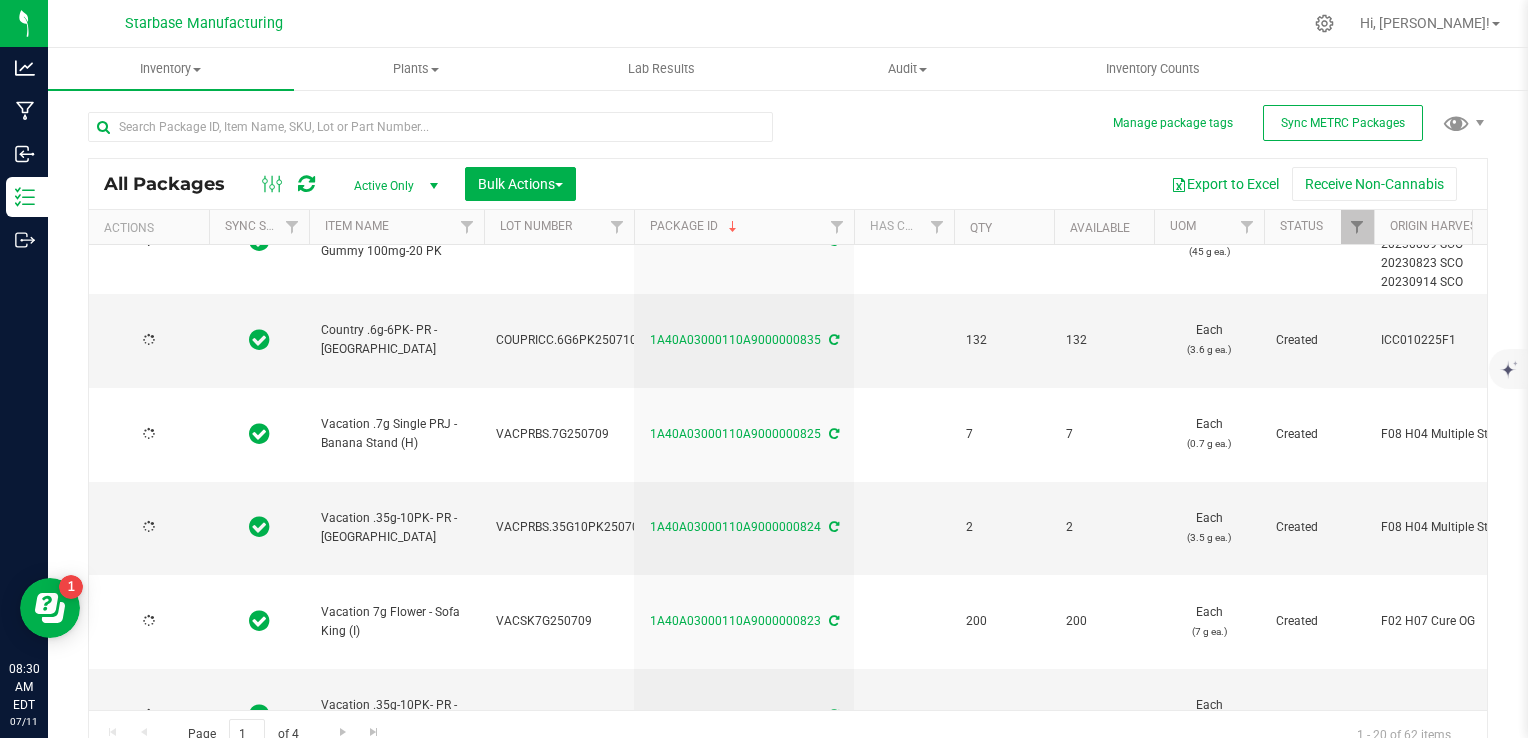 type on "[DATE]" 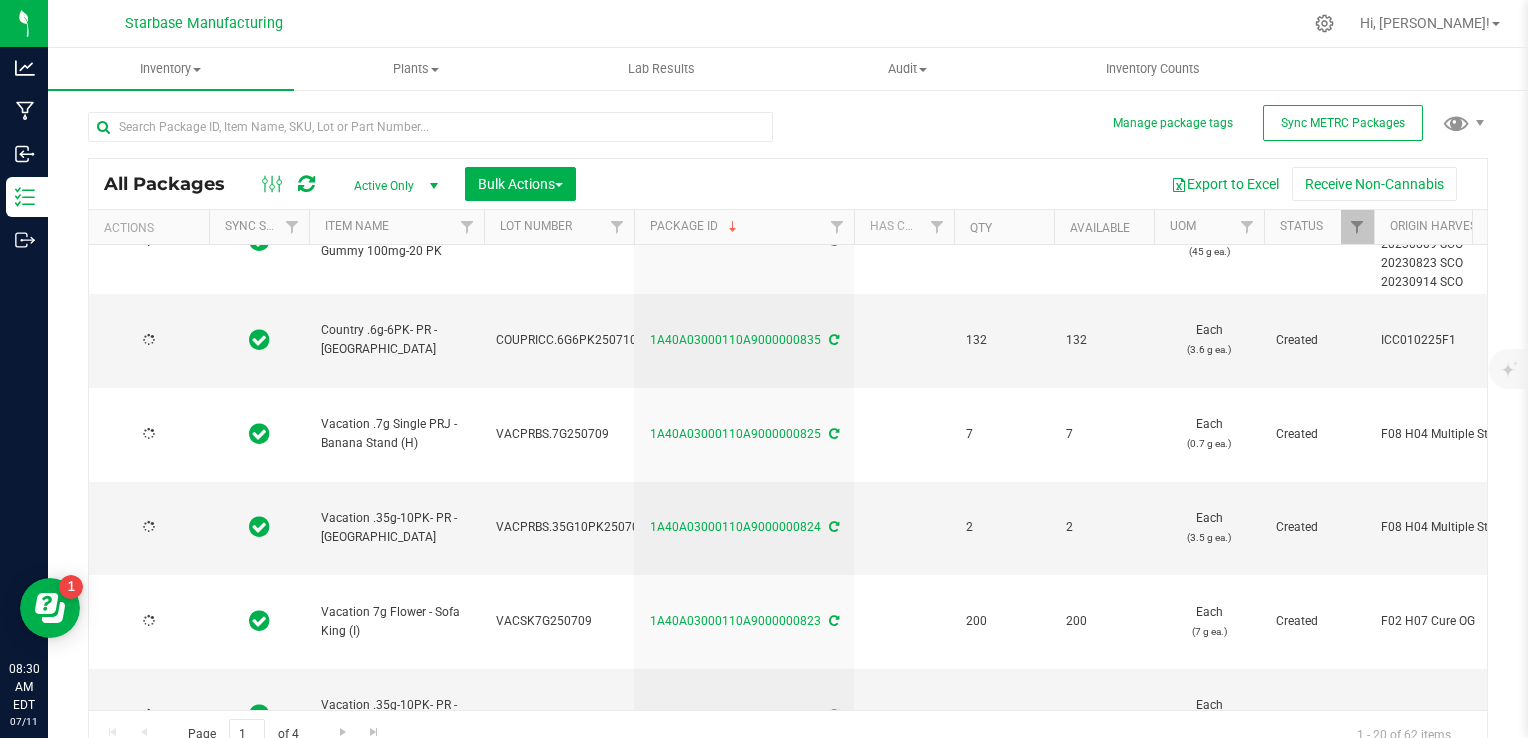 type on "[DATE]" 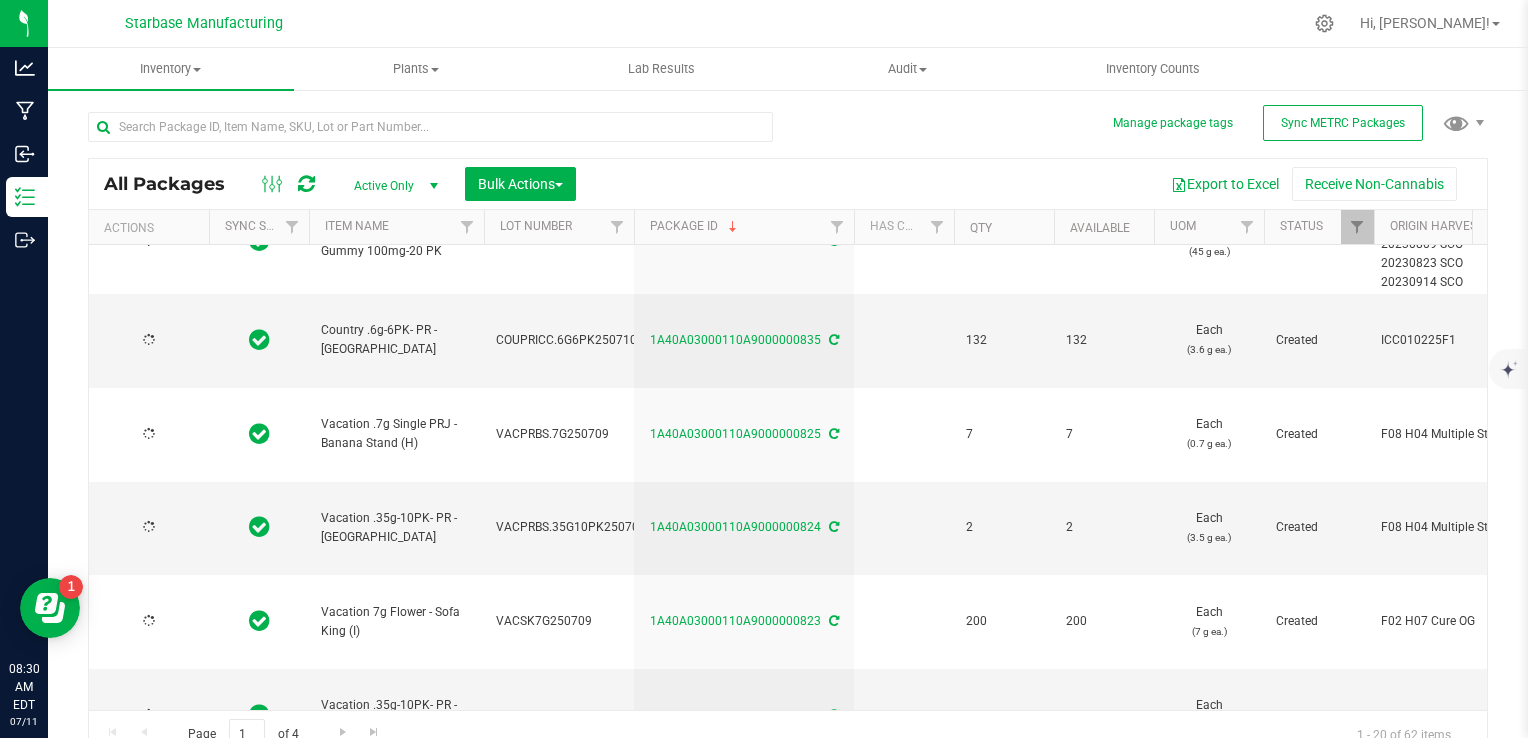 type on "[DATE]" 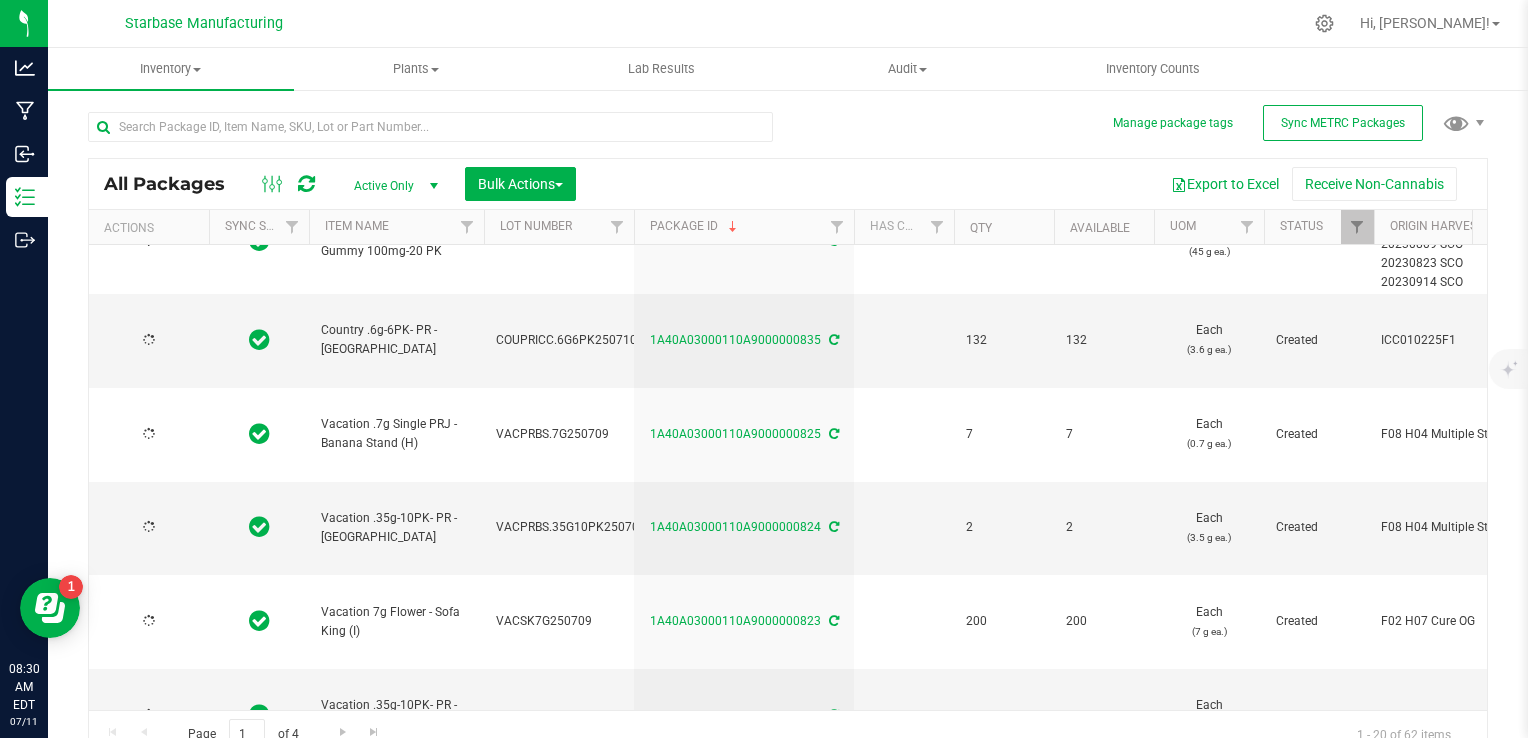 type on "[DATE]" 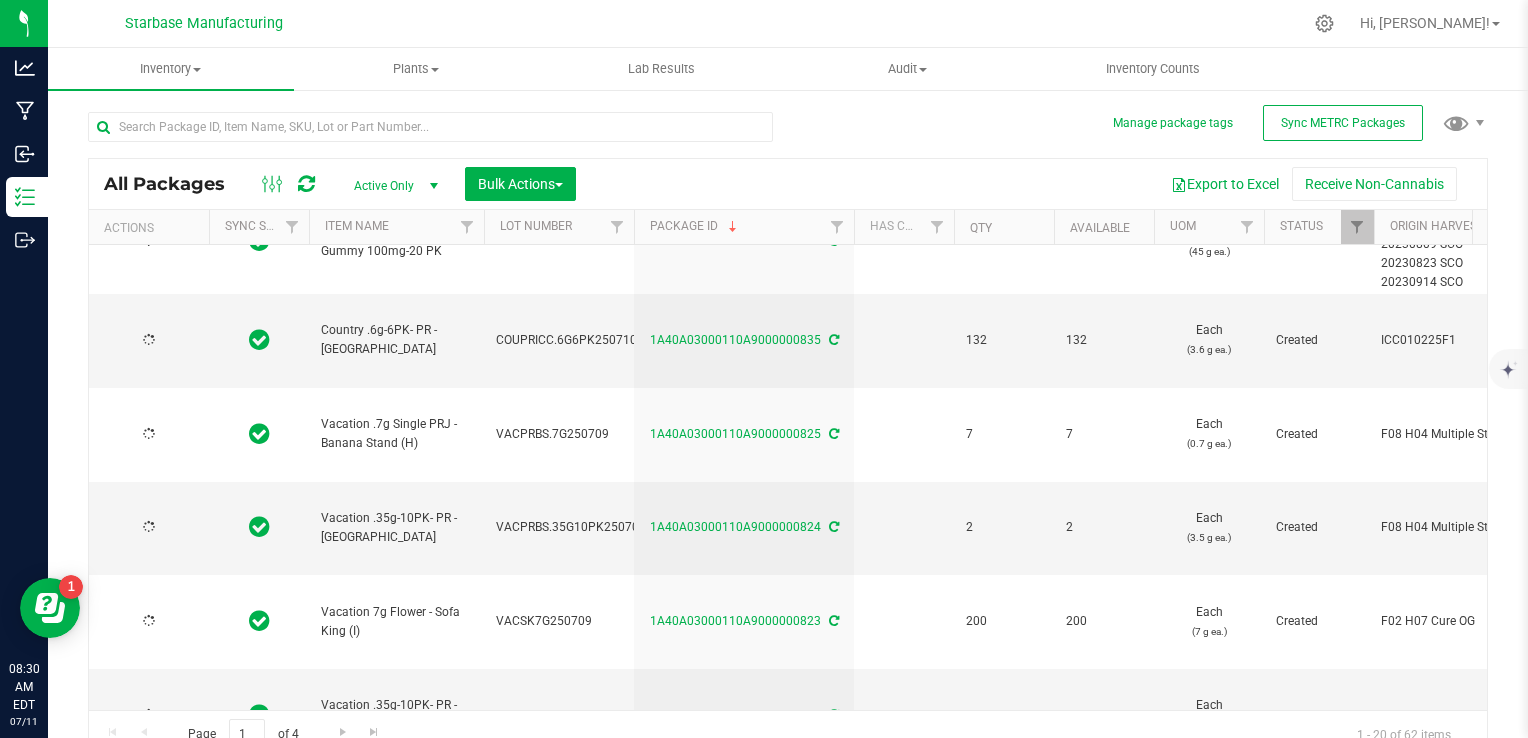 type on "[DATE]" 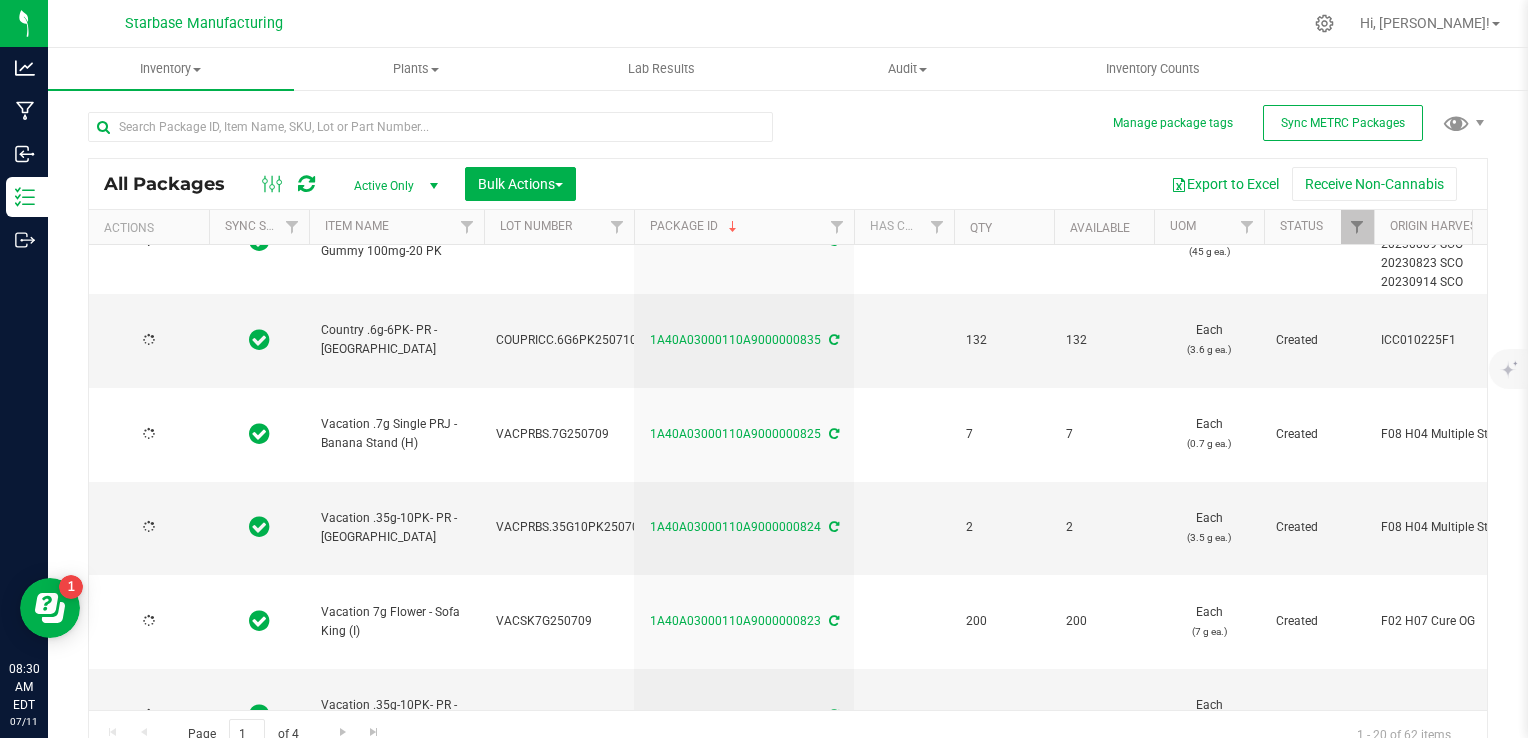 type on "[DATE]" 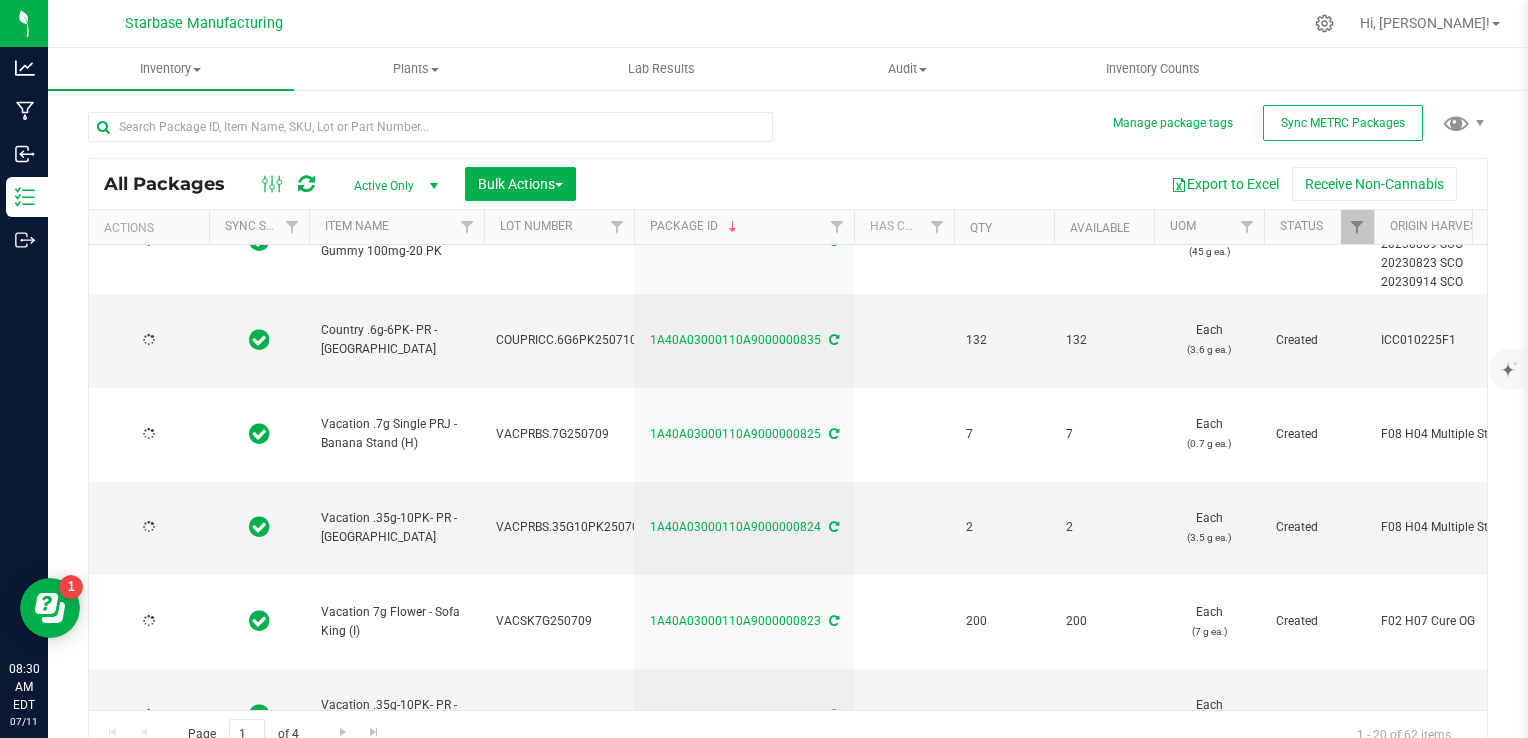 type on "[DATE]" 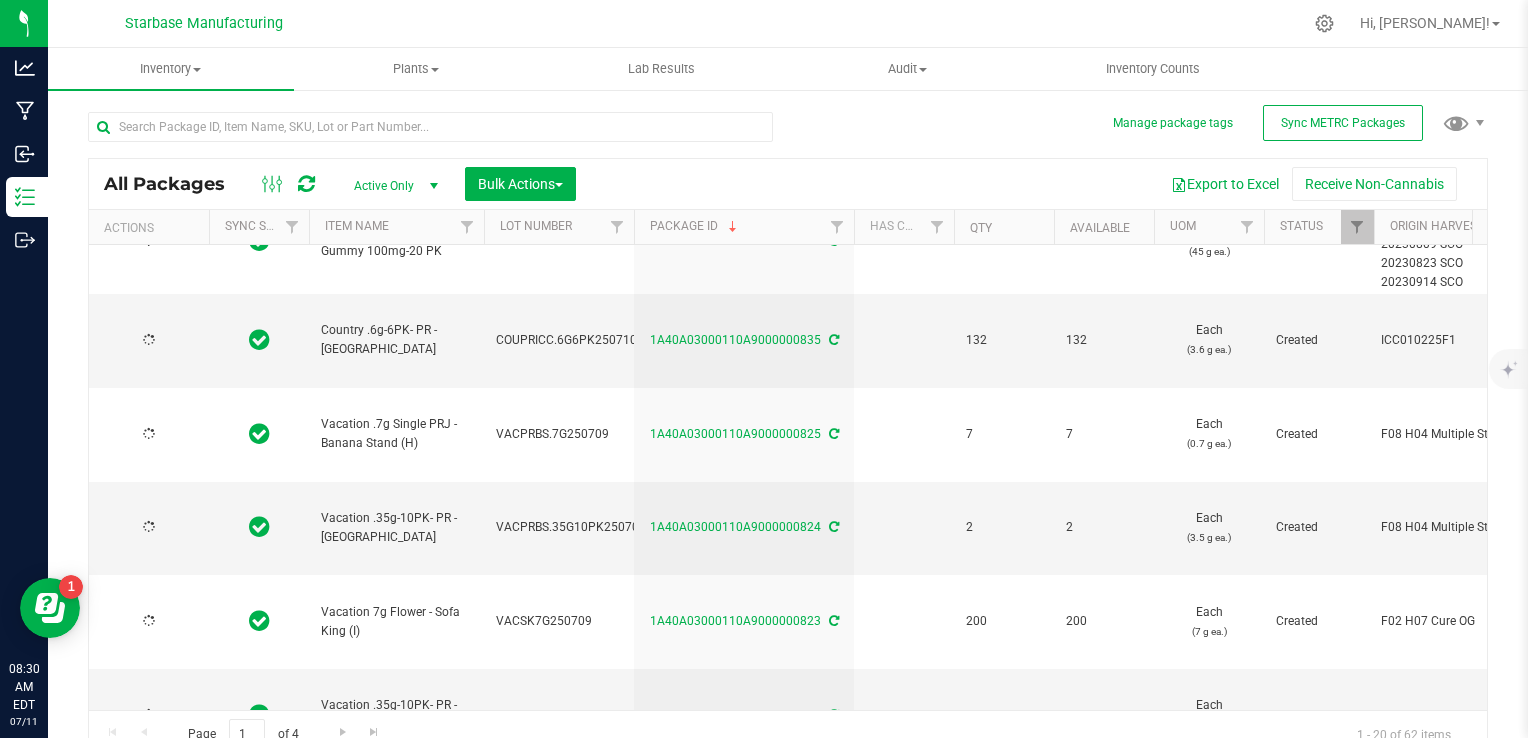 type on "[DATE]" 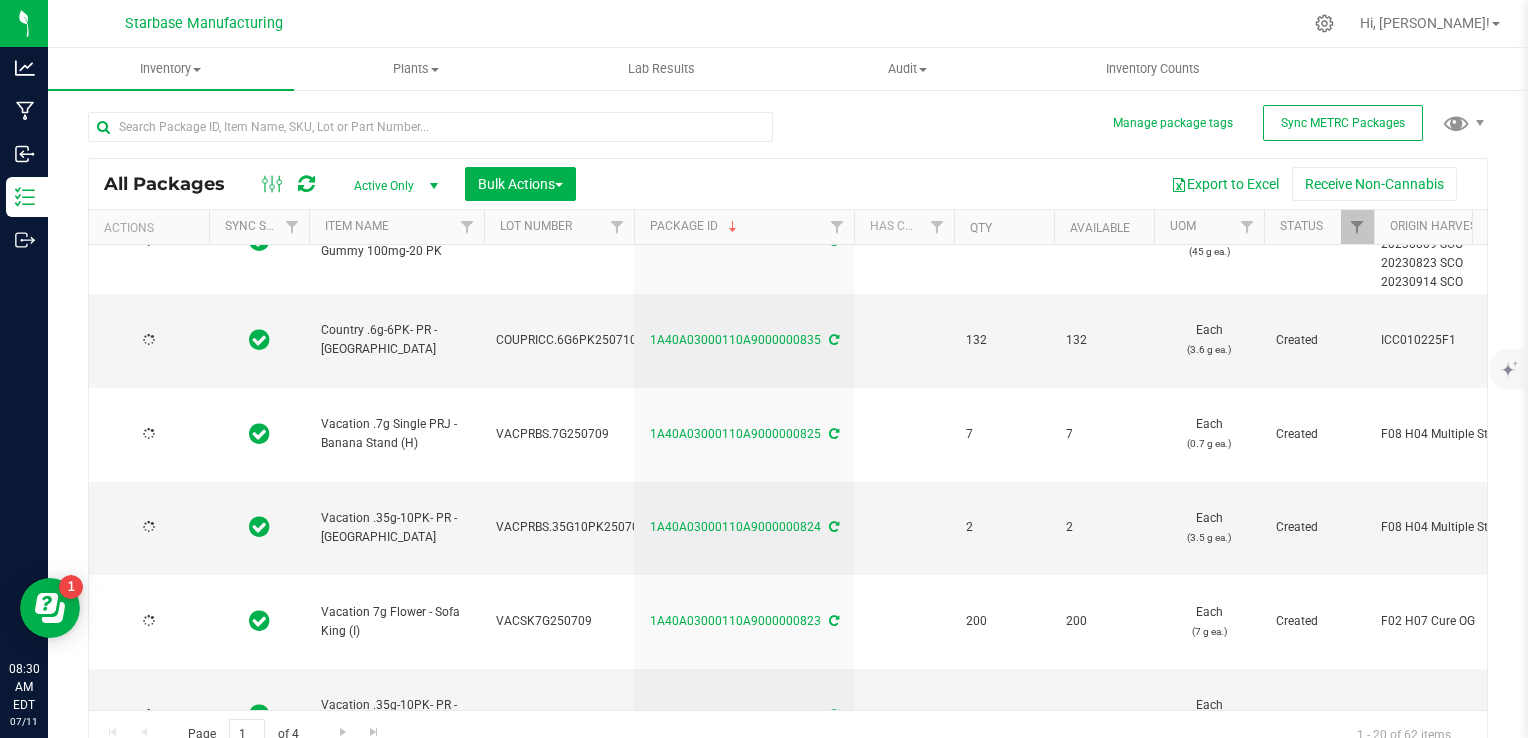 type on "[DATE]" 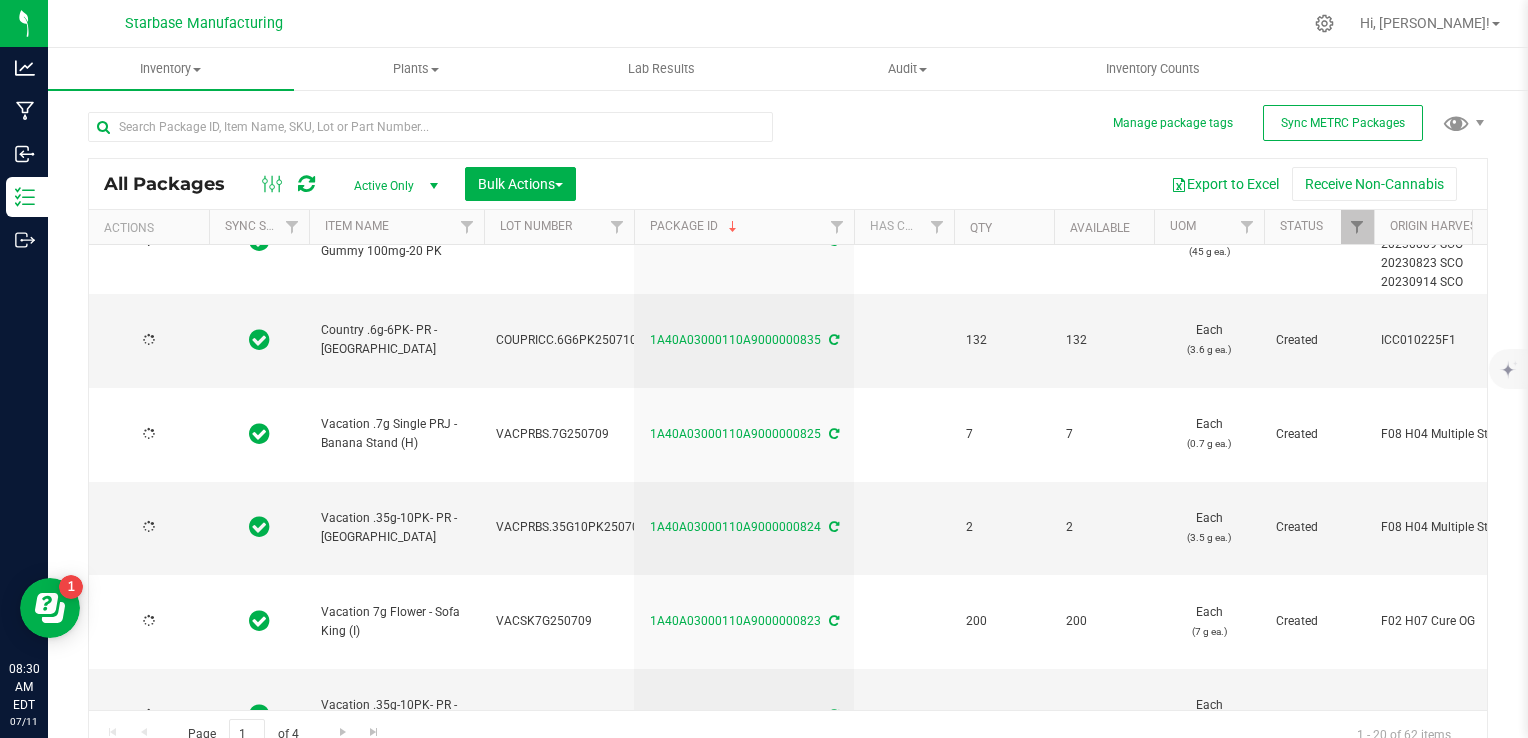 type on "[DATE]" 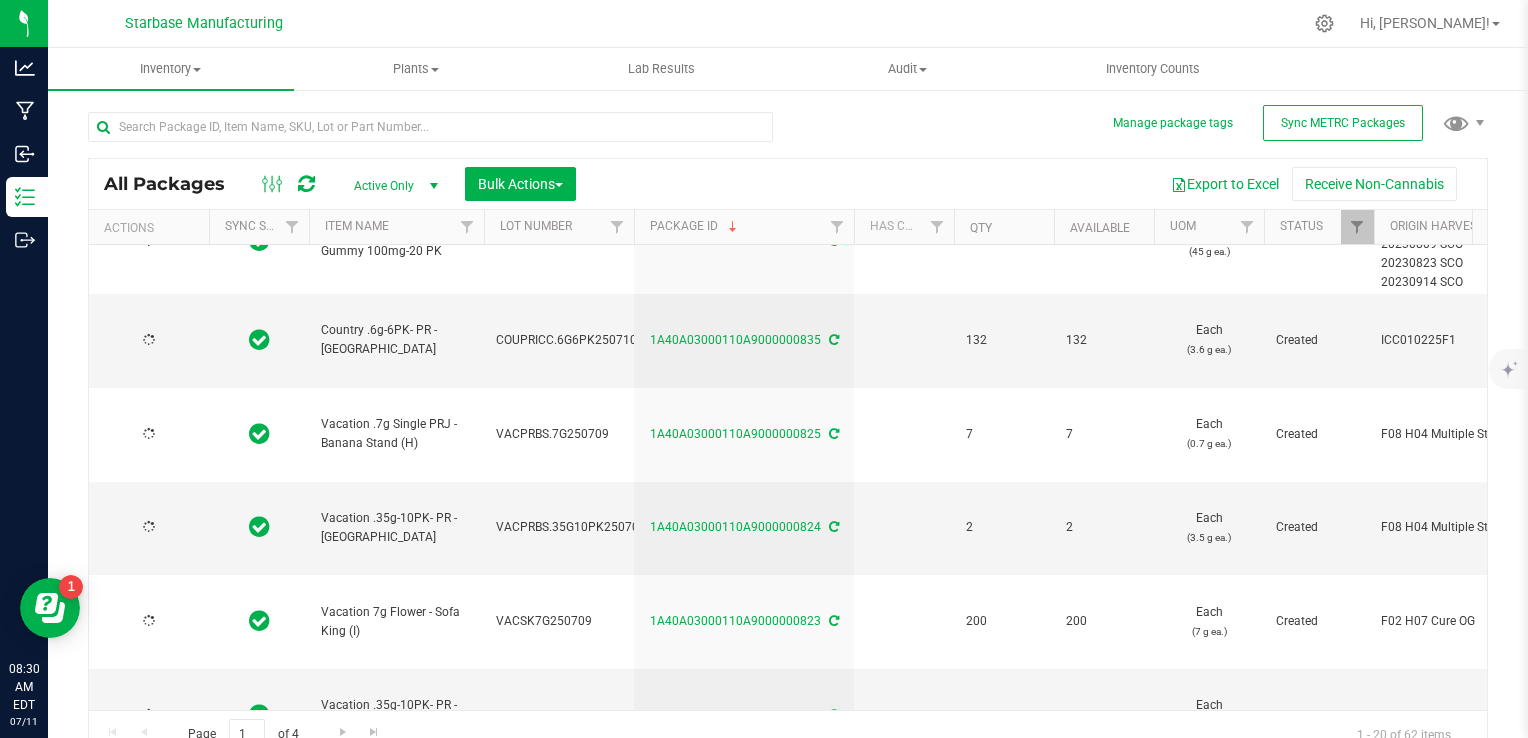 type on "[DATE]" 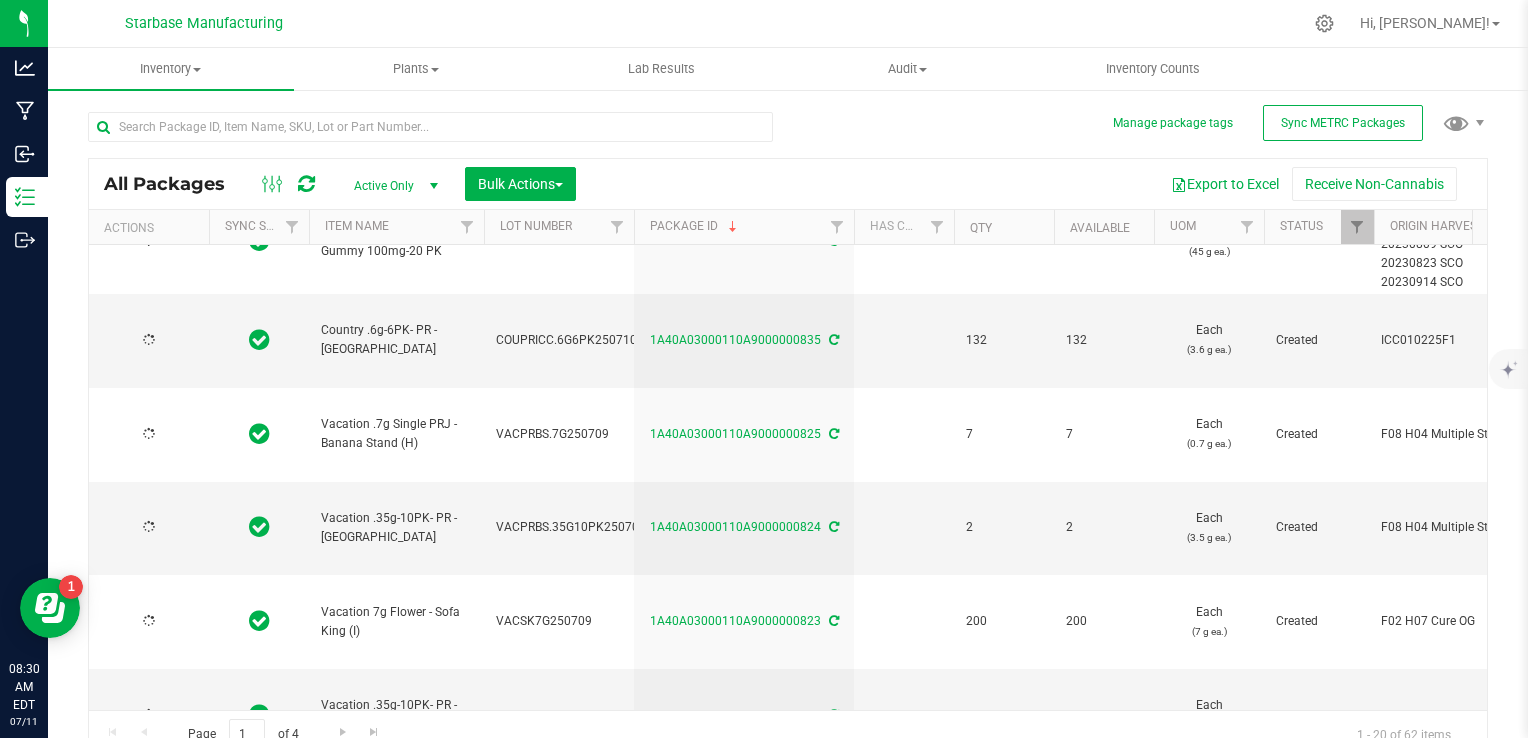 type on "[DATE]" 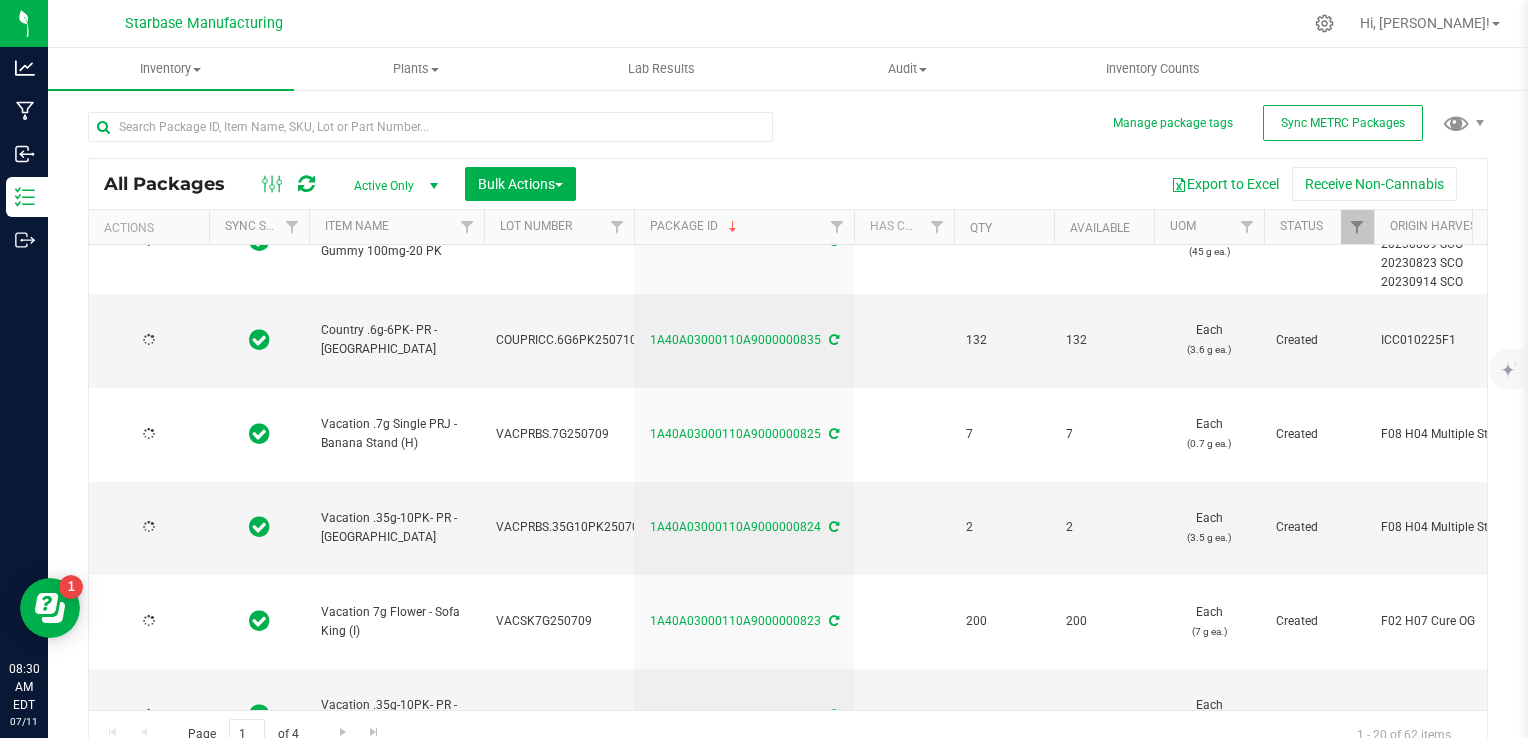 type on "[DATE]" 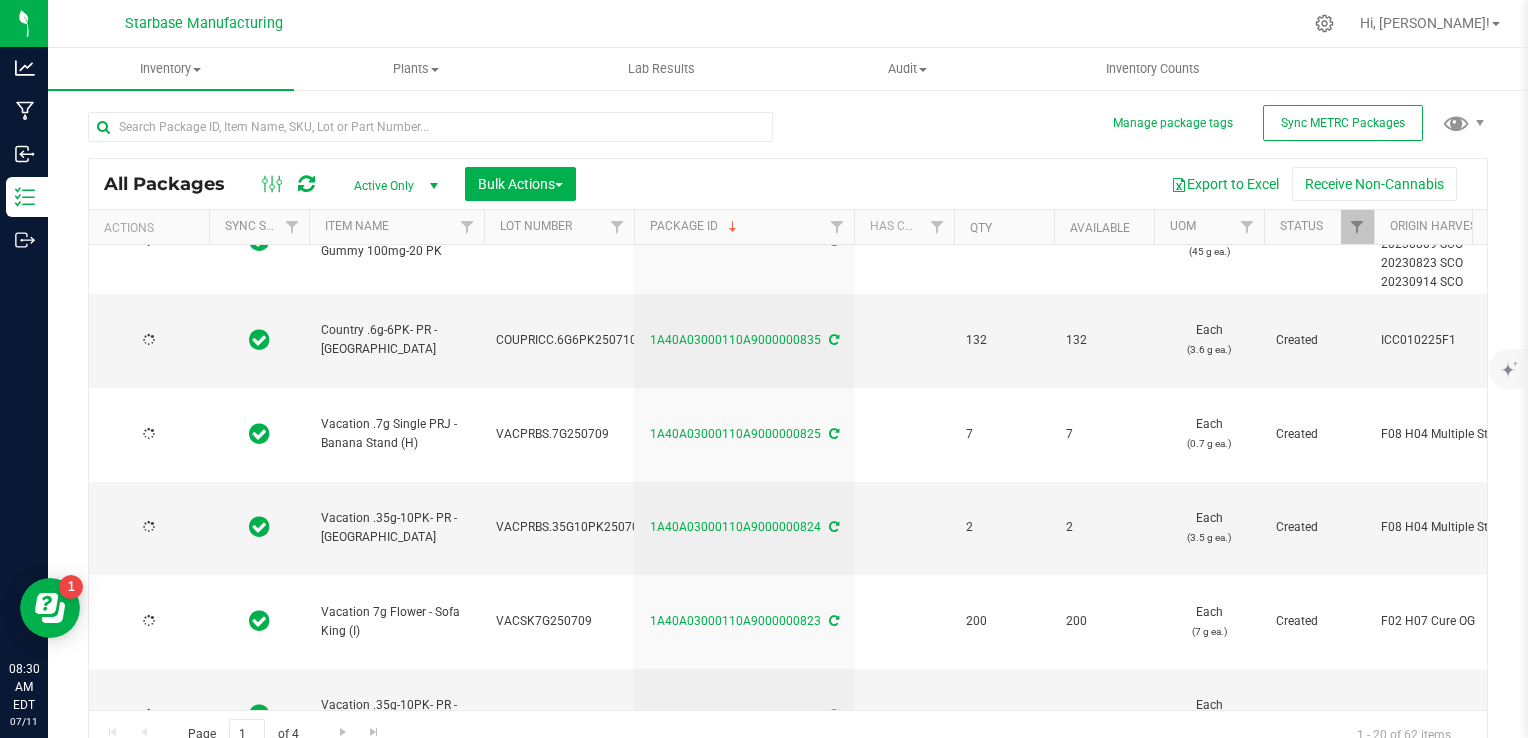 type on "[DATE]" 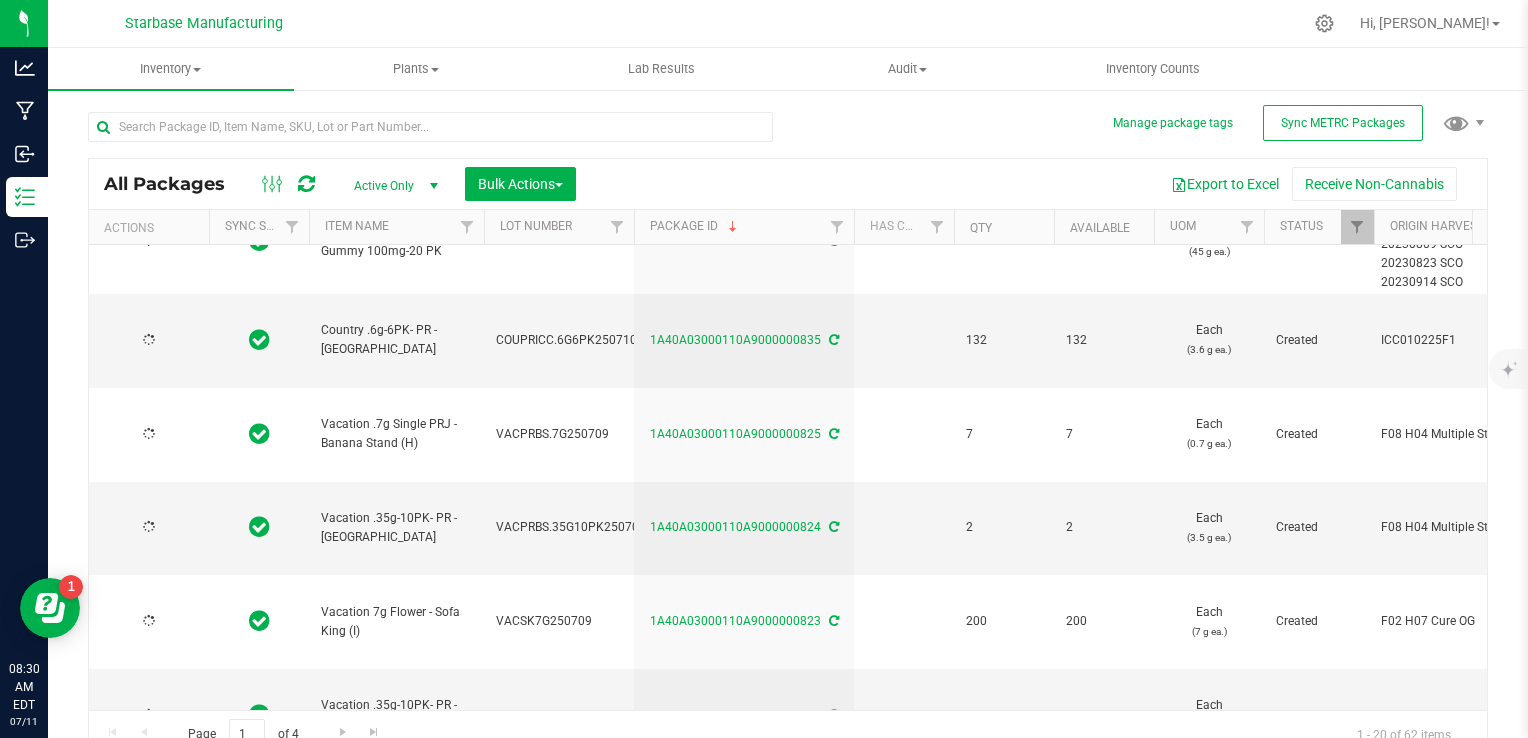 type on "2026-07-10" 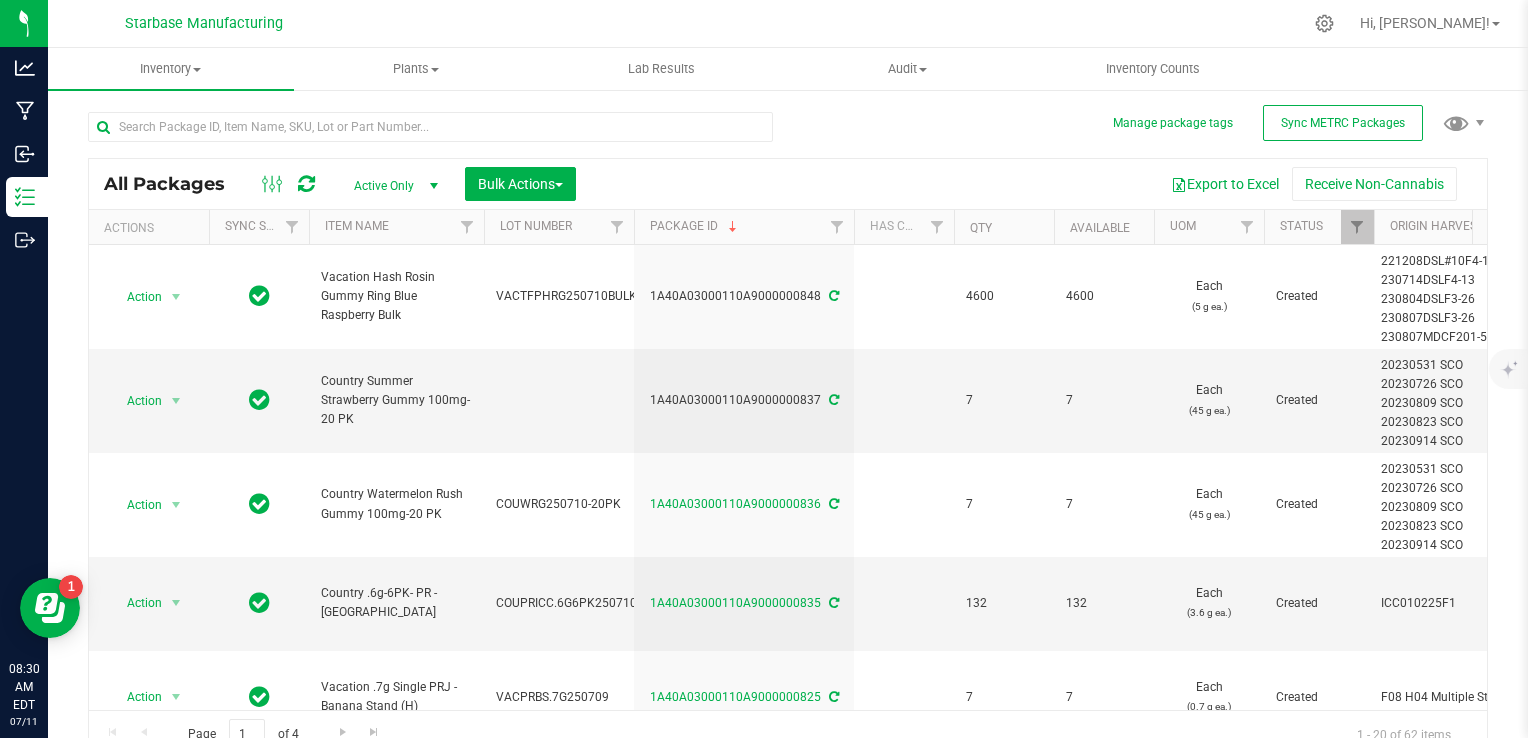 click at bounding box center [433, 186] 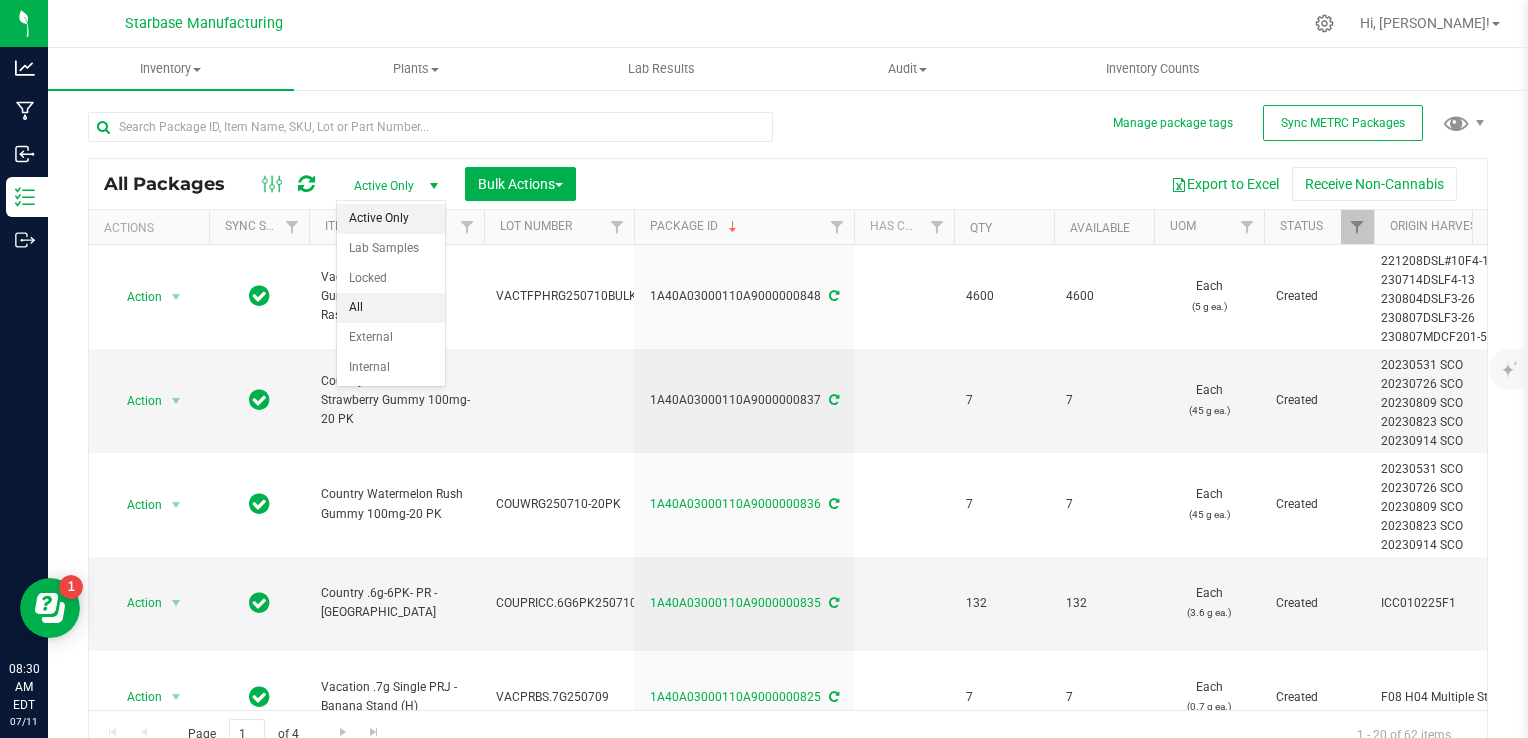 click on "All" at bounding box center [391, 308] 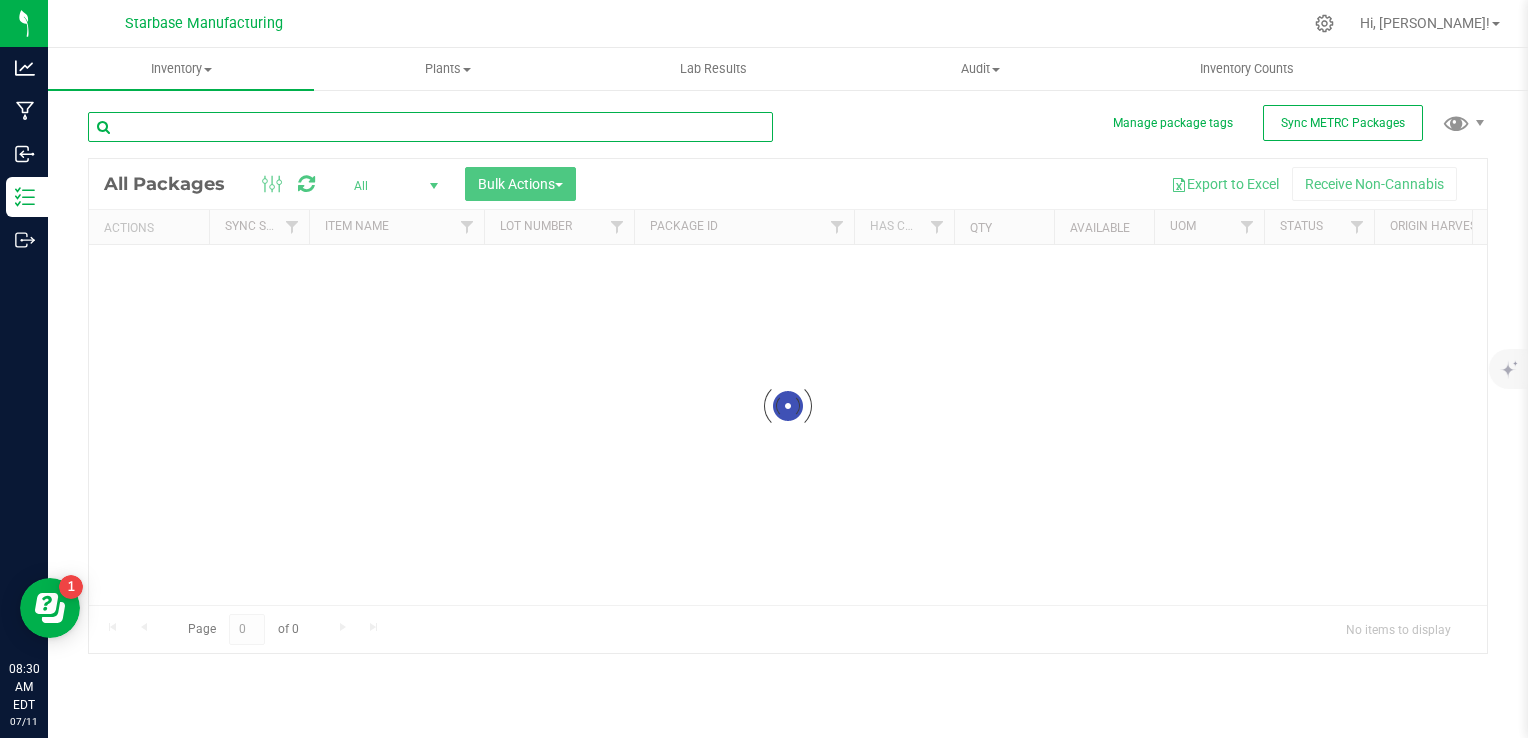 click at bounding box center (430, 127) 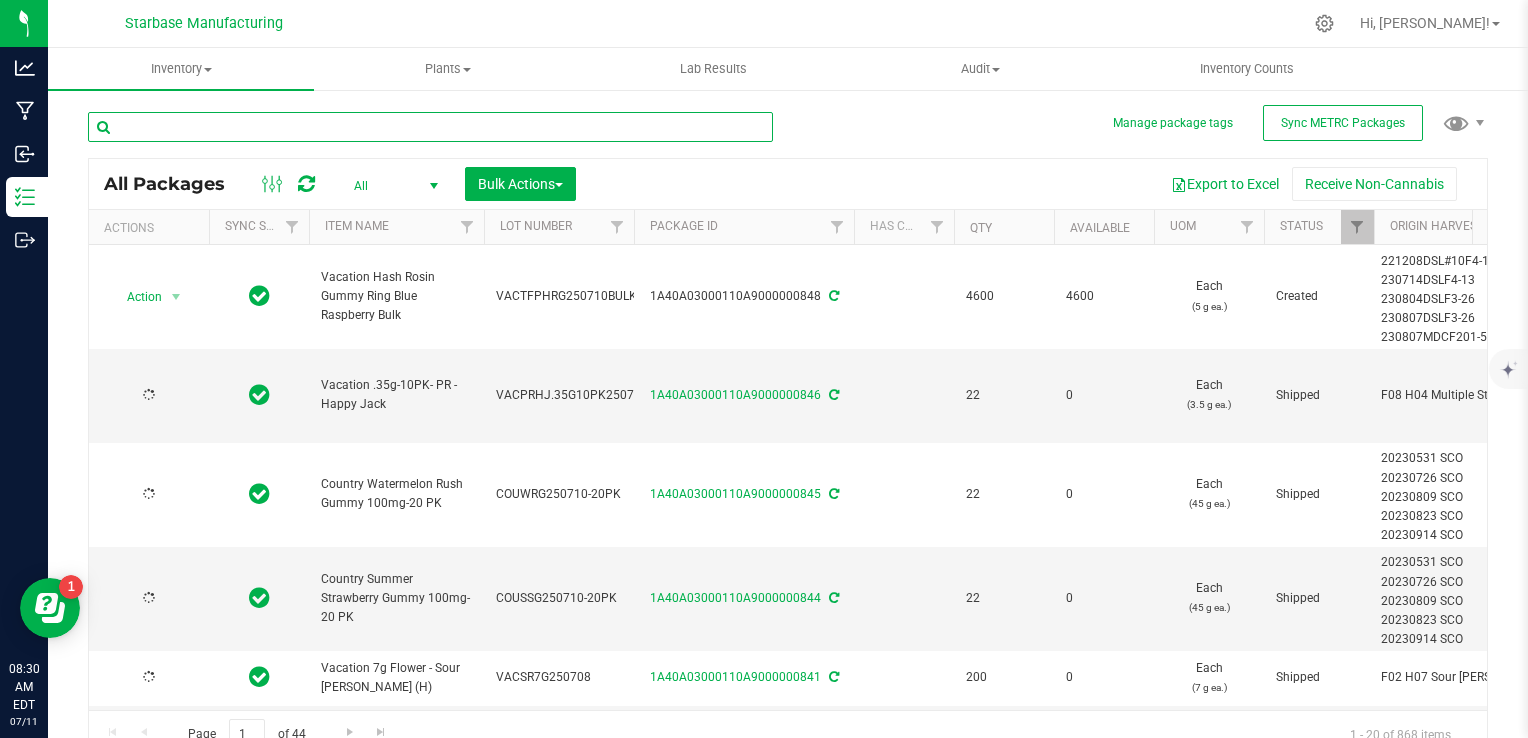 type on "[DATE]" 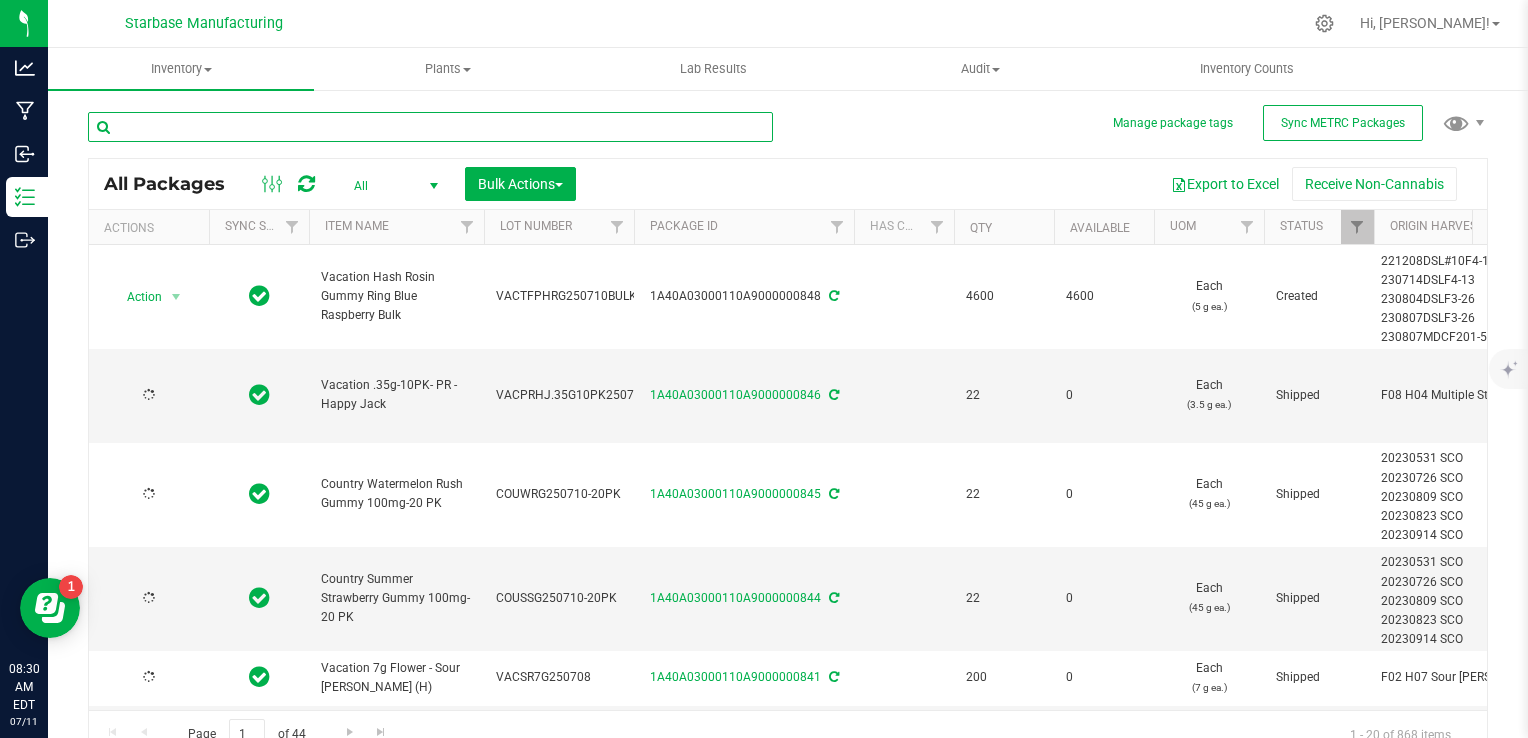 type on "[DATE]" 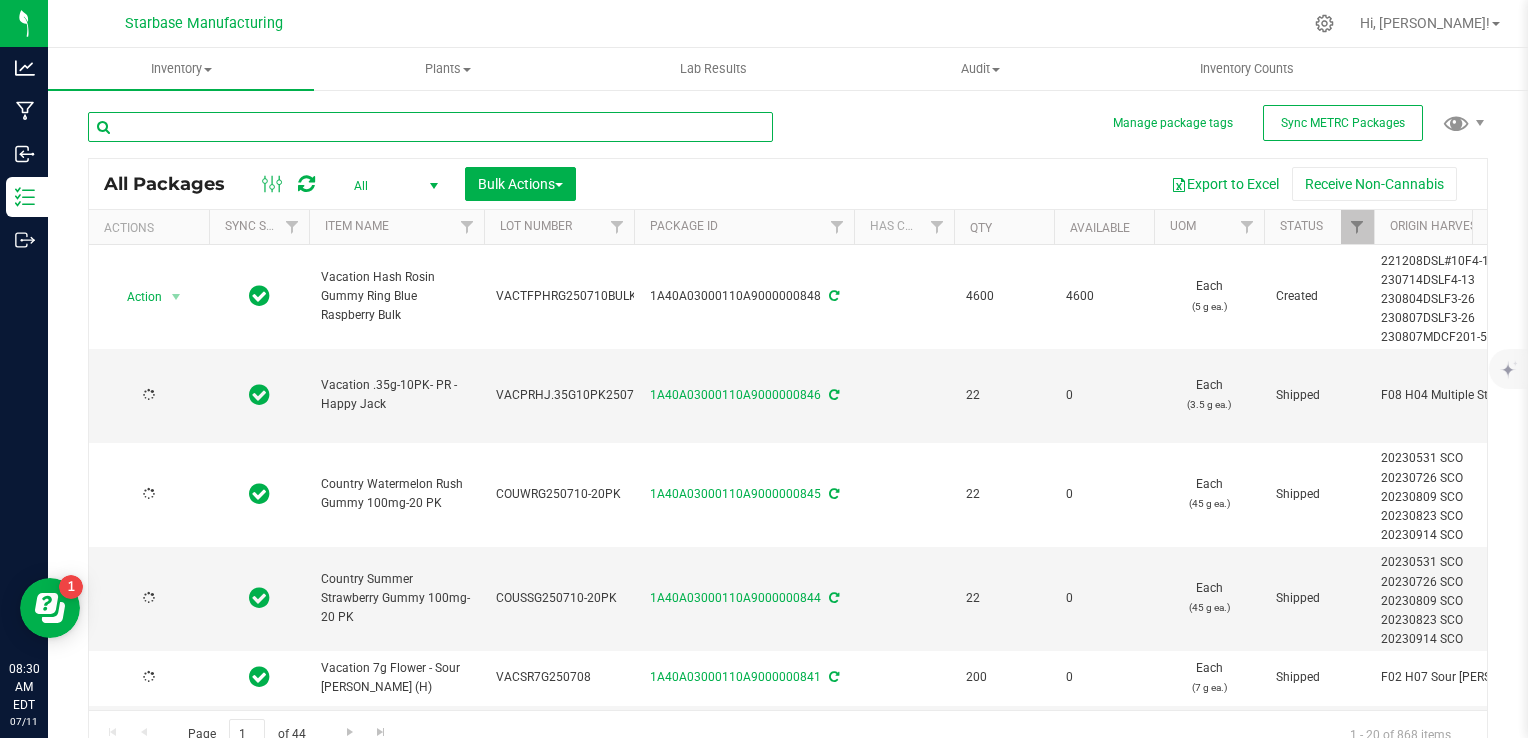 type on "2025-07-03" 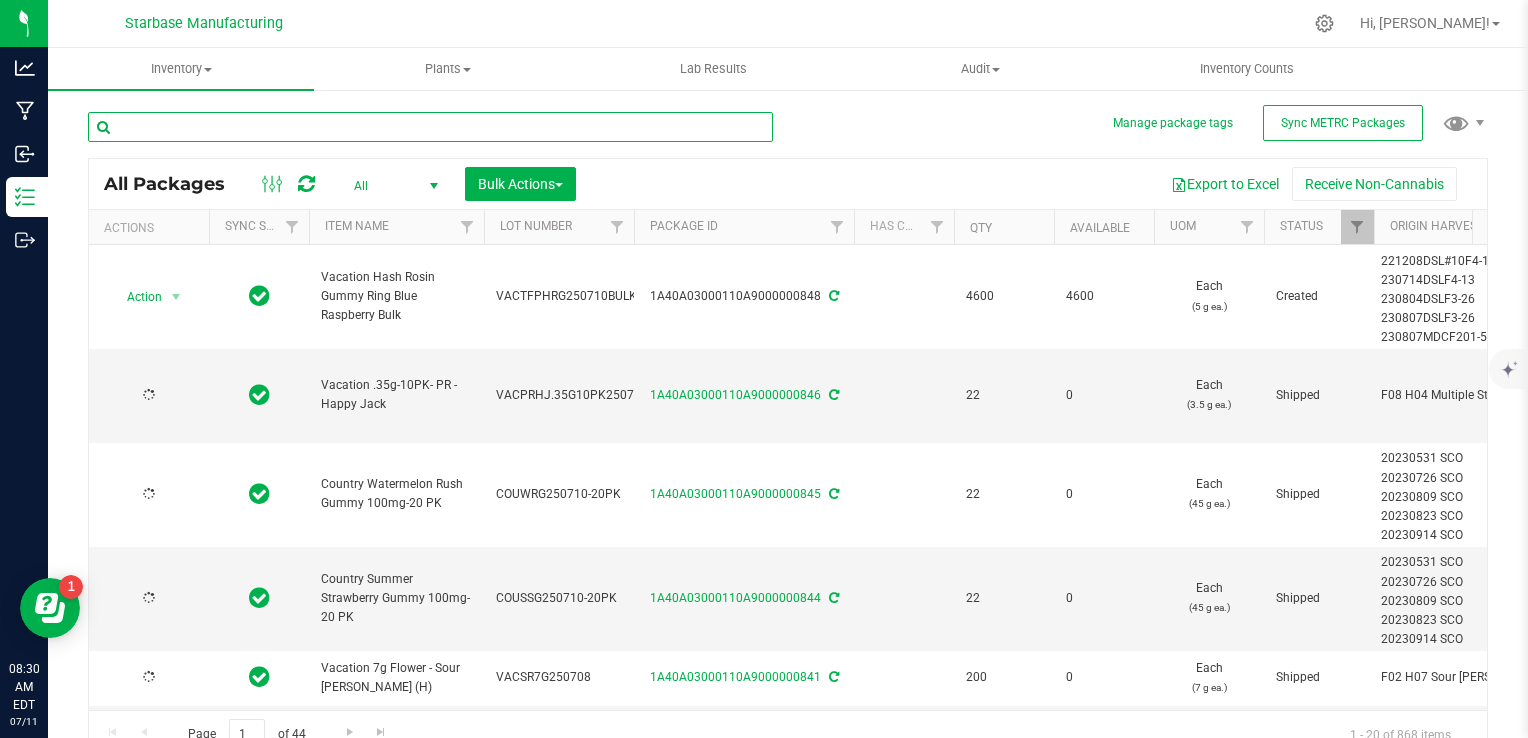 type on "2026-07-09" 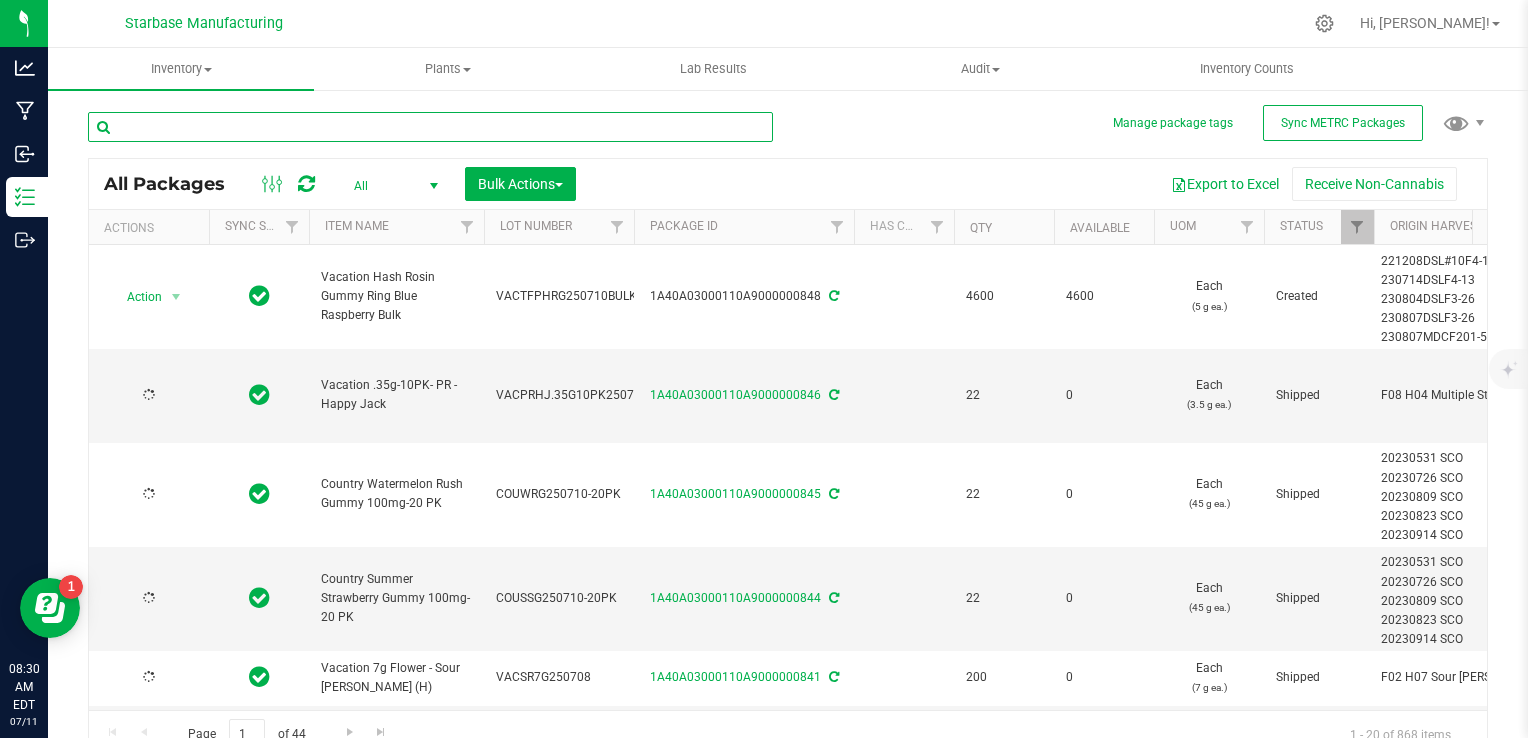 type on "2026-07-09" 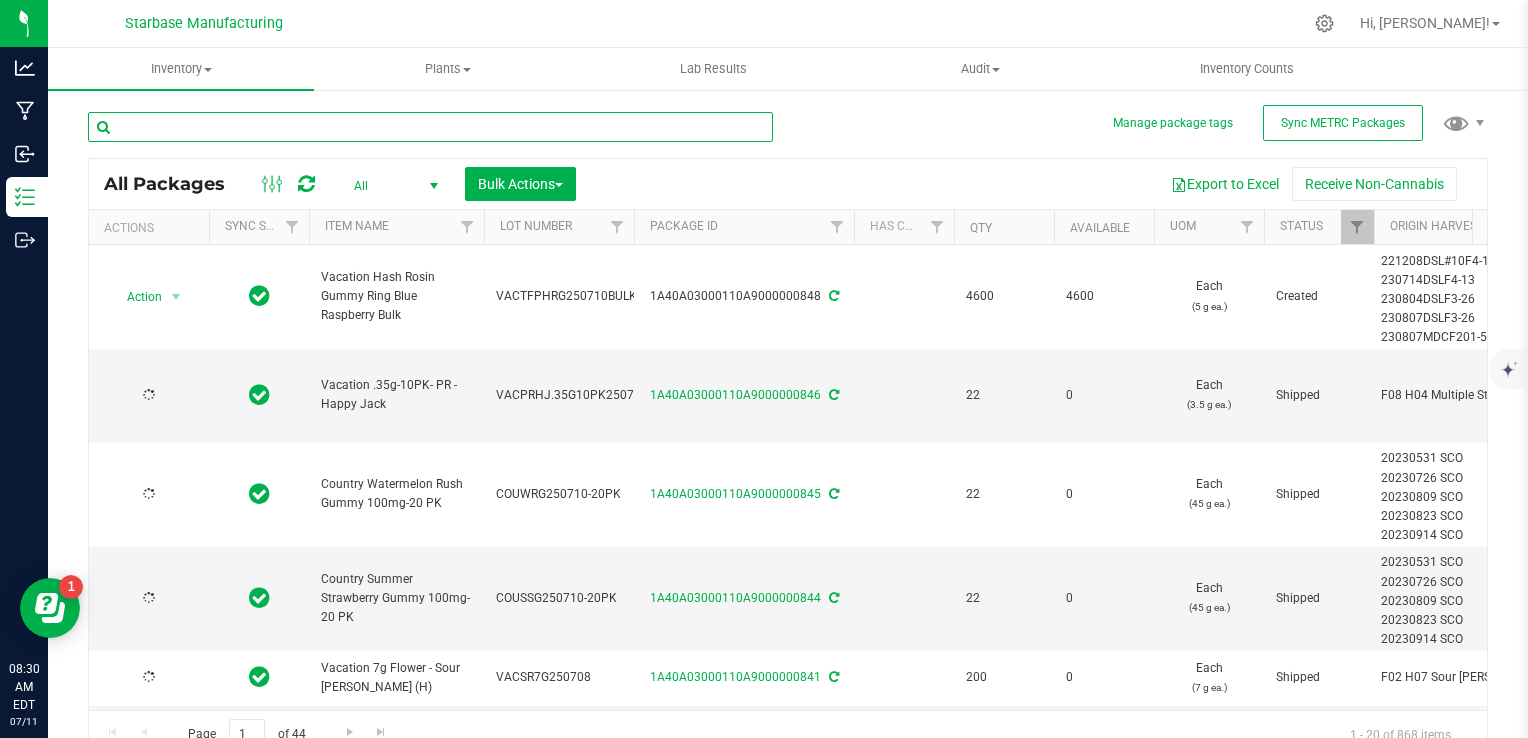 type on "[DATE]" 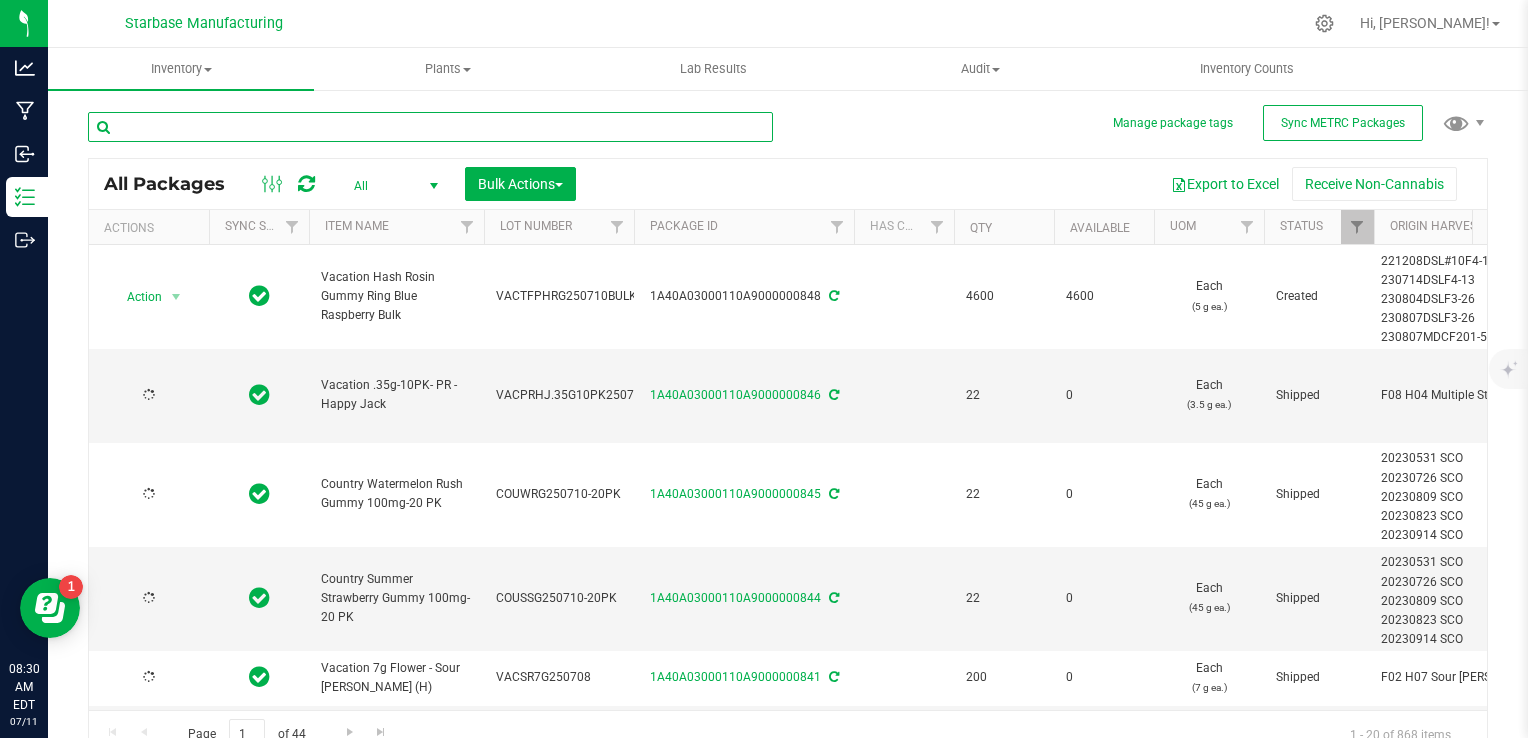 type on "2025-06-18" 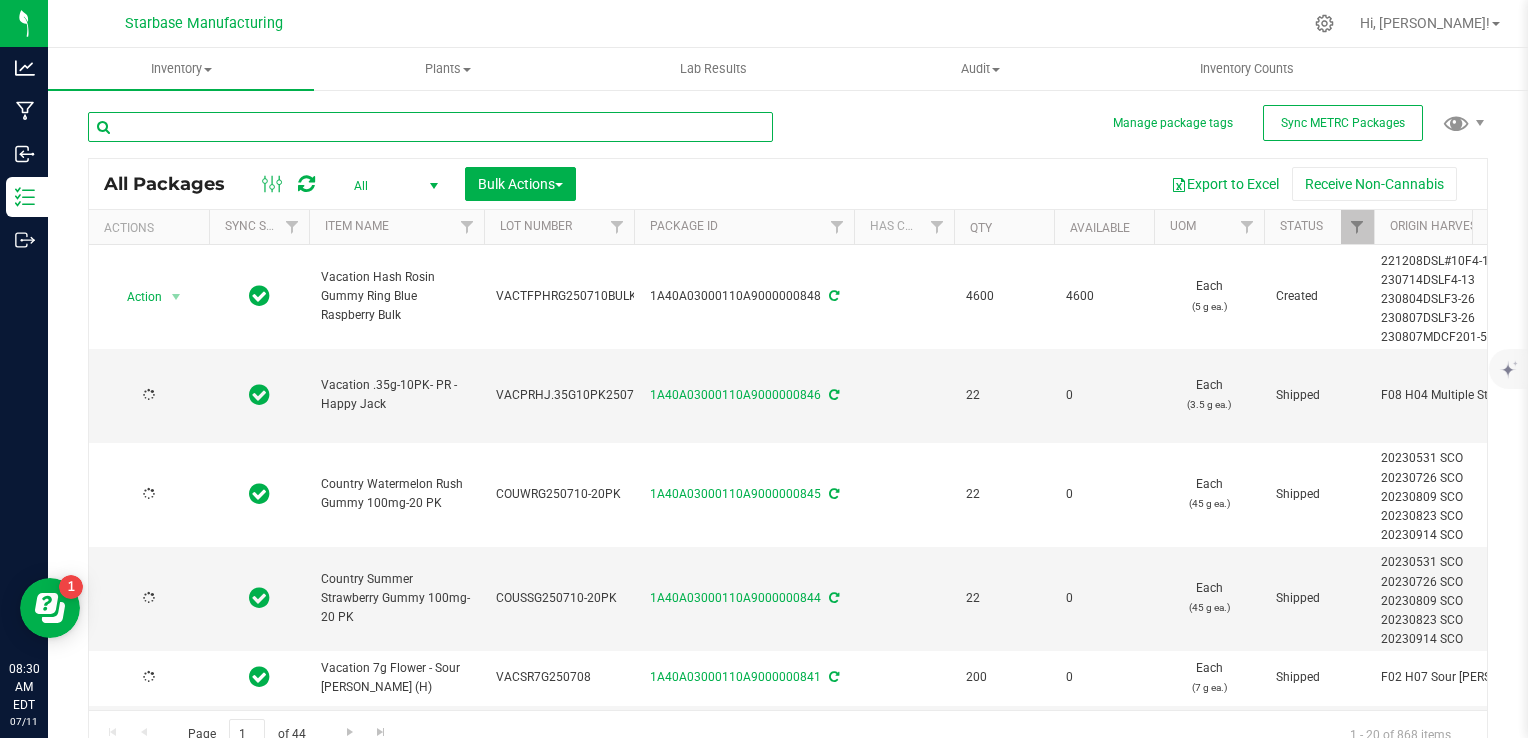 type on "[DATE]" 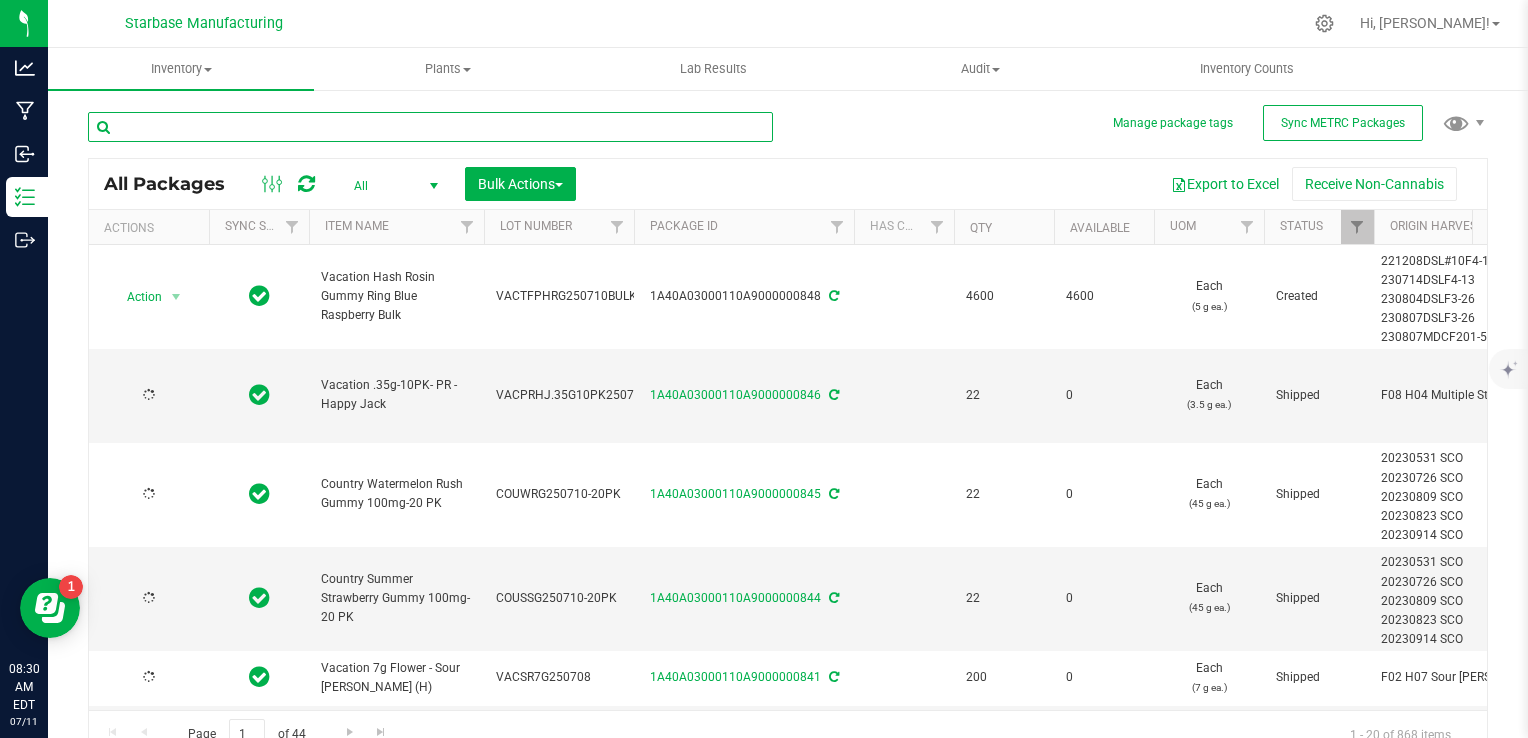 type on "[DATE]" 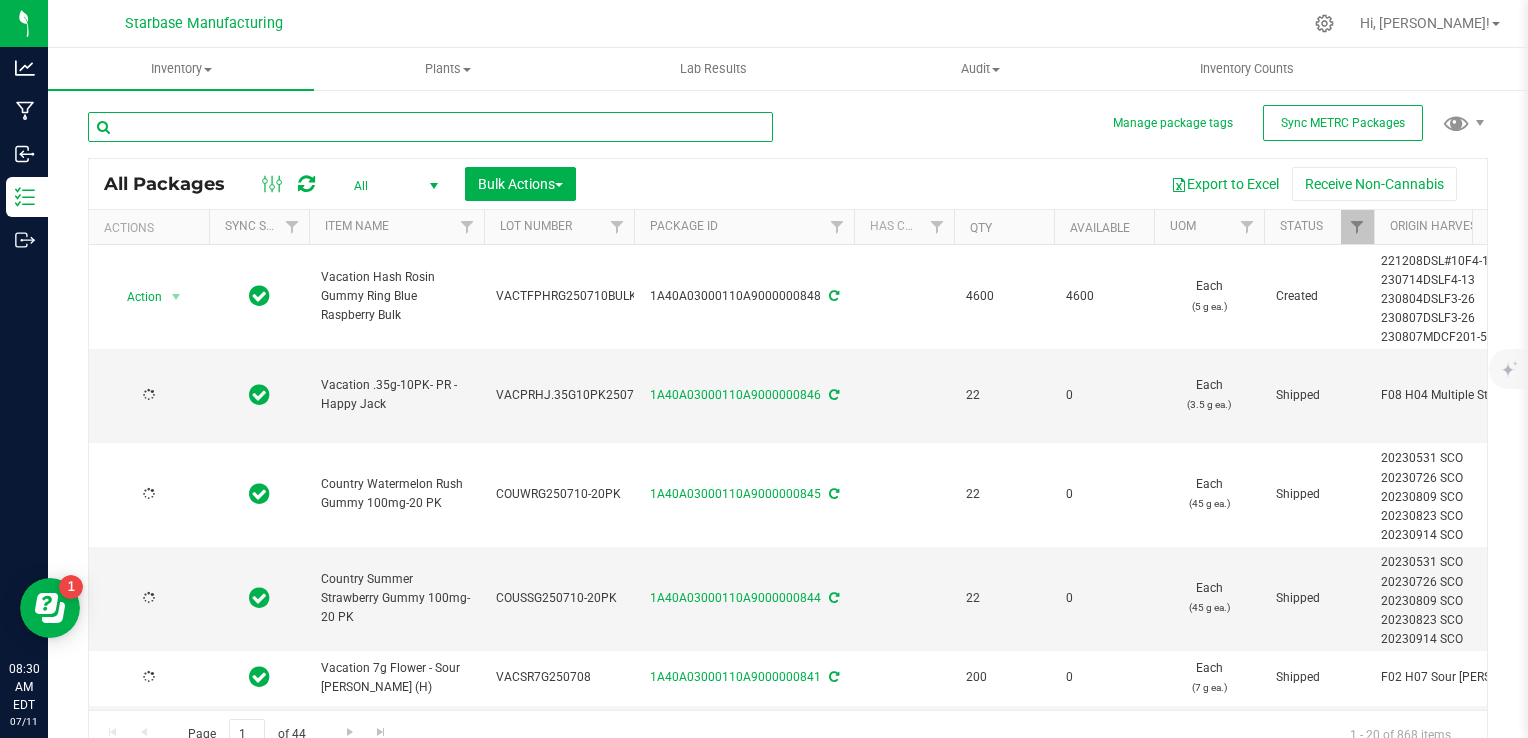 type on "2025-07-03" 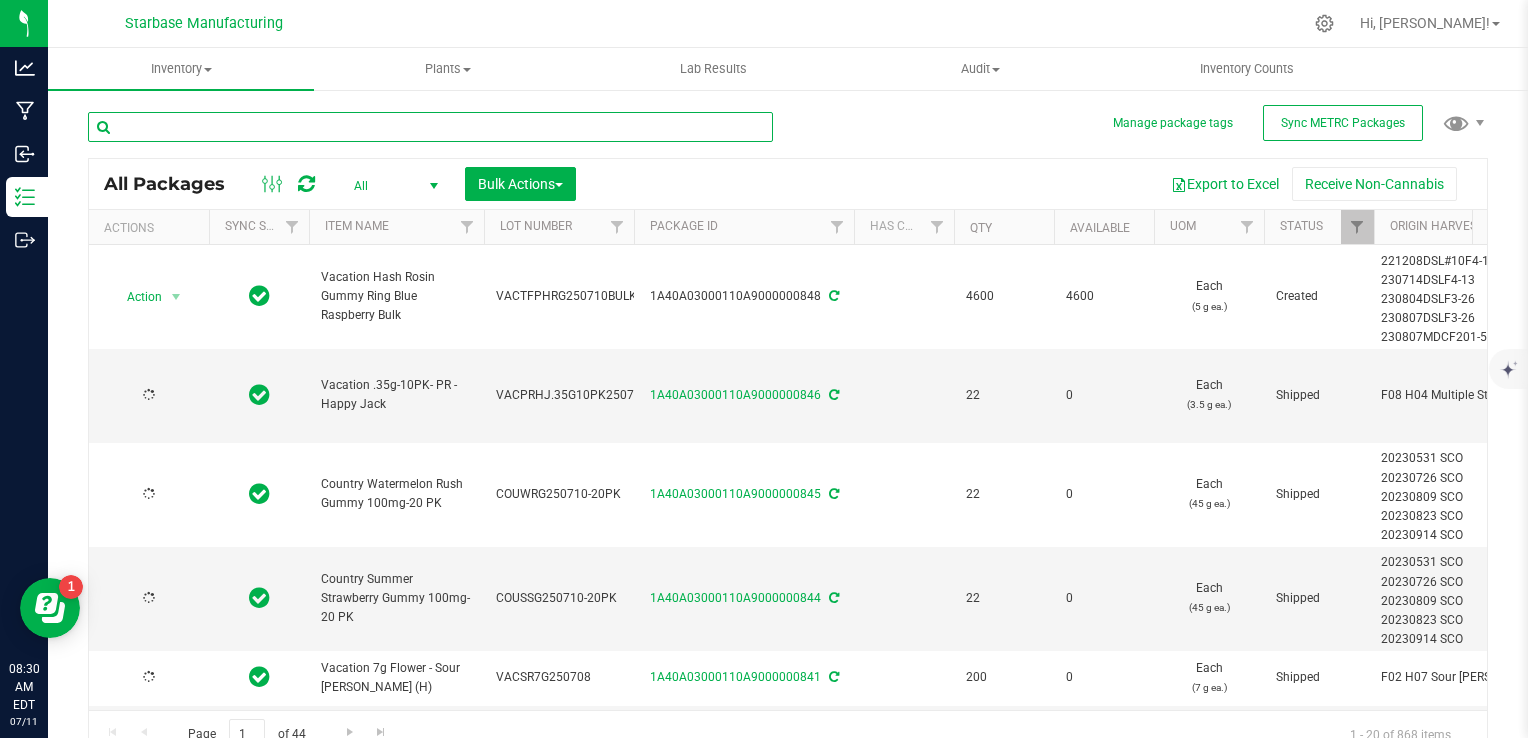 type on "[DATE]" 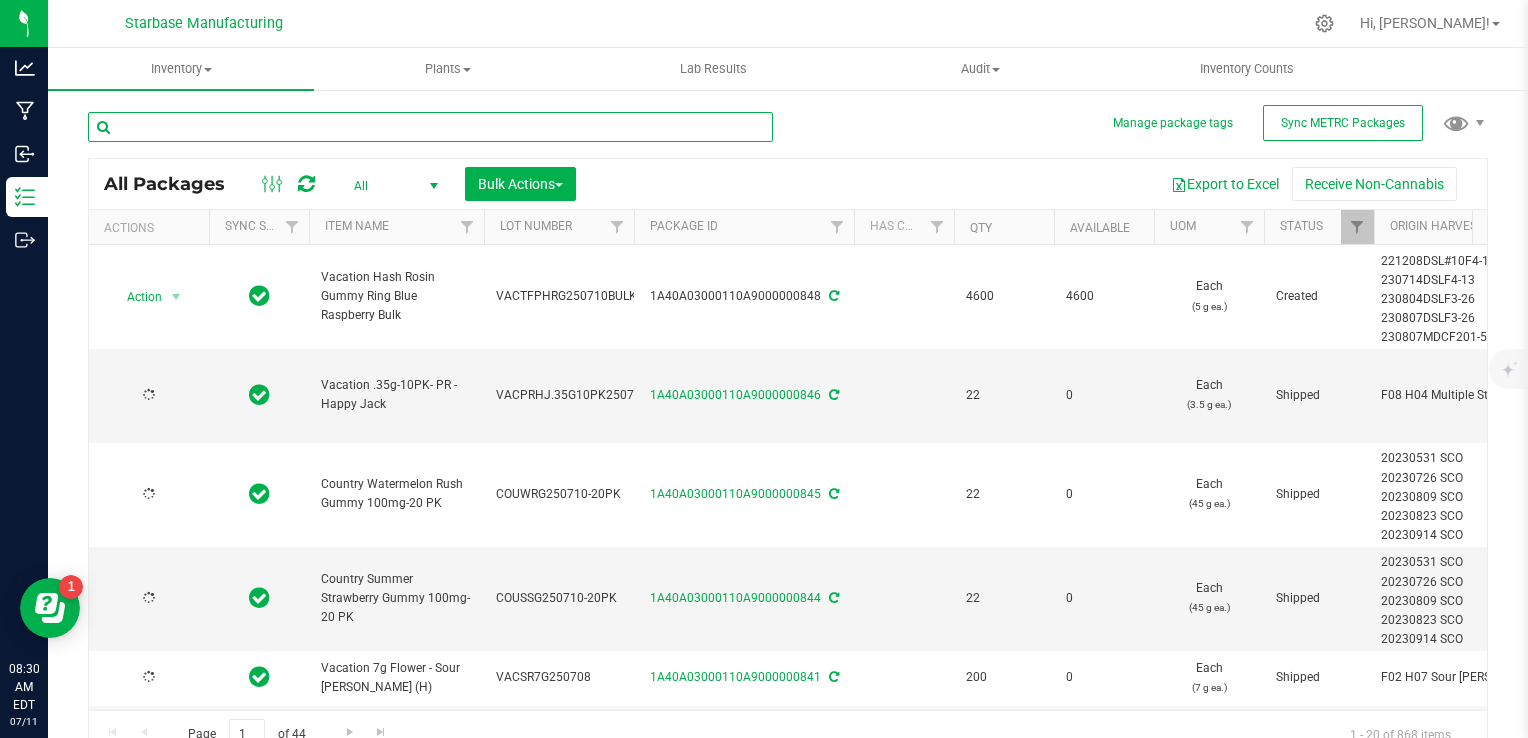 type on "[DATE]" 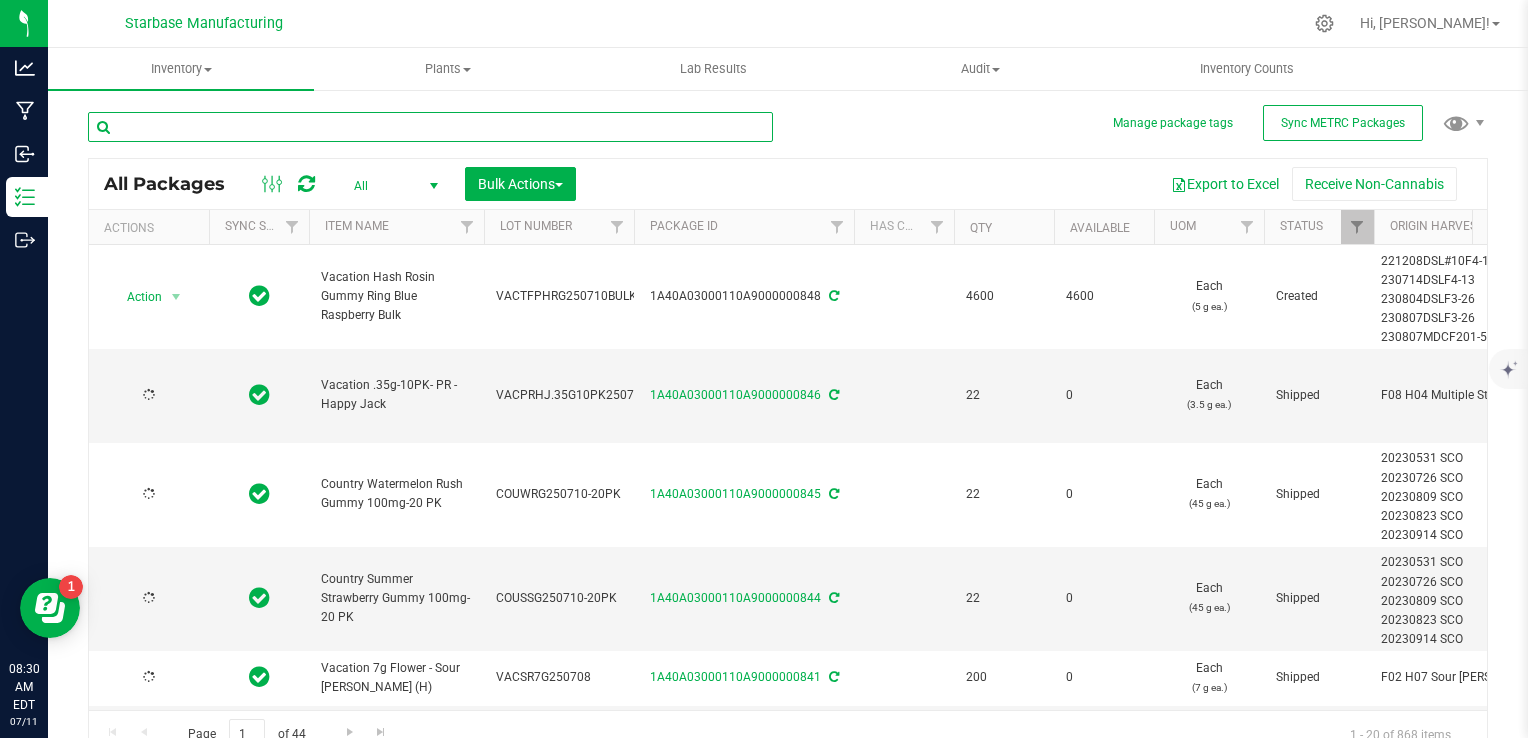 type on "[DATE]" 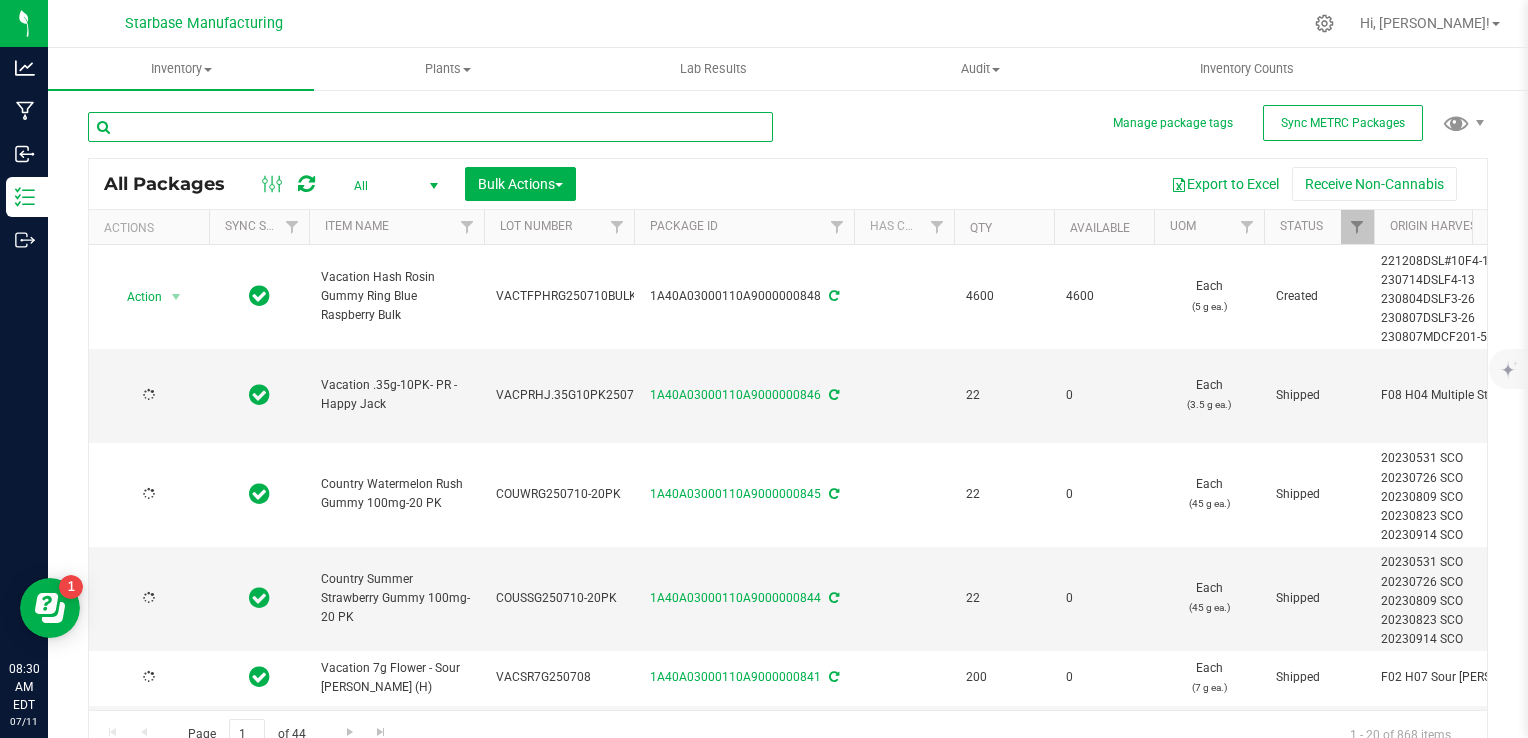 type on "[DATE]" 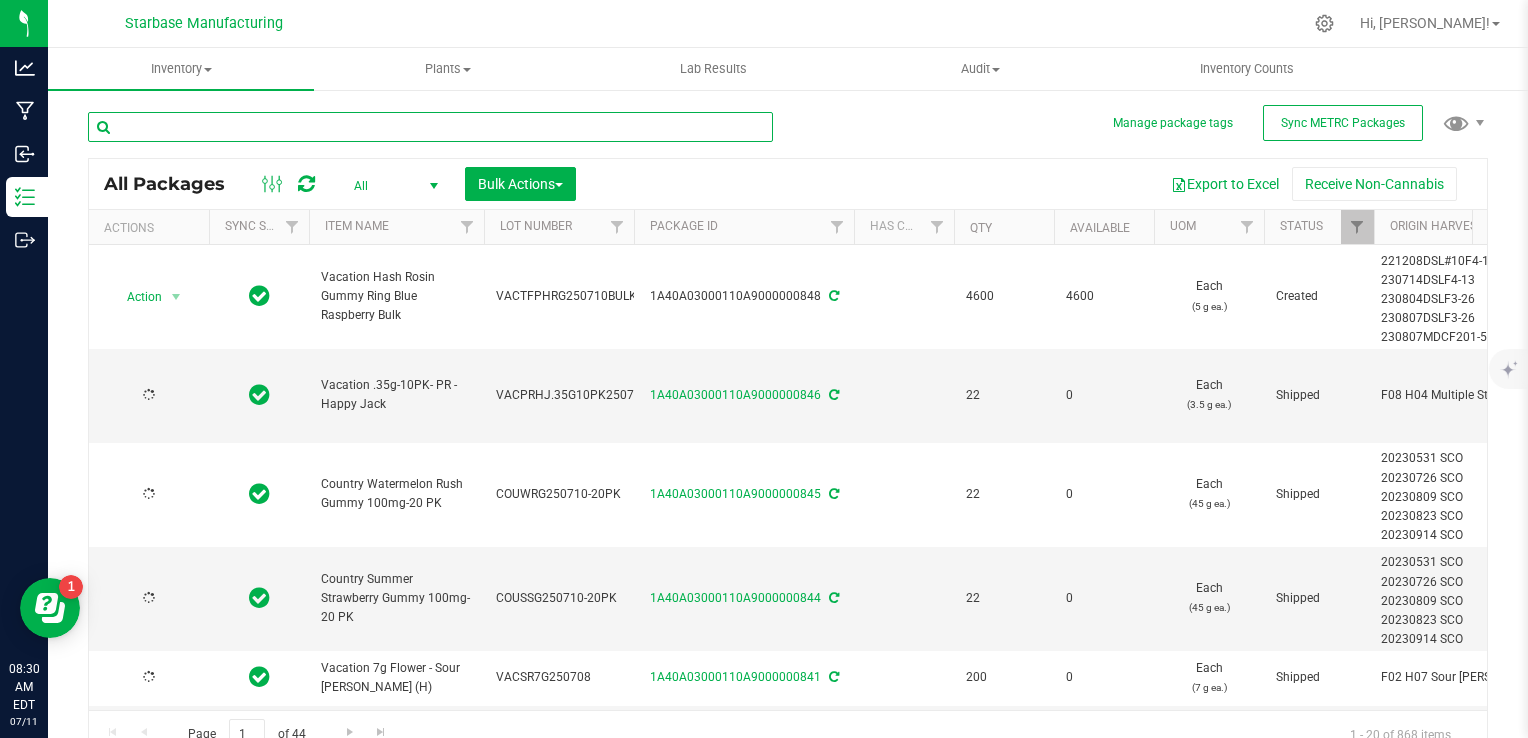 type on "[DATE]" 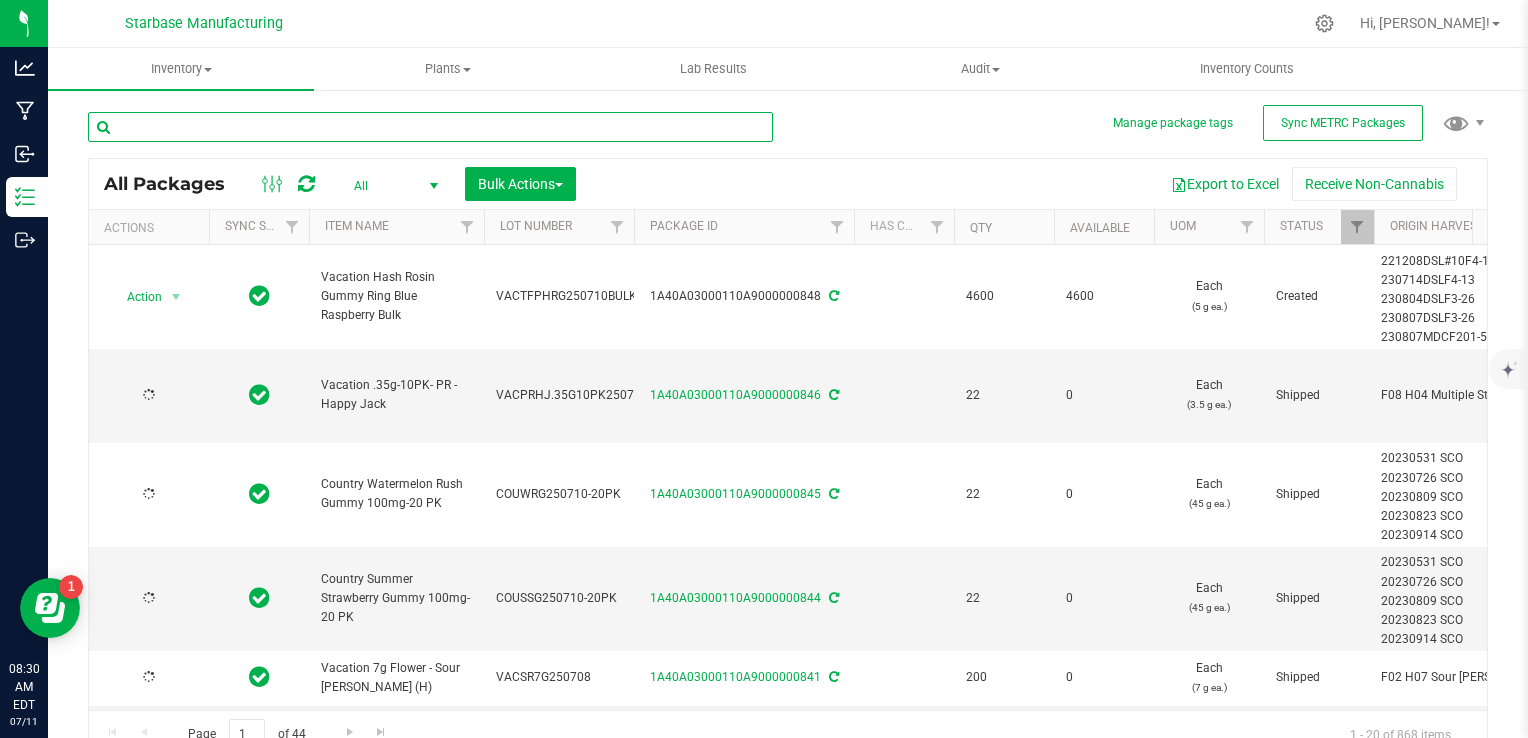 type on "2026-07-09" 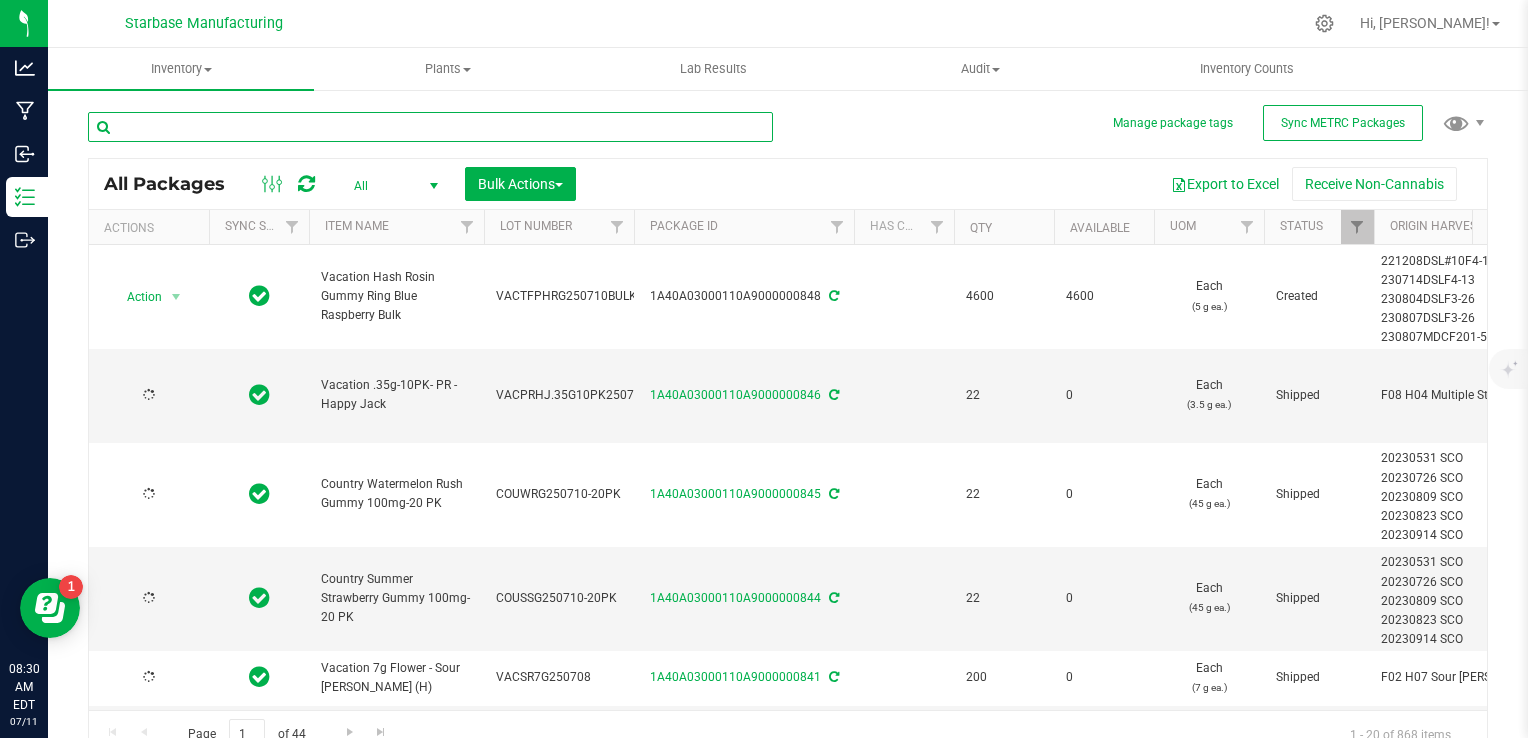 type on "2025-06-18" 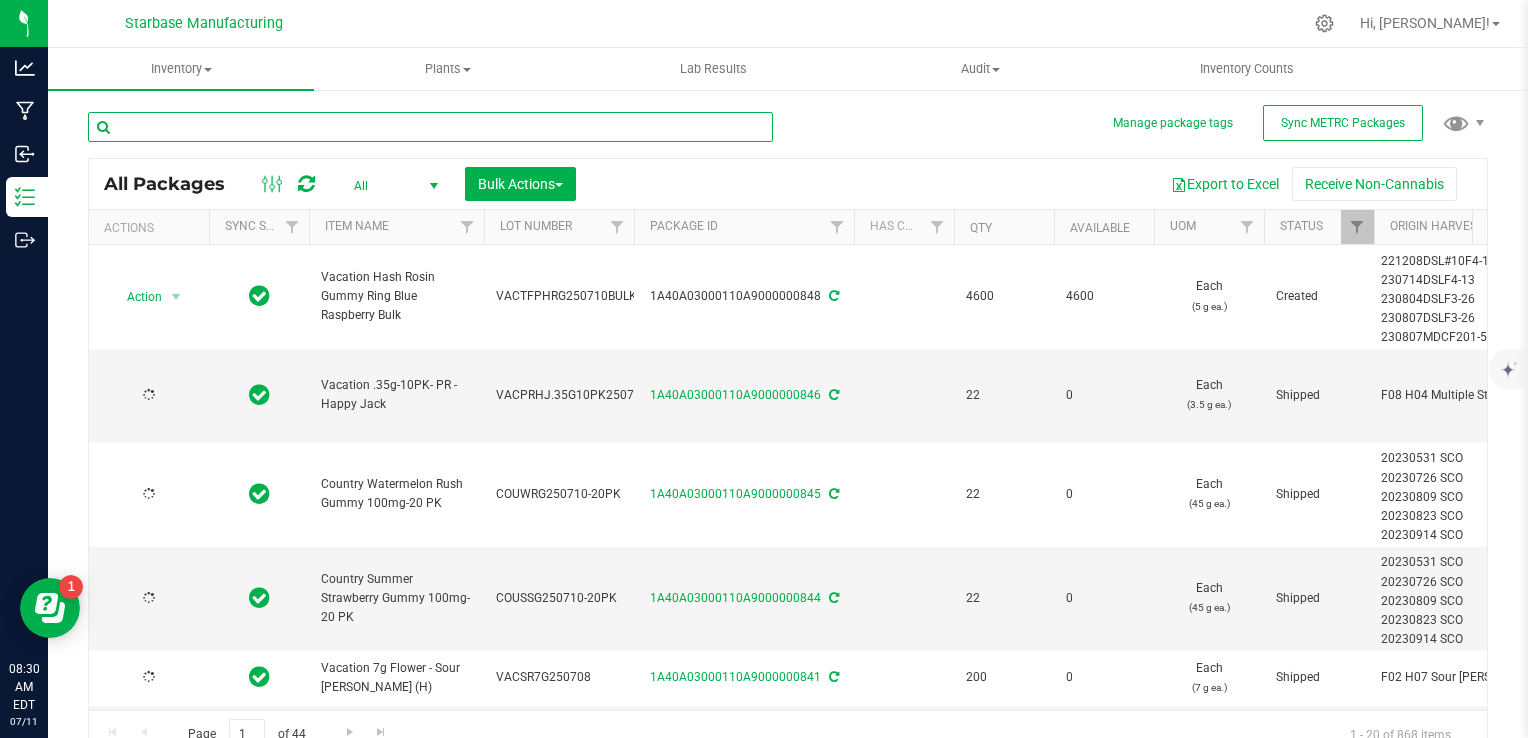 type on "2025-06-18" 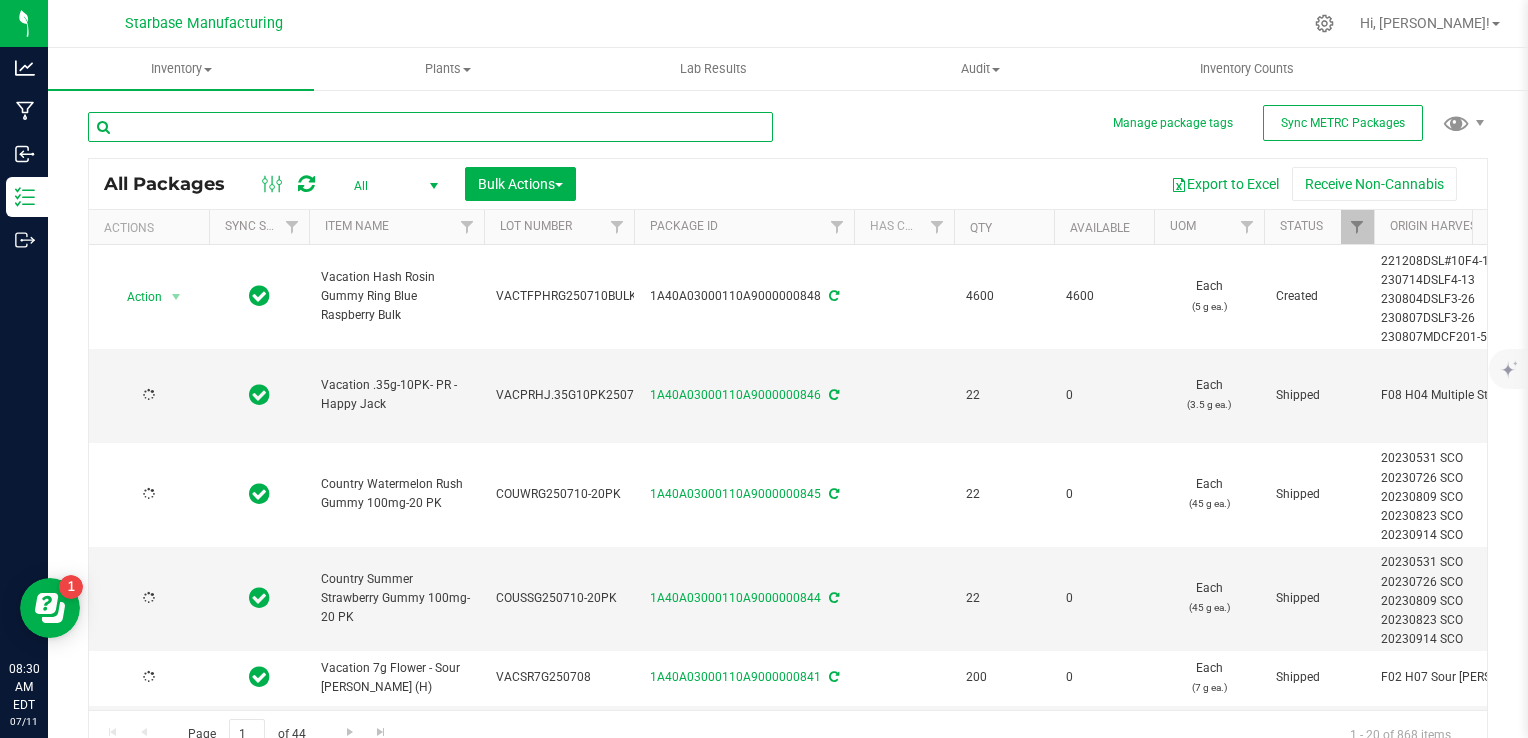 type on "[DATE]" 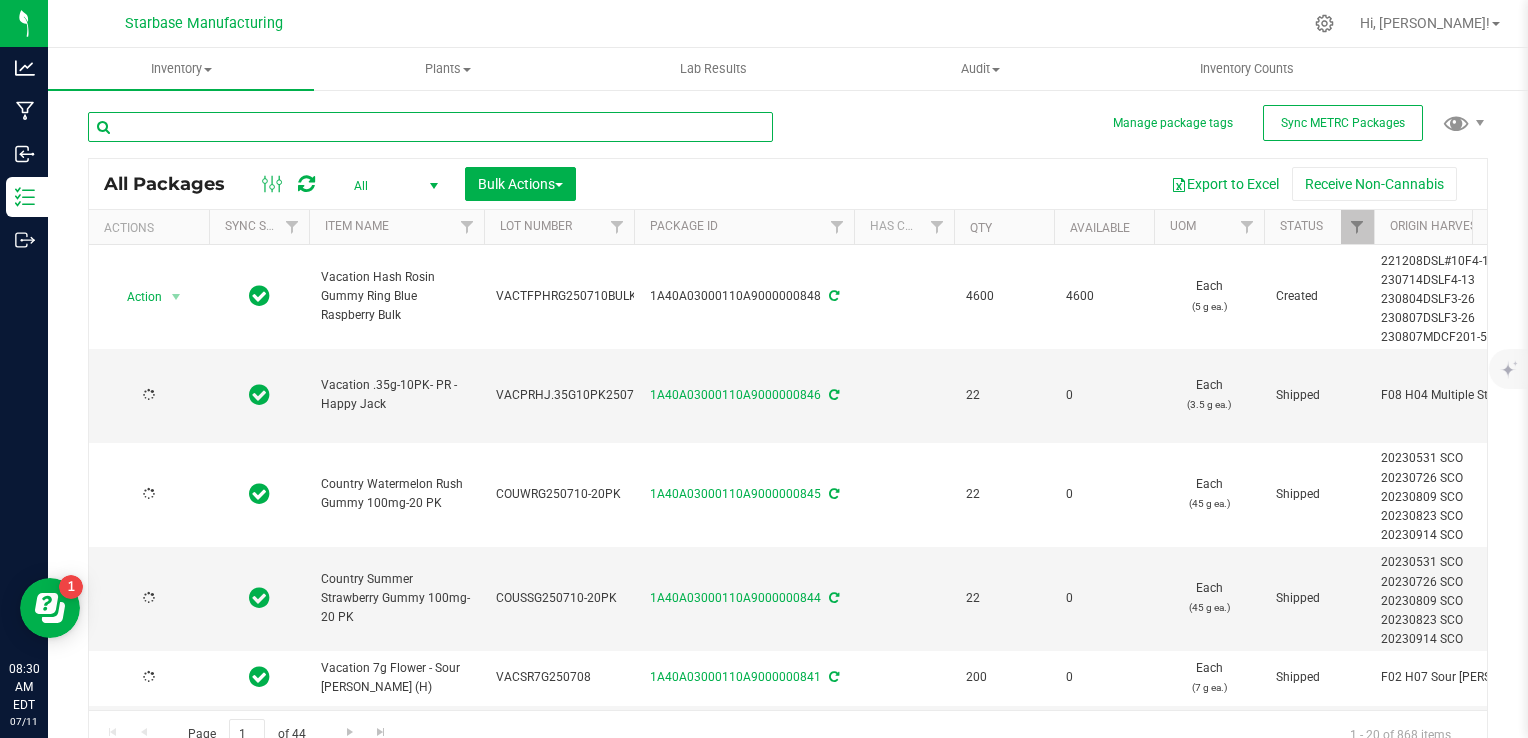 type on "2025-06-24" 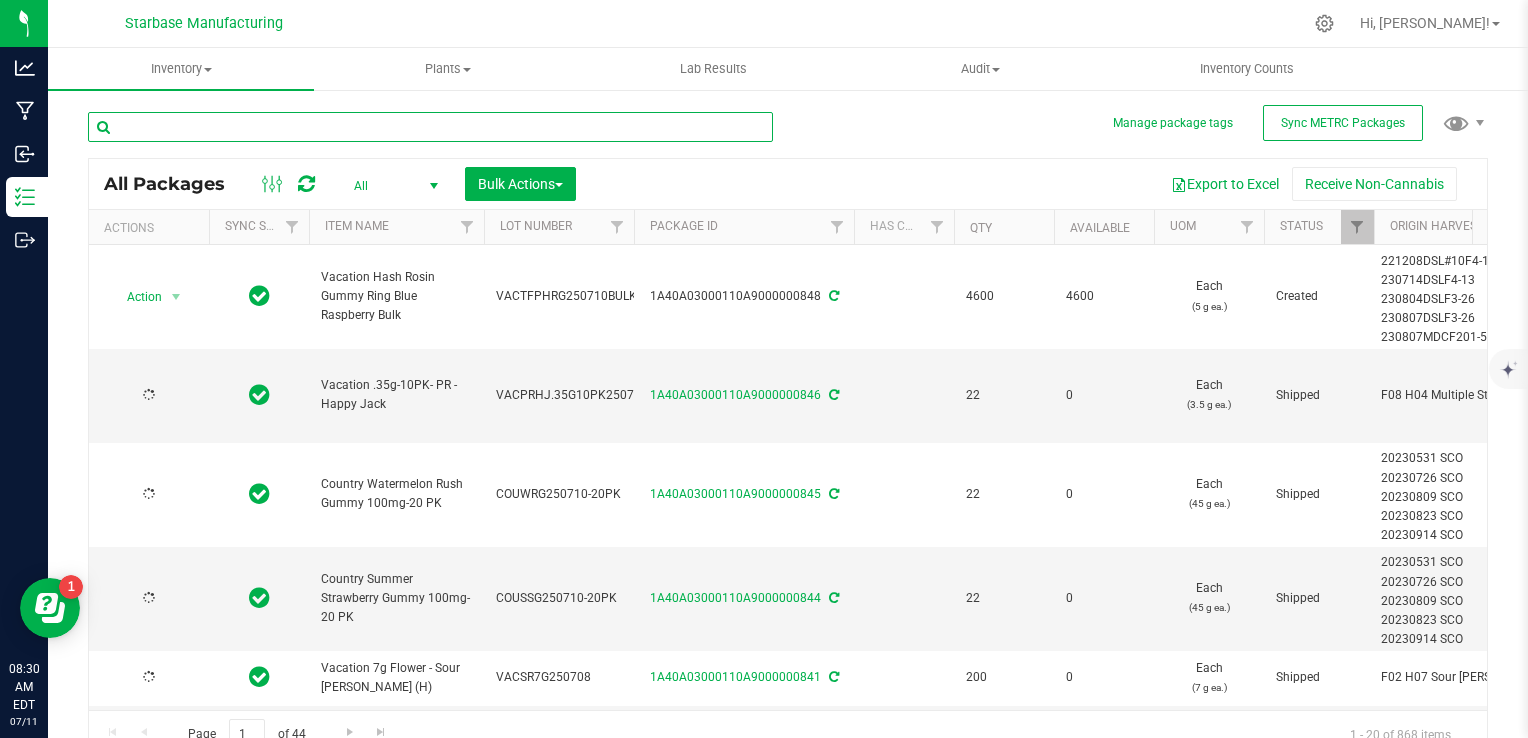 type on "[DATE]" 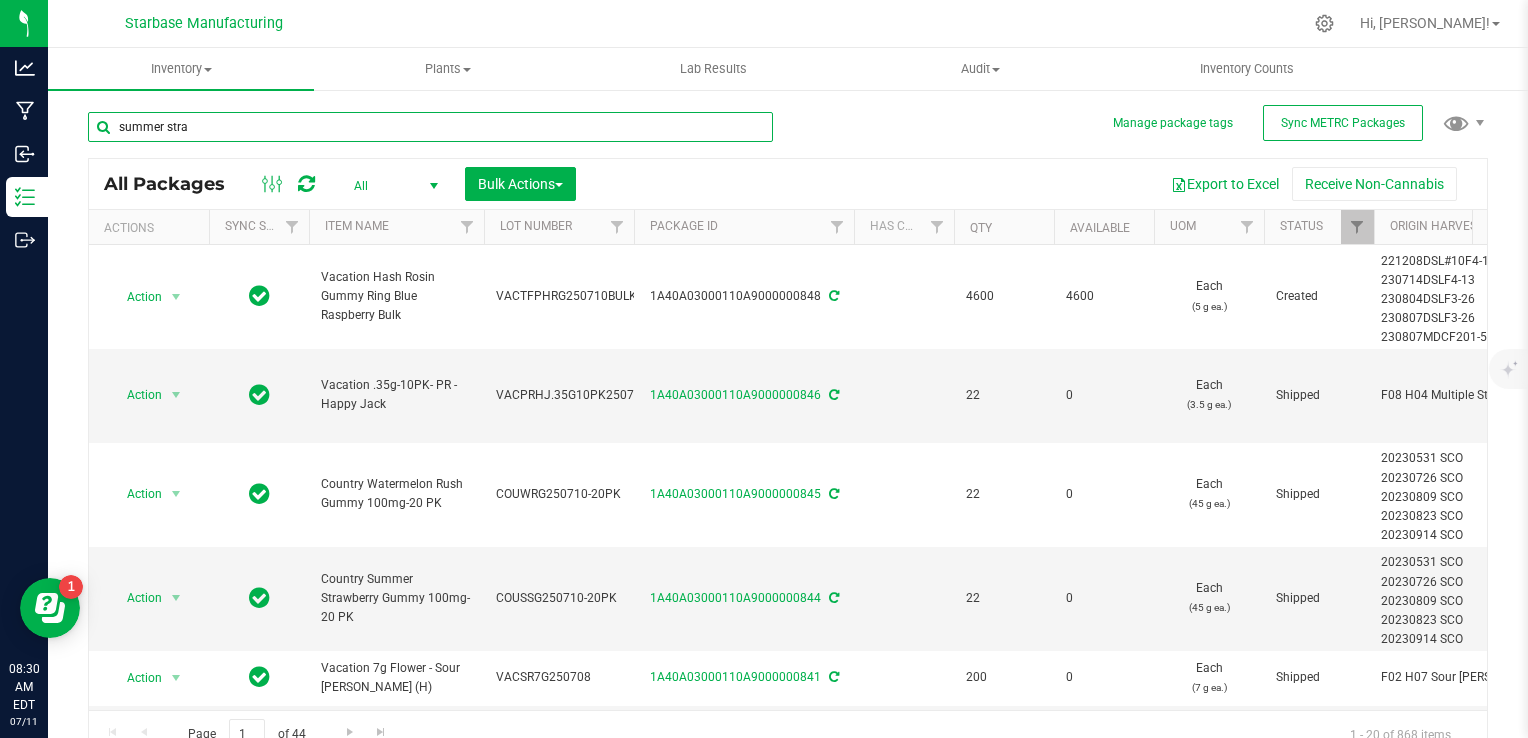 type on "summer straw" 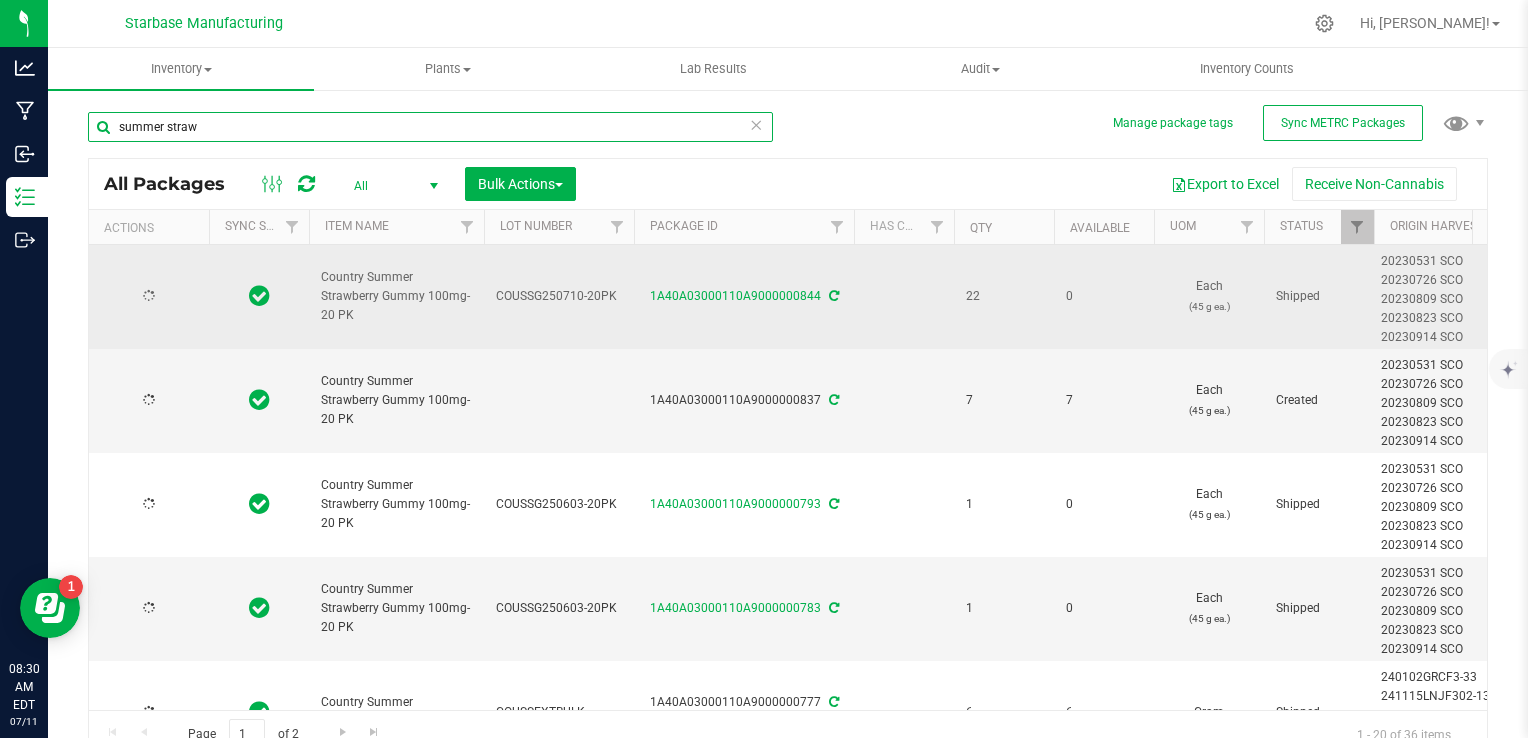type on "2026-07-09" 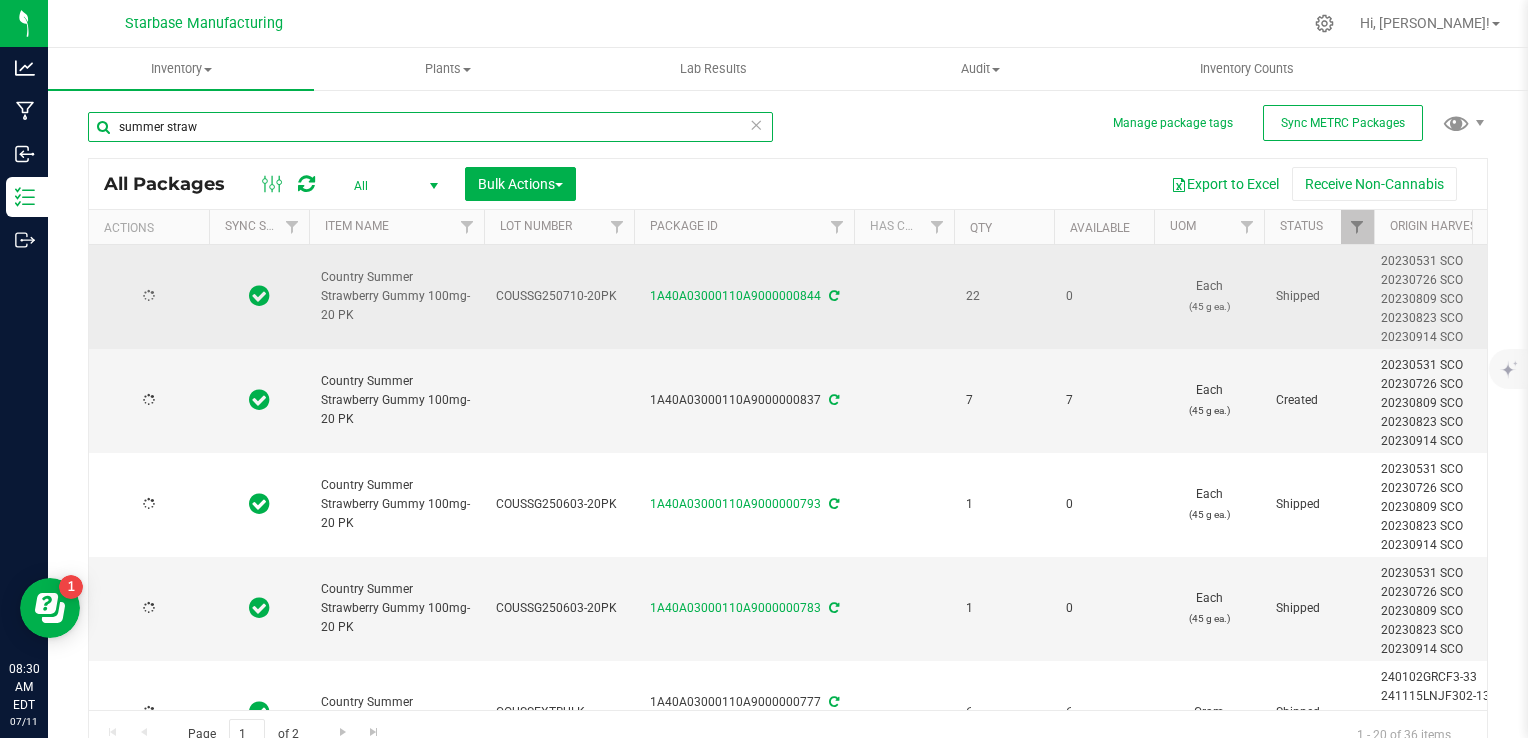 type on "[DATE]" 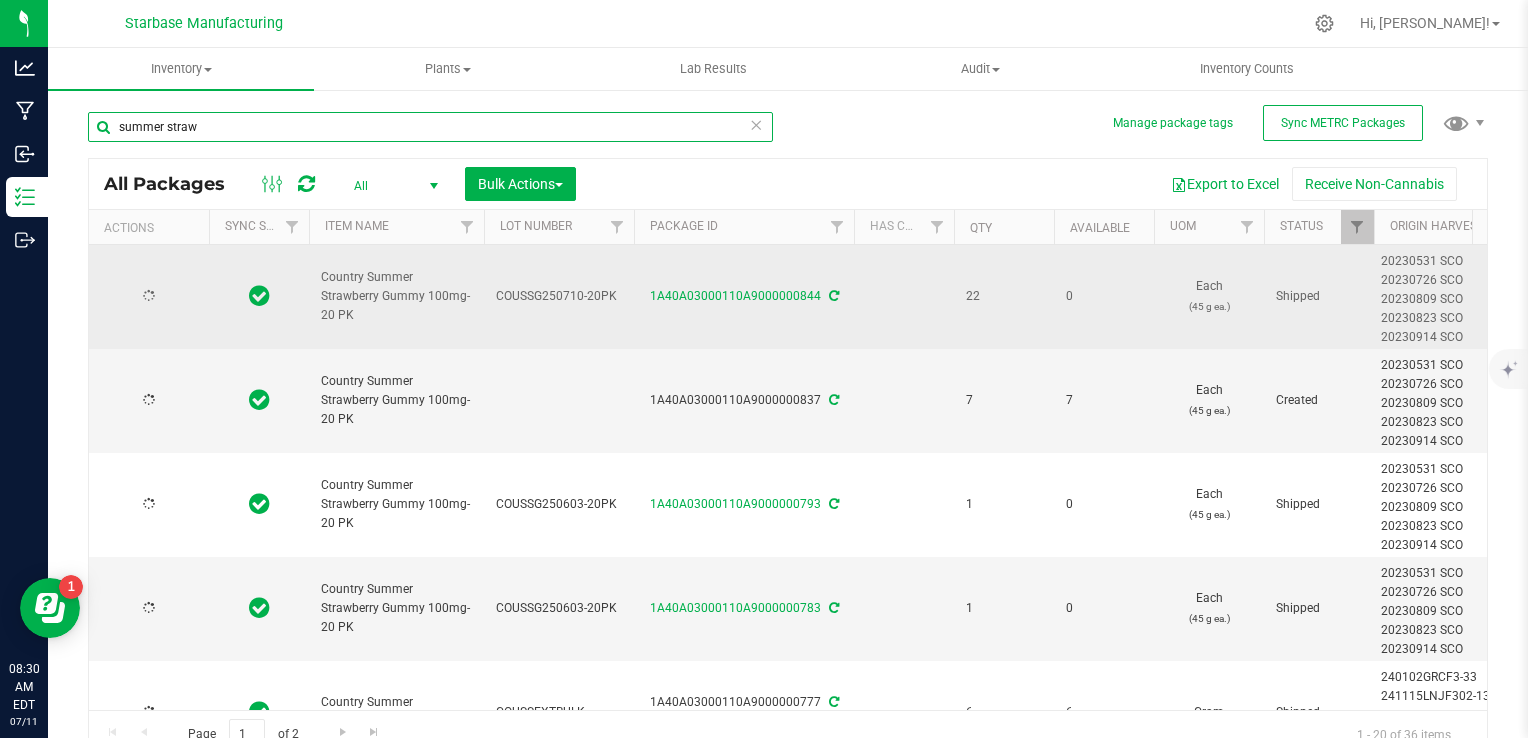 type on "2026-07-09" 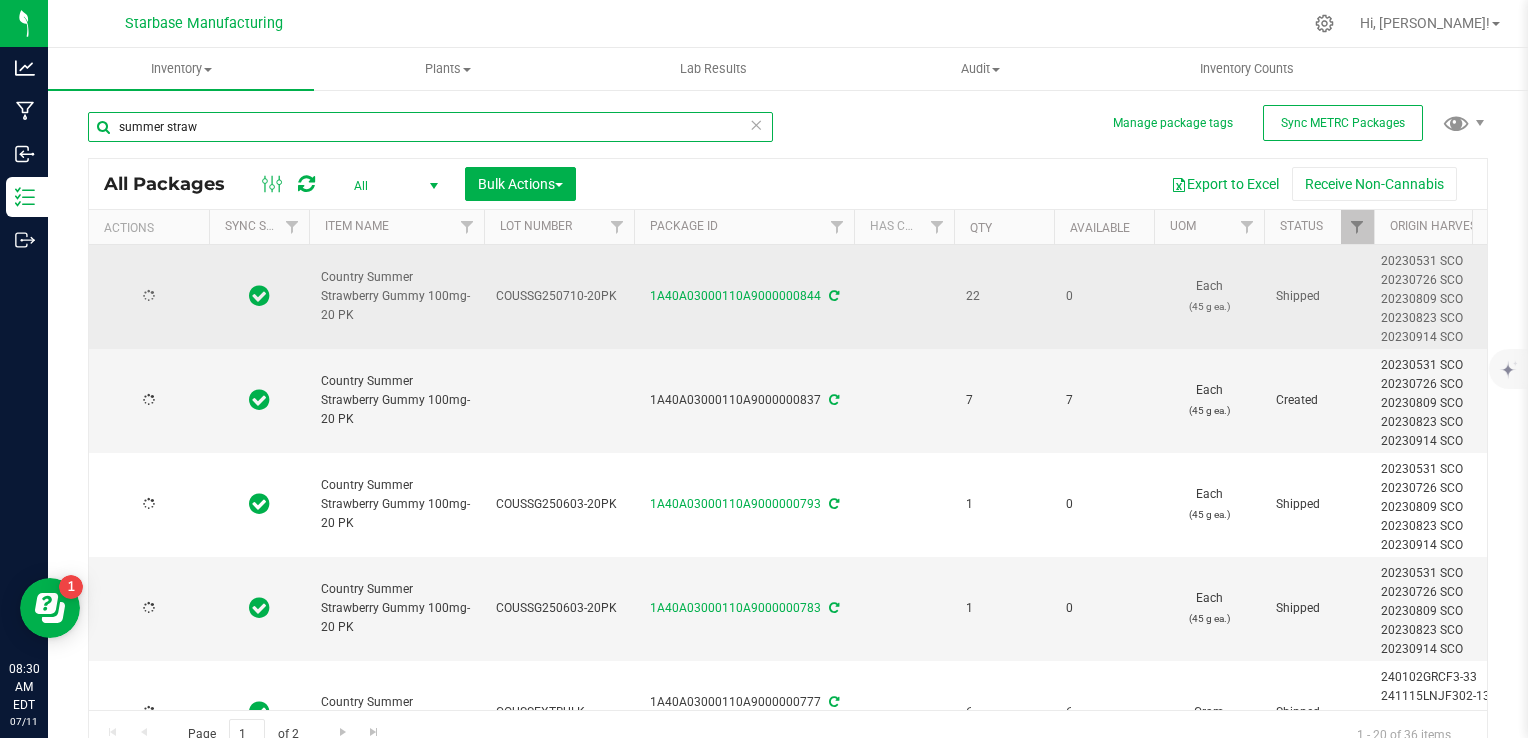 type on "2025-05-22" 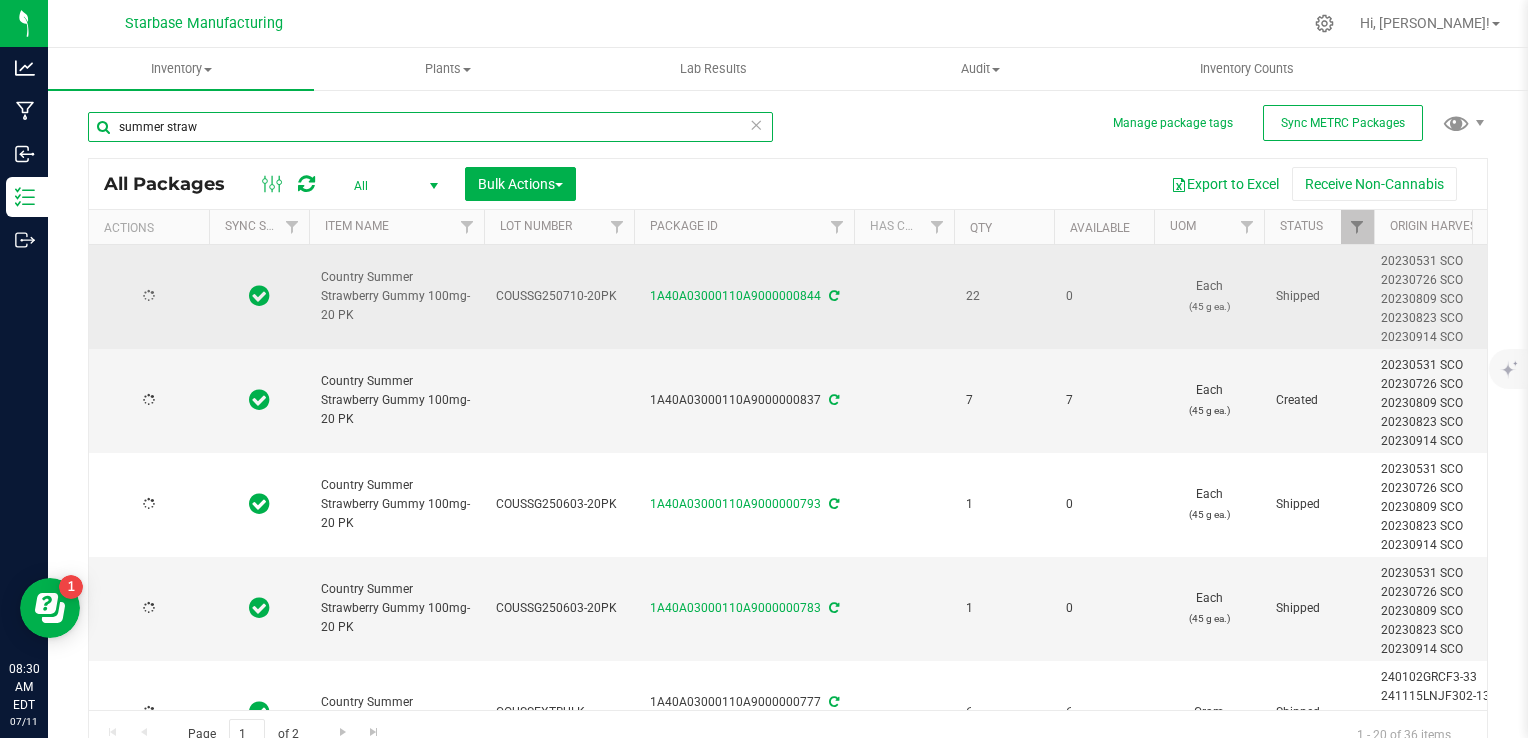 type on "2026-05-22" 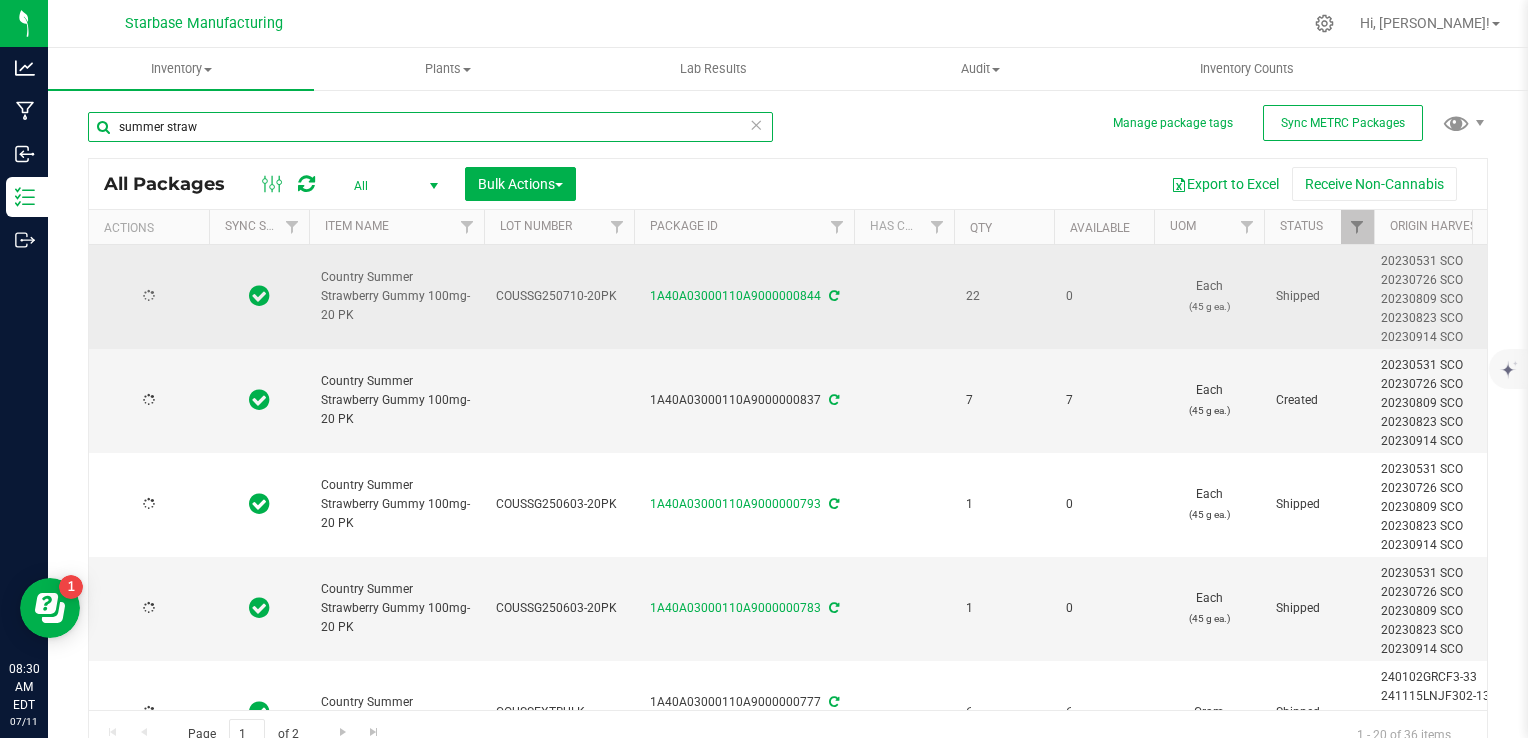 type on "2025-05-22" 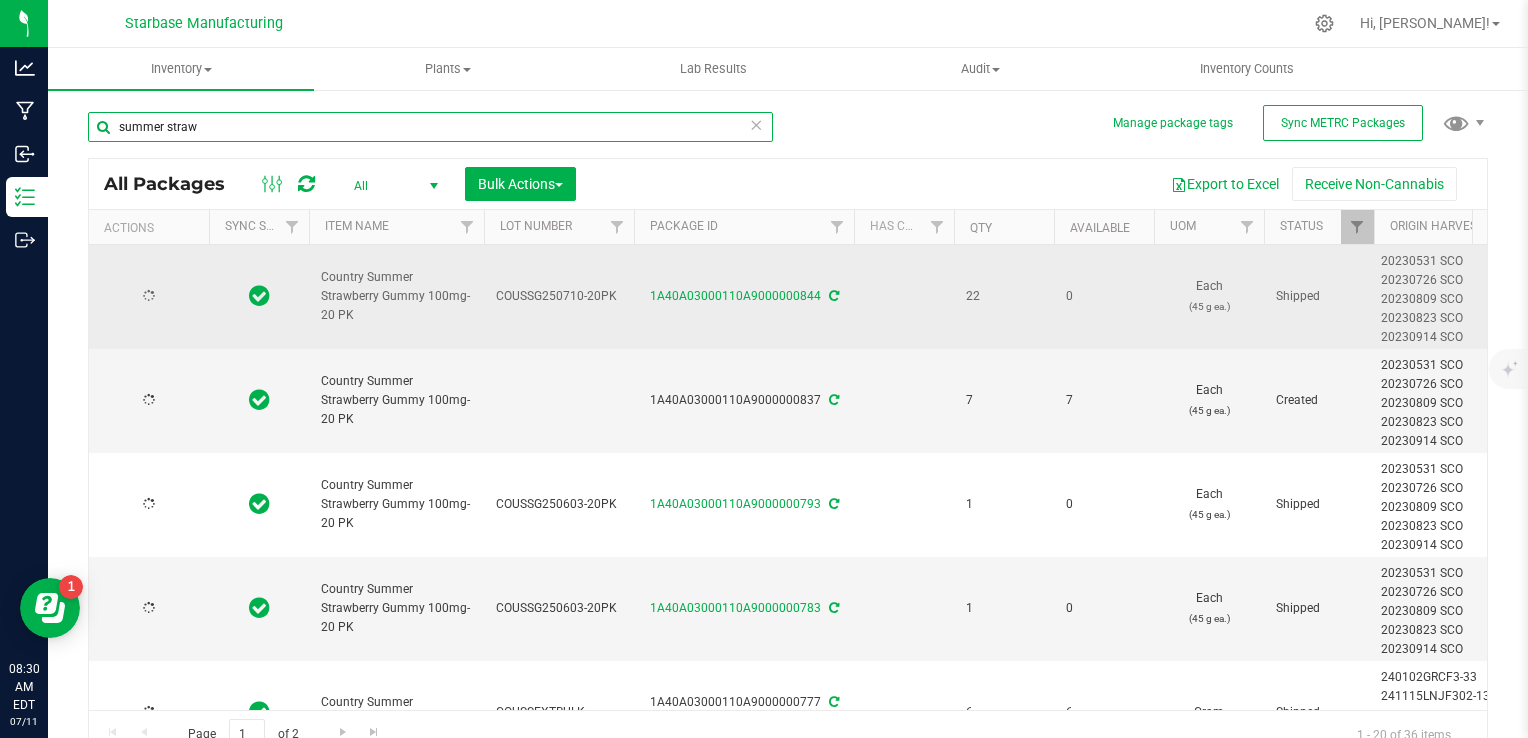type on "2026-05-22" 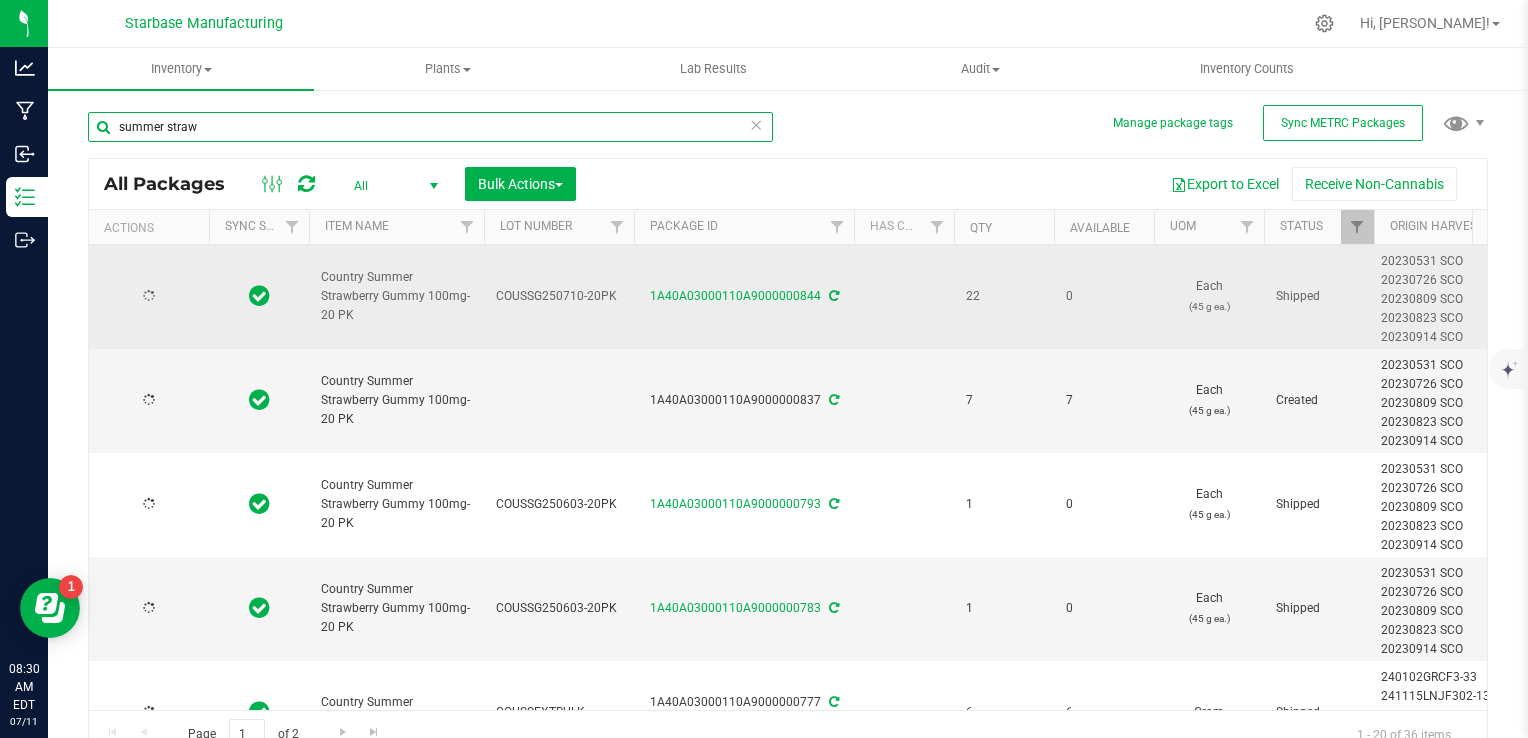 type on "[DATE]" 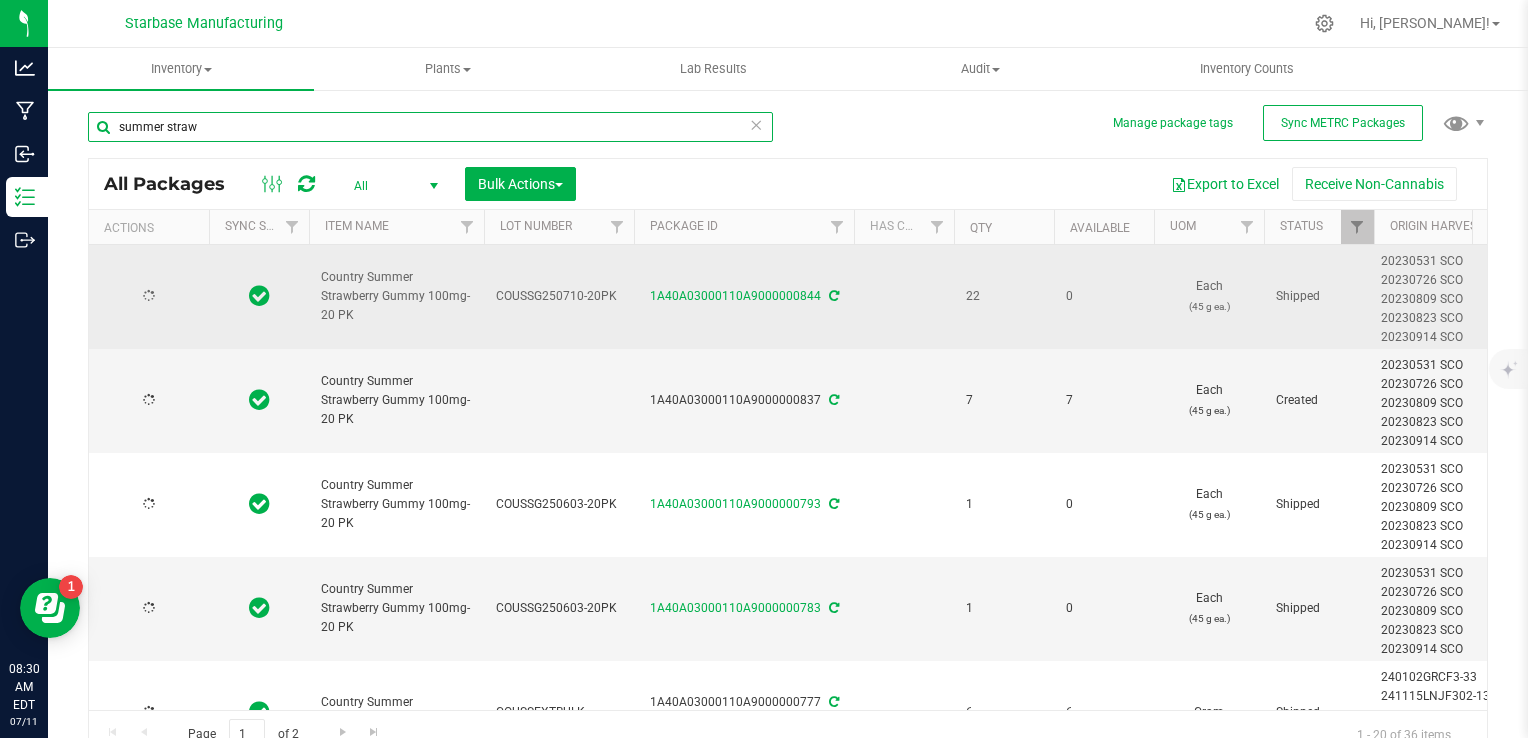 type on "2025-05-22" 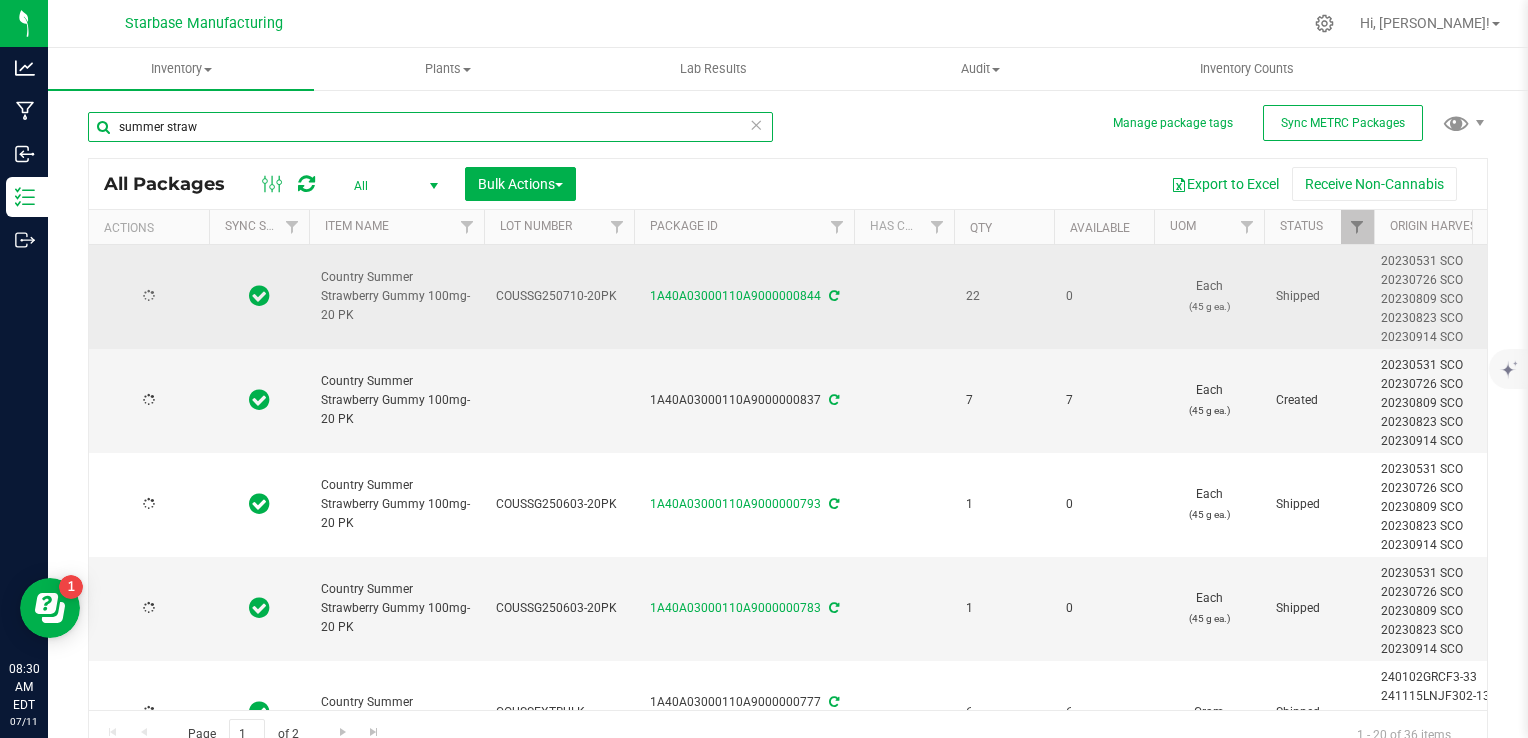 type on "2026-05-22" 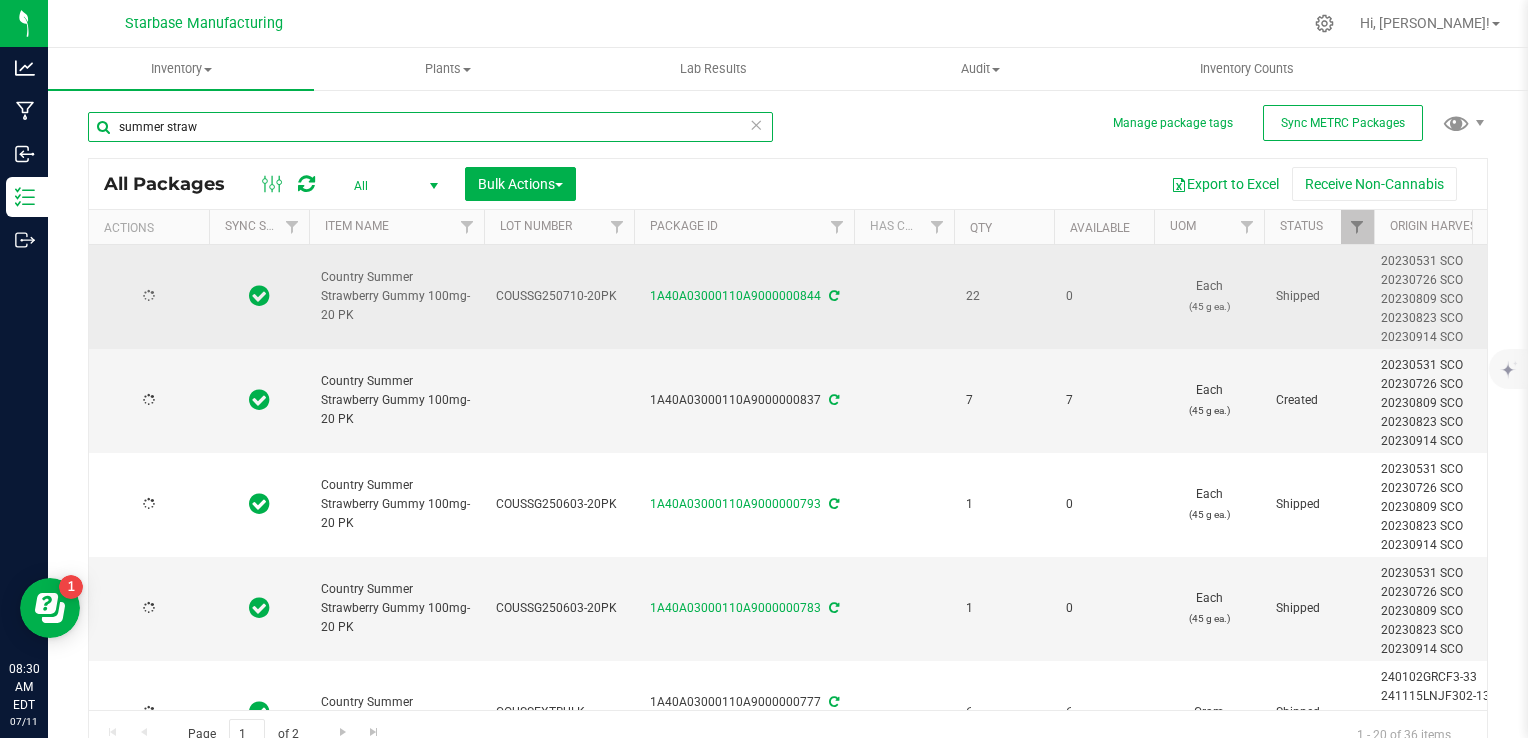 type on "2025-05-22" 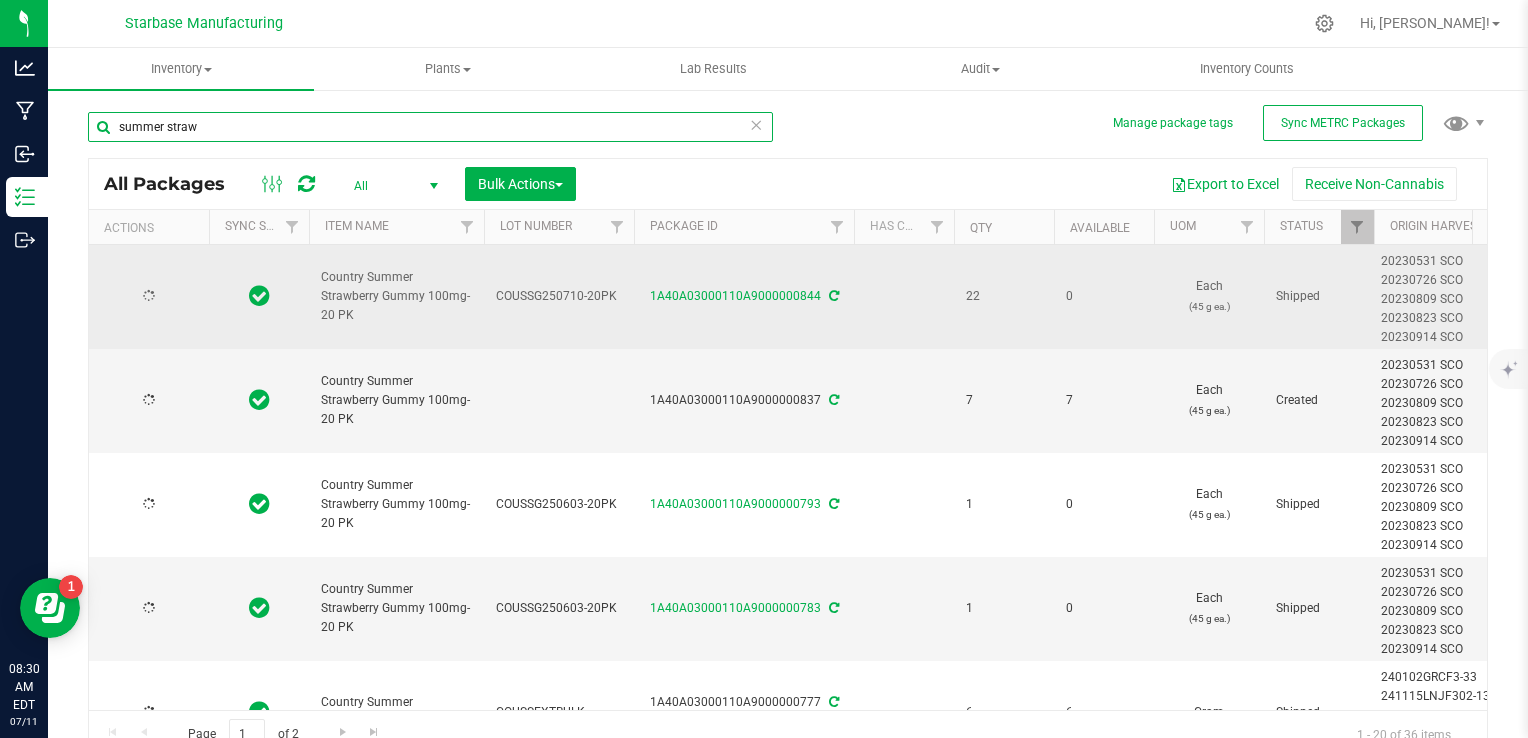 type on "2026-05-22" 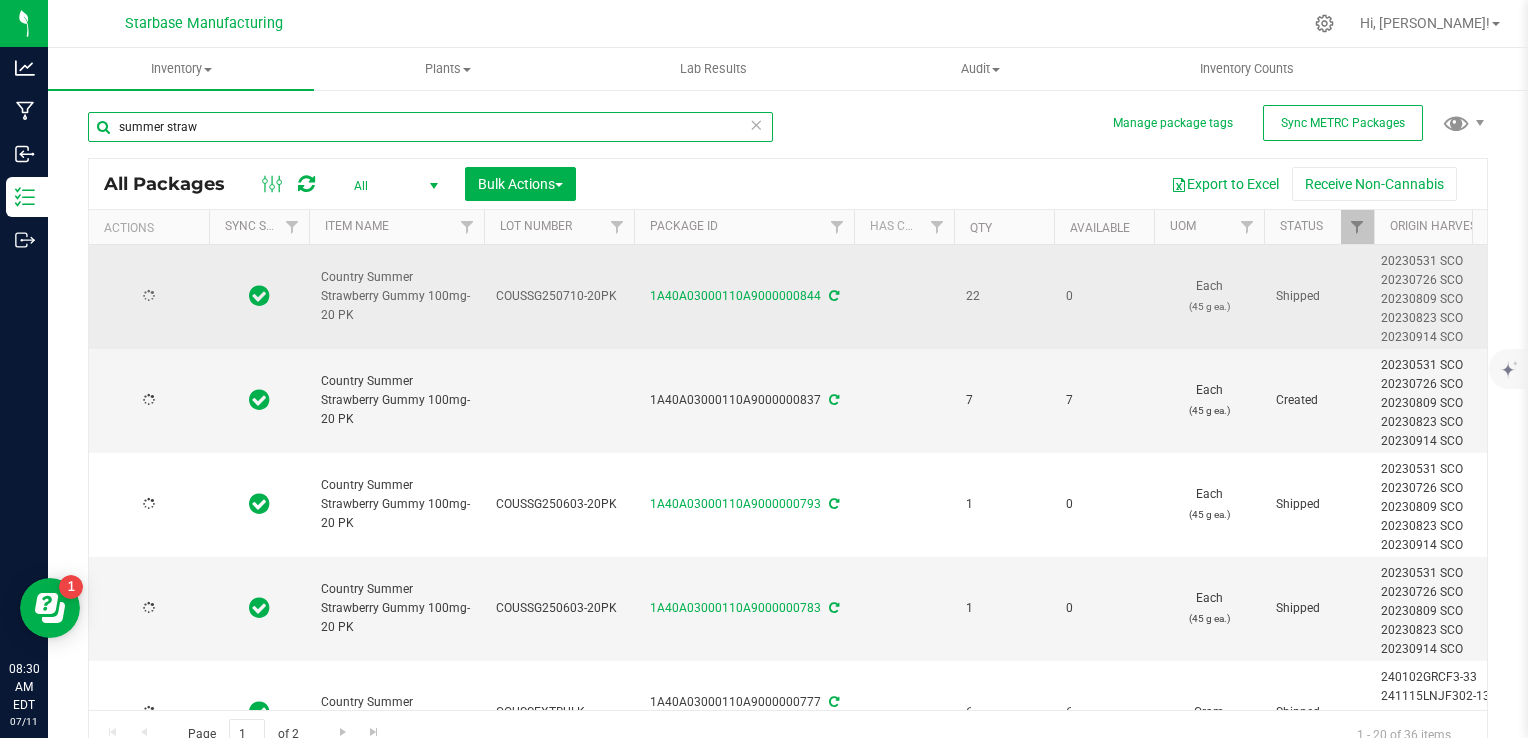 type on "2025-05-22" 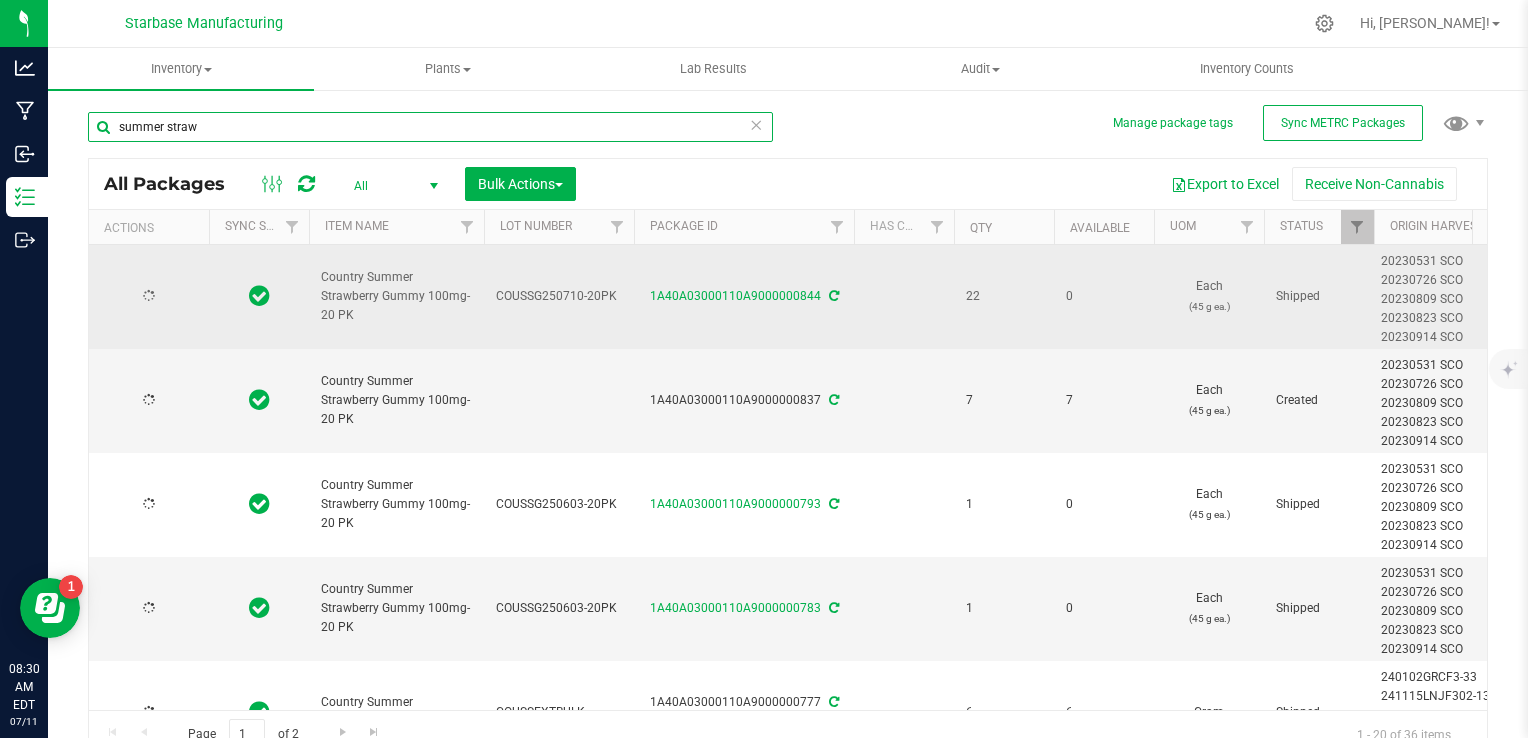 type on "2026-05-22" 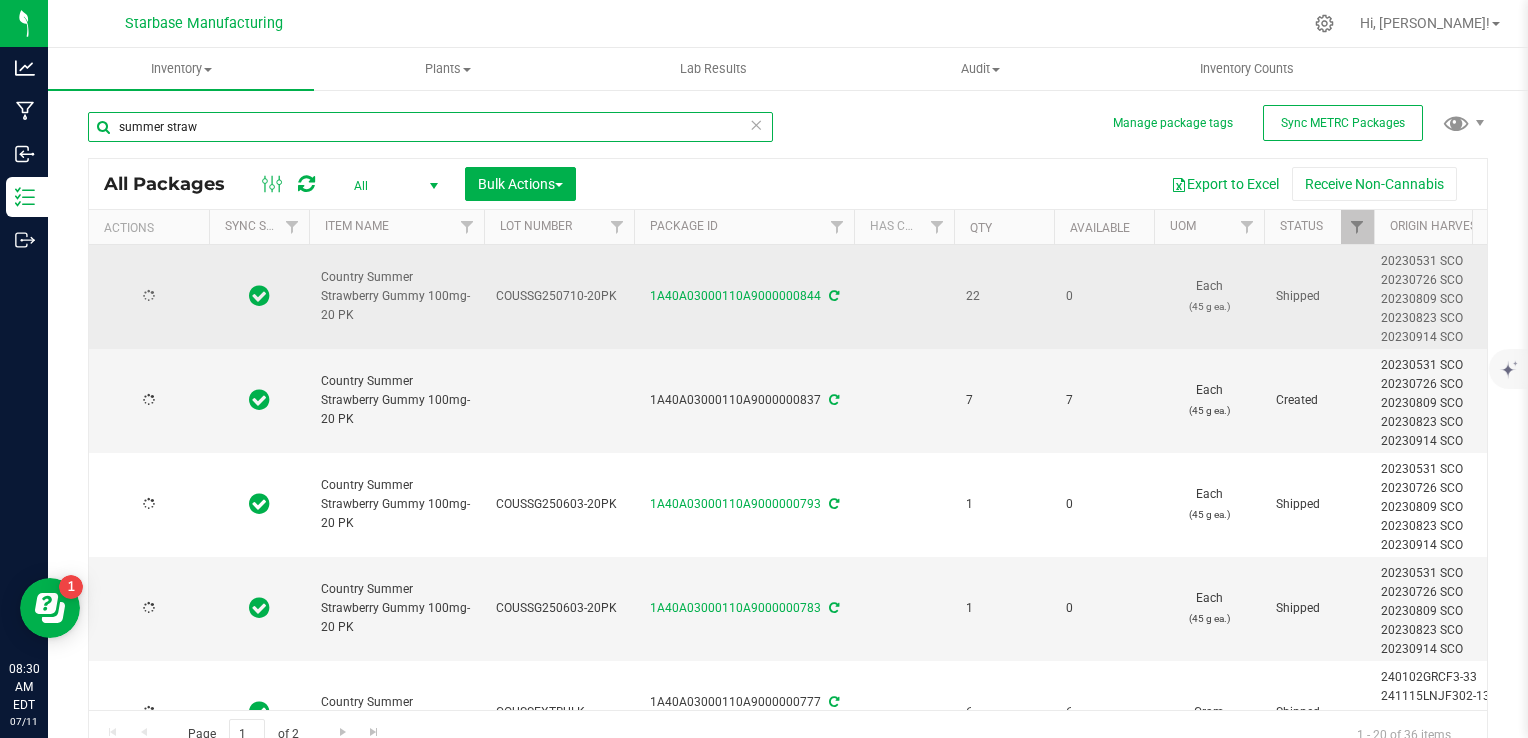 type on "2025-05-22" 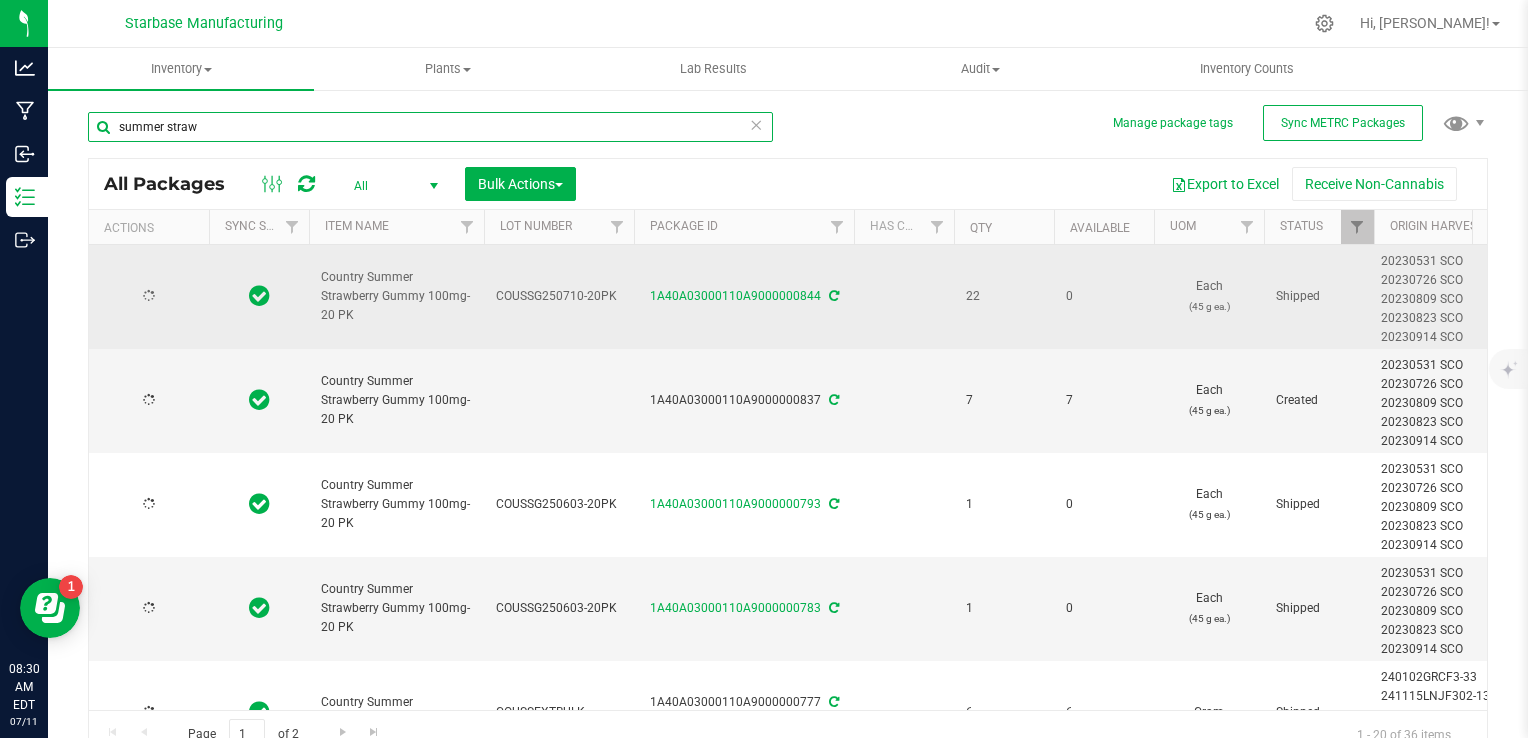 type on "2026-05-22" 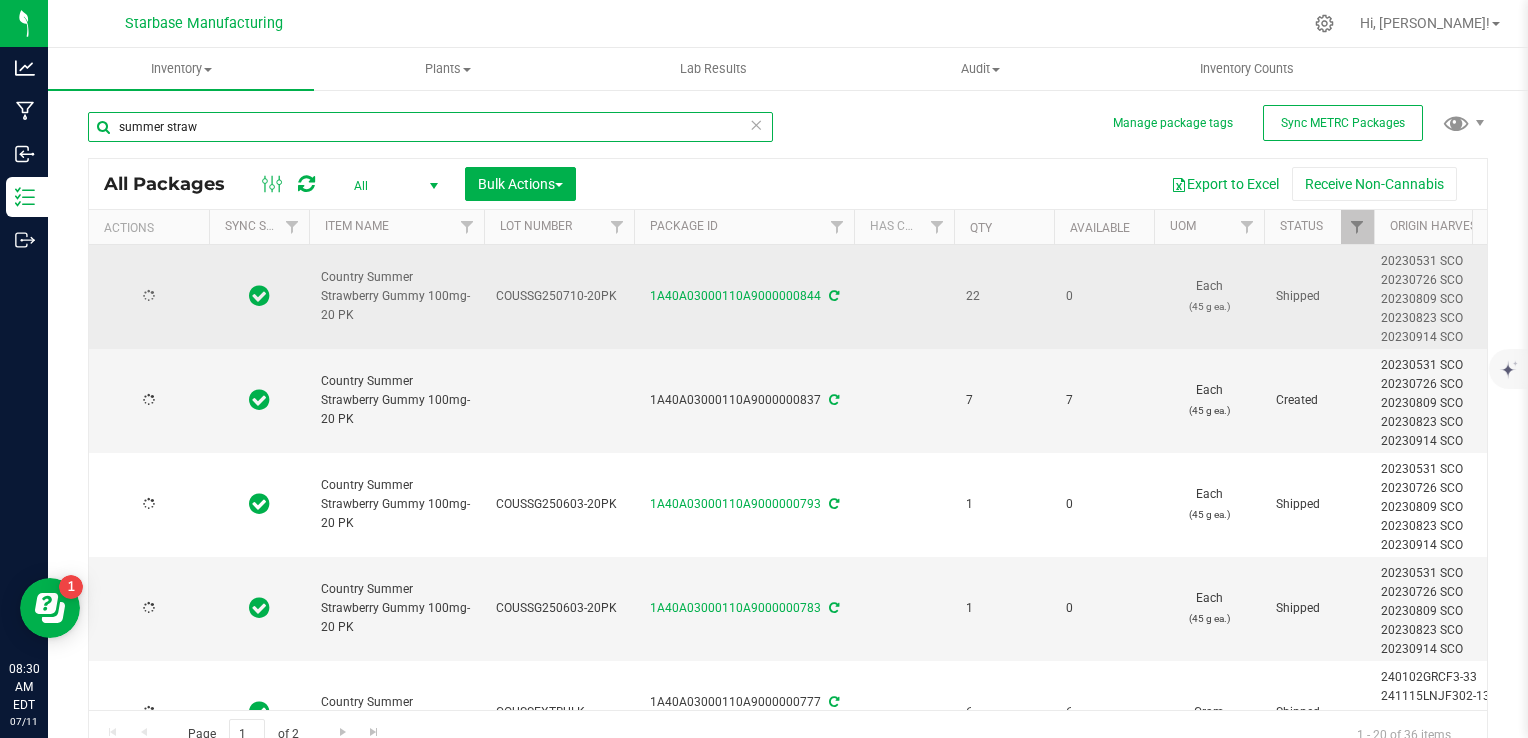 type on "2025-05-22" 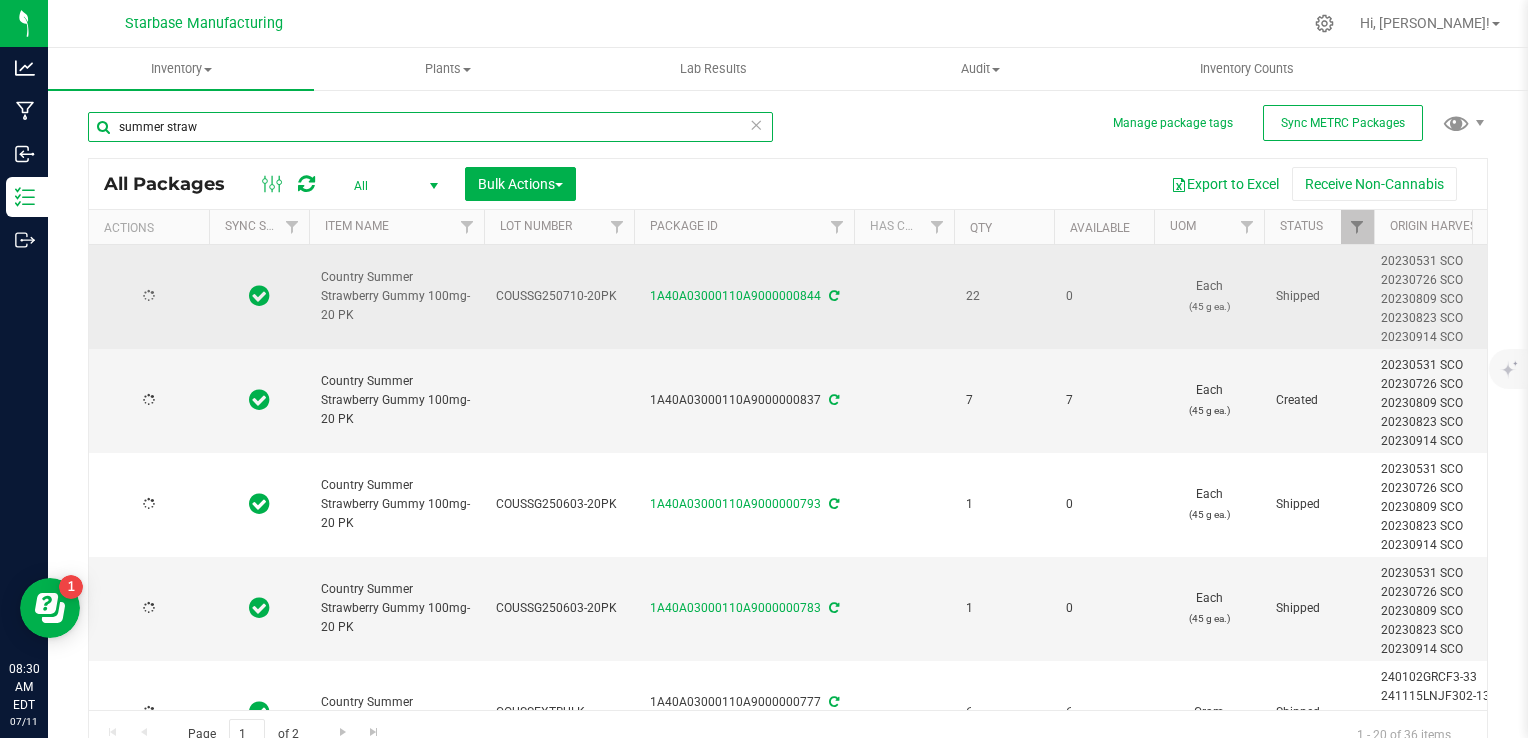 type on "2026-05-22" 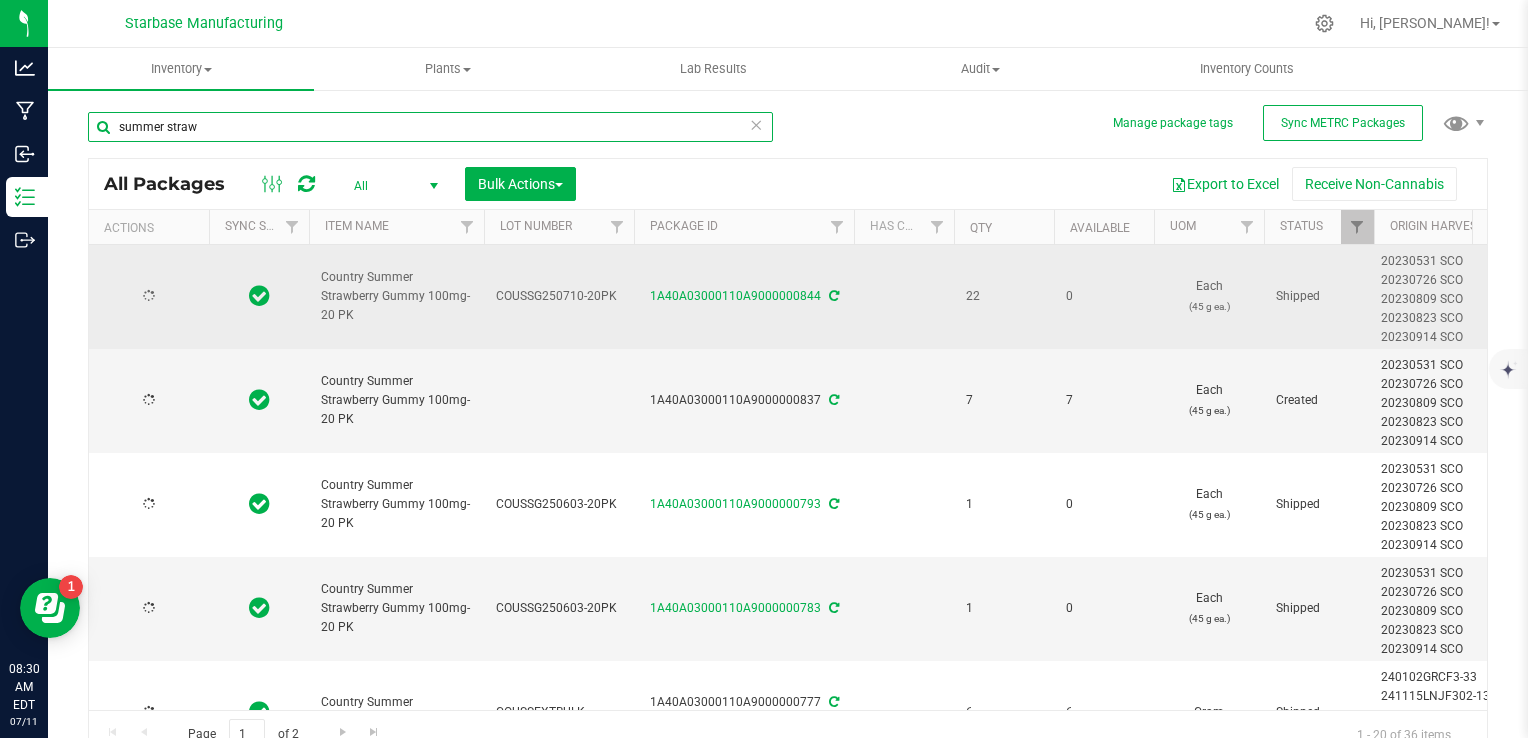type on "2025-05-22" 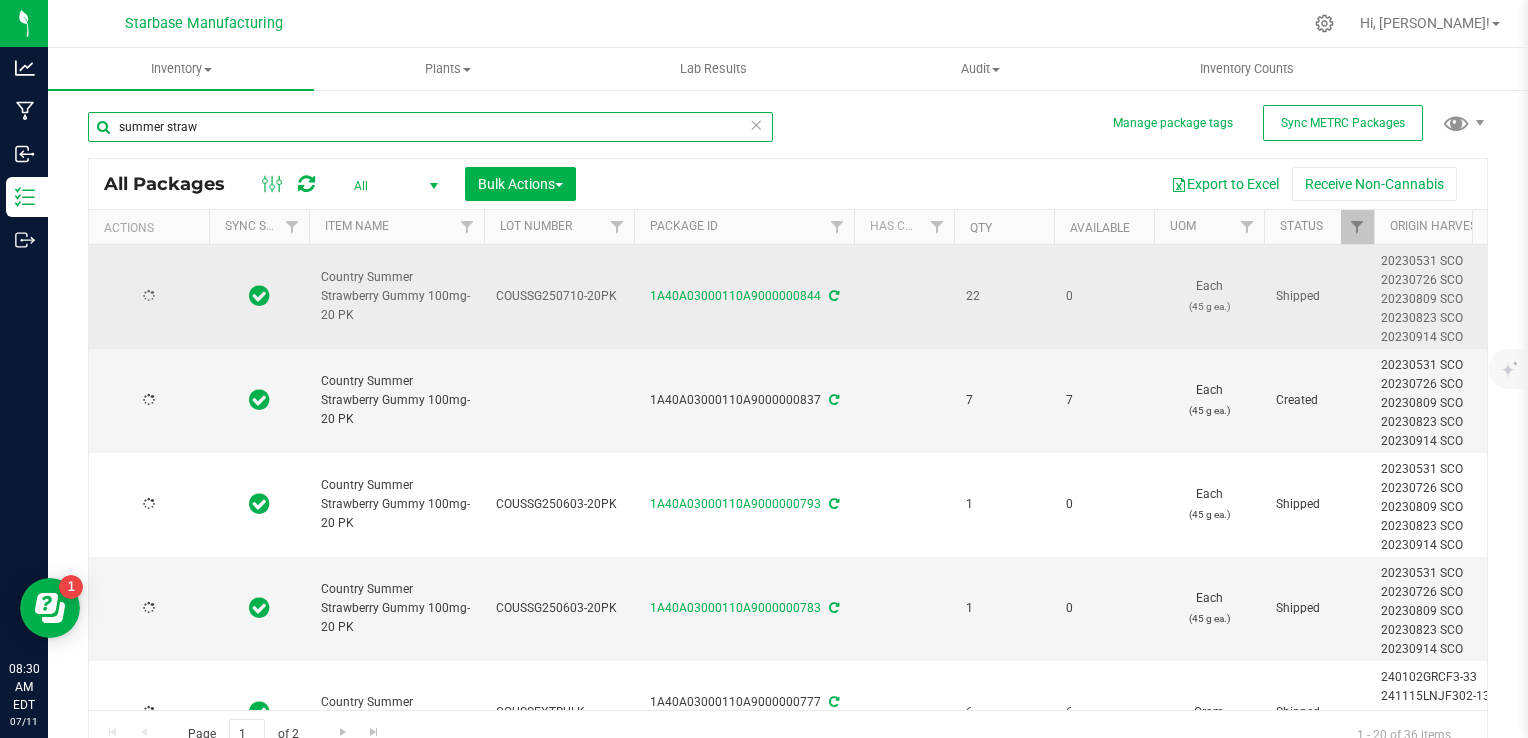 type on "2026-05-22" 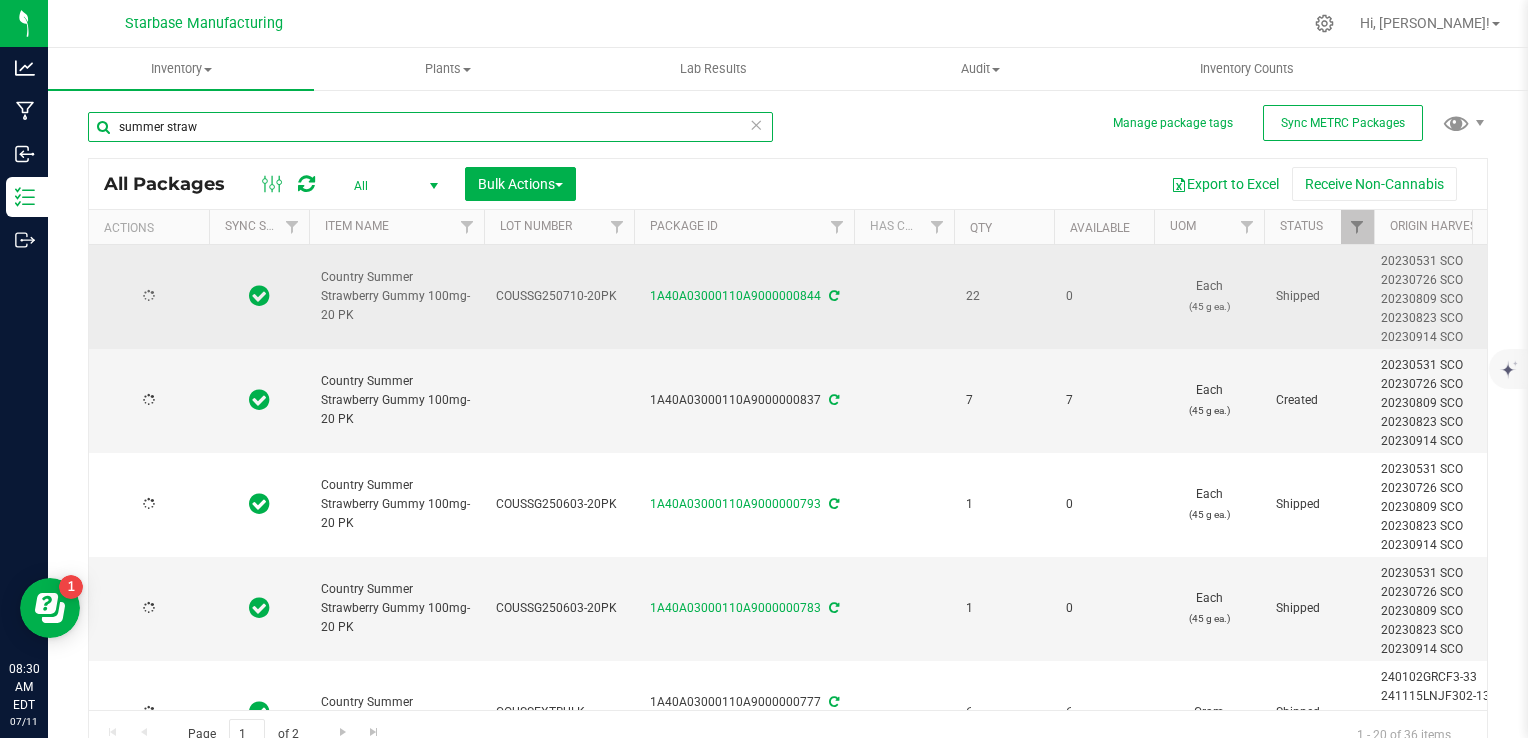 type on "2025-05-22" 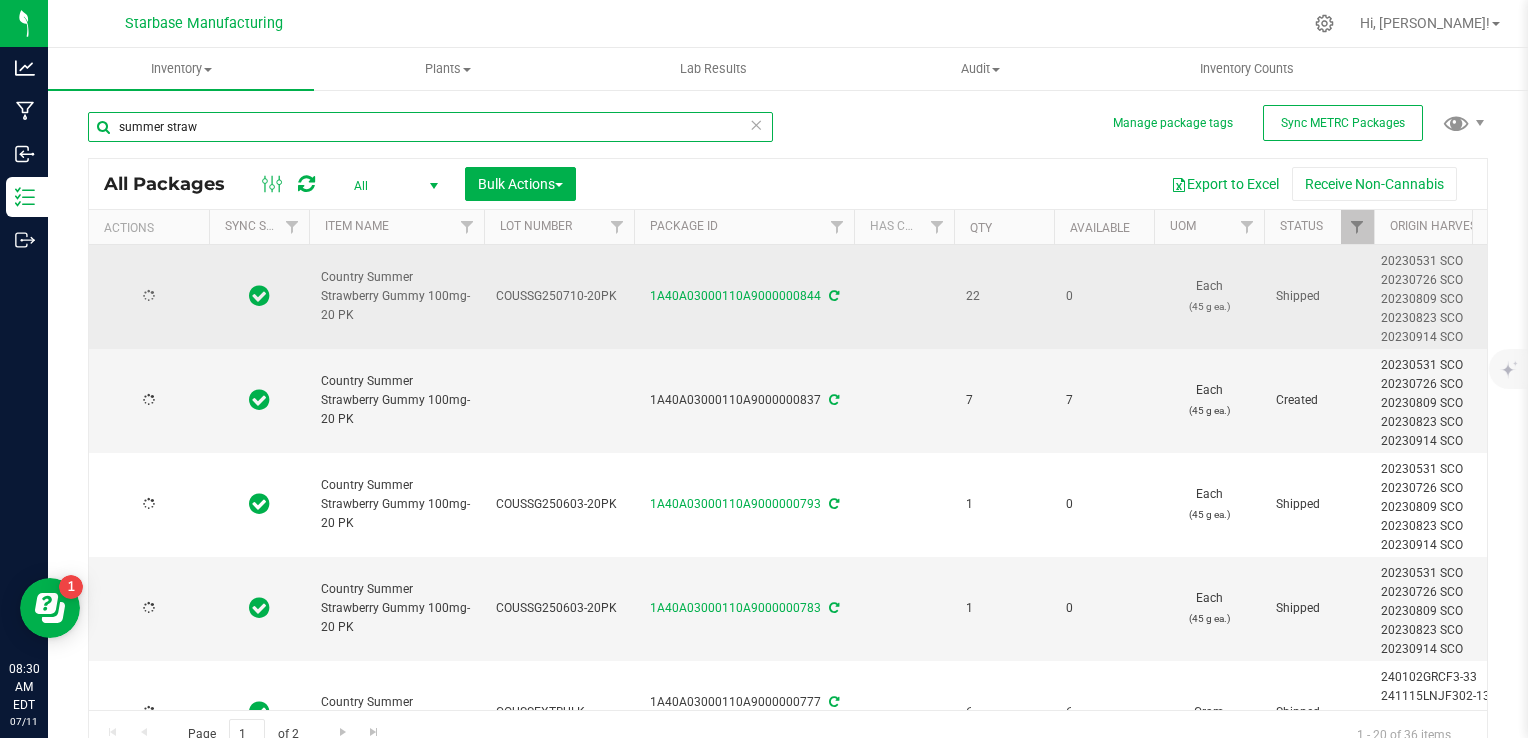 type on "2026-05-22" 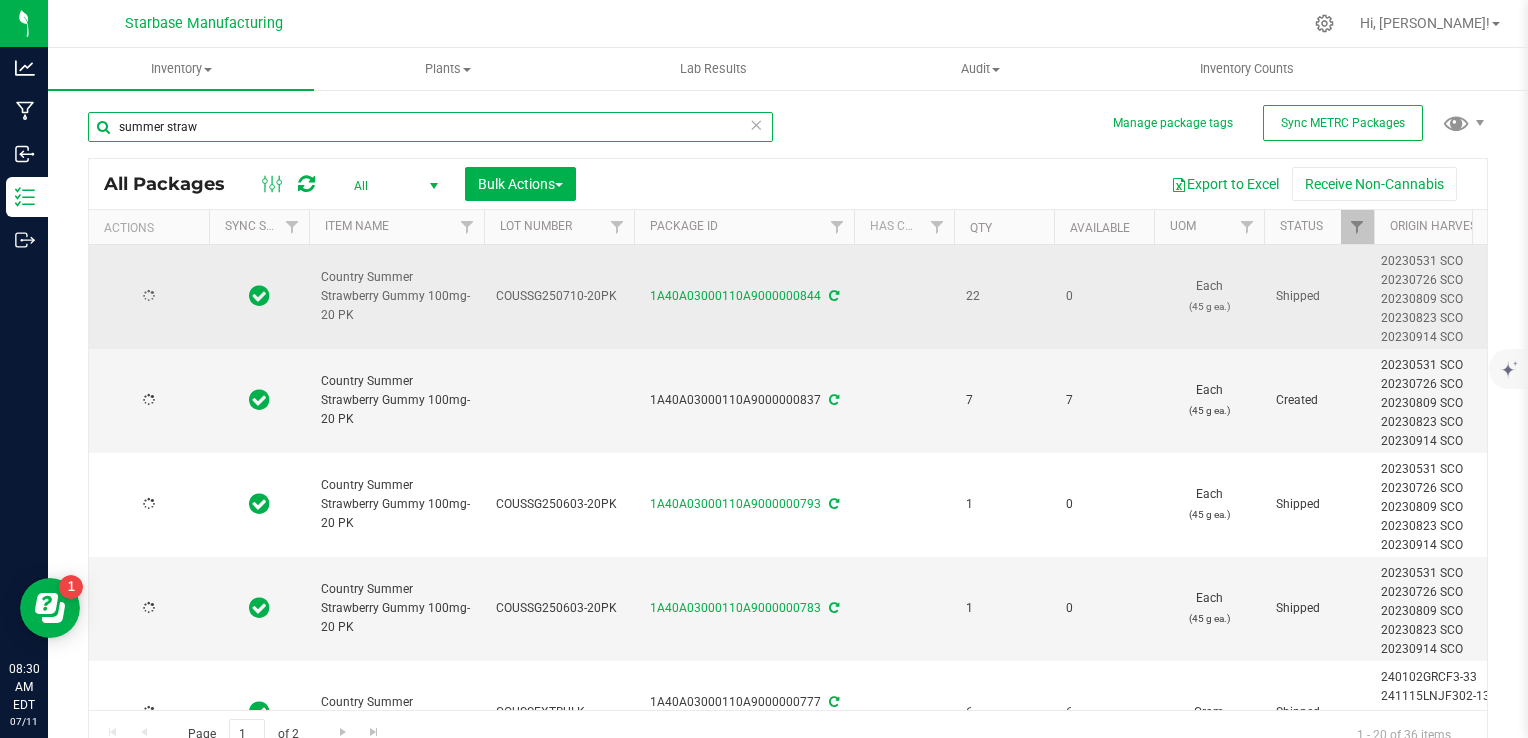 type on "2025-05-22" 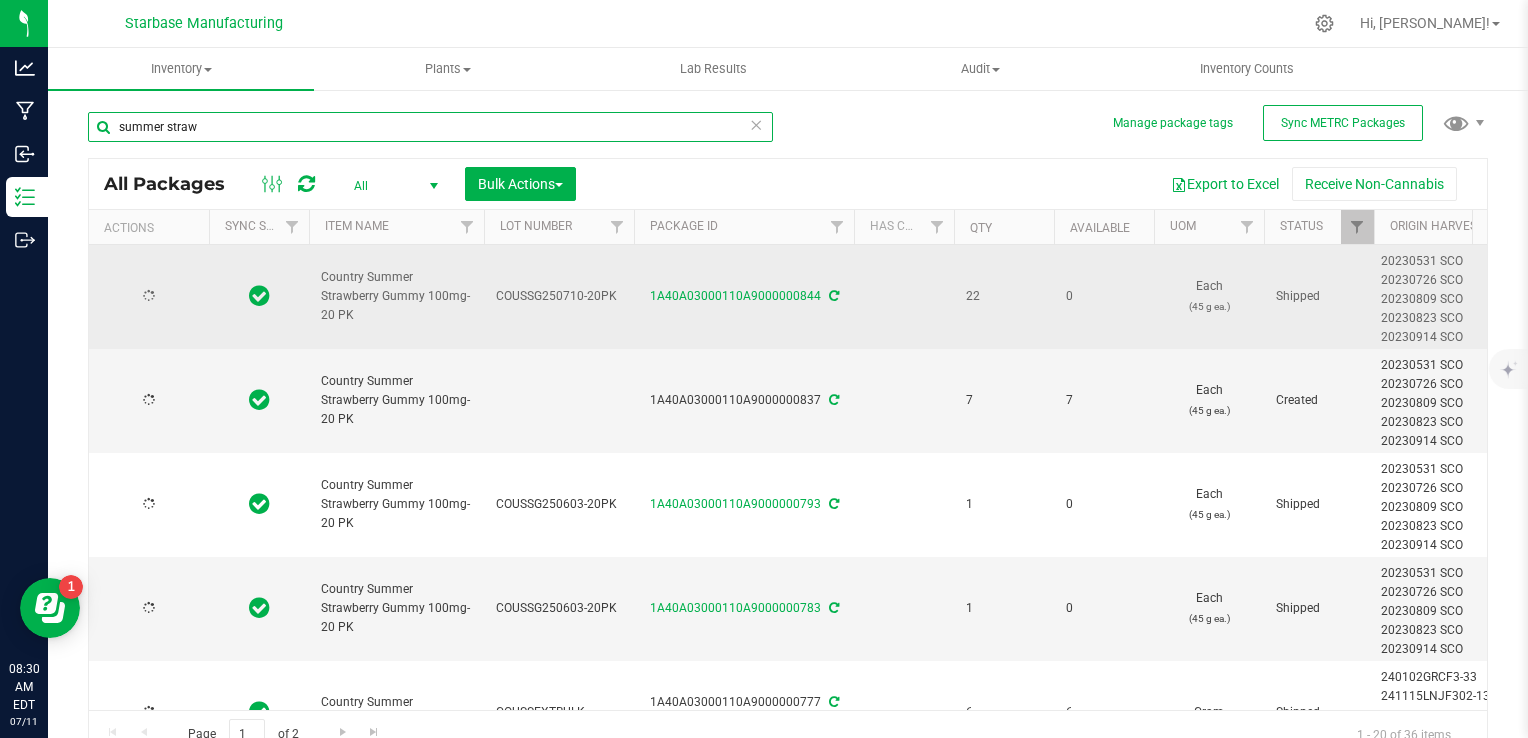 type on "2026-05-22" 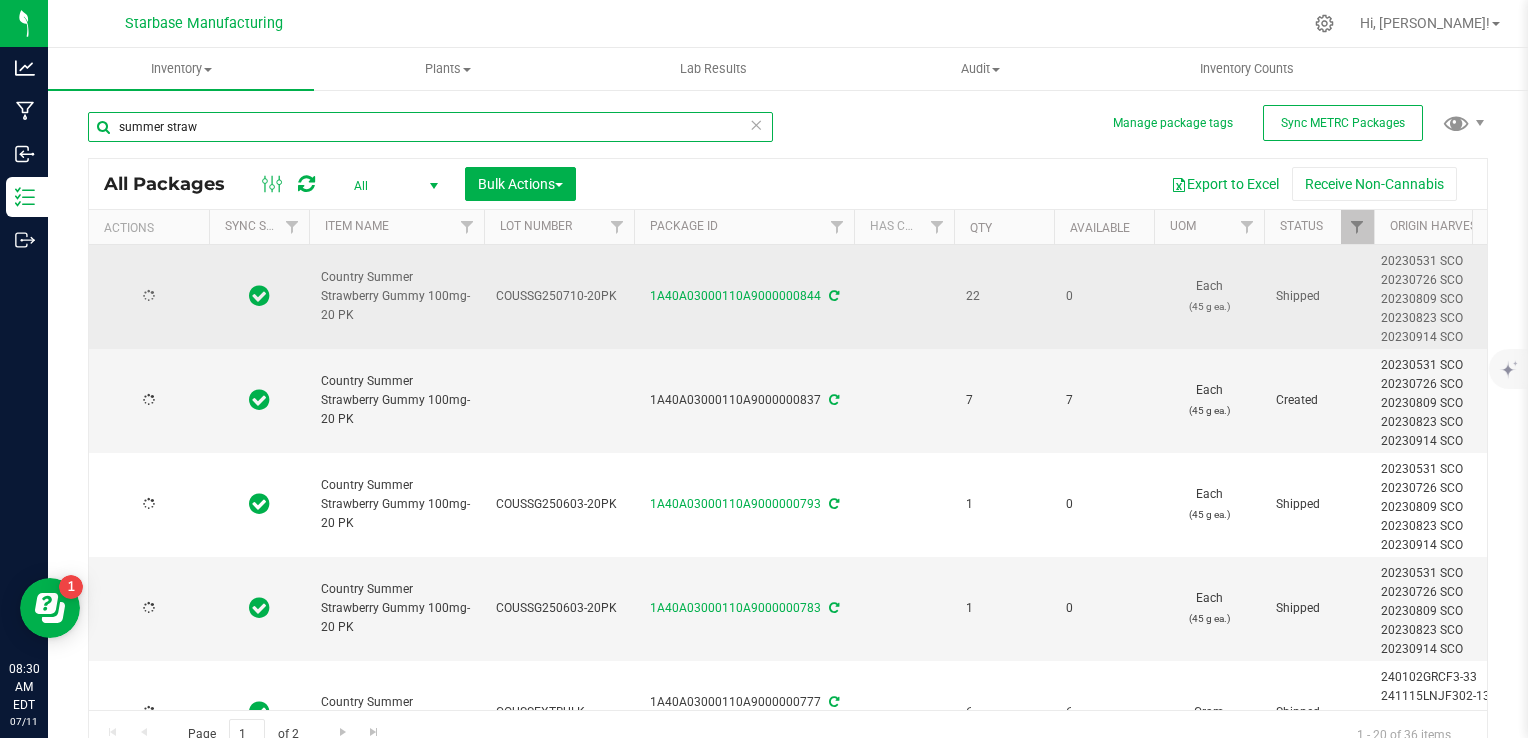 type on "2025-05-22" 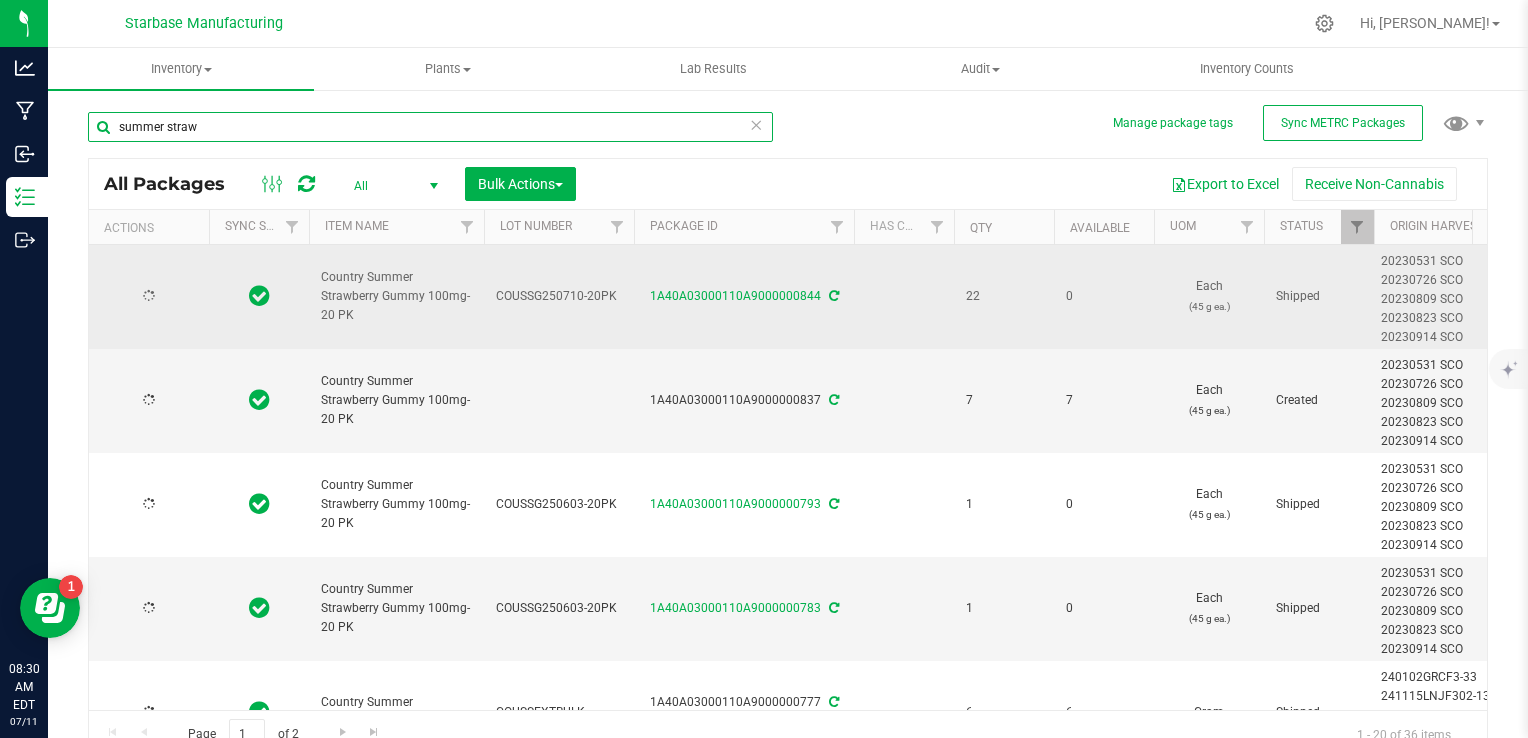 type on "2026-05-22" 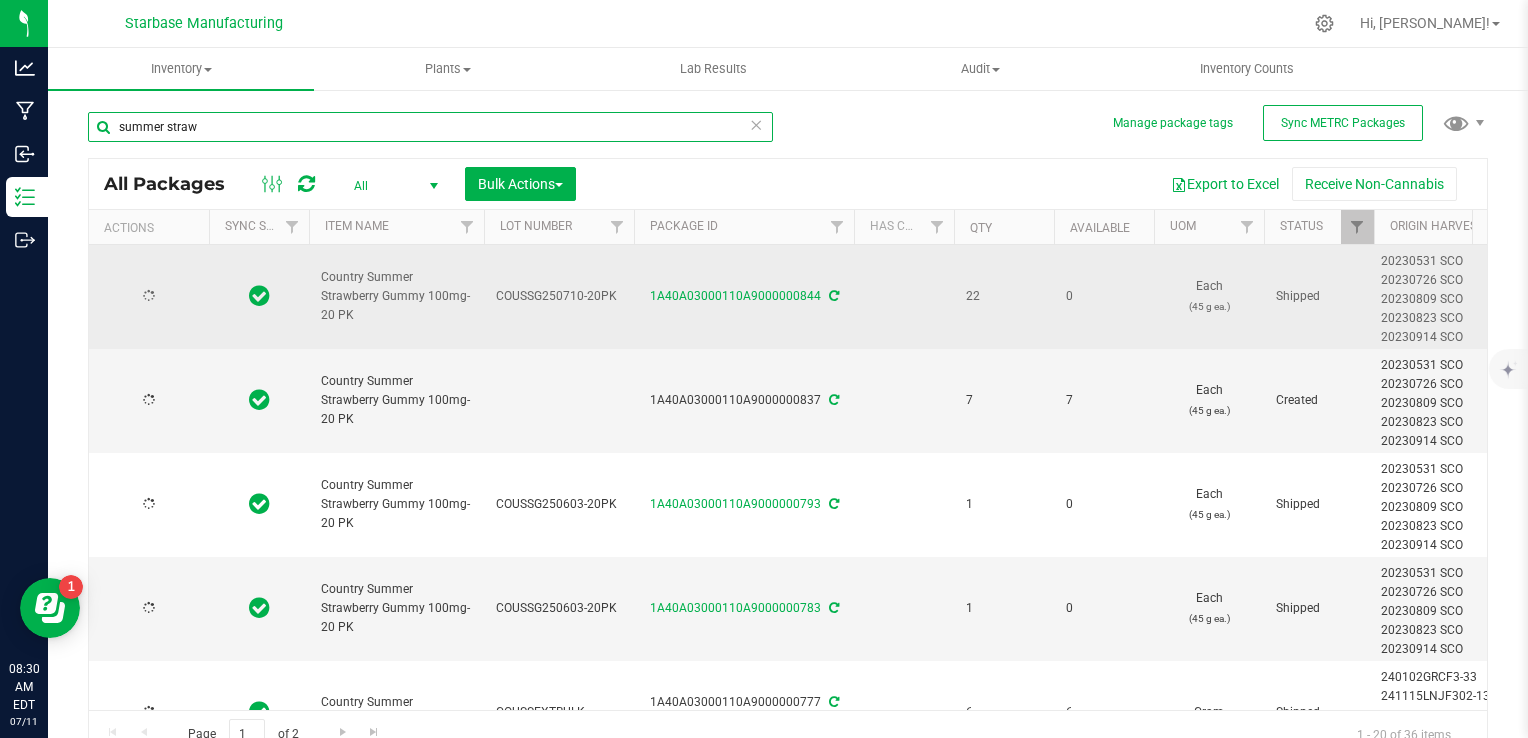 type on "2025-05-22" 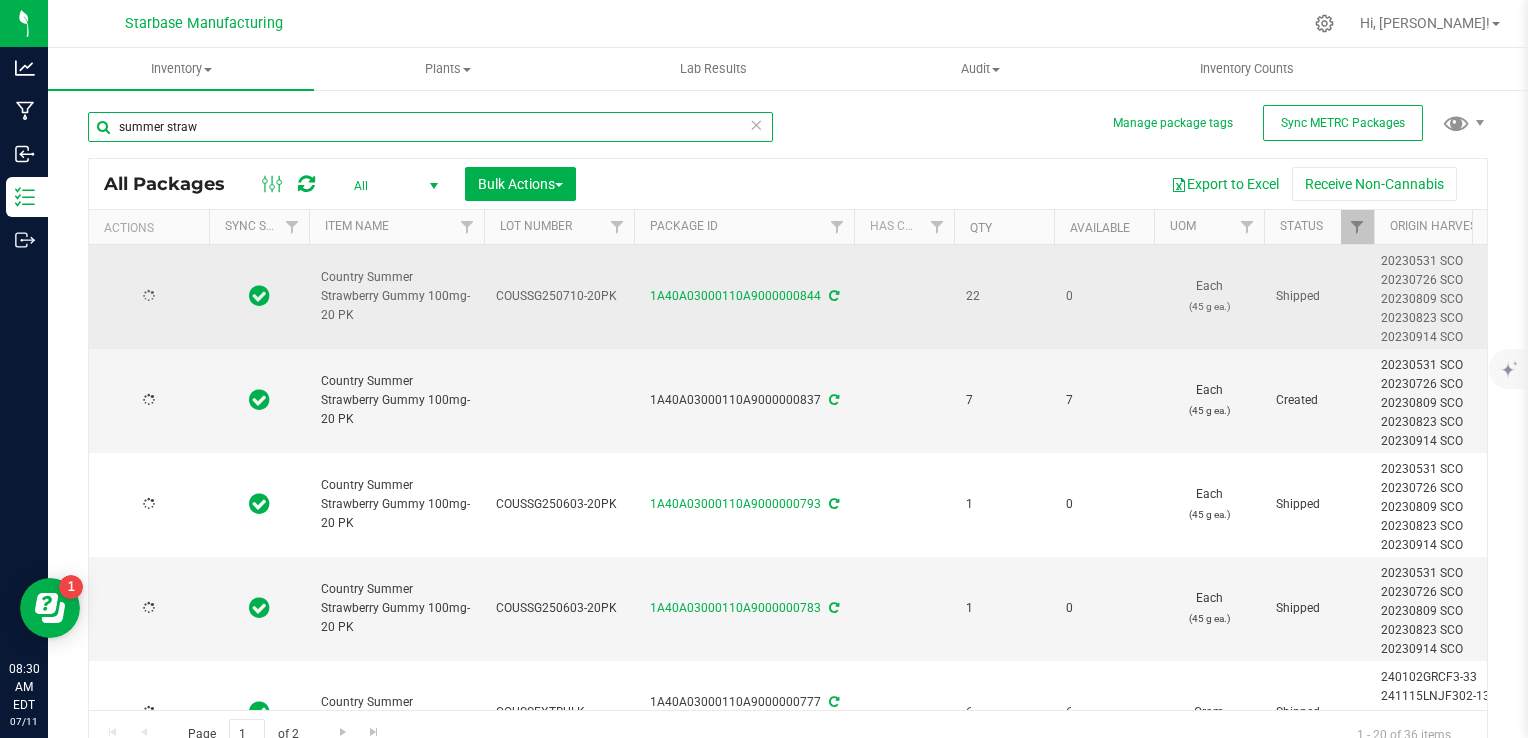 type on "2026-05-22" 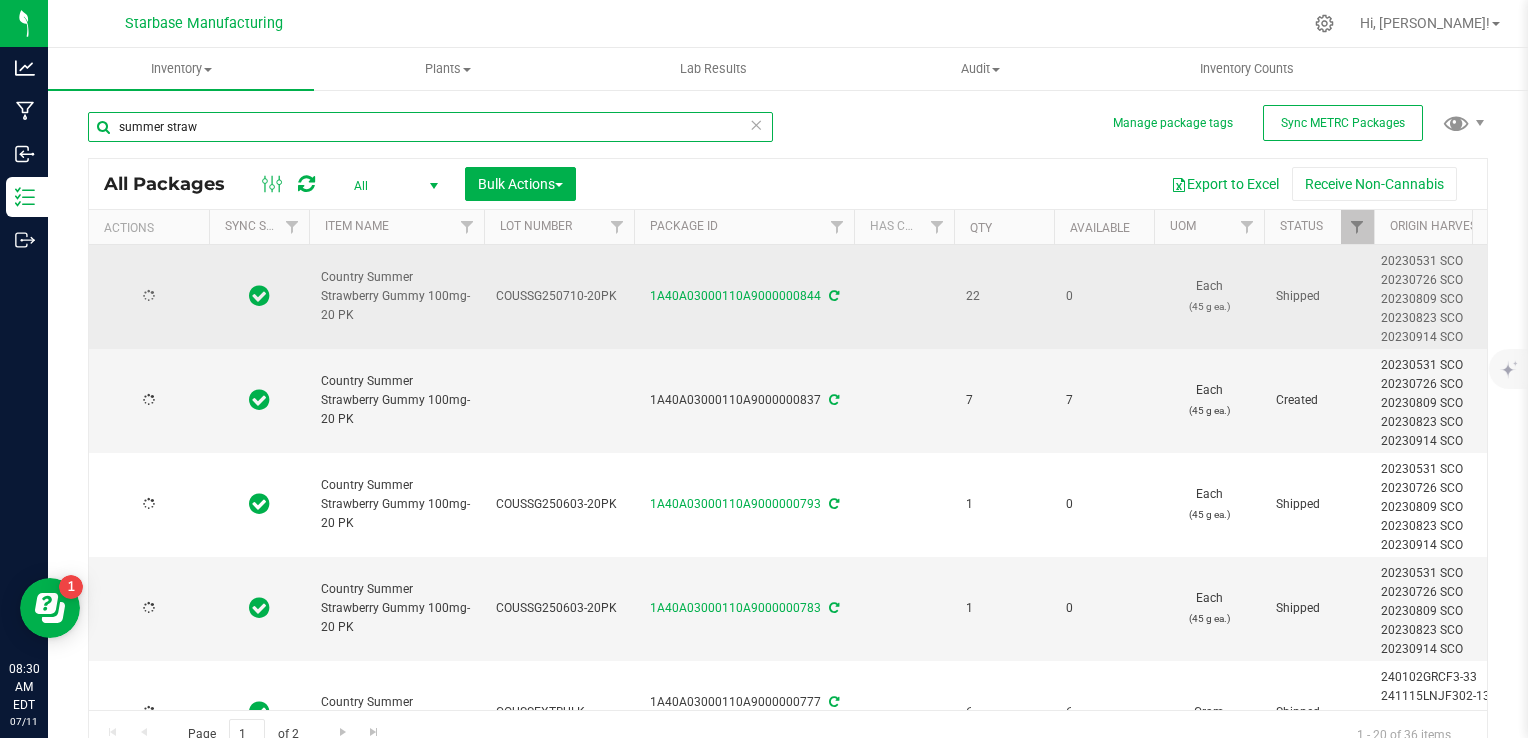 type on "2025-05-22" 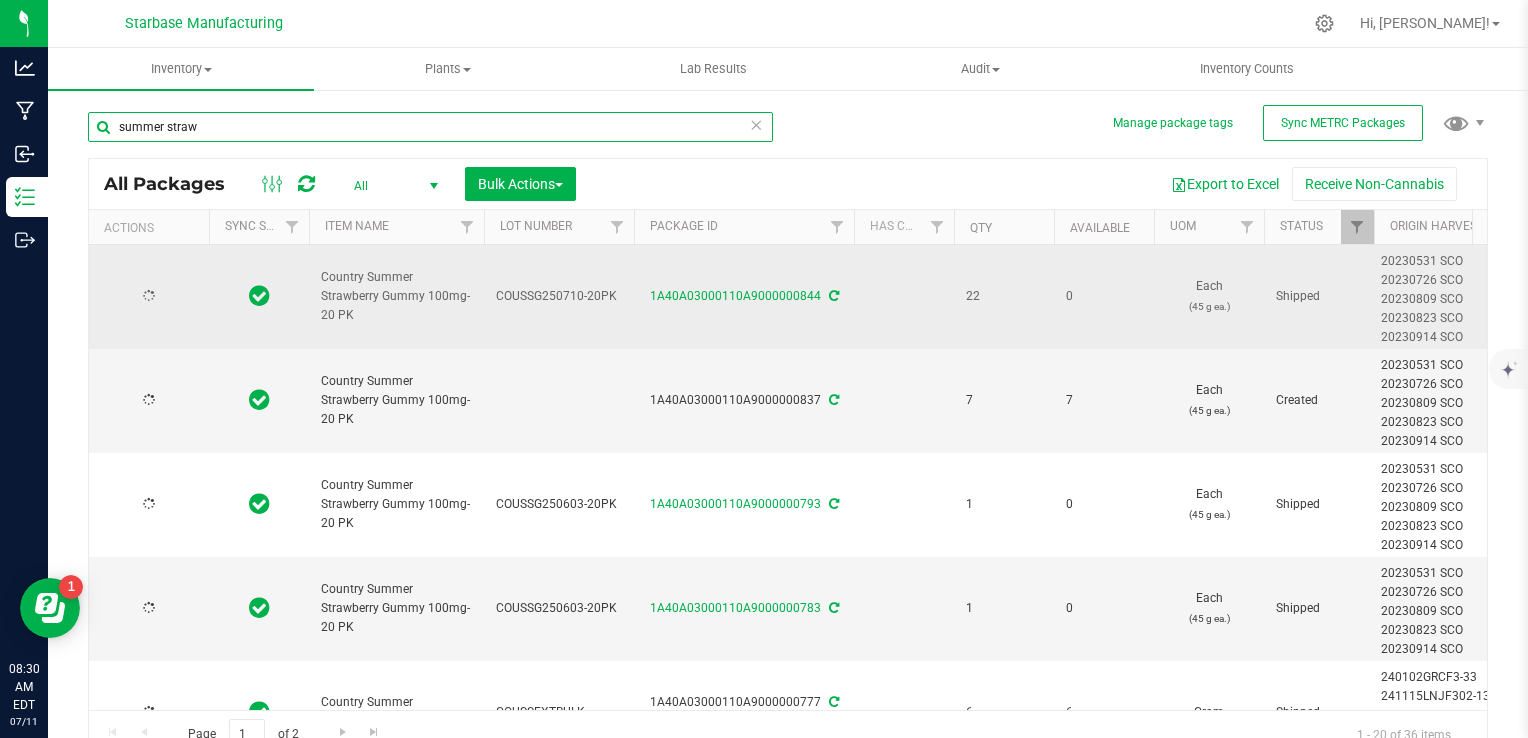 type on "2026-05-22" 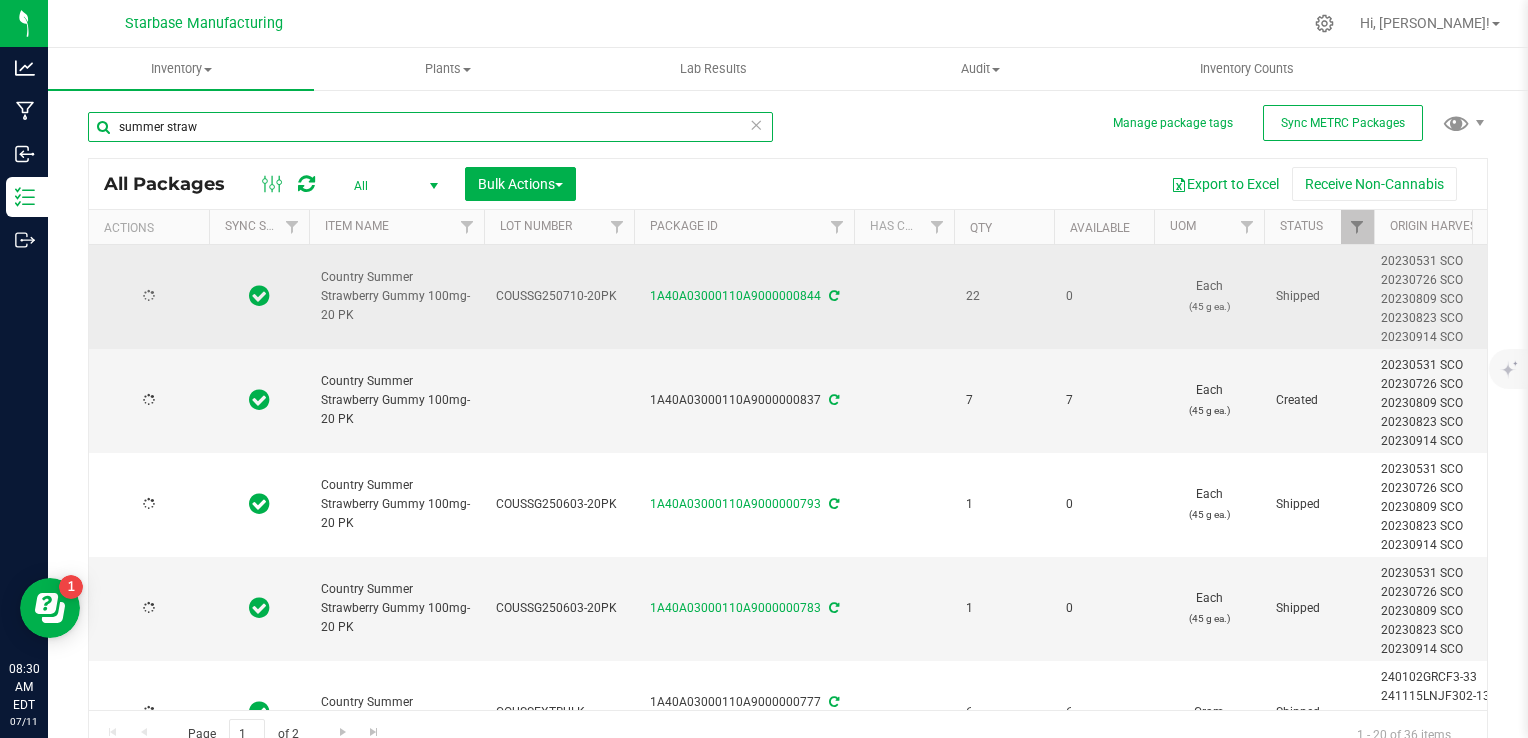 type on "2025-05-22" 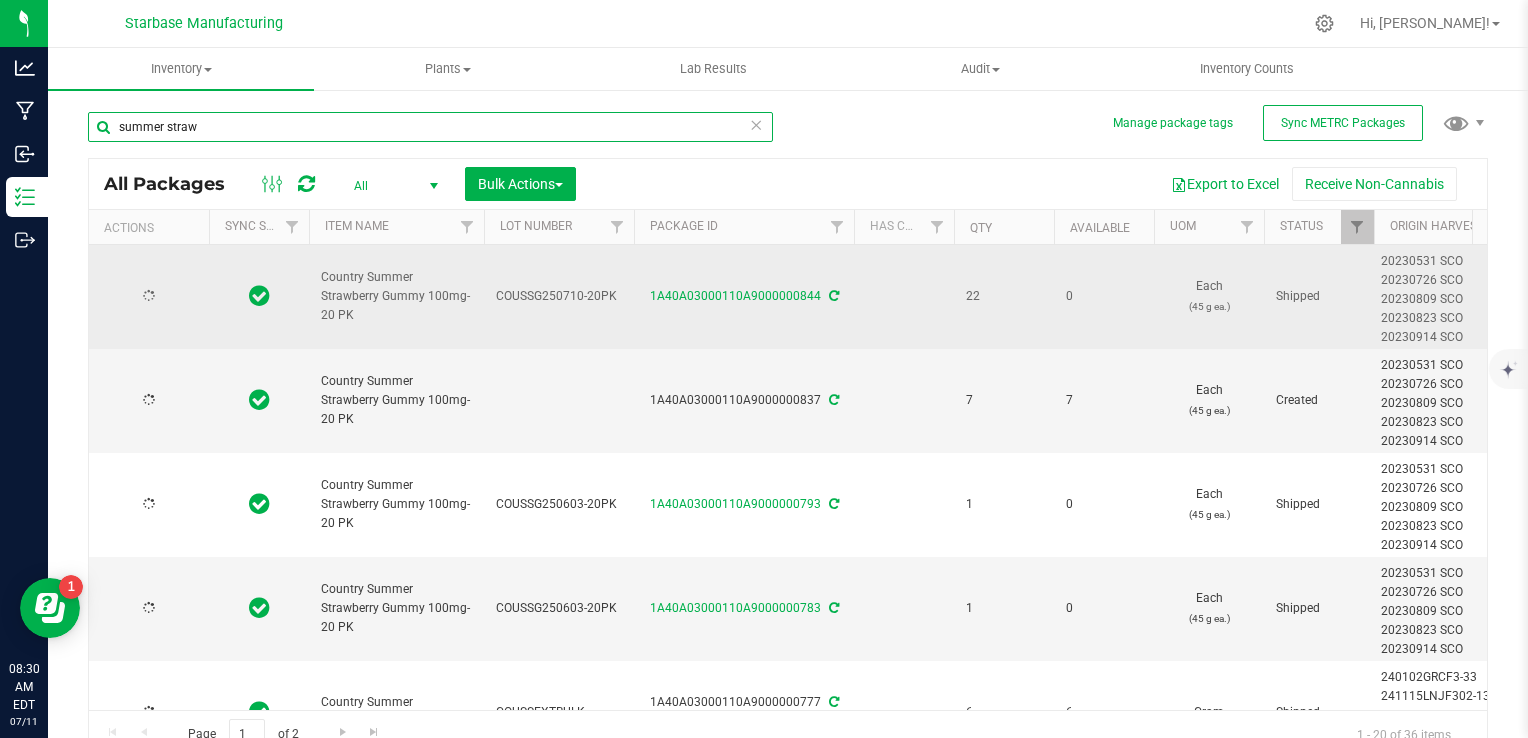 type on "2026-05-22" 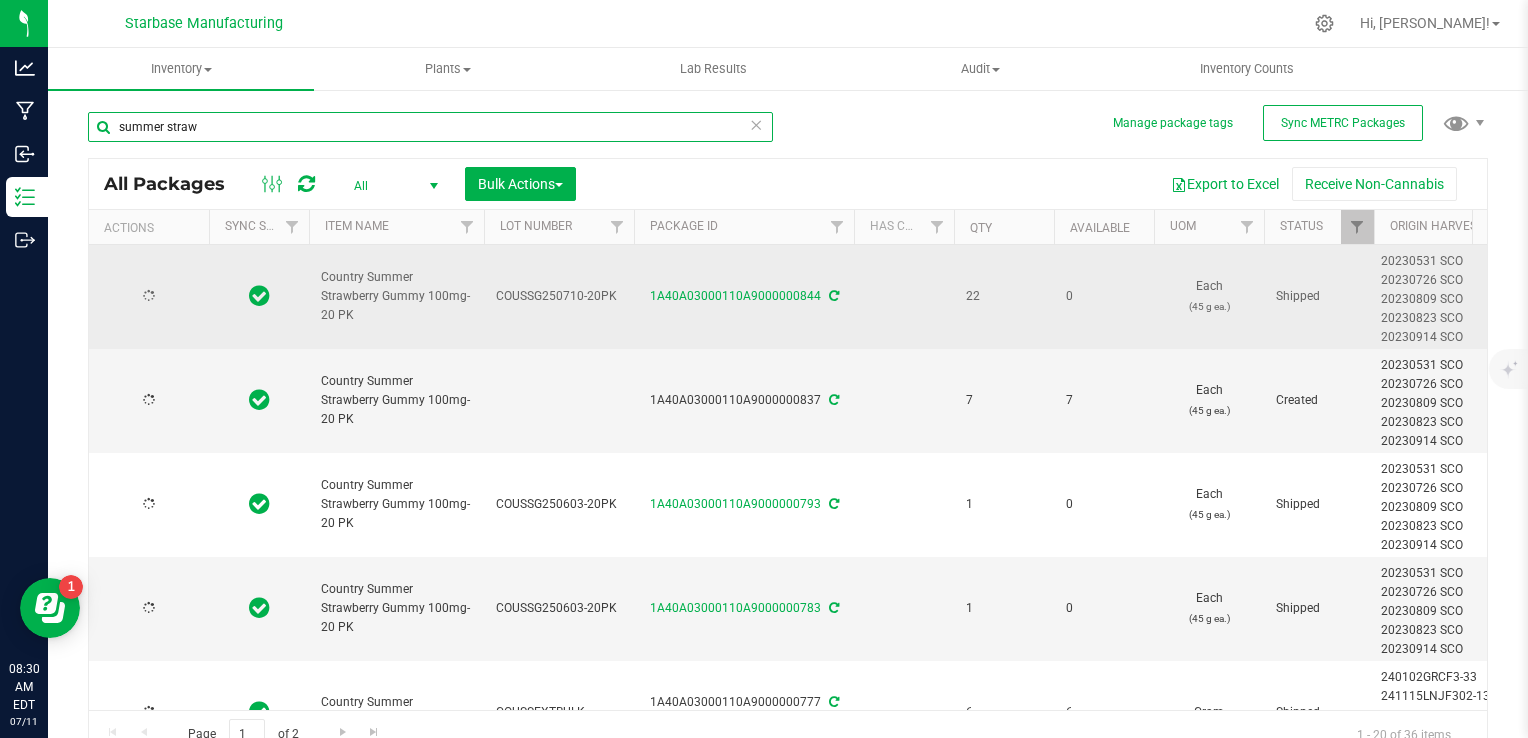 type on "2025-05-22" 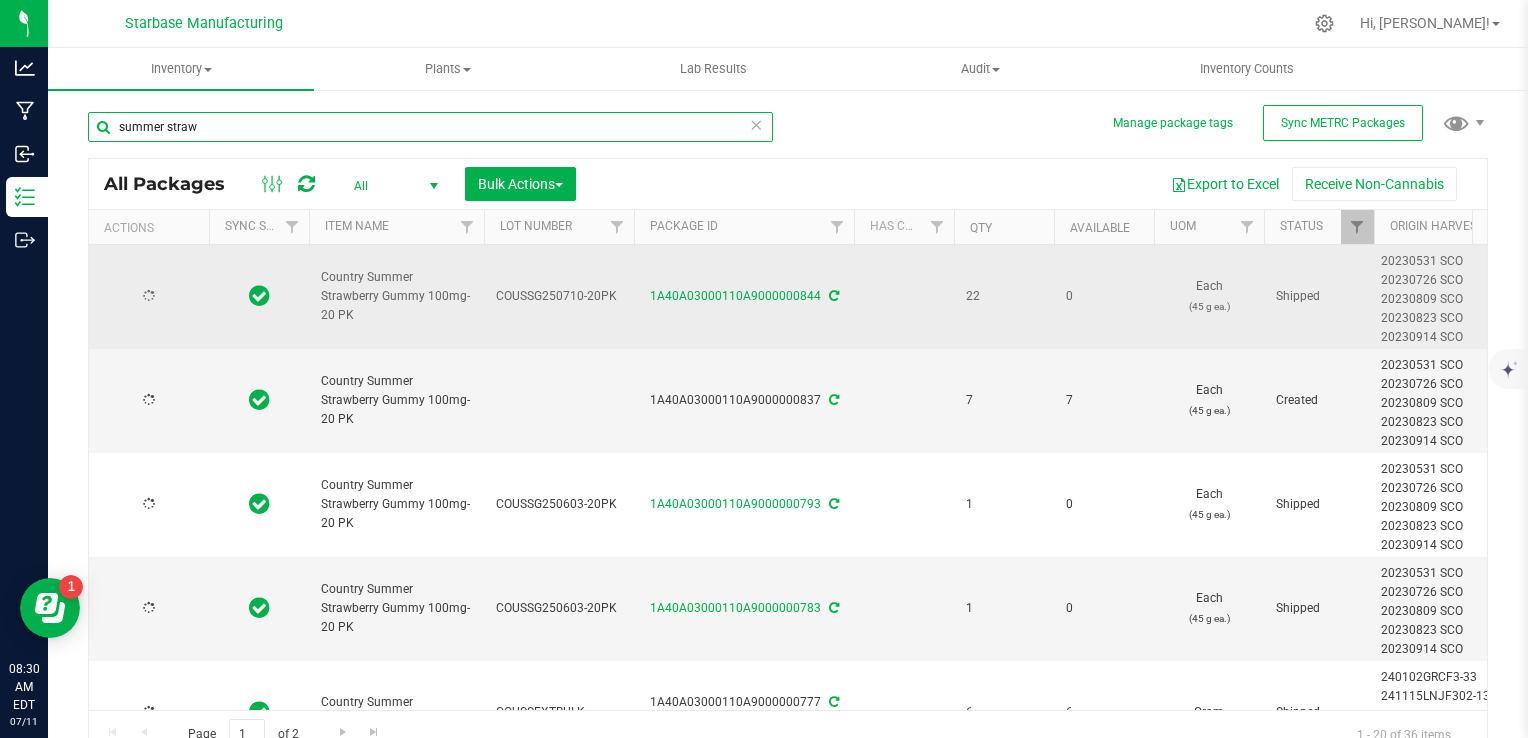 type on "2026-05-22" 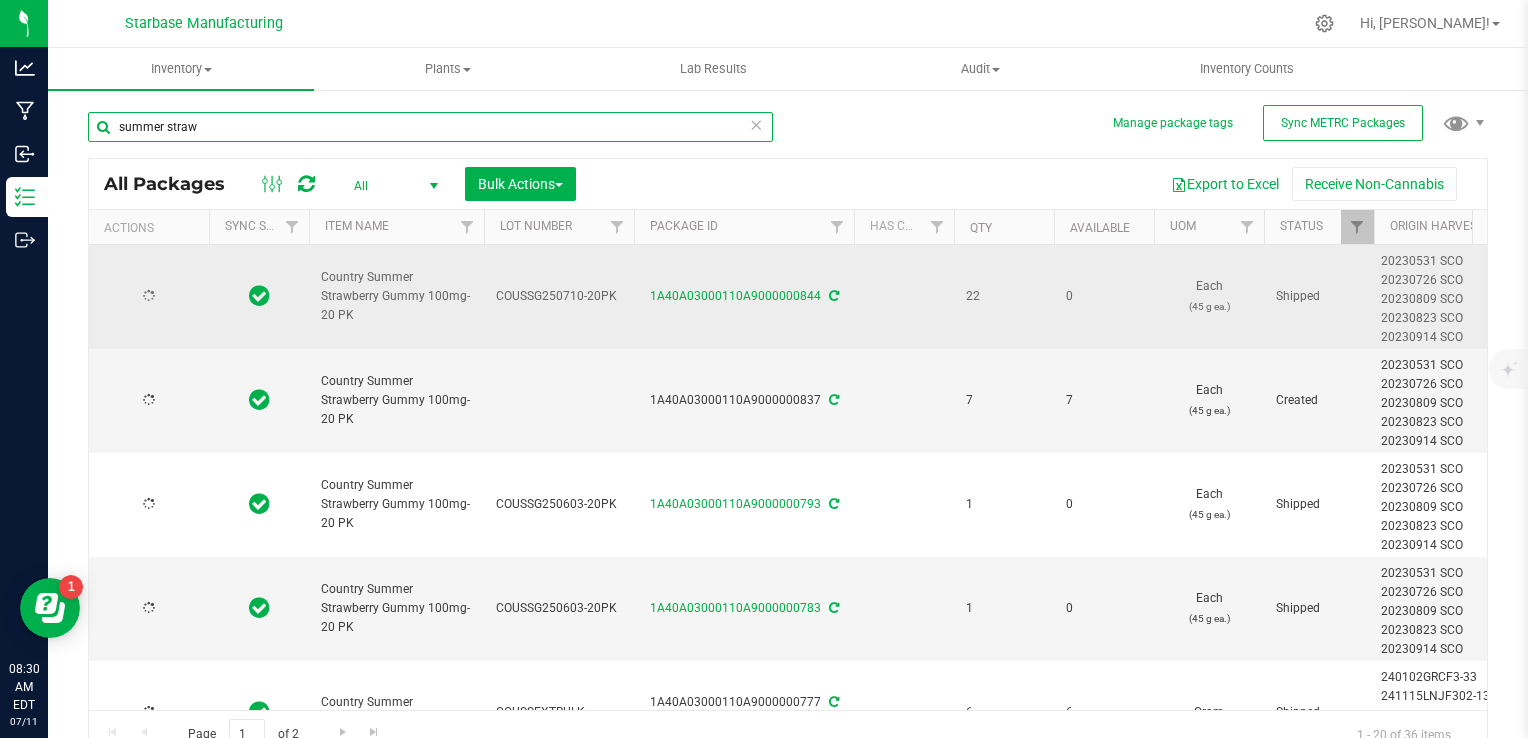 type on "2025-05-22" 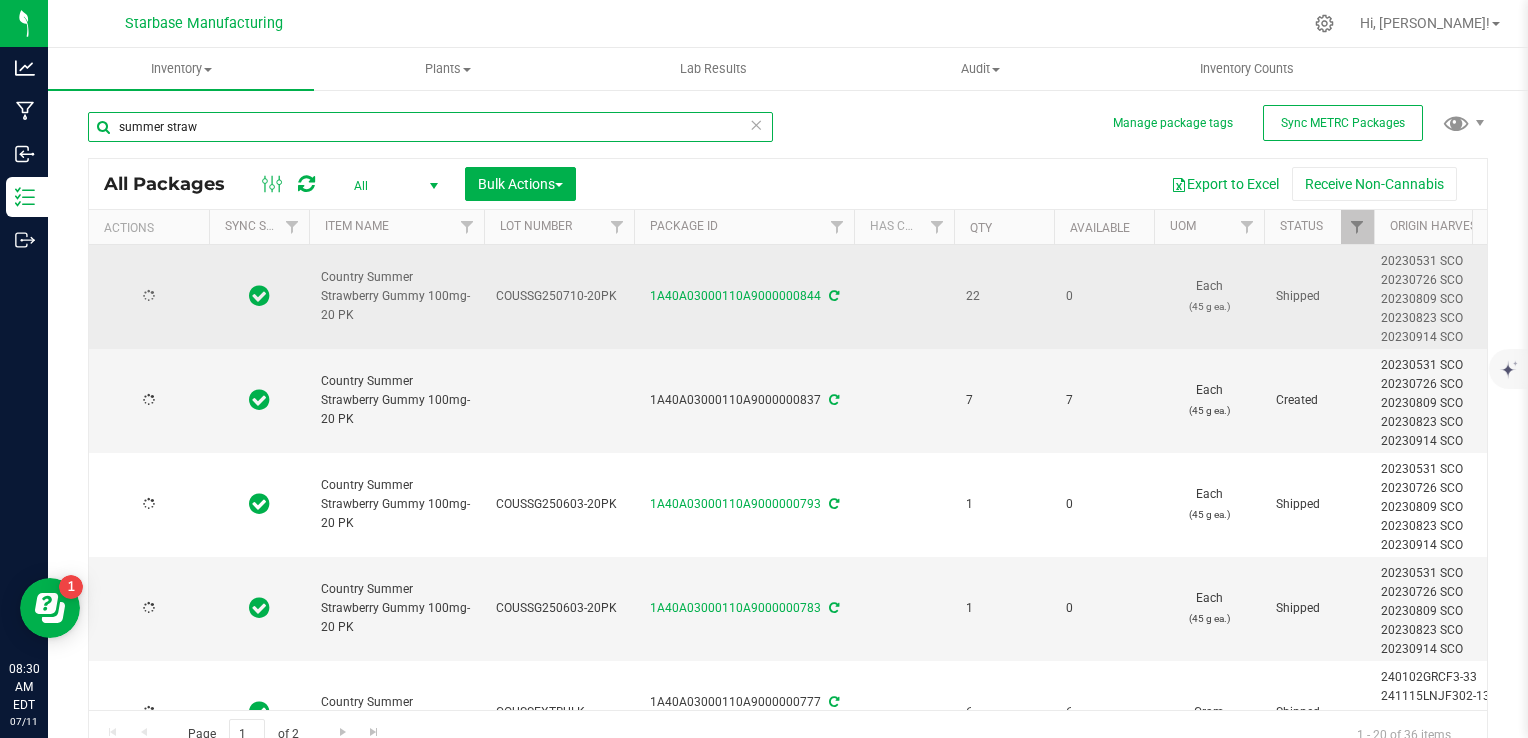 type on "2026-05-22" 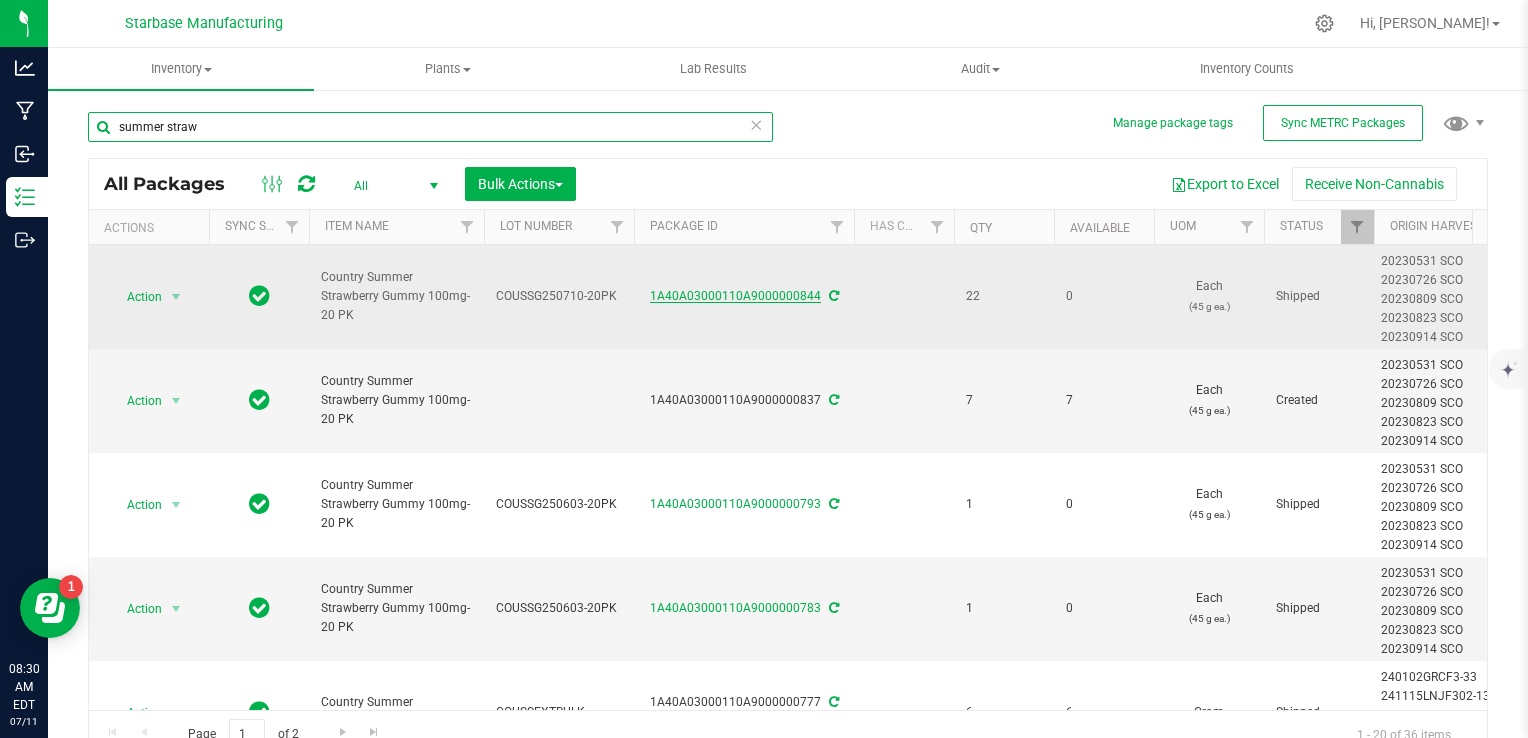 type on "summer straw" 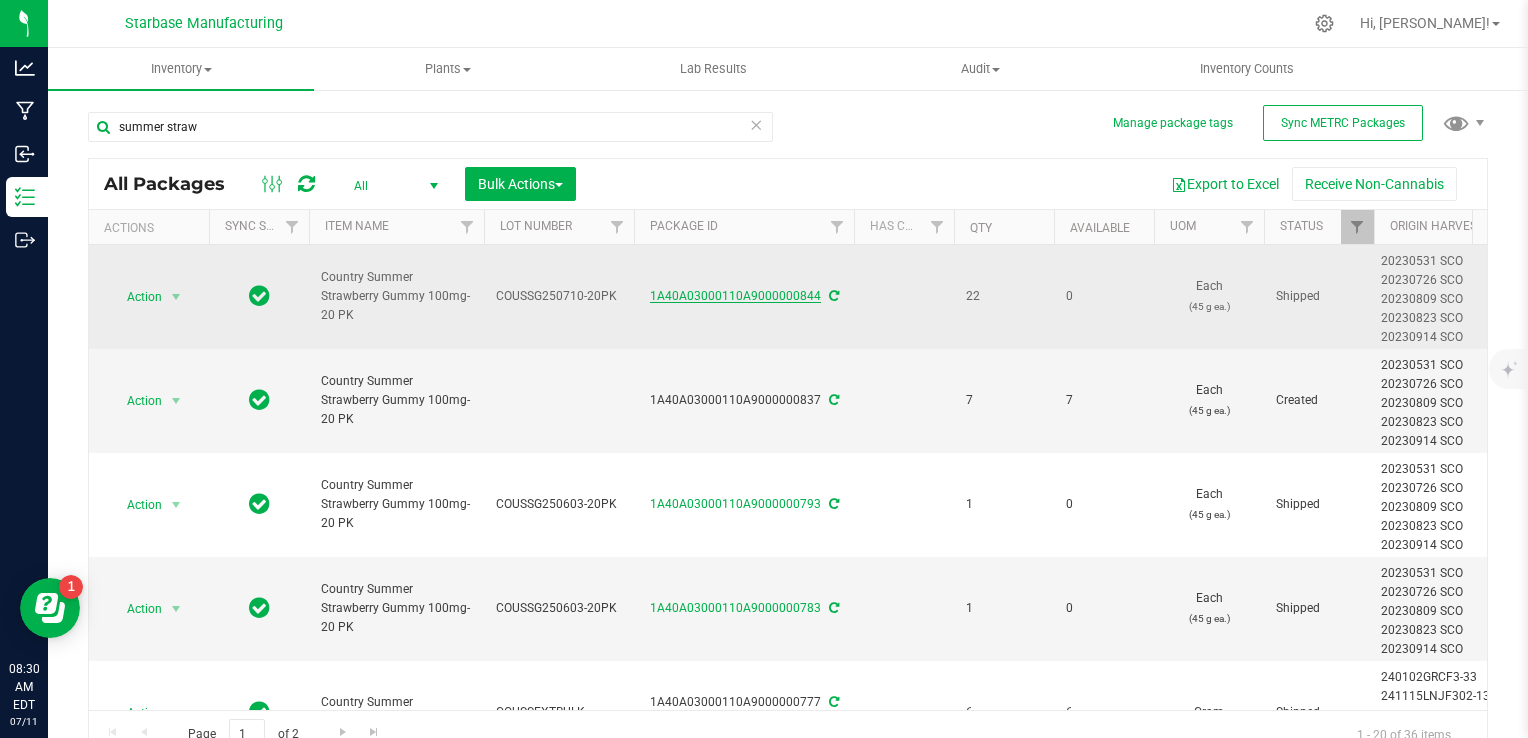 click on "1A40A03000110A9000000844" at bounding box center (735, 296) 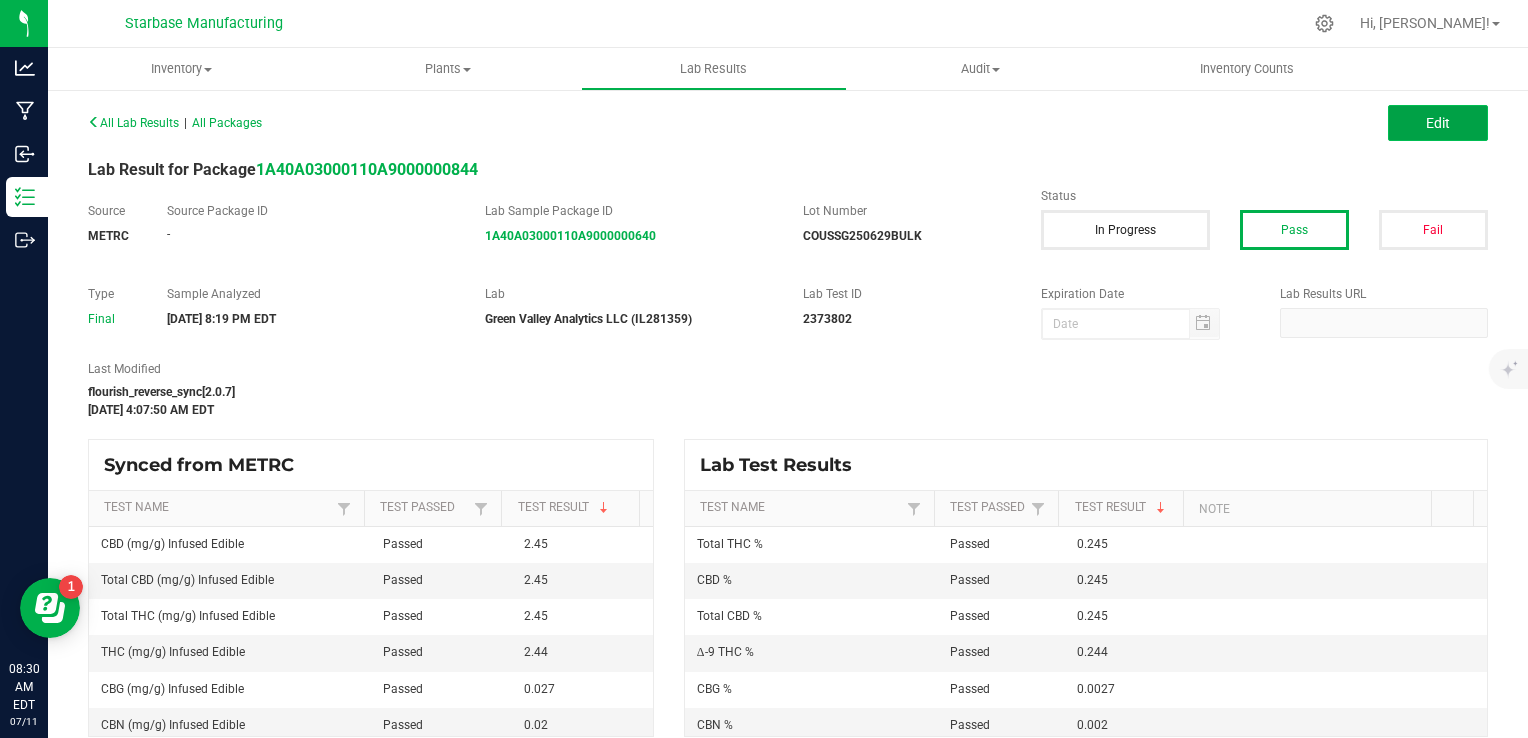 click on "Edit" at bounding box center [1438, 123] 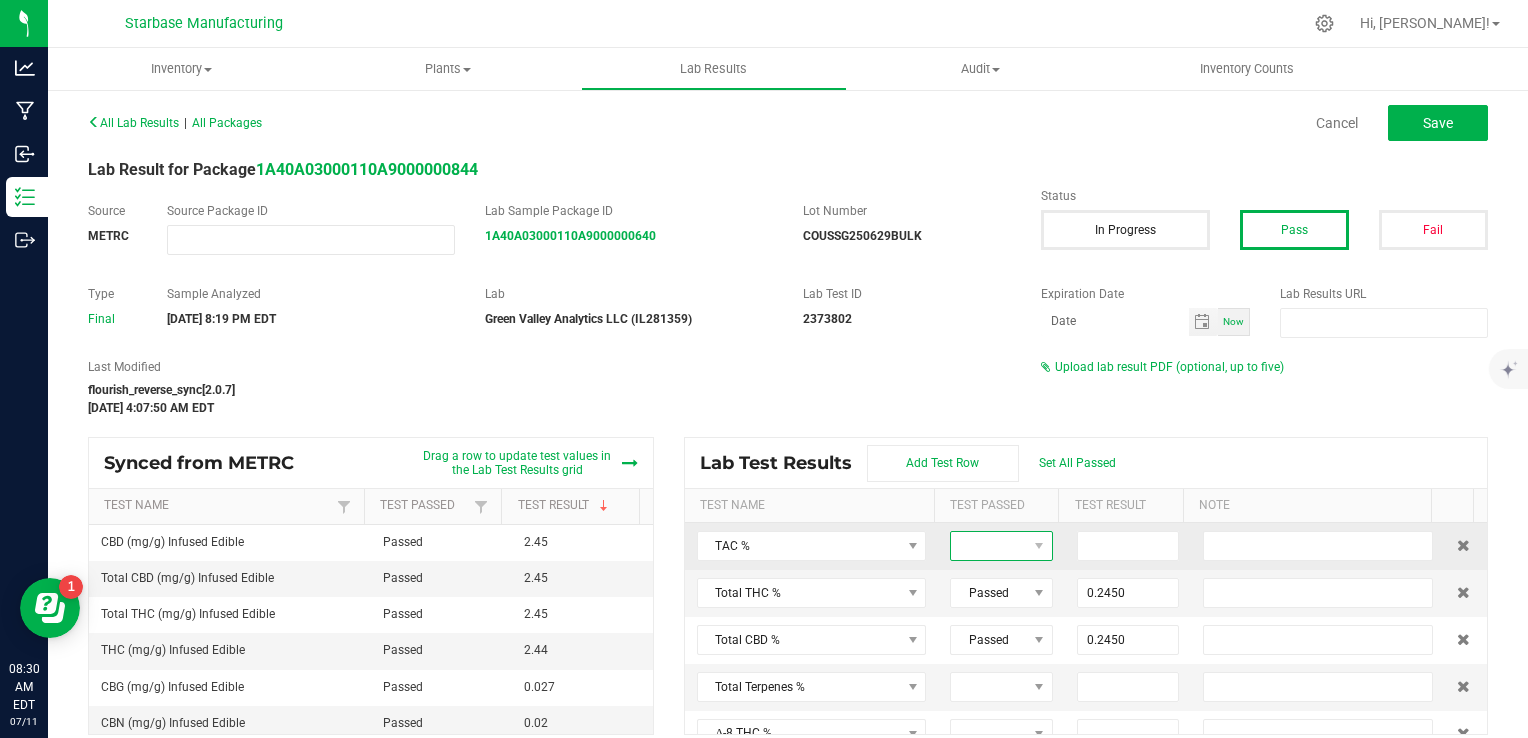 click at bounding box center [989, 546] 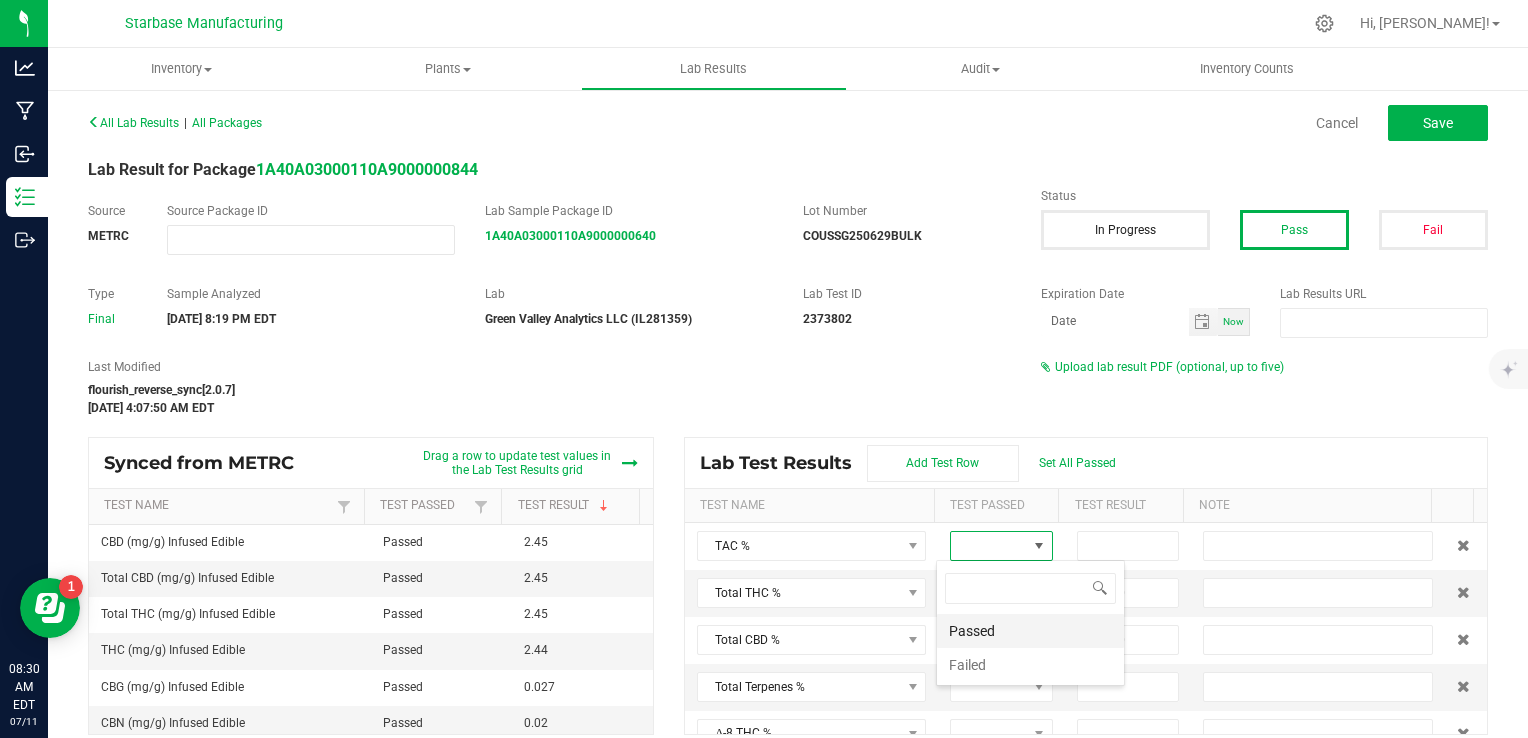 click on "Passed" at bounding box center [1030, 631] 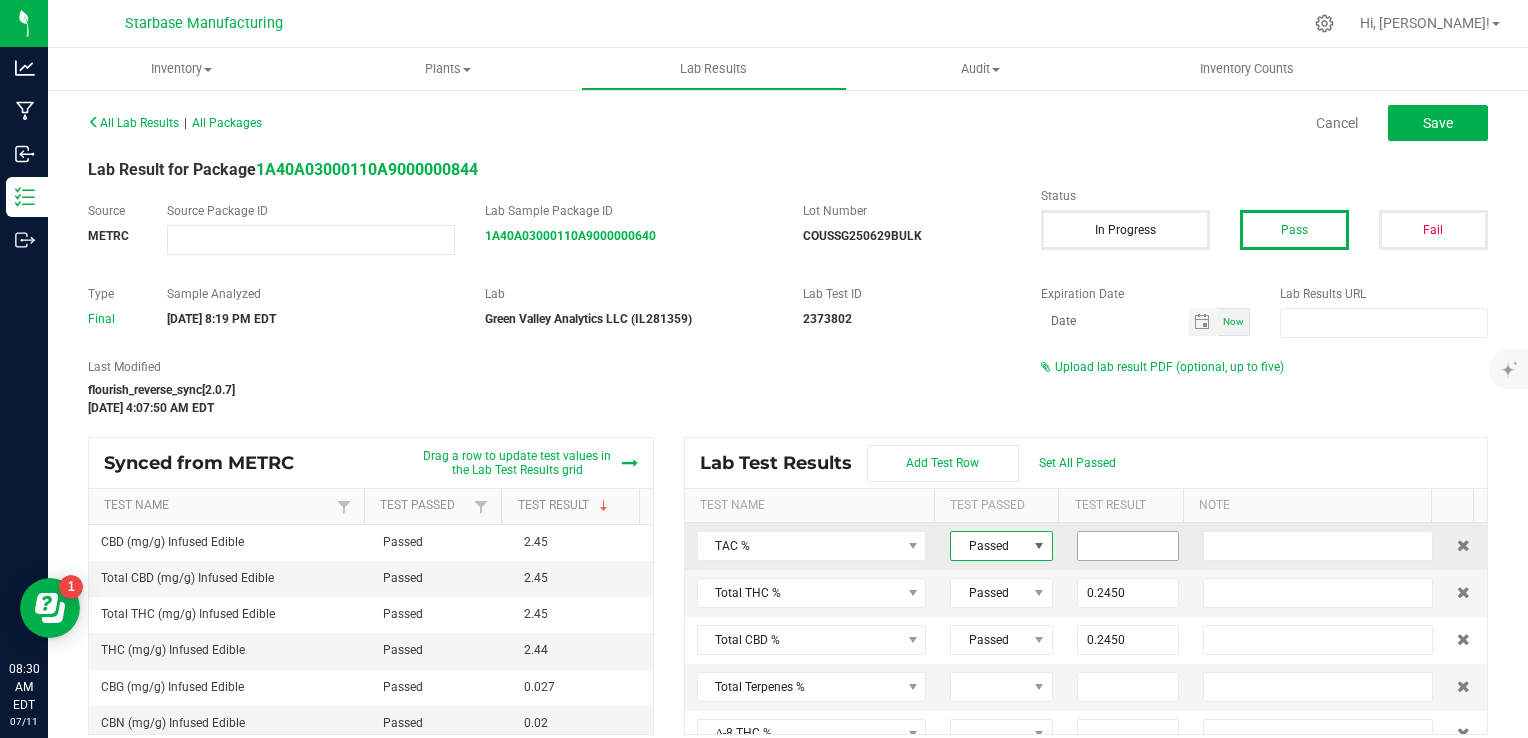 click at bounding box center (1128, 546) 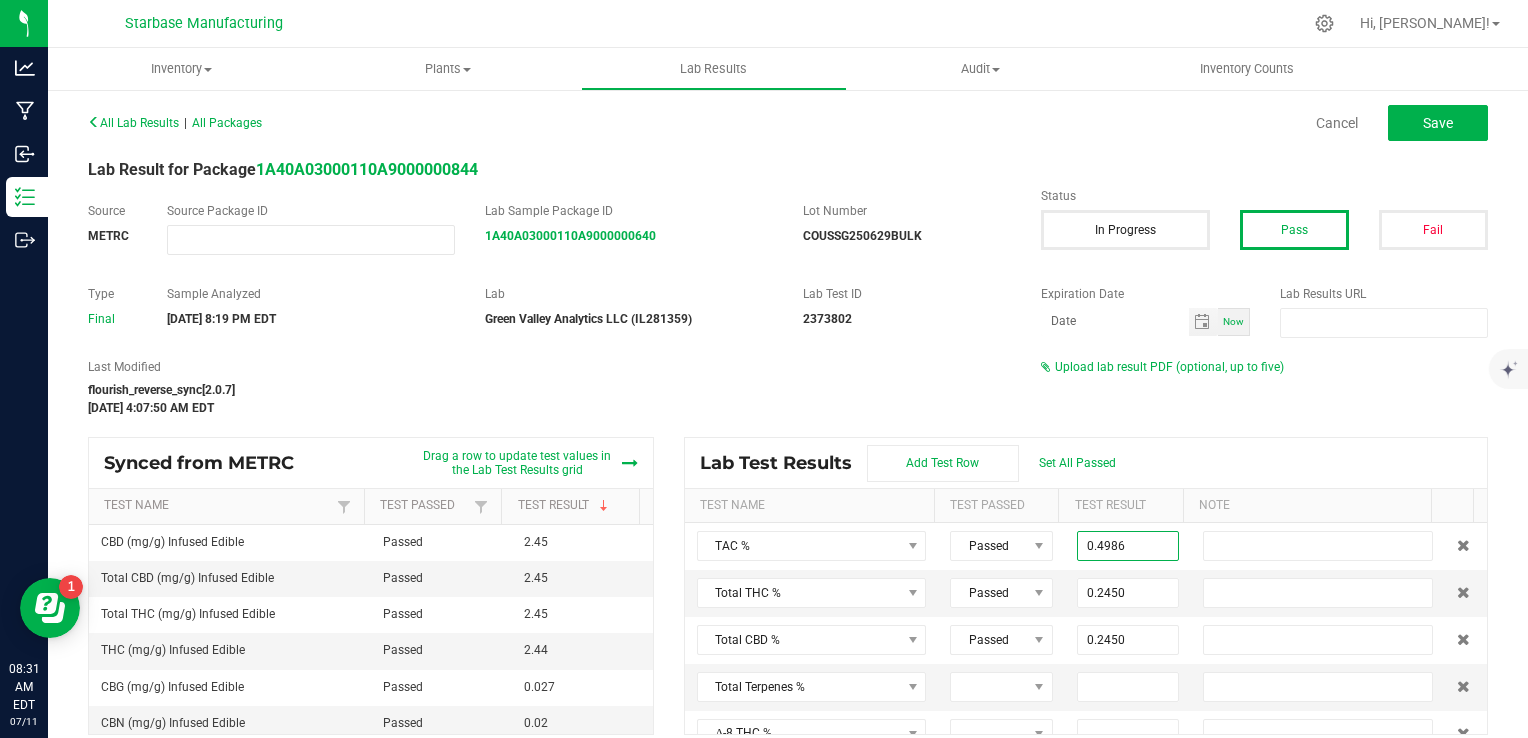 type on "0.4986" 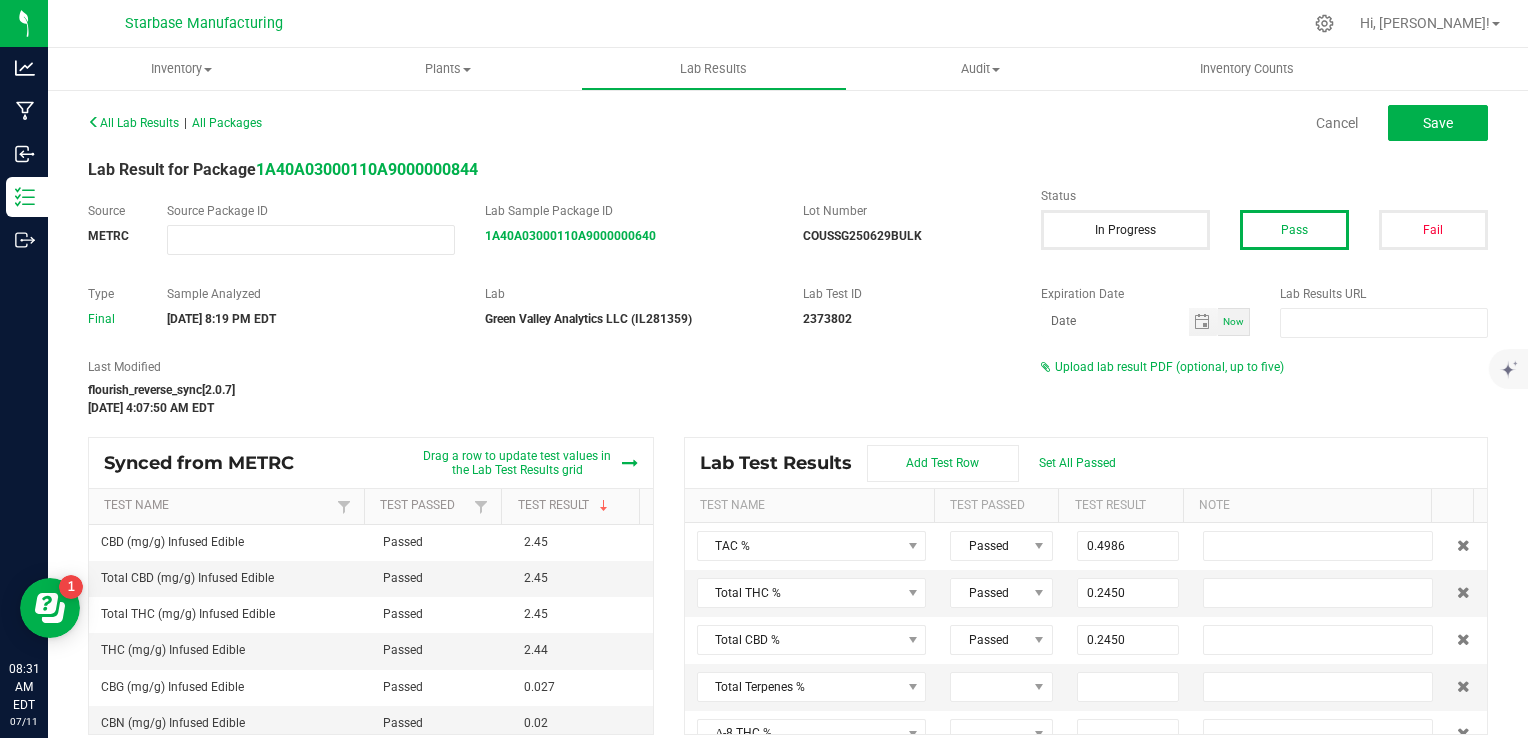 click on "Lab Test Results   Add Test Row   Set All Passed" at bounding box center [1086, 463] 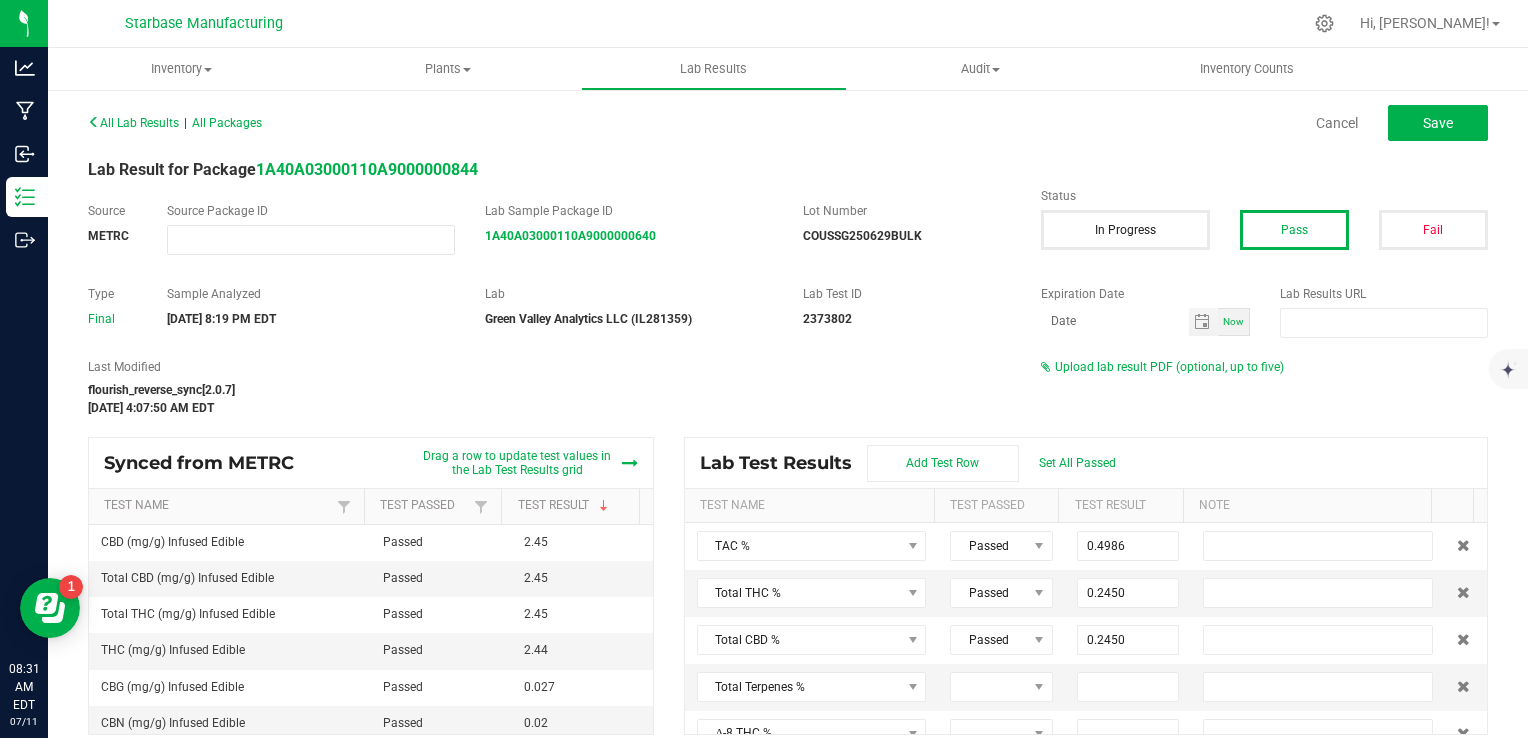 click on "Lab Test Results   Add Test Row   Set All Passed" at bounding box center (1086, 463) 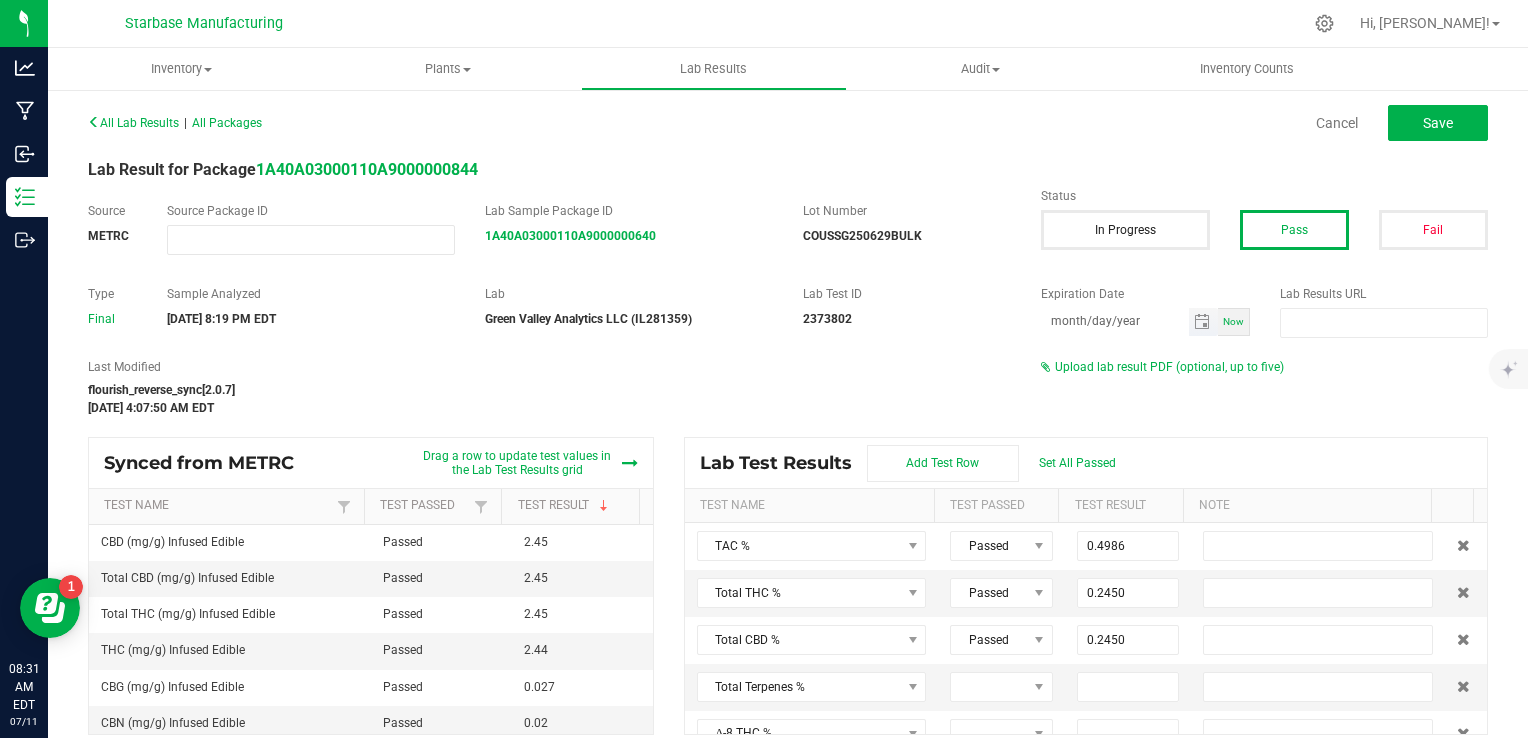 click on "month/day/year" at bounding box center (1115, 320) 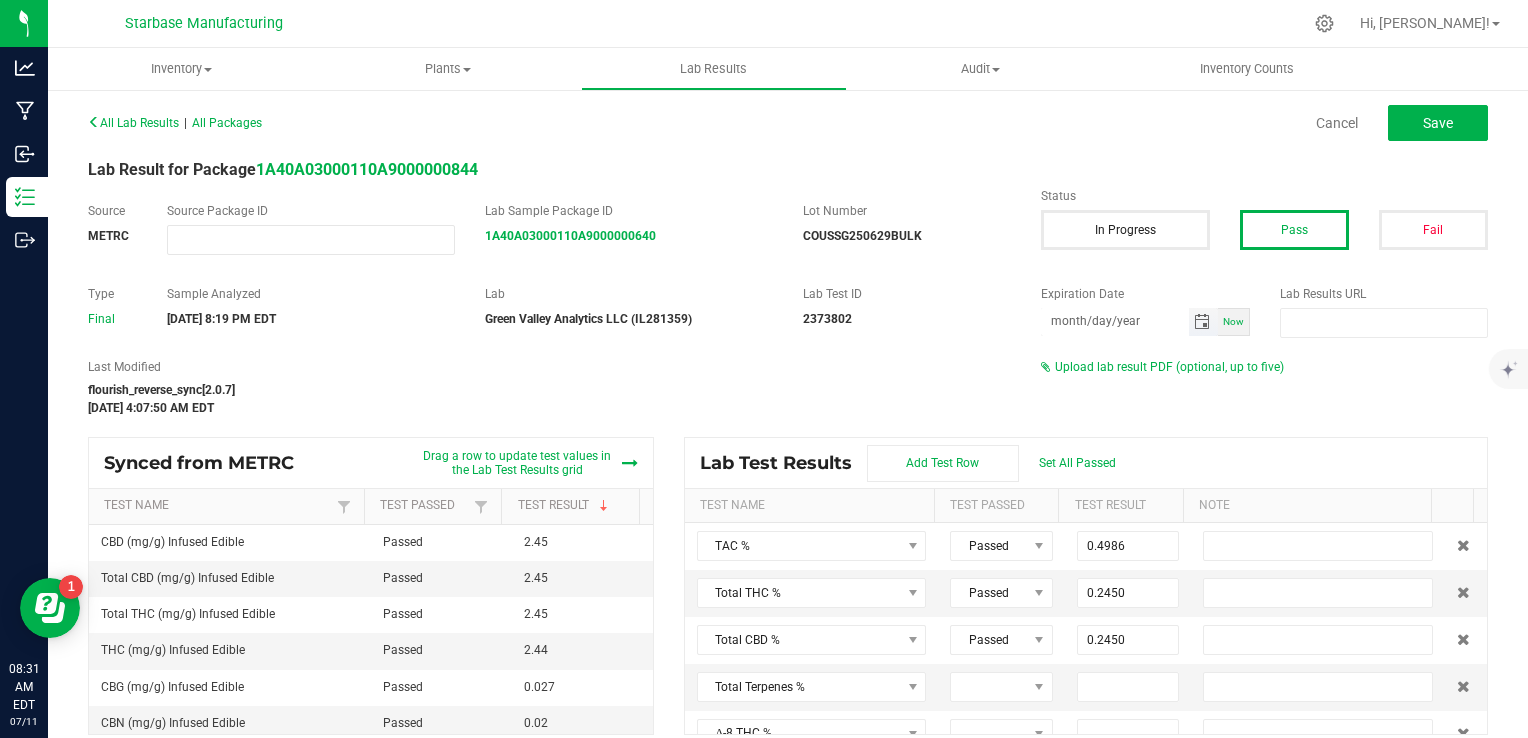 click on "month/day/year" at bounding box center (1115, 320) 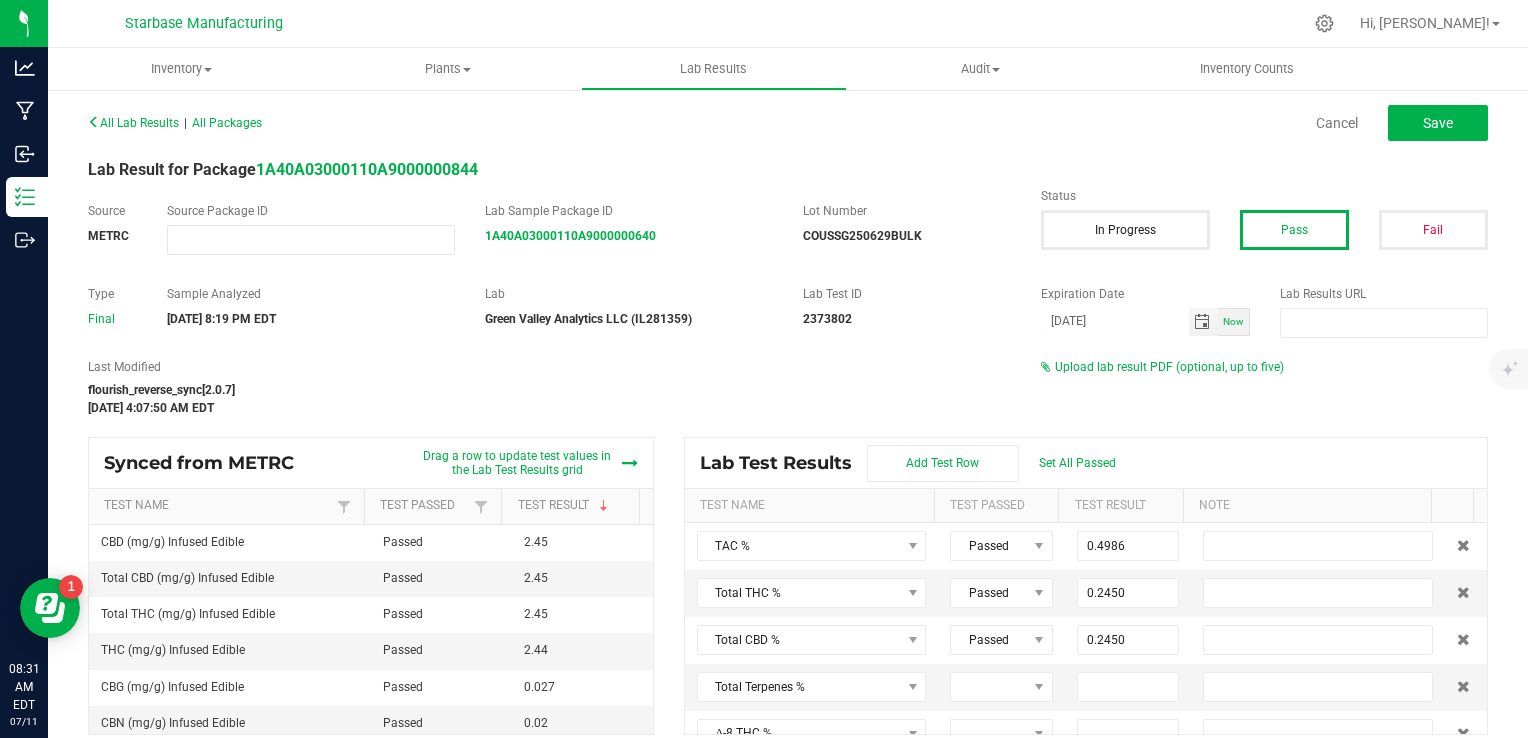 type on "07/09/2026" 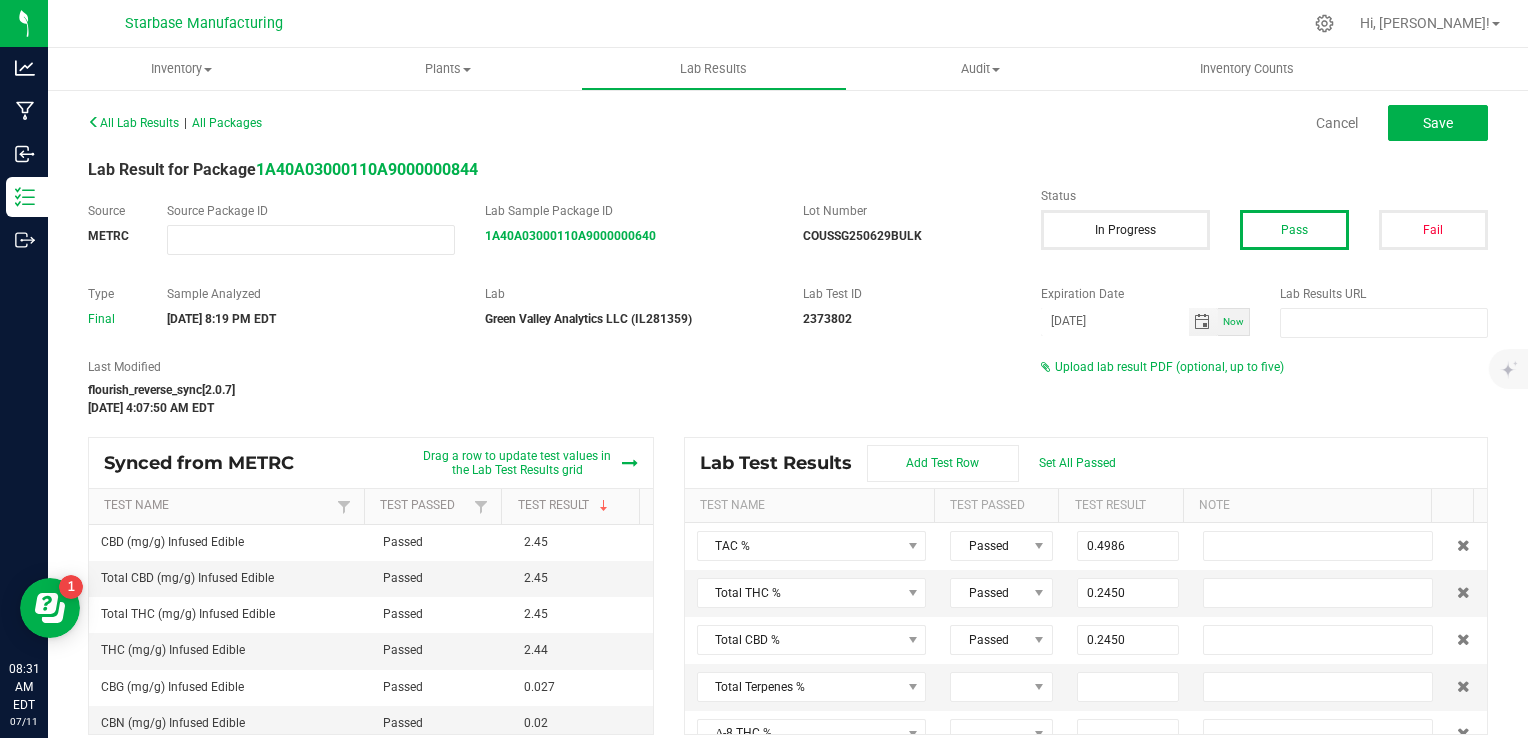 click on "Last Modified" at bounding box center [549, 367] 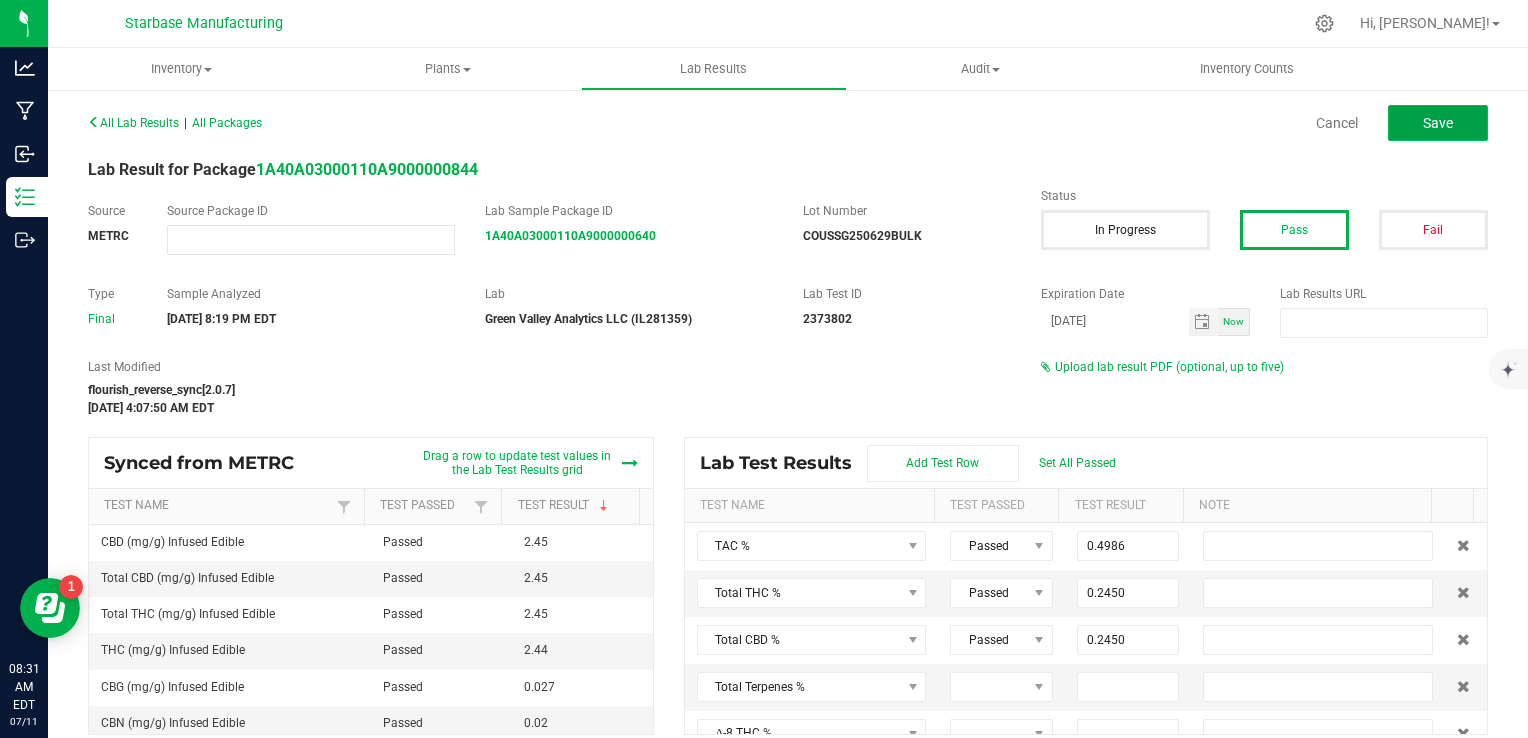 click on "Save" 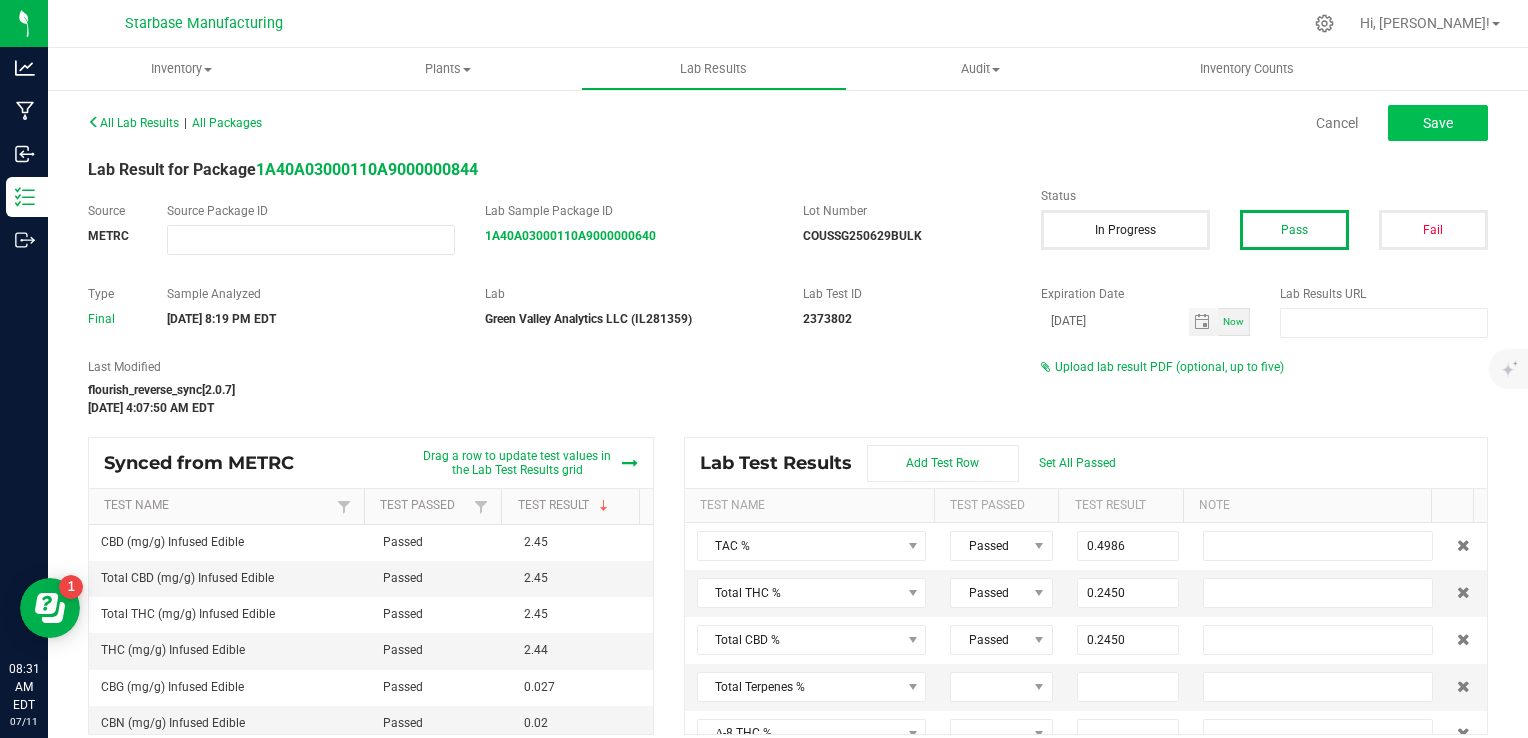 type on "0.0020" 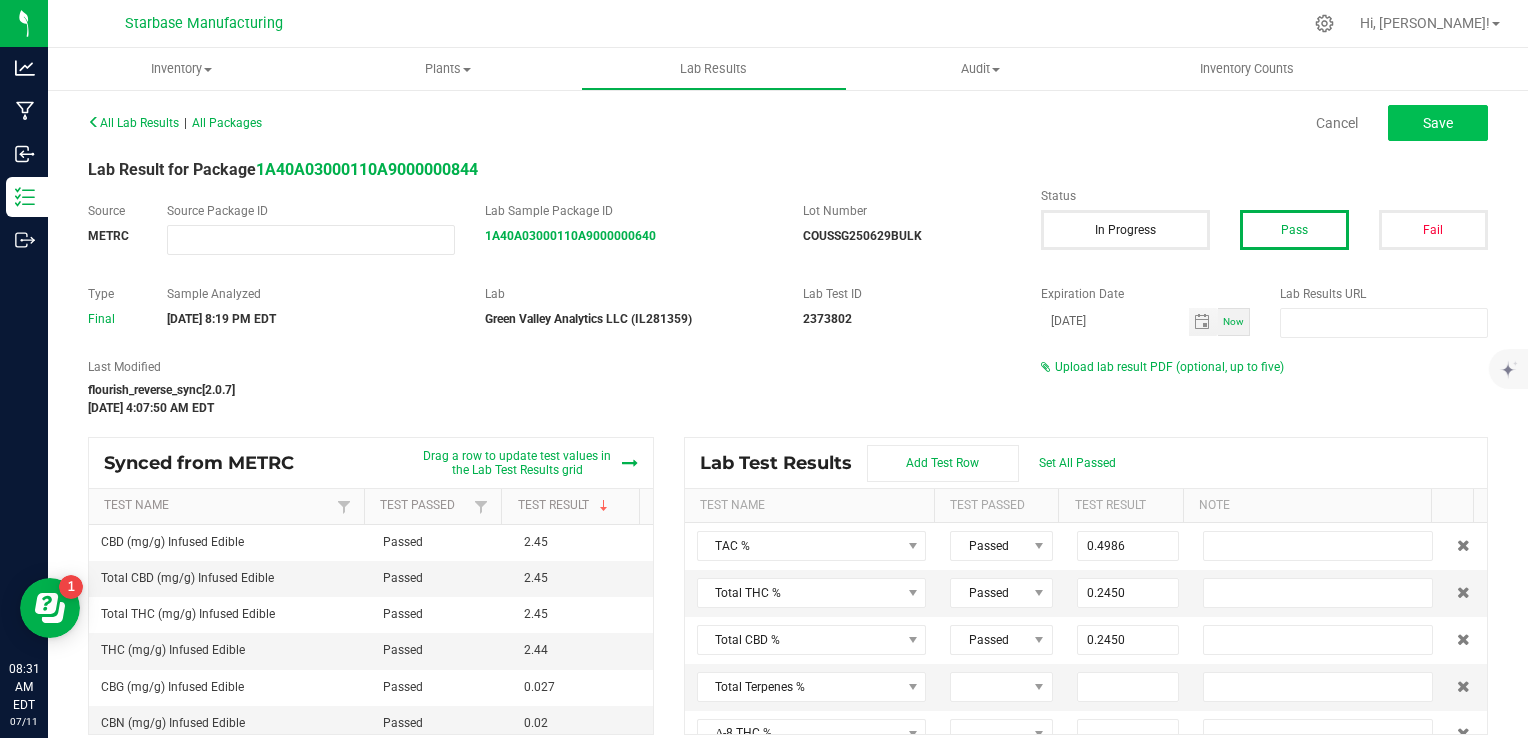 type on "0.2440" 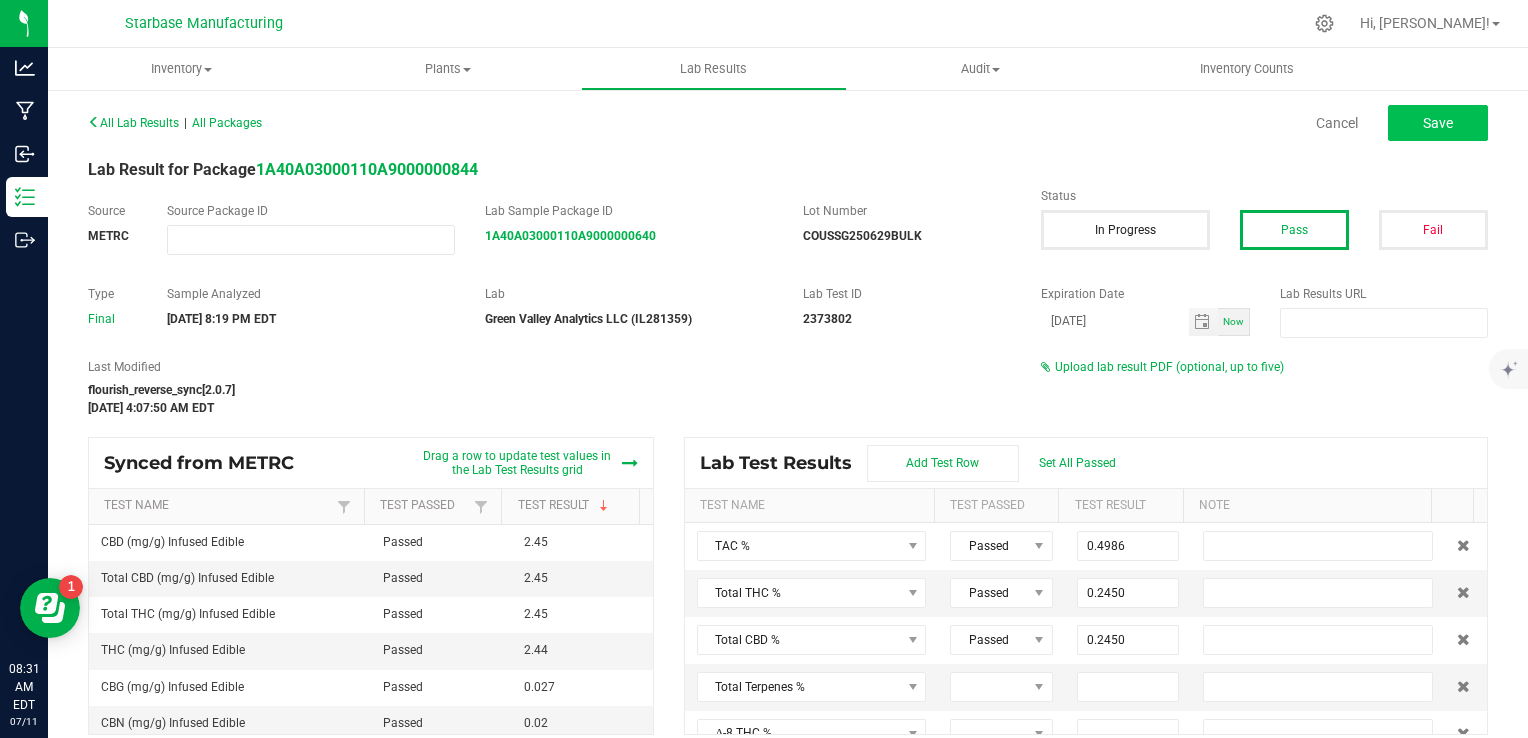 type on "0.0015" 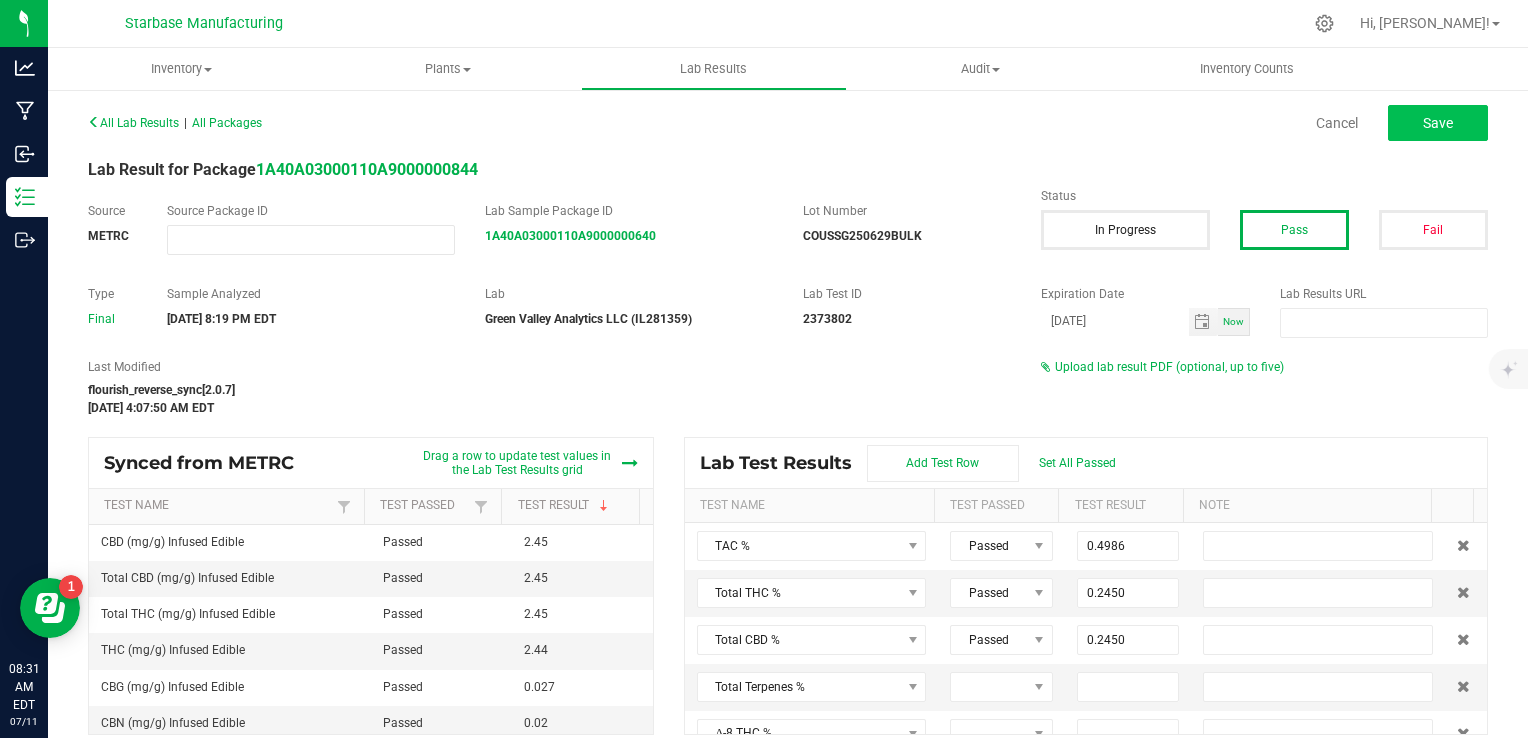 type on "0.2450" 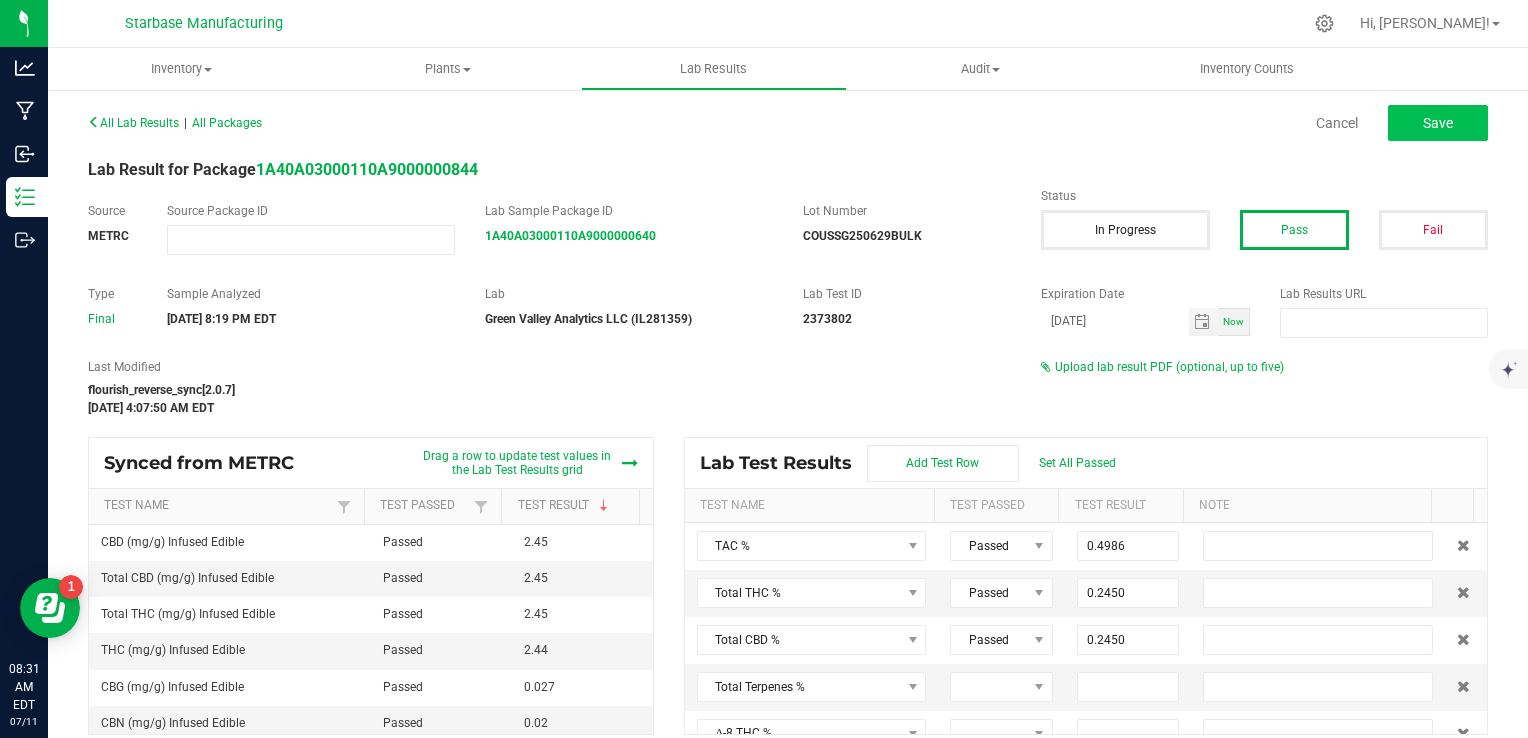 type on "0.0000" 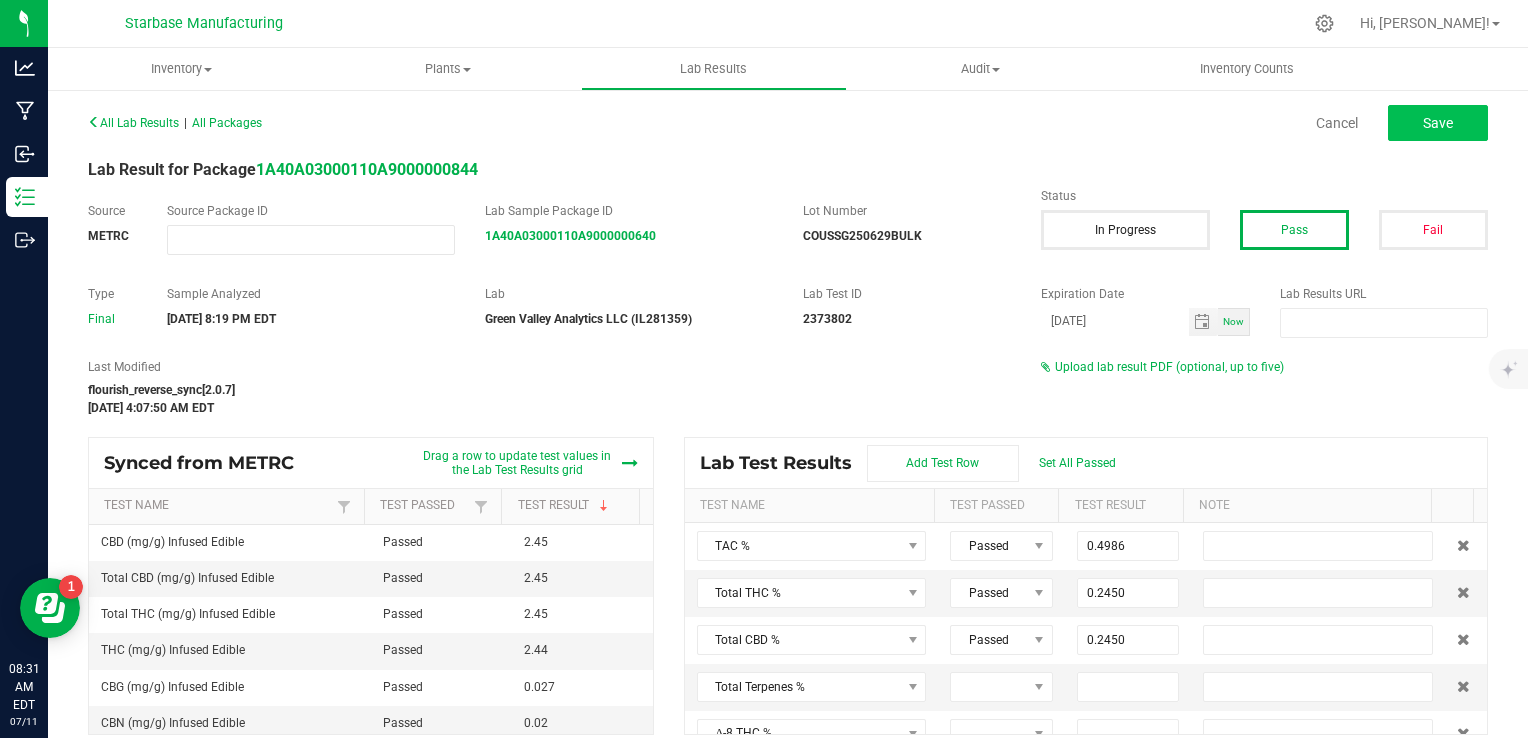 type on "0.0027" 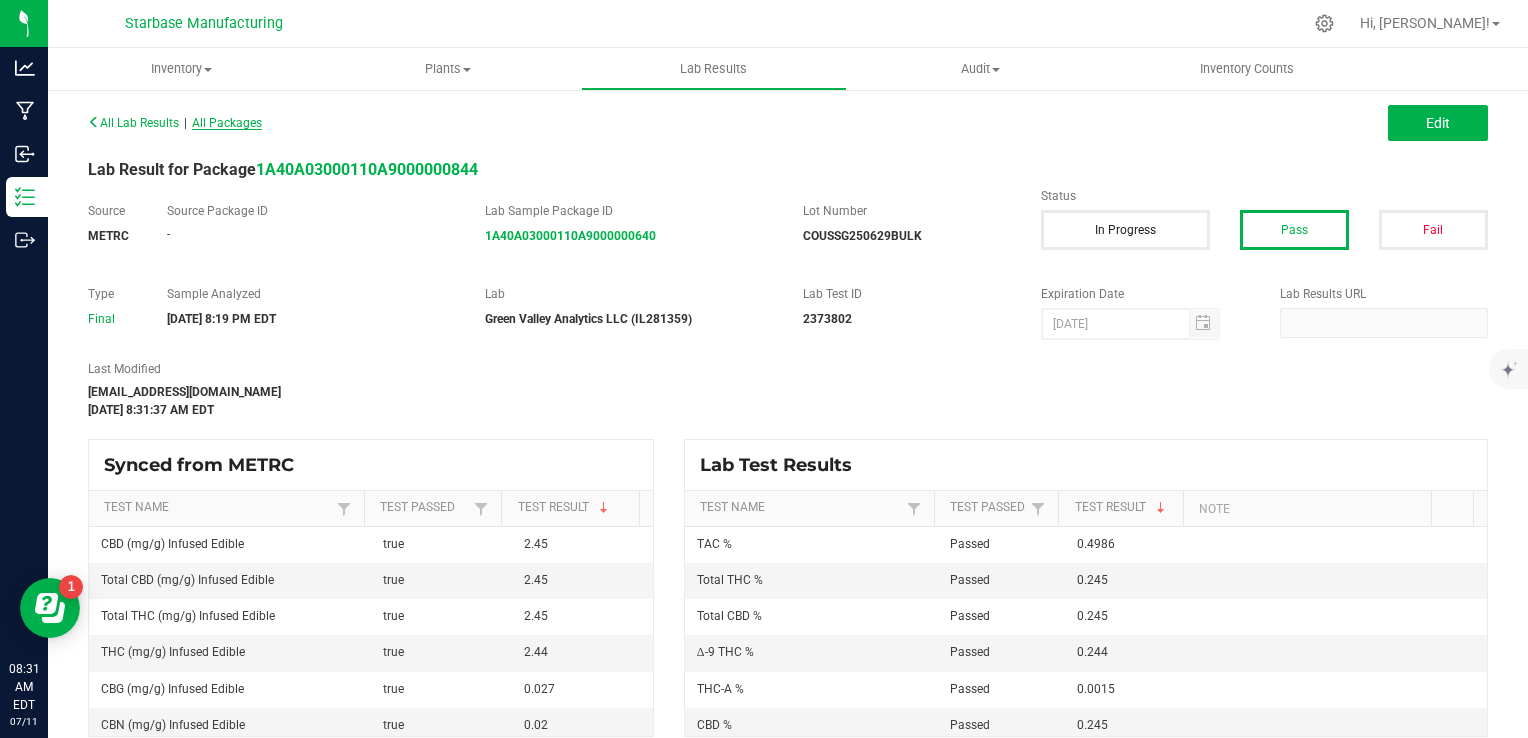 click on "All Packages" at bounding box center [227, 123] 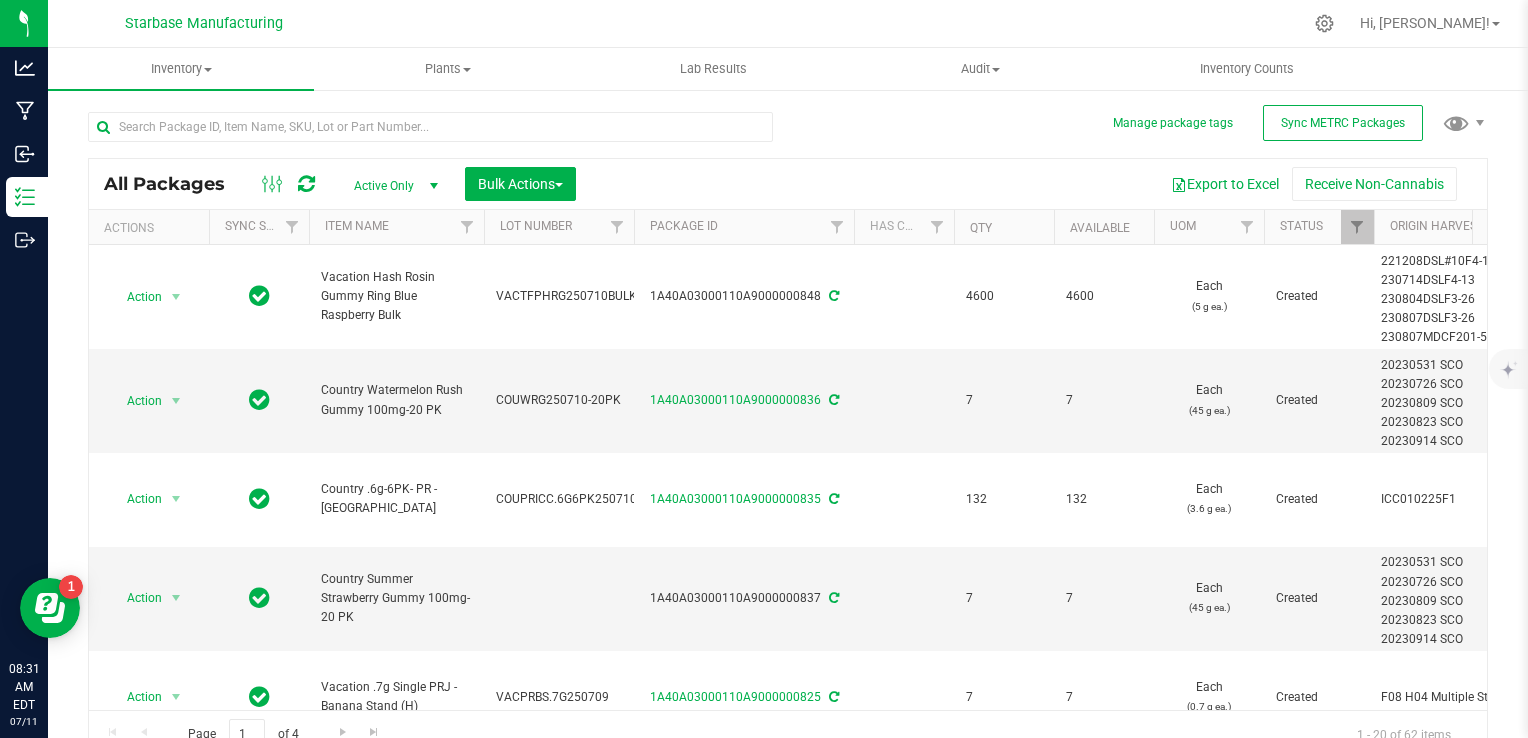 click on "Active Only" at bounding box center [392, 186] 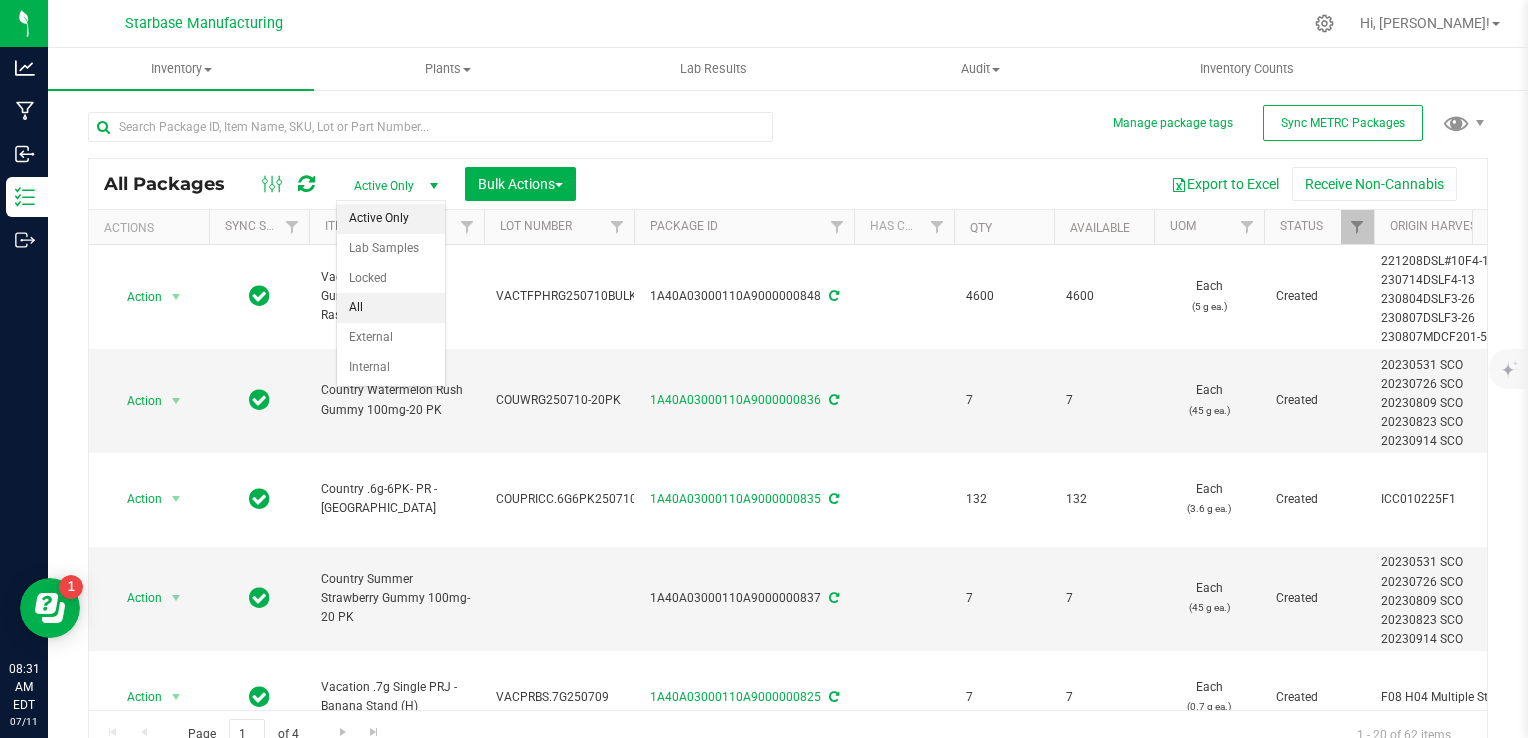 click on "All" at bounding box center [391, 308] 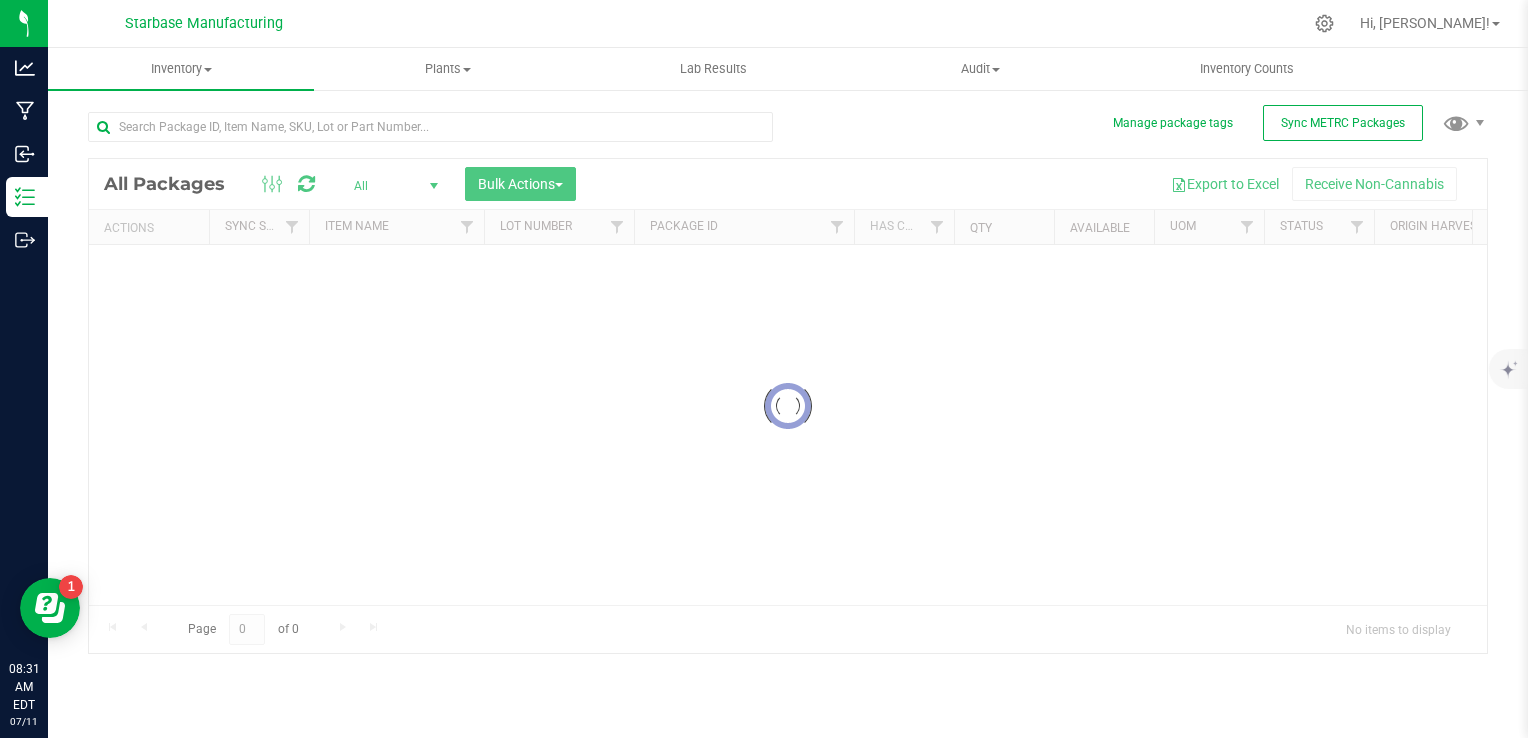 click at bounding box center (430, 127) 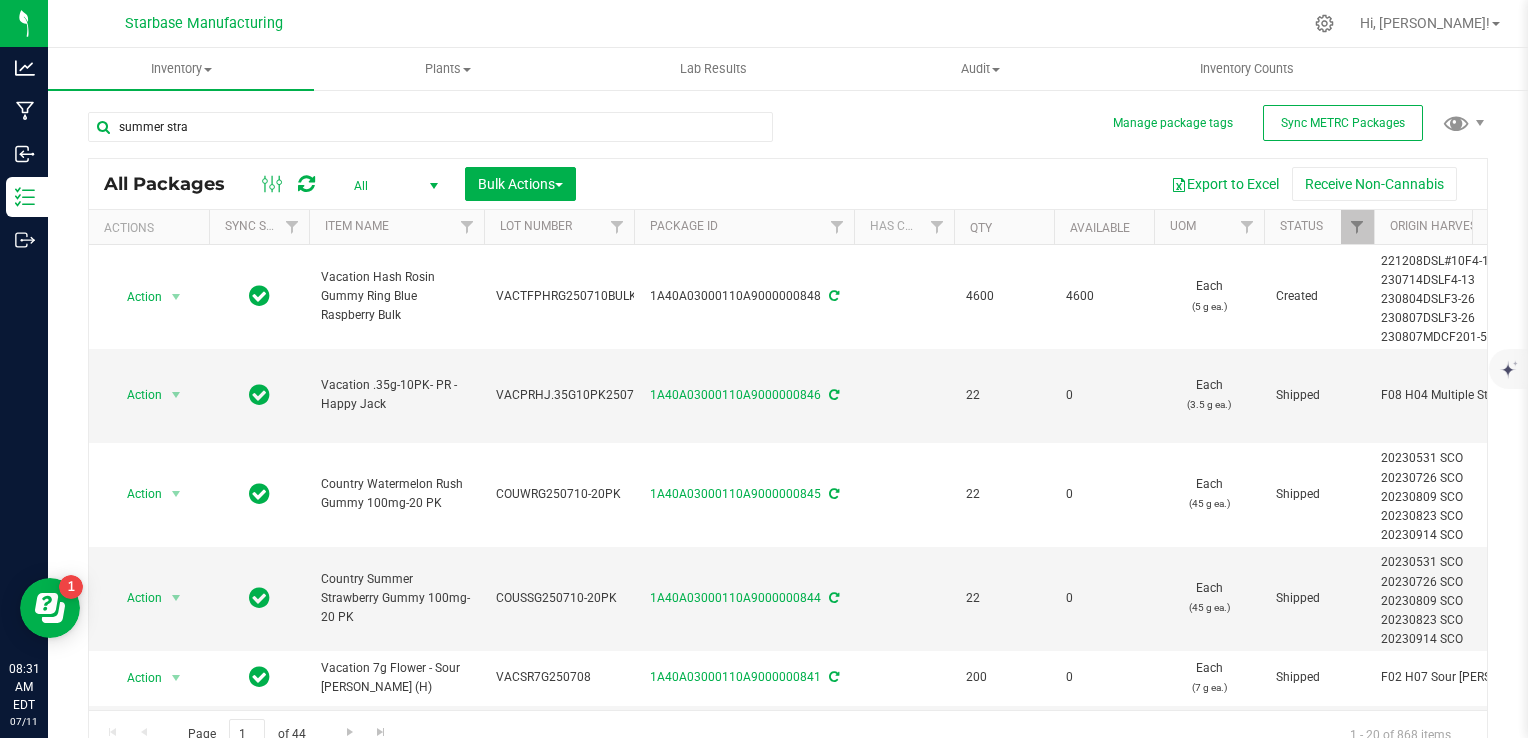 type on "summer straw" 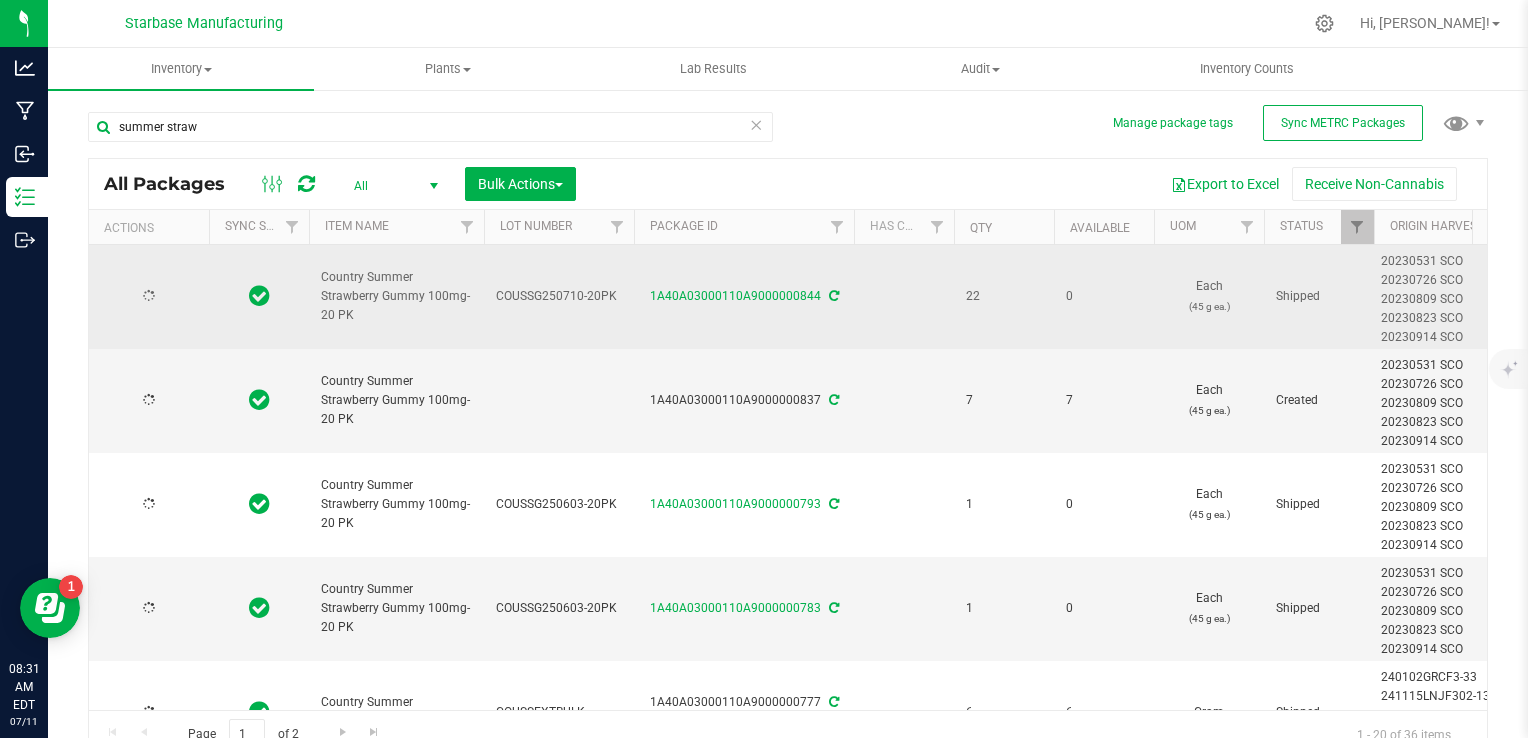 type on "2026-07-09" 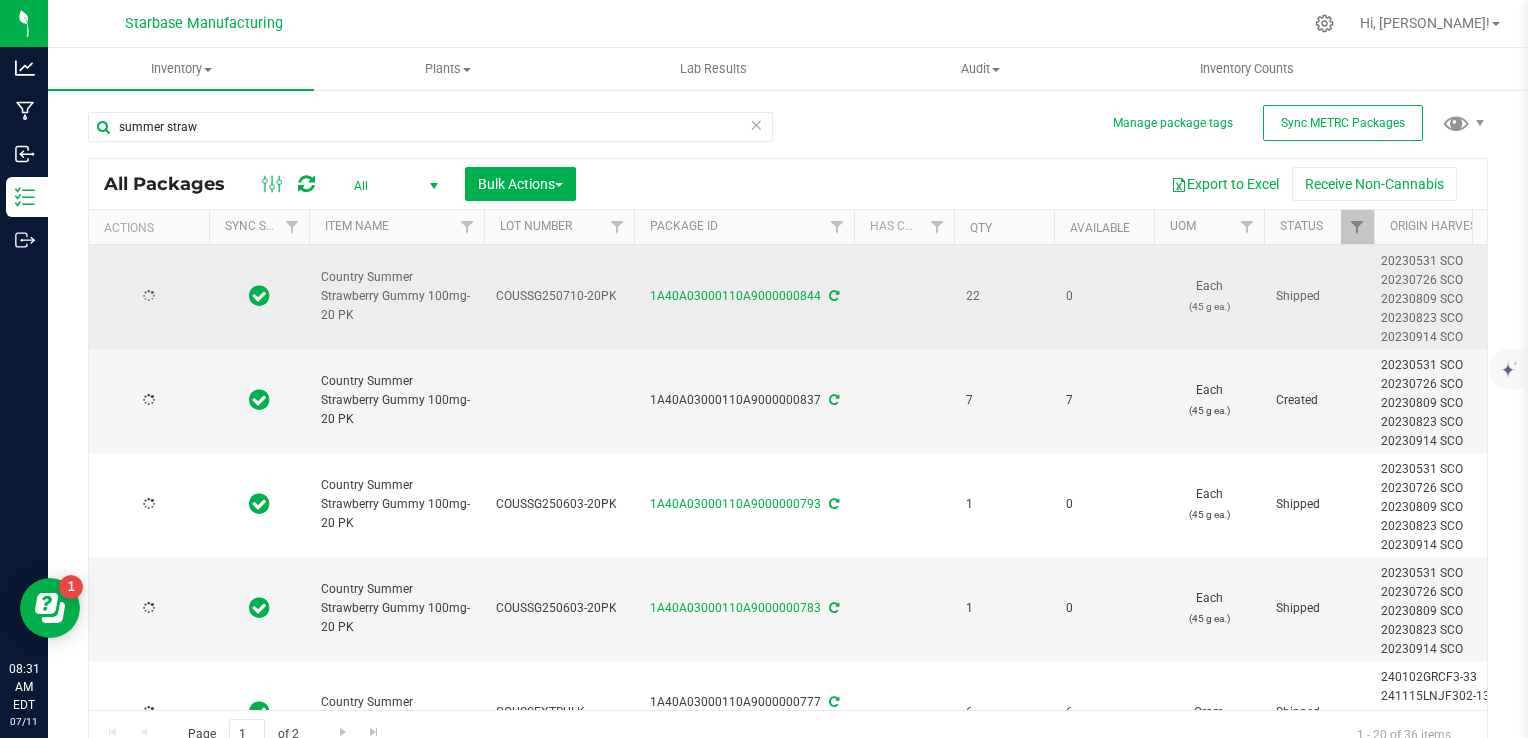 type on "[DATE]" 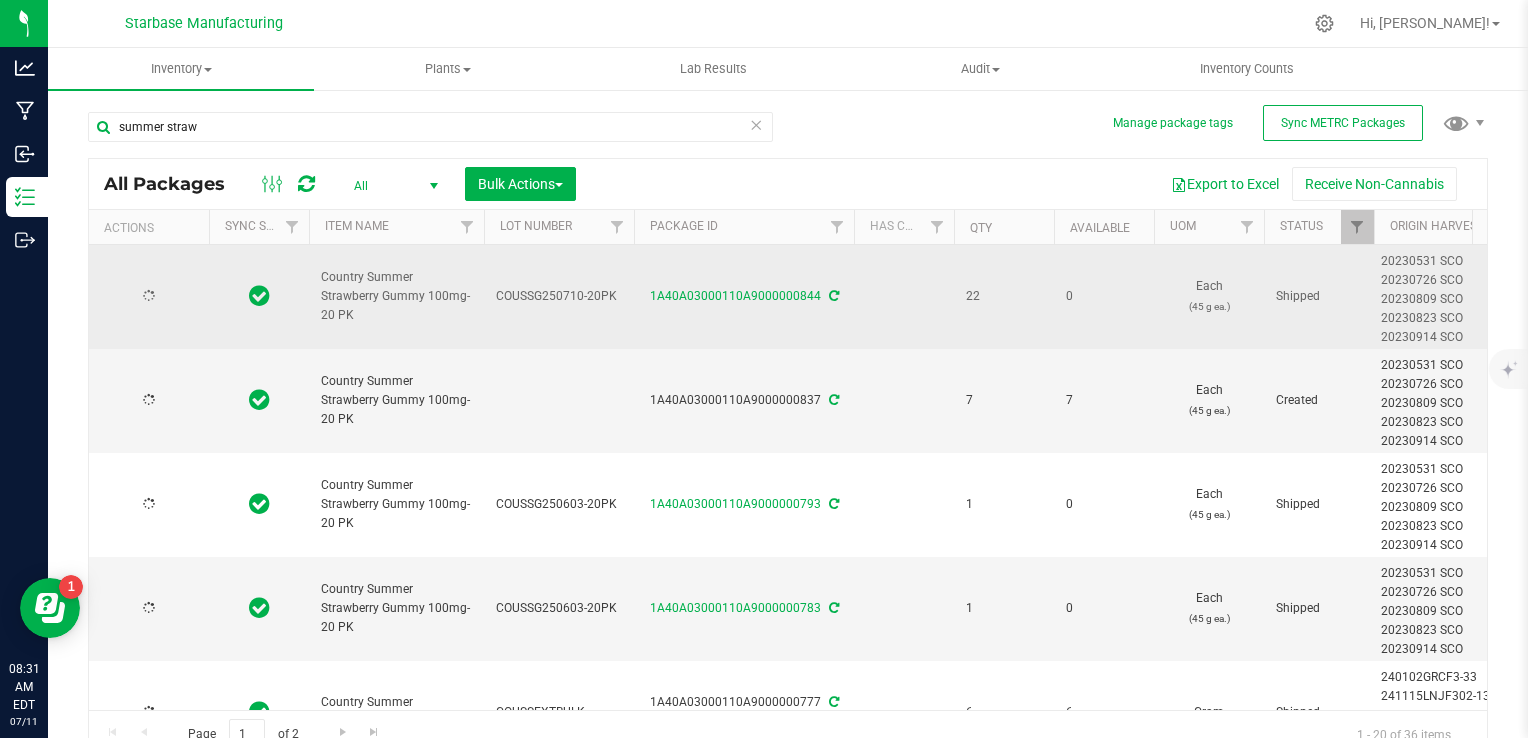 type on "2026-07-09" 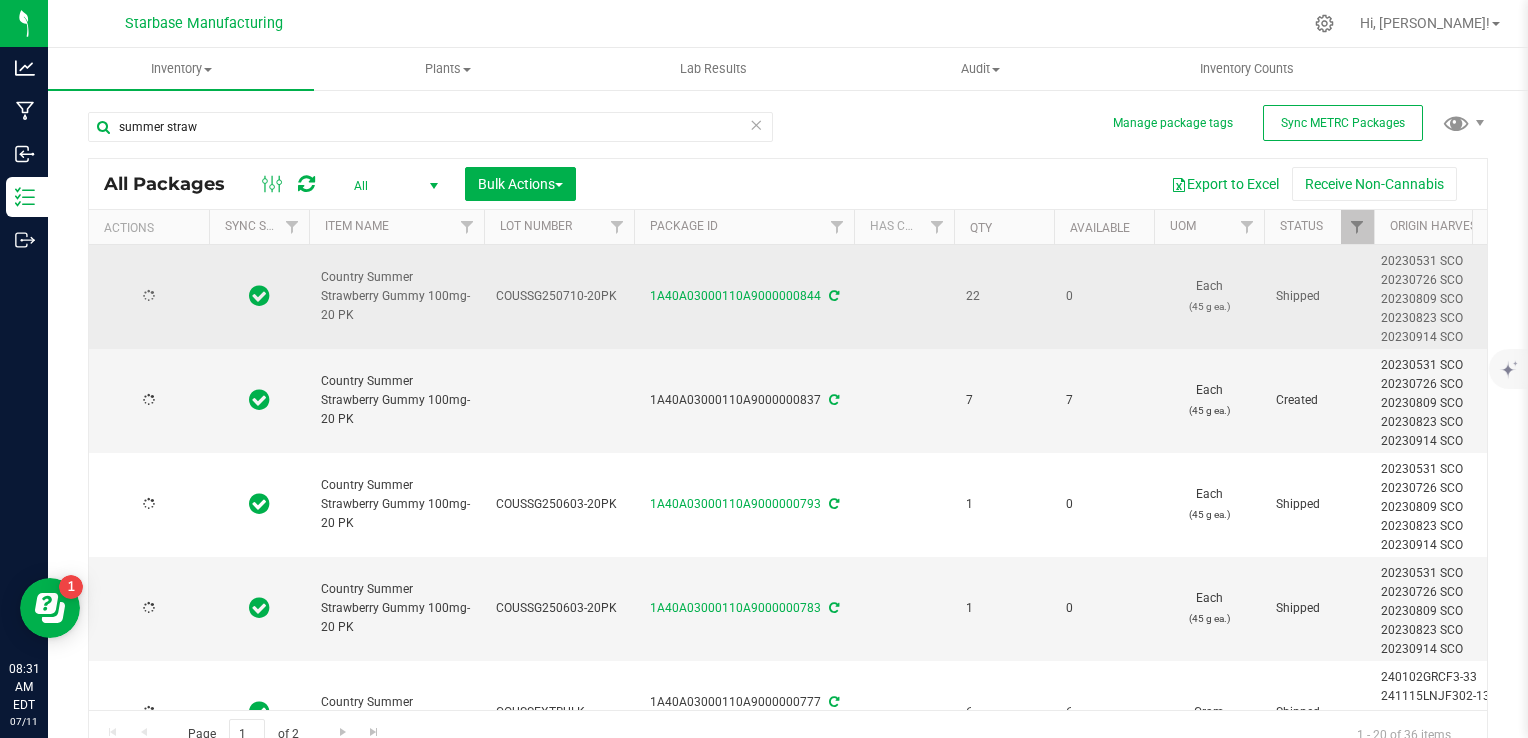 type on "2025-05-22" 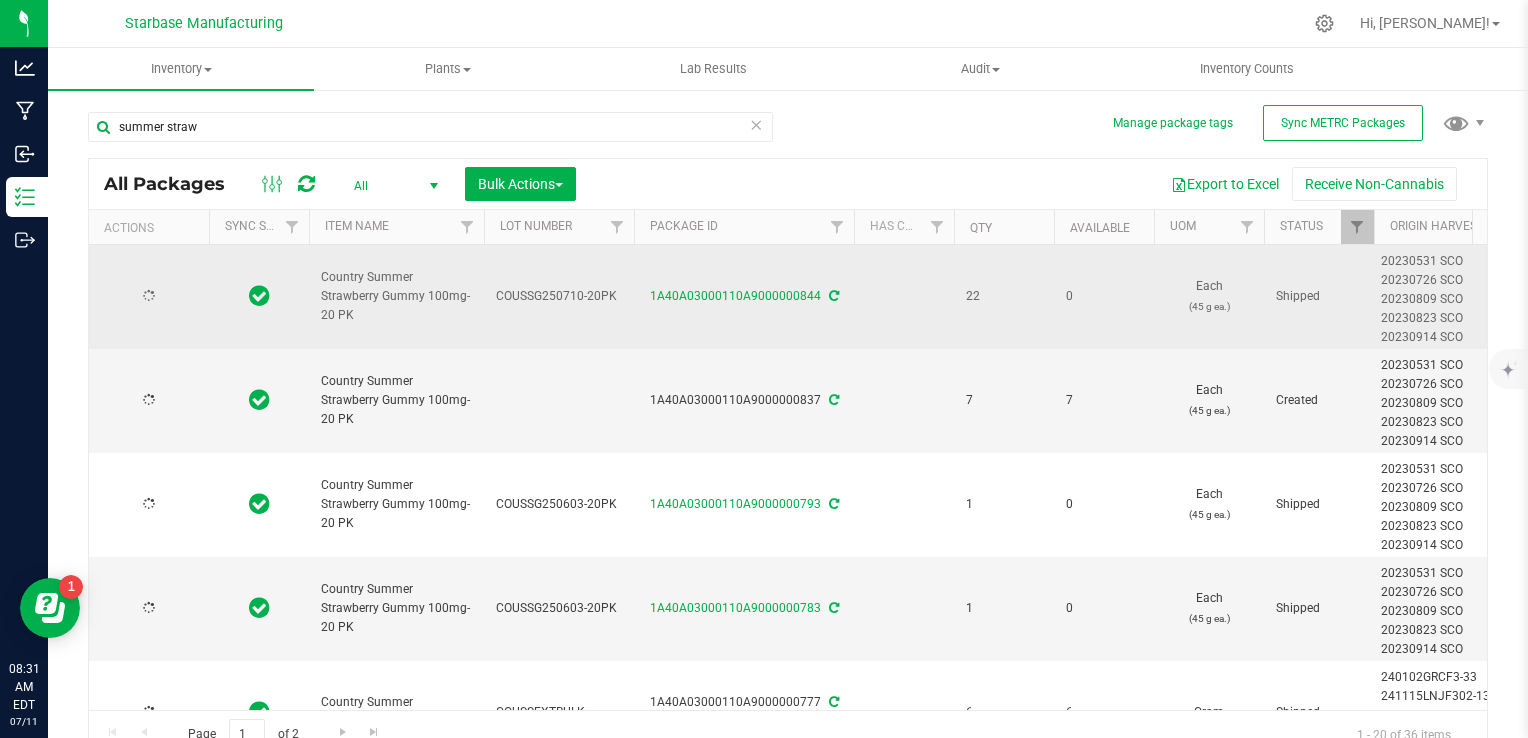 type on "2026-05-22" 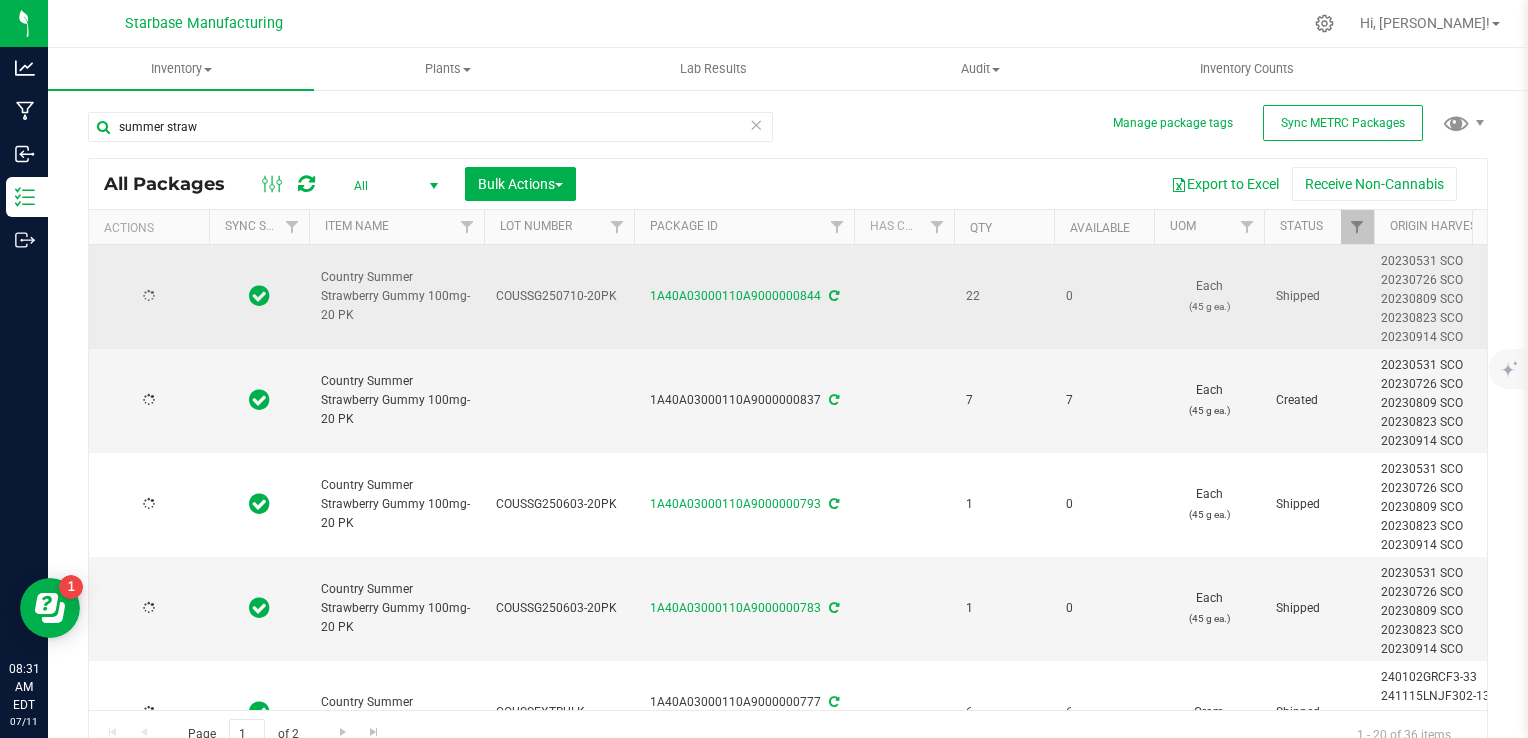 type on "2025-05-22" 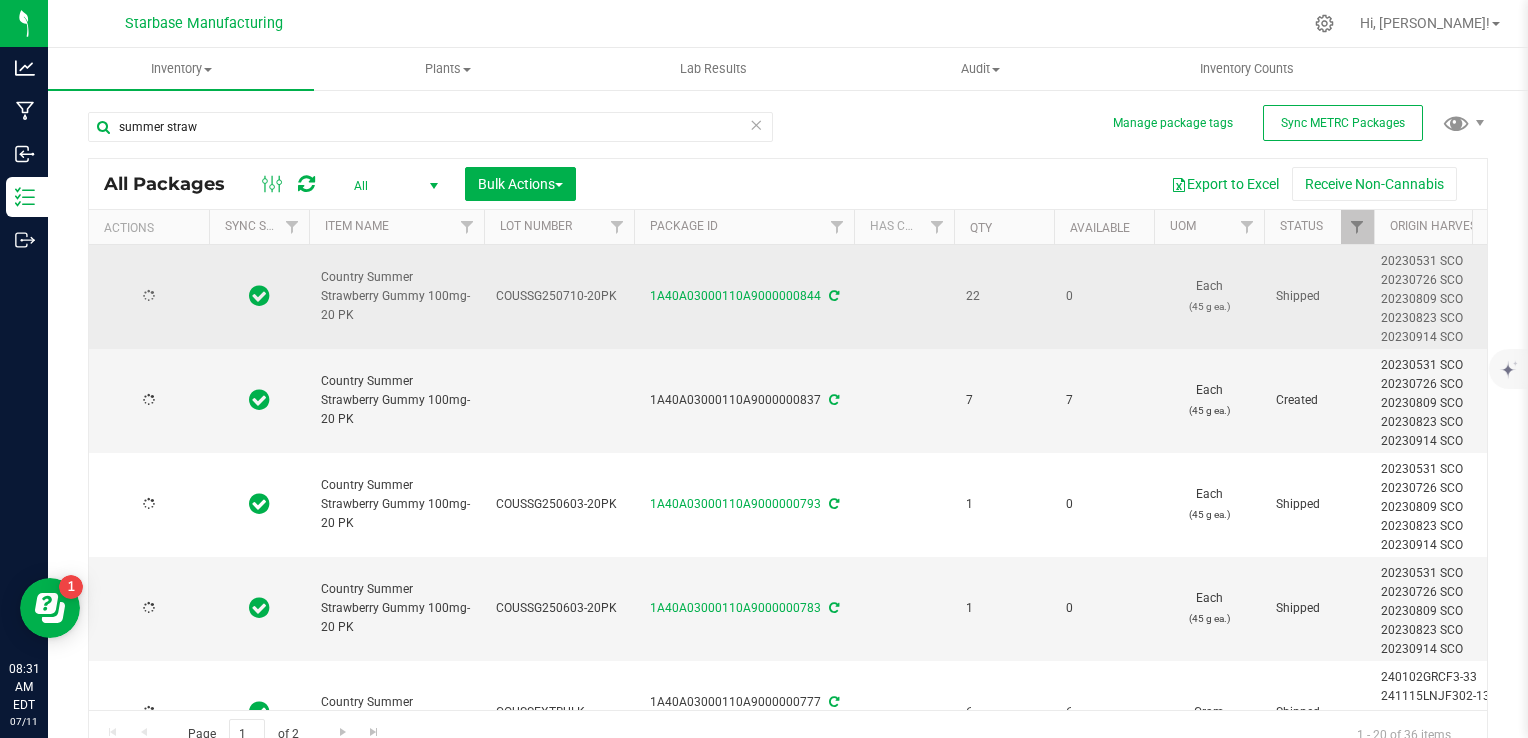 type on "2026-05-22" 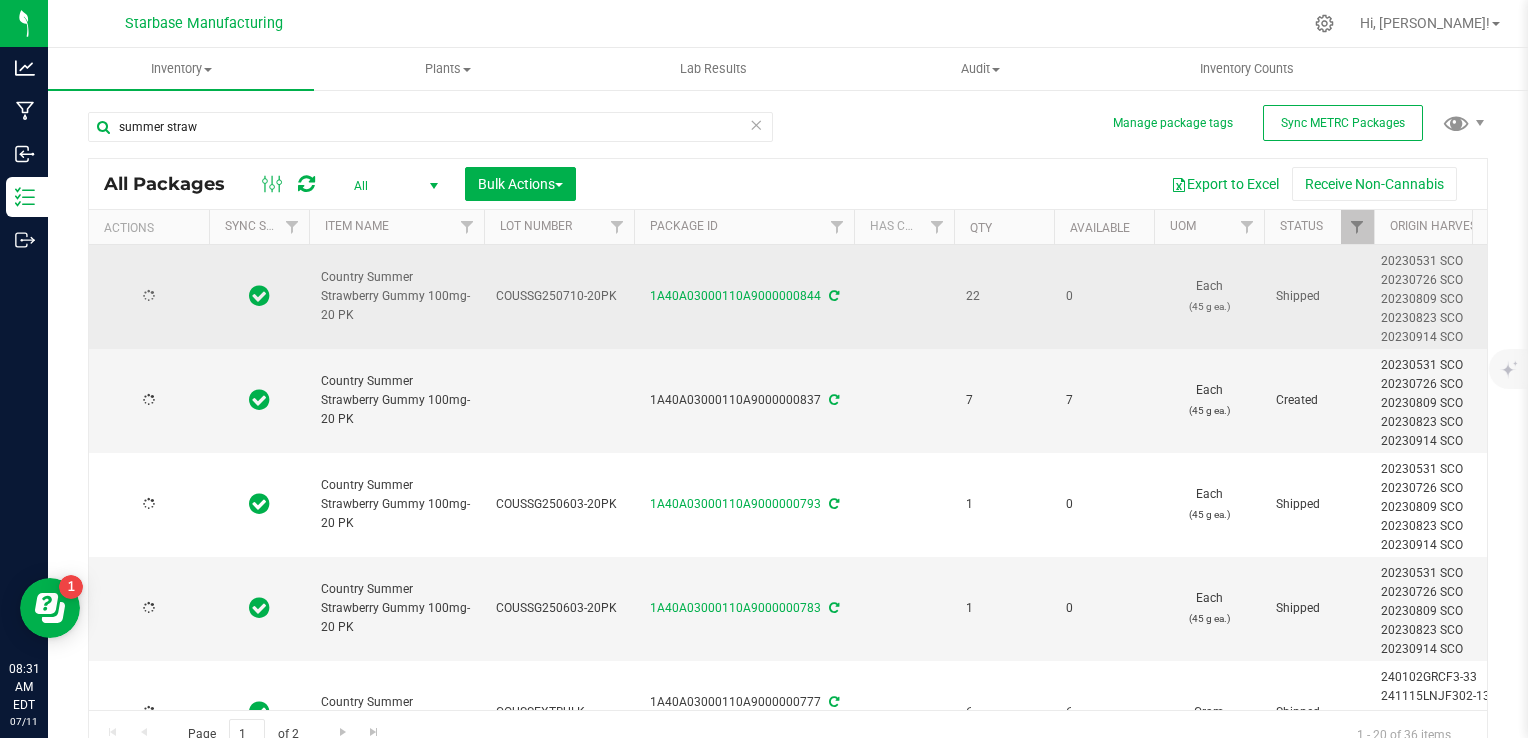 type on "[DATE]" 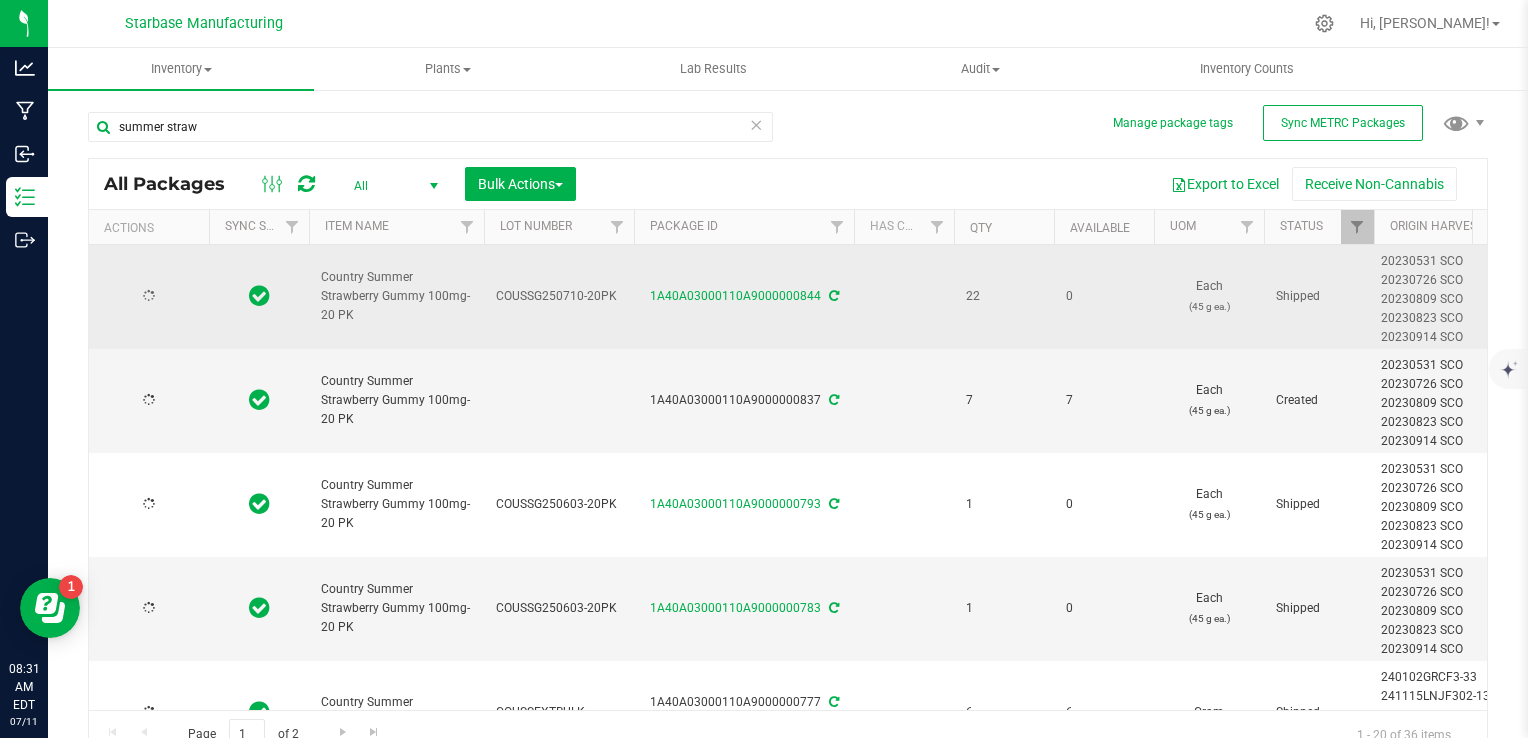 type on "2025-05-22" 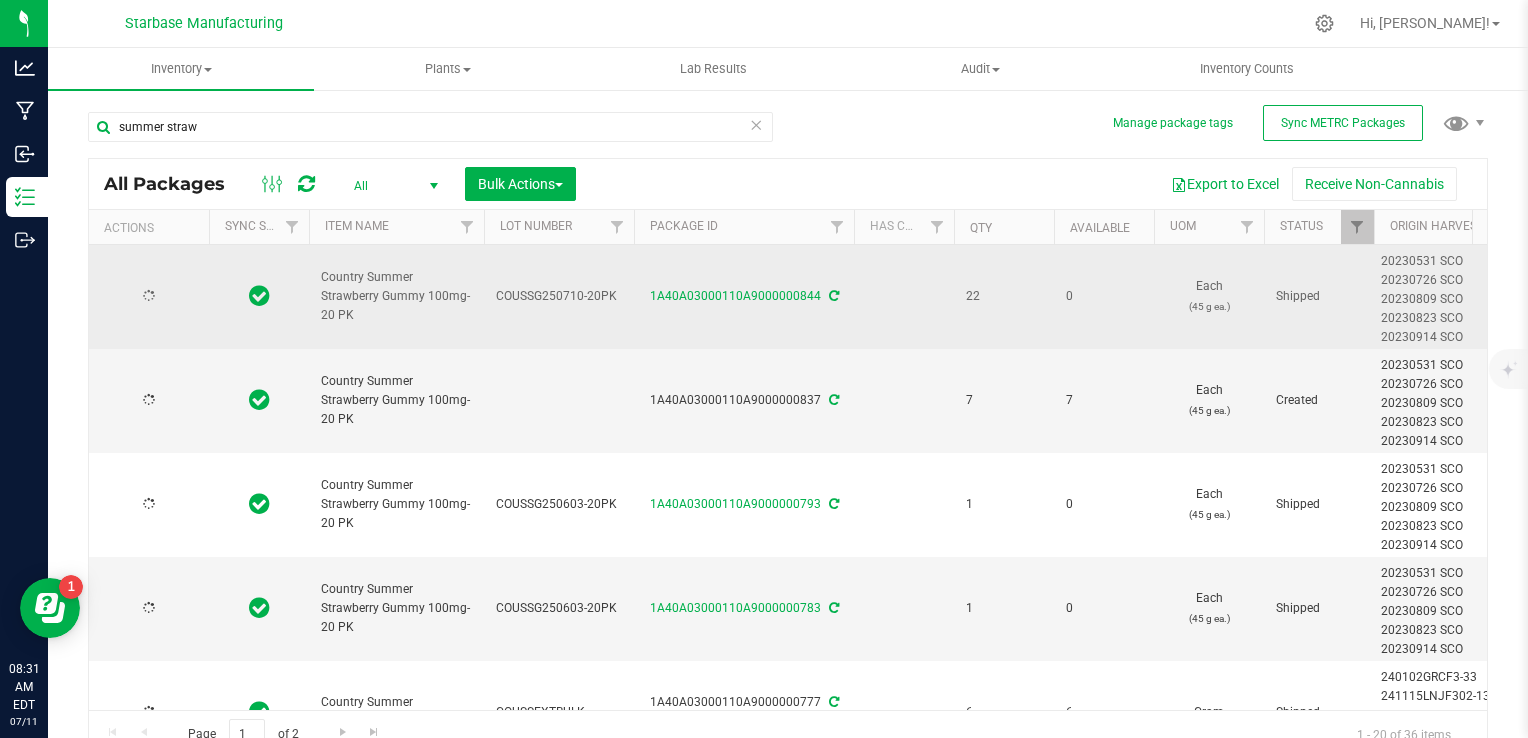 type on "2026-05-22" 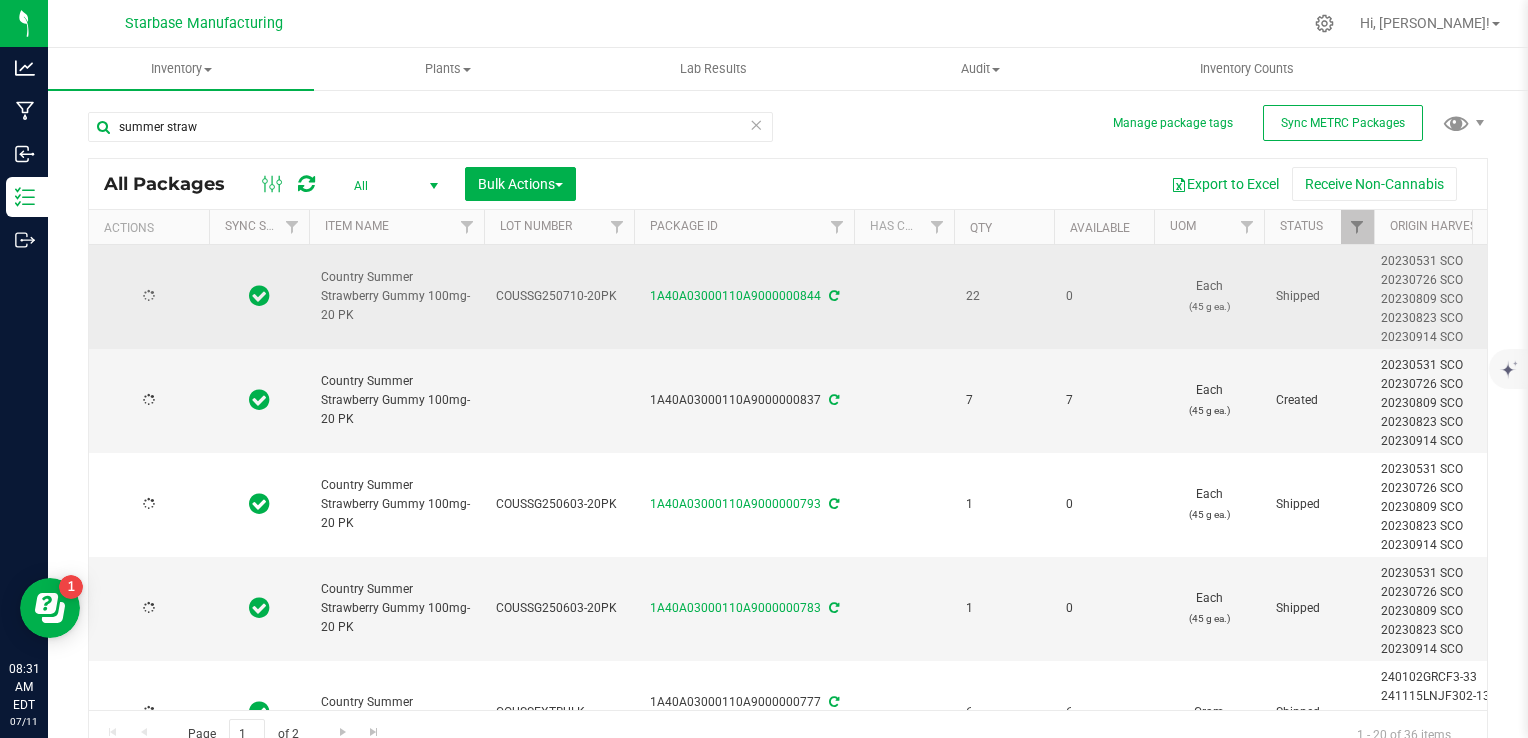 type on "2025-05-22" 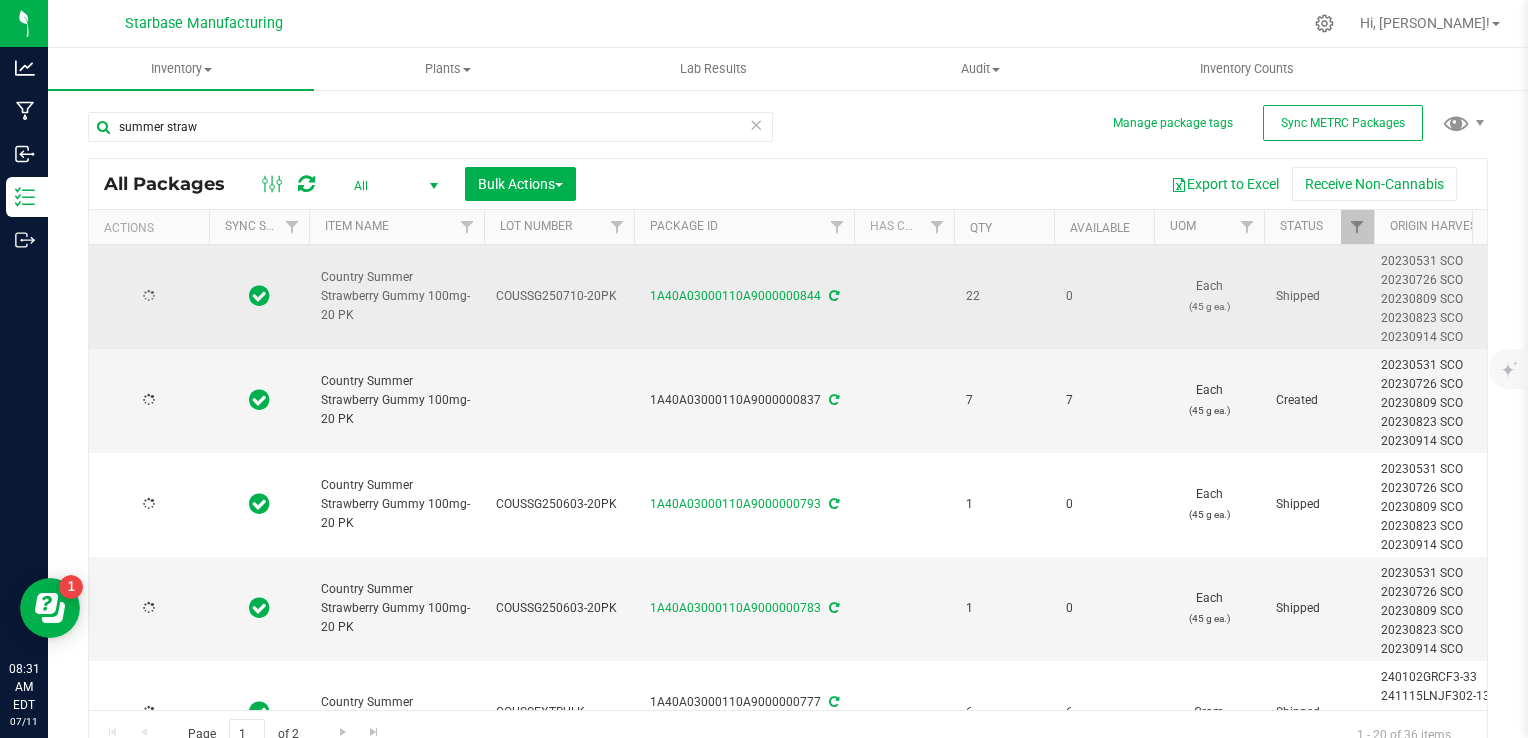 type on "2026-05-22" 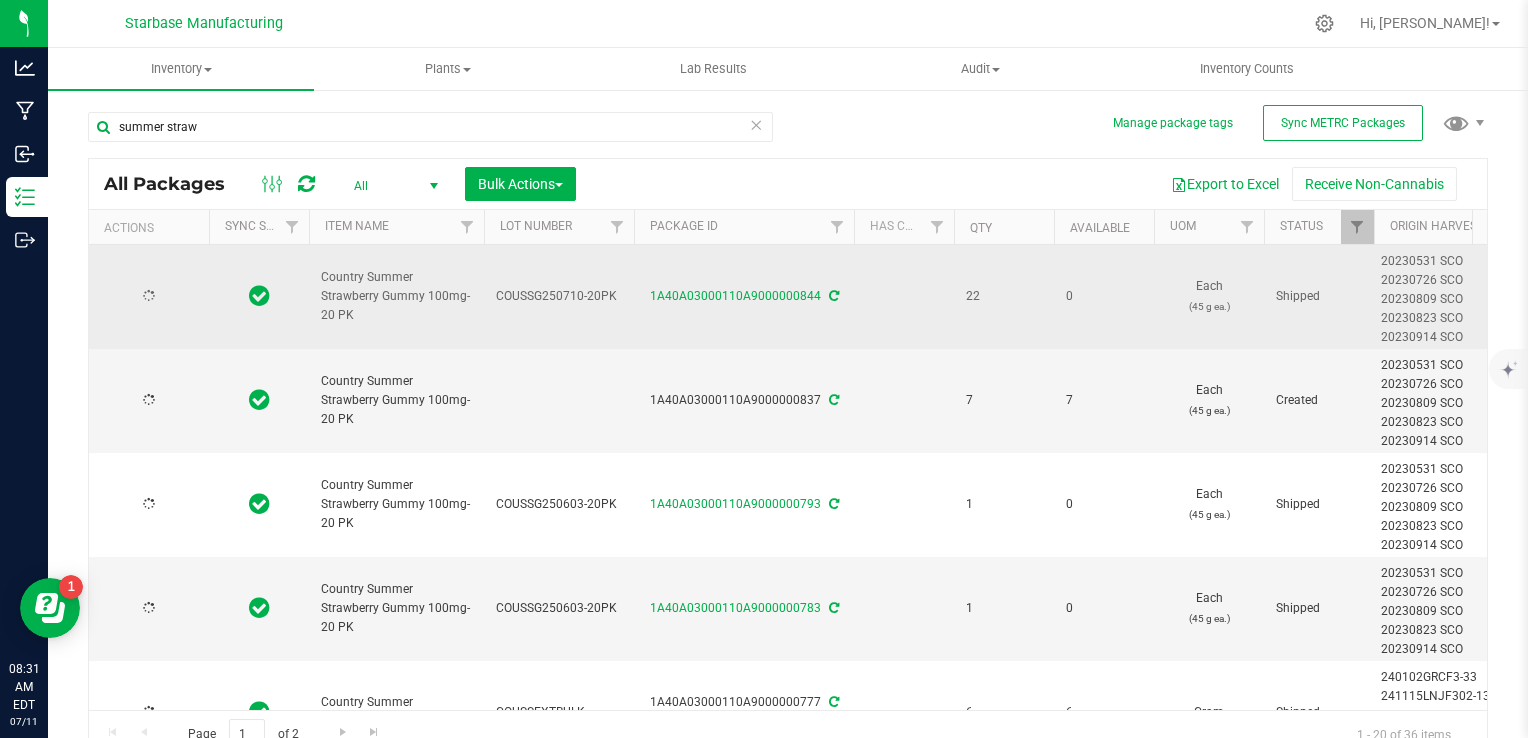 type on "2025-05-22" 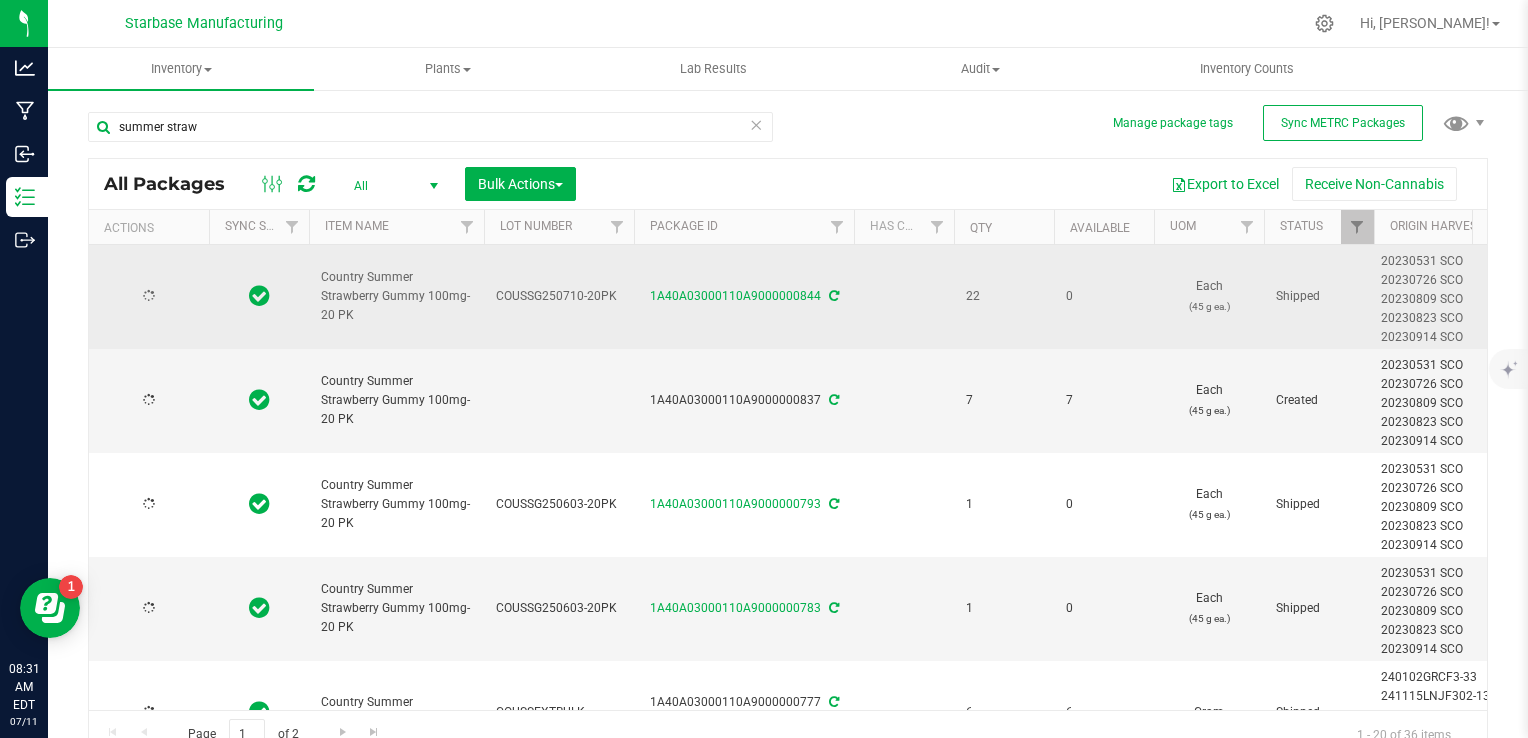 type on "2026-05-22" 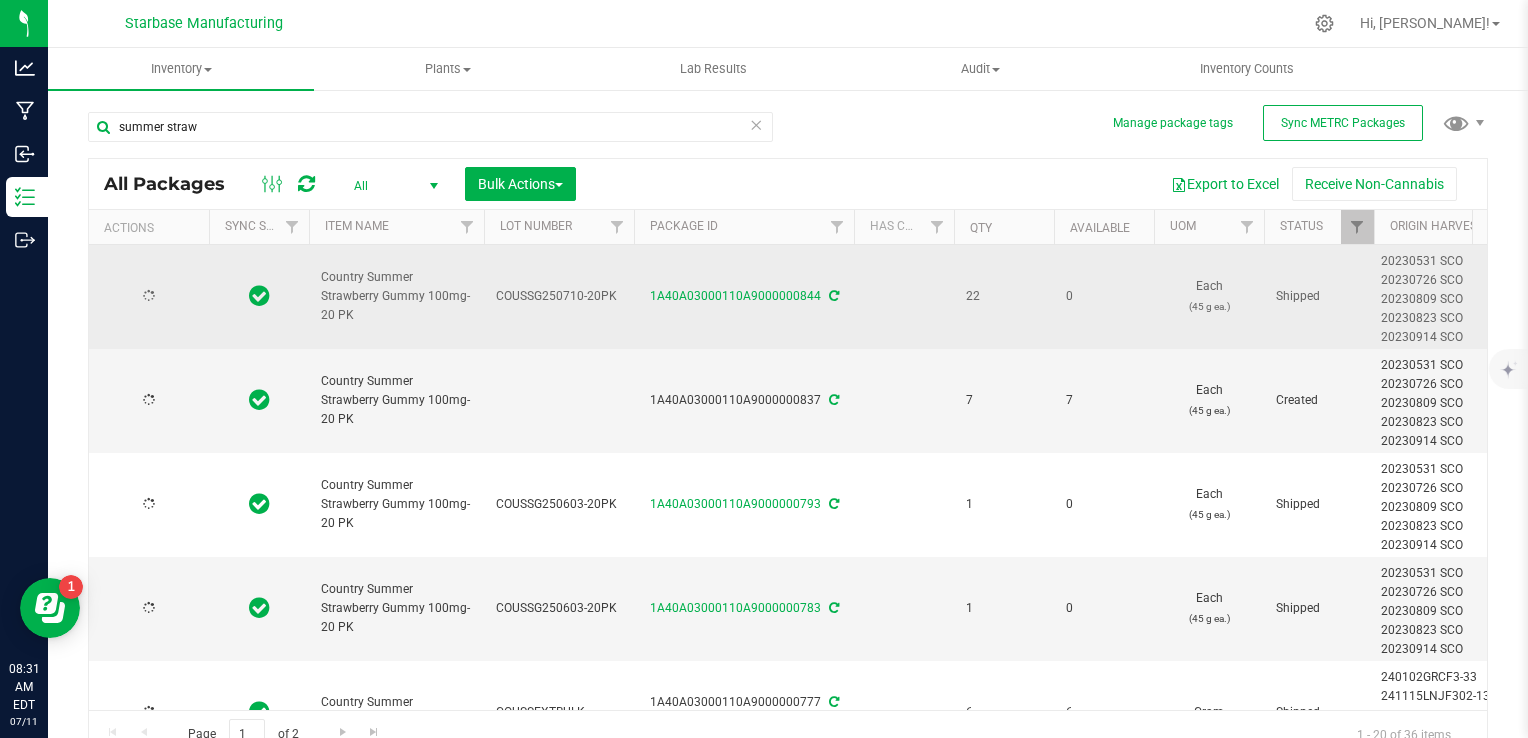 type on "2025-05-22" 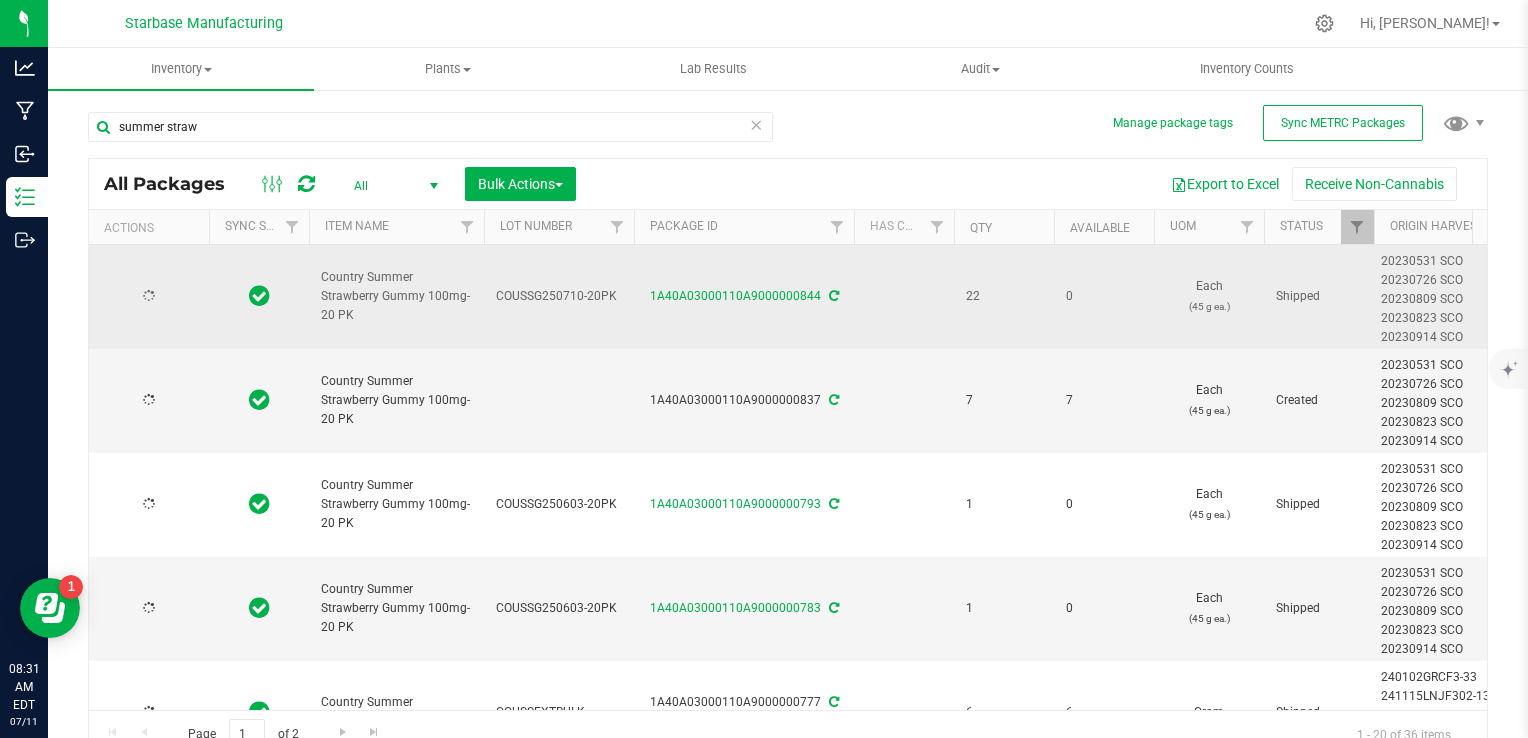 type on "2026-05-22" 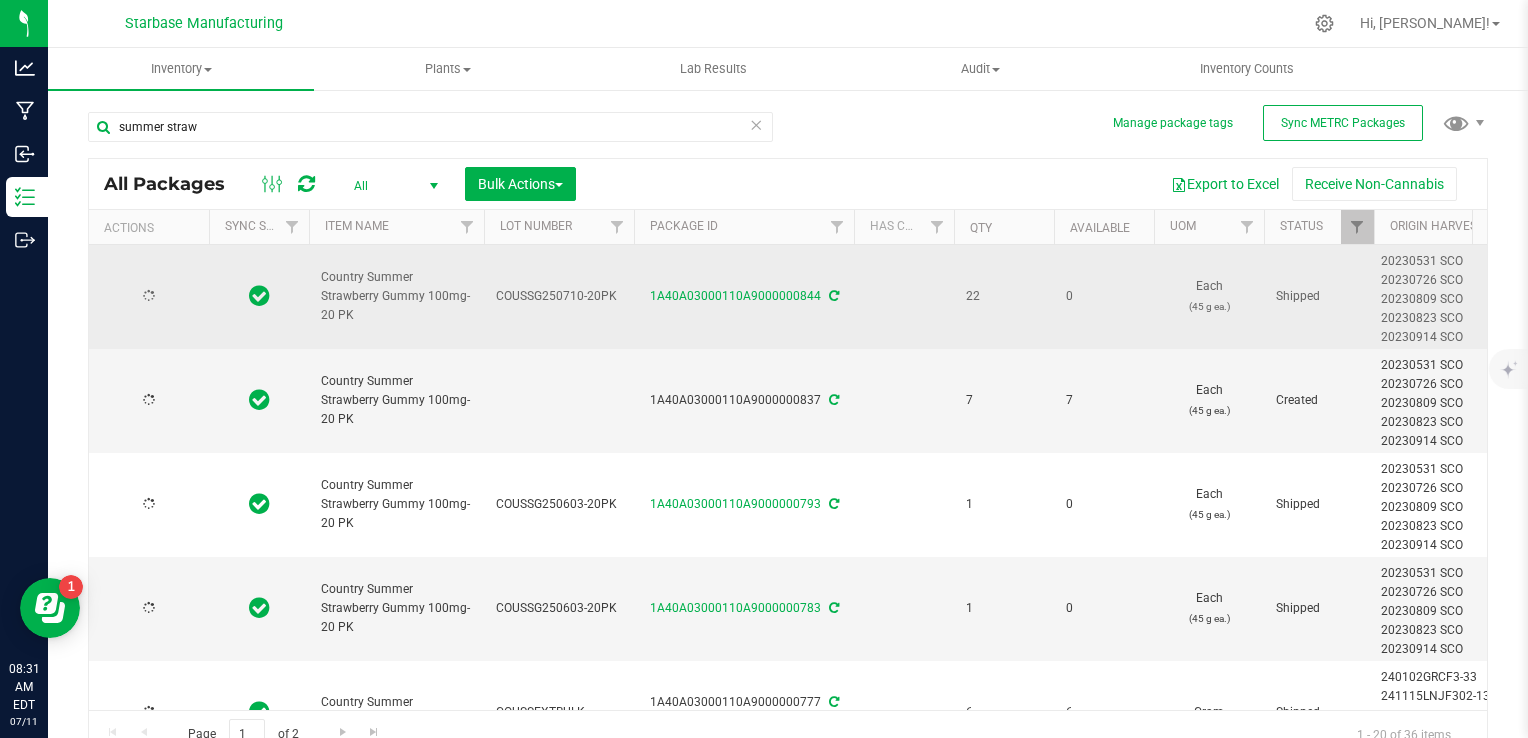 type on "2025-05-22" 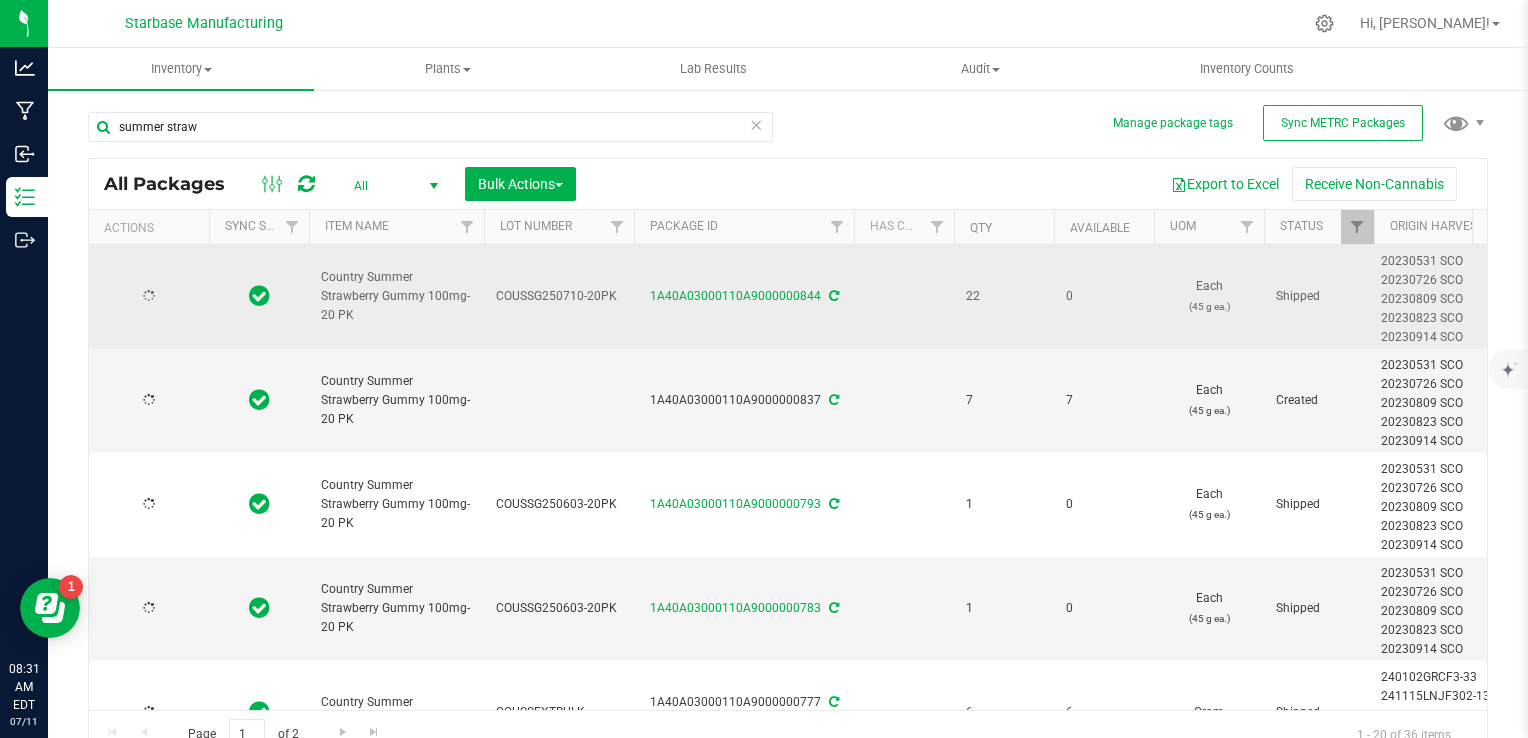 type on "2026-05-22" 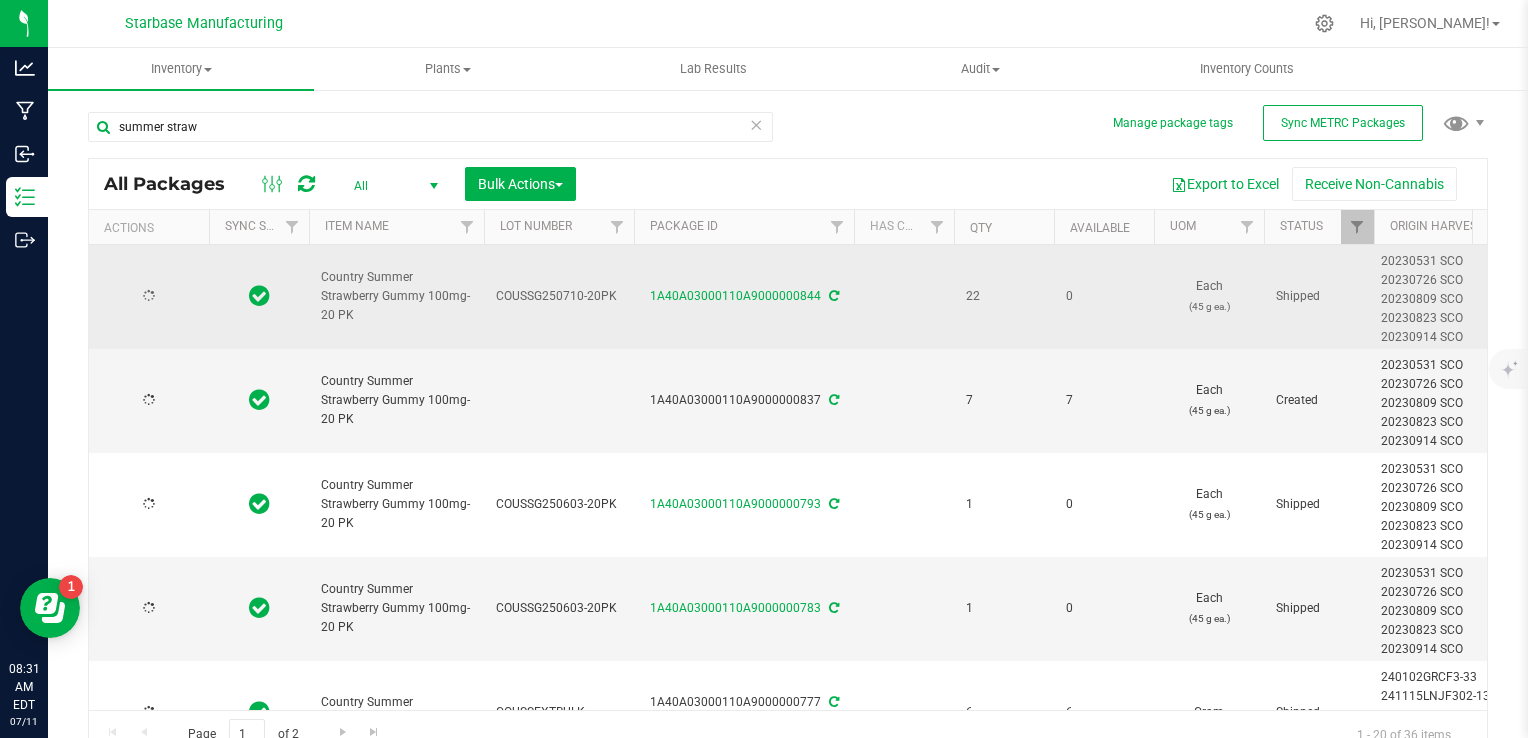 type on "2025-05-22" 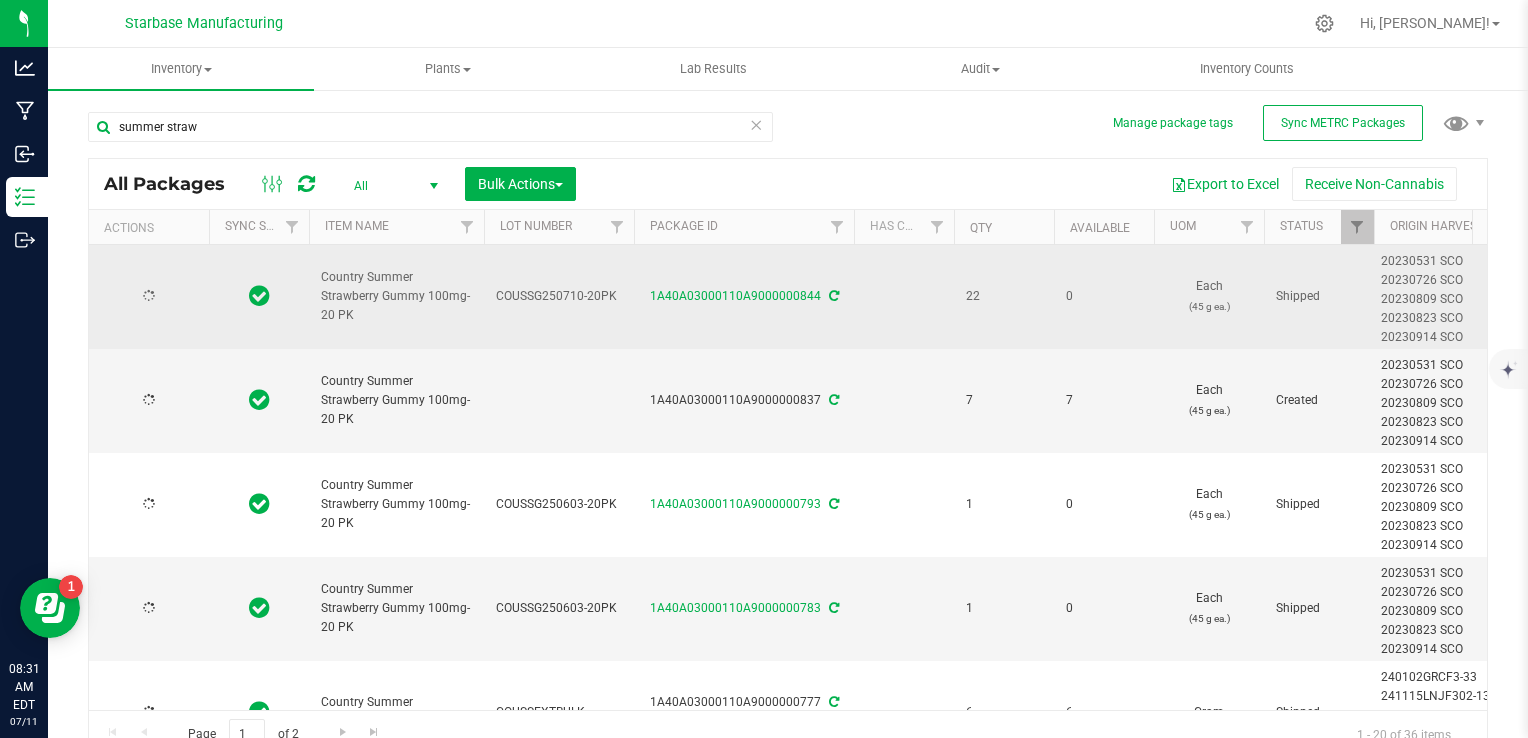 type on "2026-05-22" 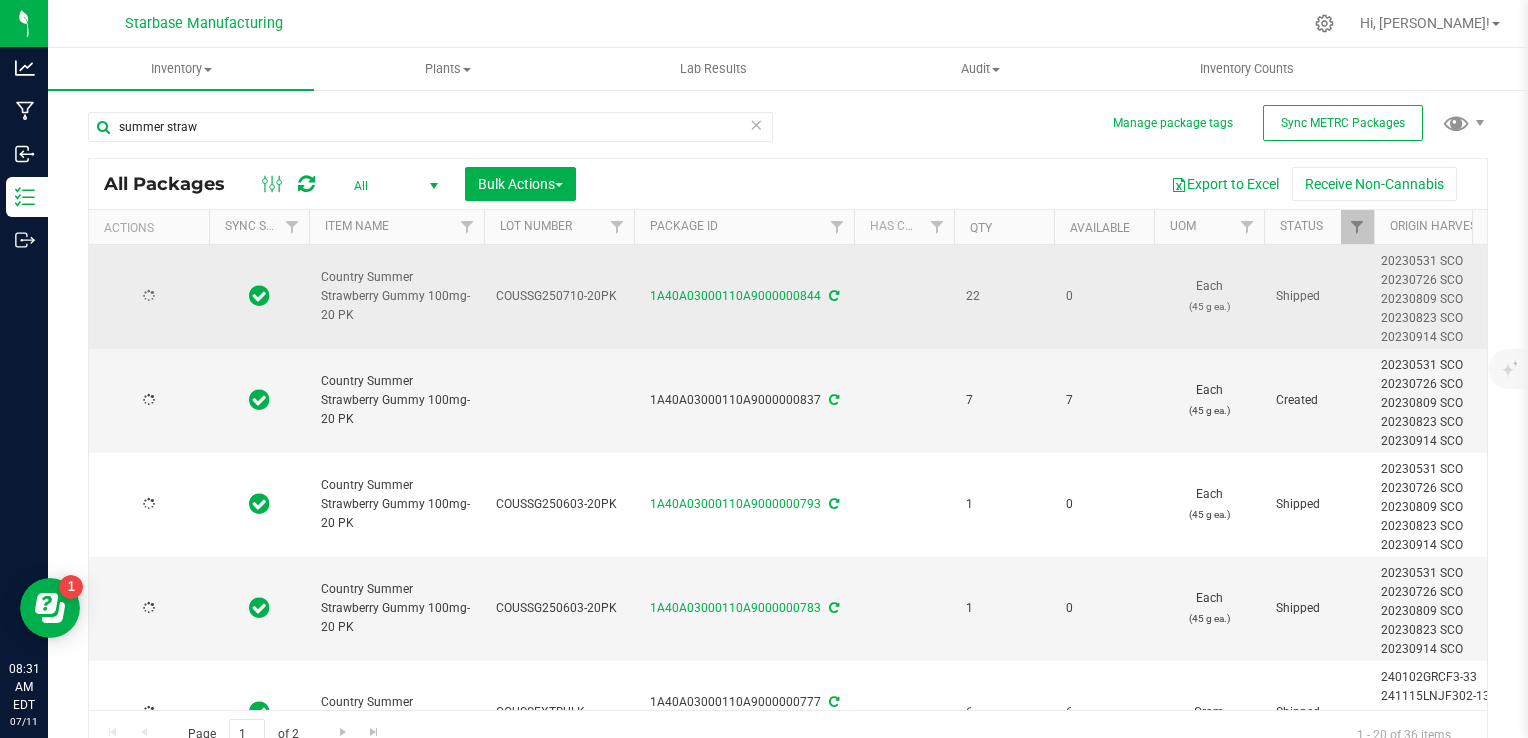 type on "2025-05-22" 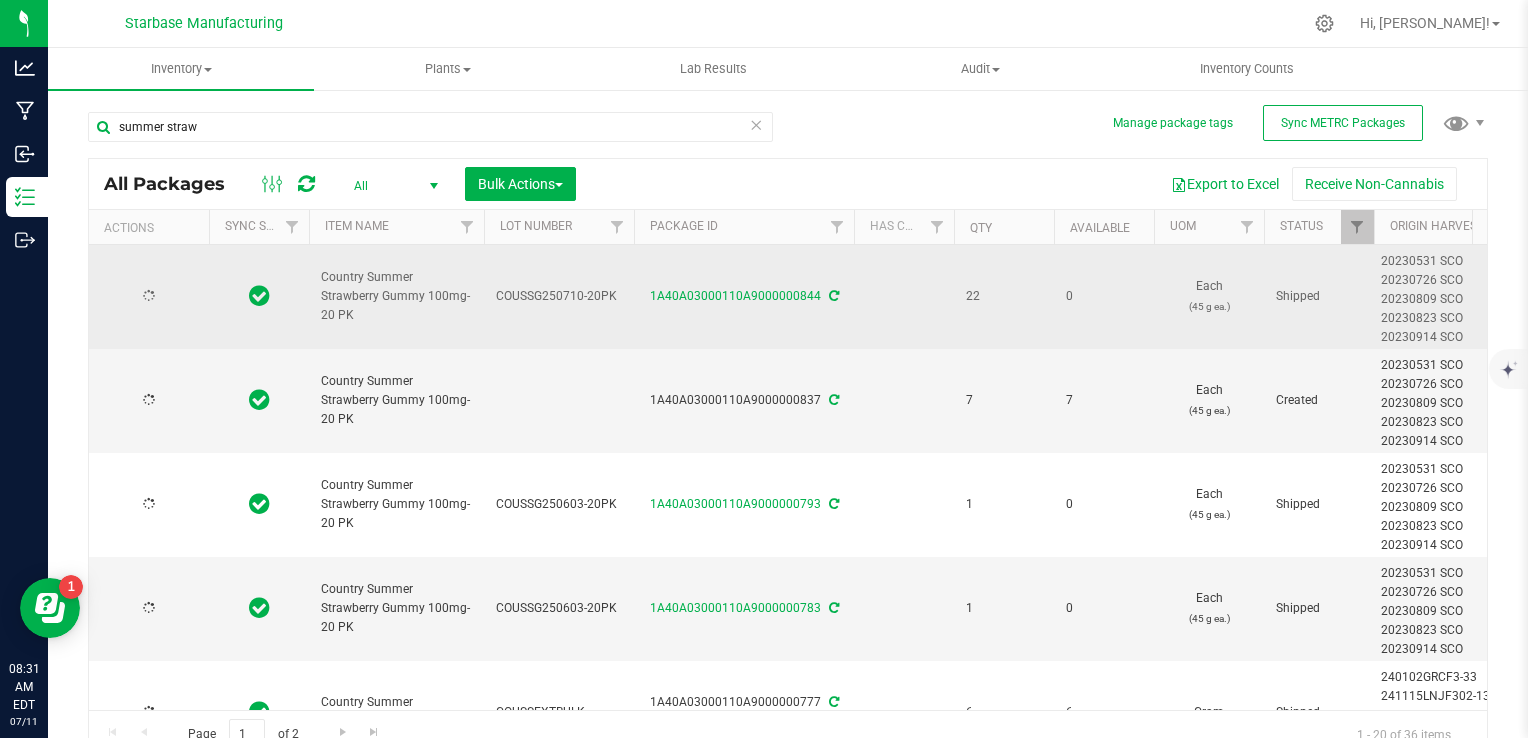 type on "2026-05-22" 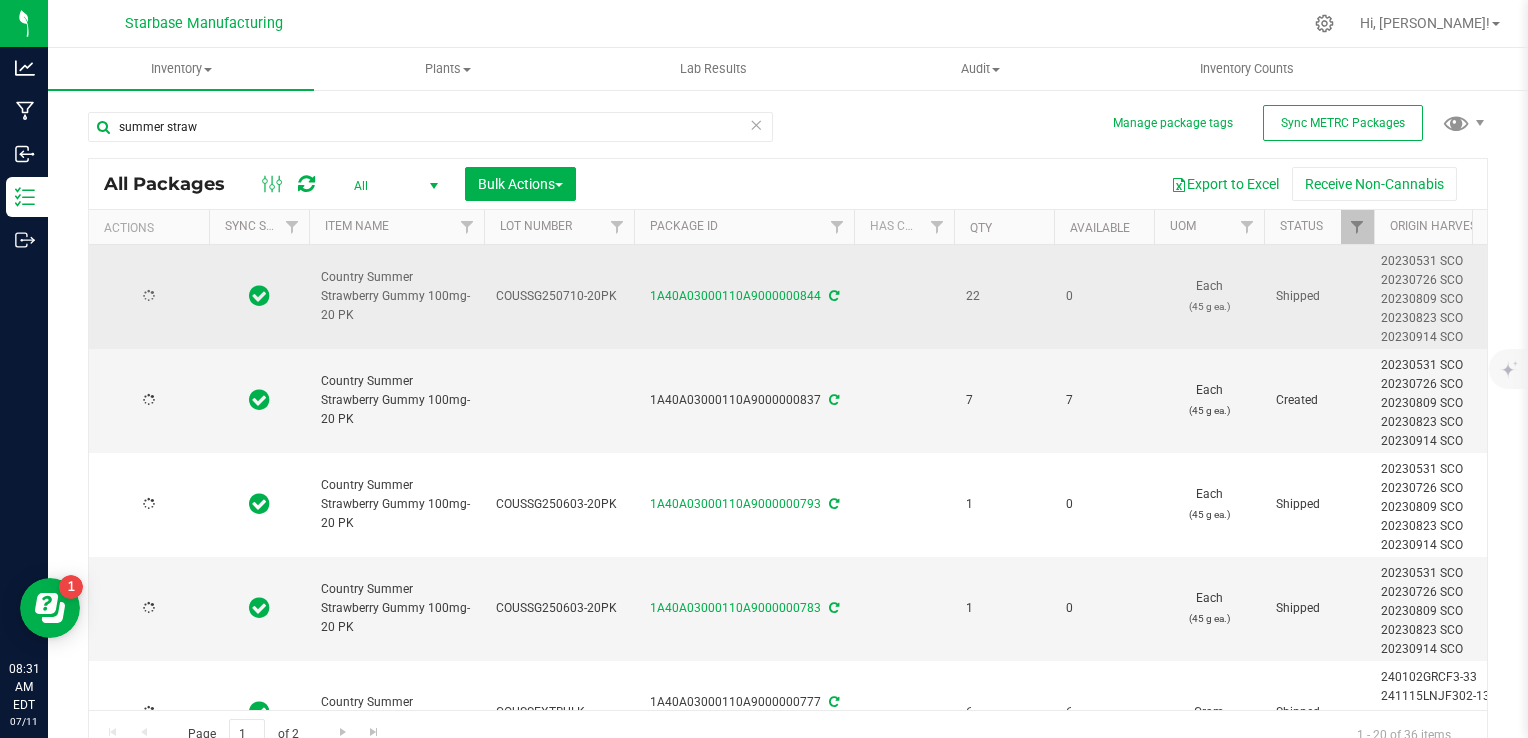 type on "2025-05-22" 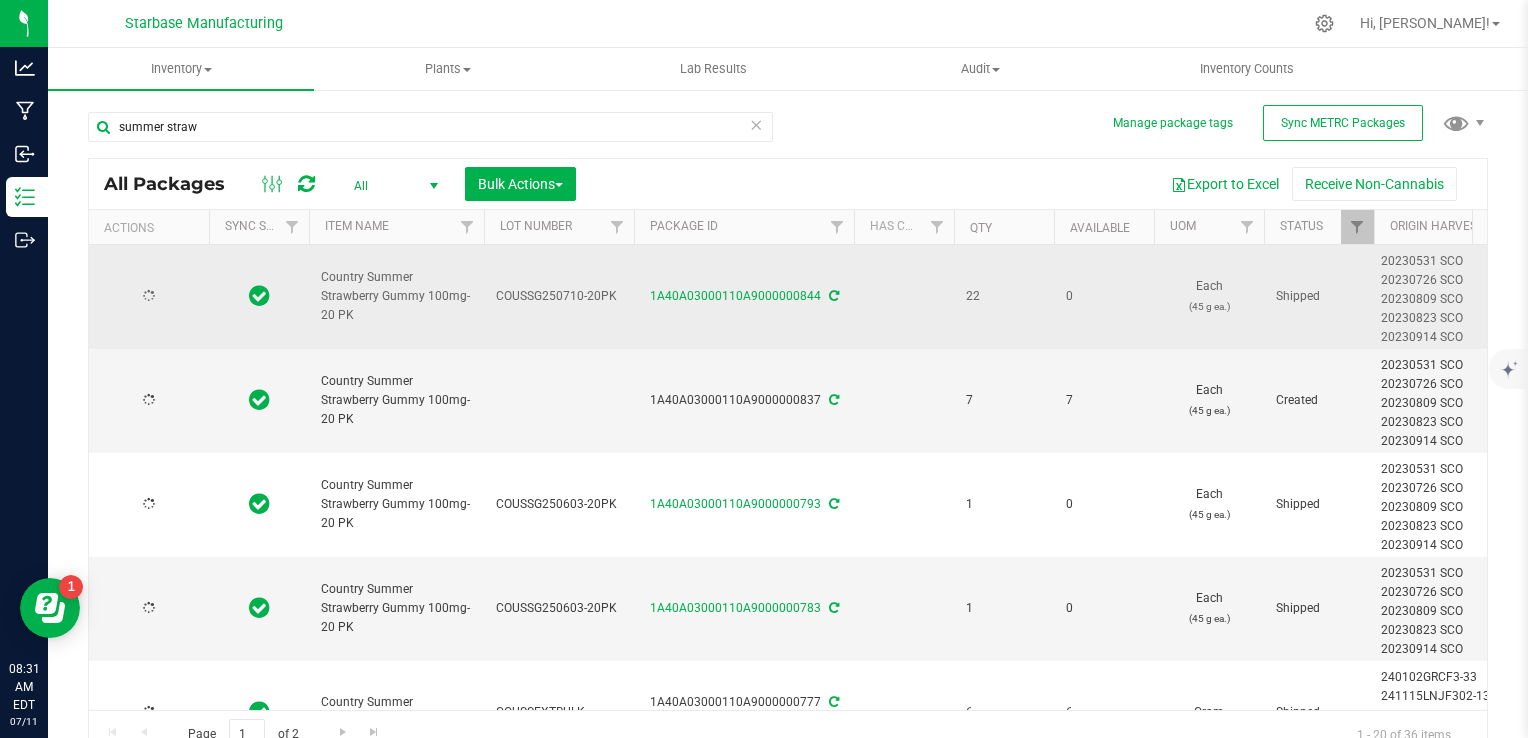 type on "2026-05-22" 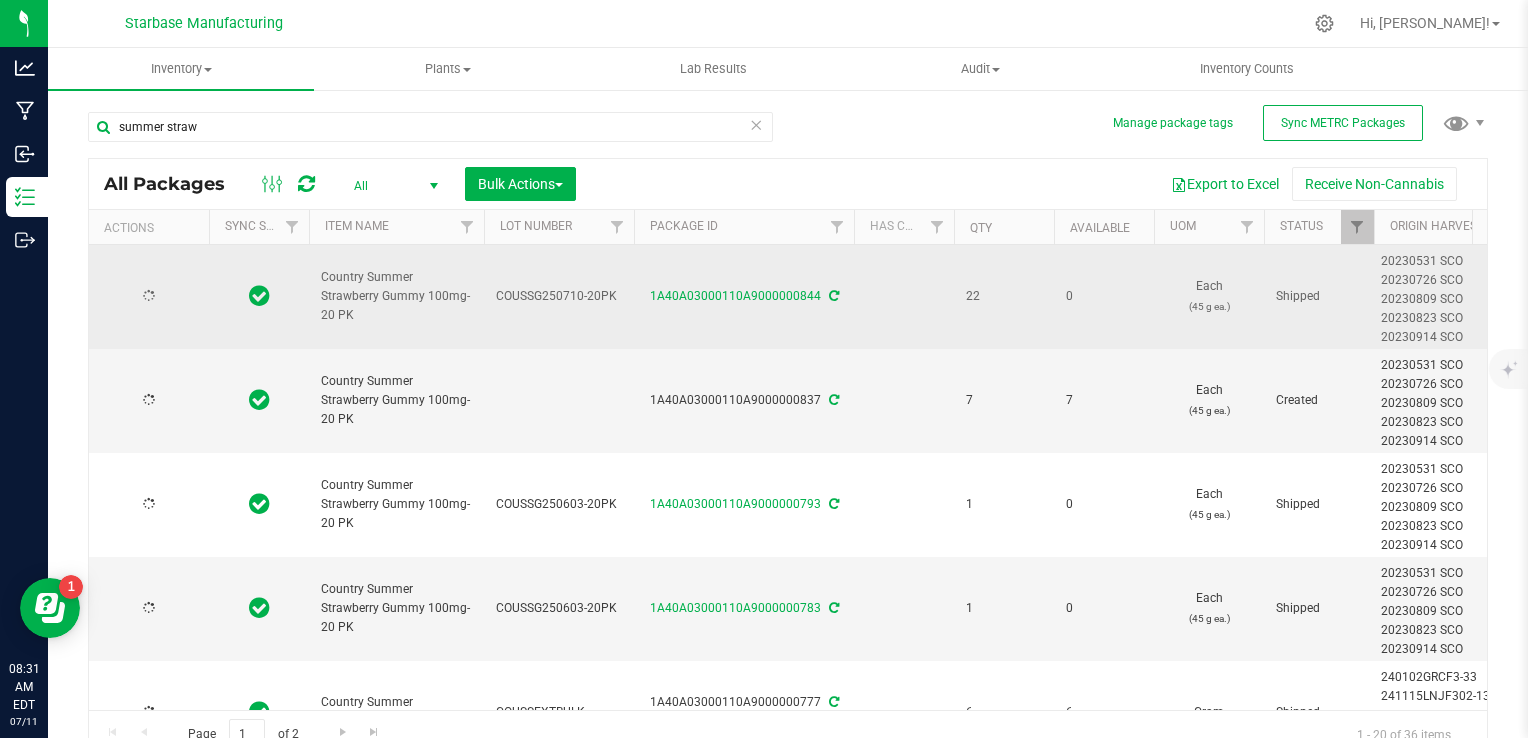 type on "2025-05-22" 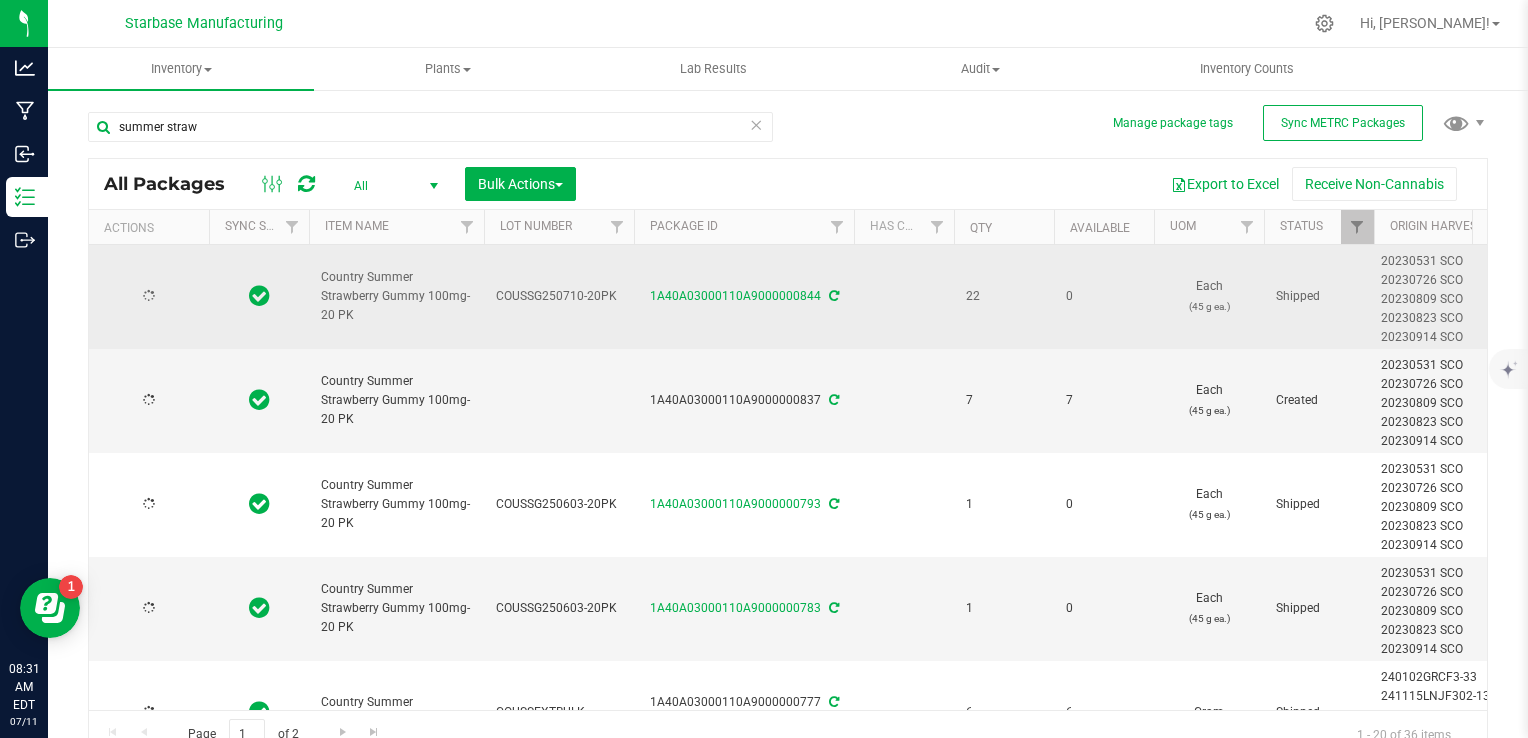 type on "2026-05-22" 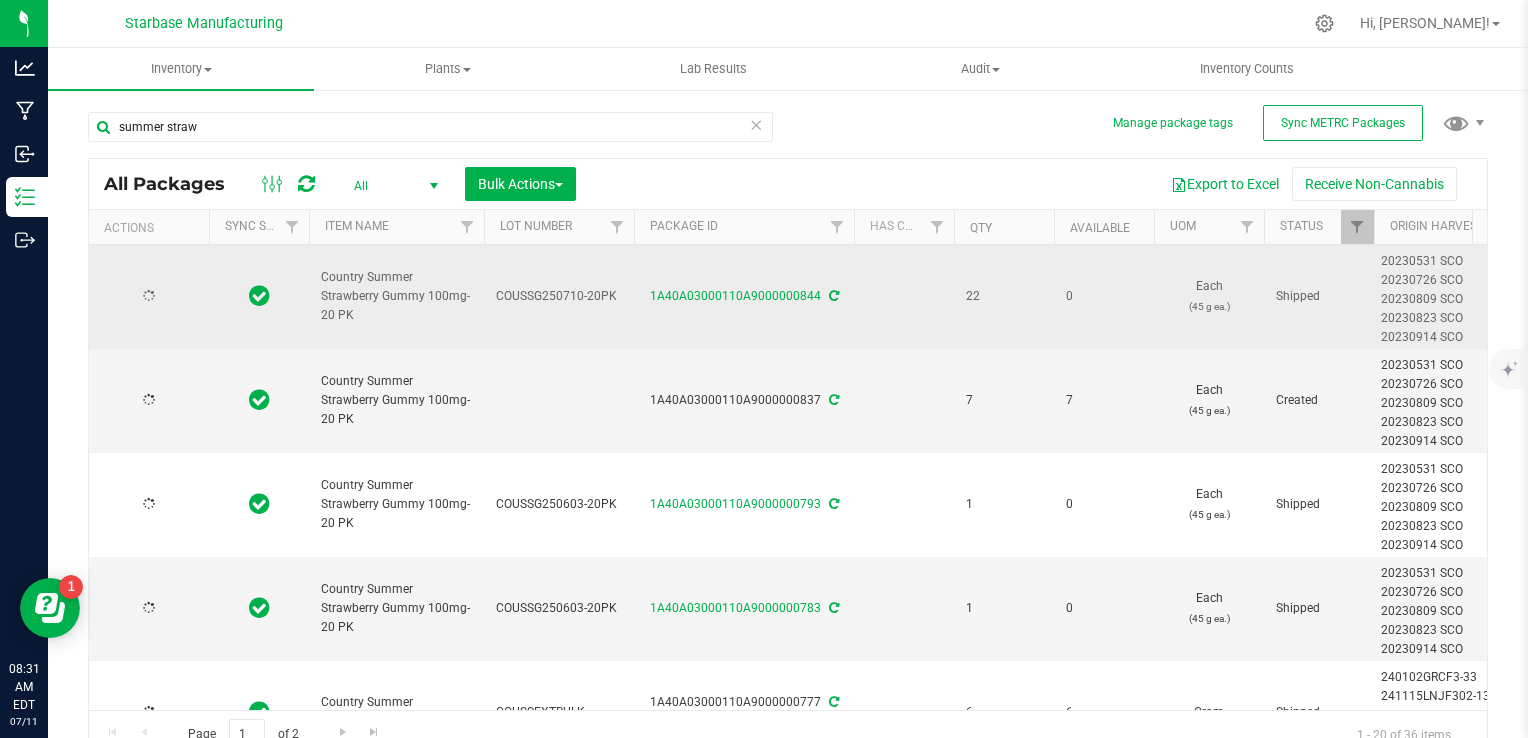 type on "2025-05-22" 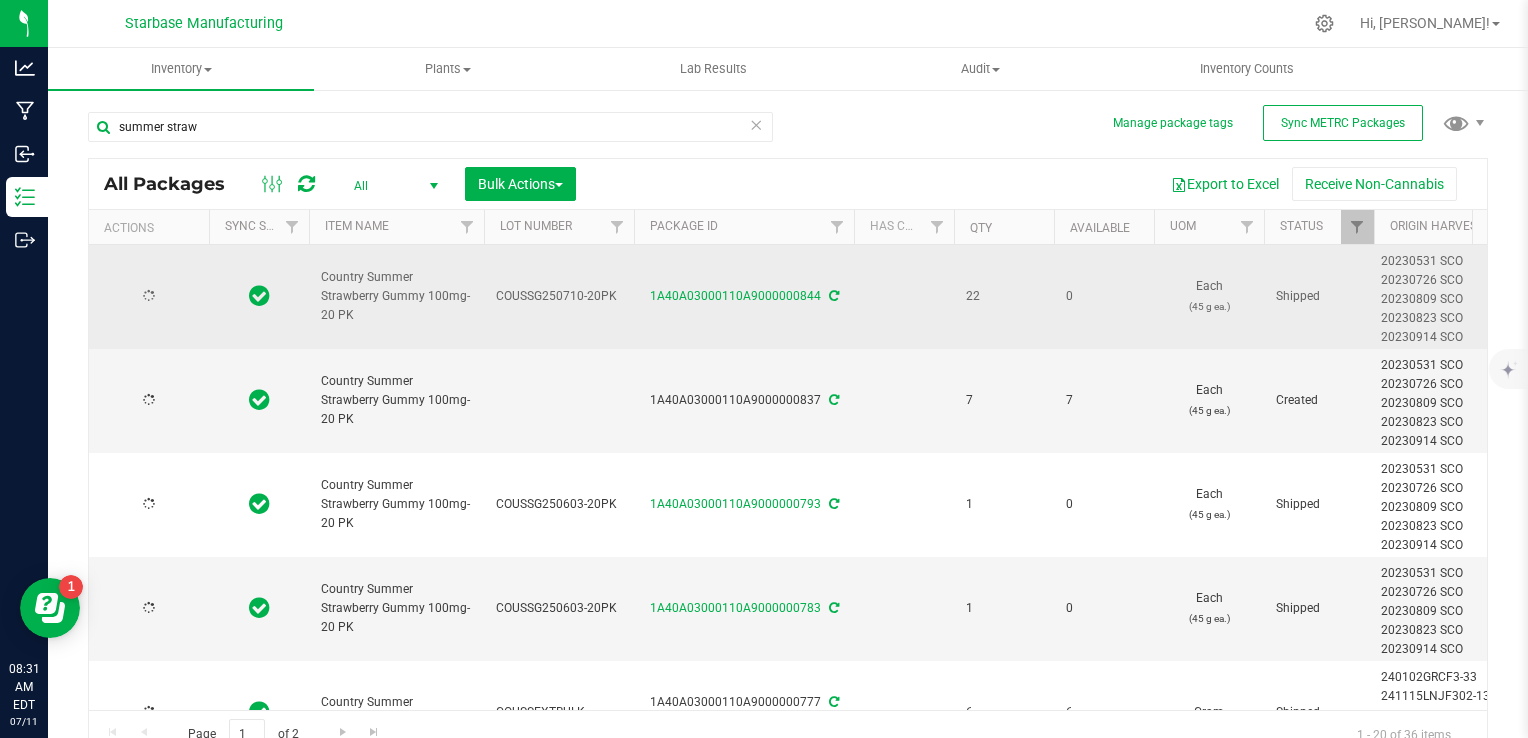 type on "2026-05-22" 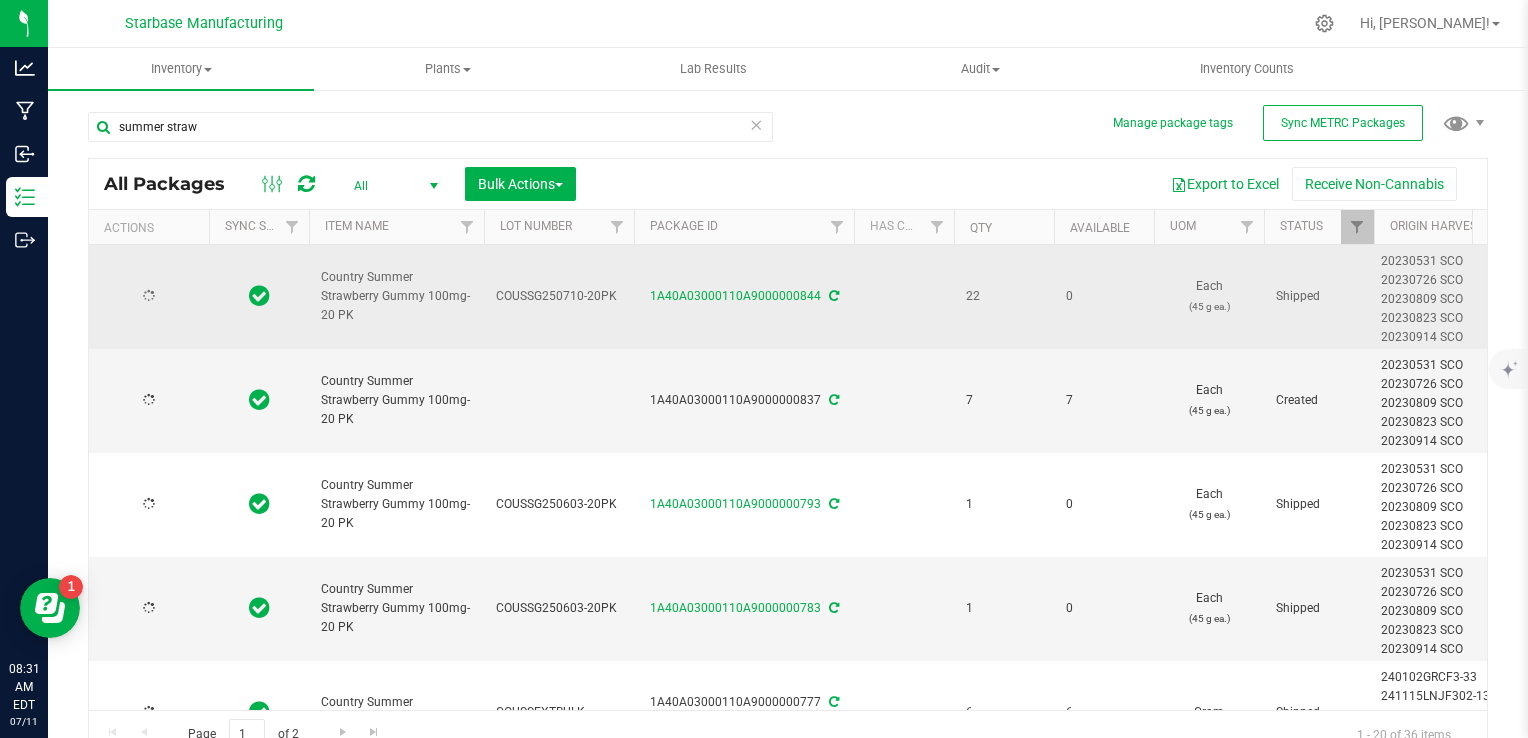 type on "2025-05-22" 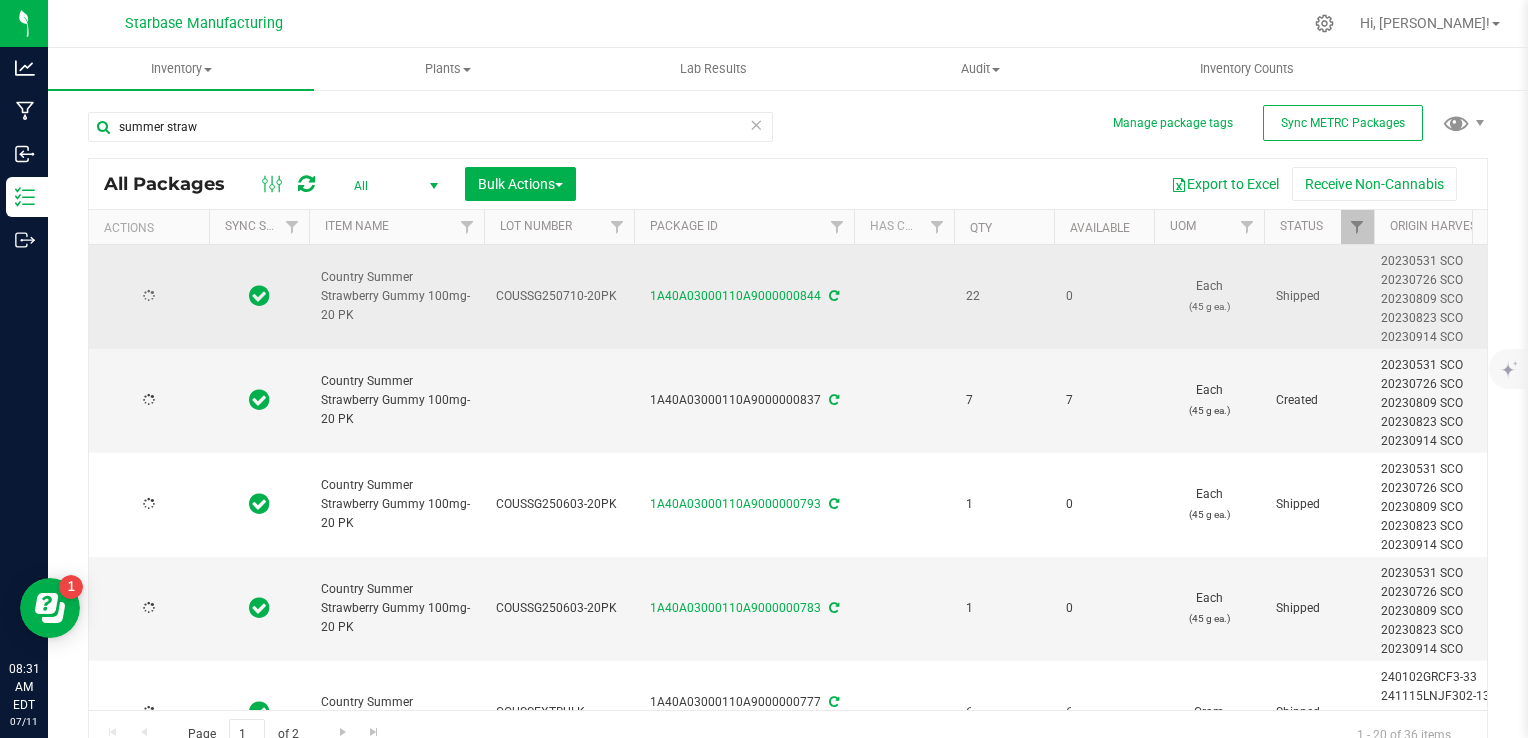 type on "2026-05-22" 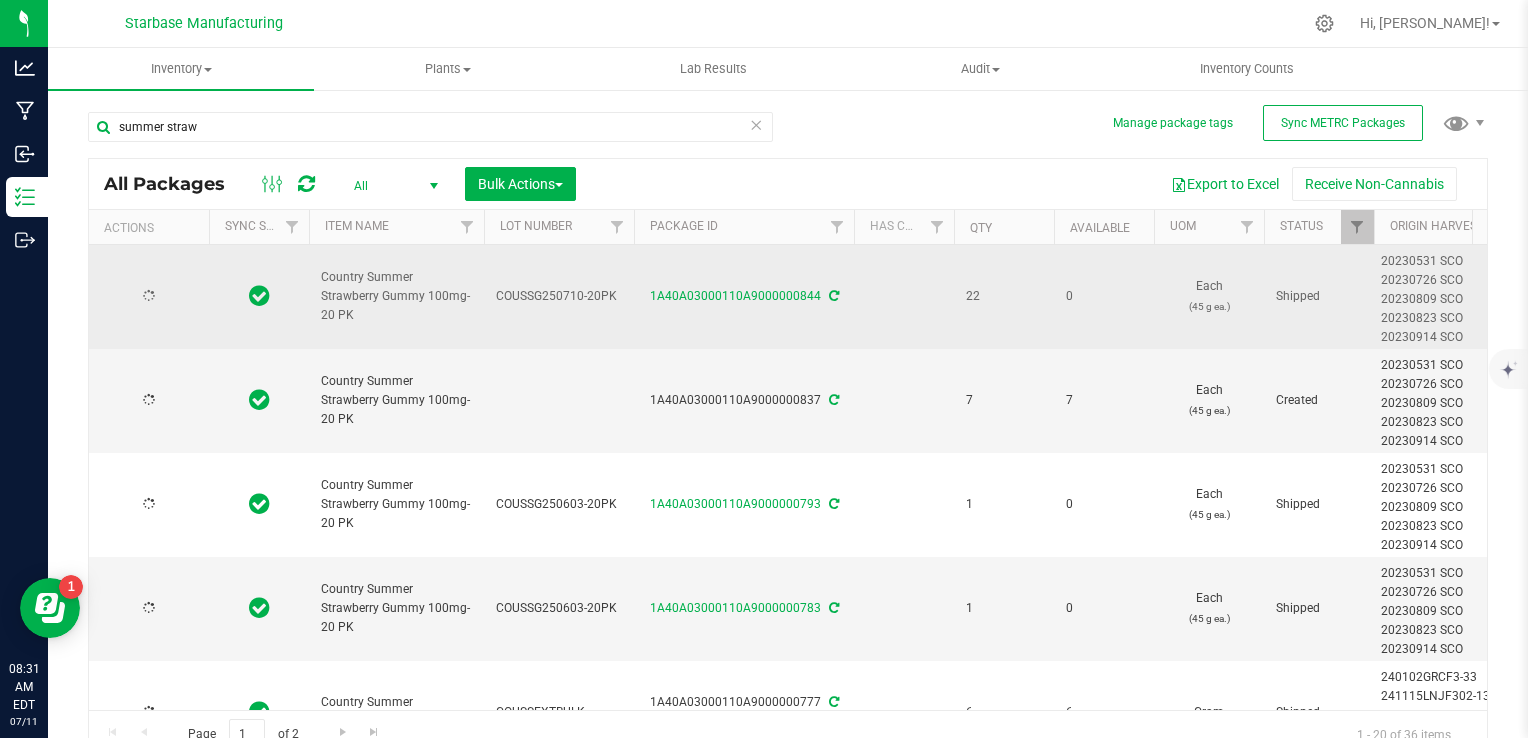 type on "2025-05-22" 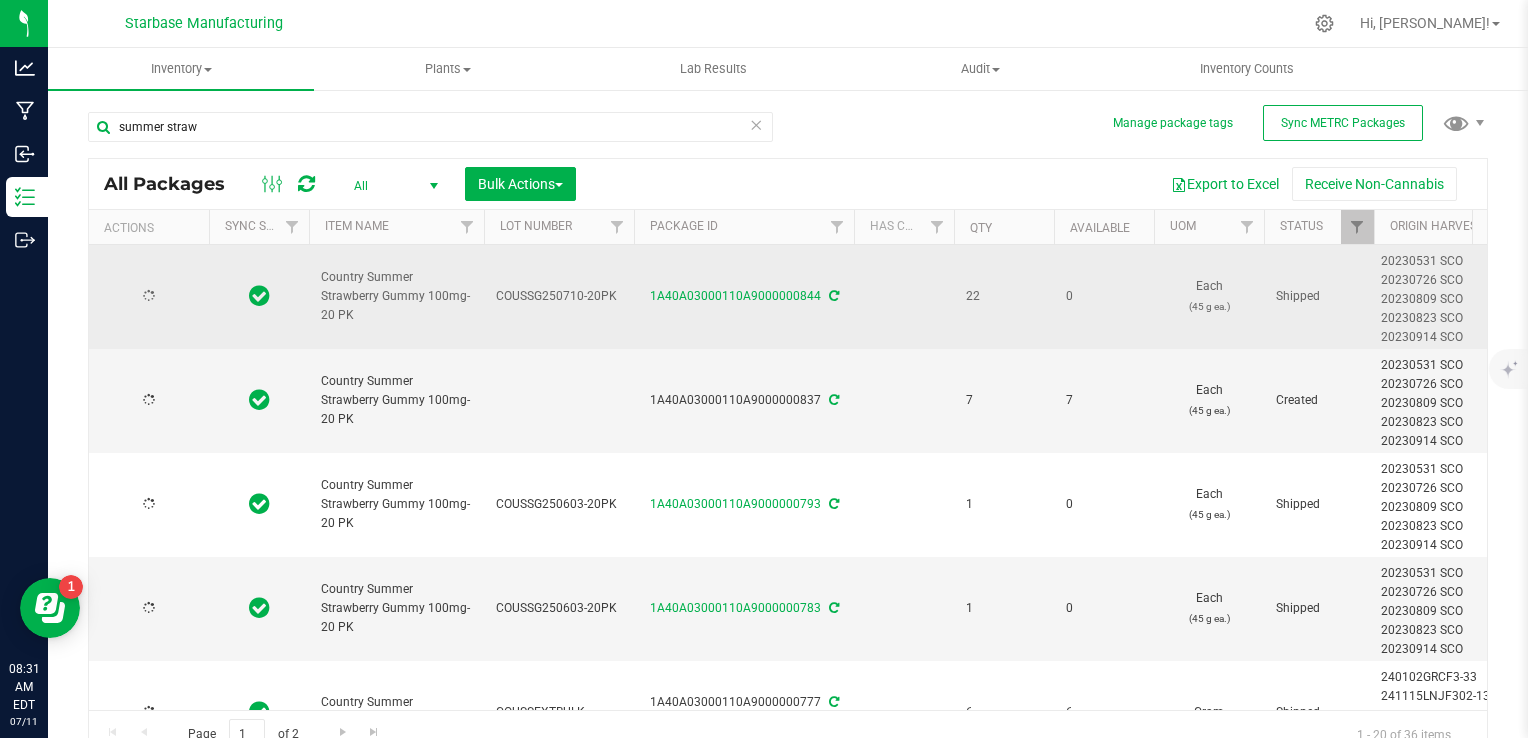 type on "2026-05-22" 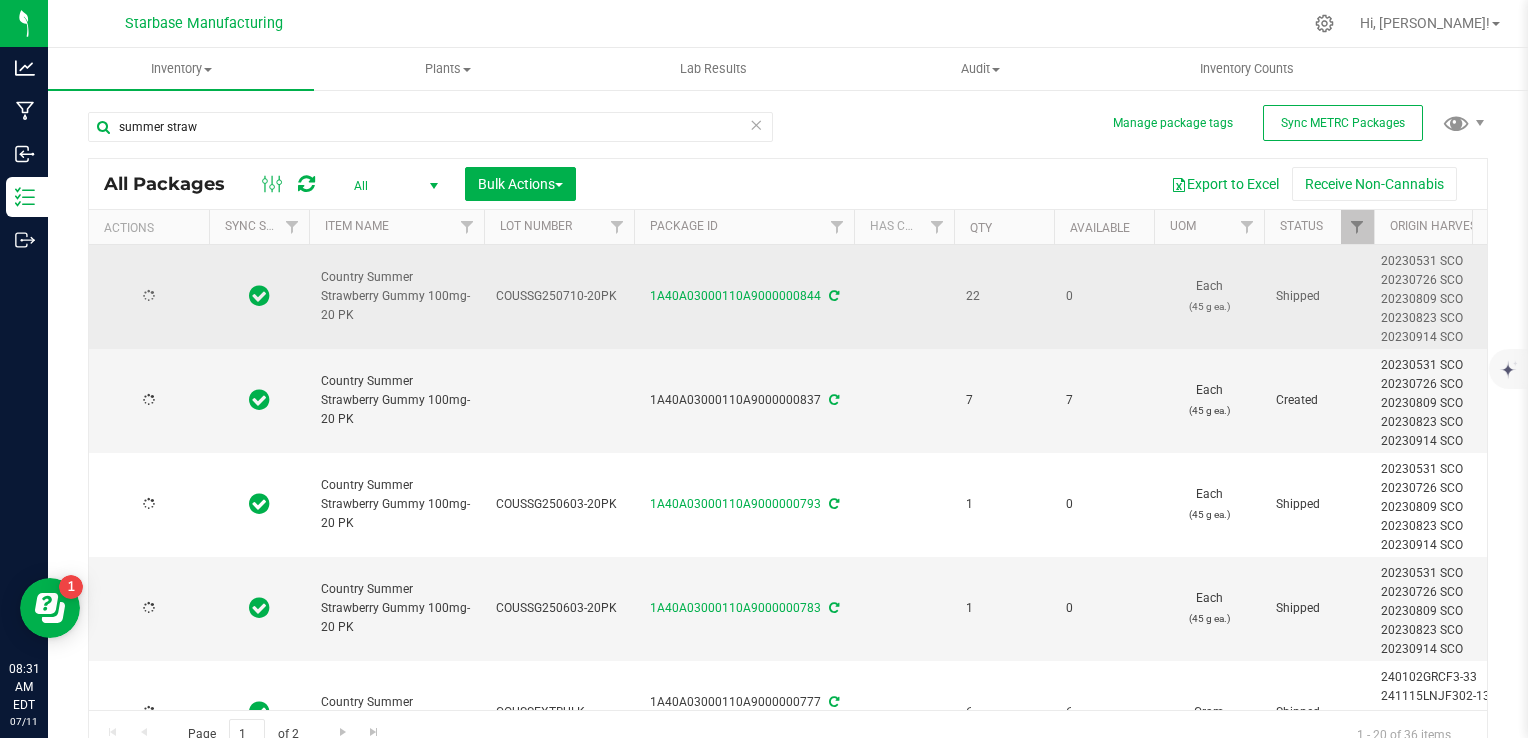 type on "2025-05-22" 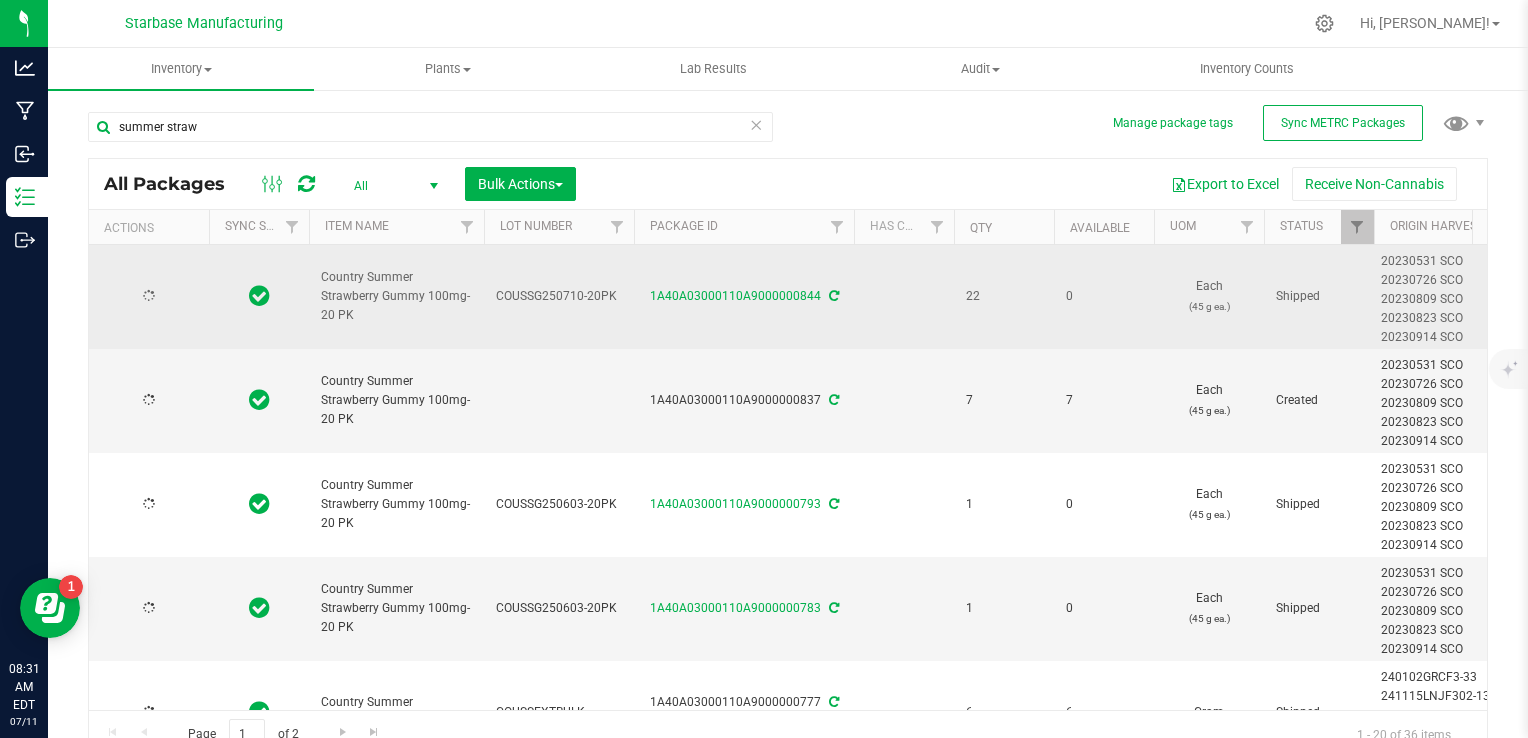type 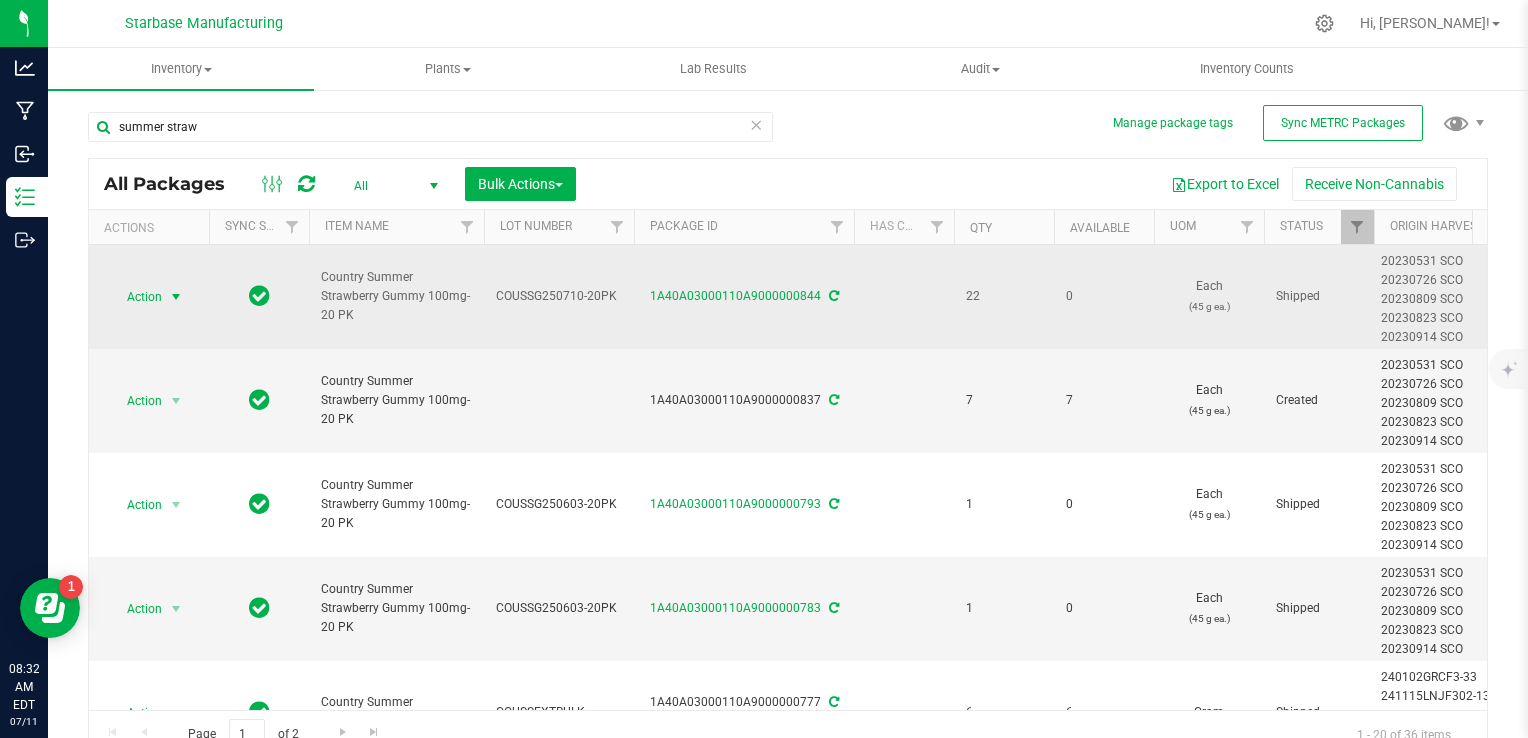 click on "Action" at bounding box center (136, 297) 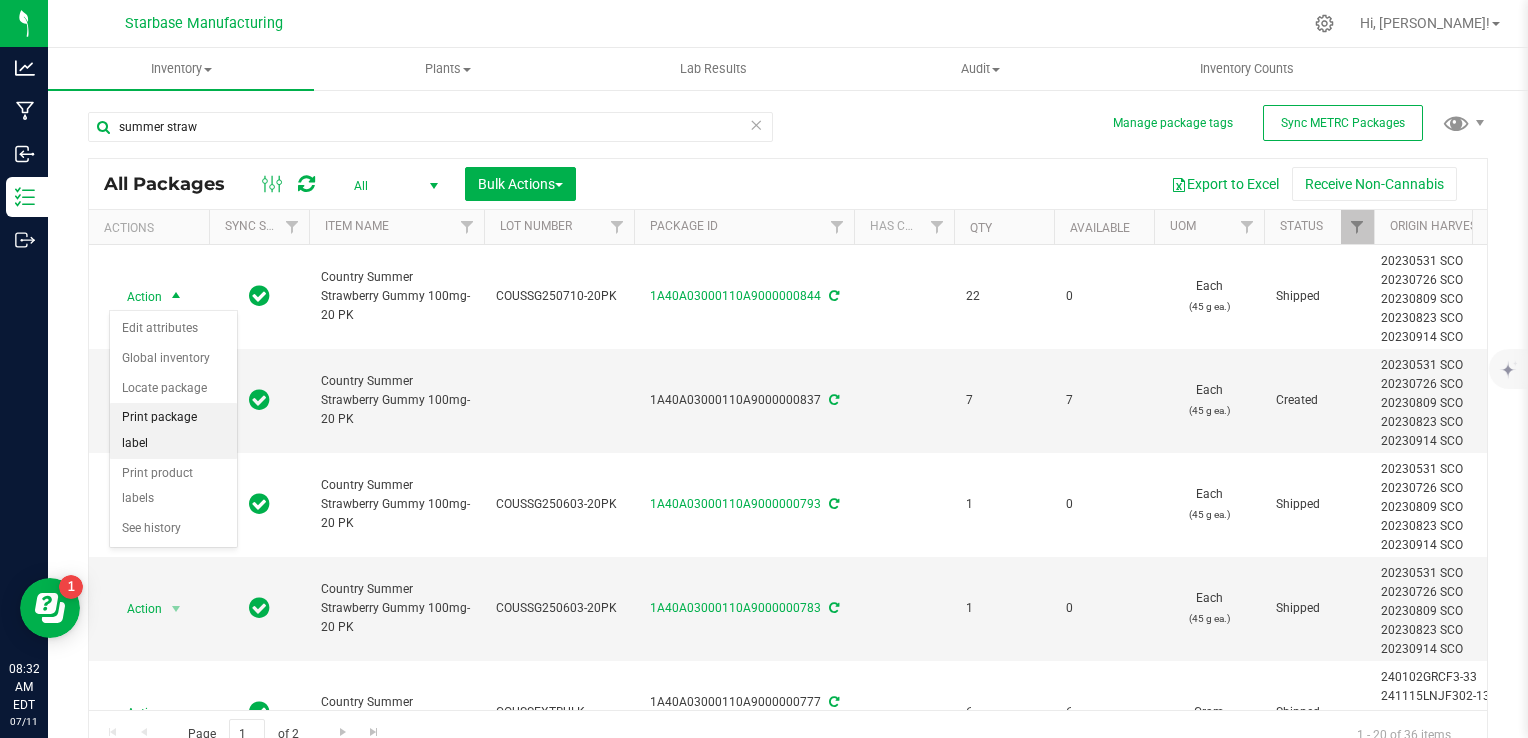 click on "Print package label" at bounding box center [173, 430] 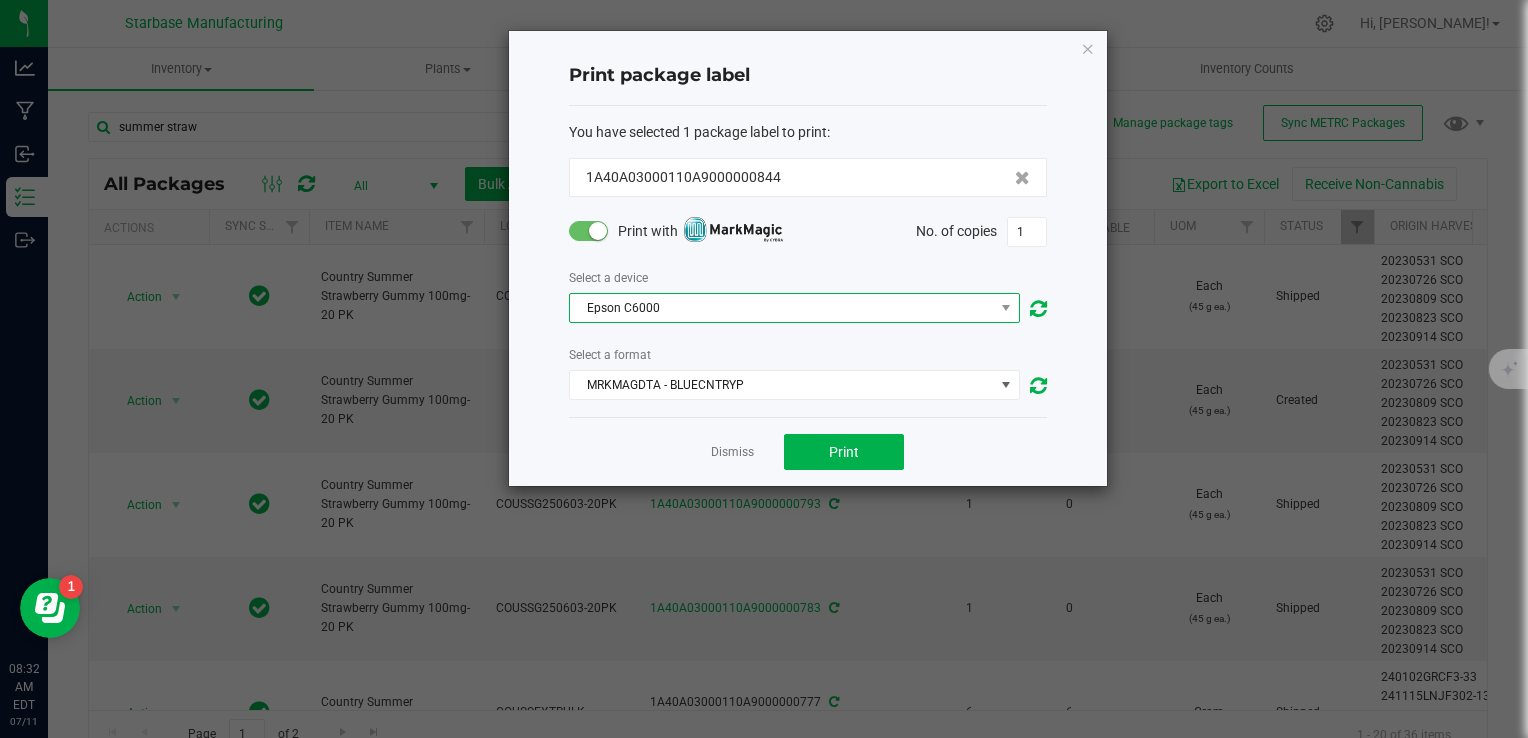 click on "Epson C6000" at bounding box center [782, 308] 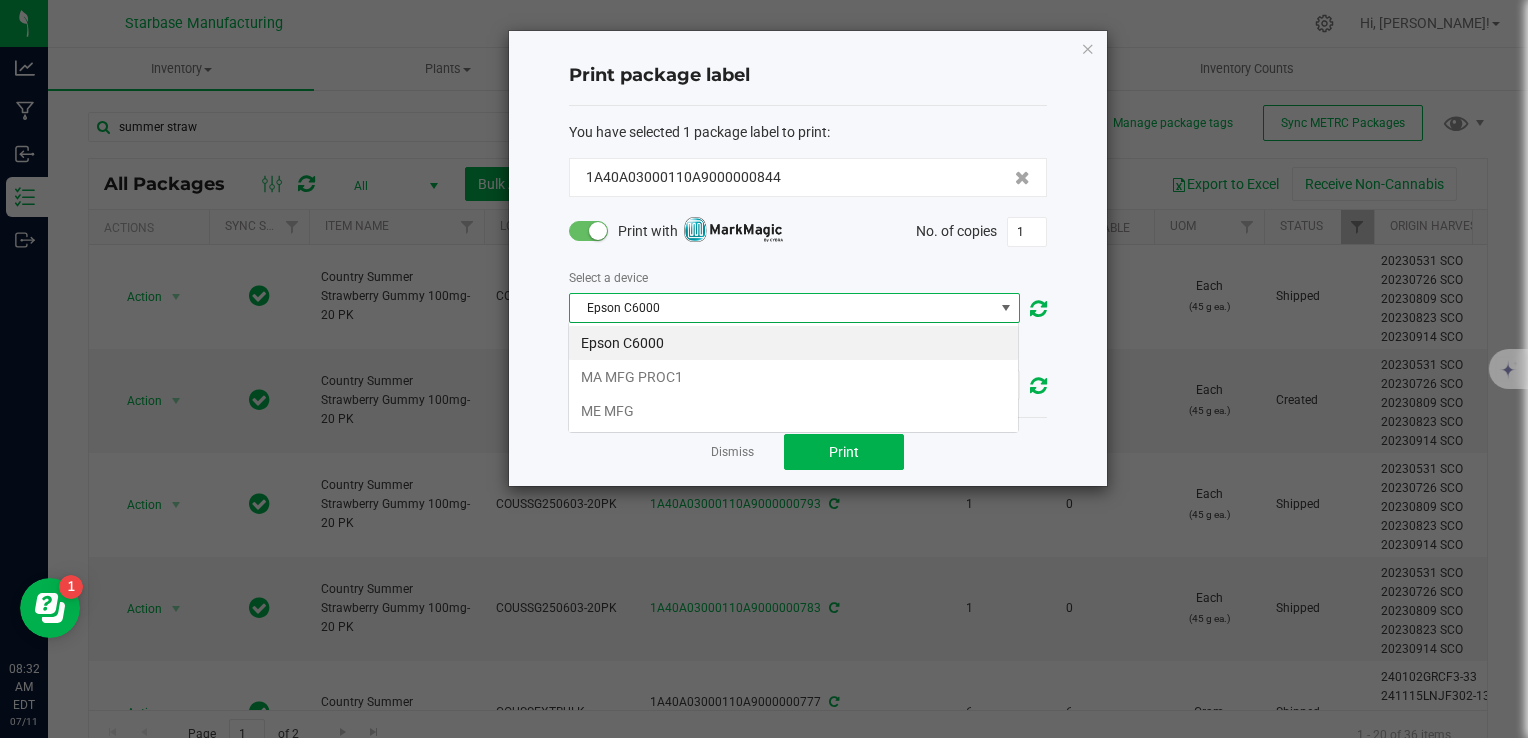 scroll, scrollTop: 99970, scrollLeft: 99548, axis: both 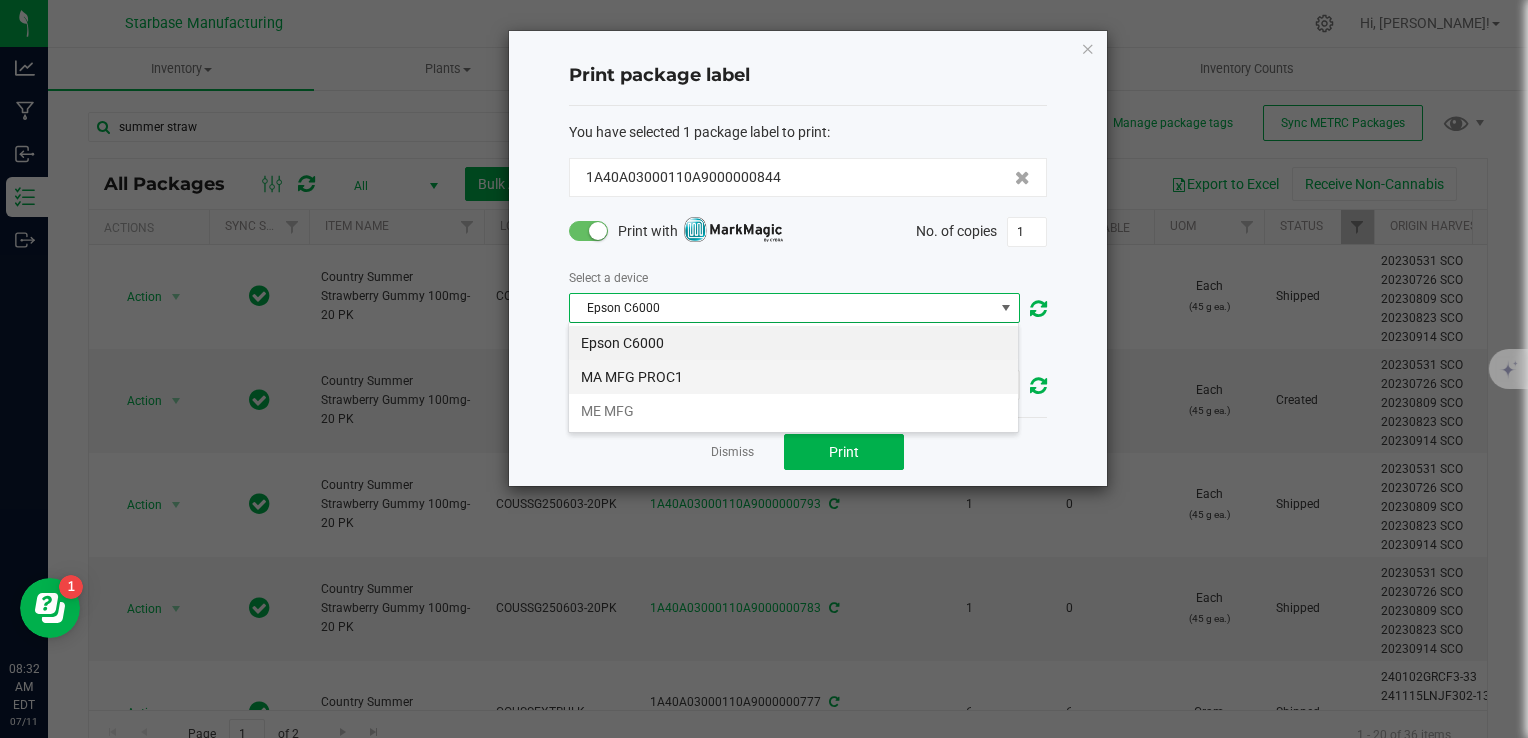 click on "MA MFG PROC1" at bounding box center (793, 377) 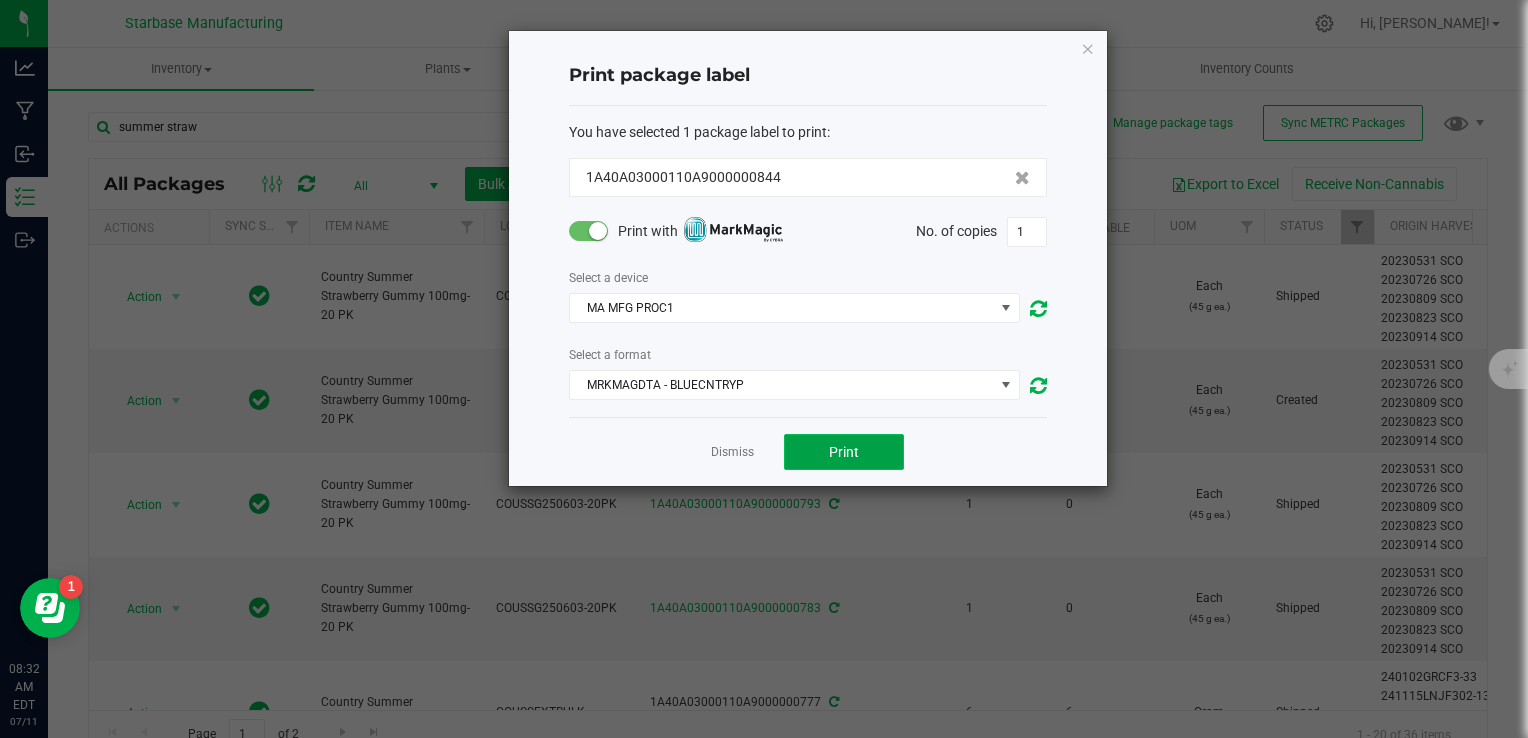 click on "Print" 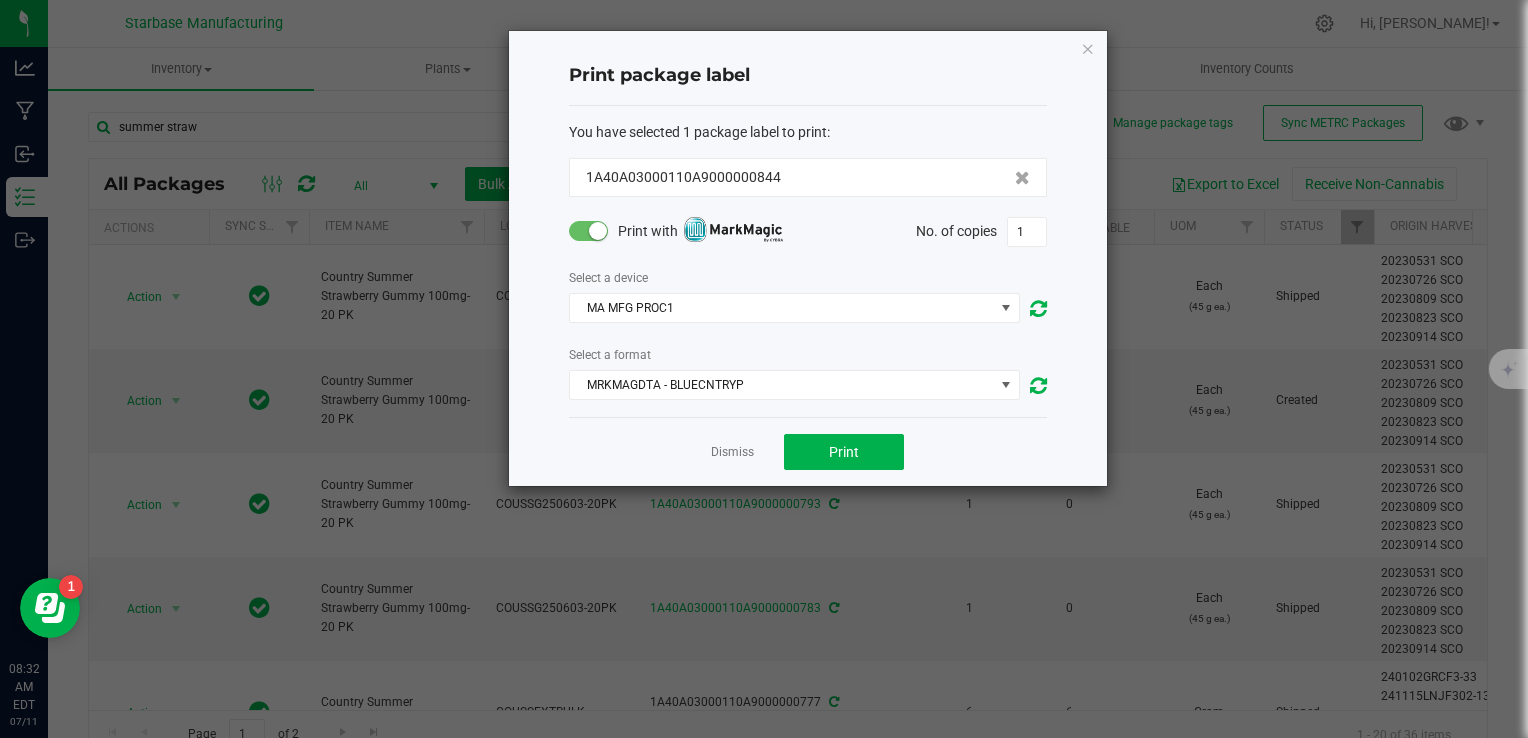 click on "Dismiss   Print" 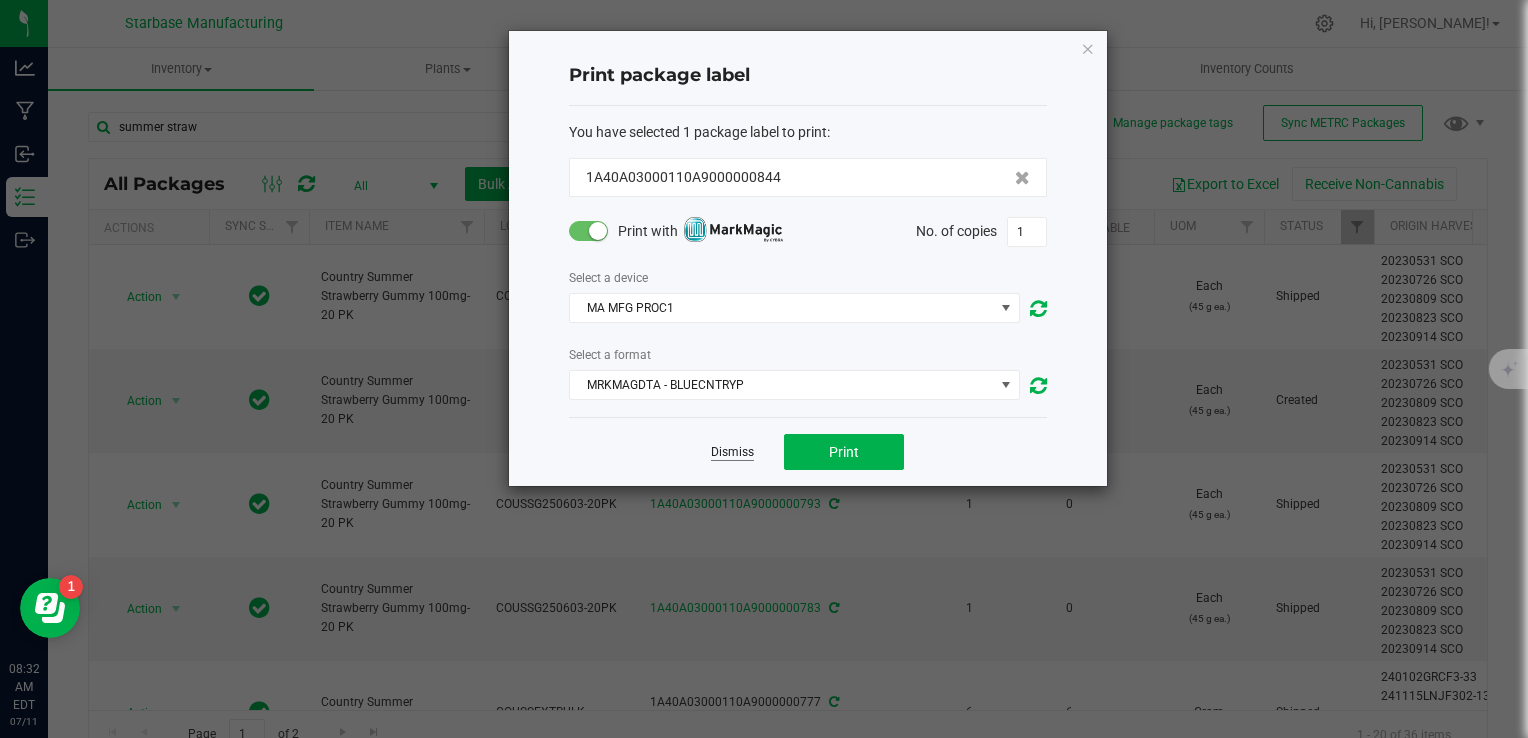 click on "Dismiss" 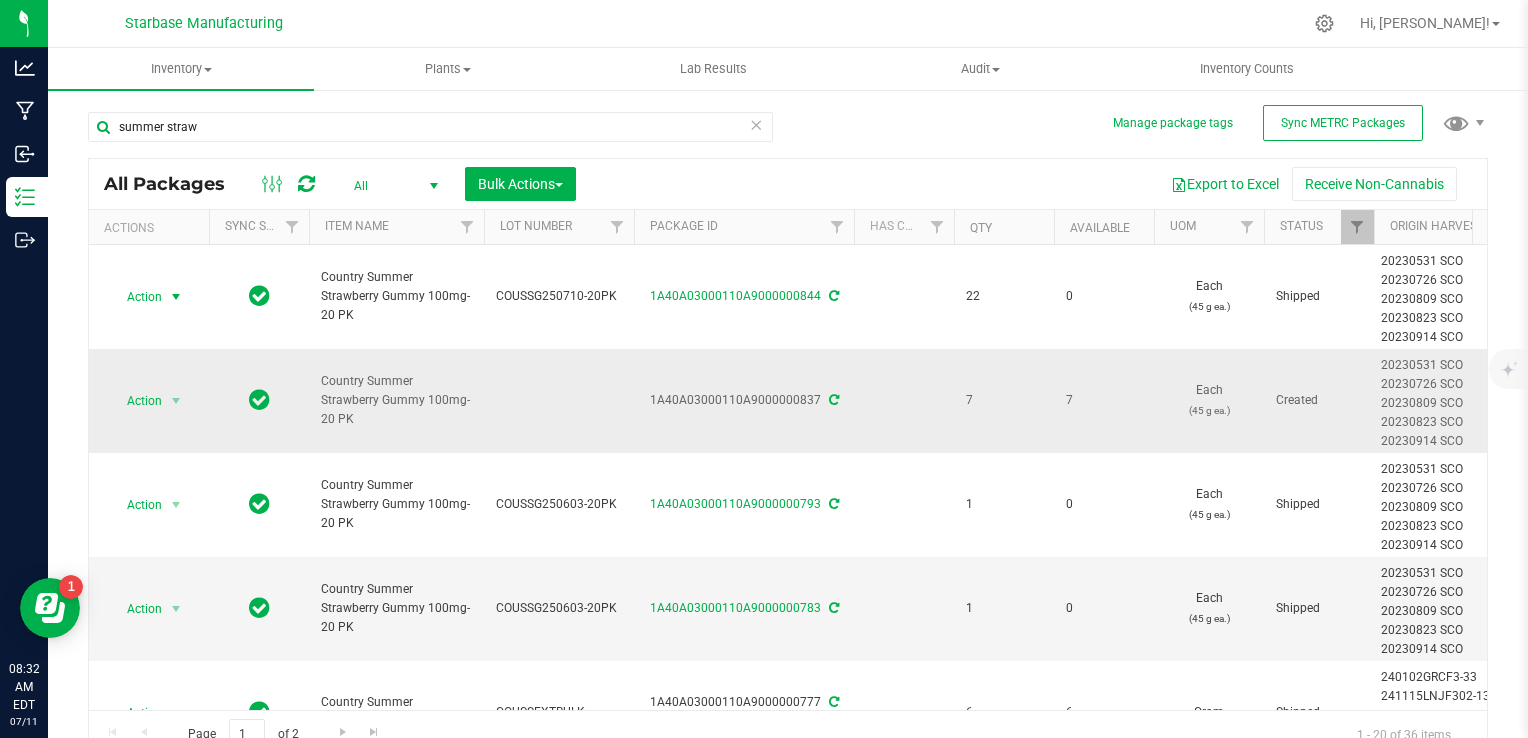 scroll, scrollTop: 0, scrollLeft: 440, axis: horizontal 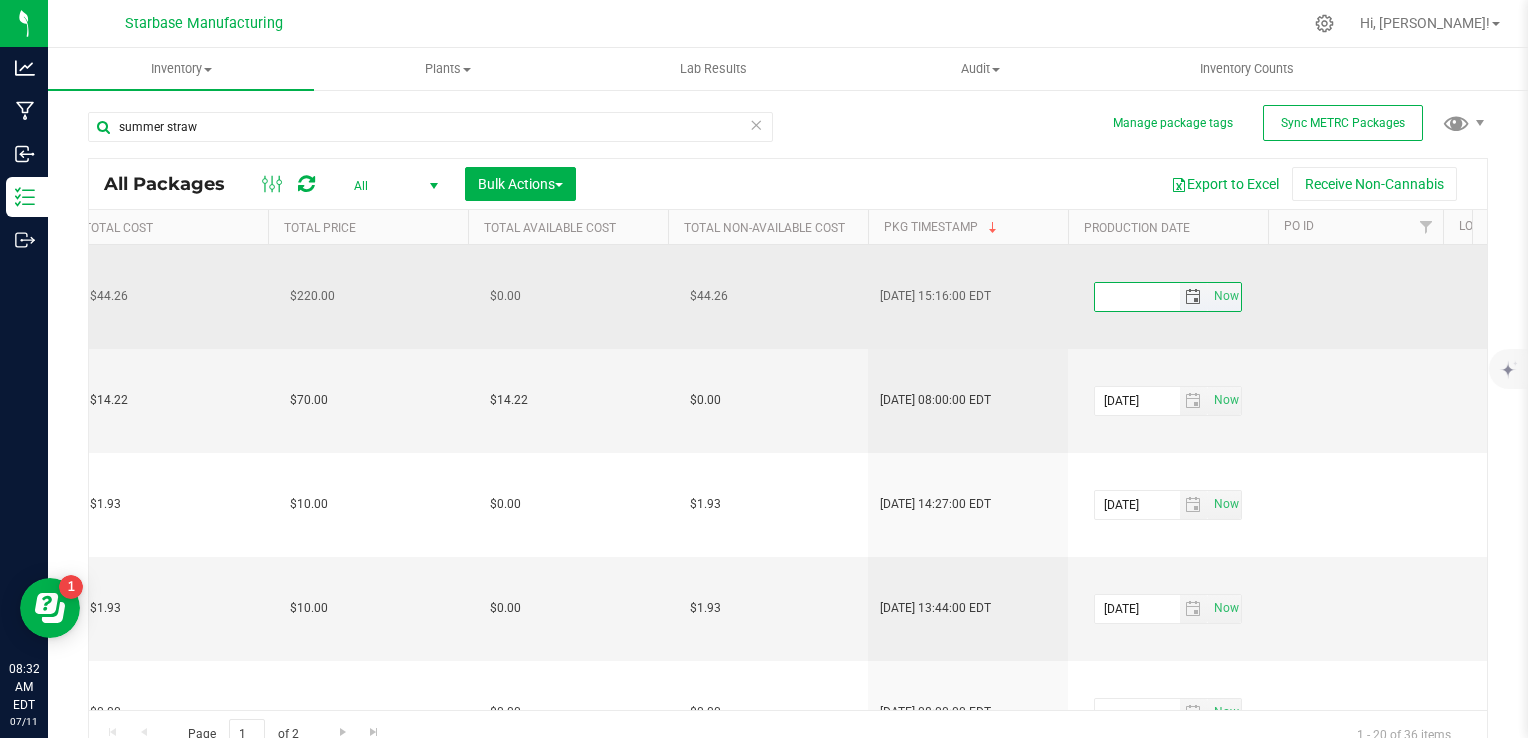 click at bounding box center [1137, 297] 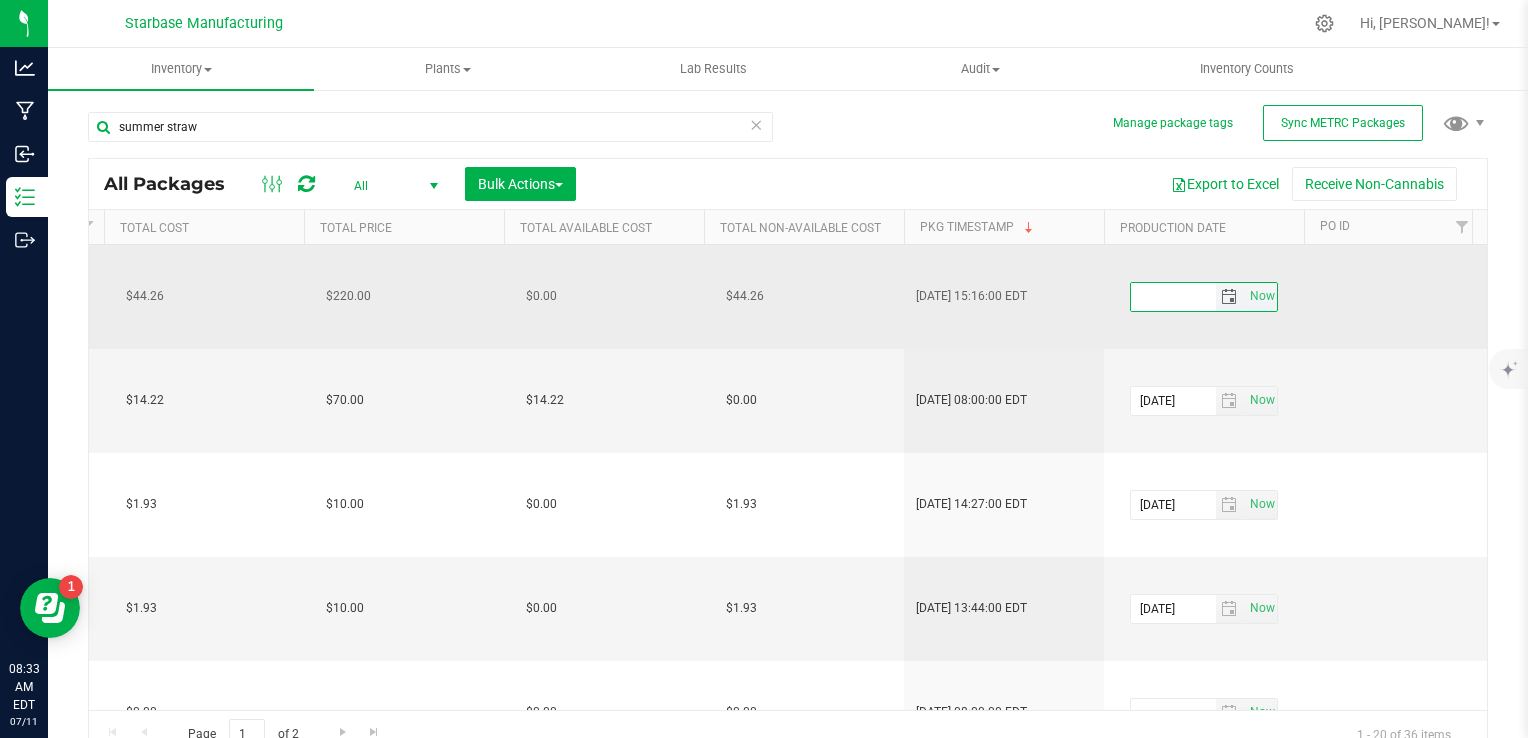 click at bounding box center (1173, 297) 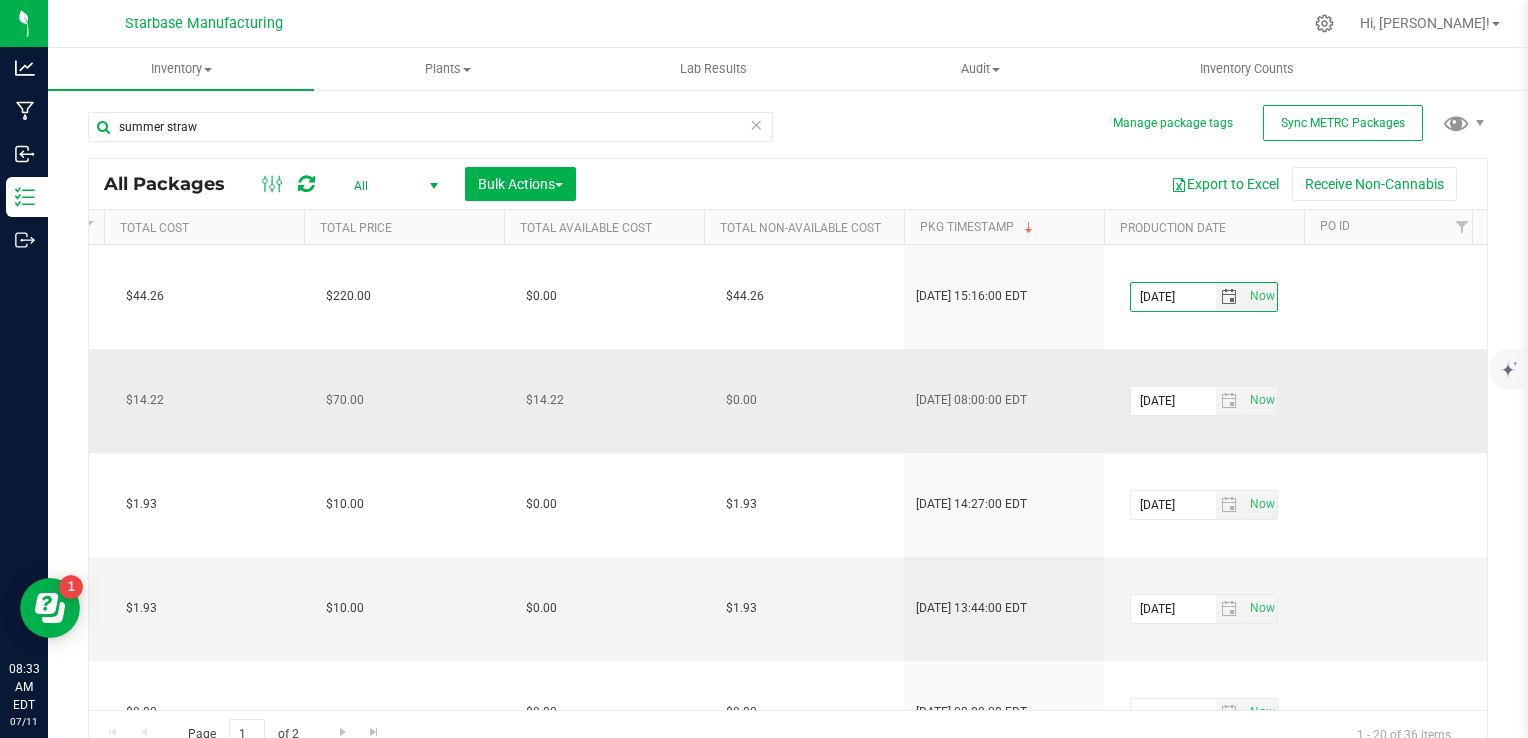 click on "2025-06-29
Now" at bounding box center [1204, 401] 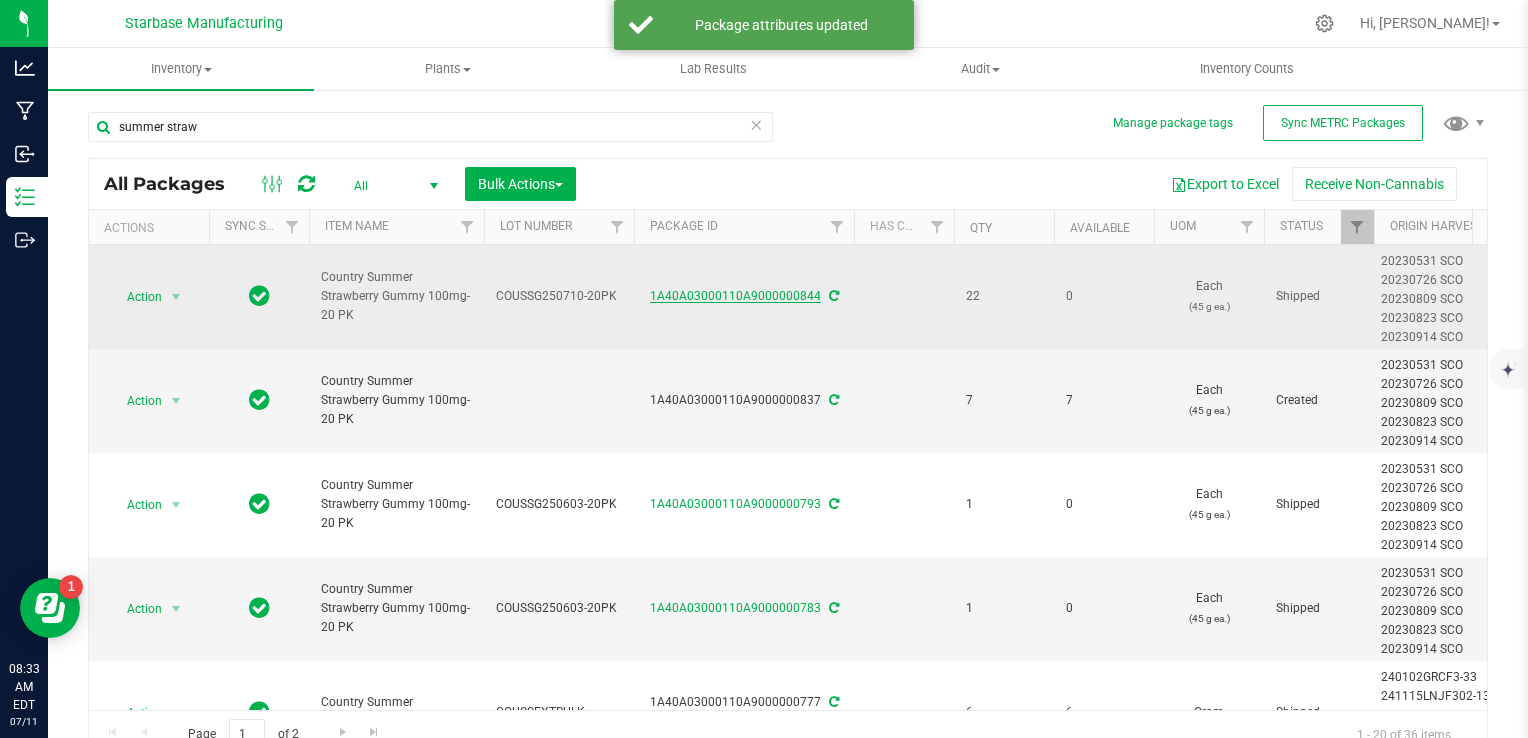 click on "1A40A03000110A9000000844" at bounding box center (735, 296) 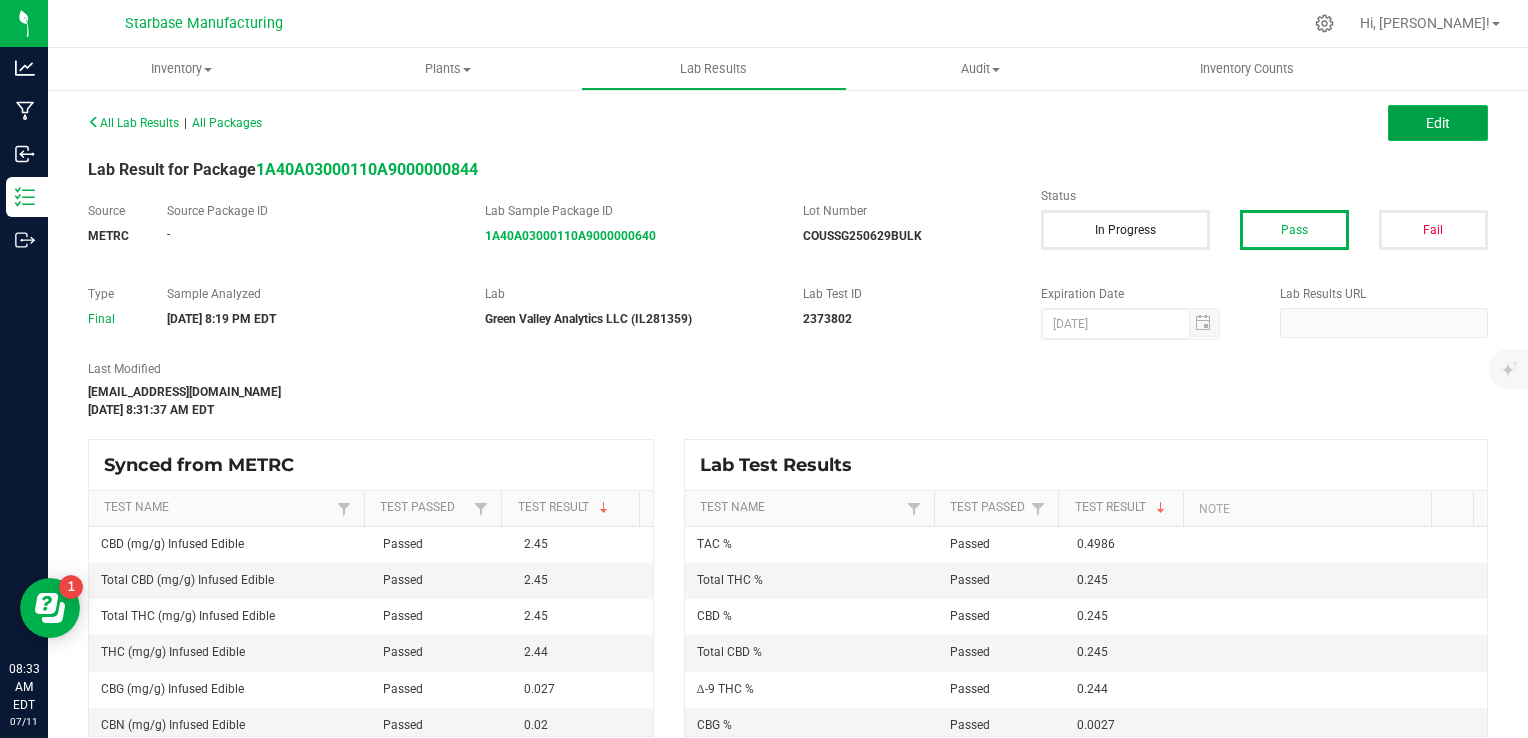 click on "Edit" at bounding box center (1438, 123) 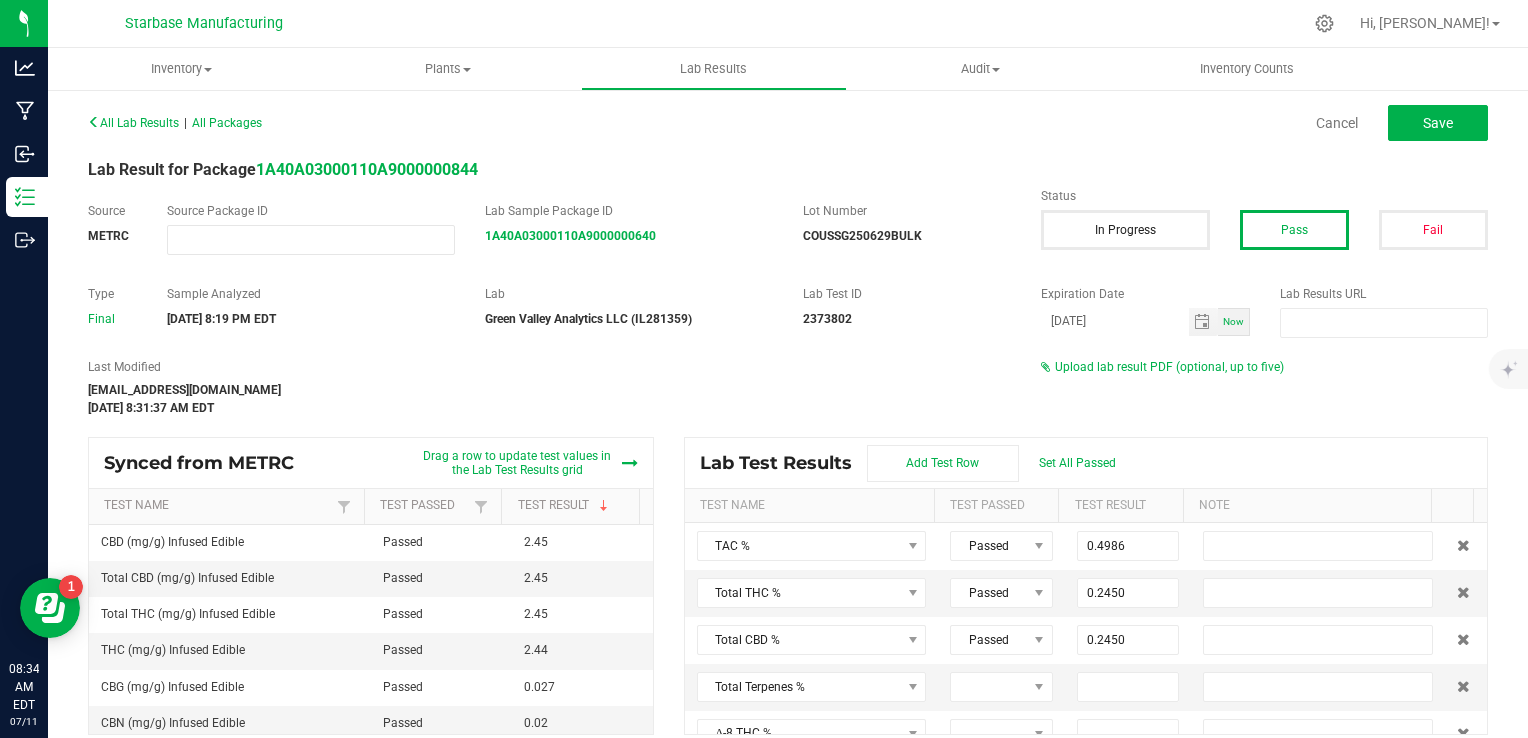 scroll, scrollTop: 16, scrollLeft: 0, axis: vertical 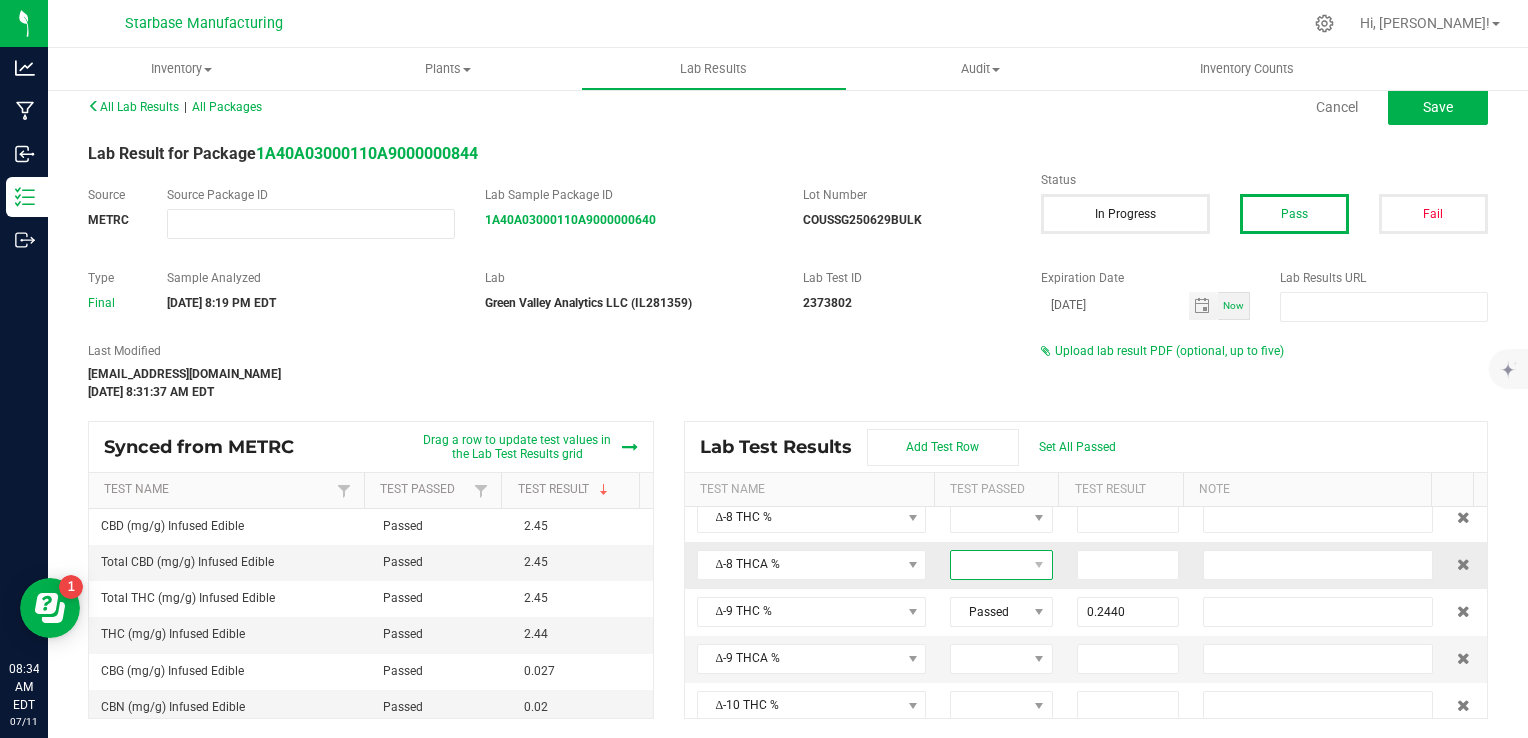 click at bounding box center (989, 565) 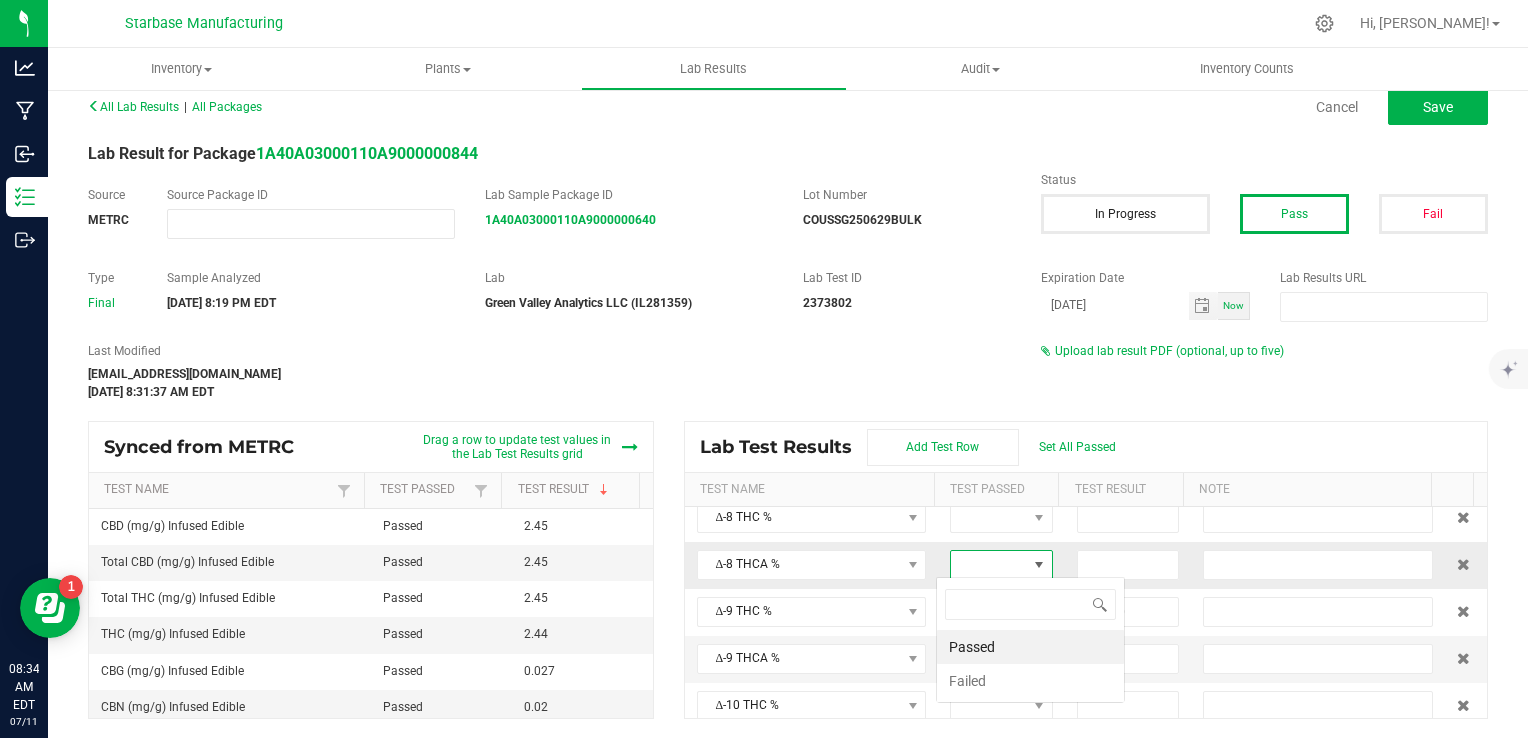 scroll, scrollTop: 99970, scrollLeft: 99900, axis: both 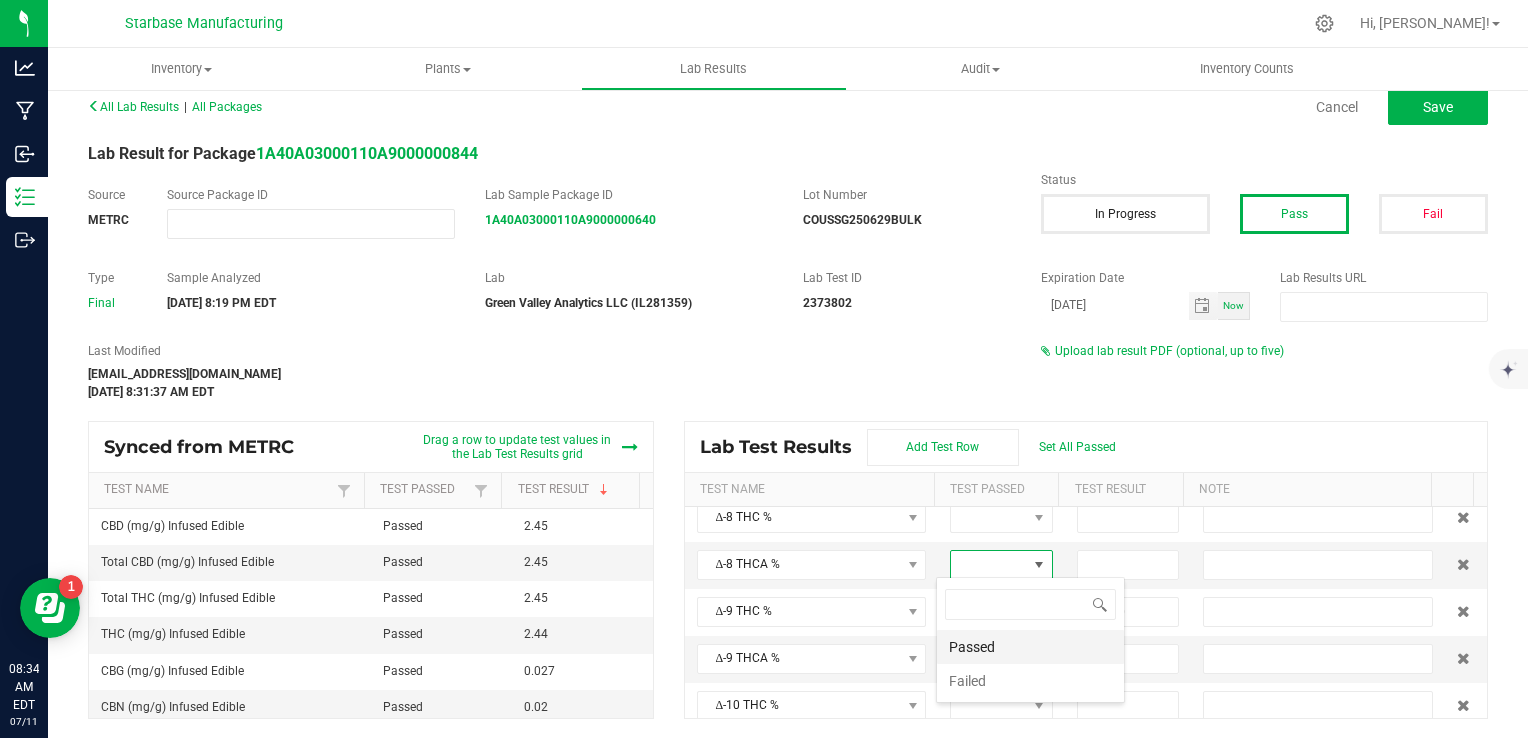 click on "Passed" at bounding box center [1030, 647] 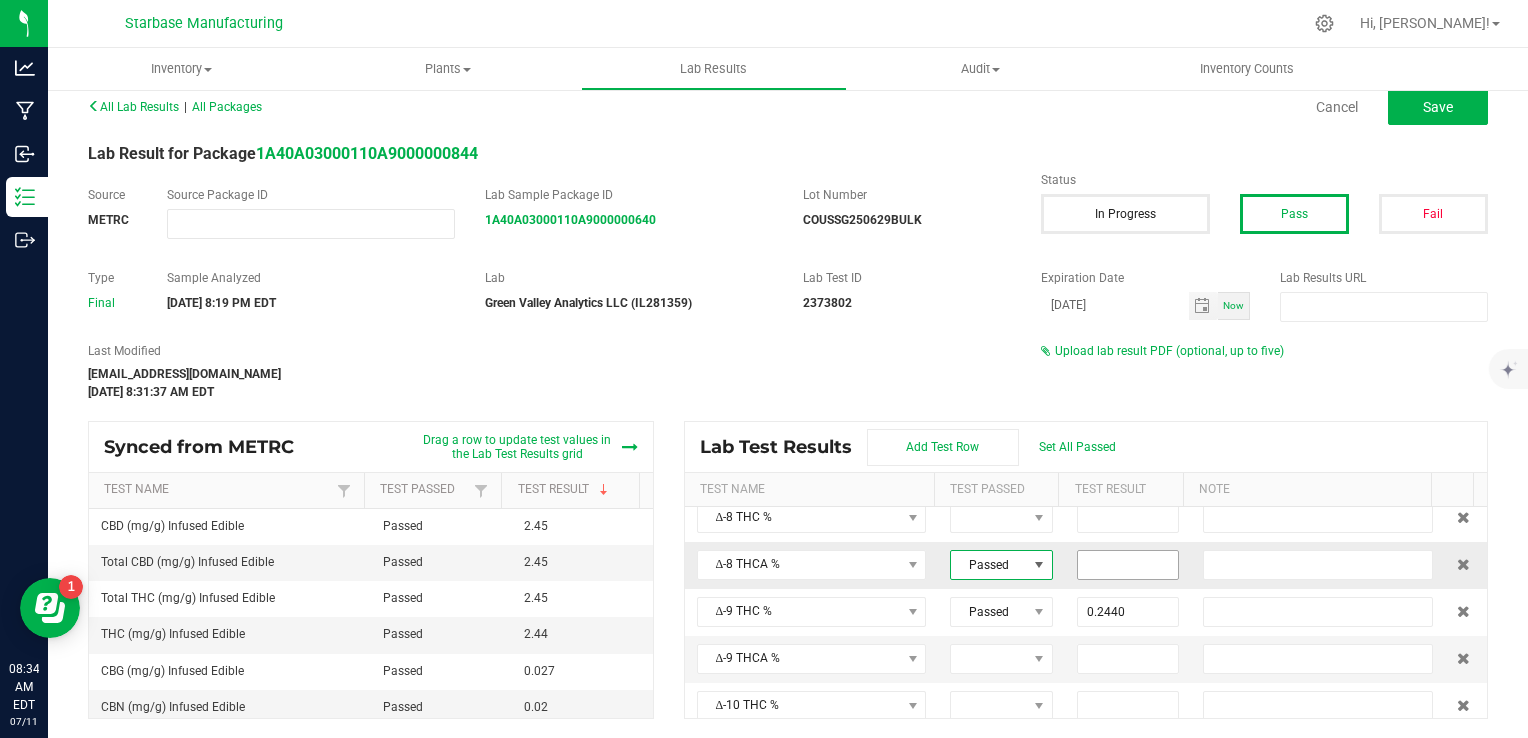 click at bounding box center (1128, 565) 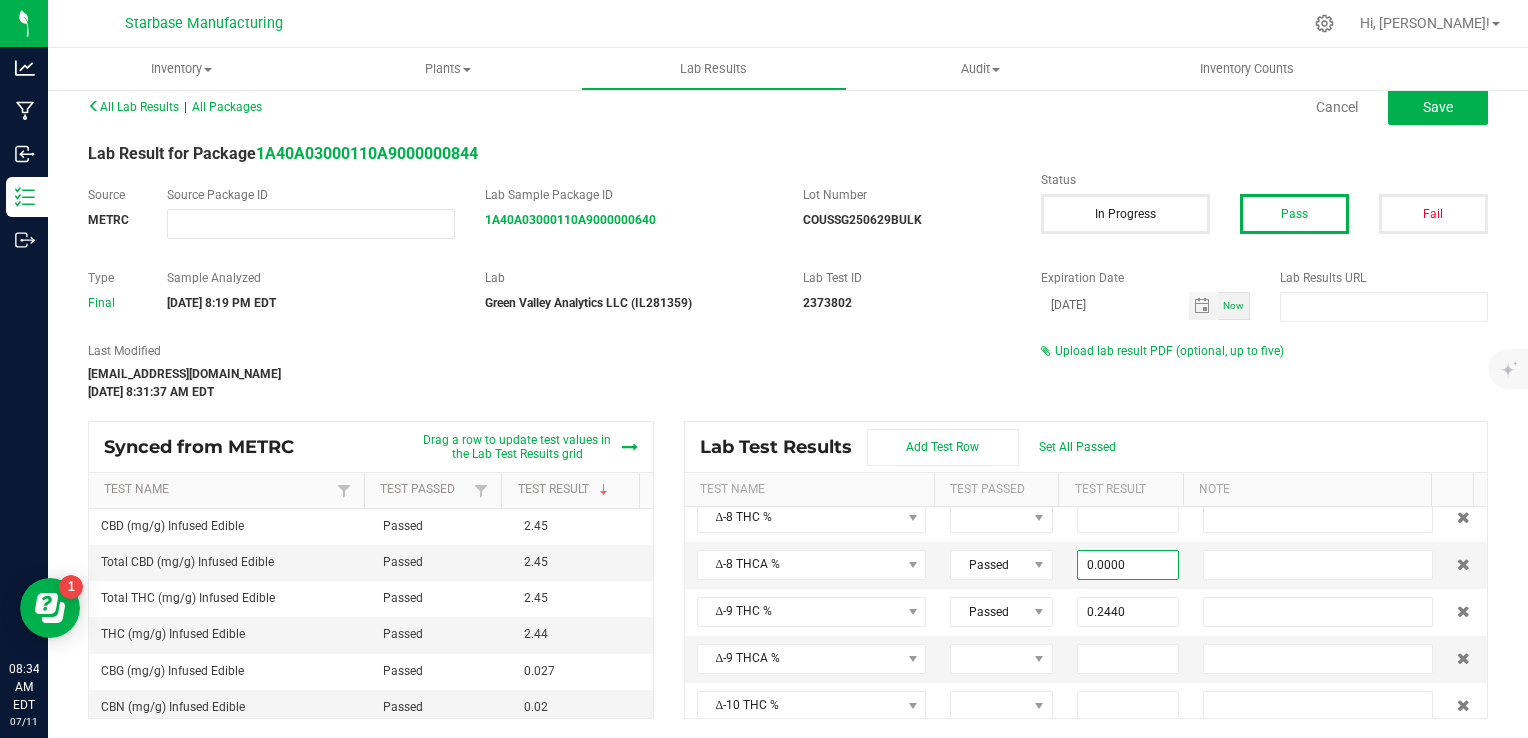 click on "Last Modified  dru@thestarbase.com Jul 11, 2025 8:31:37 AM EDT  Upload lab result PDF (optional, up to five)" at bounding box center (788, 371) 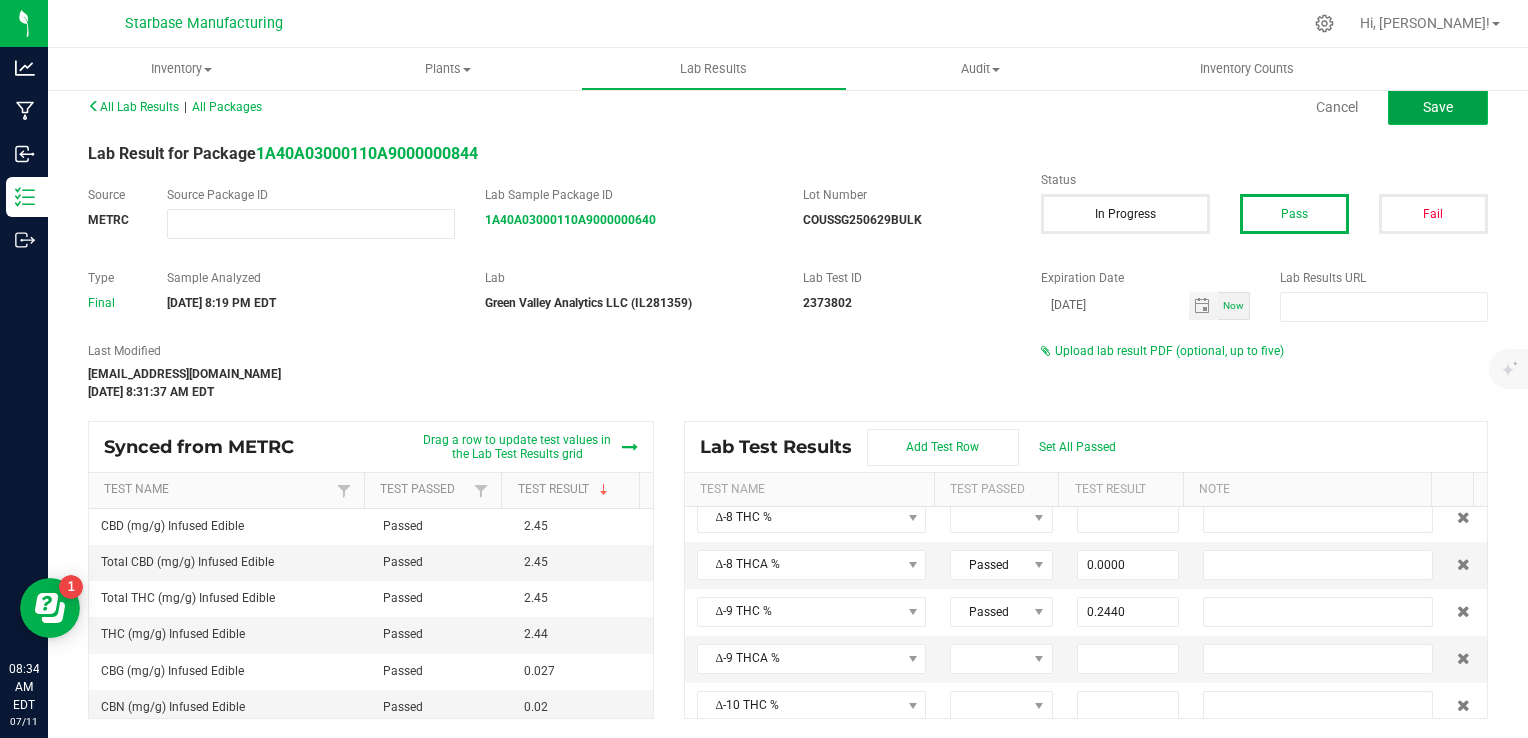 click on "Save" 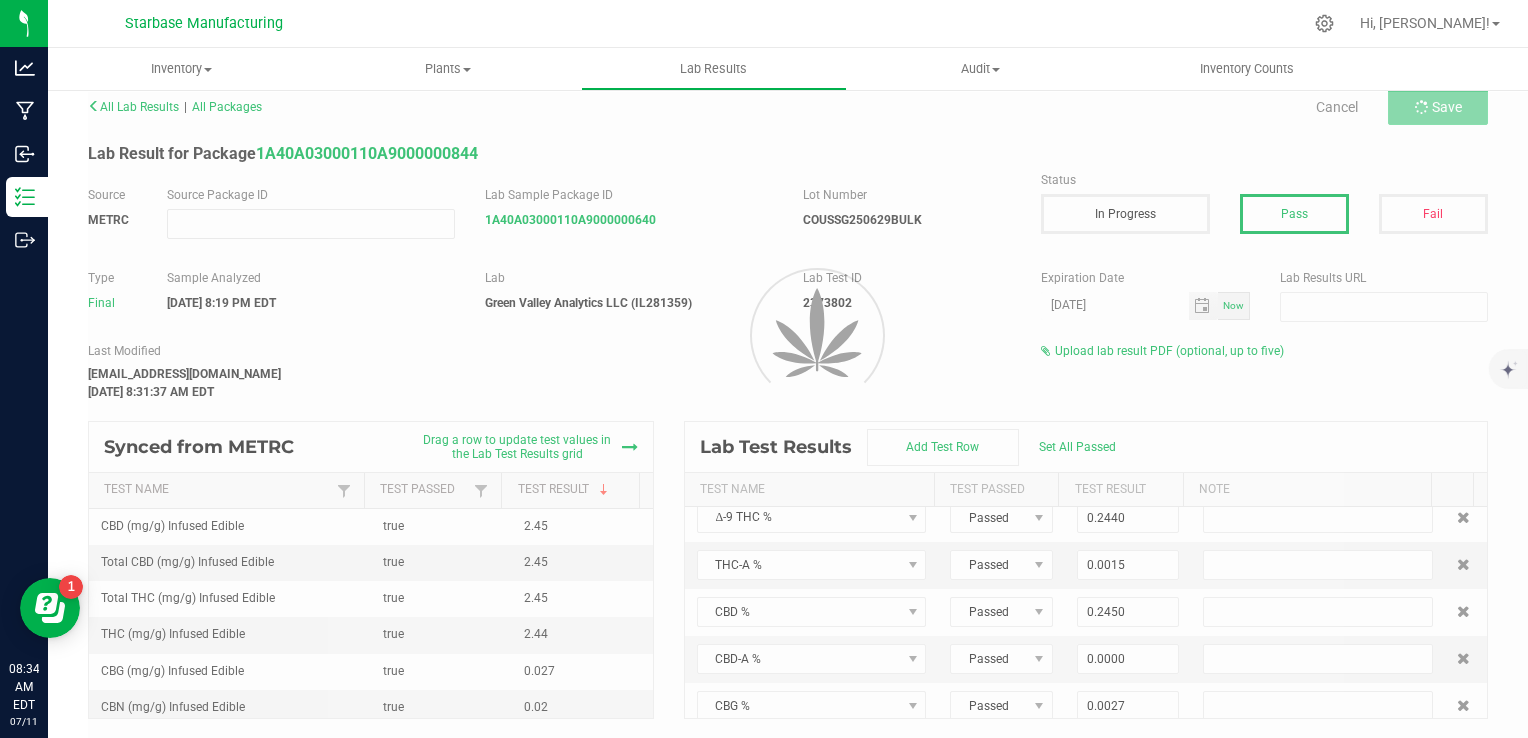 scroll, scrollTop: 148, scrollLeft: 0, axis: vertical 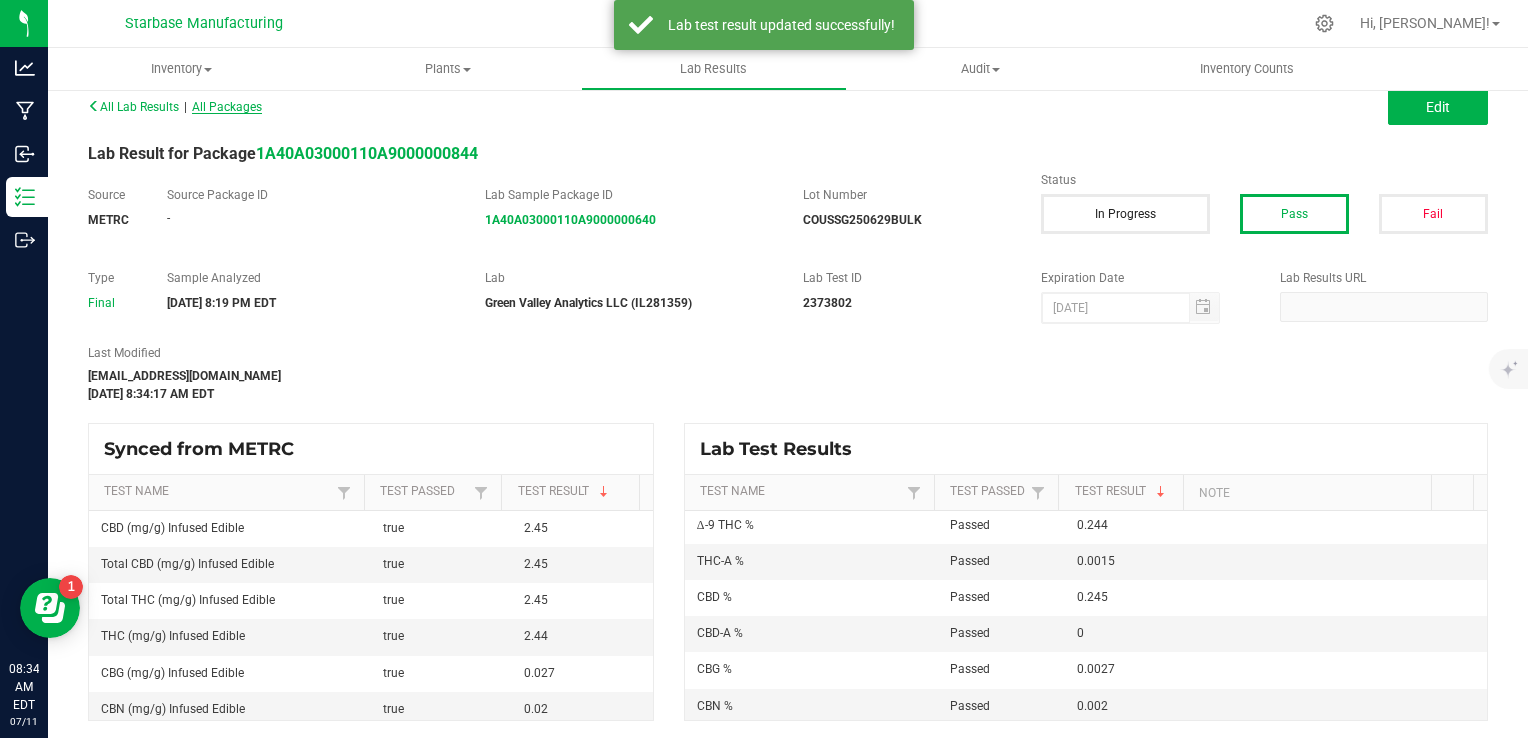 click on "All Packages" at bounding box center (227, 107) 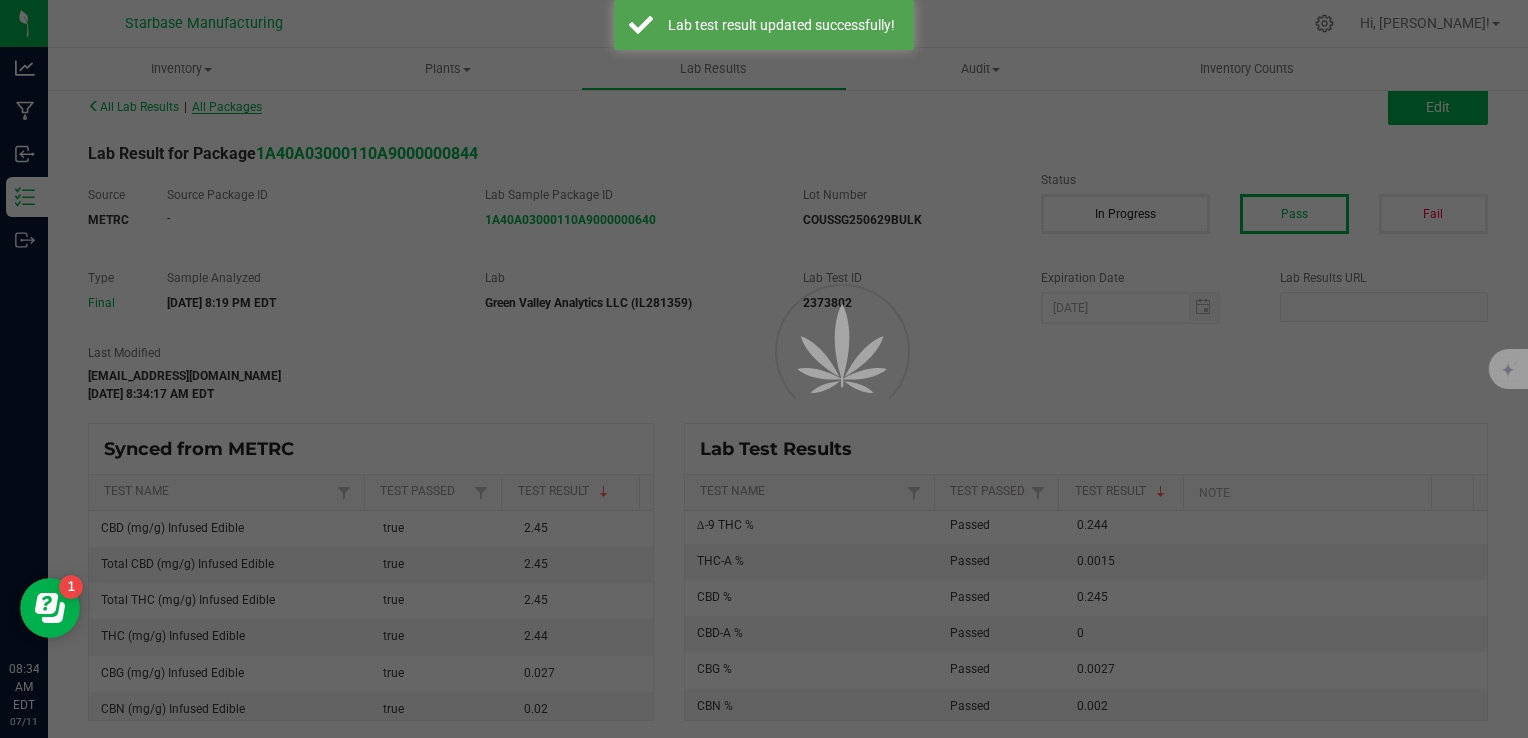 scroll, scrollTop: 0, scrollLeft: 0, axis: both 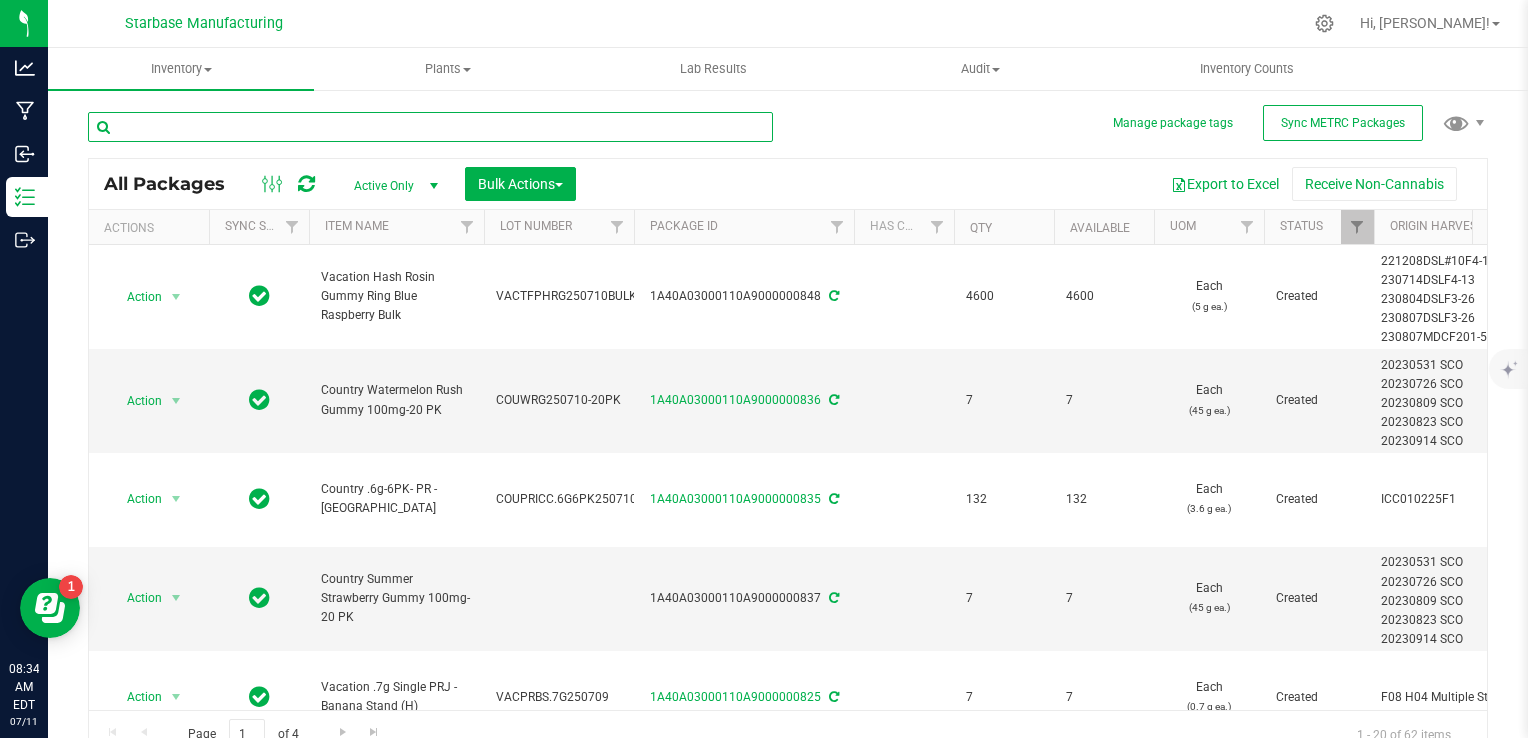 click at bounding box center (430, 127) 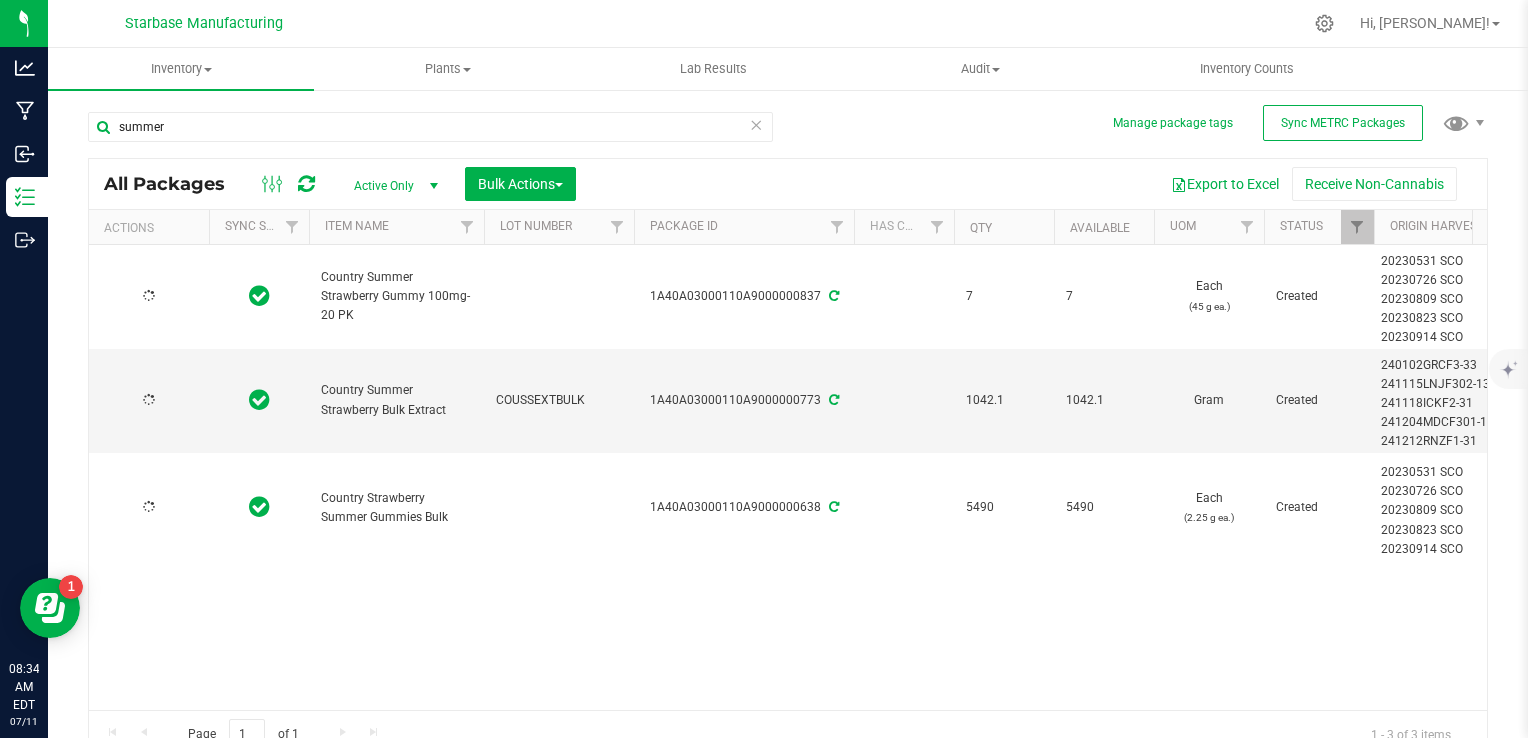 click on "Active Only" at bounding box center (392, 186) 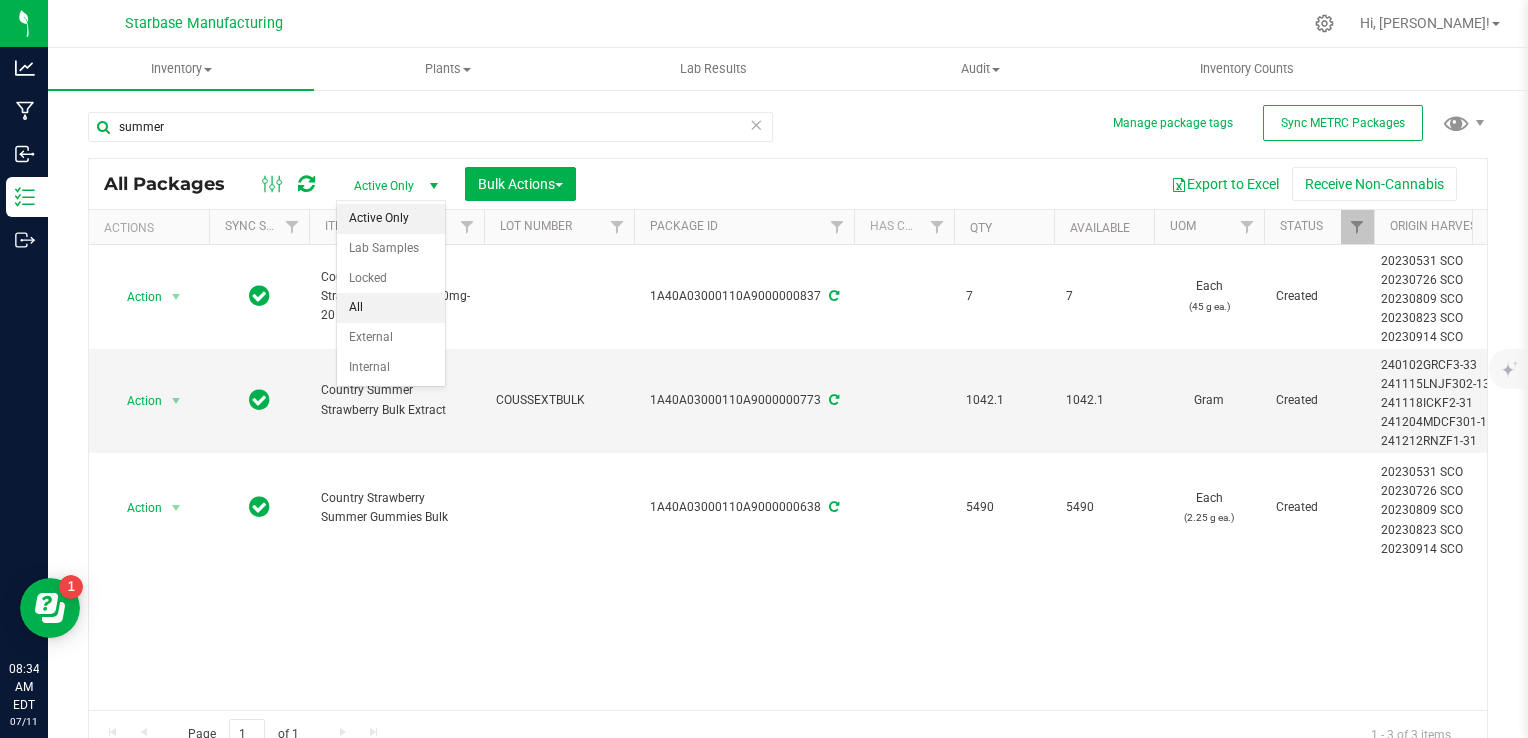 click on "All" at bounding box center (391, 308) 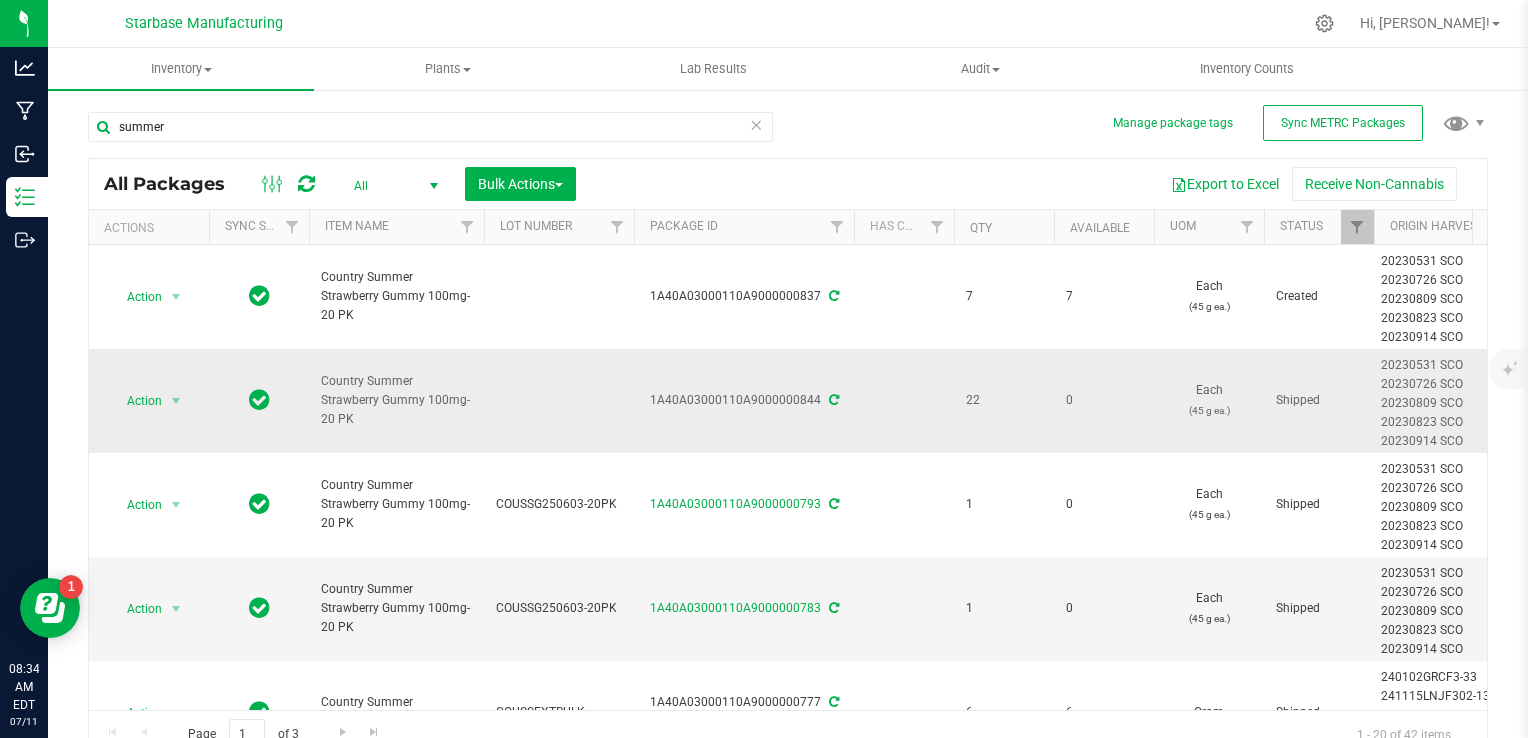 scroll, scrollTop: 0, scrollLeft: 460, axis: horizontal 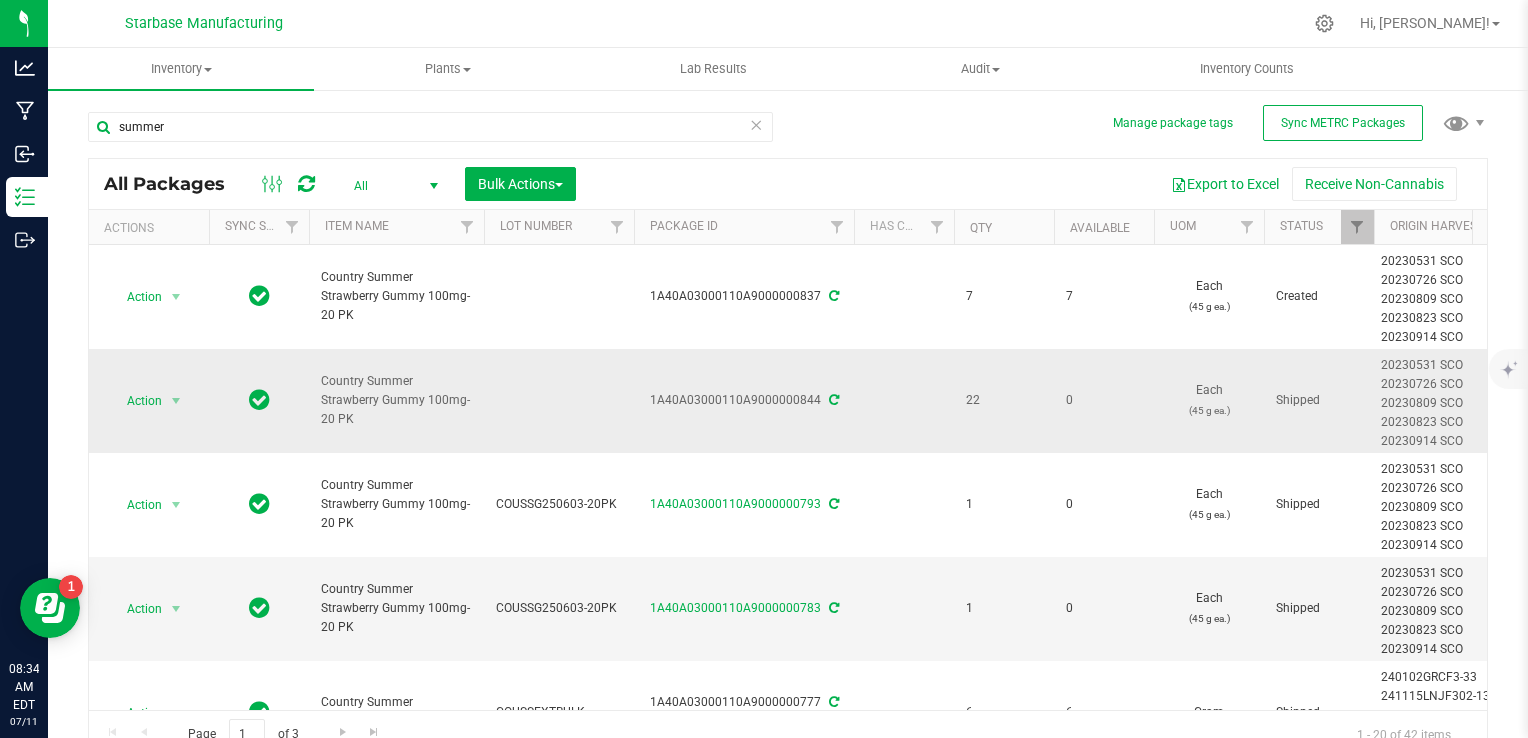 click at bounding box center (834, 400) 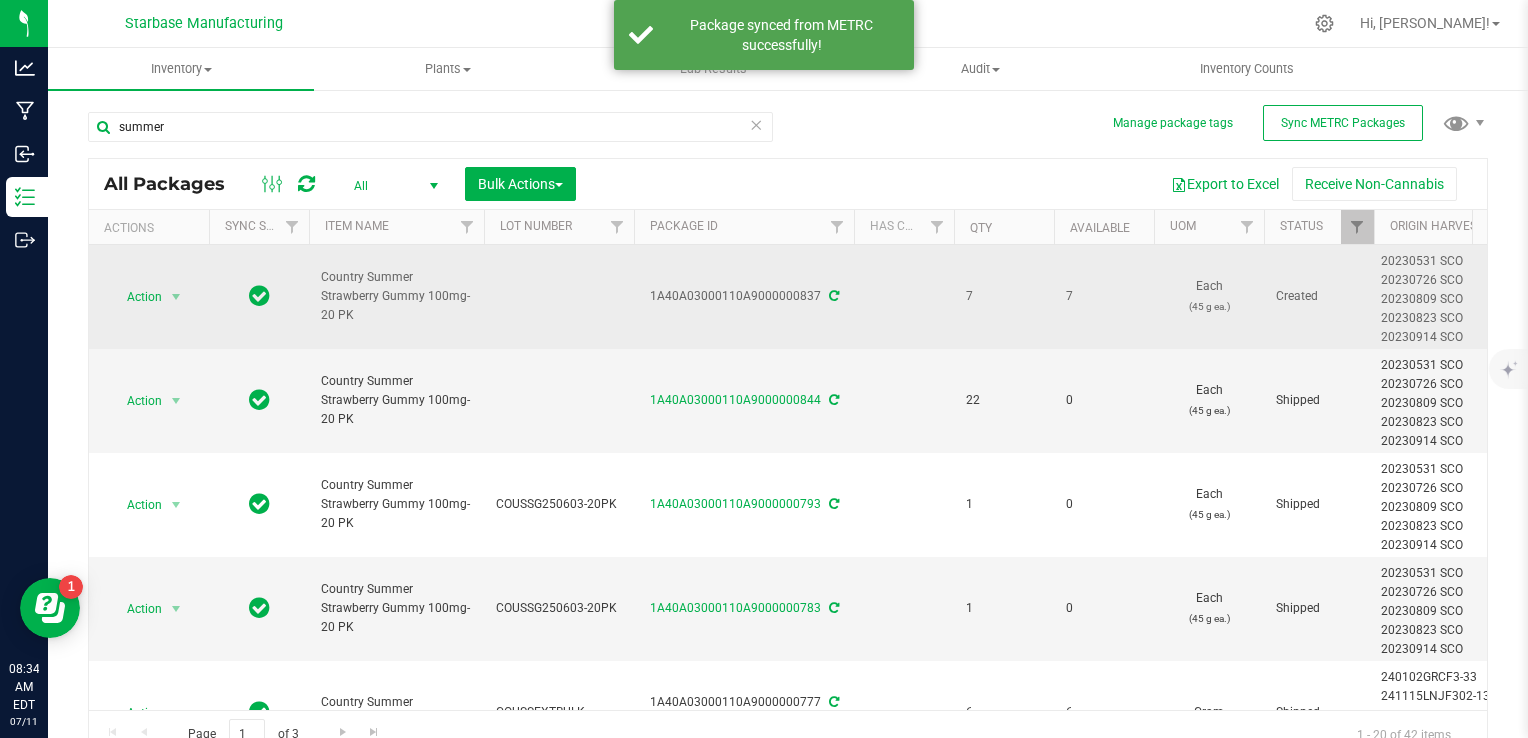 click at bounding box center (834, 296) 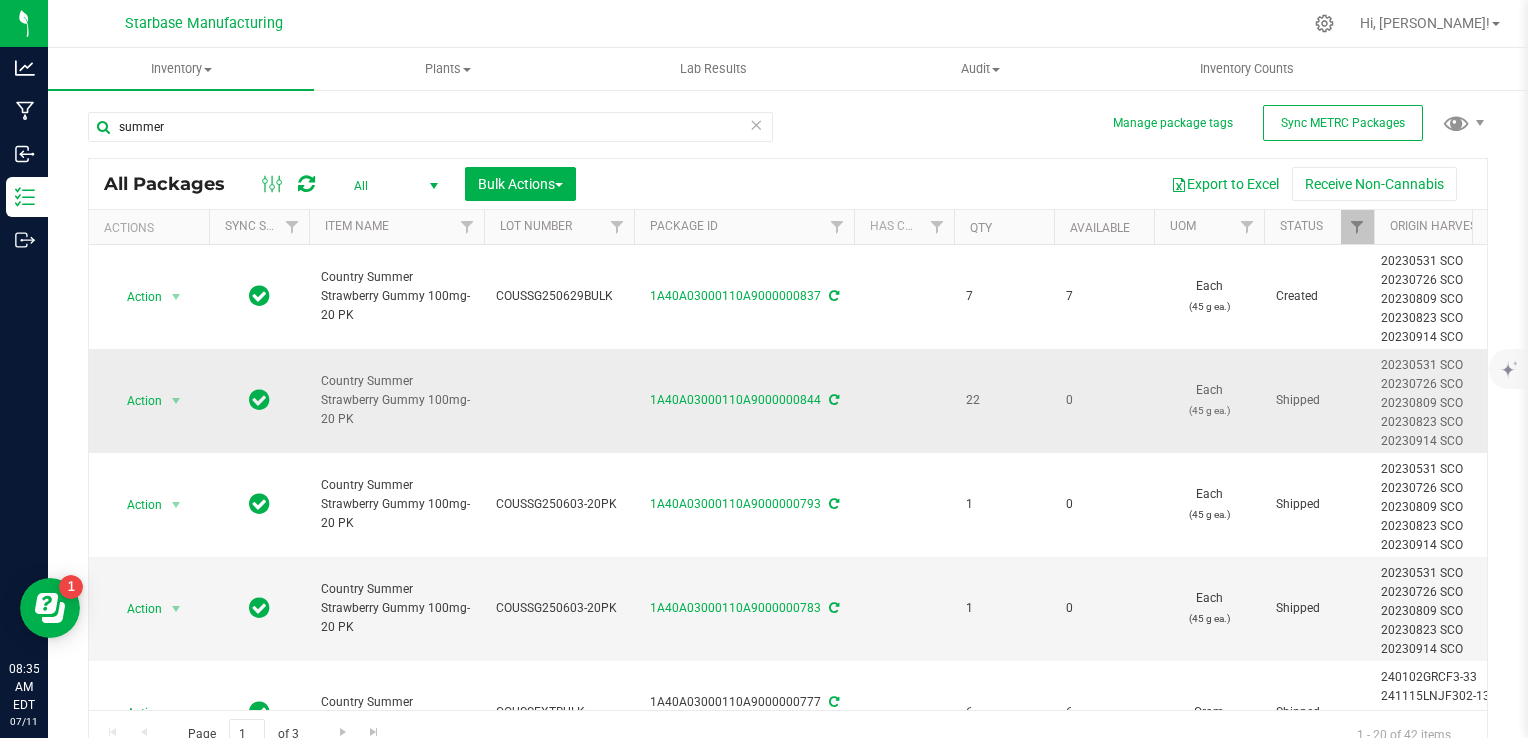click at bounding box center (559, 401) 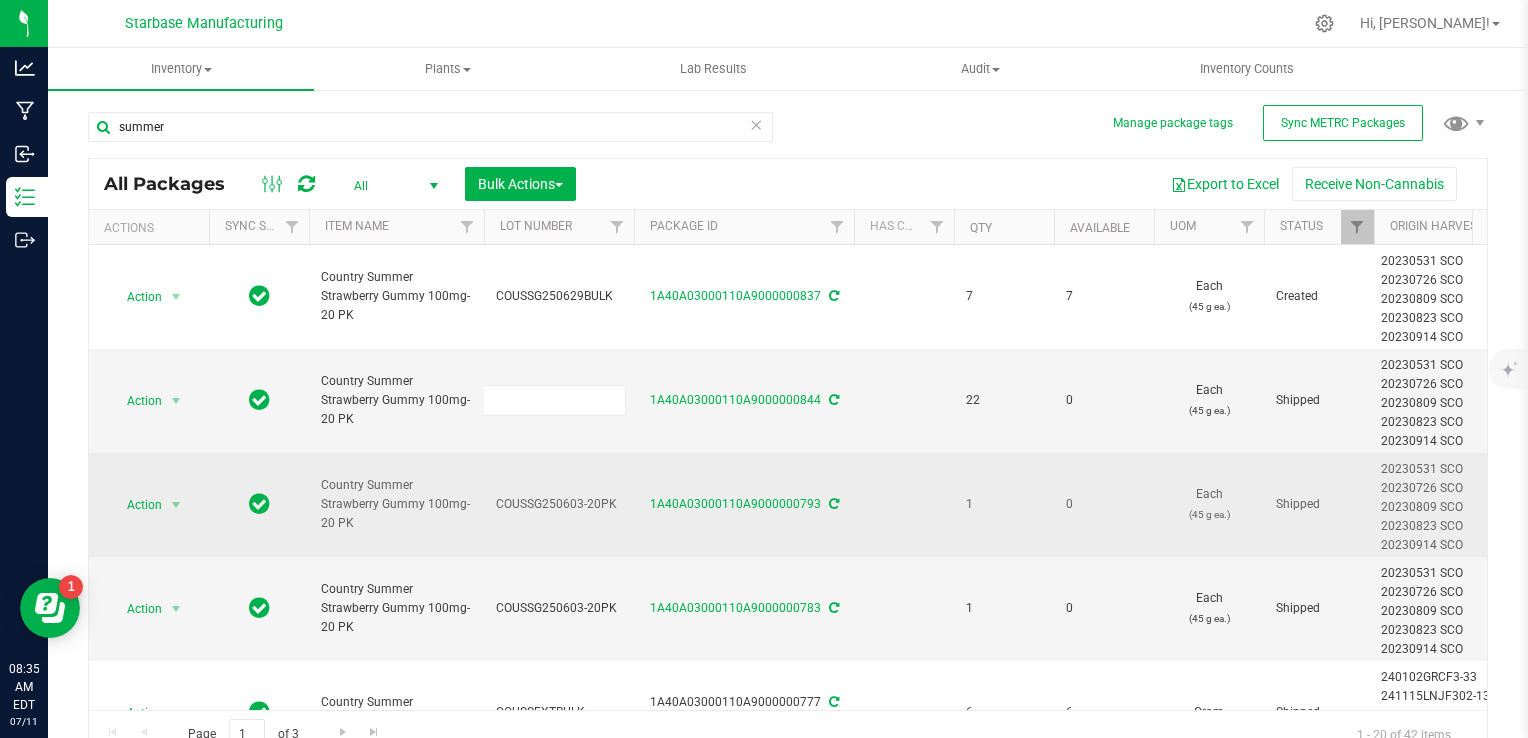 click on "COUSSG250603-20PK" at bounding box center (559, 505) 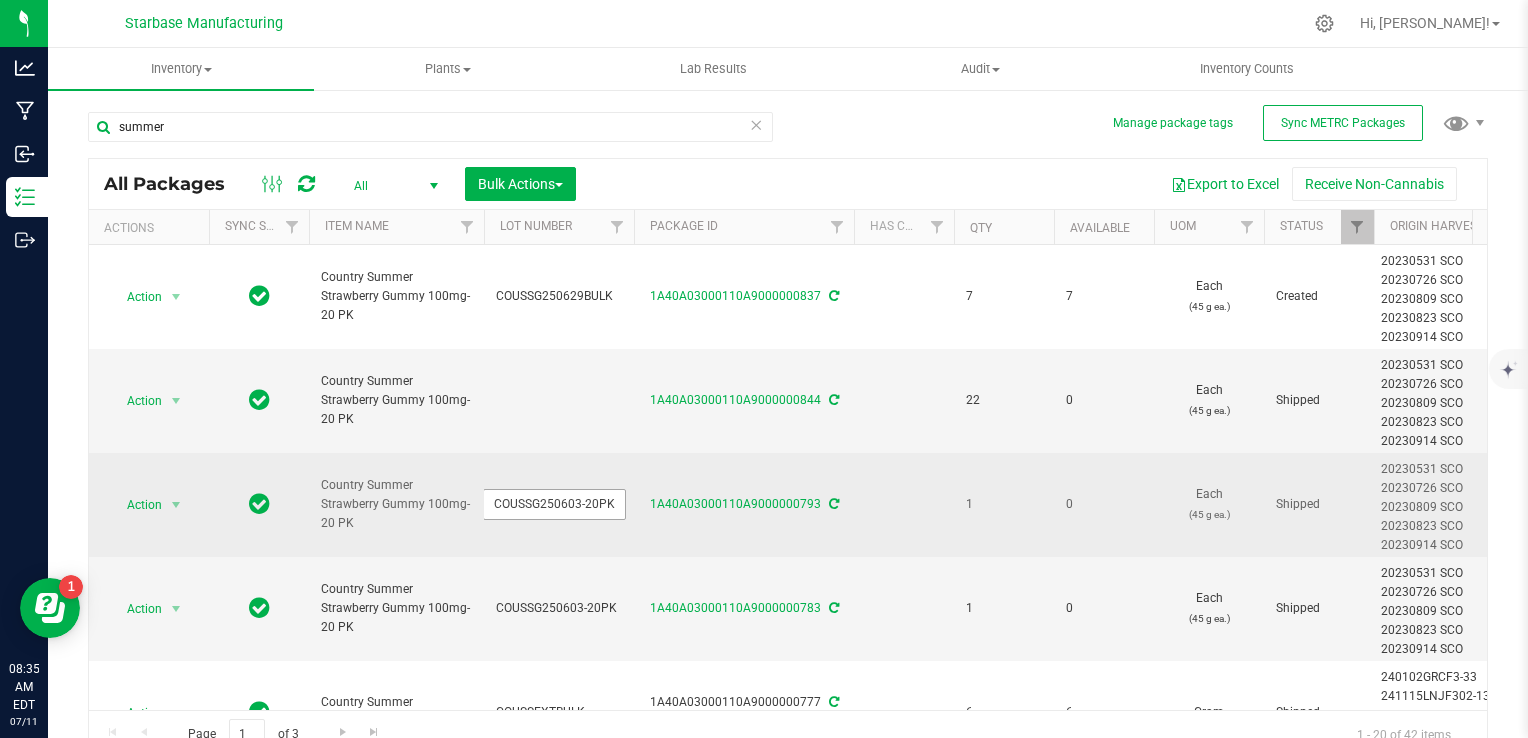 click on "COUSSG250603-20PK" at bounding box center (554, 504) 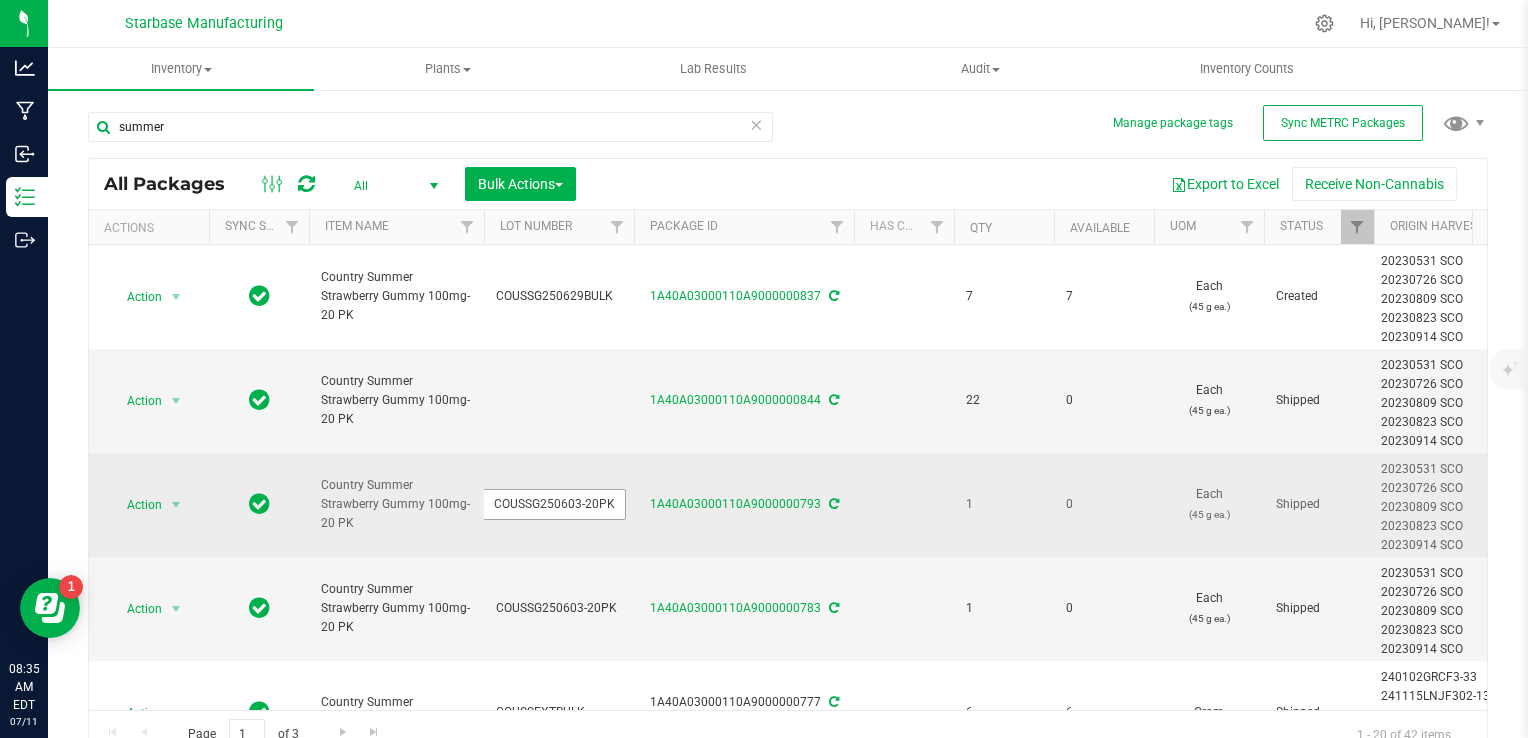 click on "COUSSG250603-20PK" at bounding box center [554, 504] 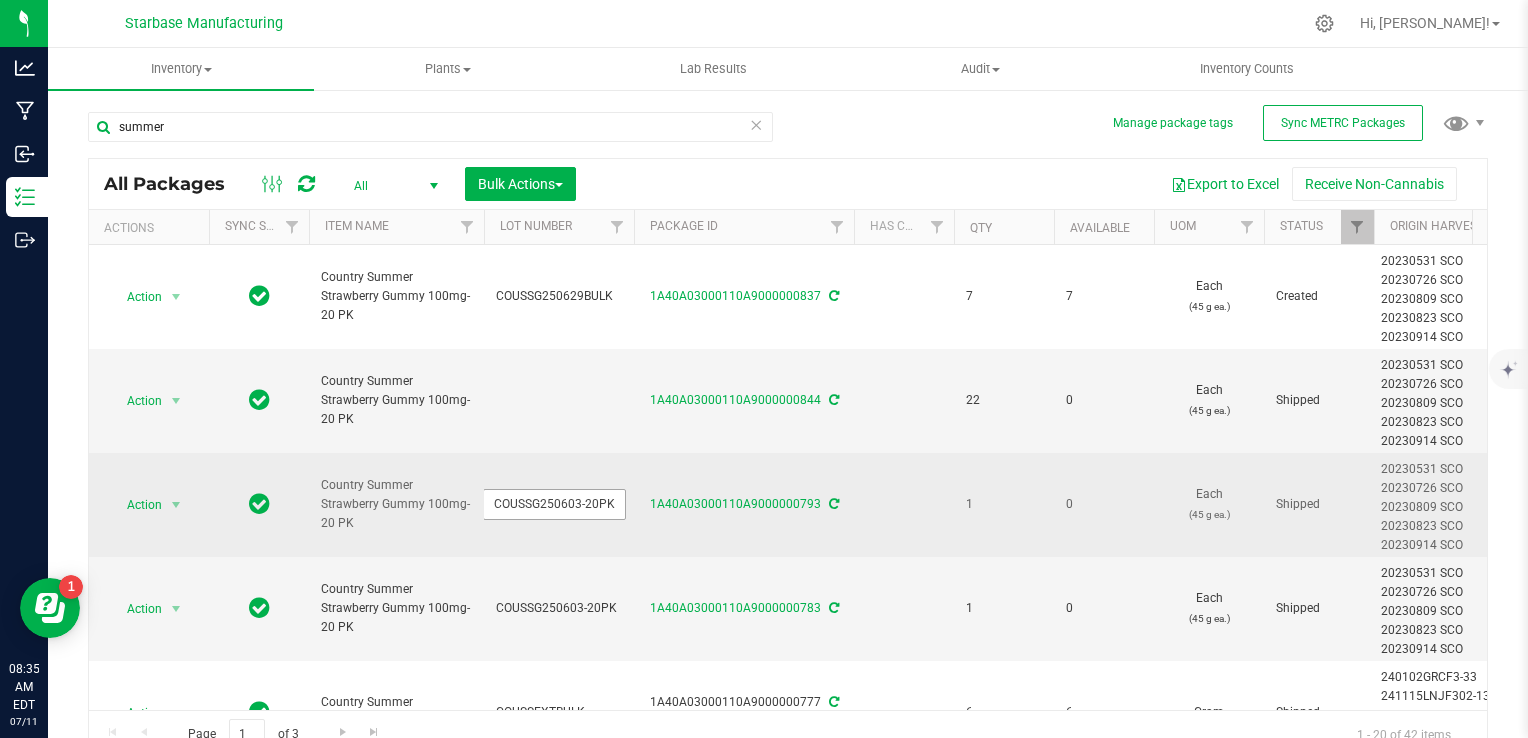 click on "COUSSG250603-20PK" at bounding box center [554, 504] 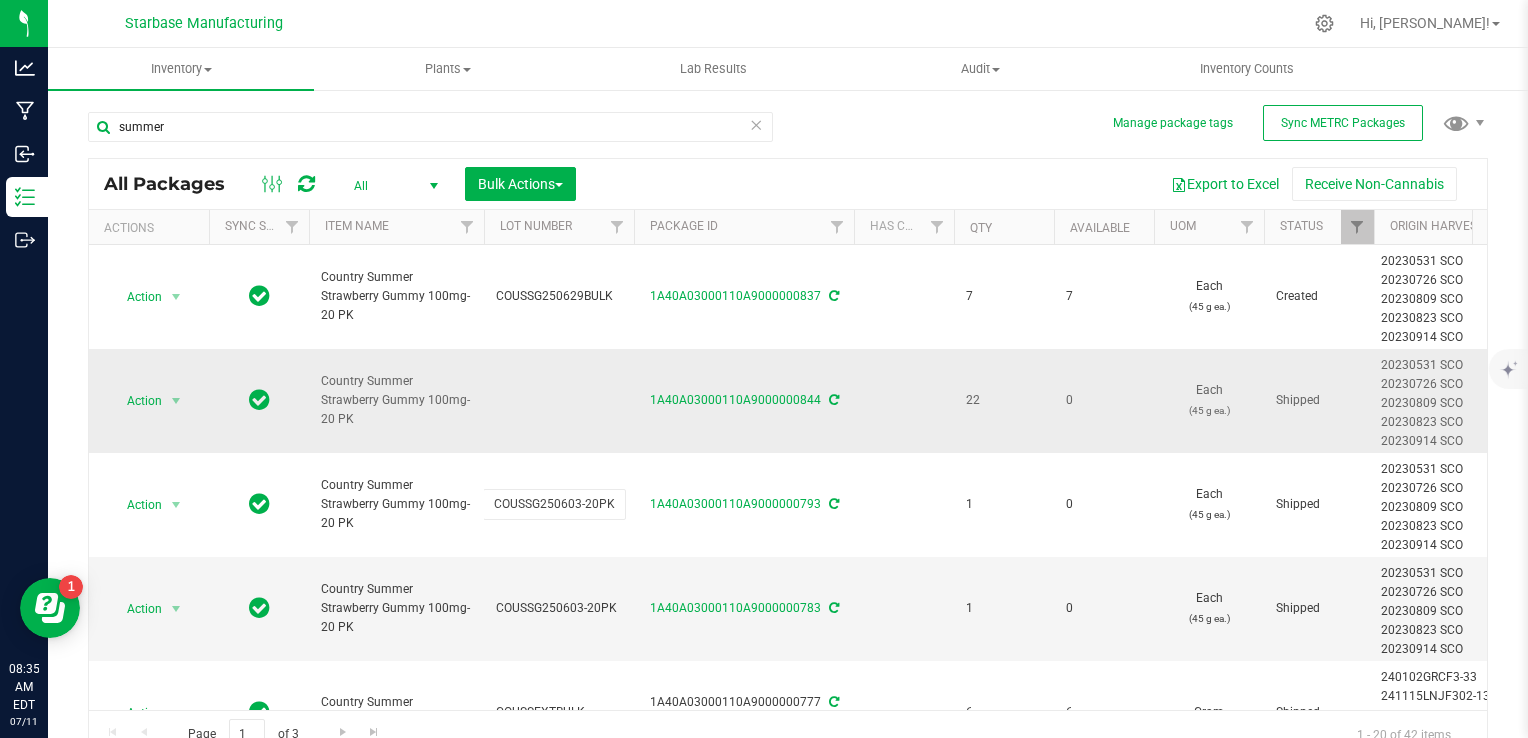 click at bounding box center (559, 401) 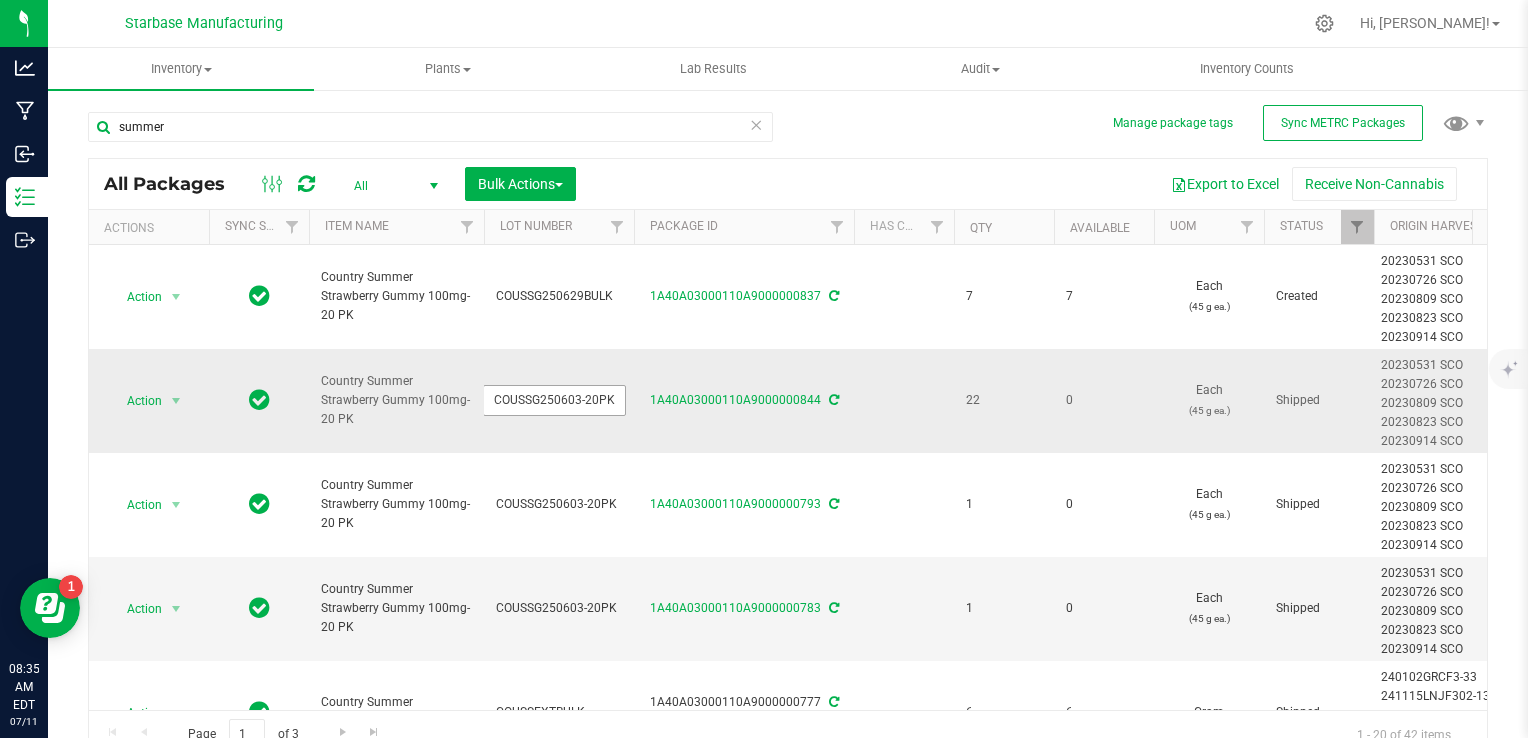 click on "COUSSG250603-20PK" at bounding box center [554, 400] 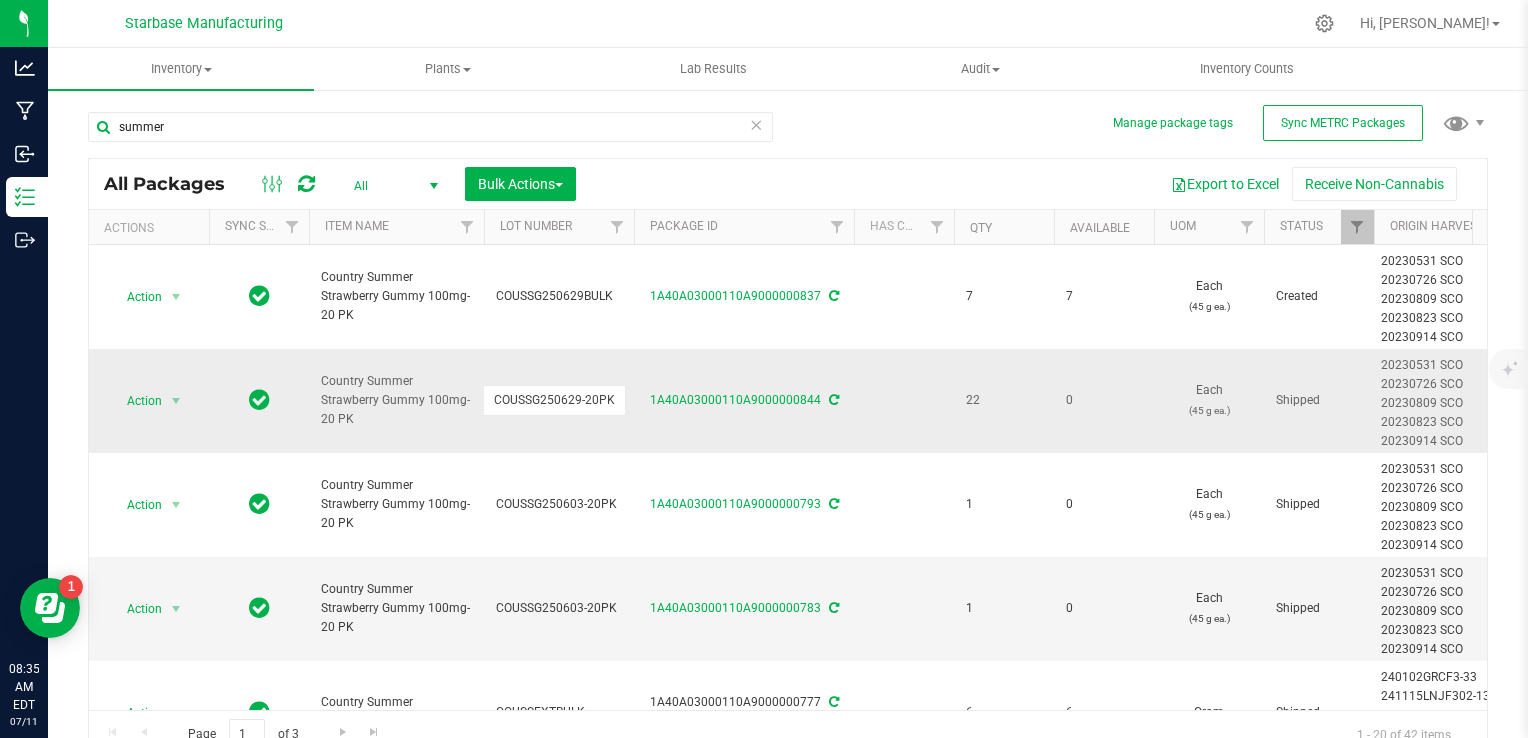 click on "All Packages
All Active Only Lab Samples Locked All External Internal
Bulk Actions
Add to manufacturing run
Add to outbound order
Combine packages
Combine packages (lot)" at bounding box center (788, 458) 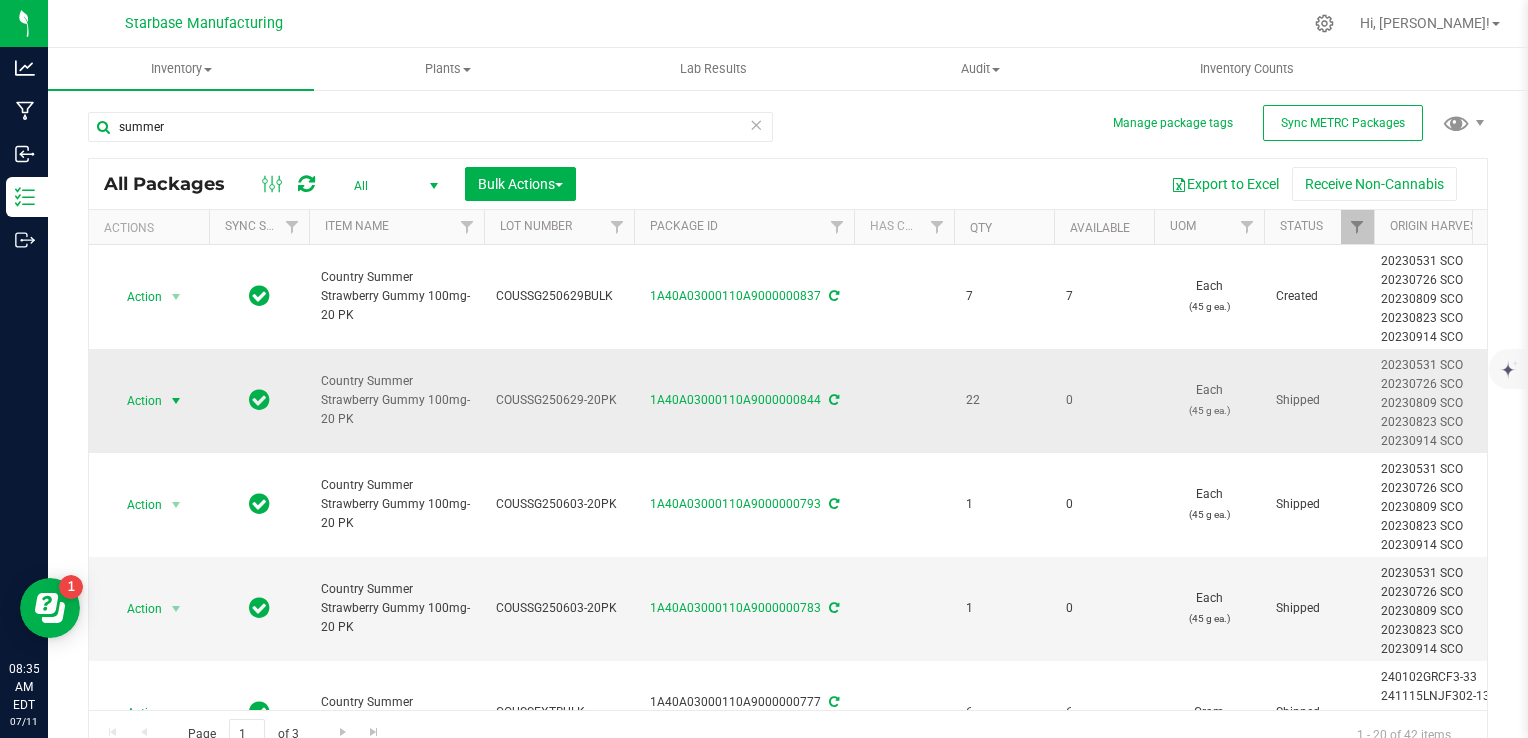 click at bounding box center (176, 401) 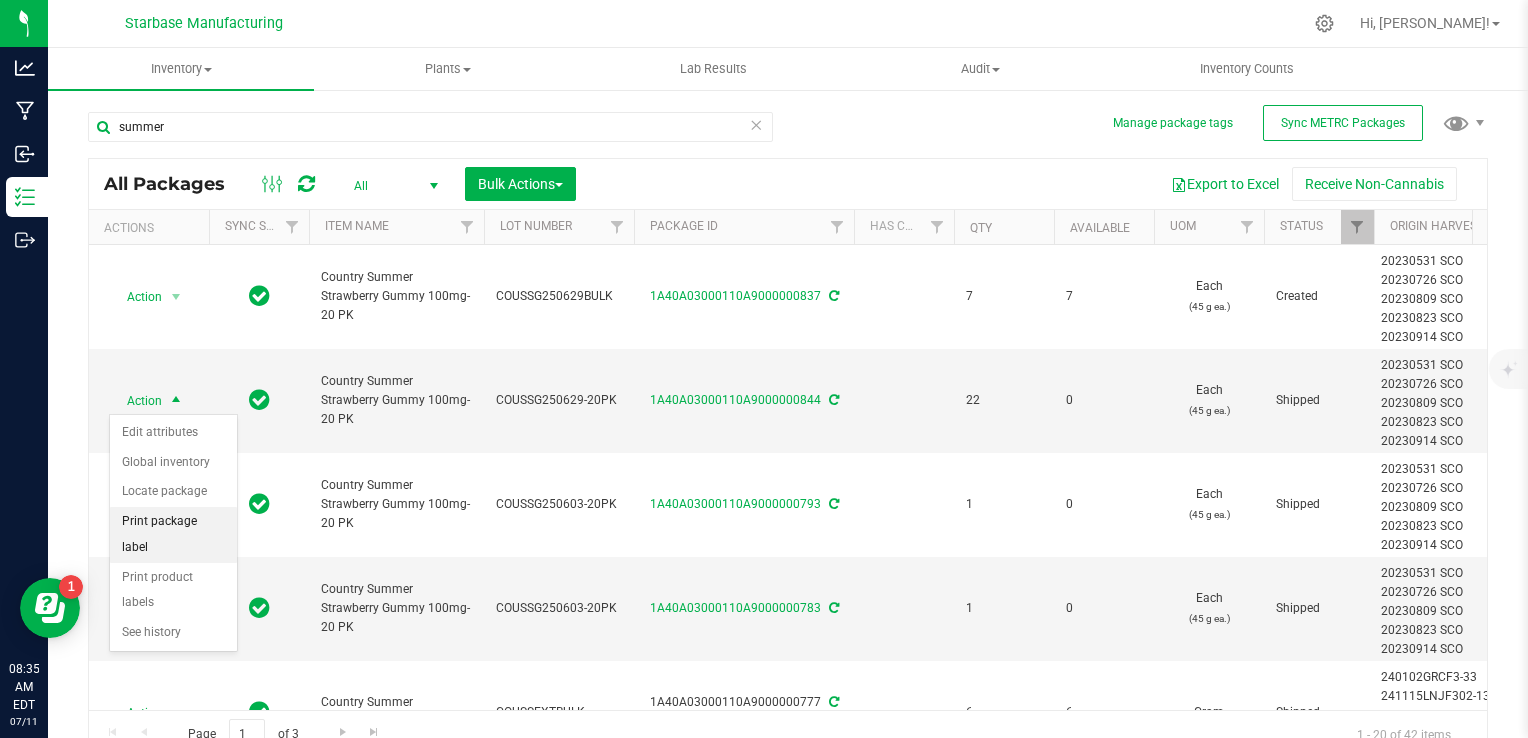 click on "Print package label" at bounding box center (173, 534) 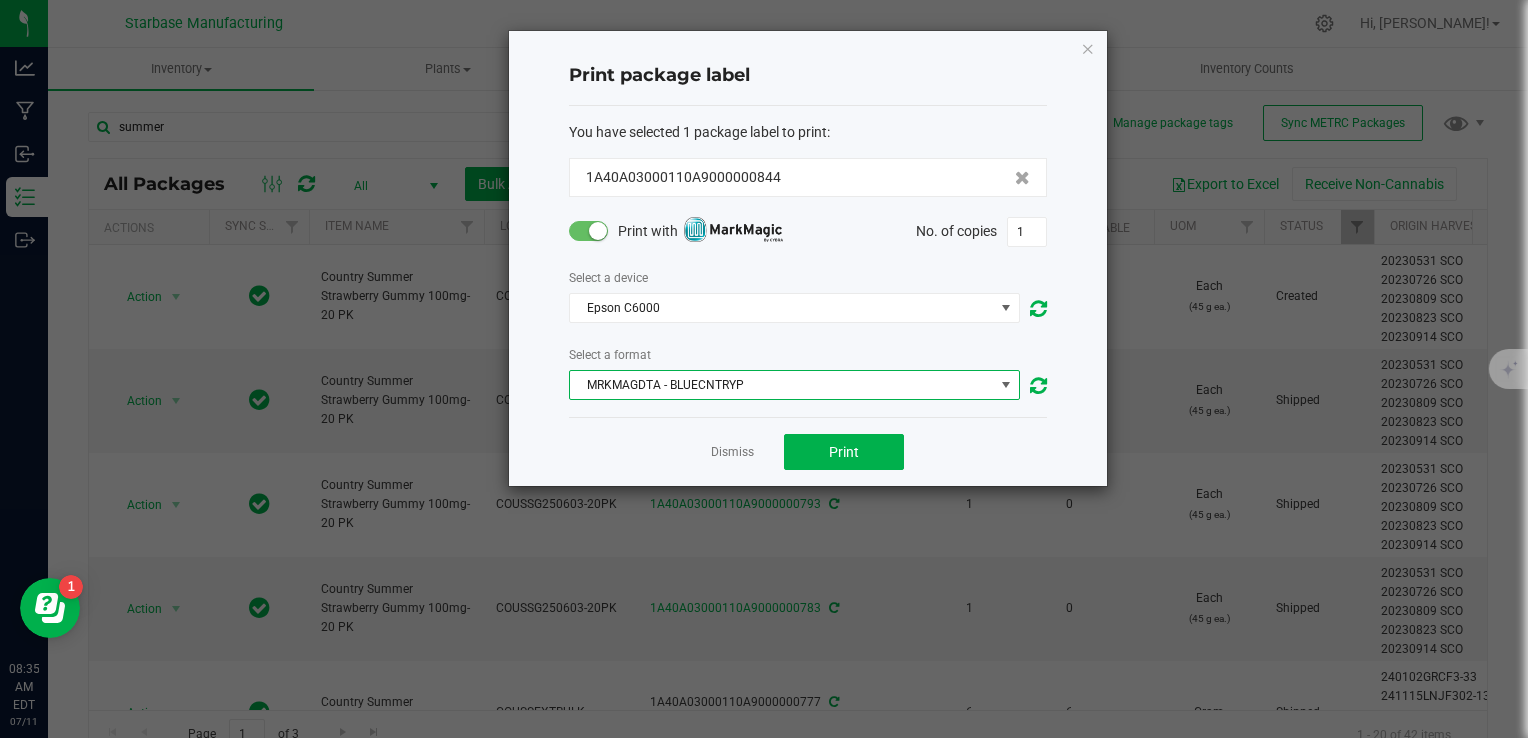 click on "MRKMAGDTA - BLUECNTRYP" at bounding box center [782, 385] 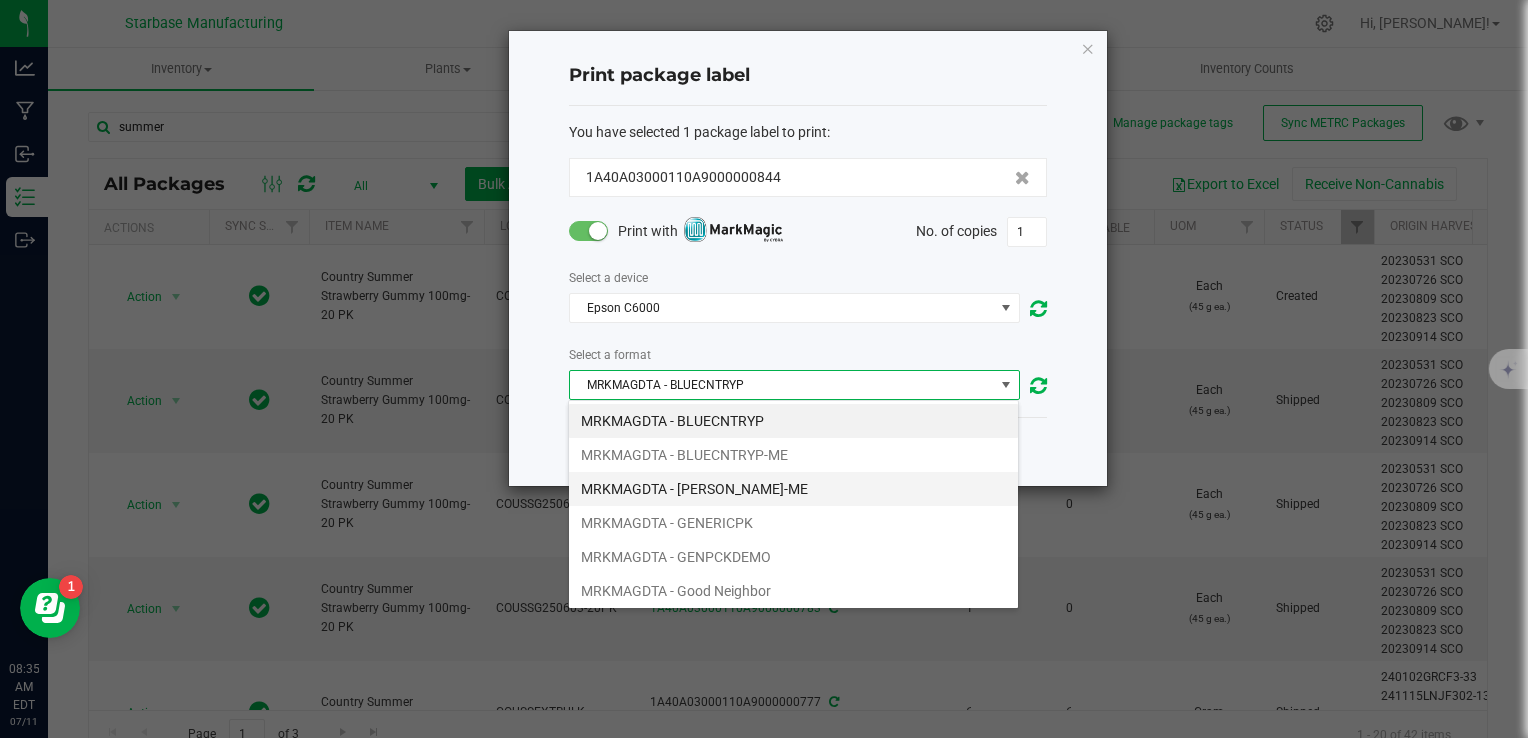 scroll, scrollTop: 99970, scrollLeft: 99548, axis: both 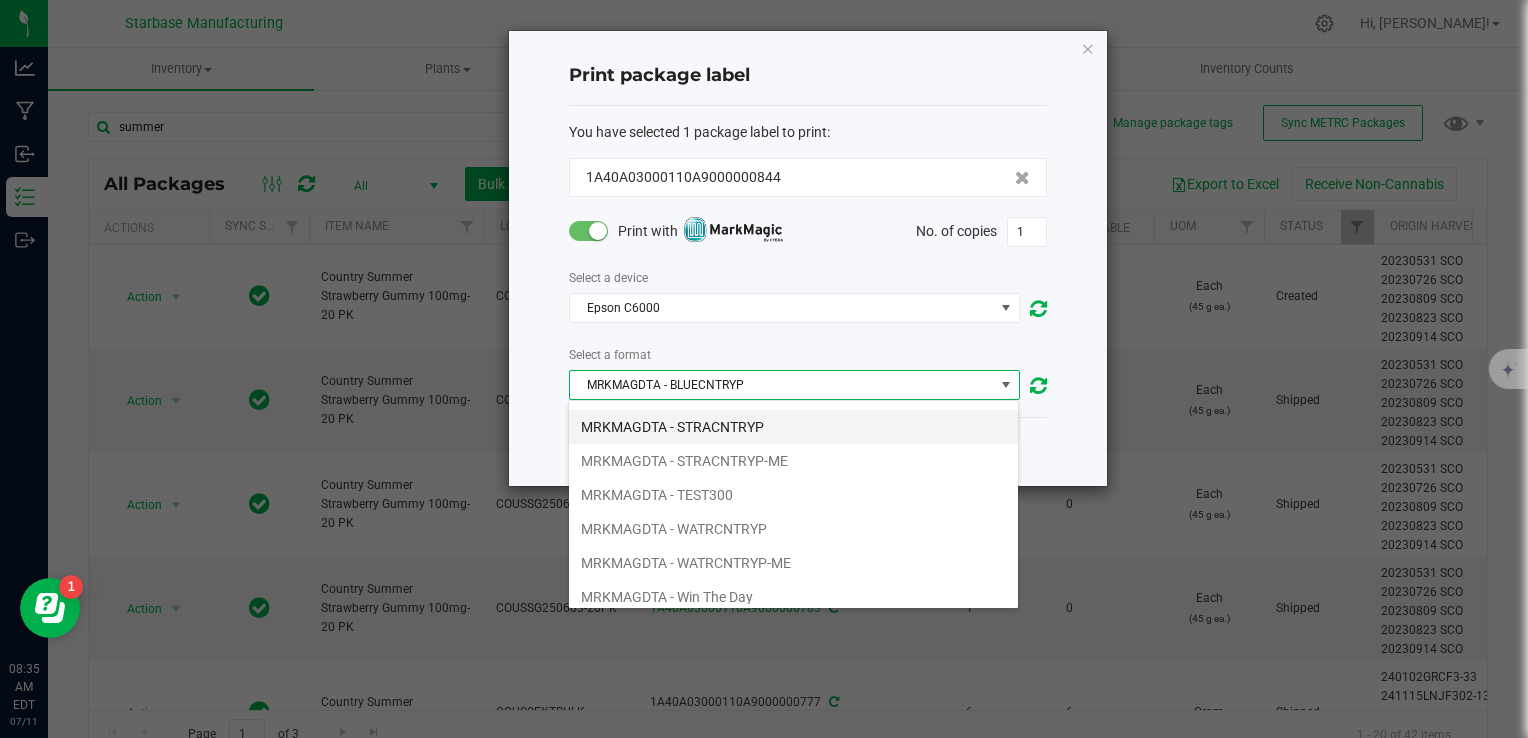 click on "MRKMAGDTA - STRACNTRYP" at bounding box center (793, 427) 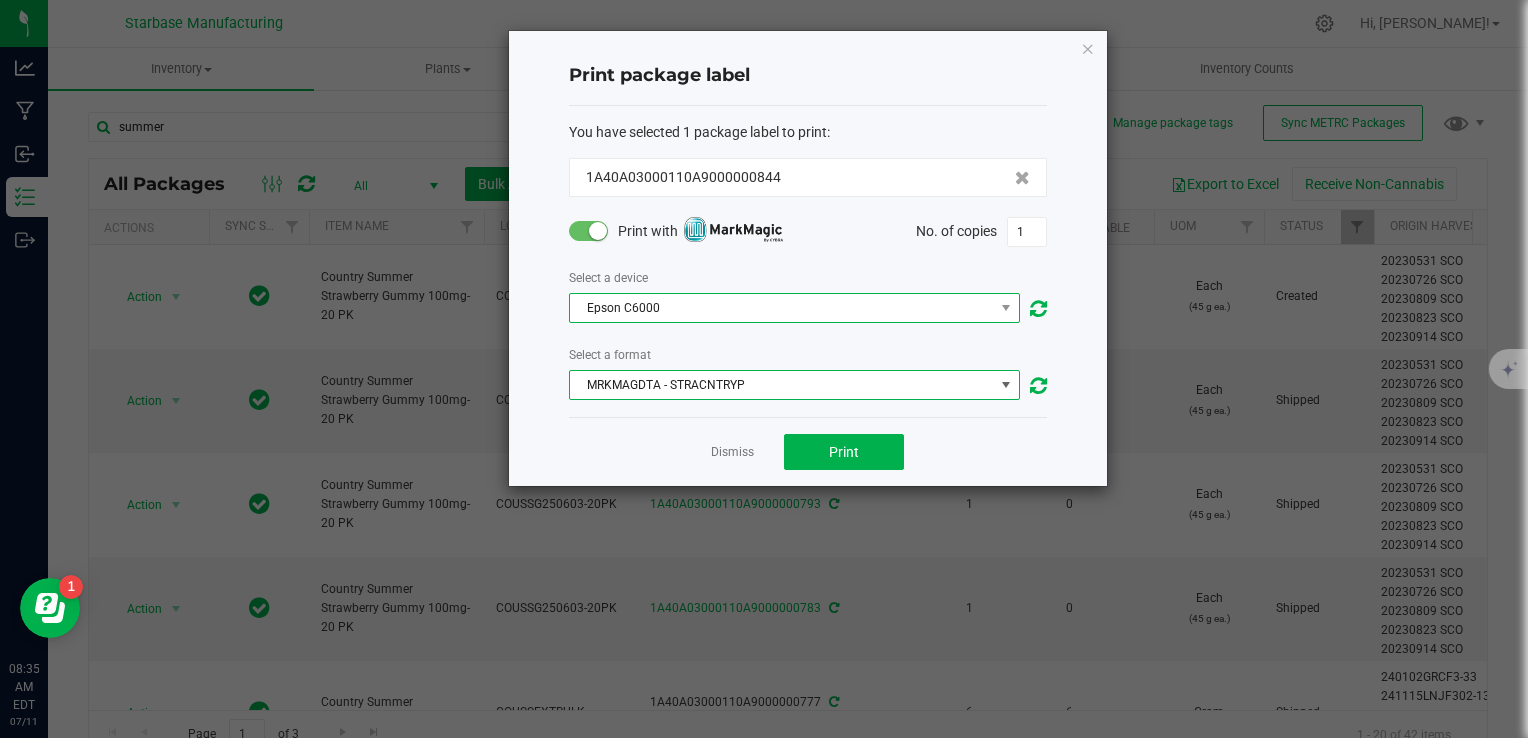 click on "Epson C6000" at bounding box center (782, 308) 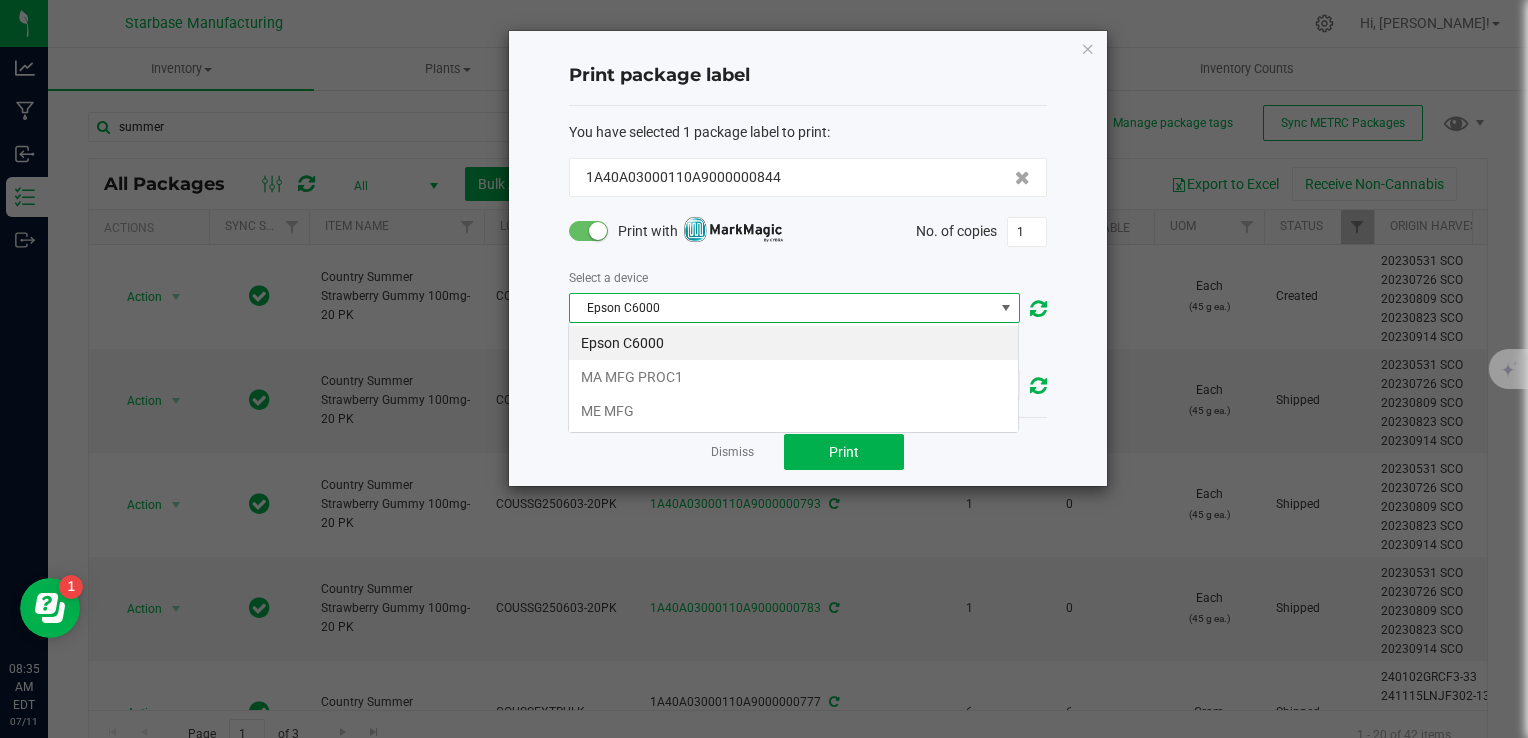 scroll, scrollTop: 99970, scrollLeft: 99548, axis: both 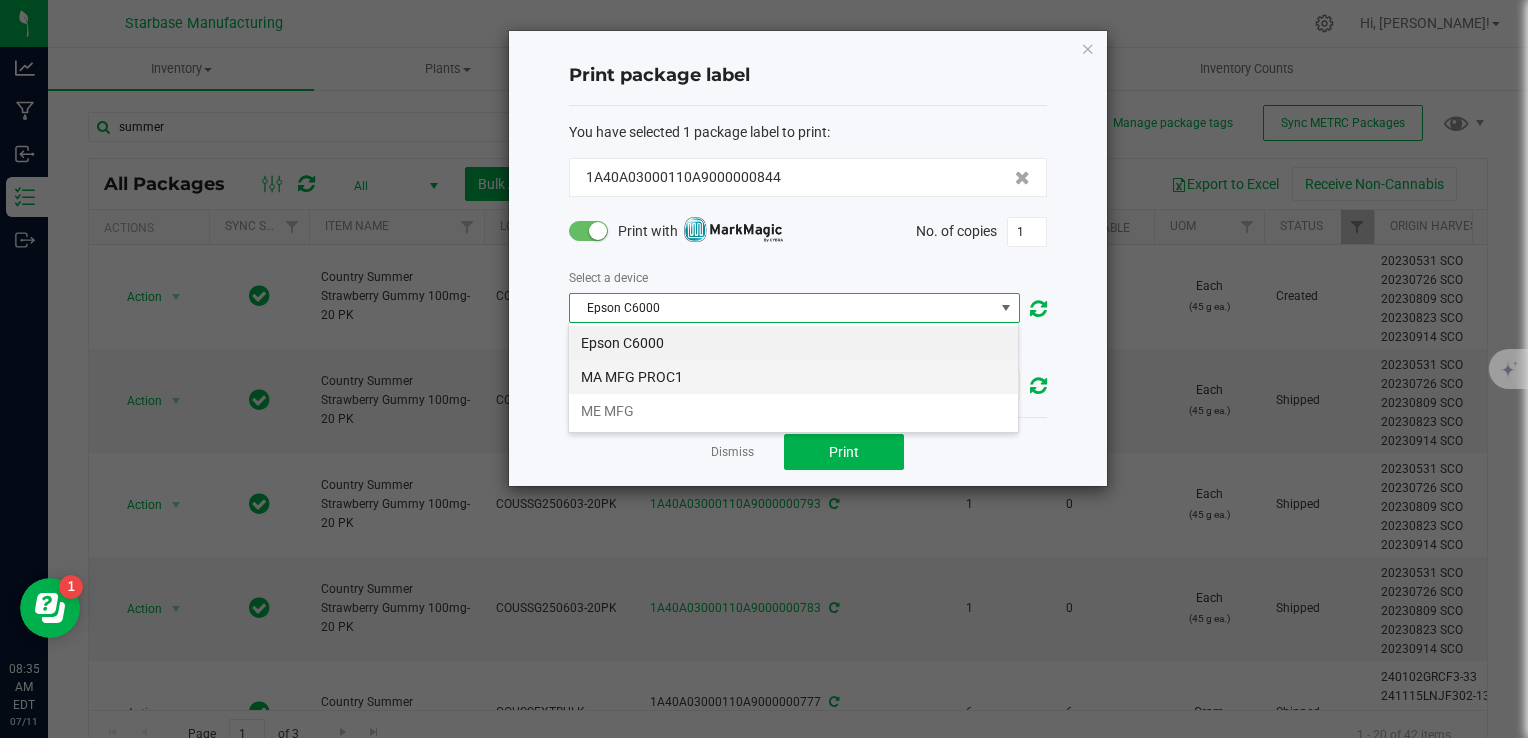 click on "MA MFG PROC1" at bounding box center (793, 377) 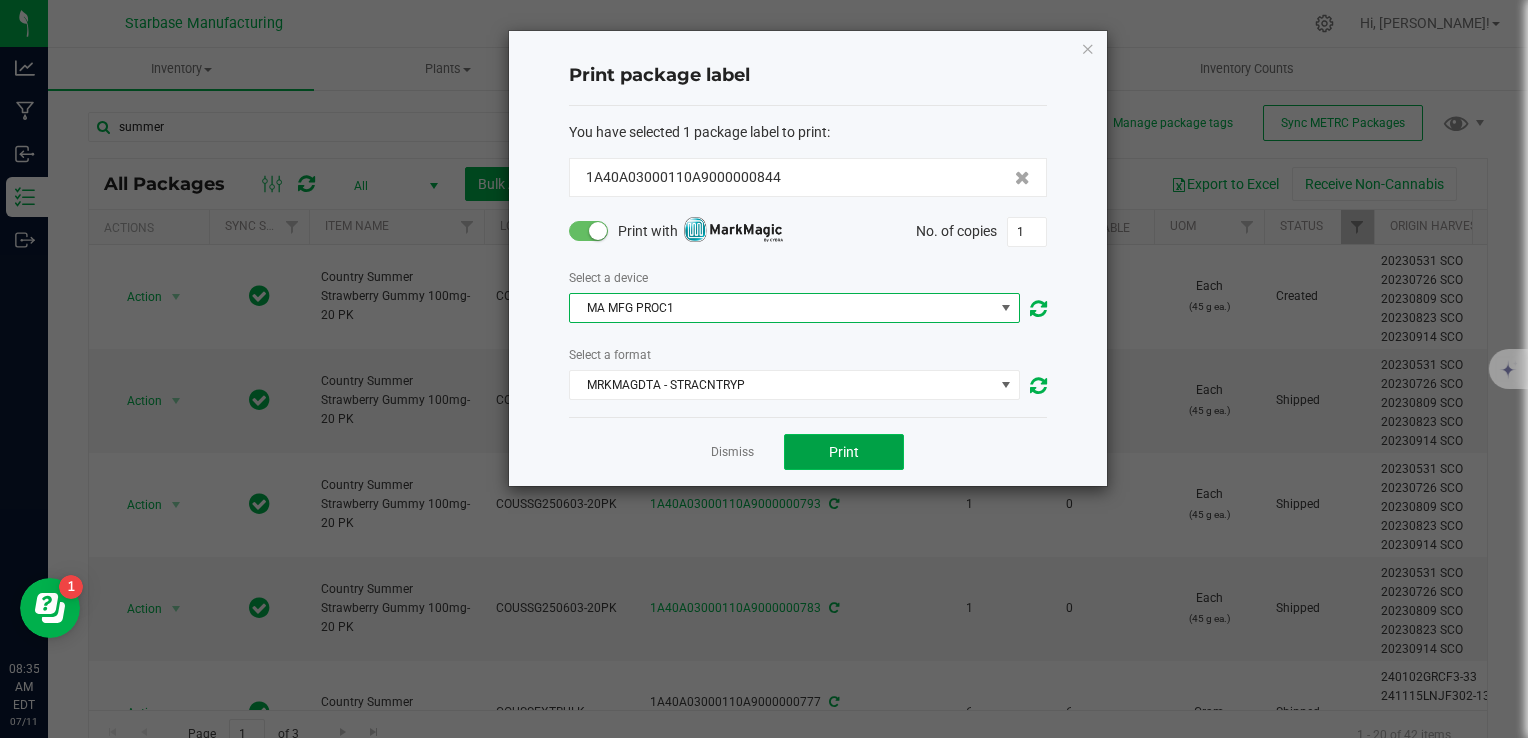 click on "Print" 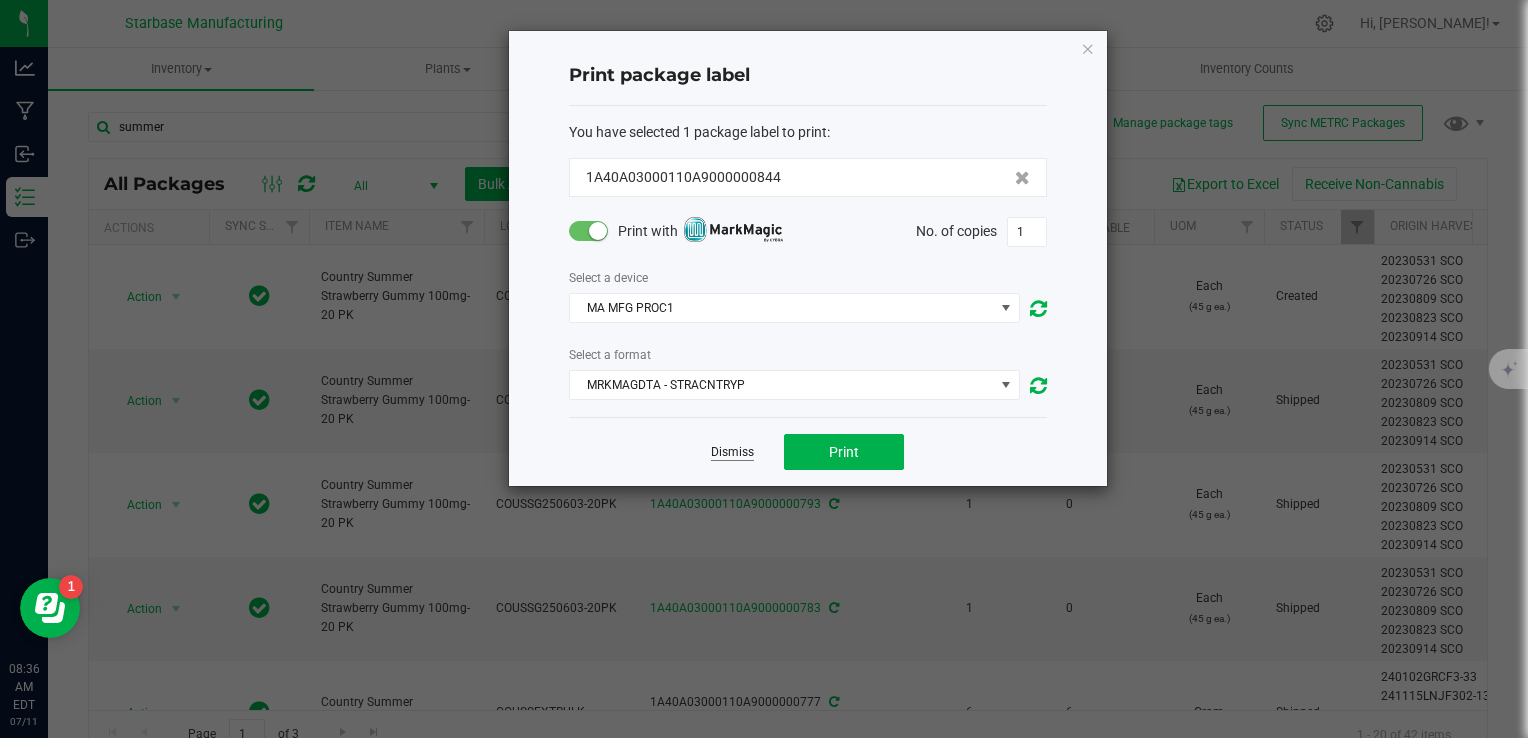 click on "Dismiss" 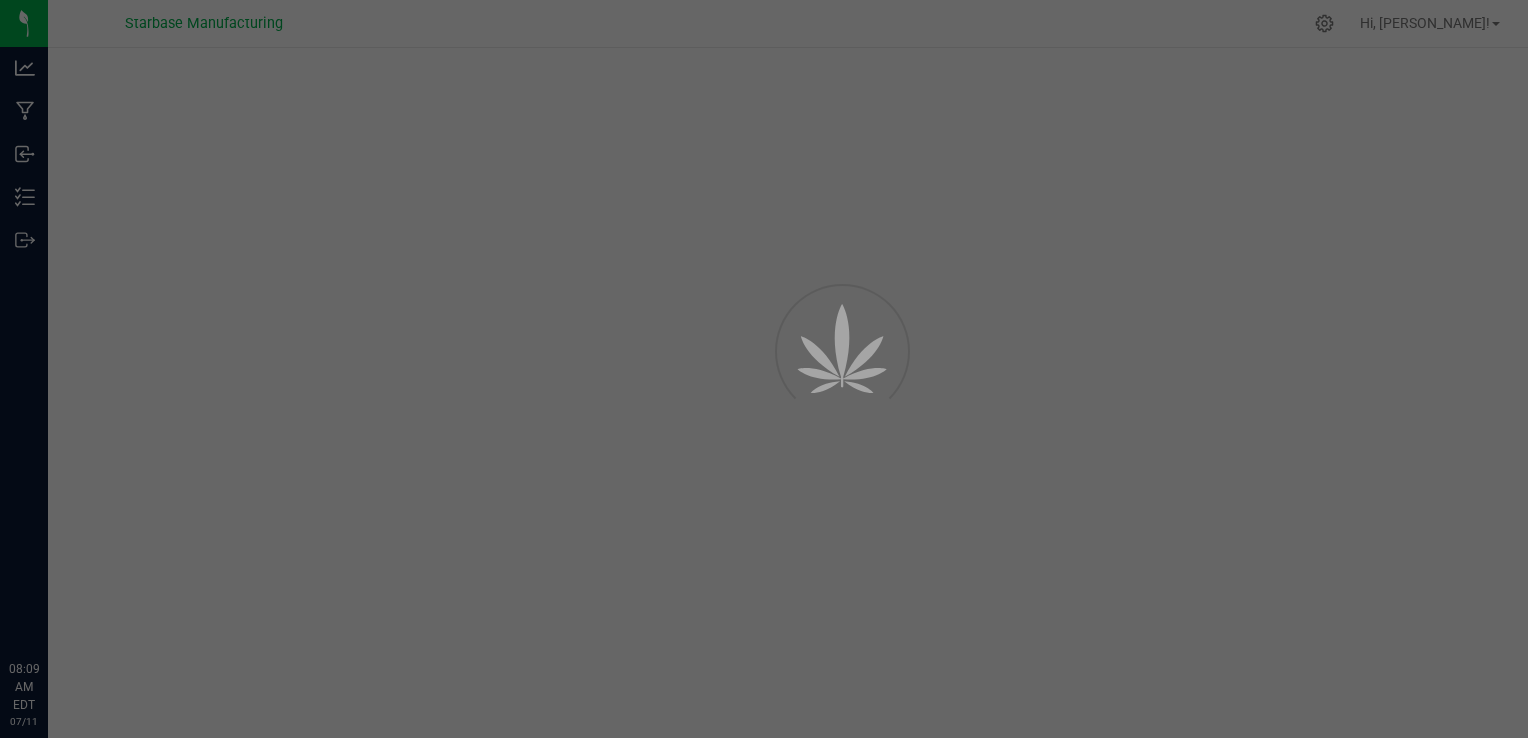 scroll, scrollTop: 0, scrollLeft: 0, axis: both 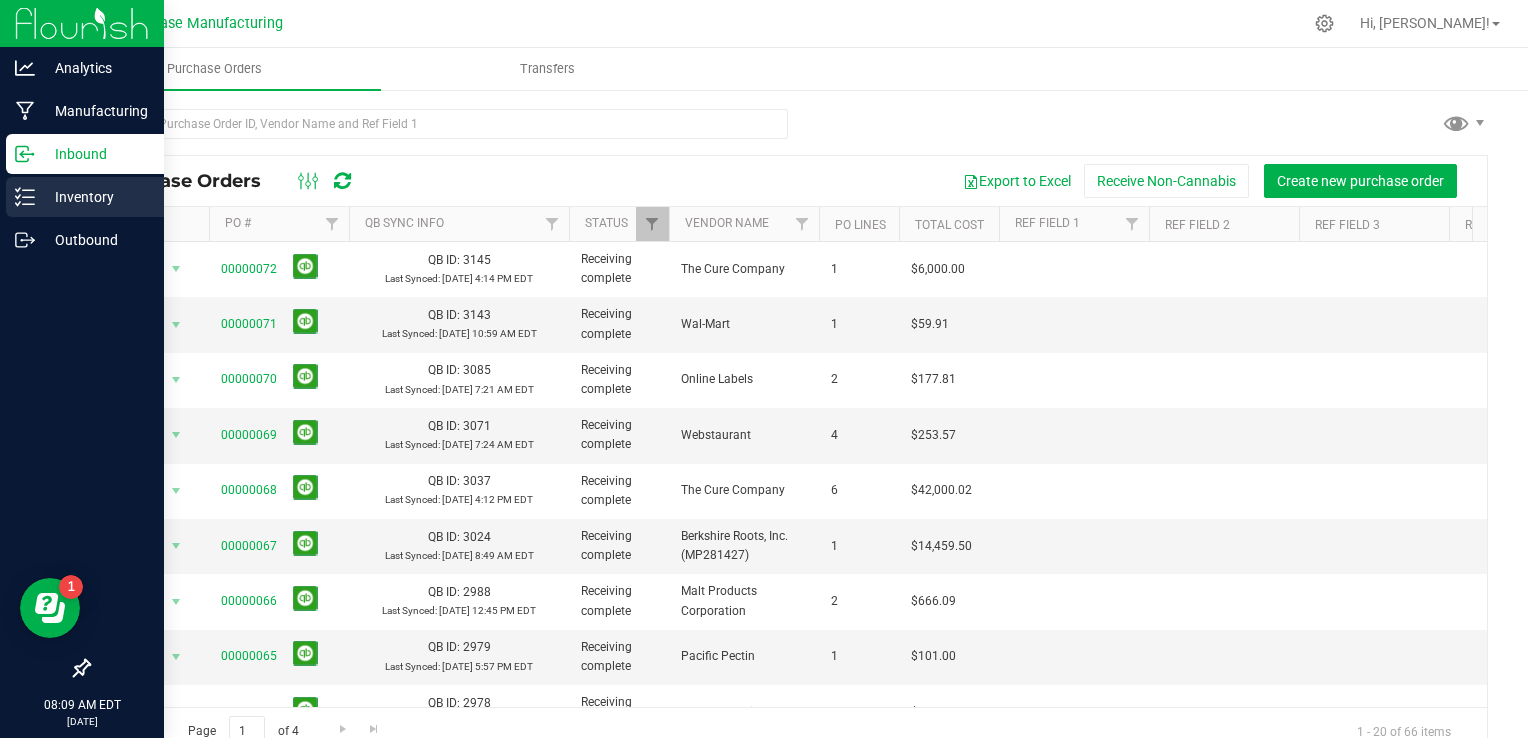 click on "Inventory" at bounding box center (95, 197) 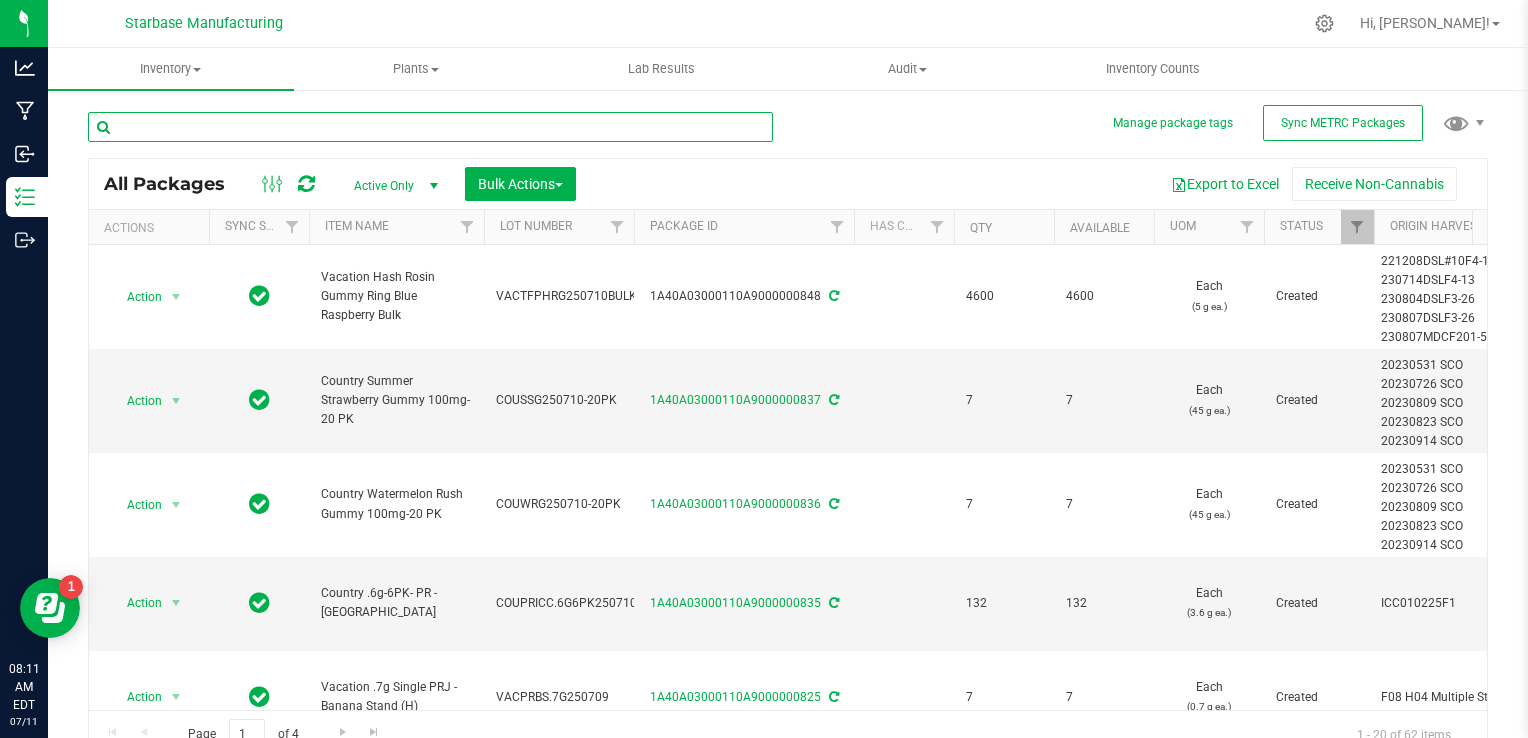 click at bounding box center [430, 127] 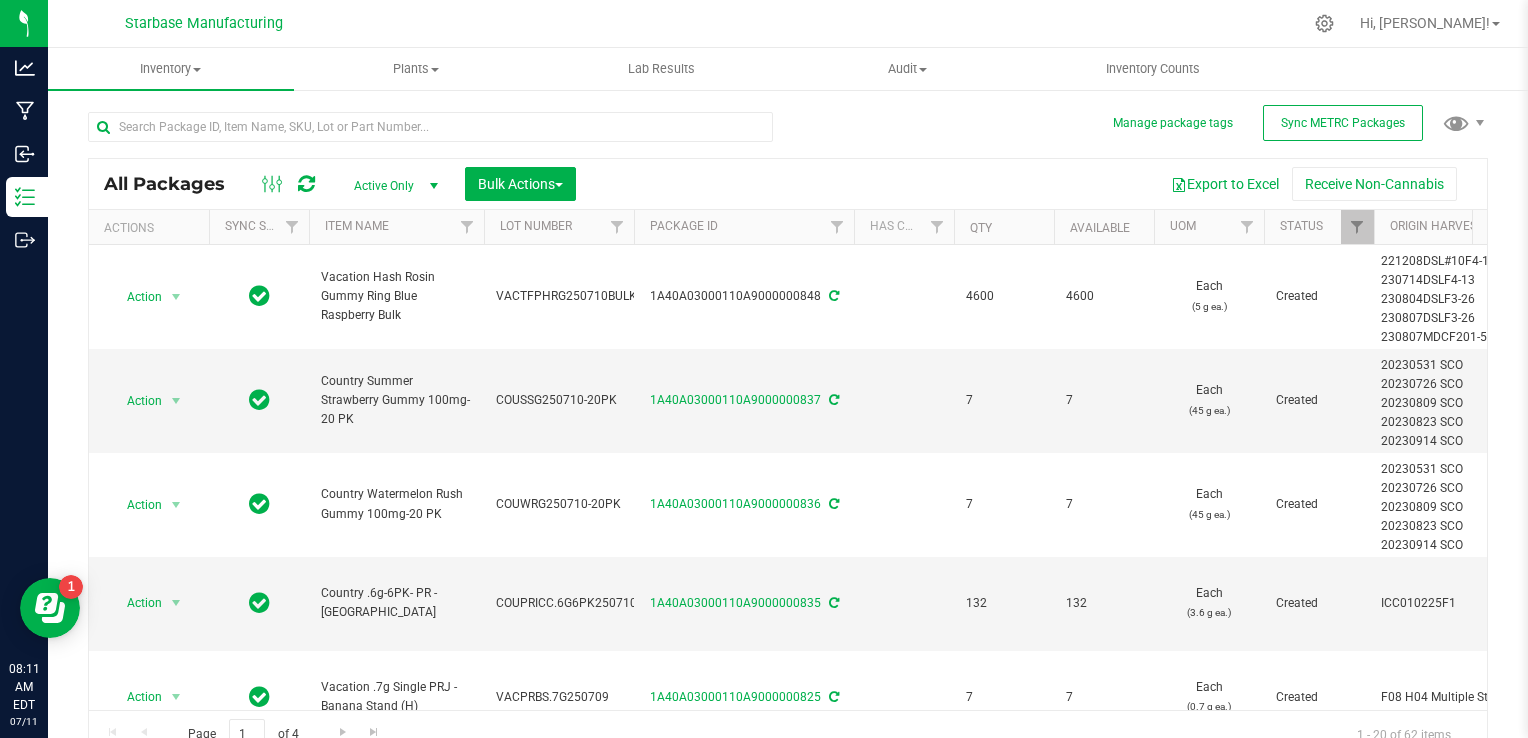 click on "Package ID" at bounding box center (744, 227) 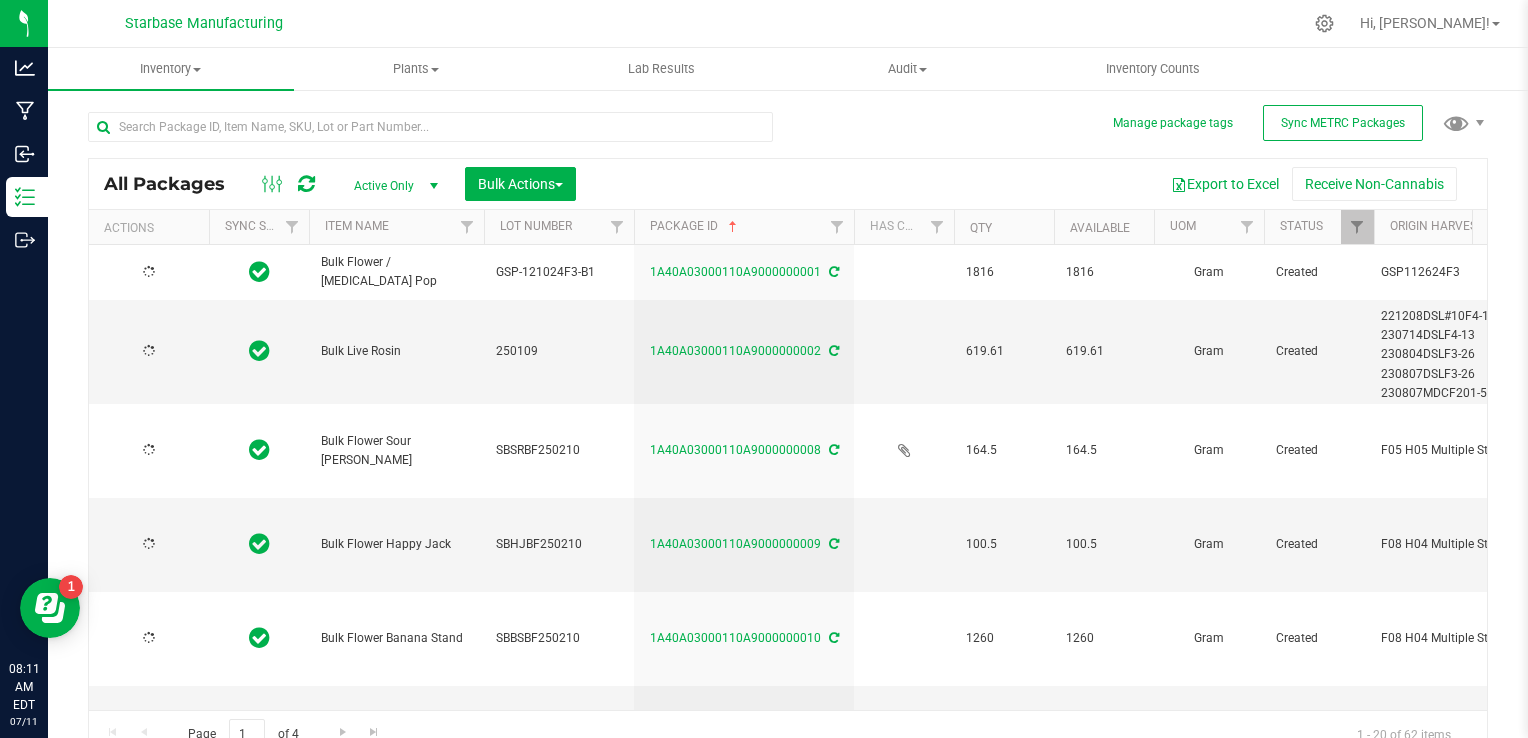 type on "[DATE]" 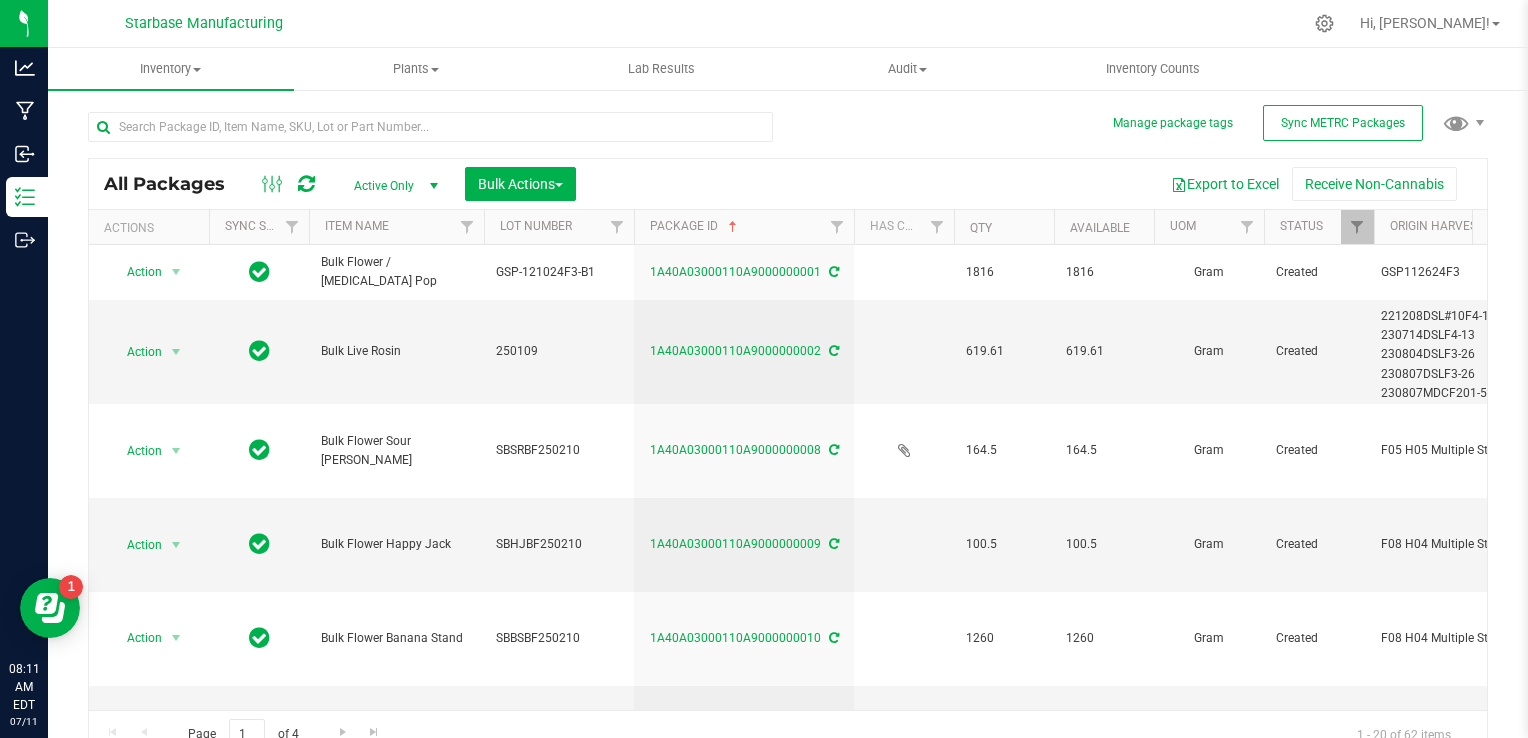 click on "Package ID" at bounding box center [744, 227] 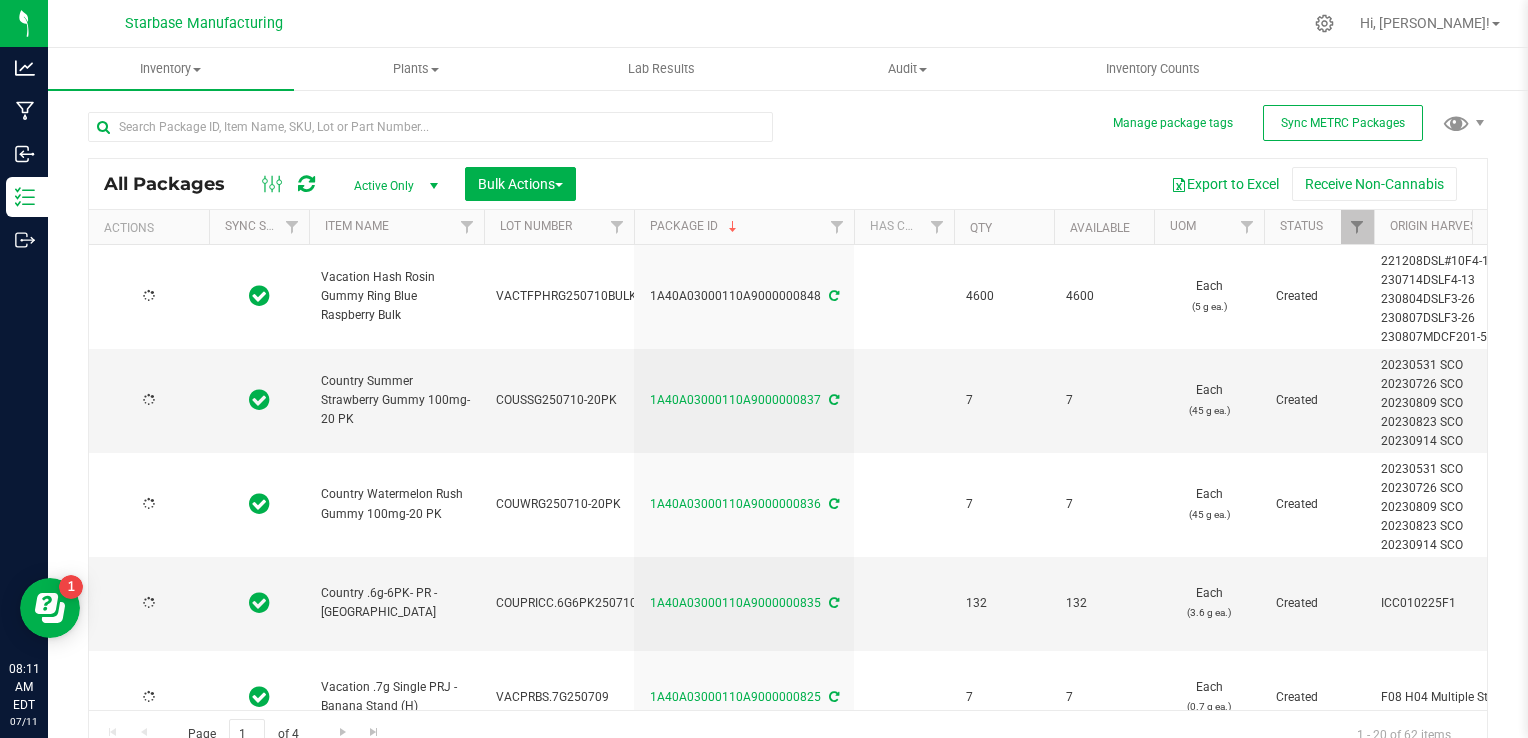 type on "[DATE]" 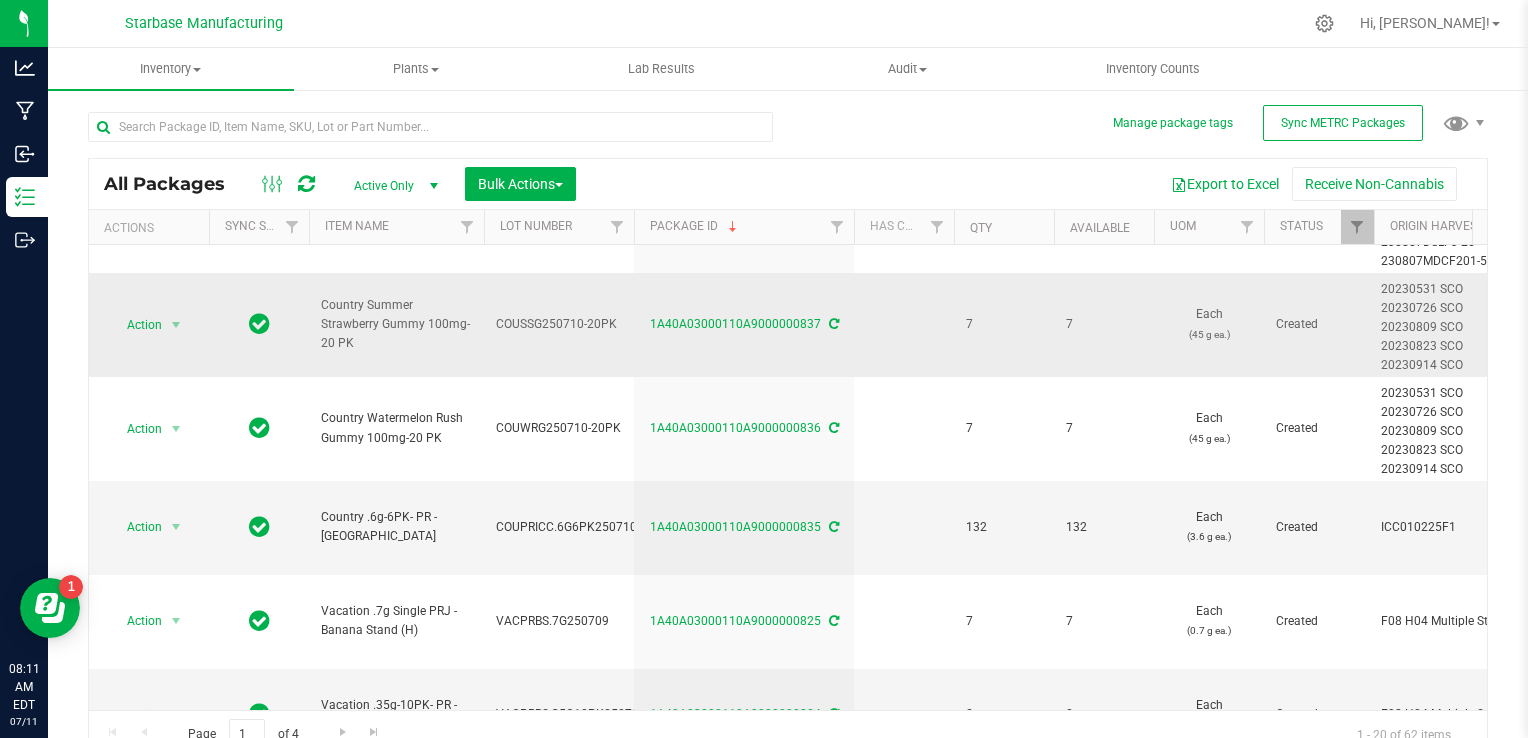 scroll, scrollTop: 76, scrollLeft: 0, axis: vertical 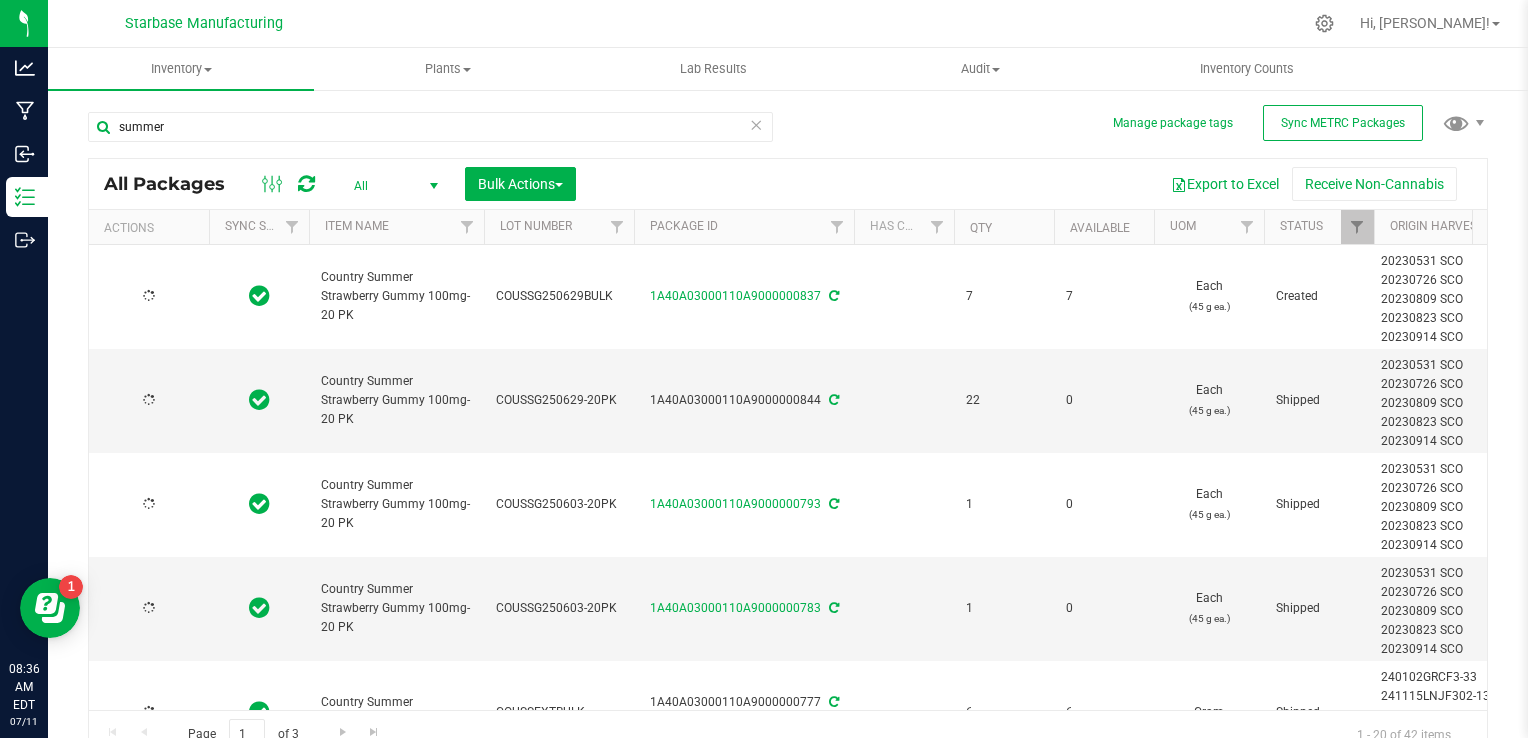 type on "[DATE]" 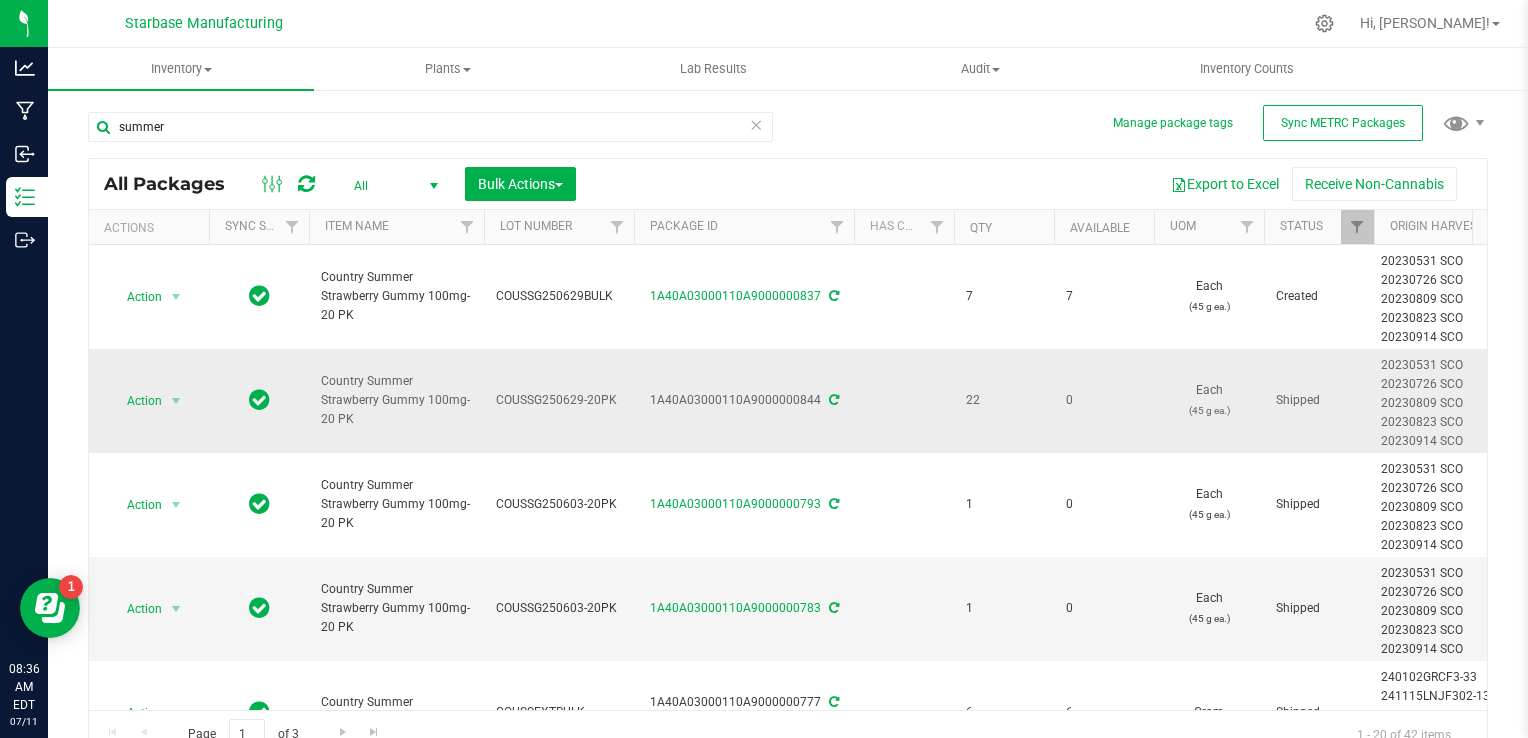 click at bounding box center [834, 400] 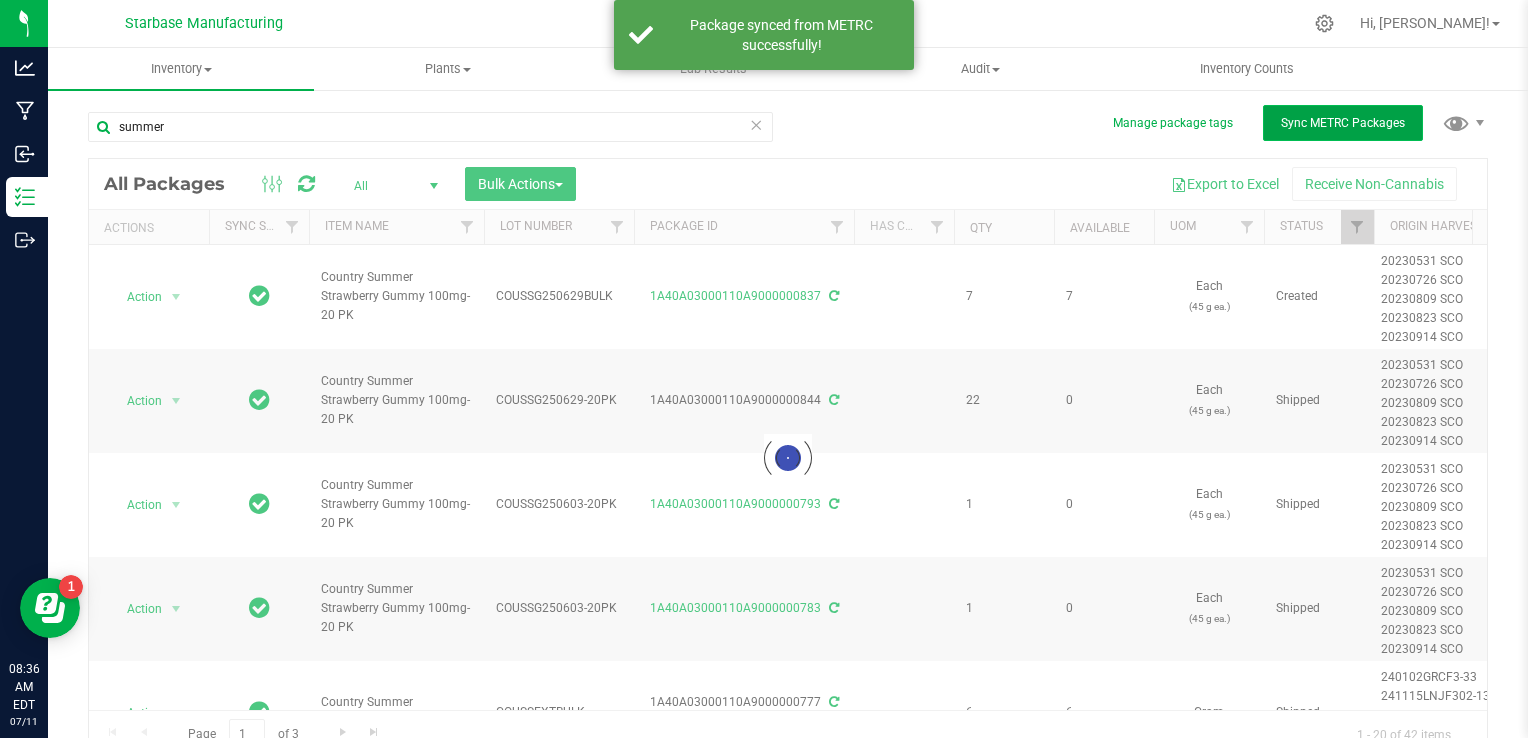 click on "Sync METRC Packages" at bounding box center [1343, 123] 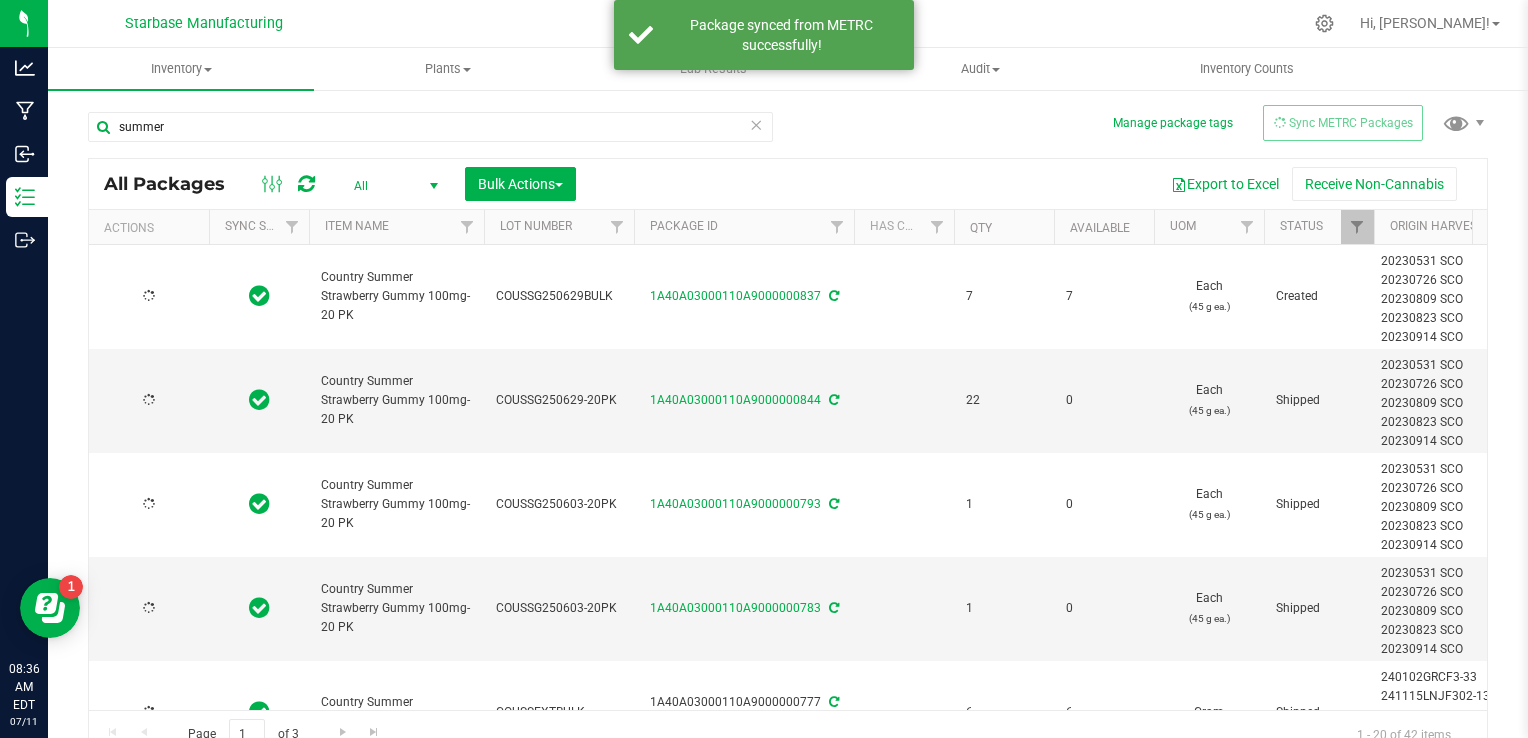 type on "[DATE]" 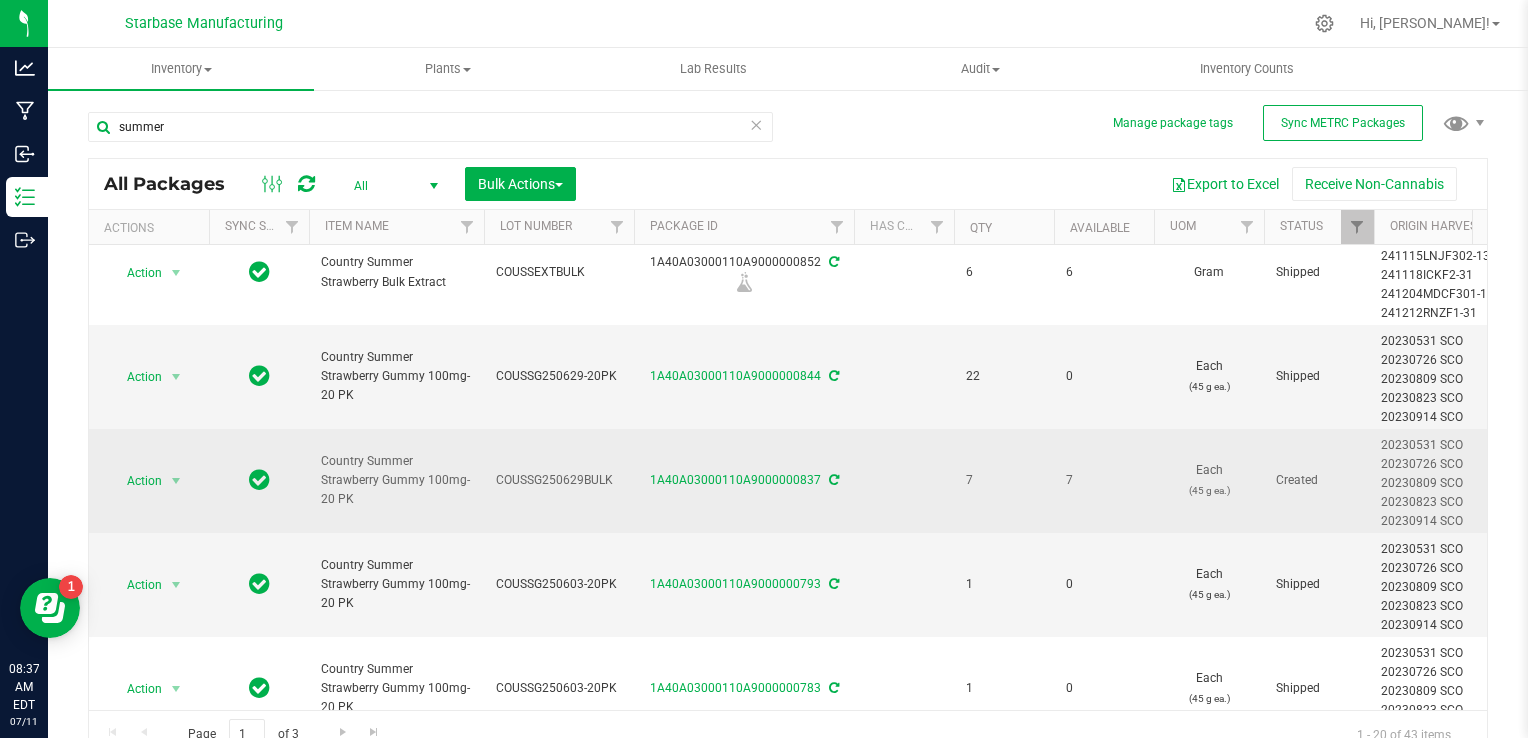 scroll, scrollTop: 24, scrollLeft: 278, axis: both 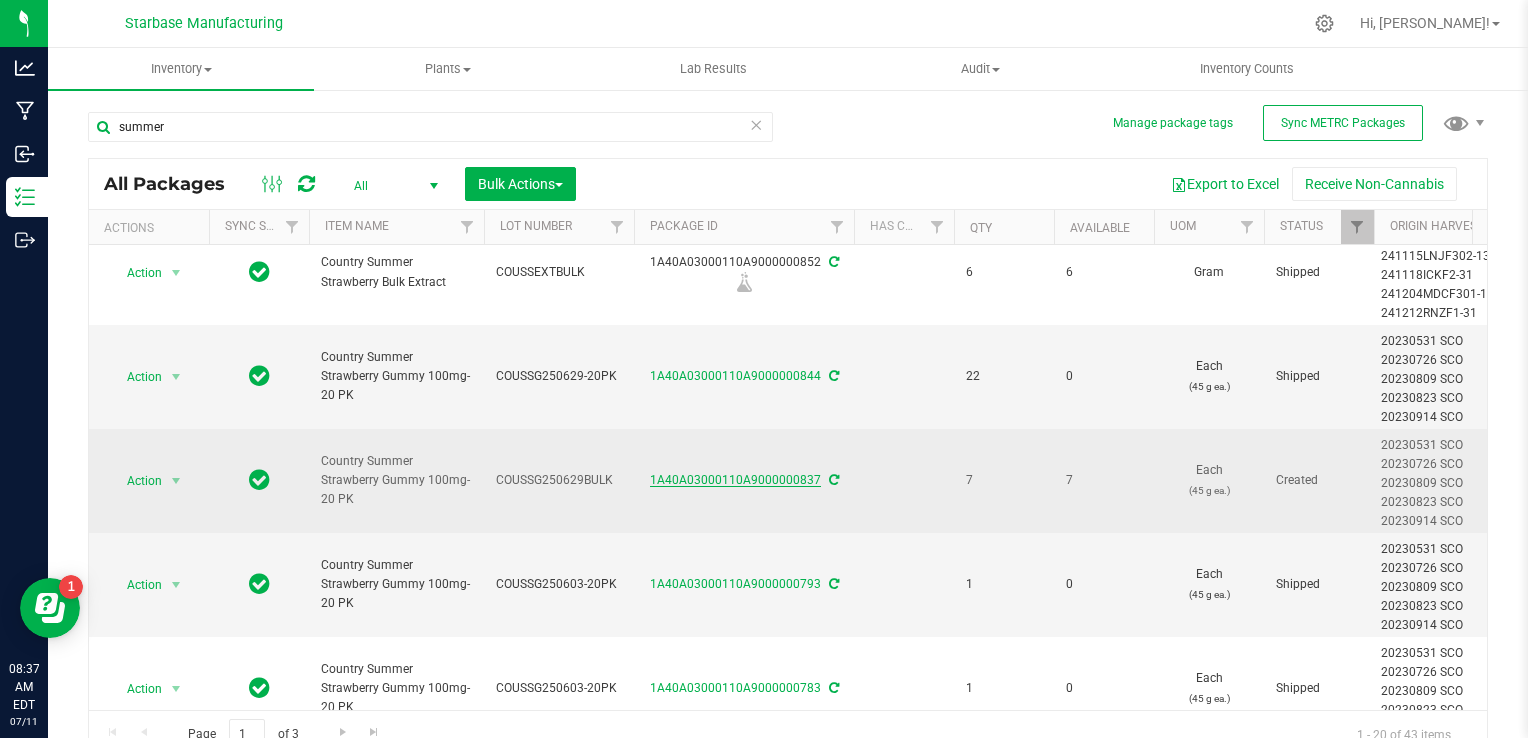 click on "1A40A03000110A9000000837" at bounding box center (735, 480) 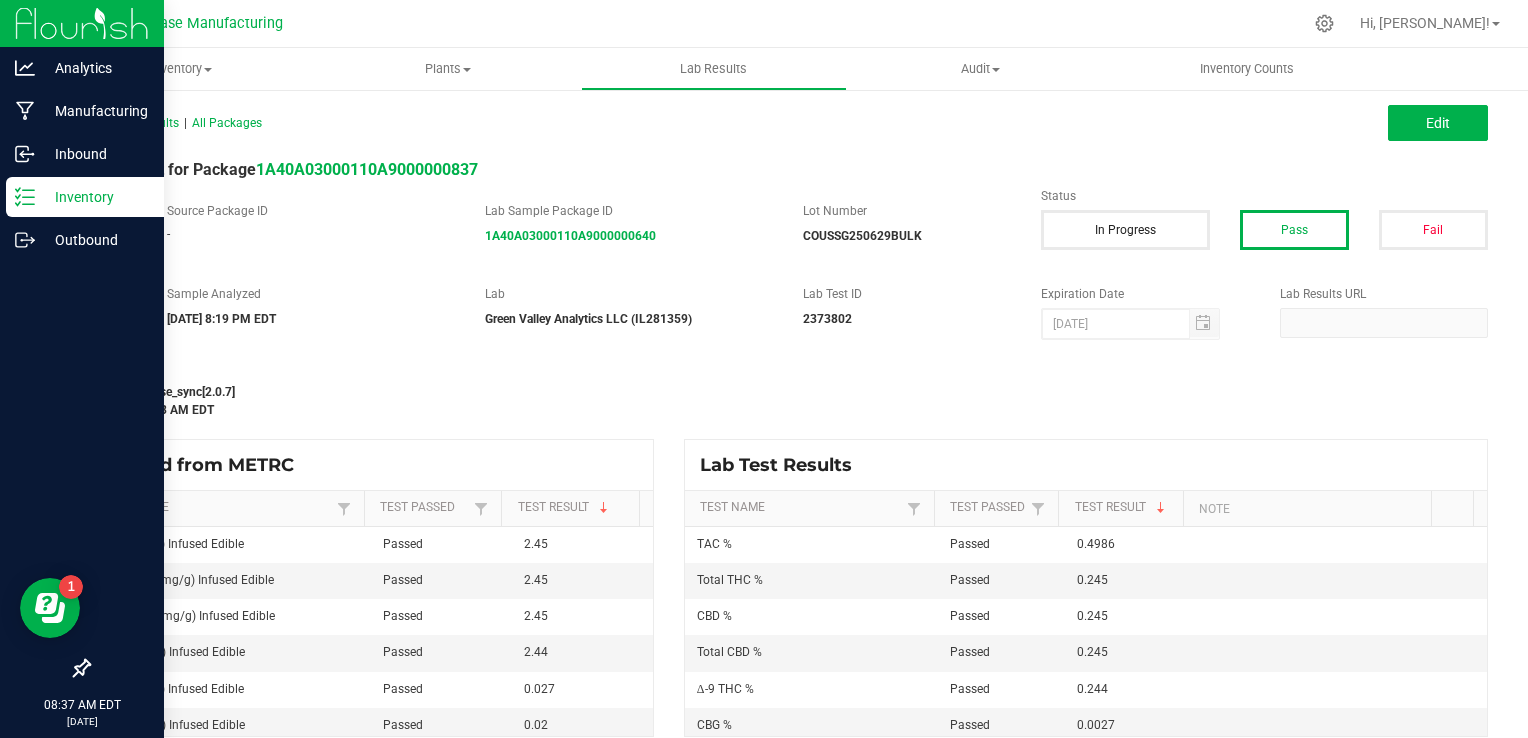 click on "Inventory" at bounding box center [95, 197] 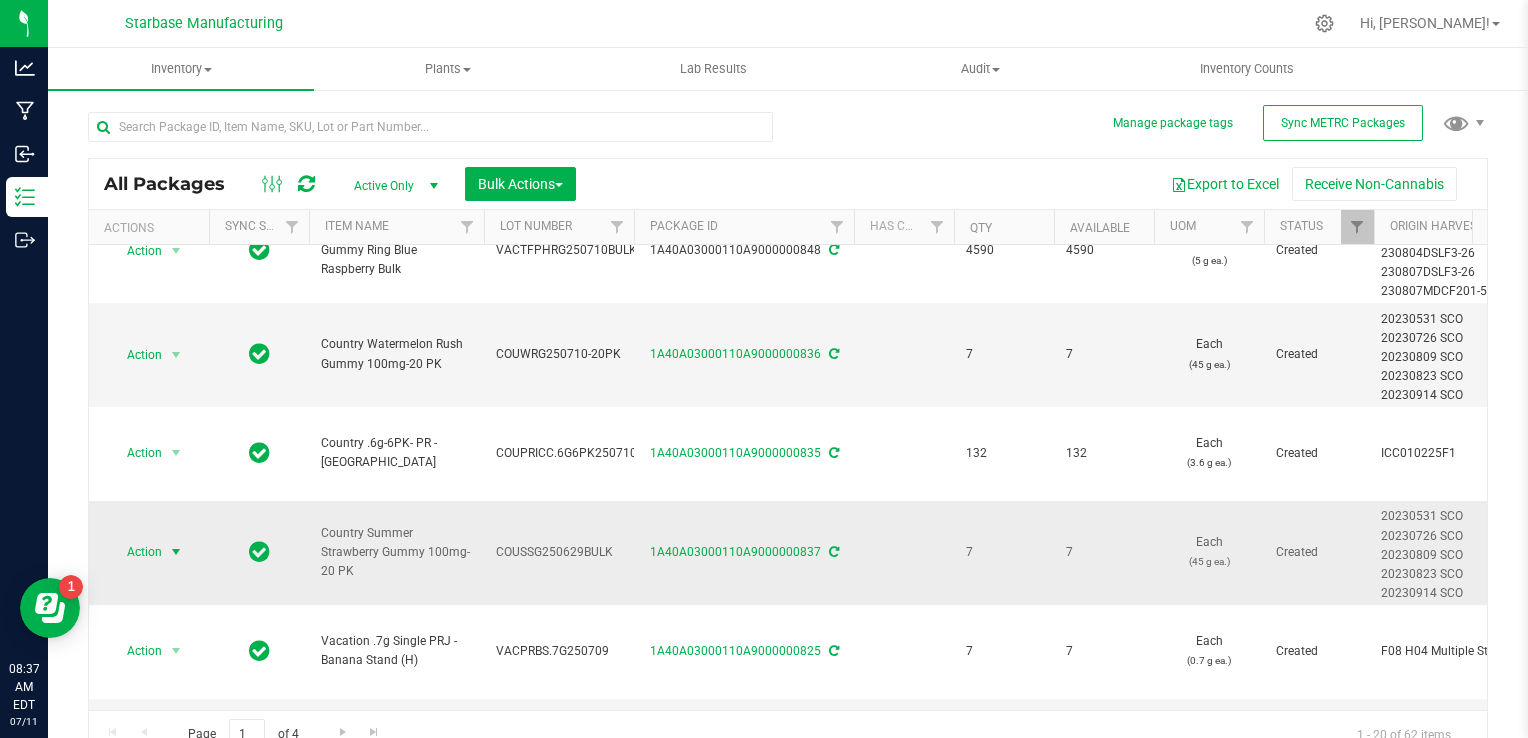 click on "Action" at bounding box center (136, 552) 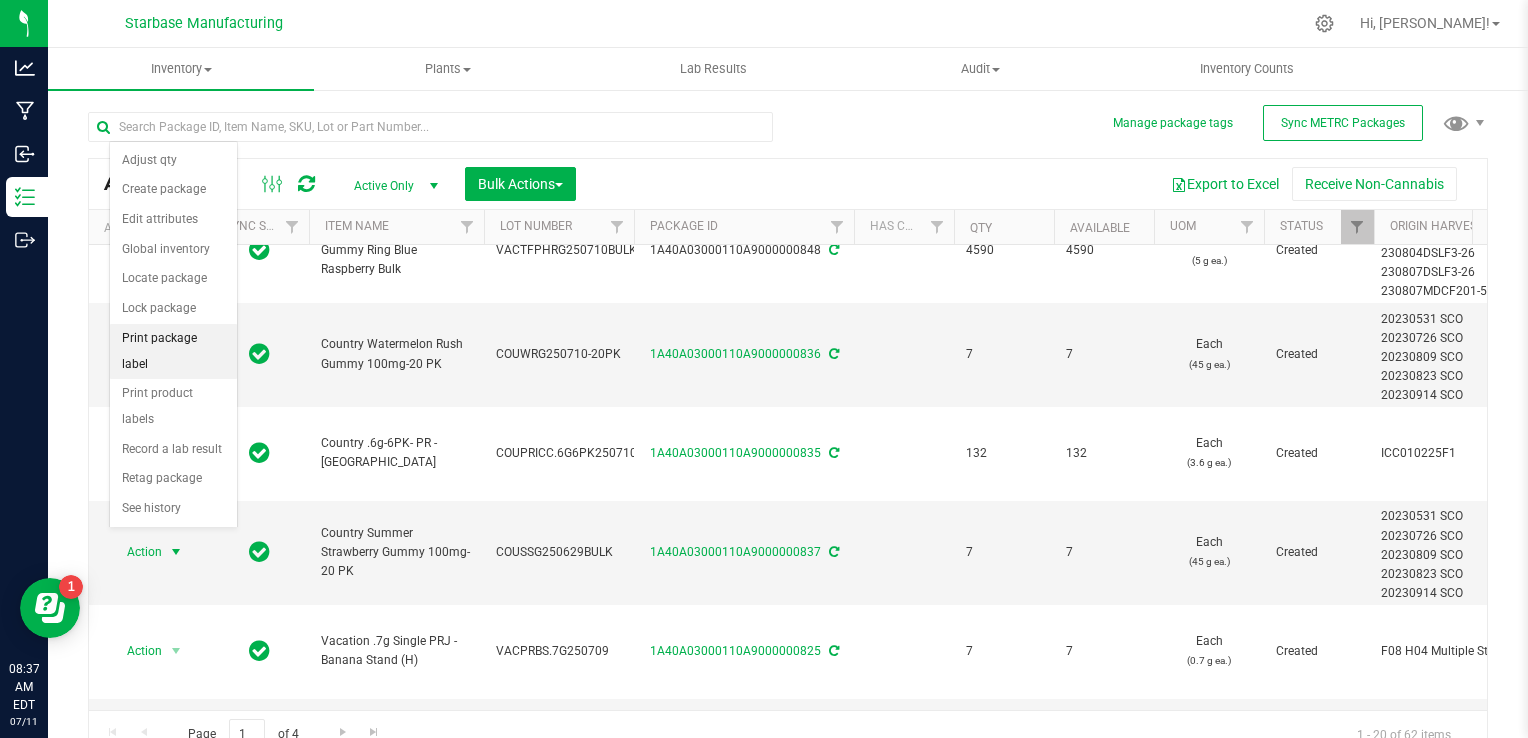 click on "Print package label" at bounding box center [173, 351] 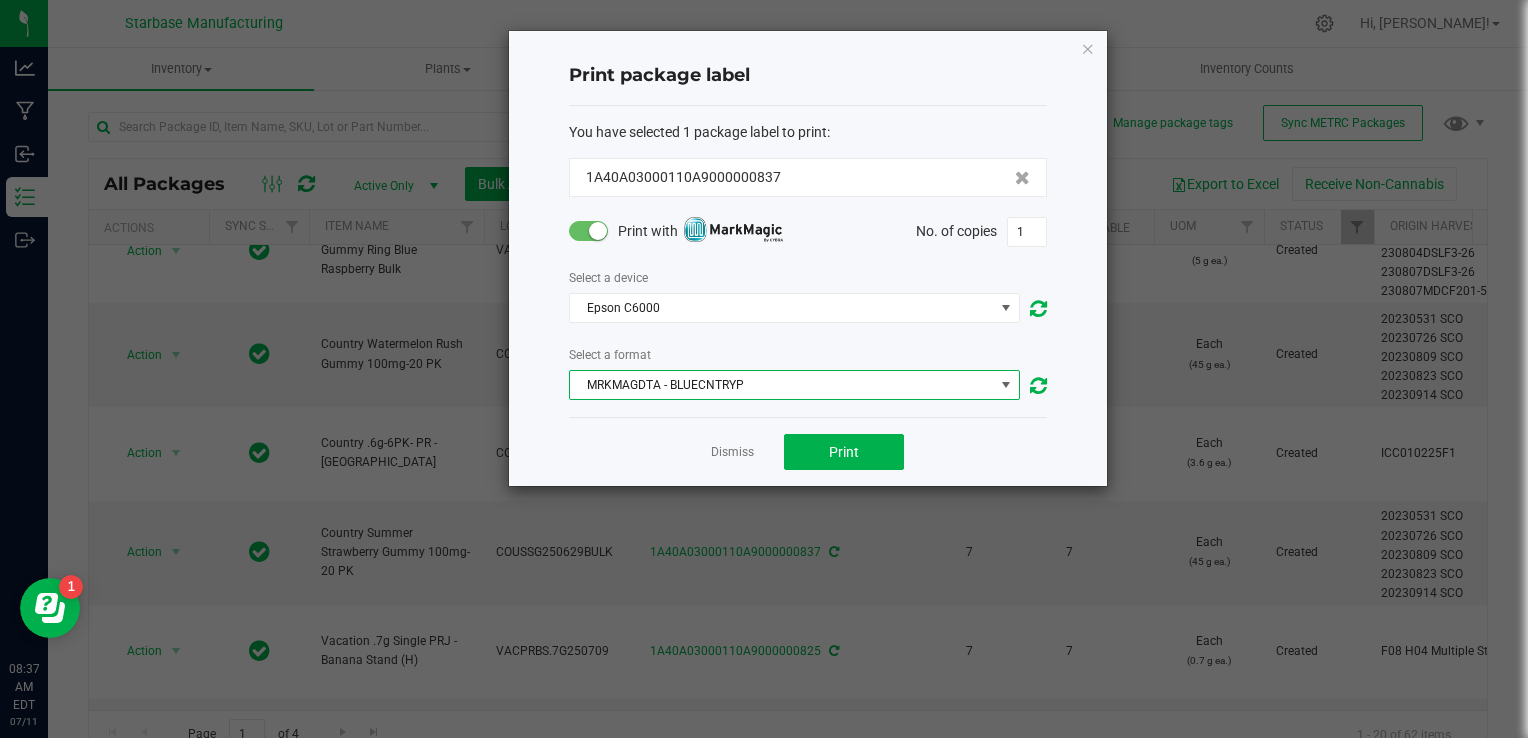 click on "MRKMAGDTA - BLUECNTRYP" at bounding box center [782, 385] 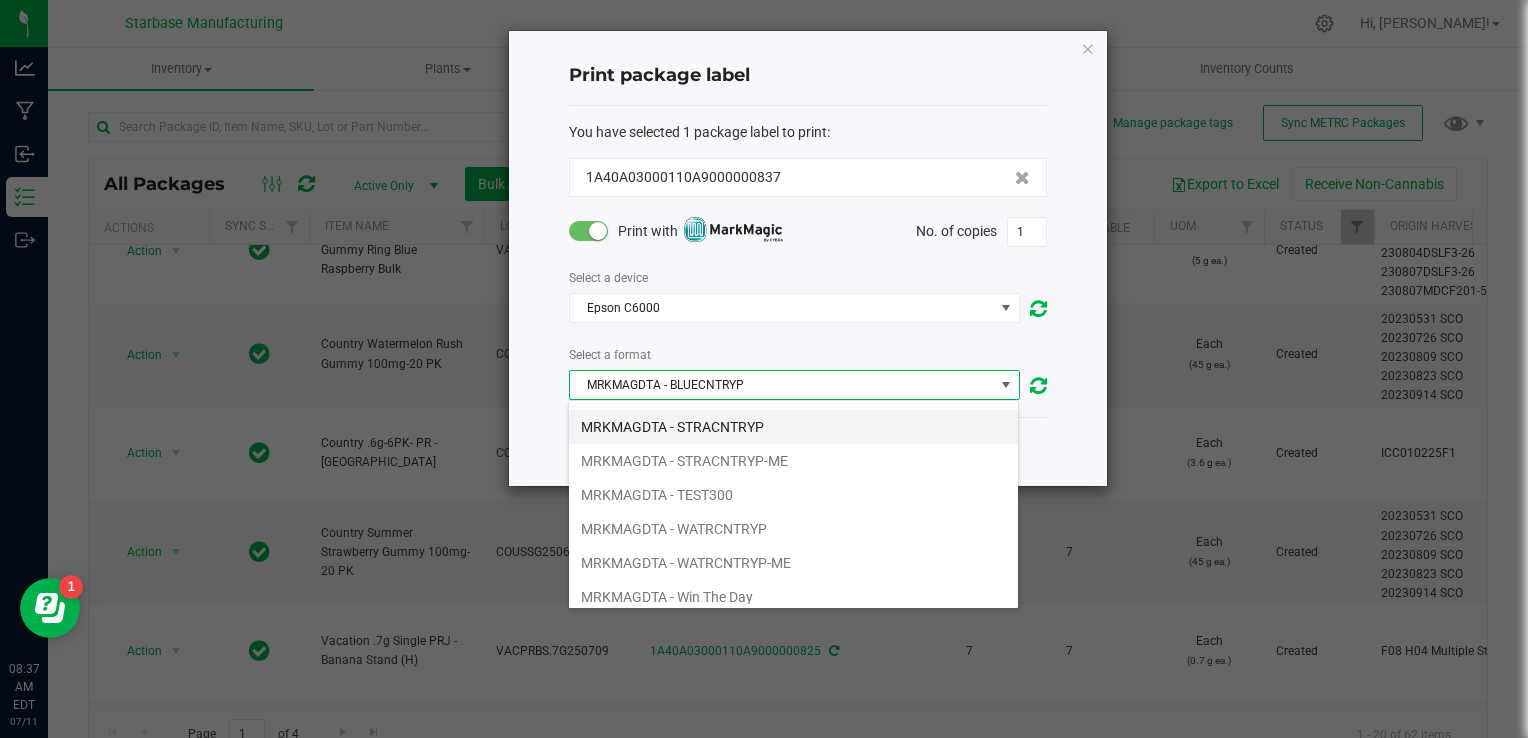 click on "MRKMAGDTA - STRACNTRYP" at bounding box center (793, 427) 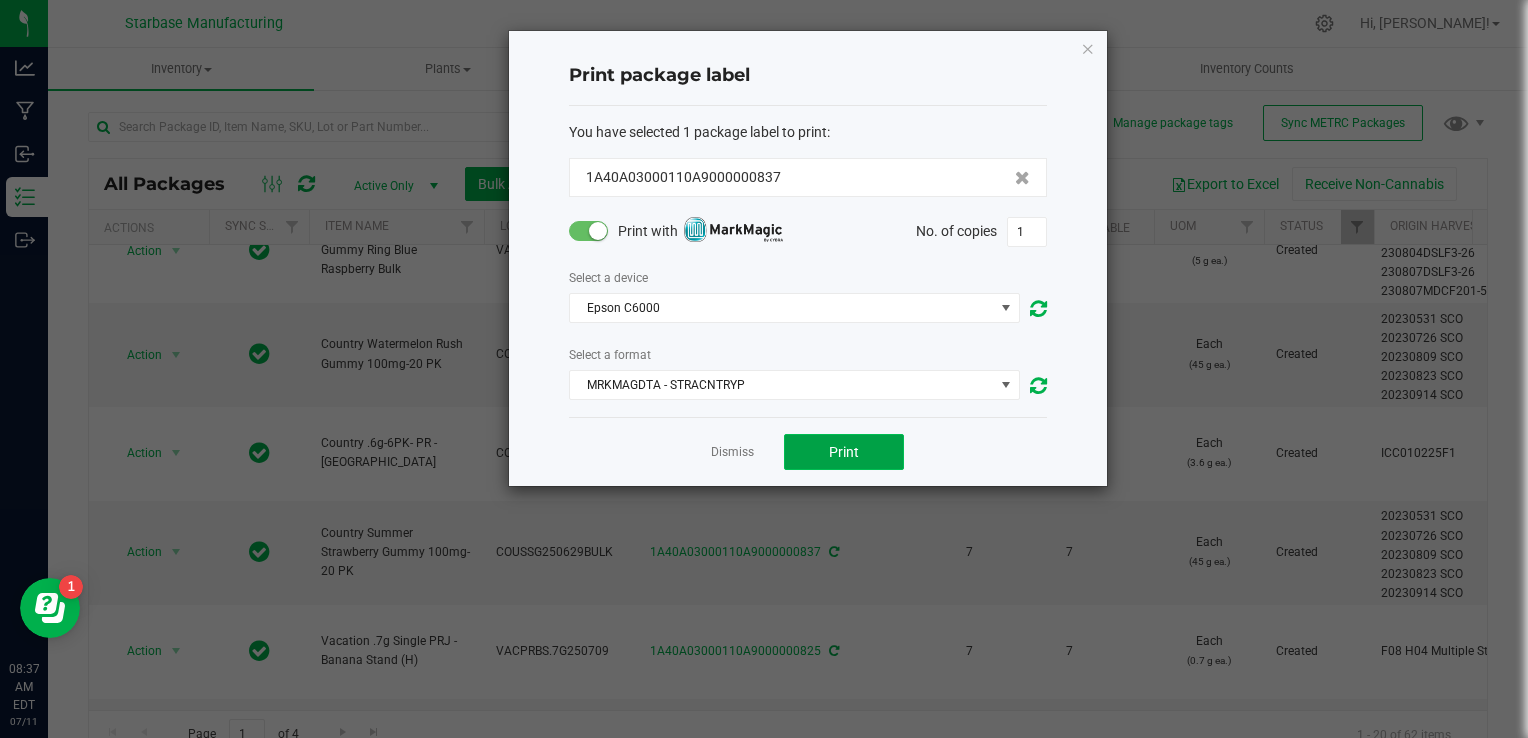 click on "Print" 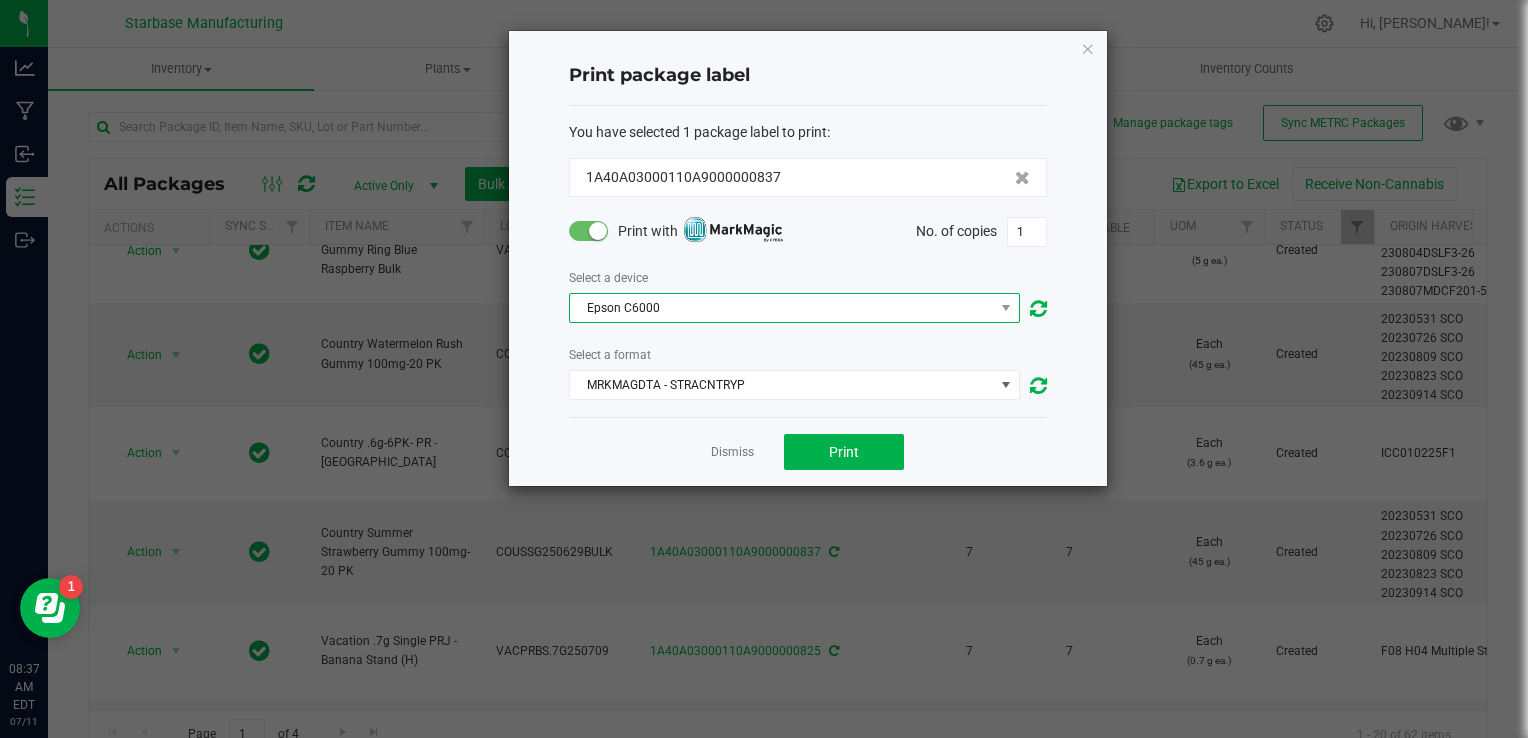 click on "Epson C6000" at bounding box center (782, 308) 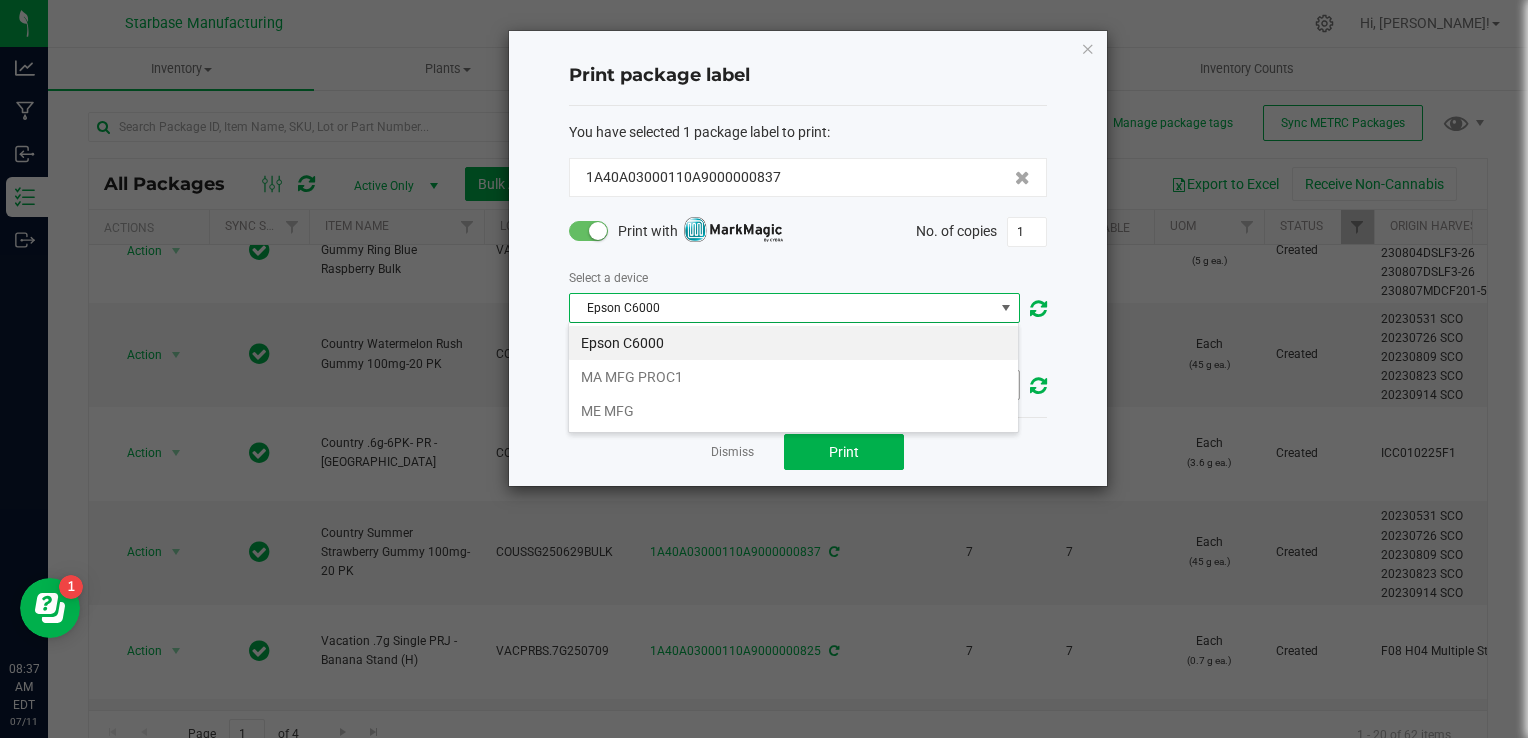 click on "MA MFG PROC1" at bounding box center [793, 377] 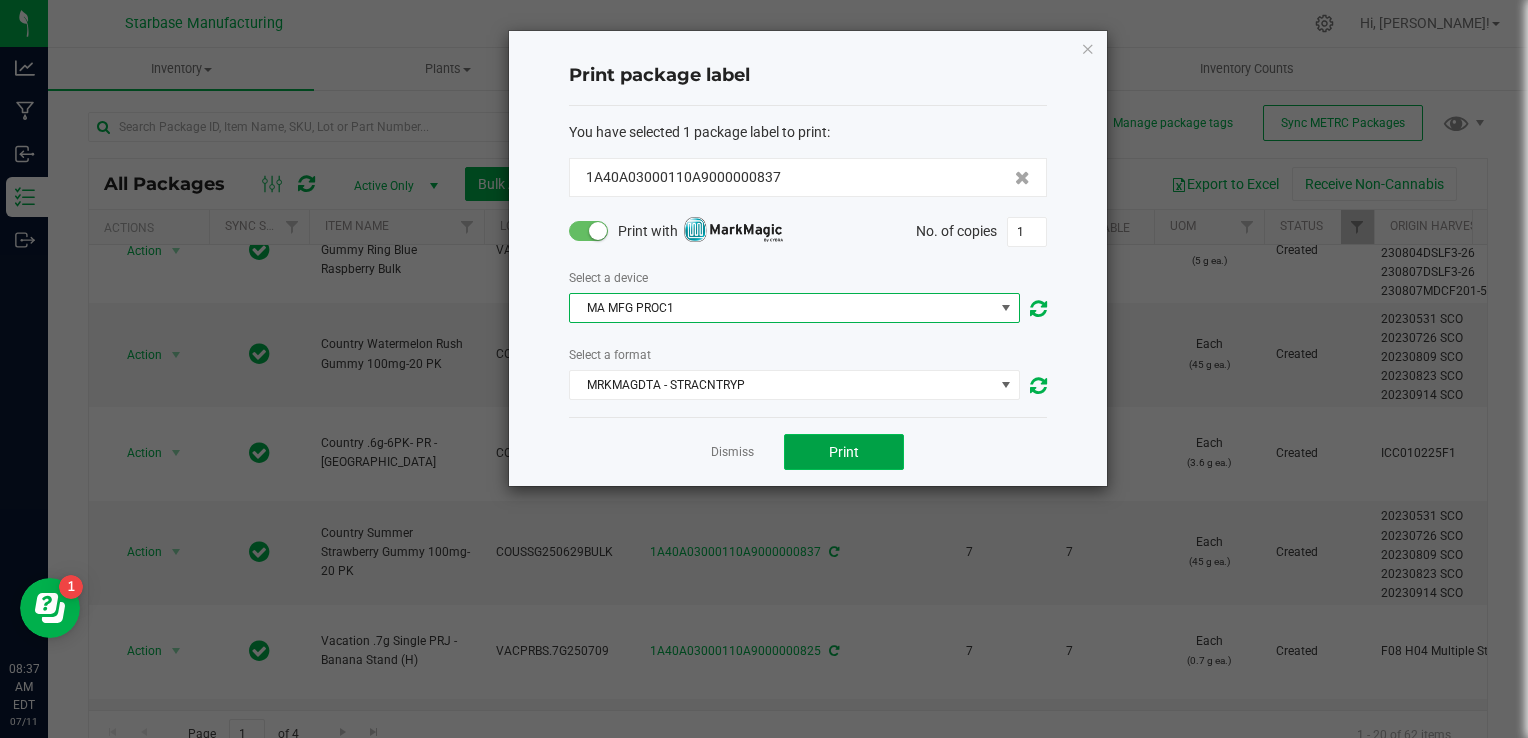 click on "Print" 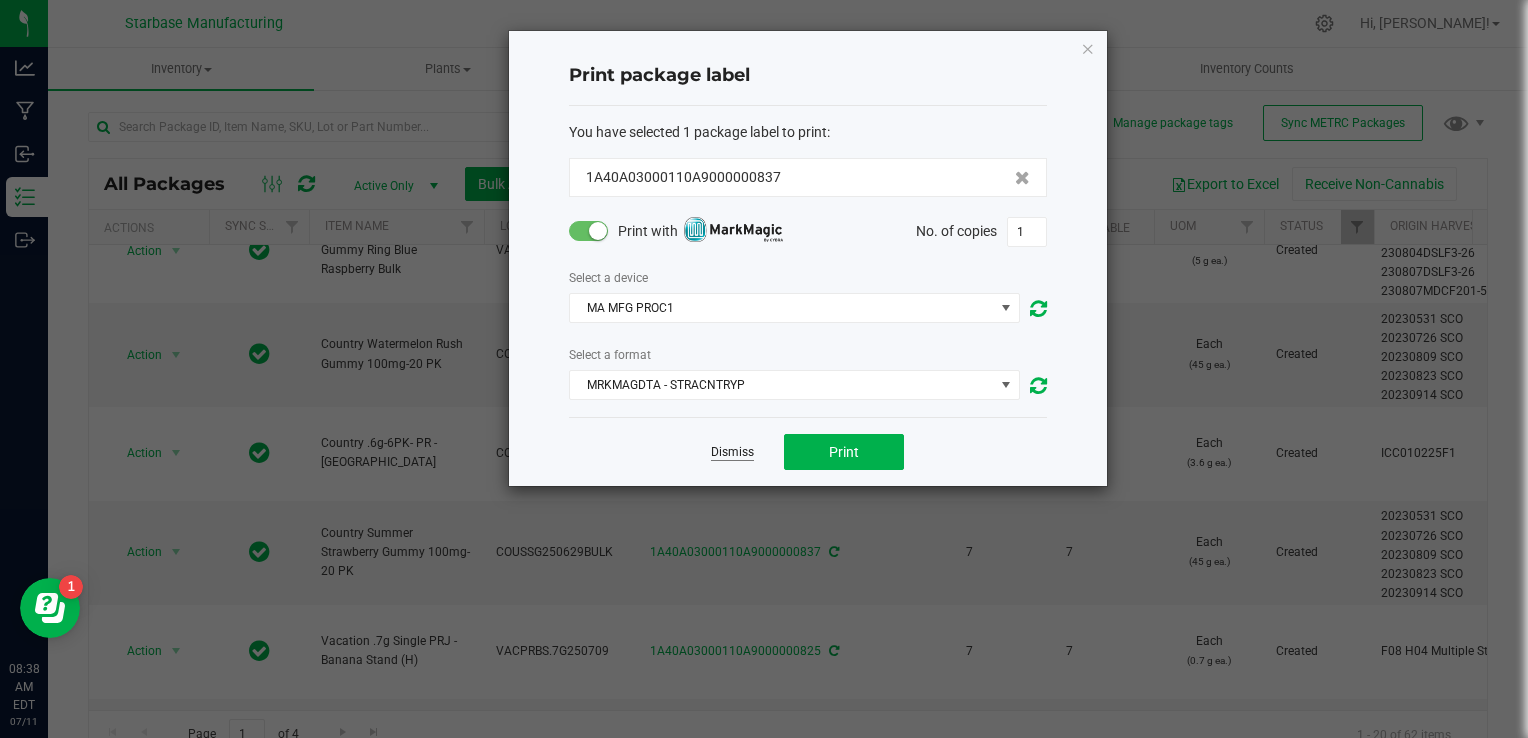 click on "Dismiss" 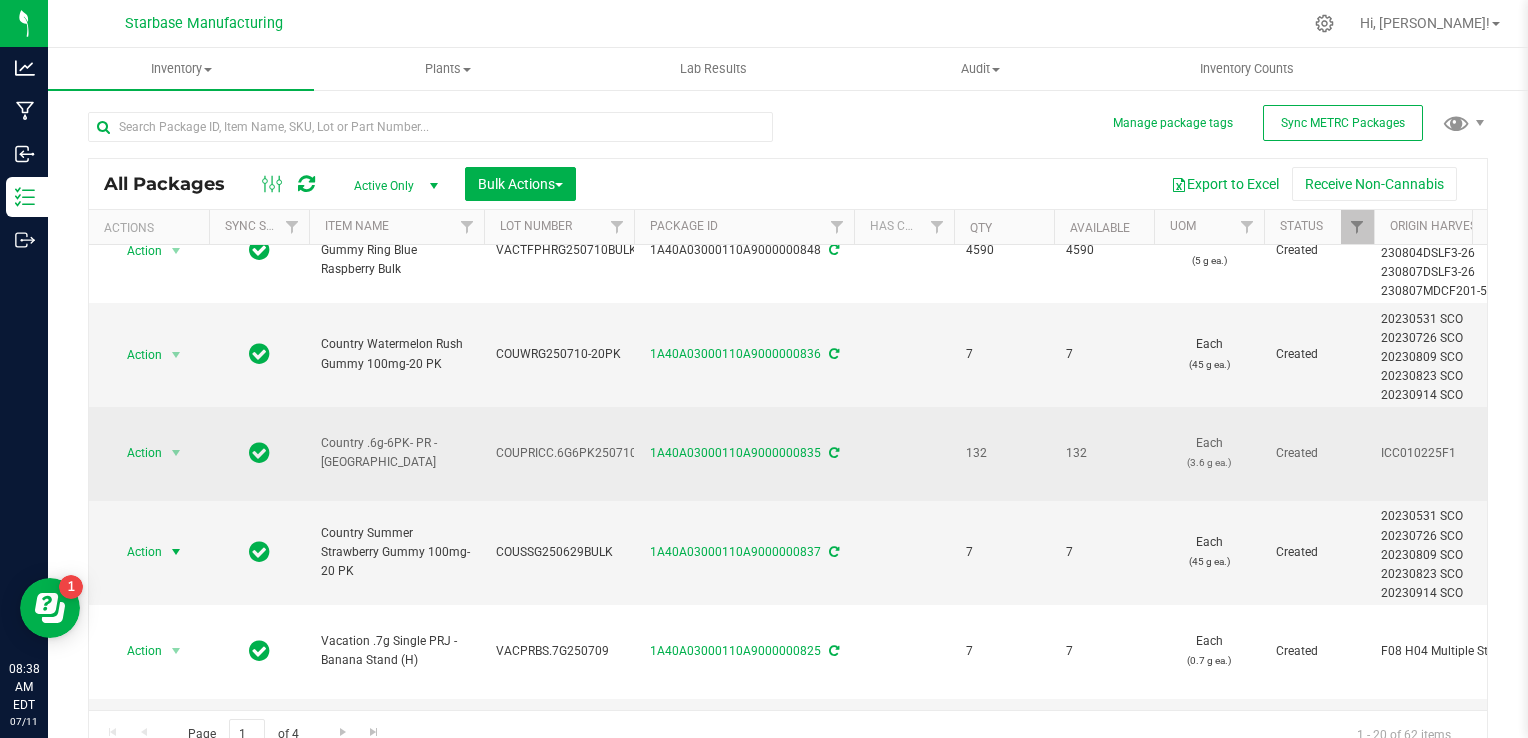 scroll, scrollTop: 46, scrollLeft: 378, axis: both 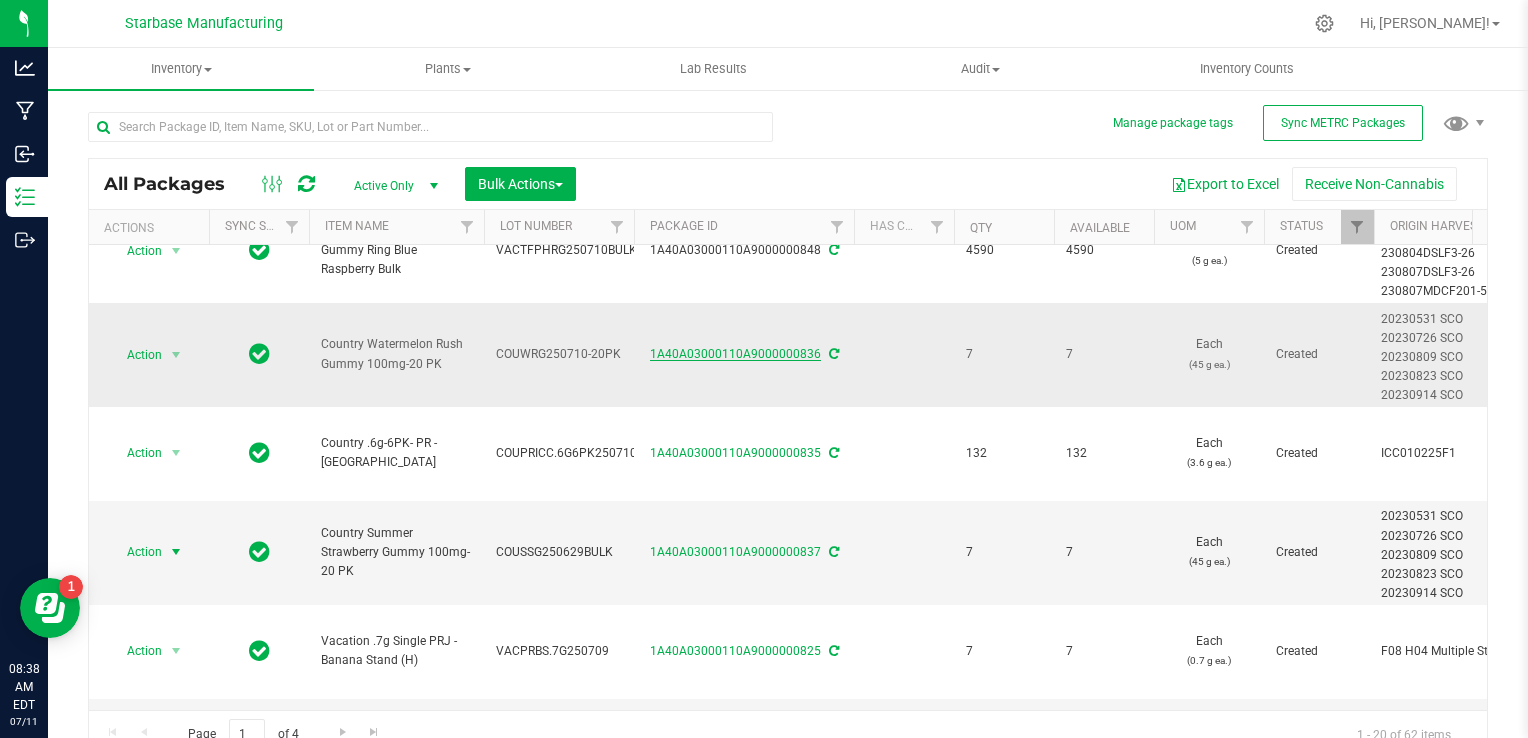 click on "1A40A03000110A9000000836" at bounding box center (735, 354) 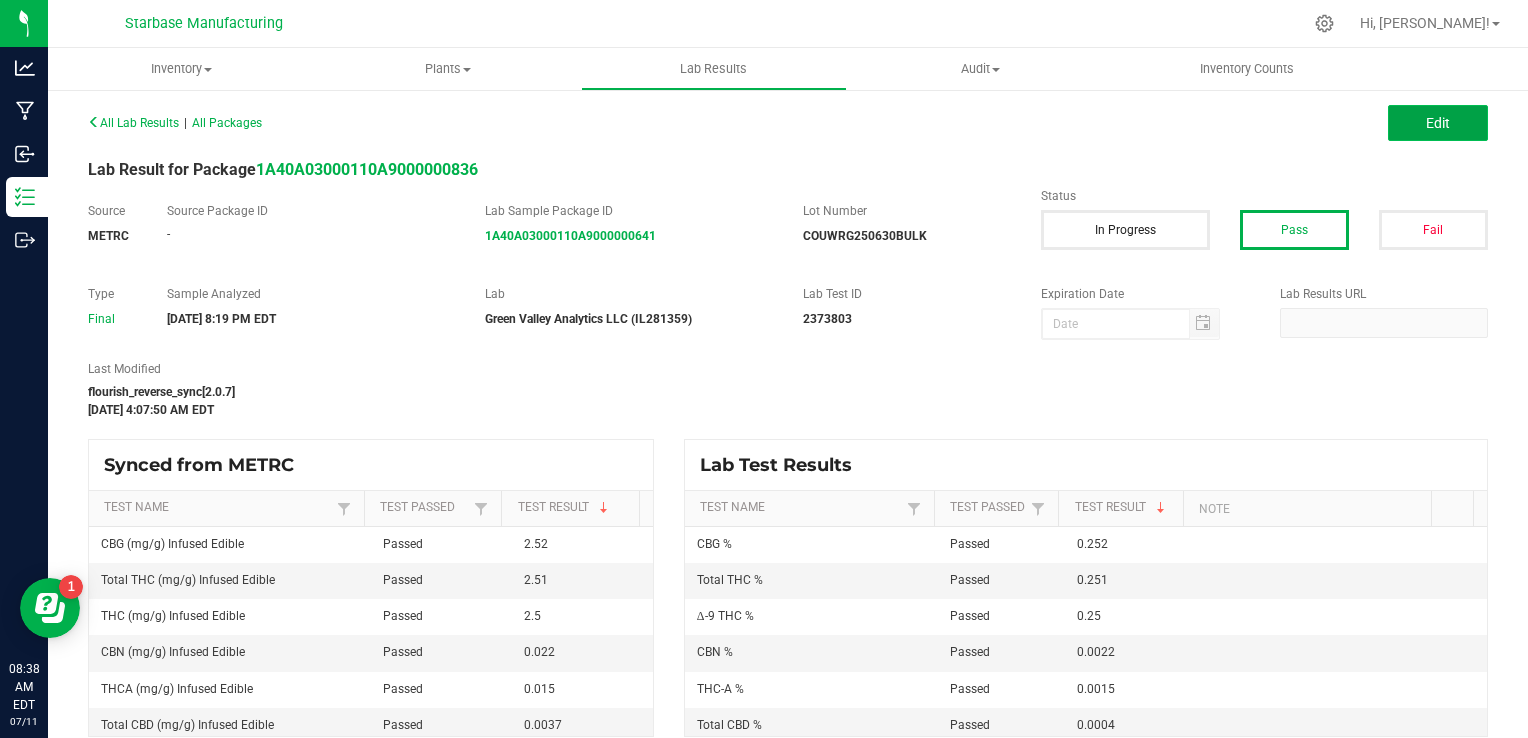 click on "Edit" at bounding box center (1438, 123) 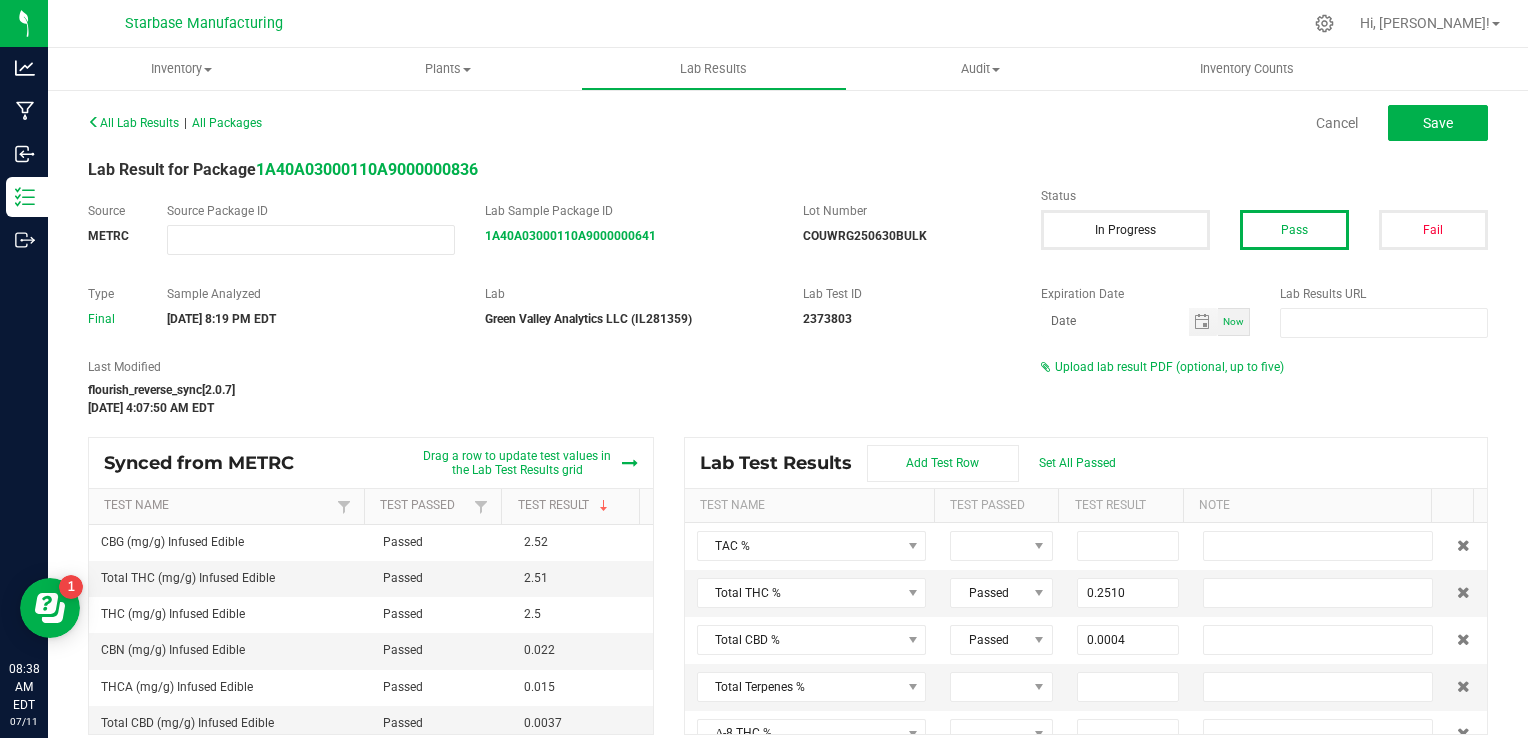 scroll, scrollTop: 16, scrollLeft: 0, axis: vertical 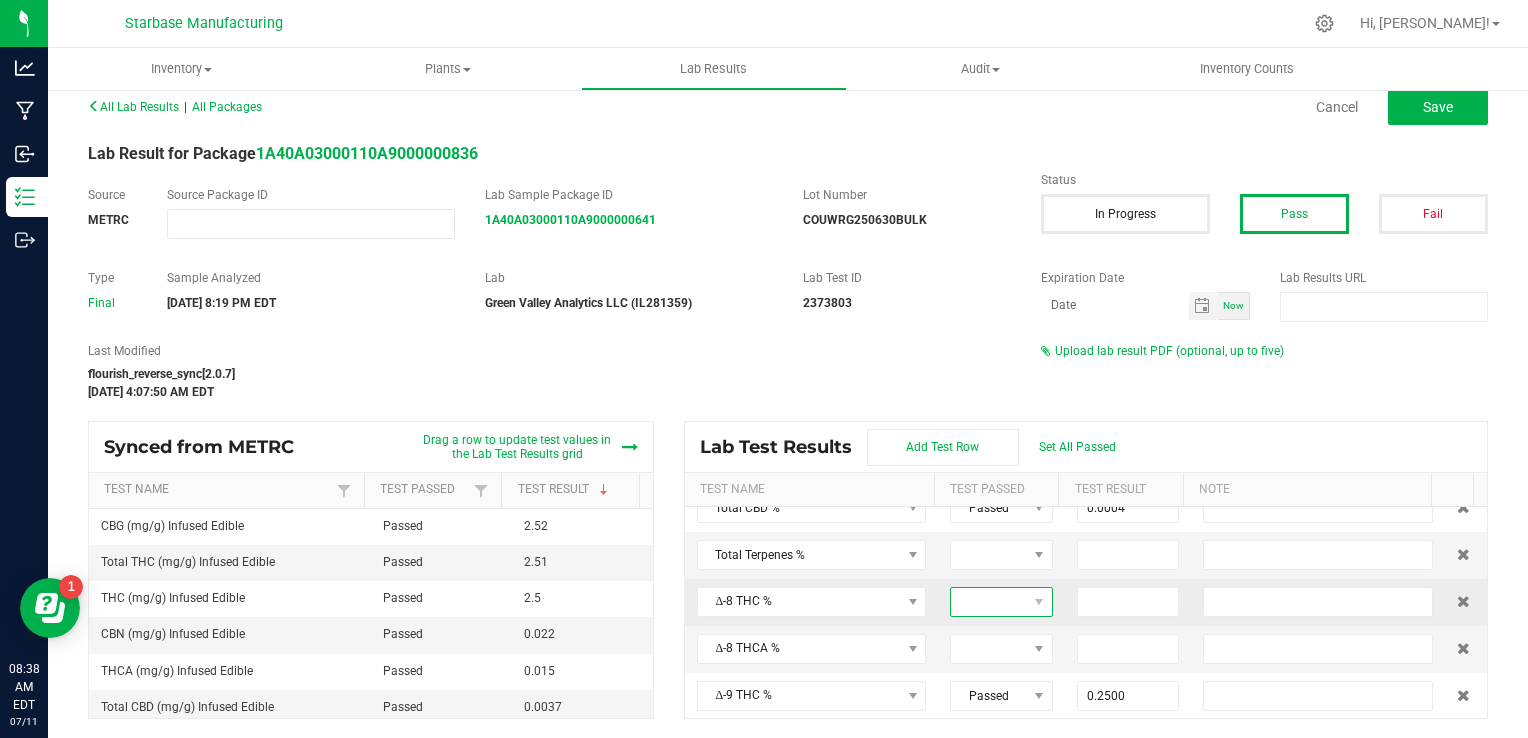 click at bounding box center [989, 602] 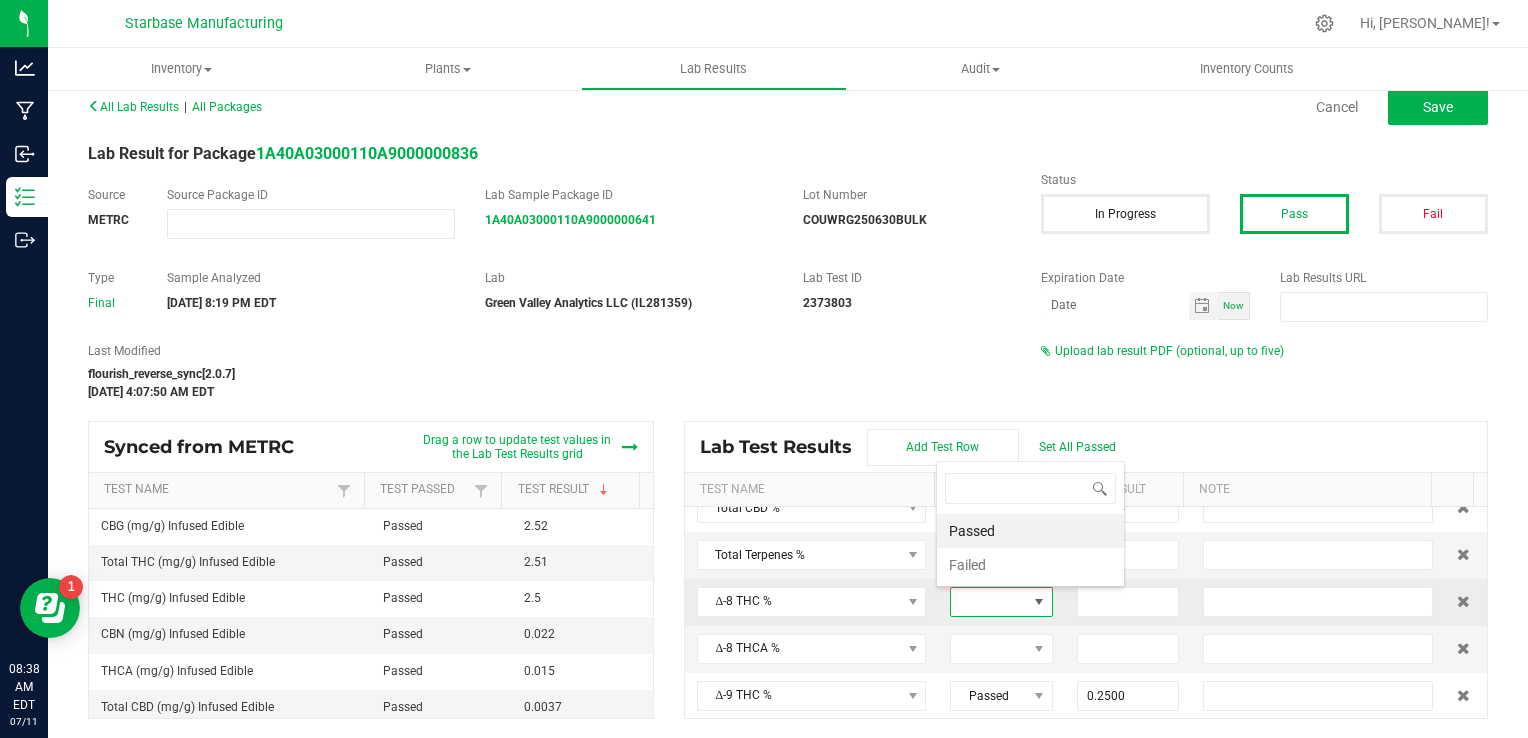scroll, scrollTop: 0, scrollLeft: 0, axis: both 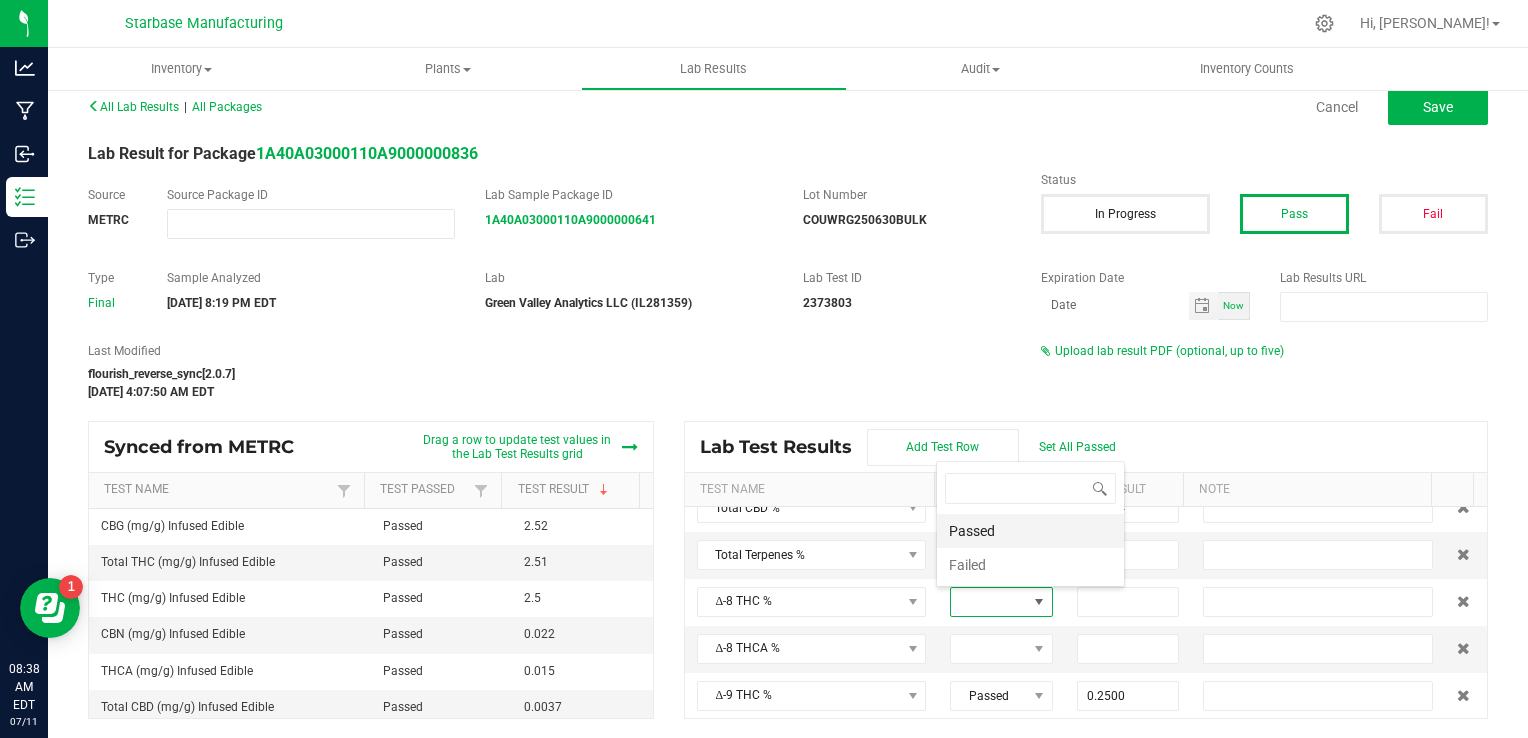 click on "Passed" at bounding box center [1030, 531] 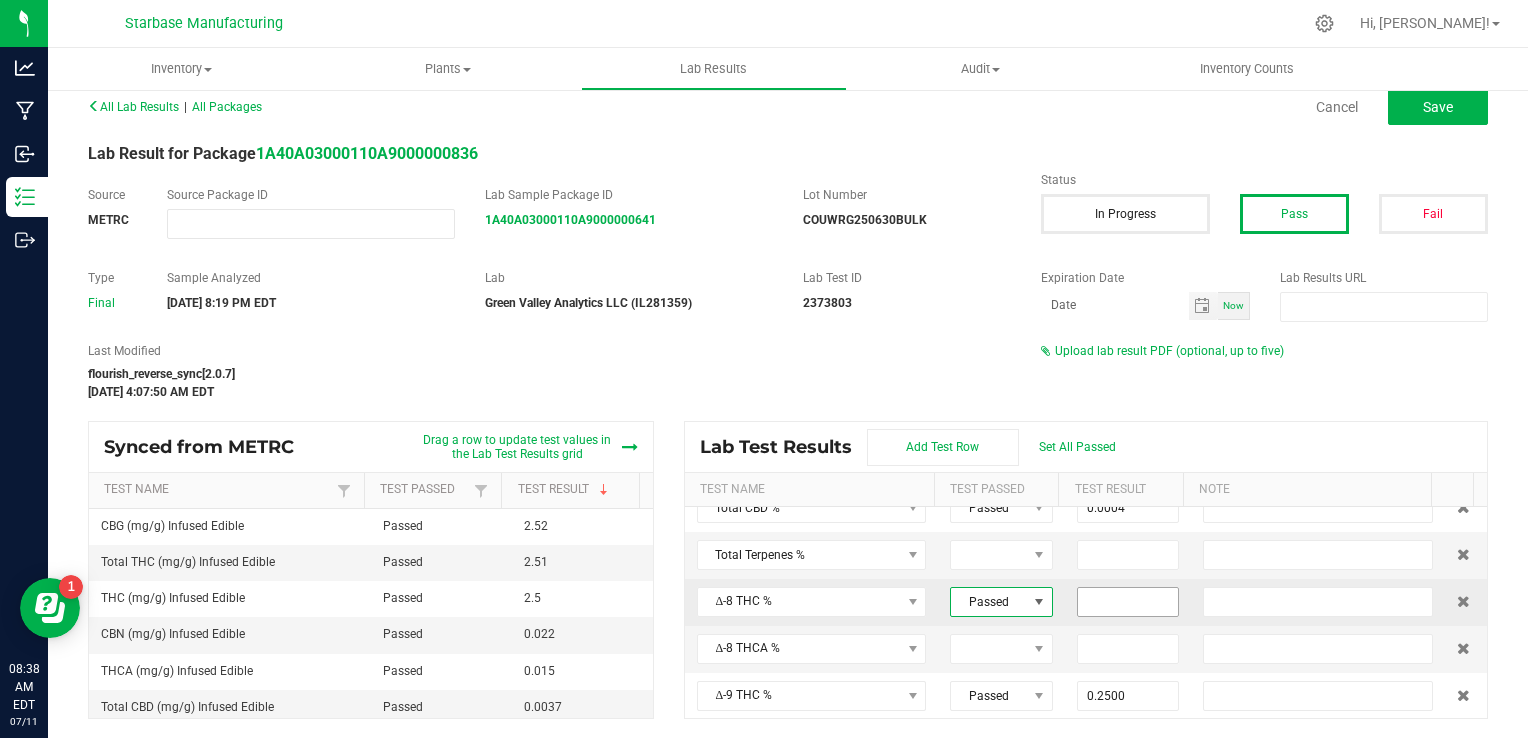 click at bounding box center [1128, 602] 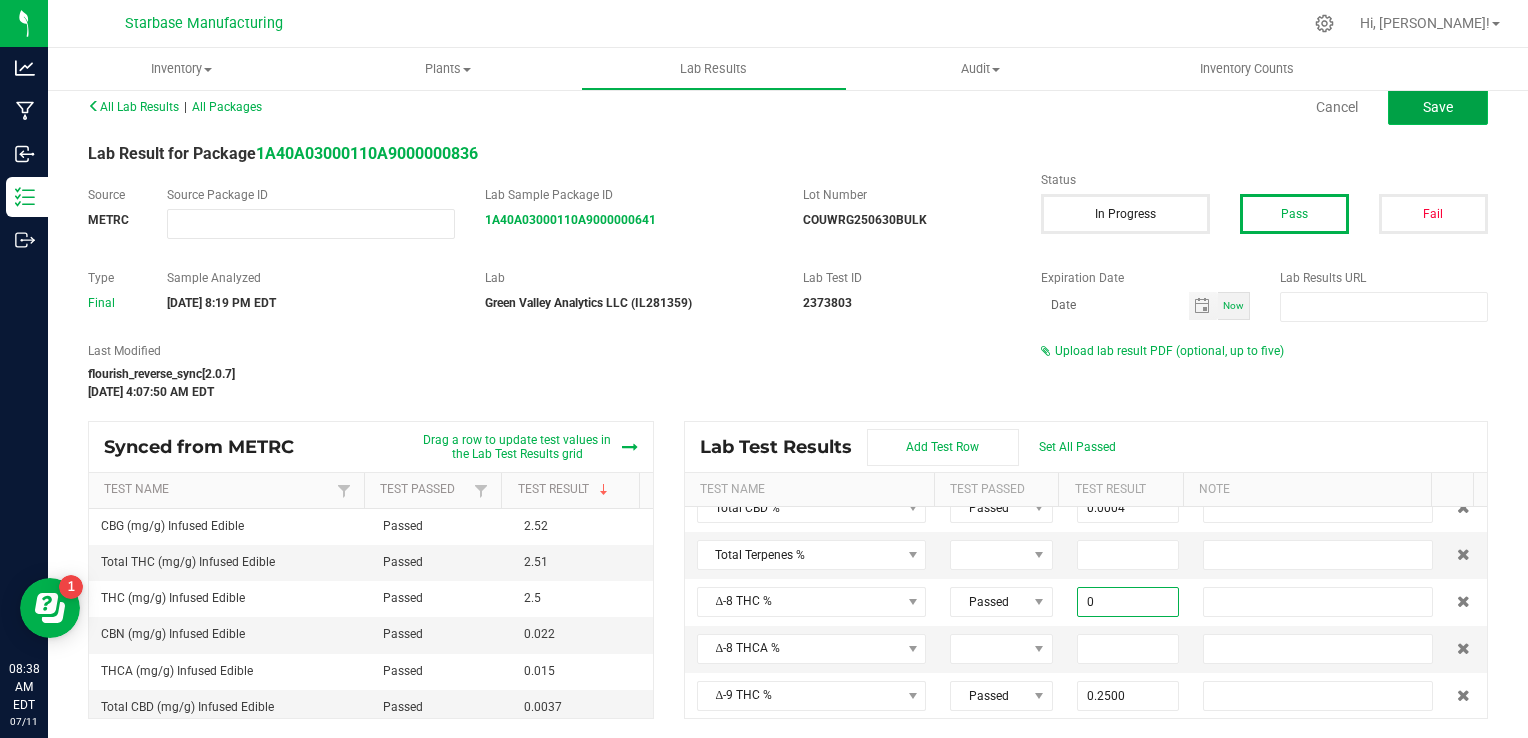 type on "0.0000" 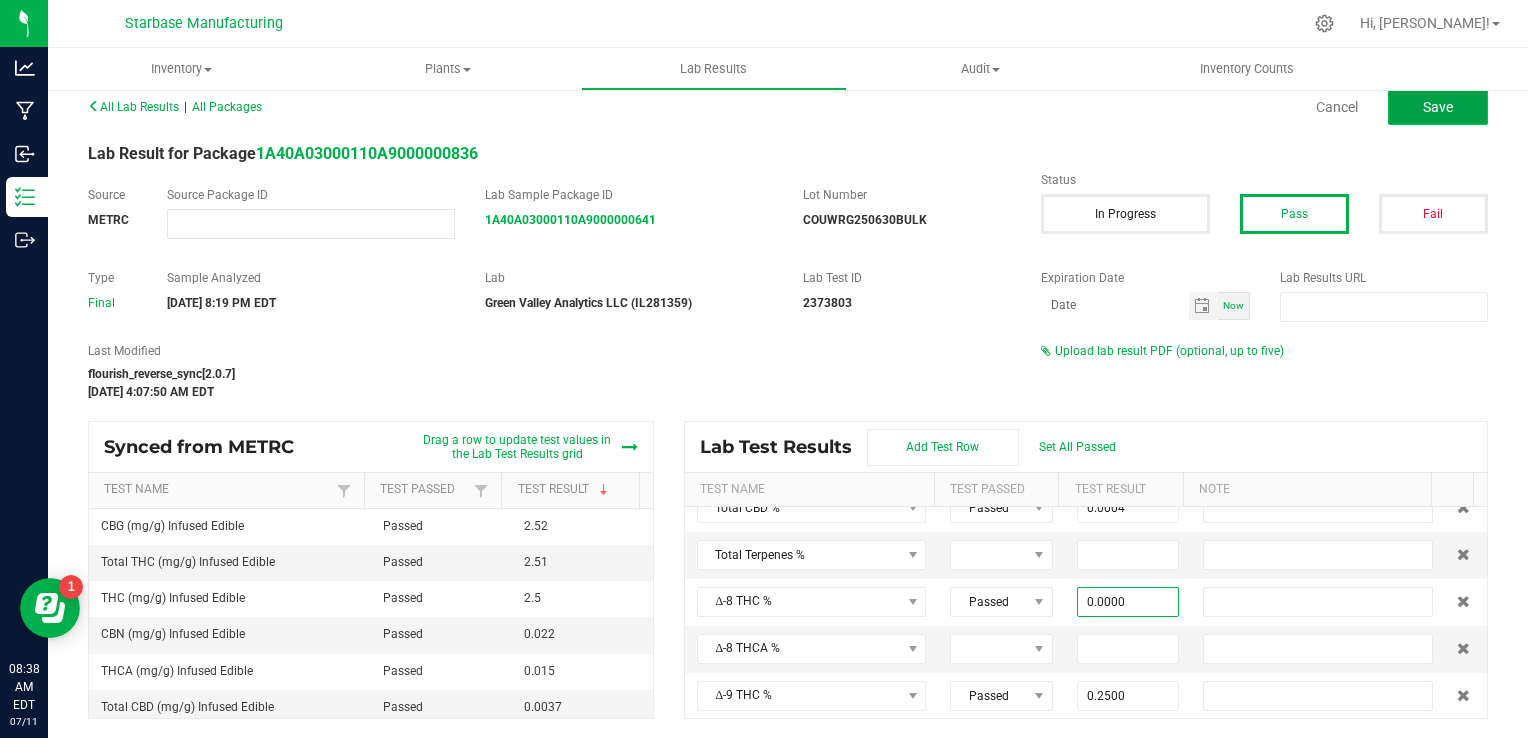 click on "Save" 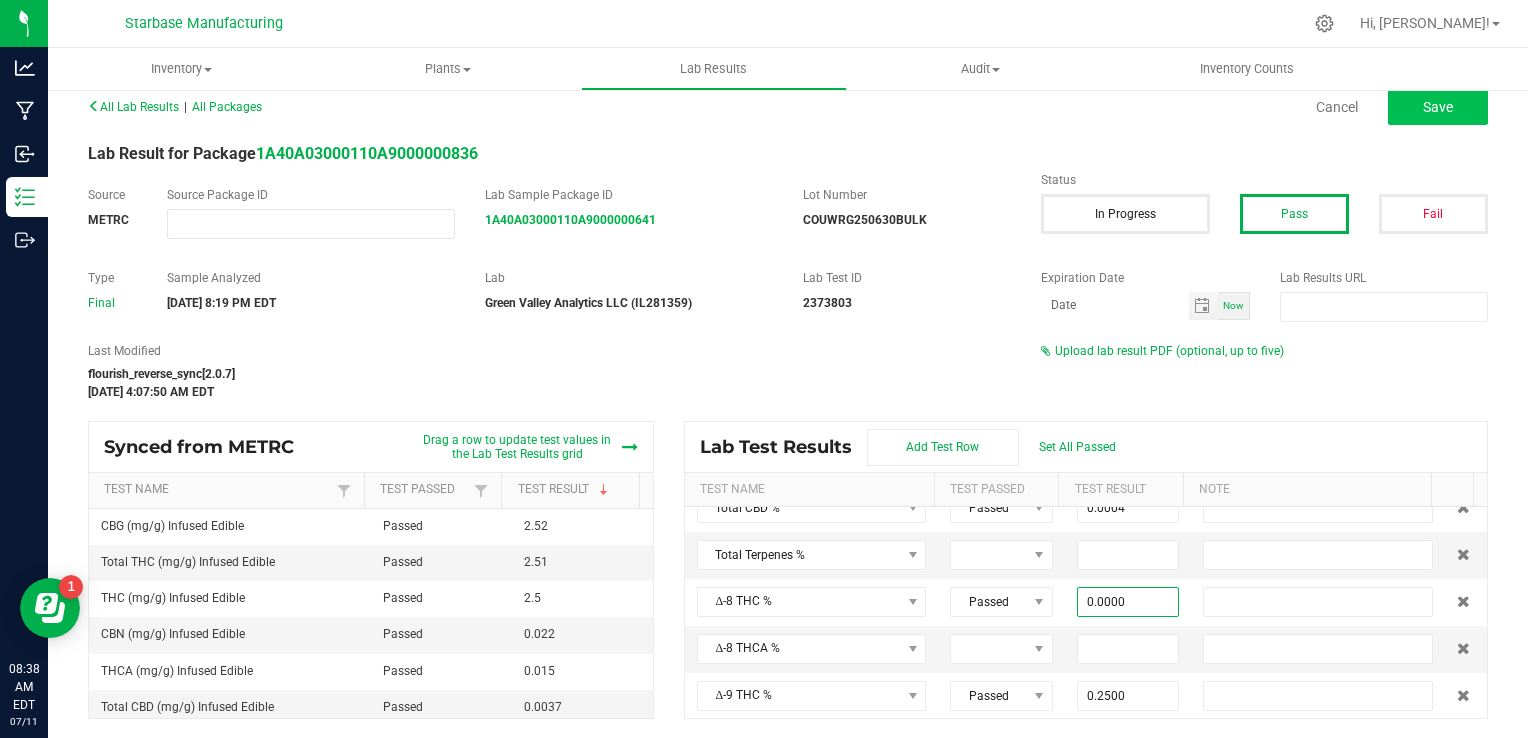 type on "0.0022" 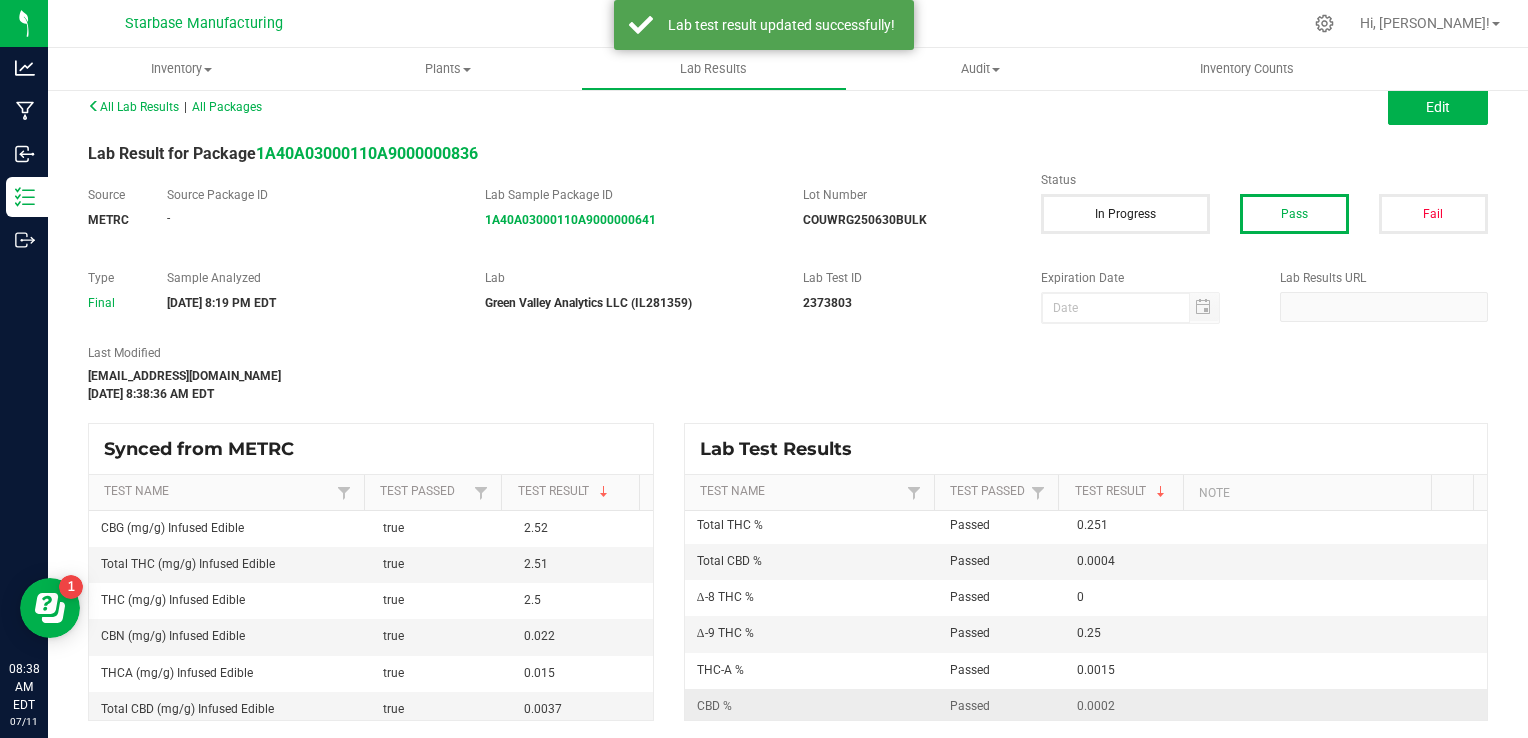 scroll, scrollTop: 0, scrollLeft: 0, axis: both 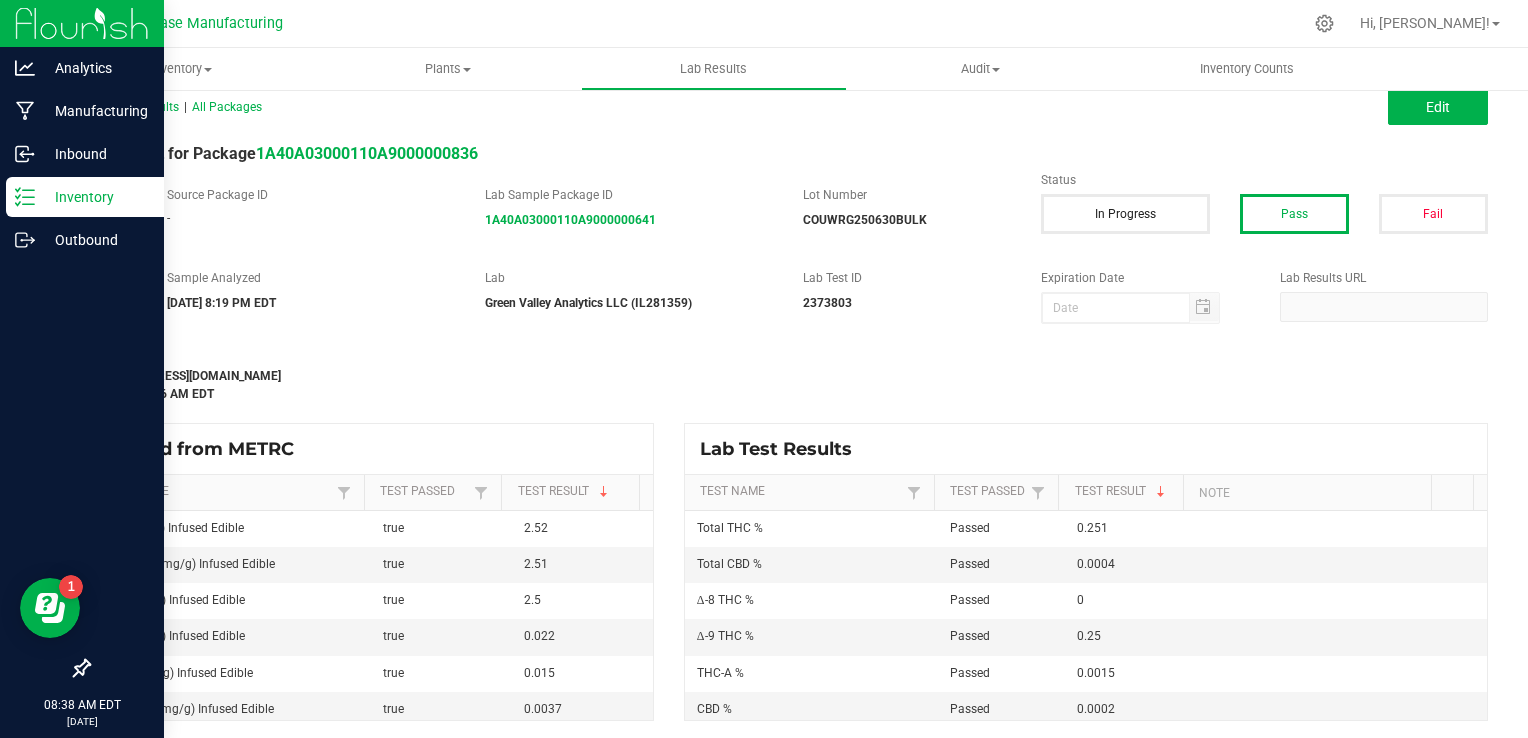 click on "Inventory" at bounding box center (85, 197) 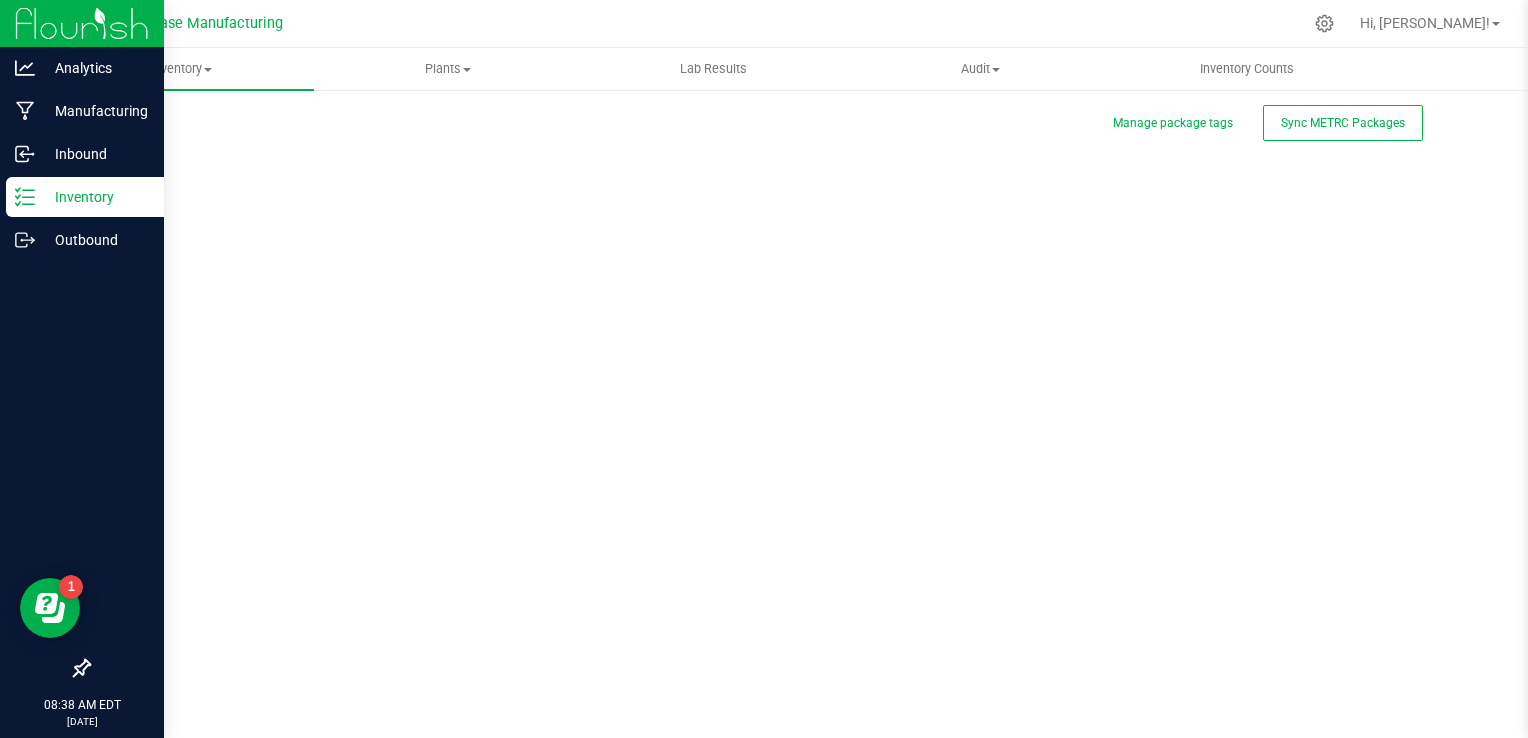 scroll, scrollTop: 0, scrollLeft: 0, axis: both 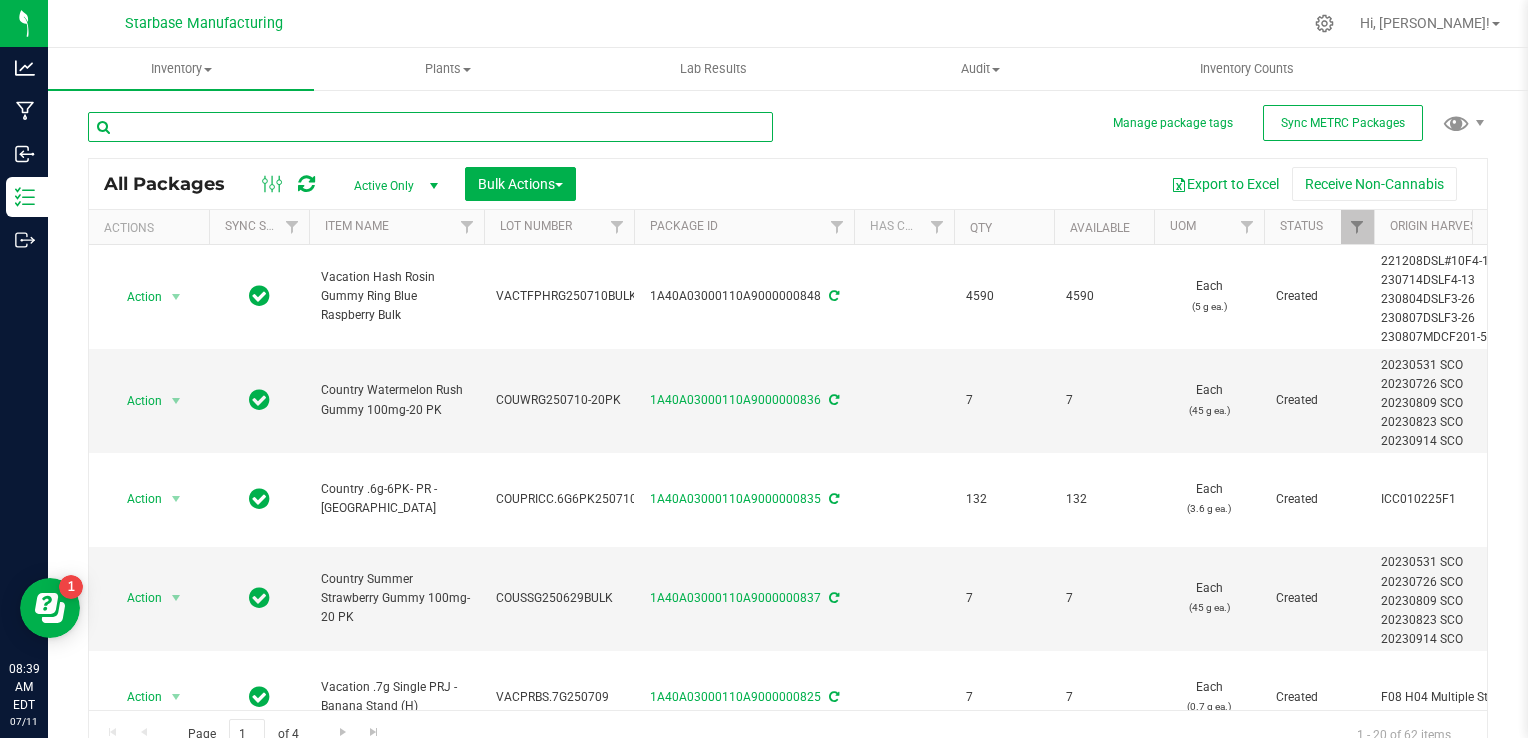 click at bounding box center (430, 127) 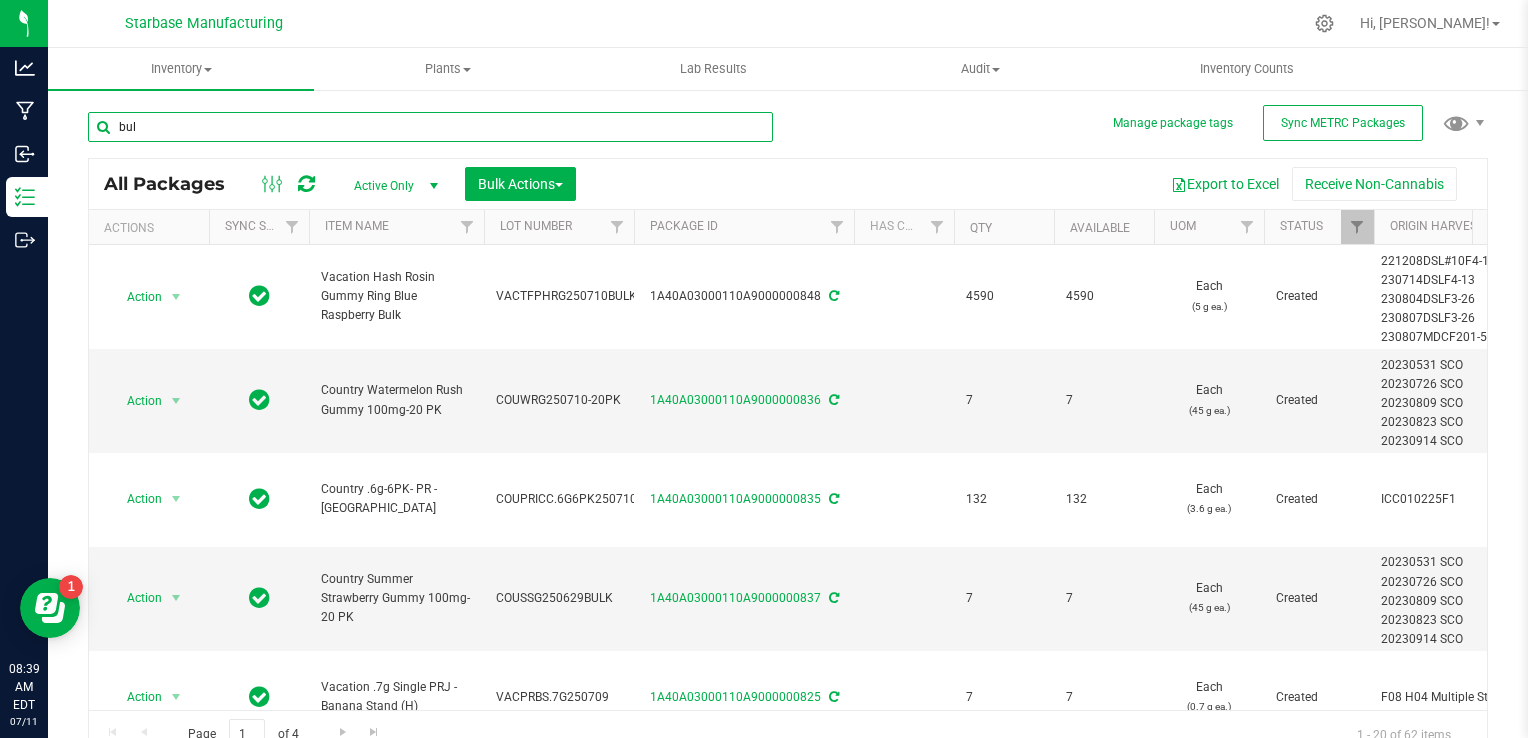 type on "bulk" 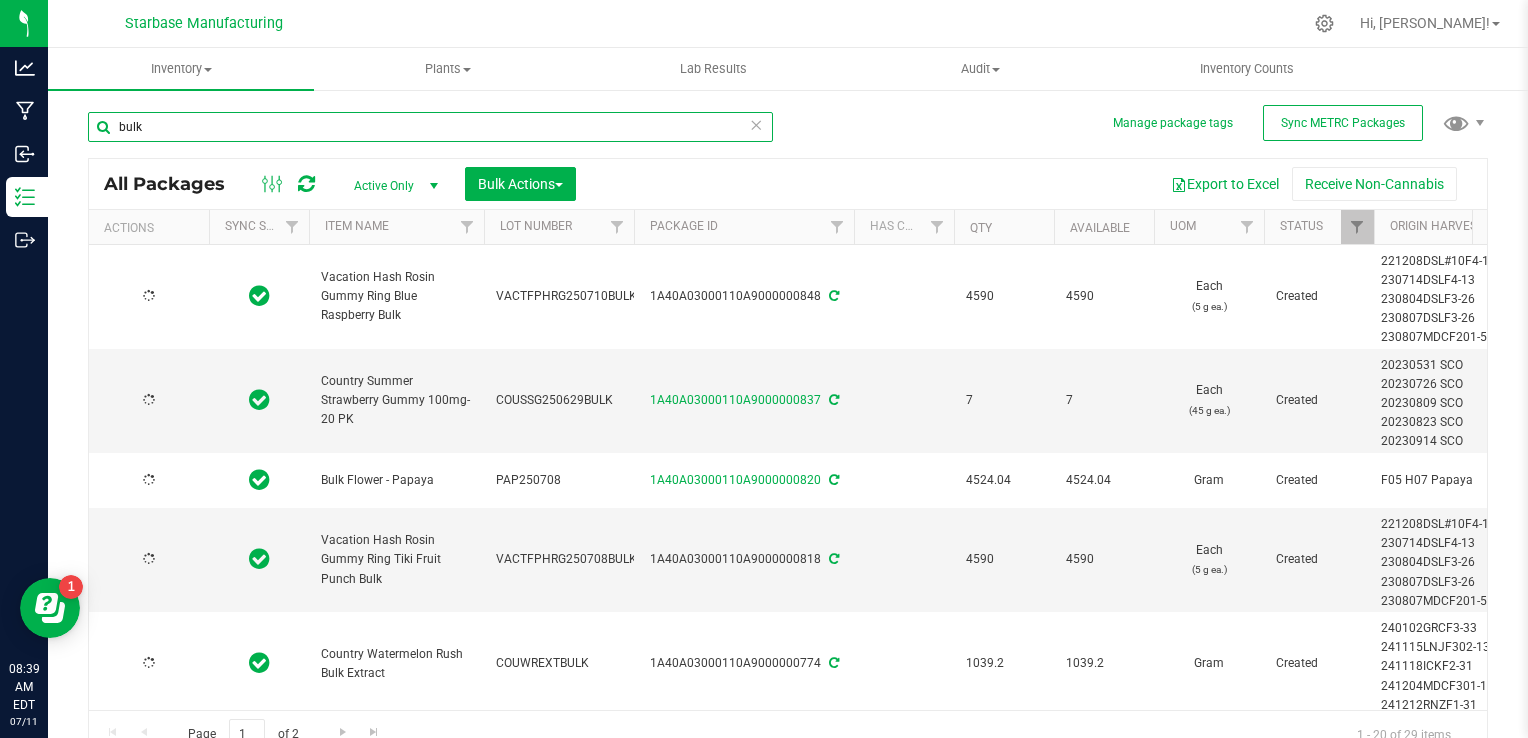 type on "[DATE]" 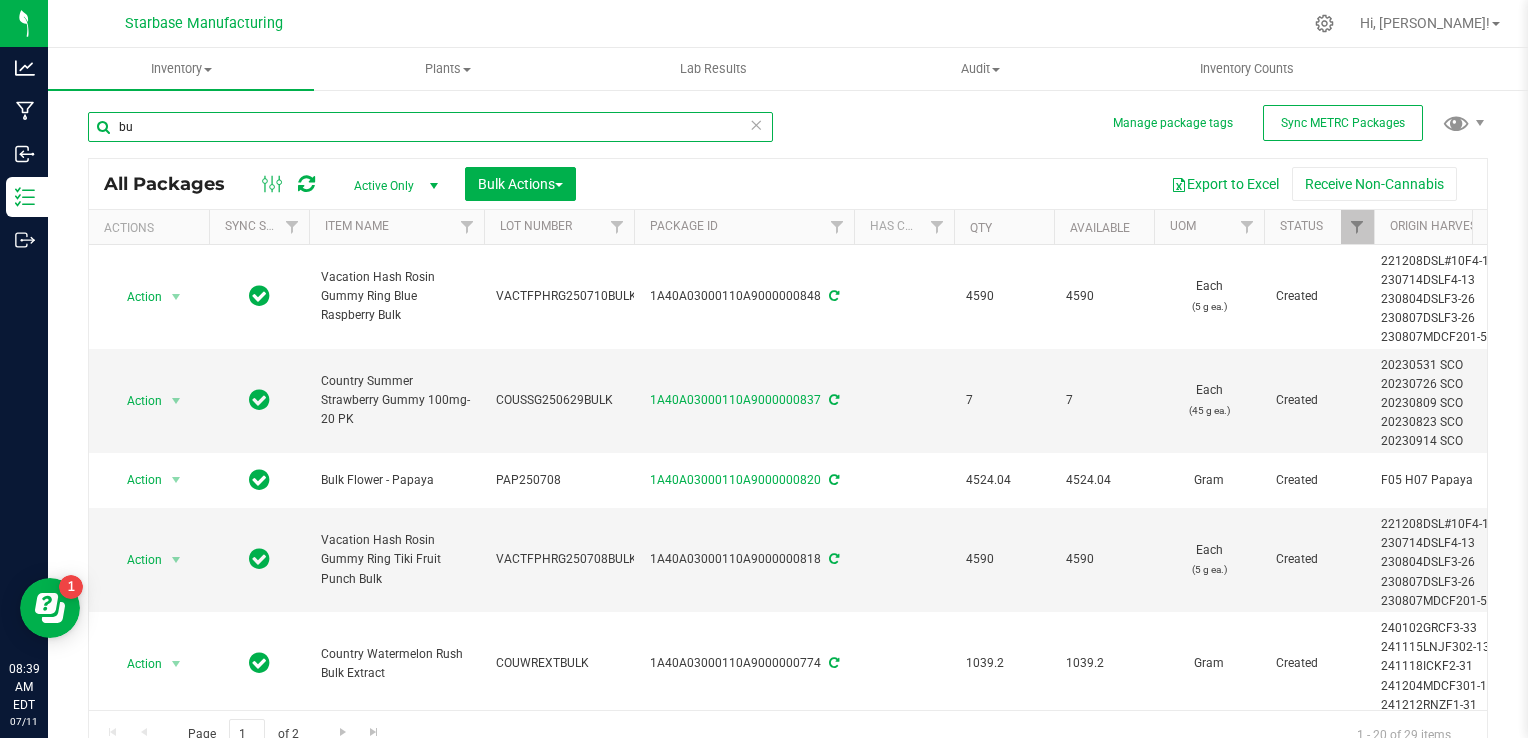 type on "b" 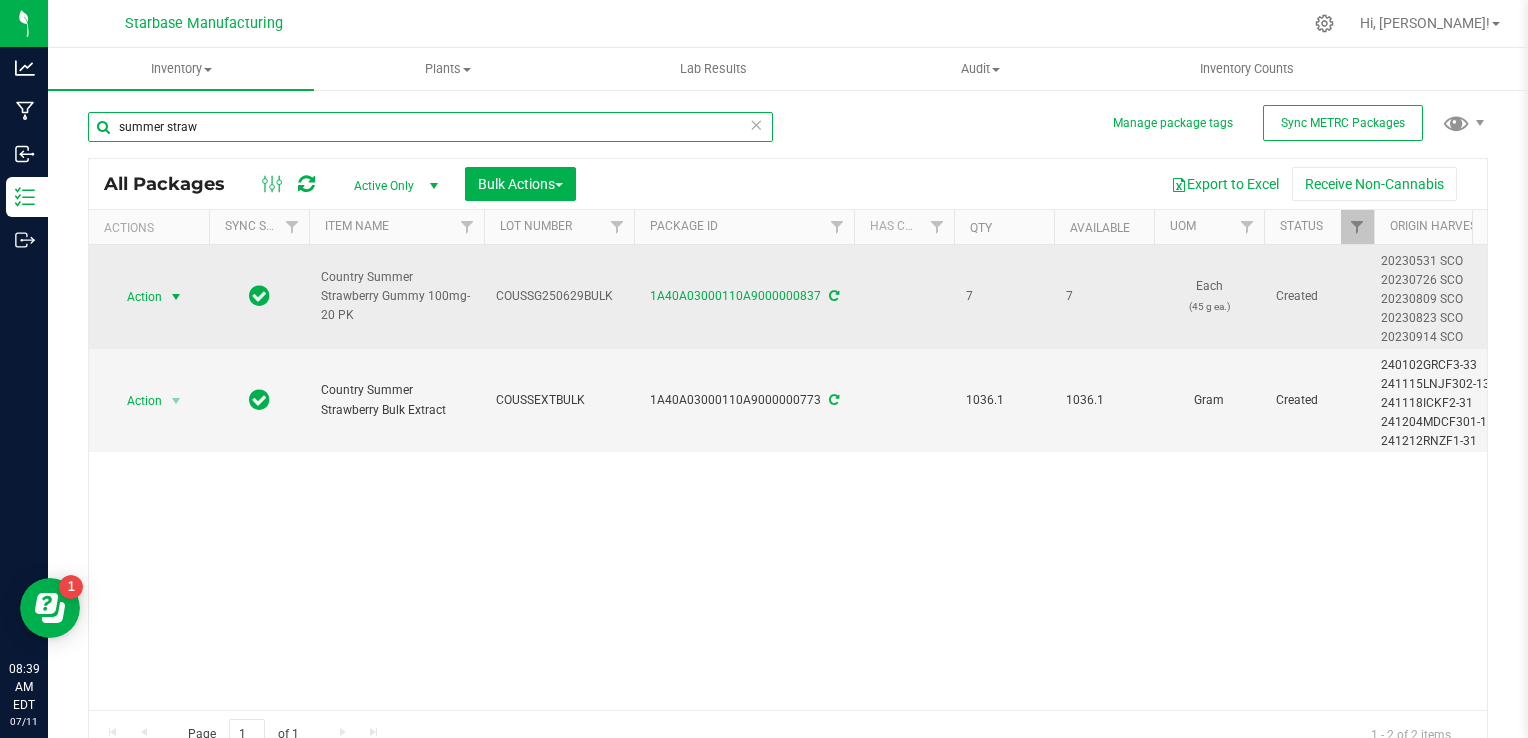 type on "summer straw" 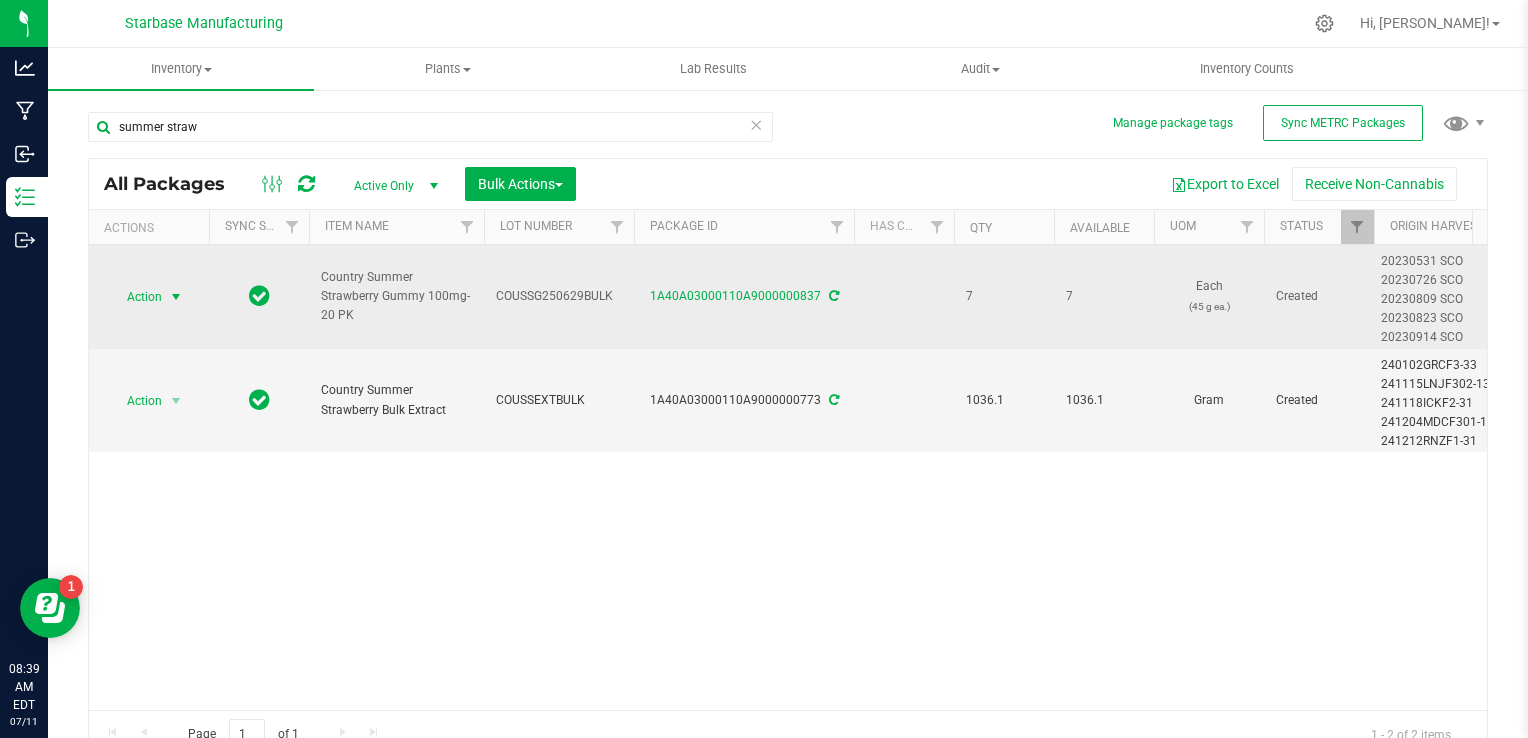 click at bounding box center [176, 297] 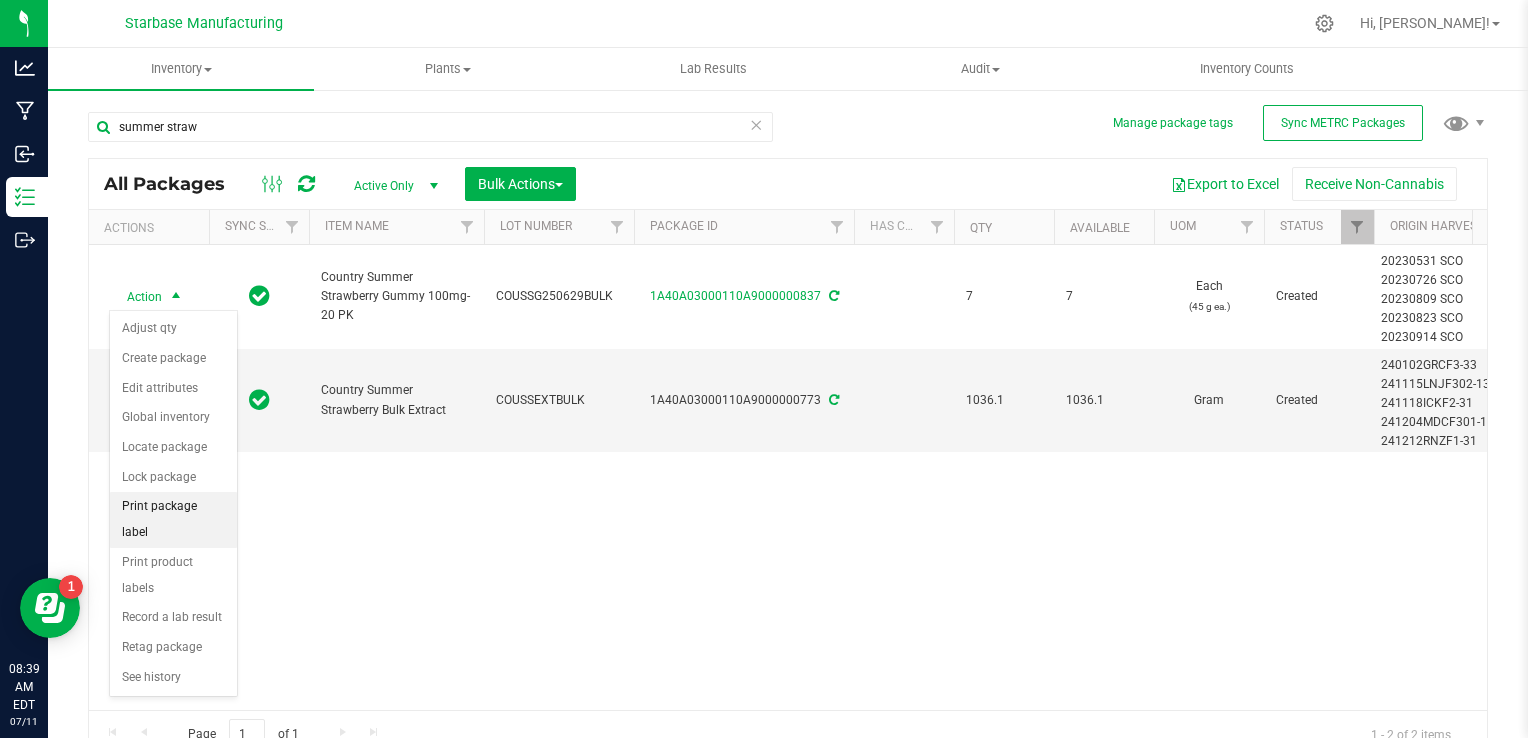 click on "Print package label" at bounding box center (173, 519) 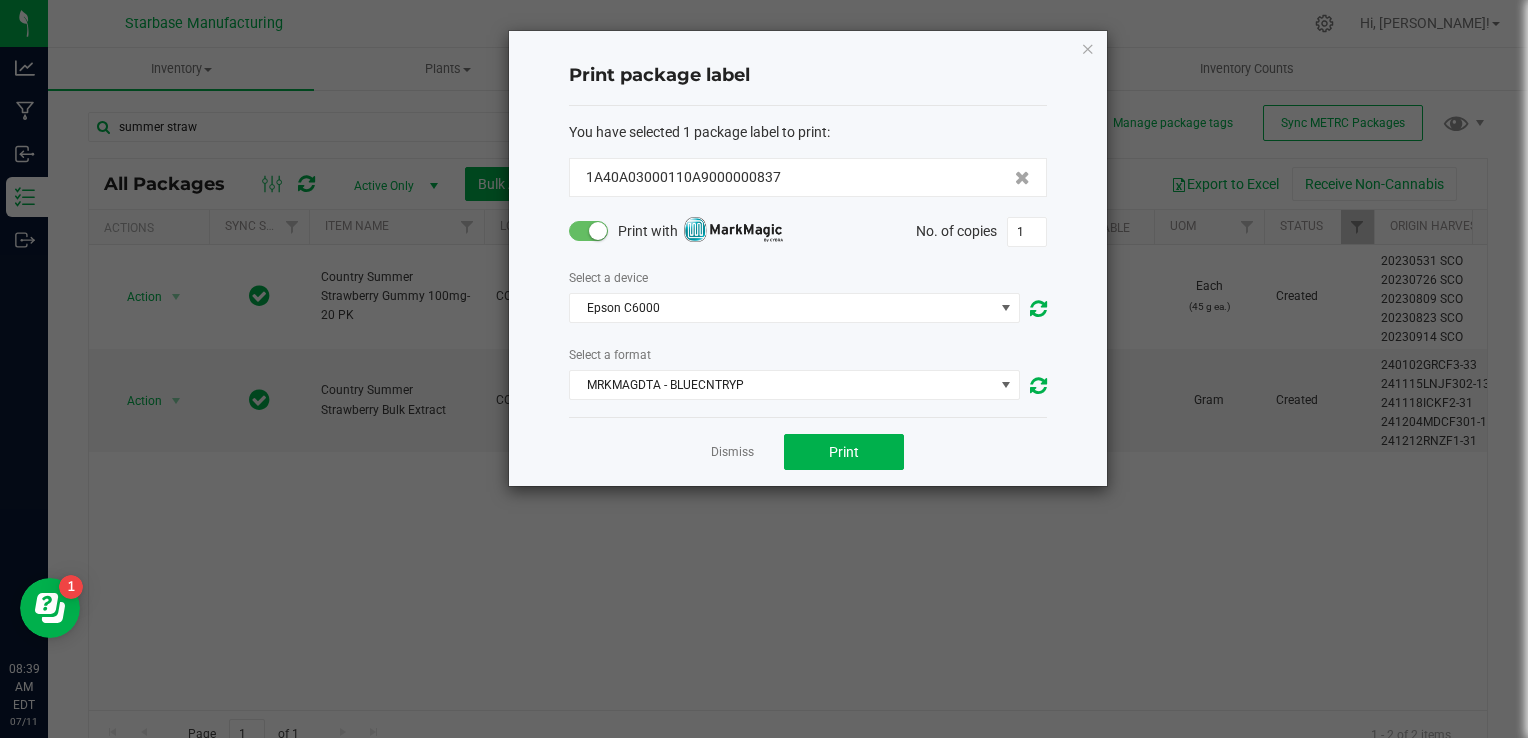 click on "Epson C6000" 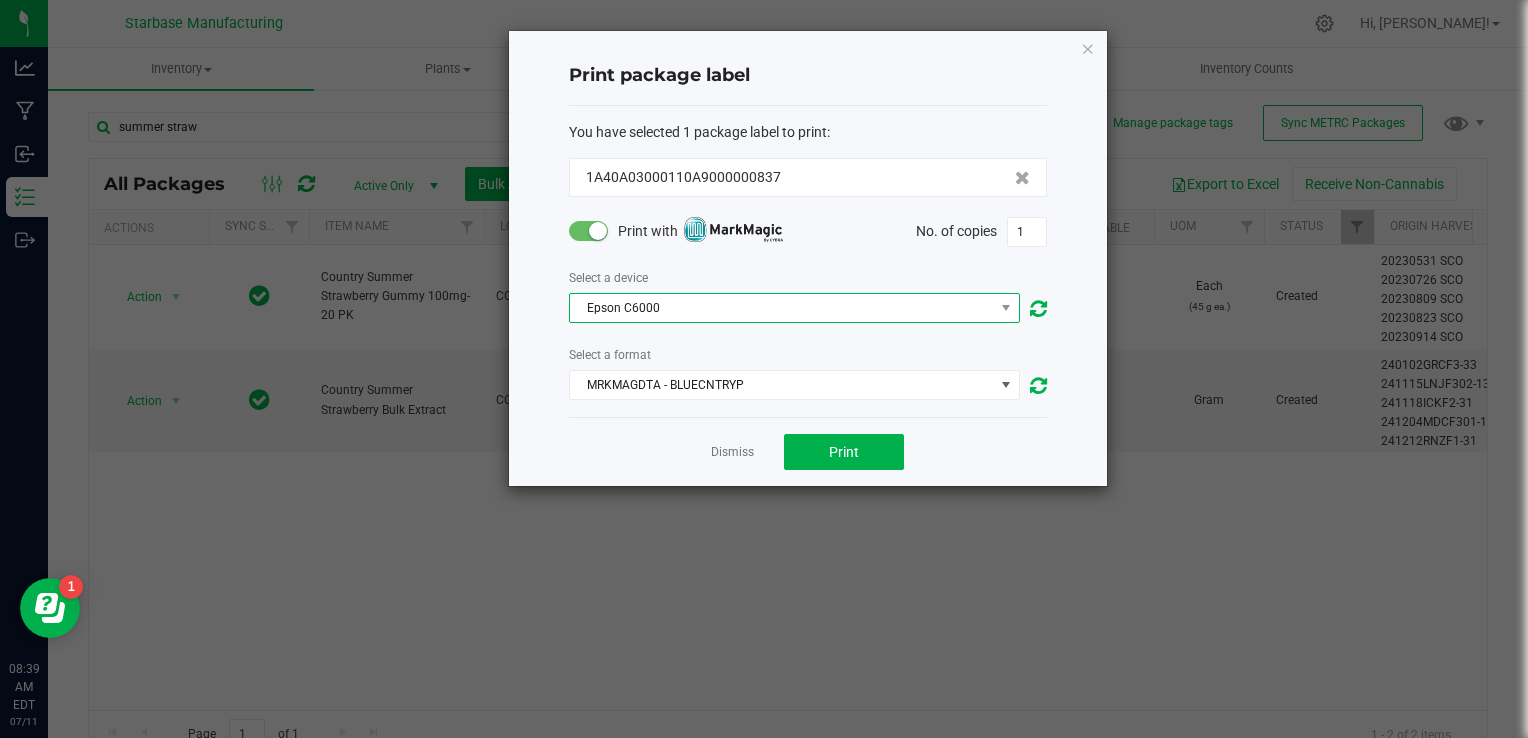 click on "Epson C6000" at bounding box center (782, 308) 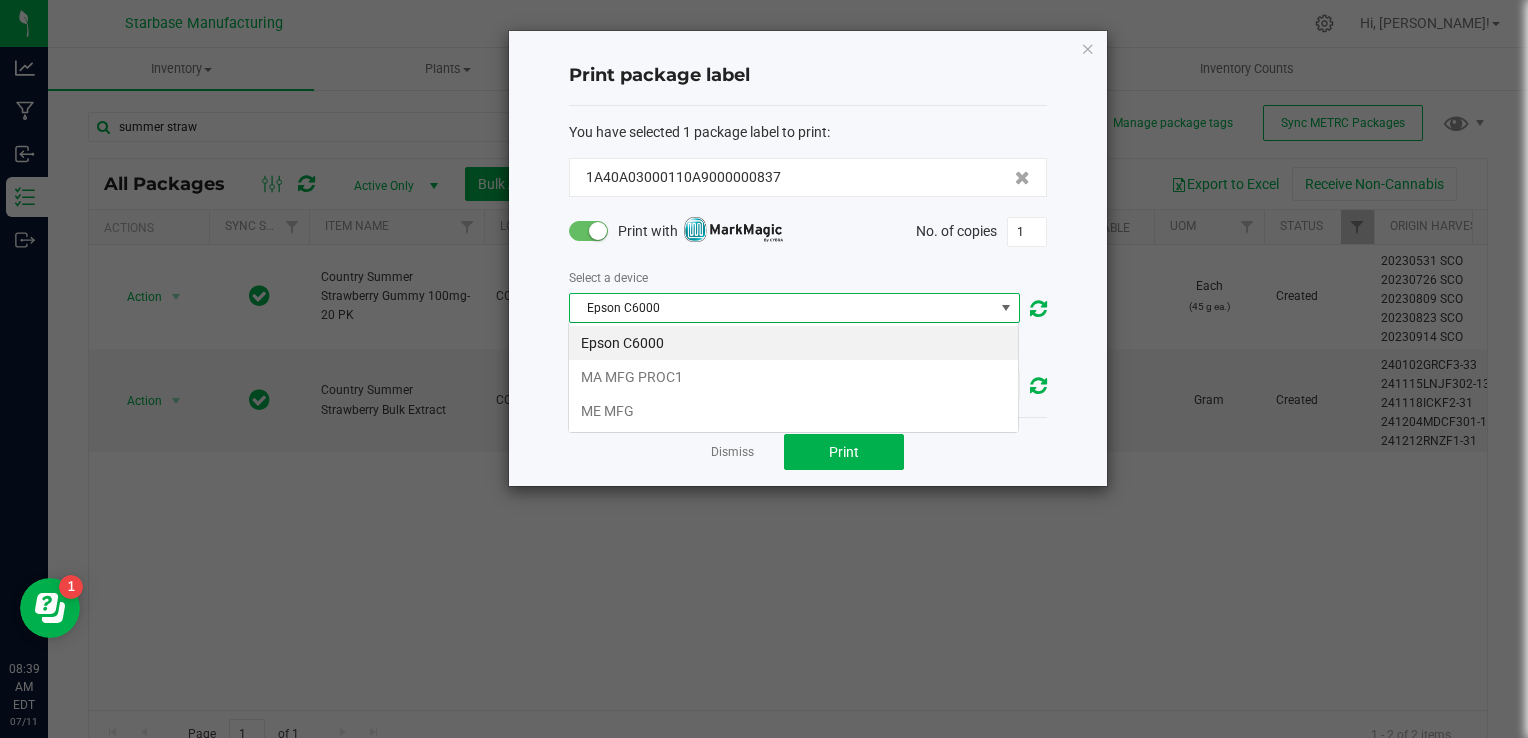 scroll, scrollTop: 99970, scrollLeft: 99548, axis: both 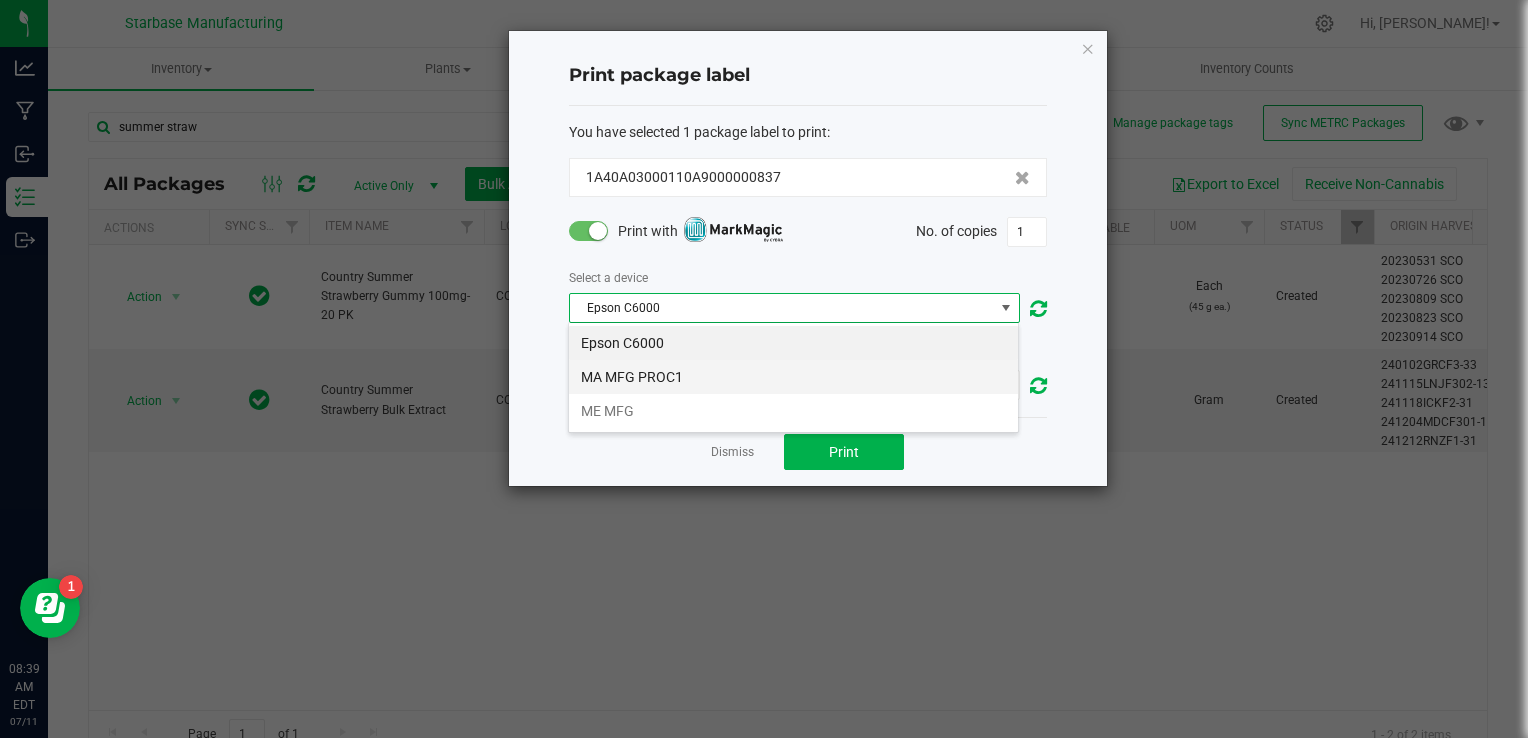 click on "MA MFG PROC1" at bounding box center [793, 377] 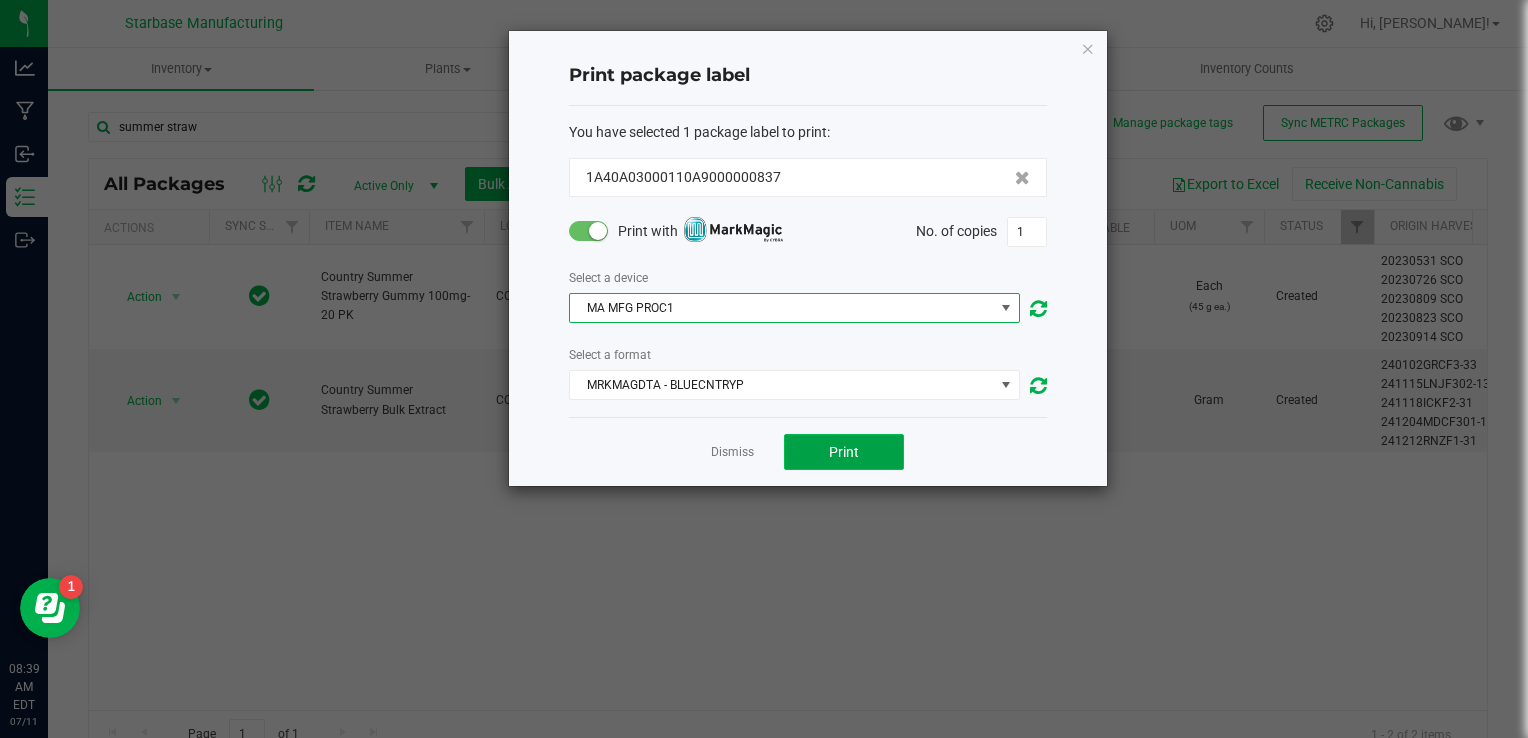 click on "Print" 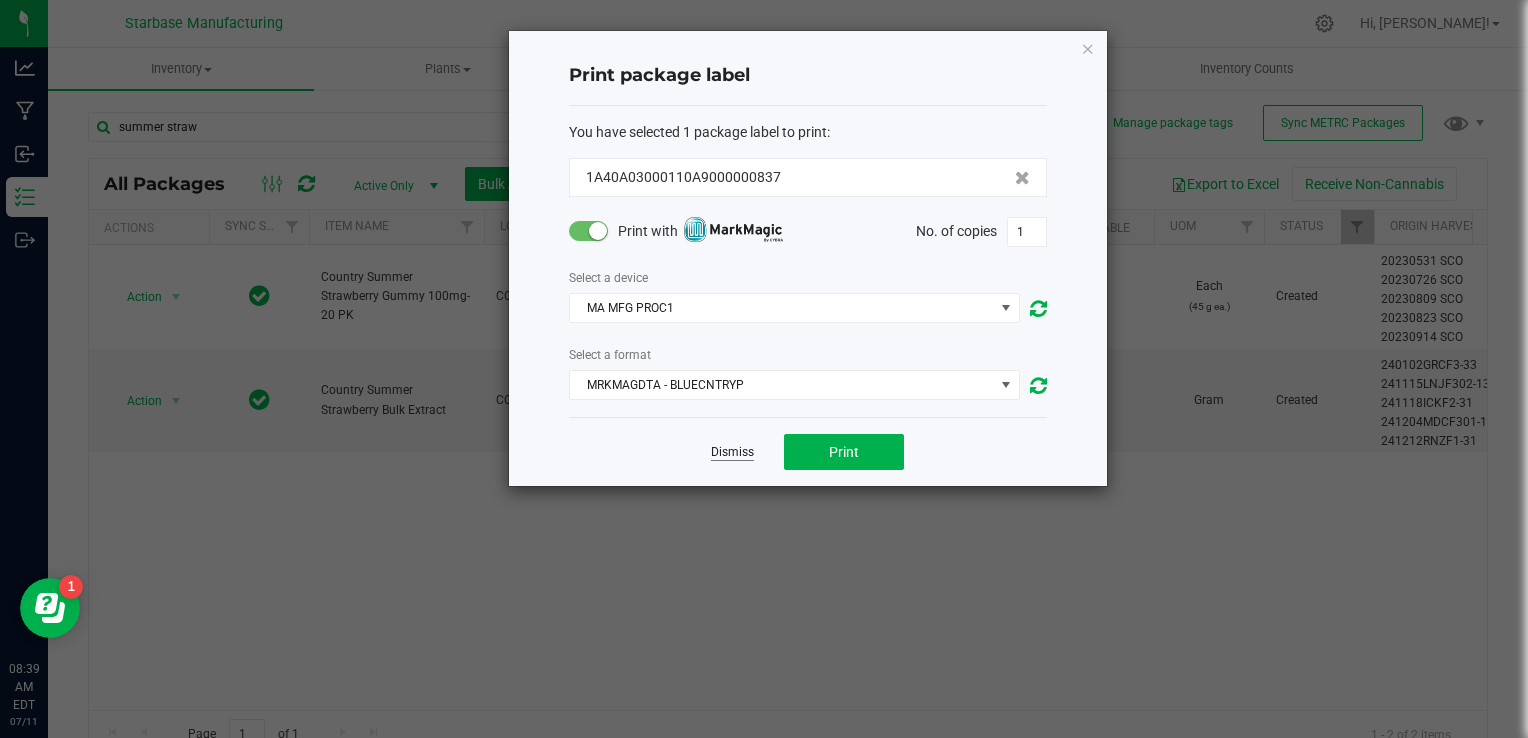 click on "Dismiss" 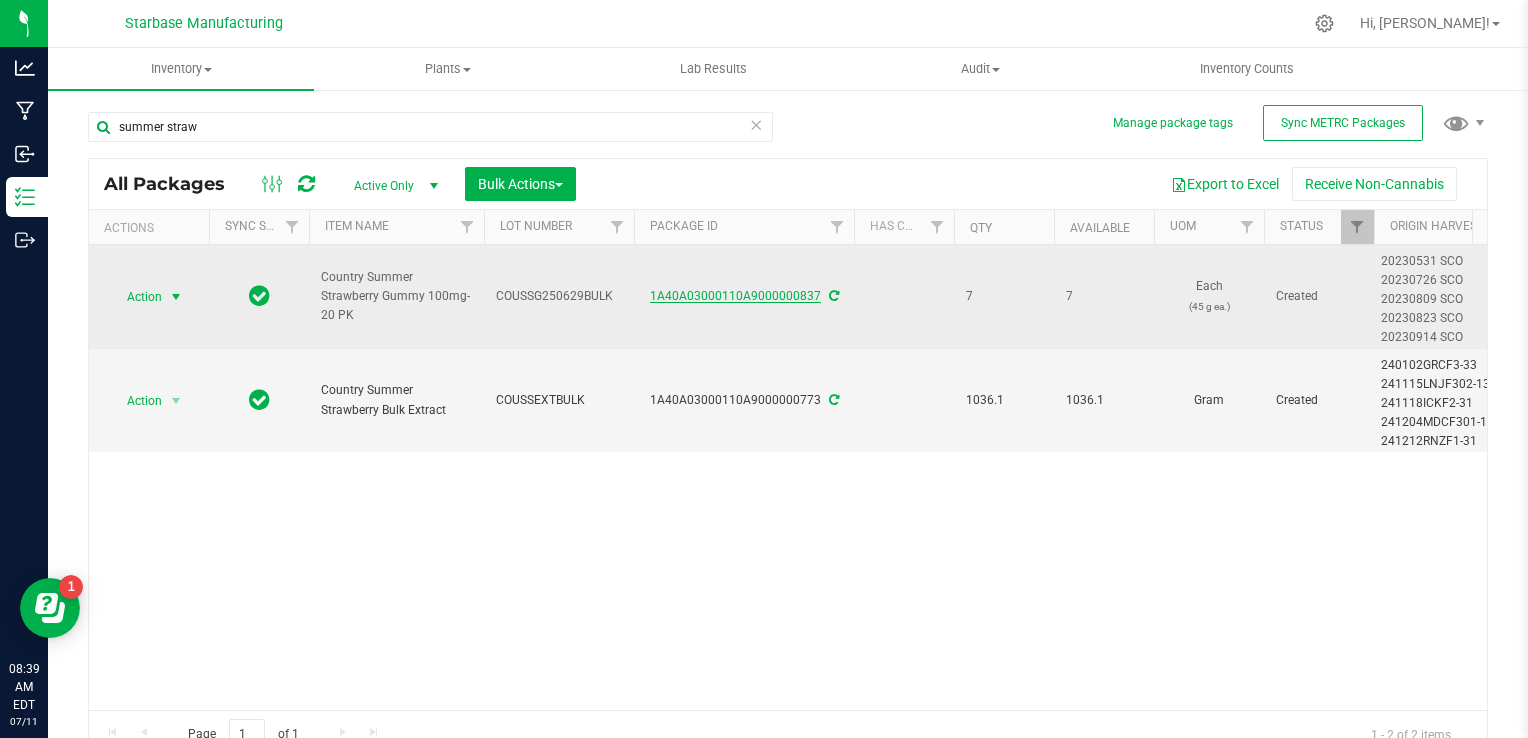 click on "1A40A03000110A9000000837" at bounding box center [735, 296] 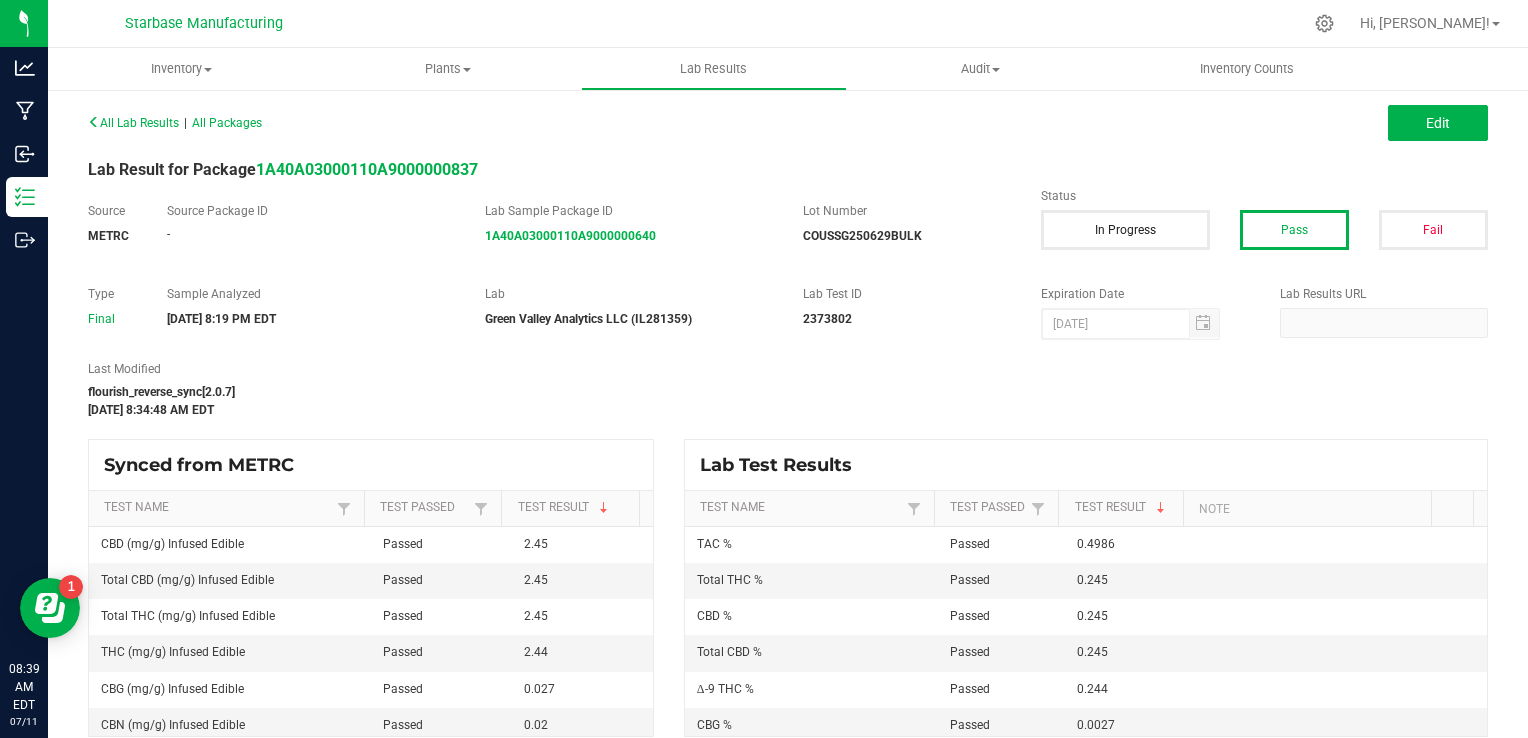 scroll, scrollTop: 17, scrollLeft: 0, axis: vertical 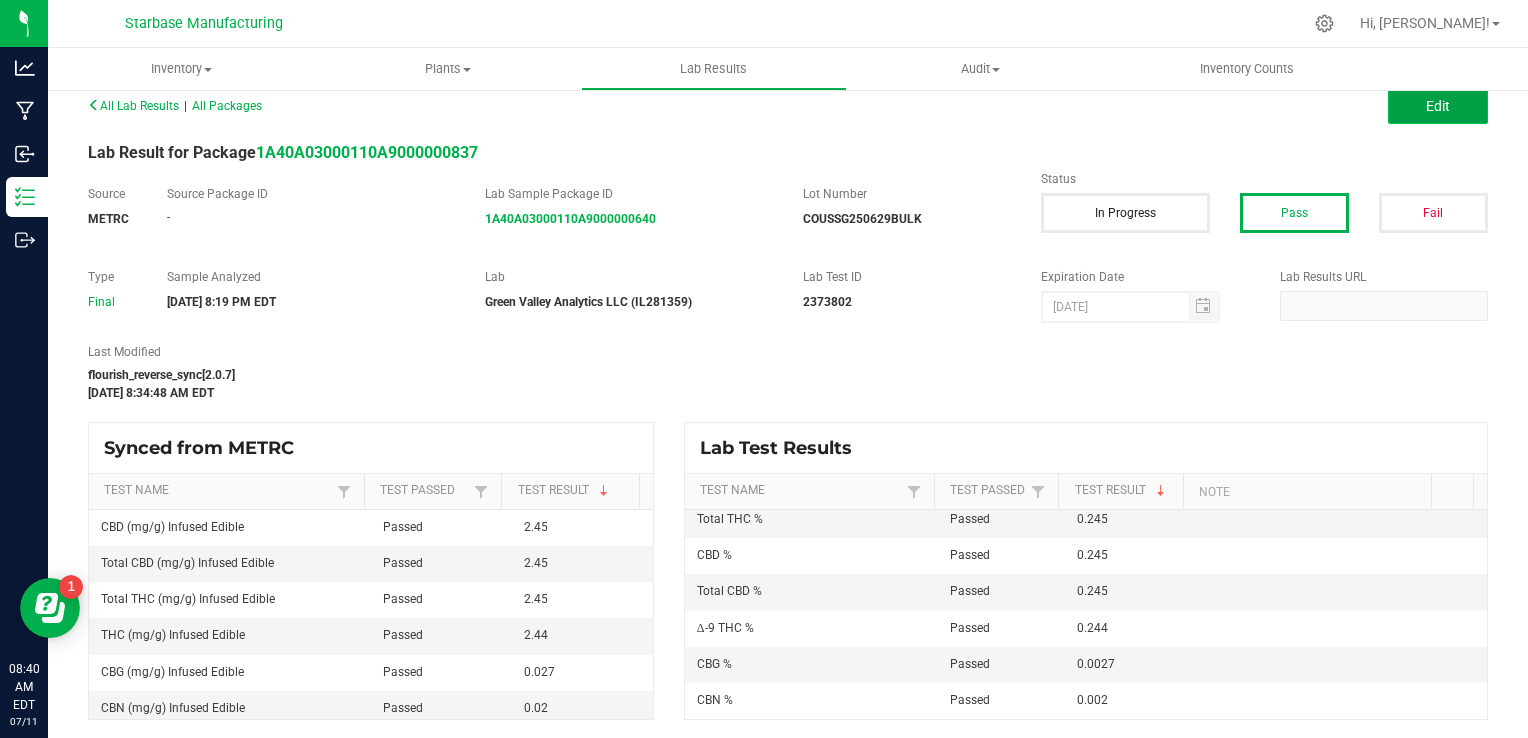 click on "Edit" at bounding box center [1438, 106] 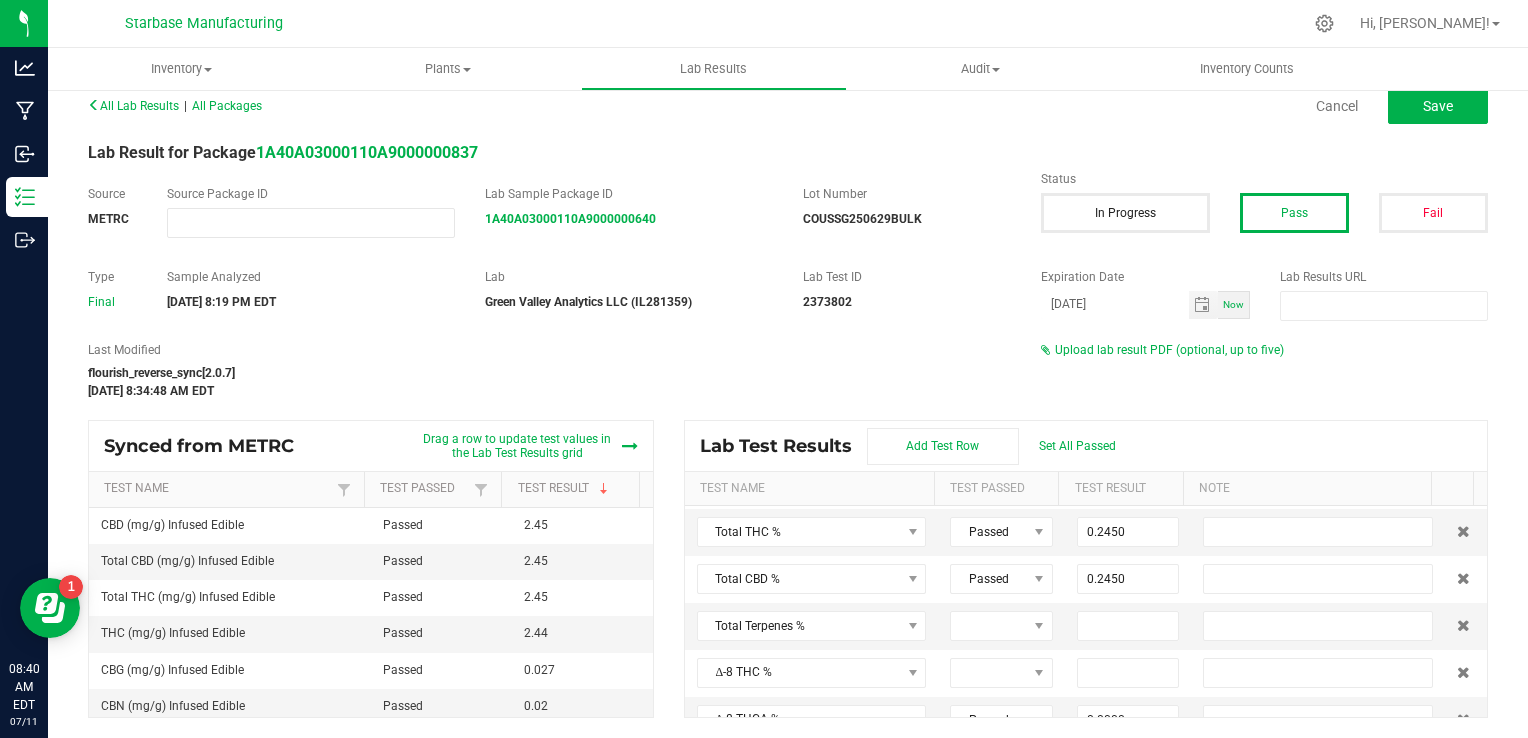 scroll, scrollTop: 16, scrollLeft: 0, axis: vertical 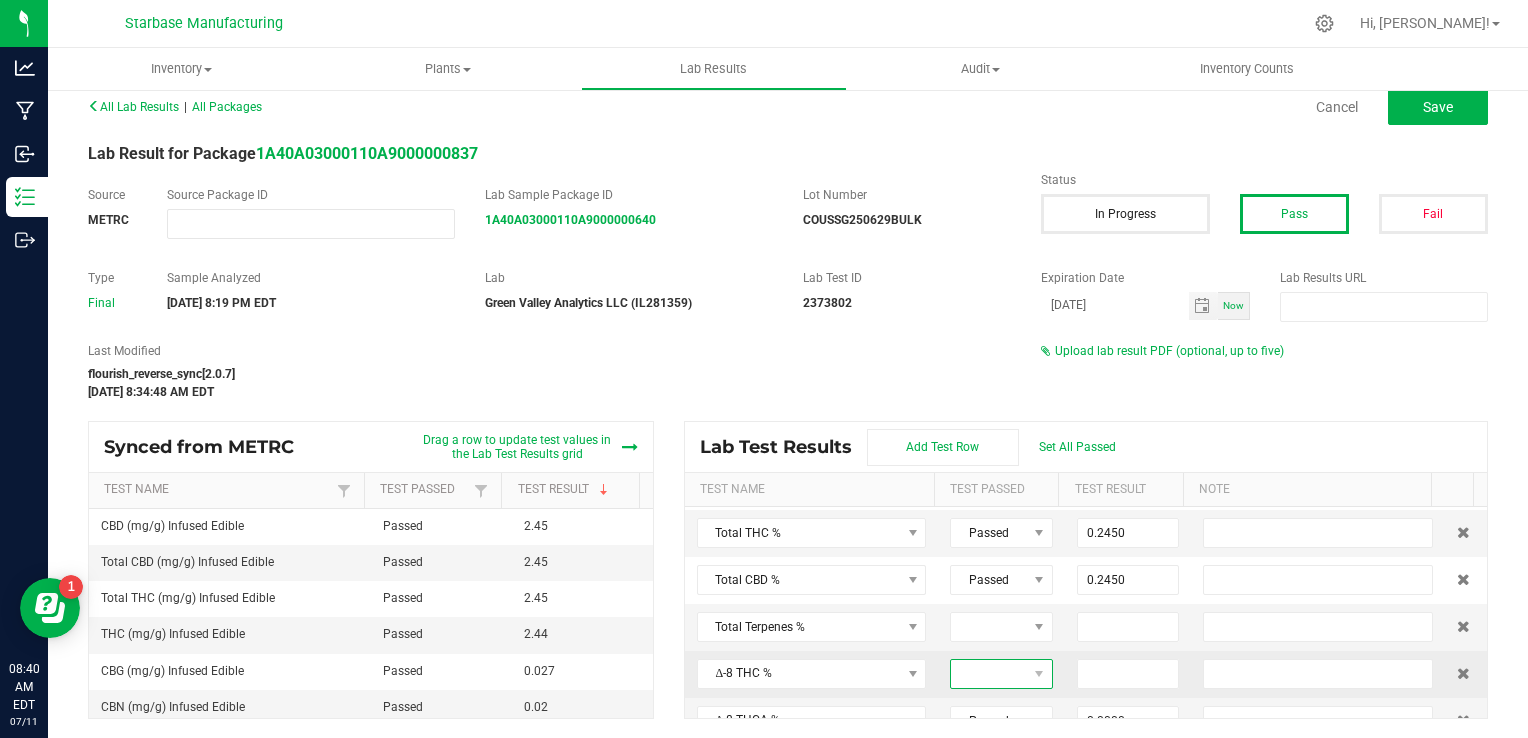 click at bounding box center (989, 674) 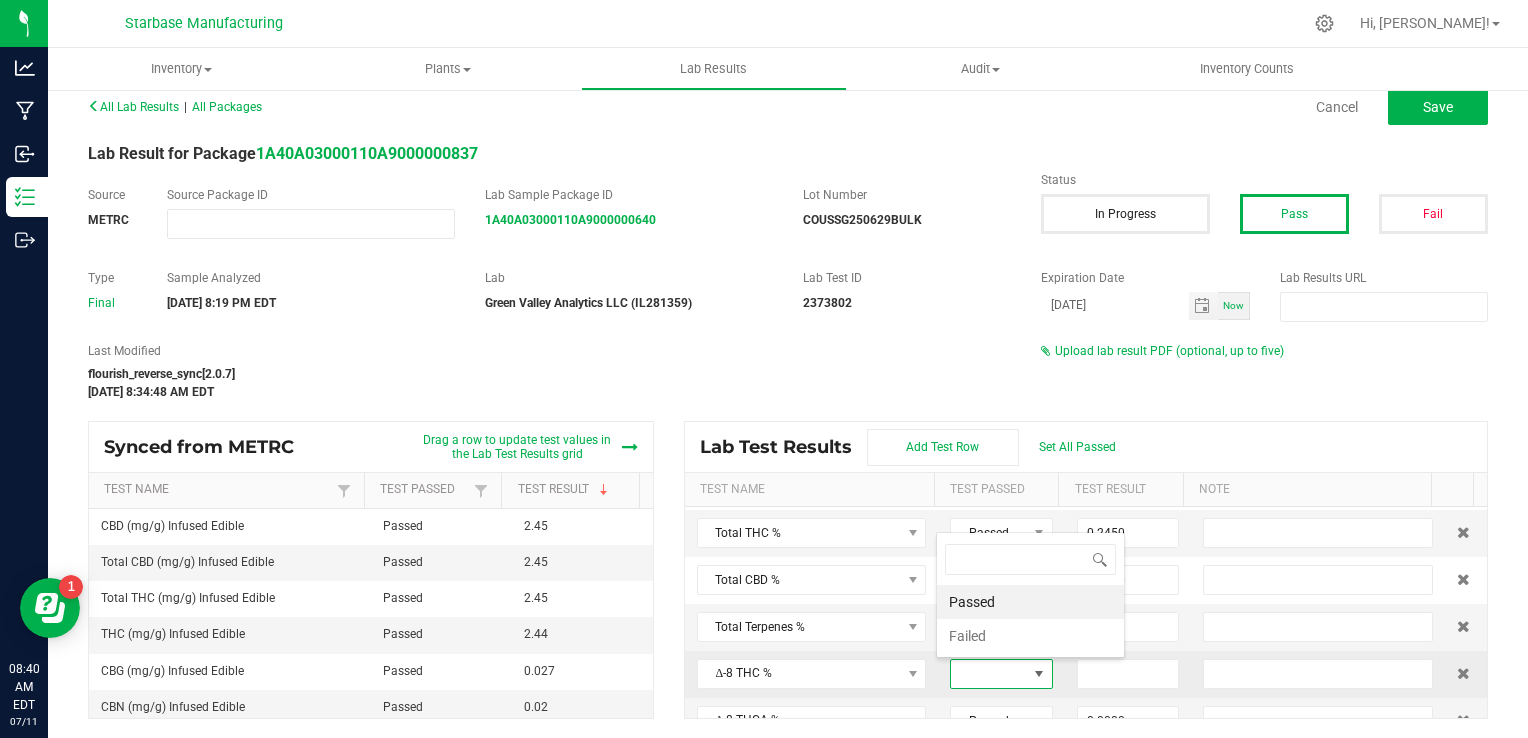 scroll, scrollTop: 0, scrollLeft: 0, axis: both 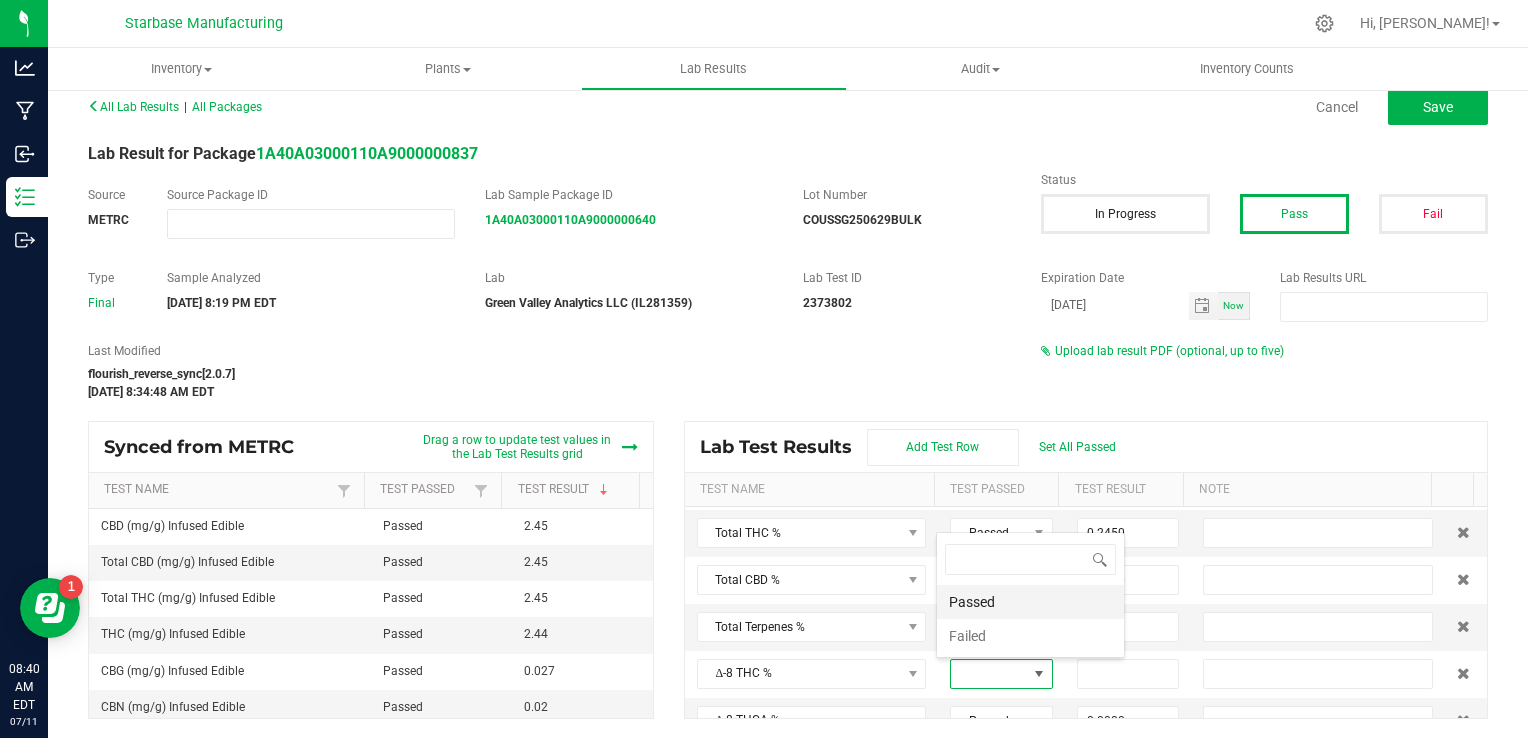 click on "Passed" at bounding box center [1030, 602] 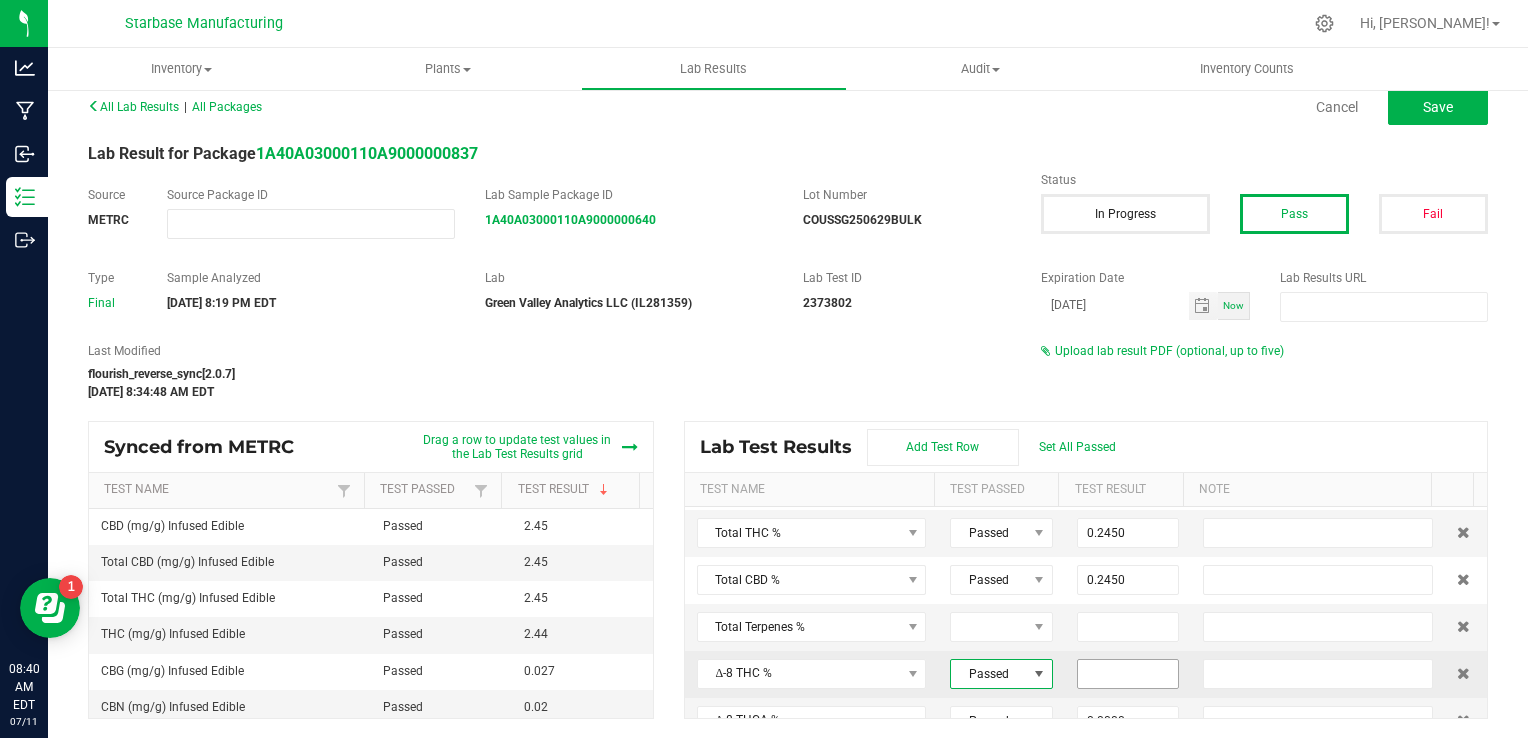 click at bounding box center [1128, 674] 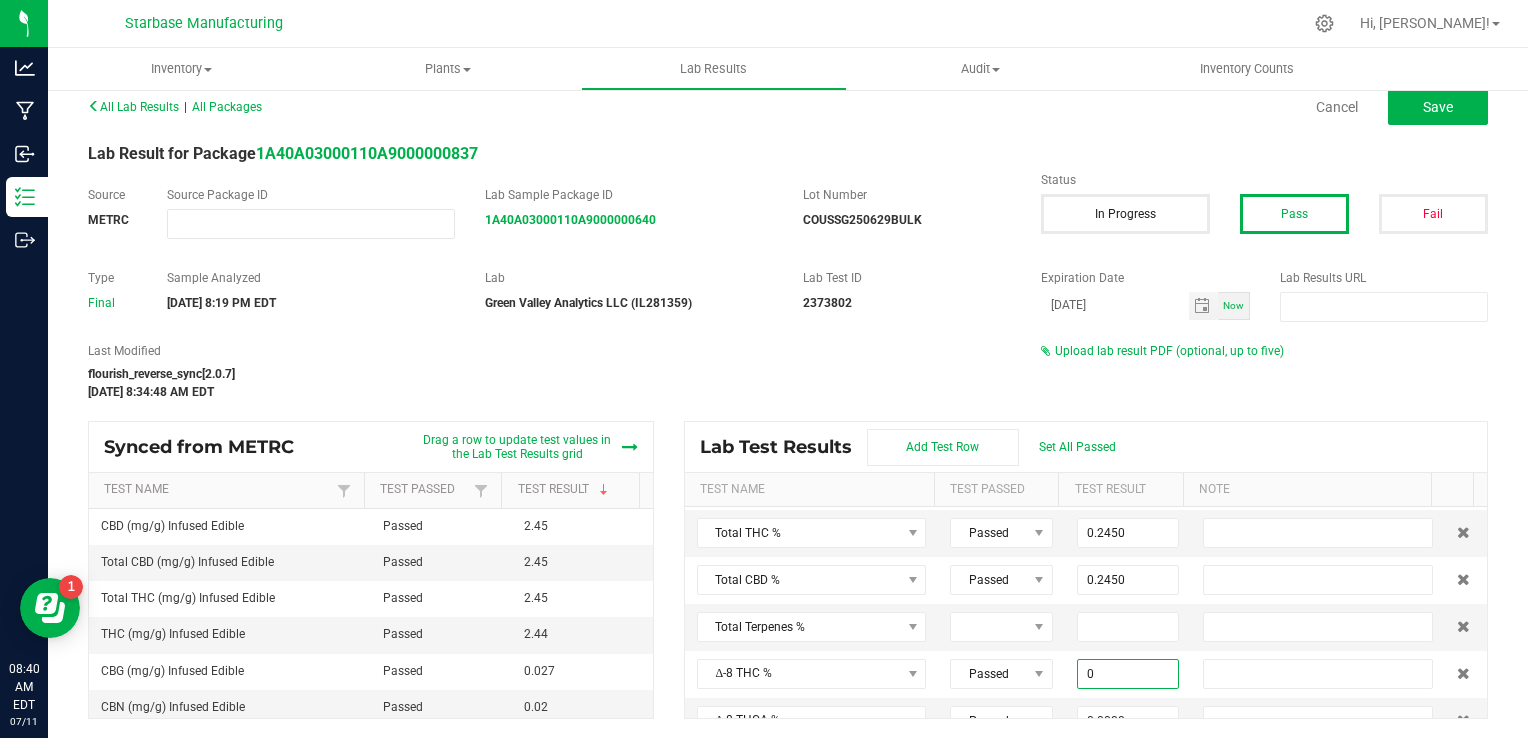 type on "0.0000" 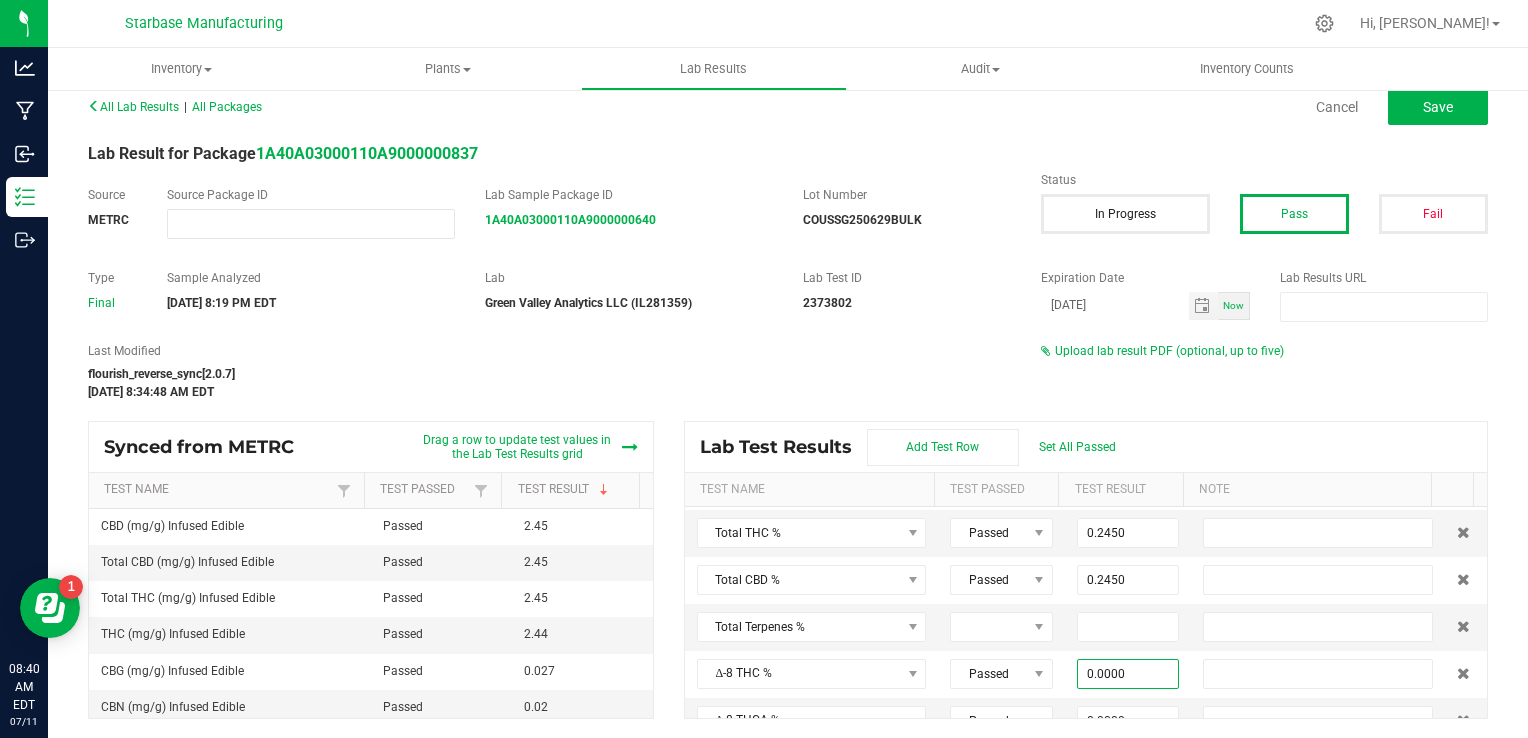 click on "Last Modified  flourish_reverse_sync[2.0.7] Jul 11, 2025 8:34:48 AM EDT  Upload lab result PDF (optional, up to five)" at bounding box center (788, 371) 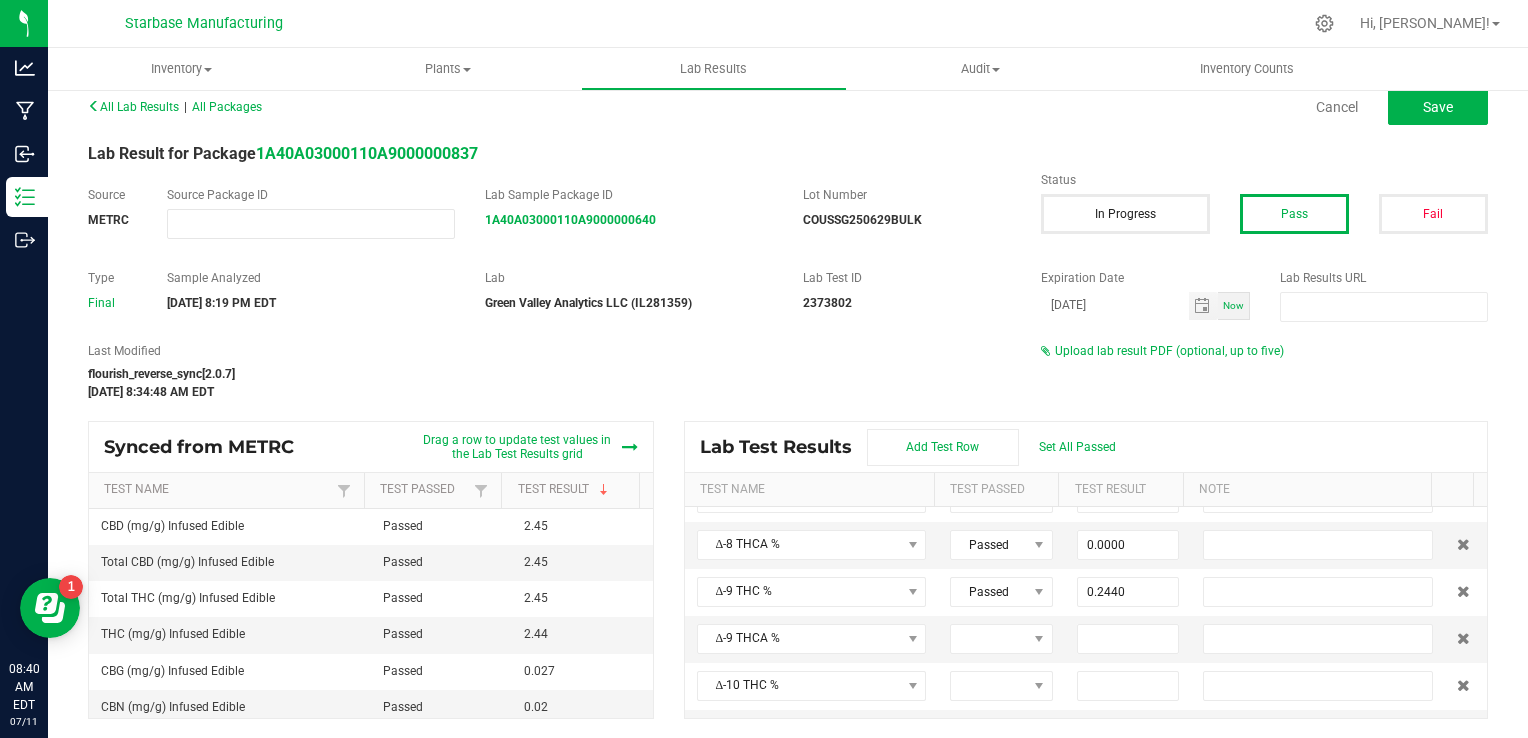 scroll, scrollTop: 0, scrollLeft: 0, axis: both 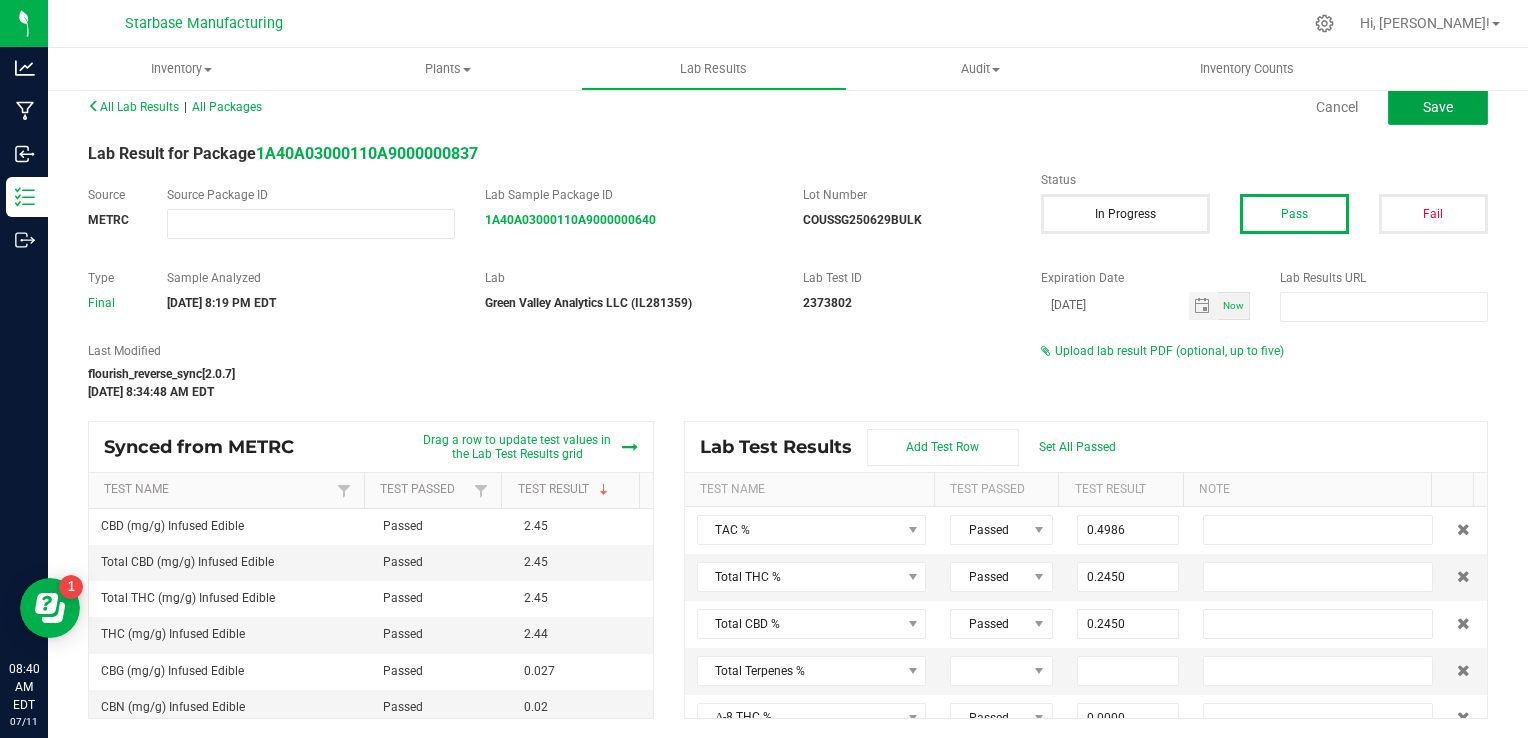 click on "Save" 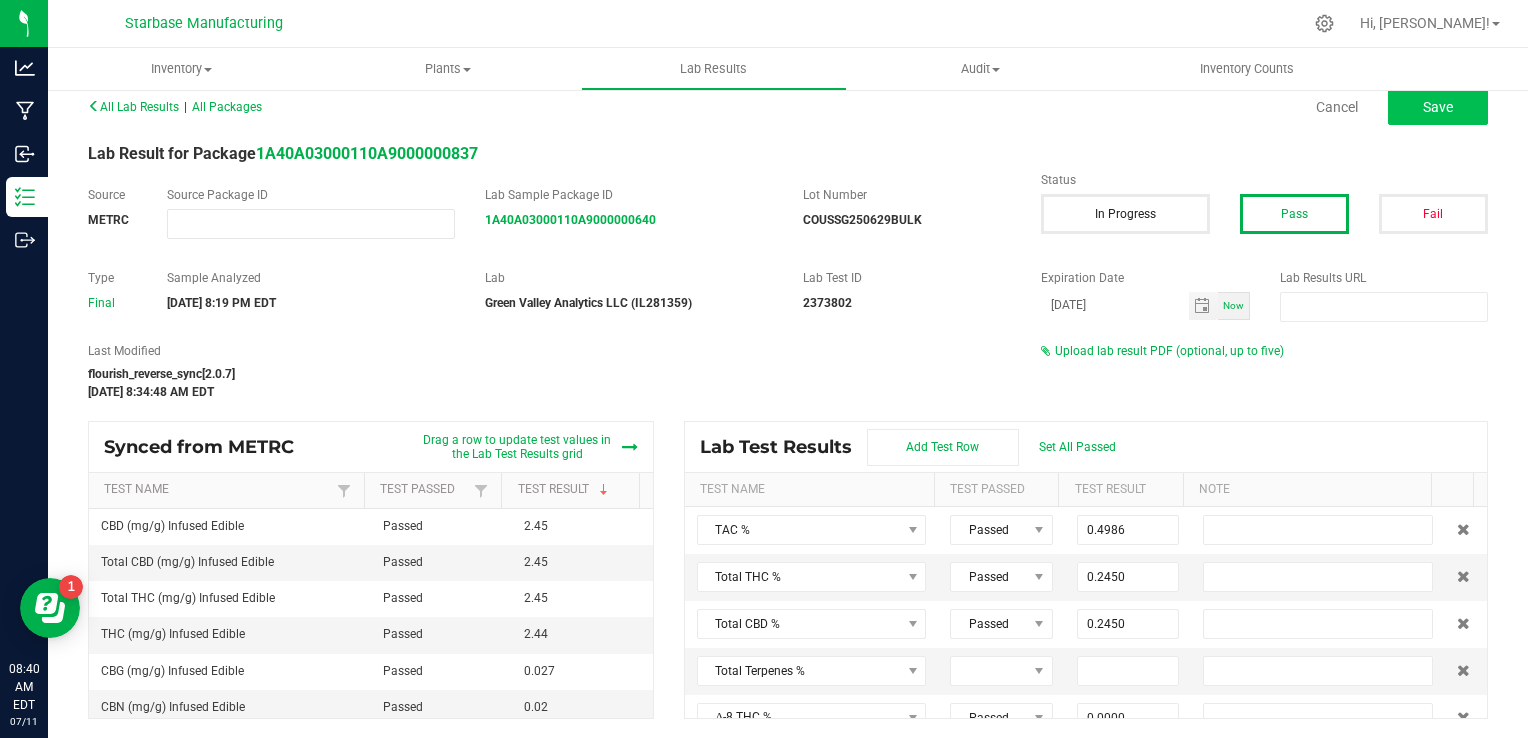 type on "0.0020" 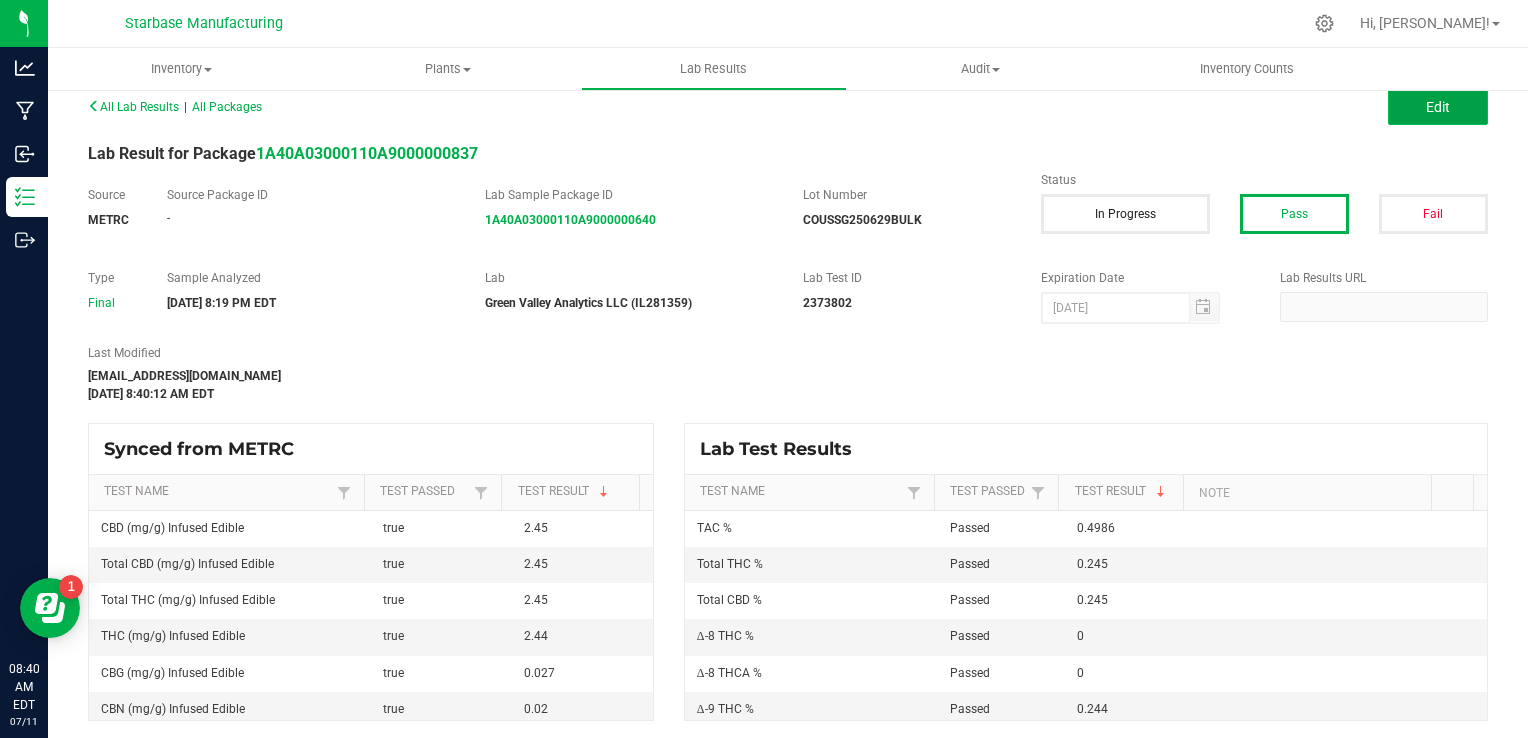 click on "Edit" at bounding box center [1438, 107] 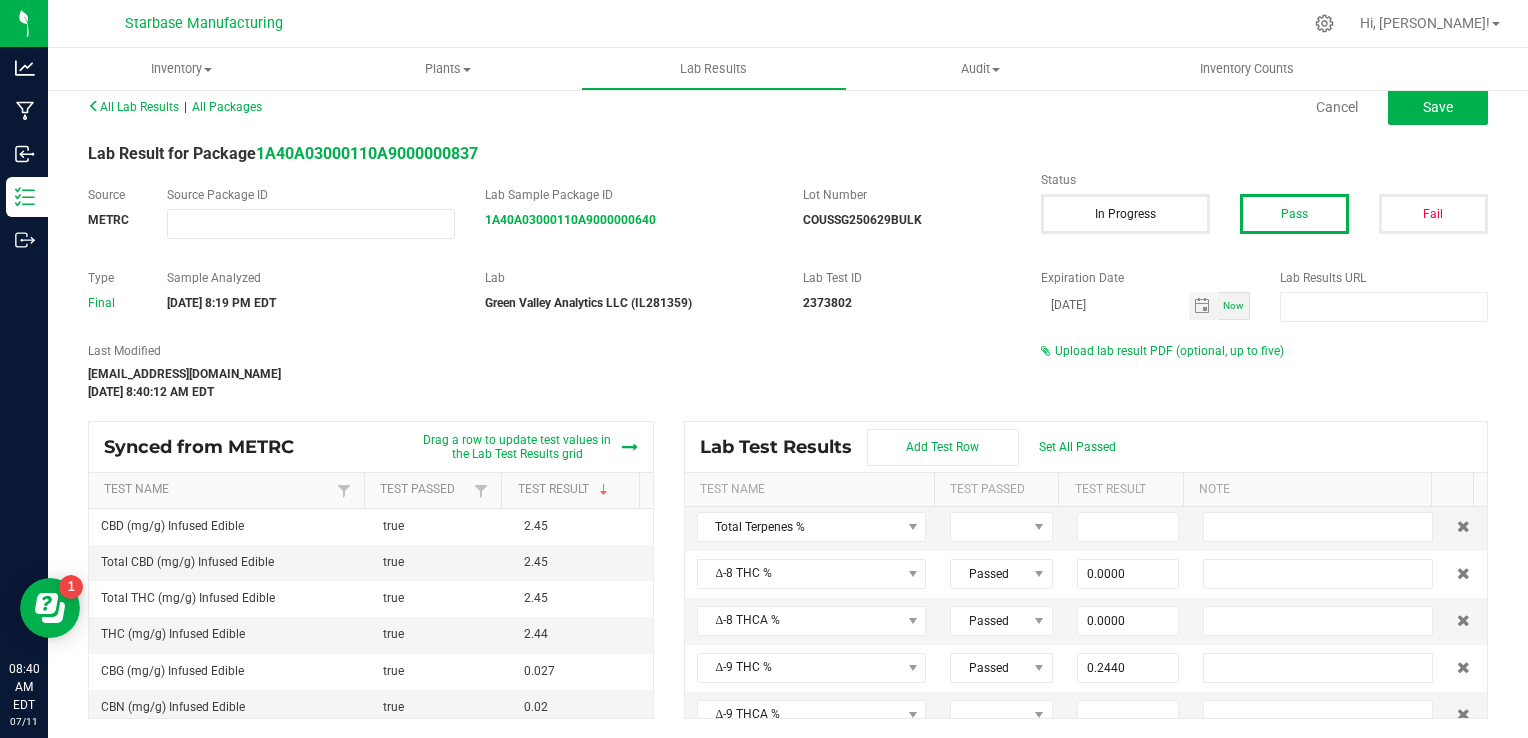 scroll, scrollTop: 144, scrollLeft: 0, axis: vertical 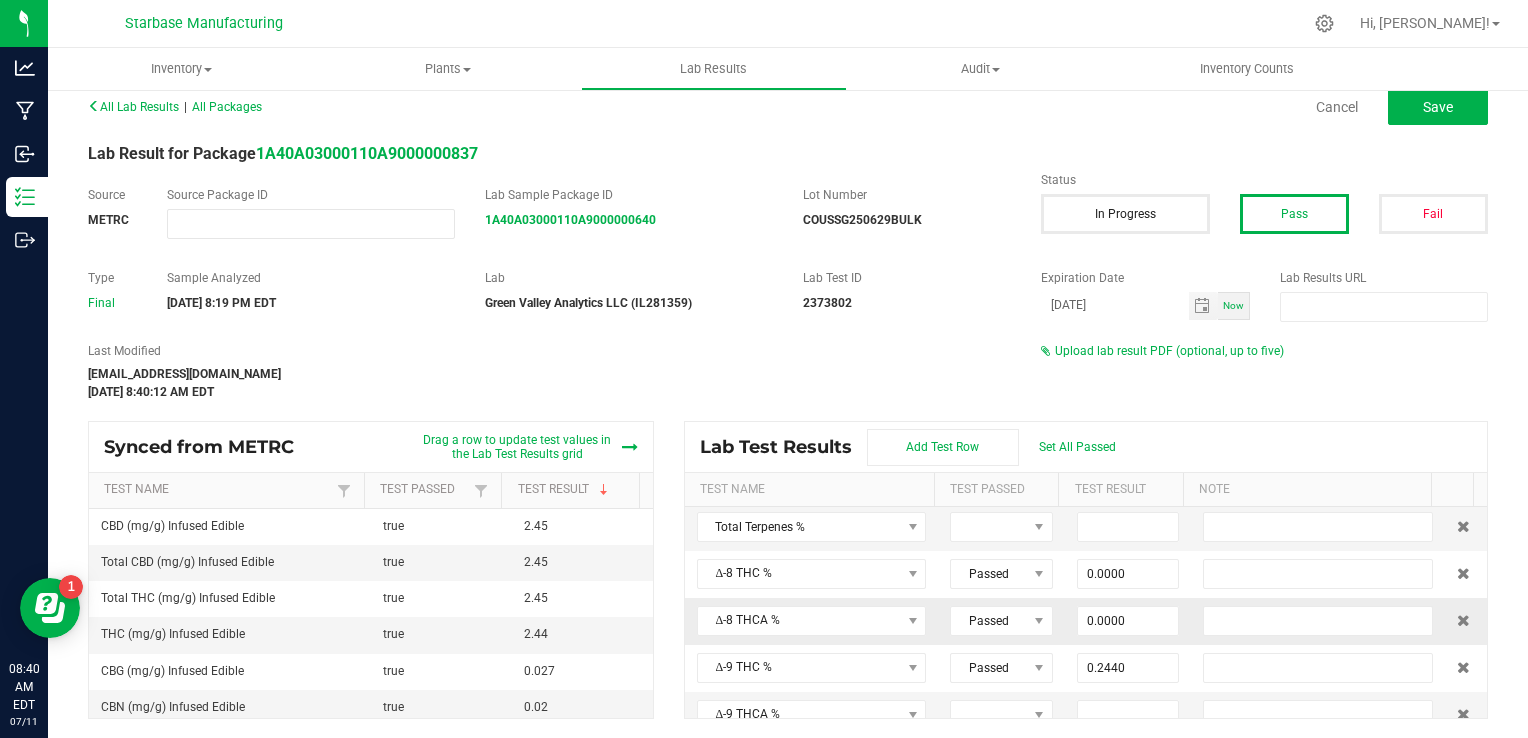 click at bounding box center [1463, 620] 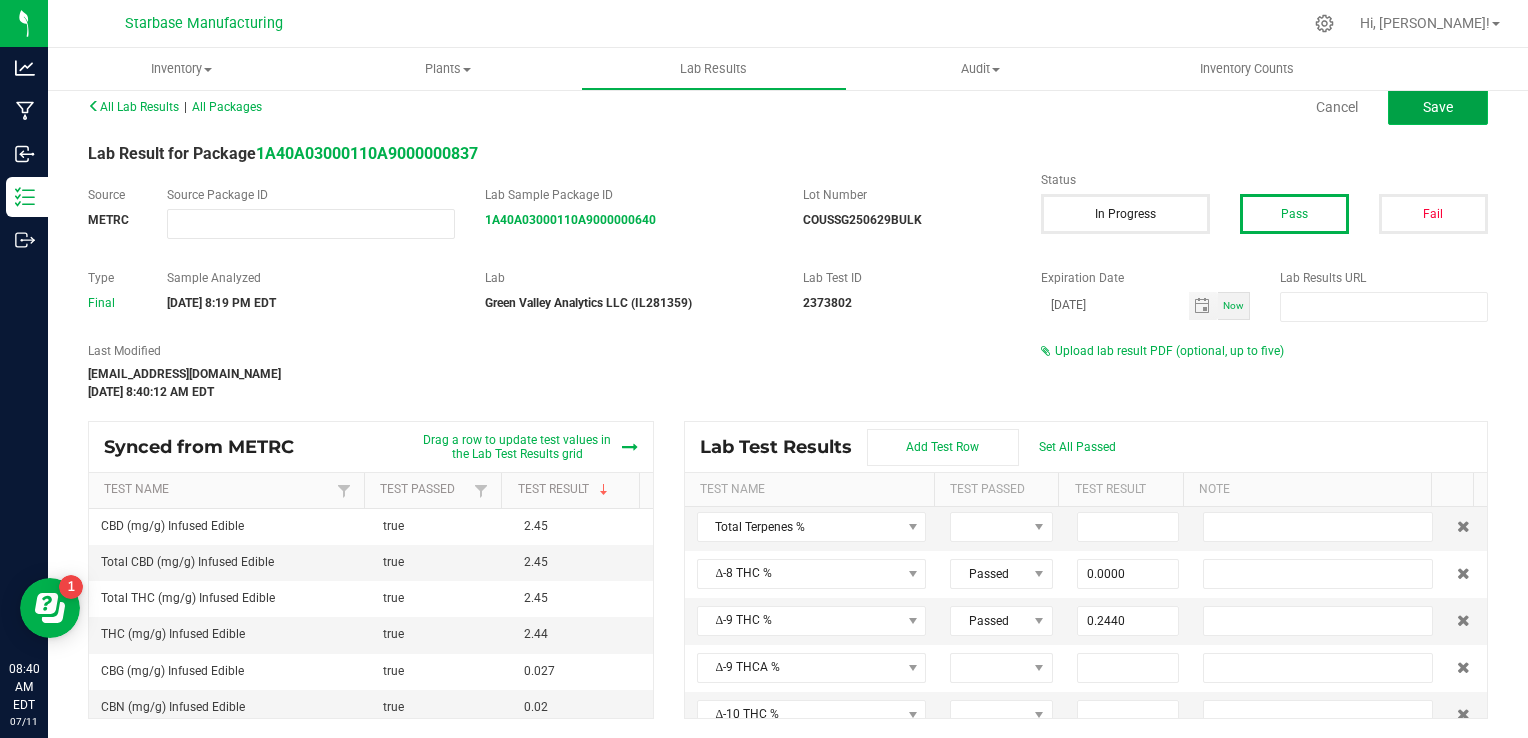 click on "Save" 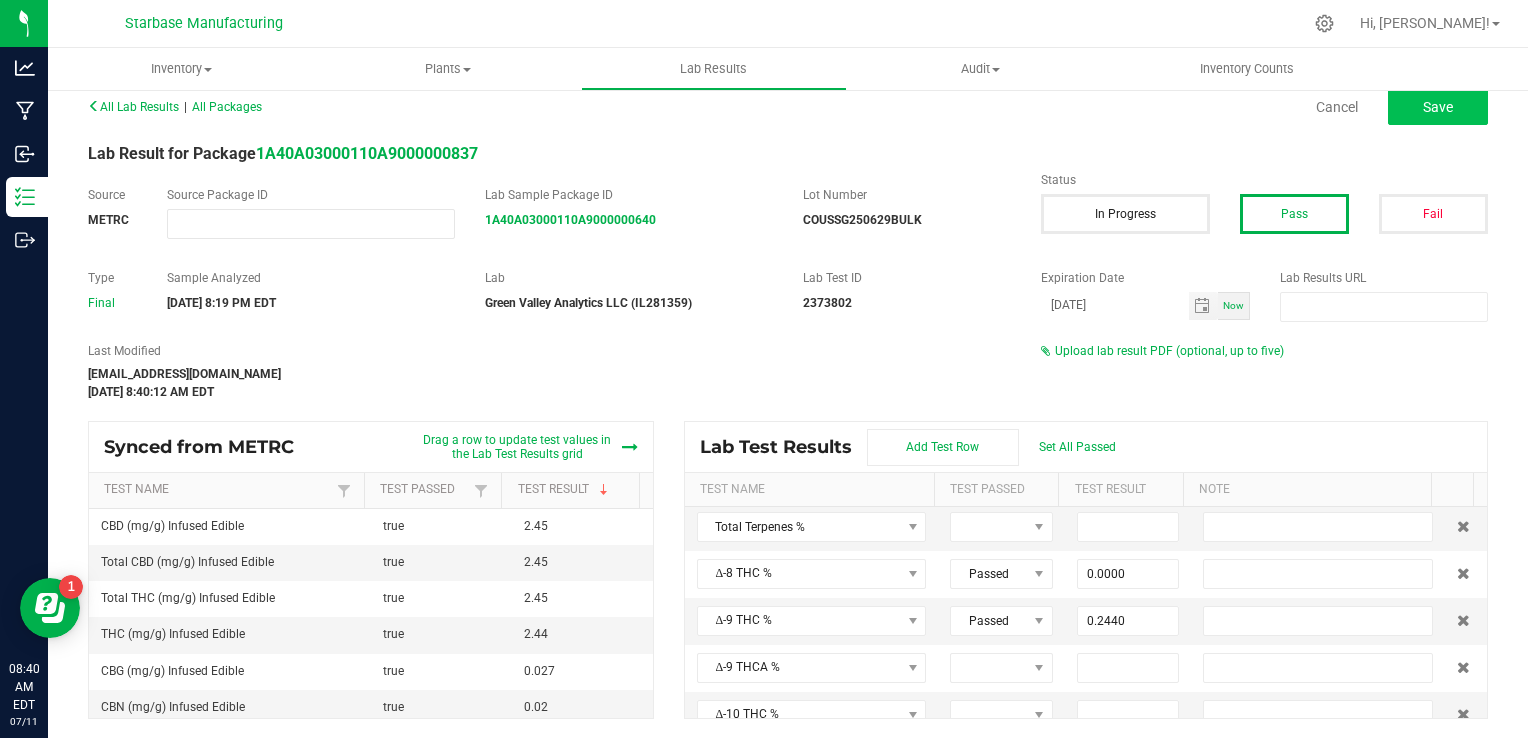 type on "0.0000" 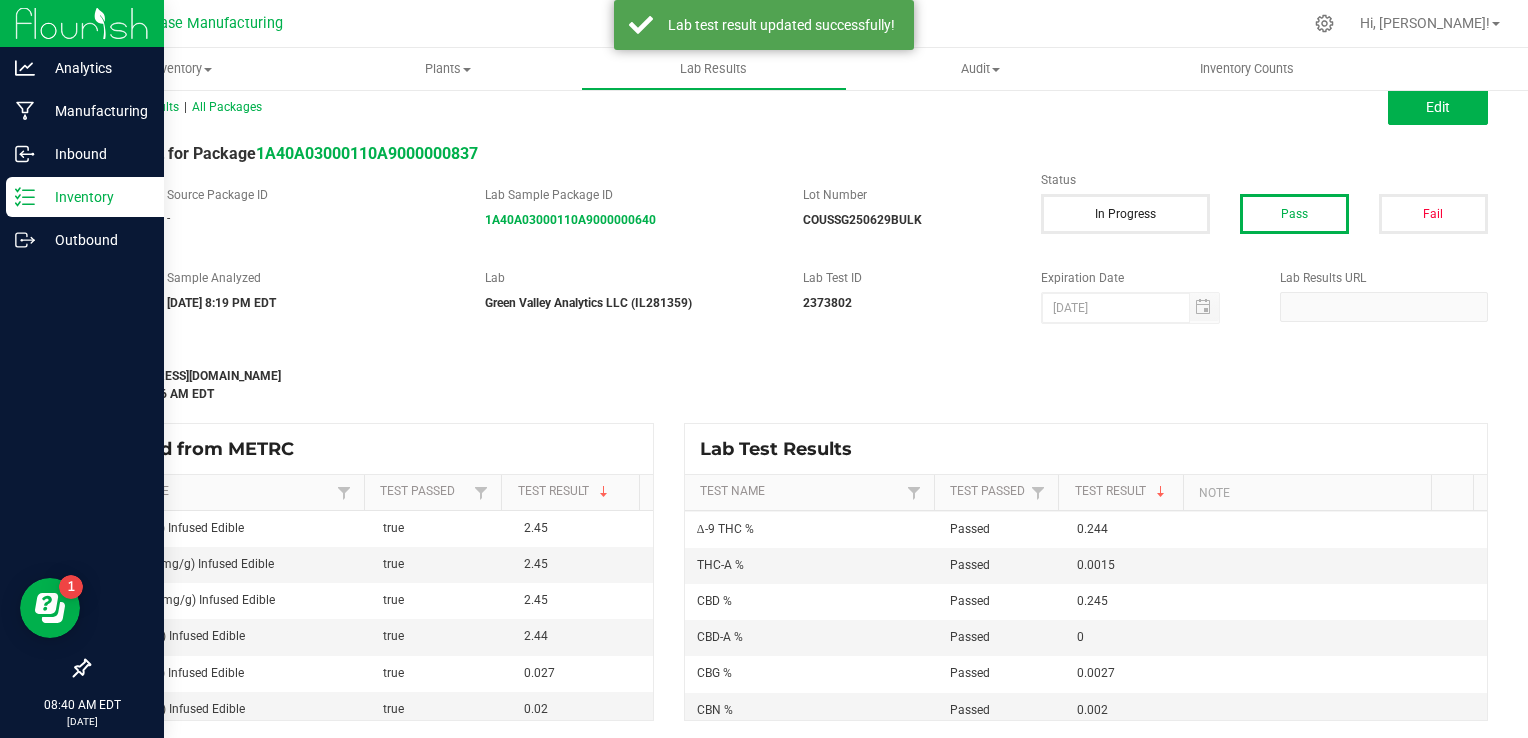 click on "Inventory" at bounding box center [85, 197] 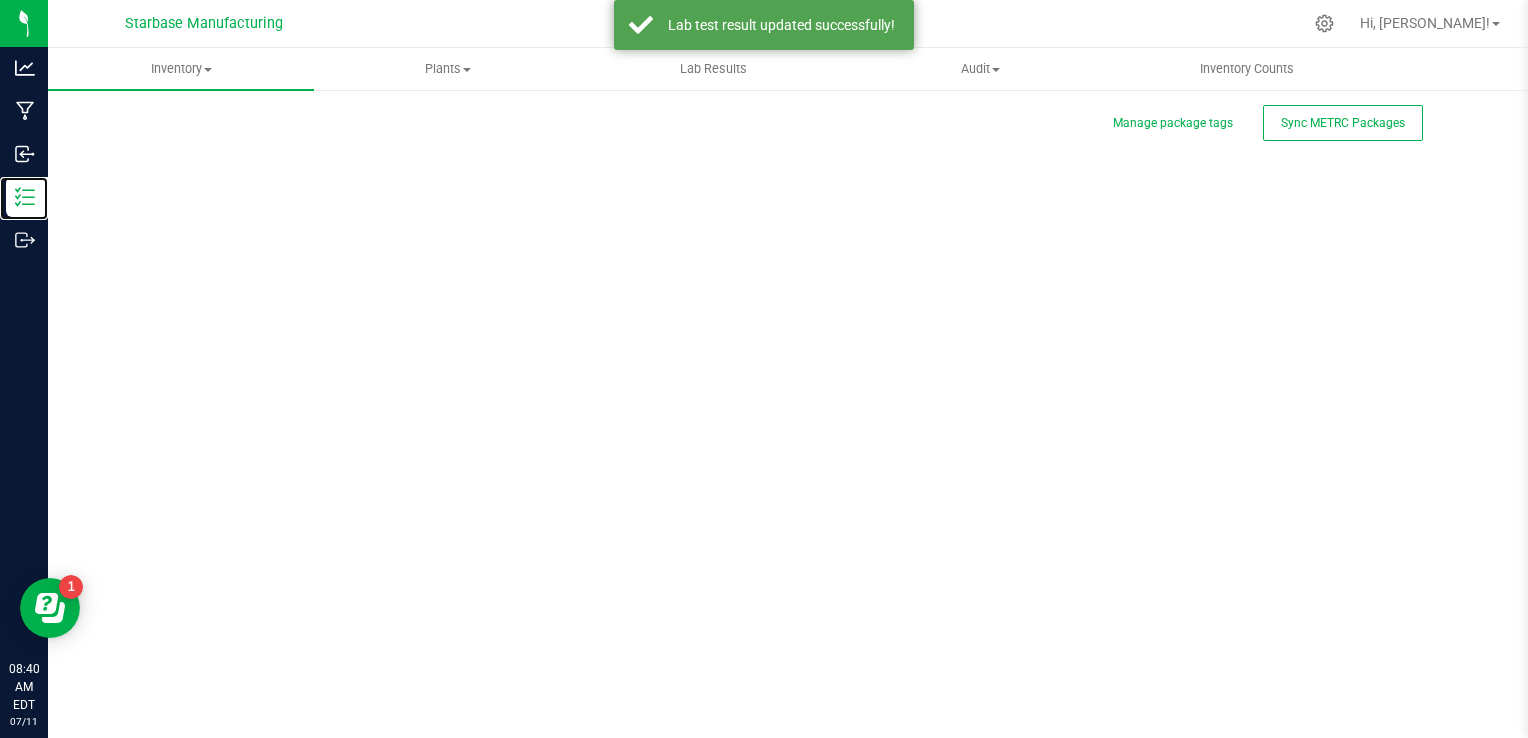 scroll, scrollTop: 0, scrollLeft: 0, axis: both 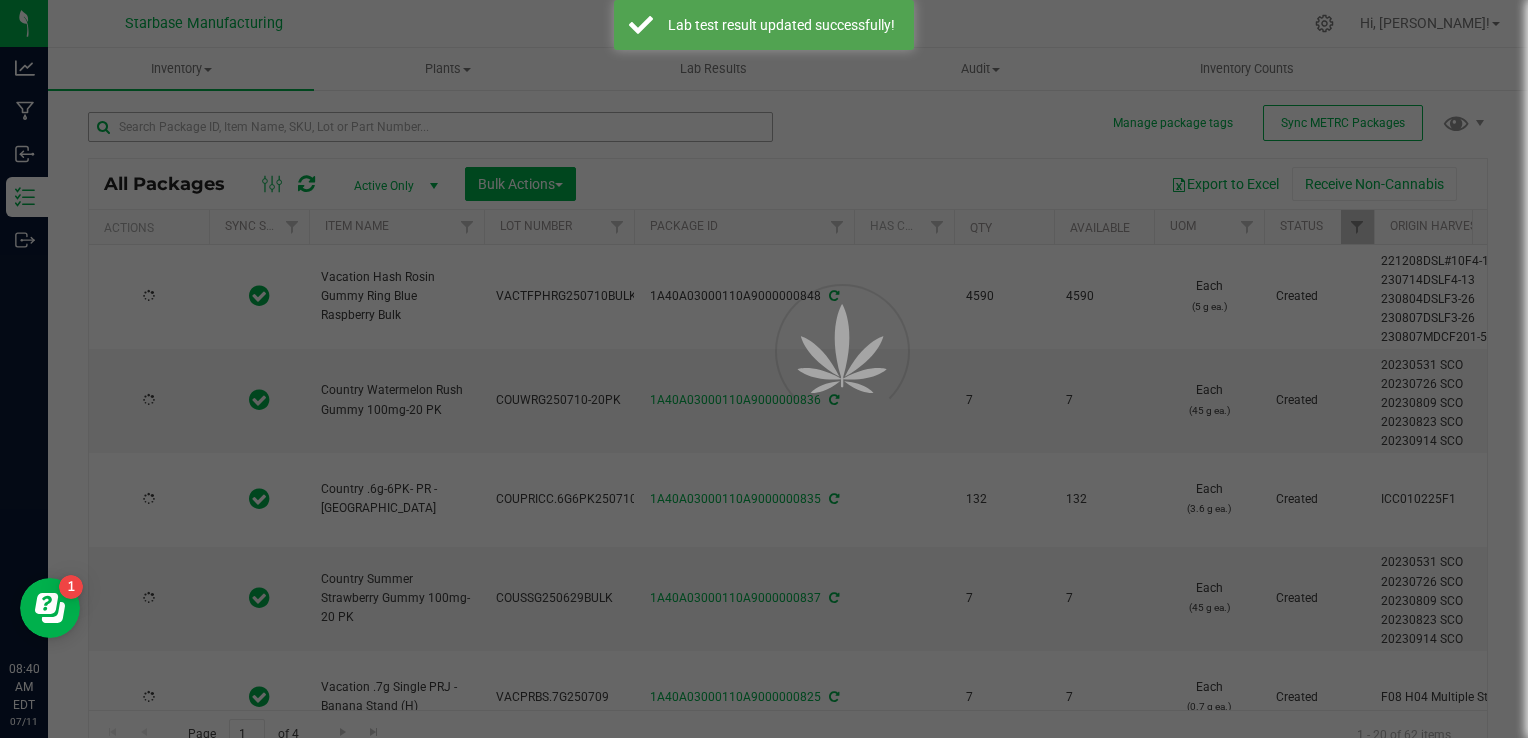 click at bounding box center [764, 369] 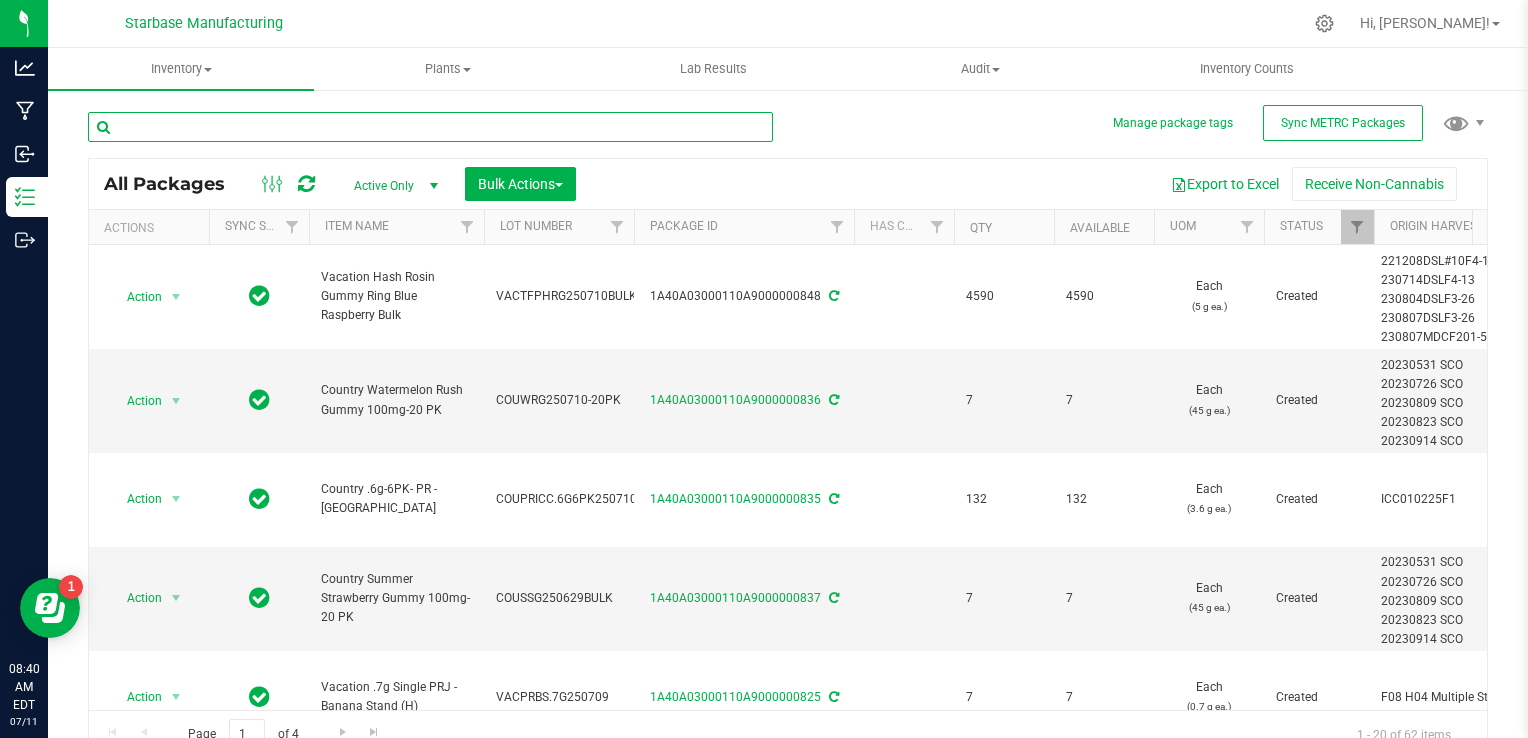 click at bounding box center [430, 127] 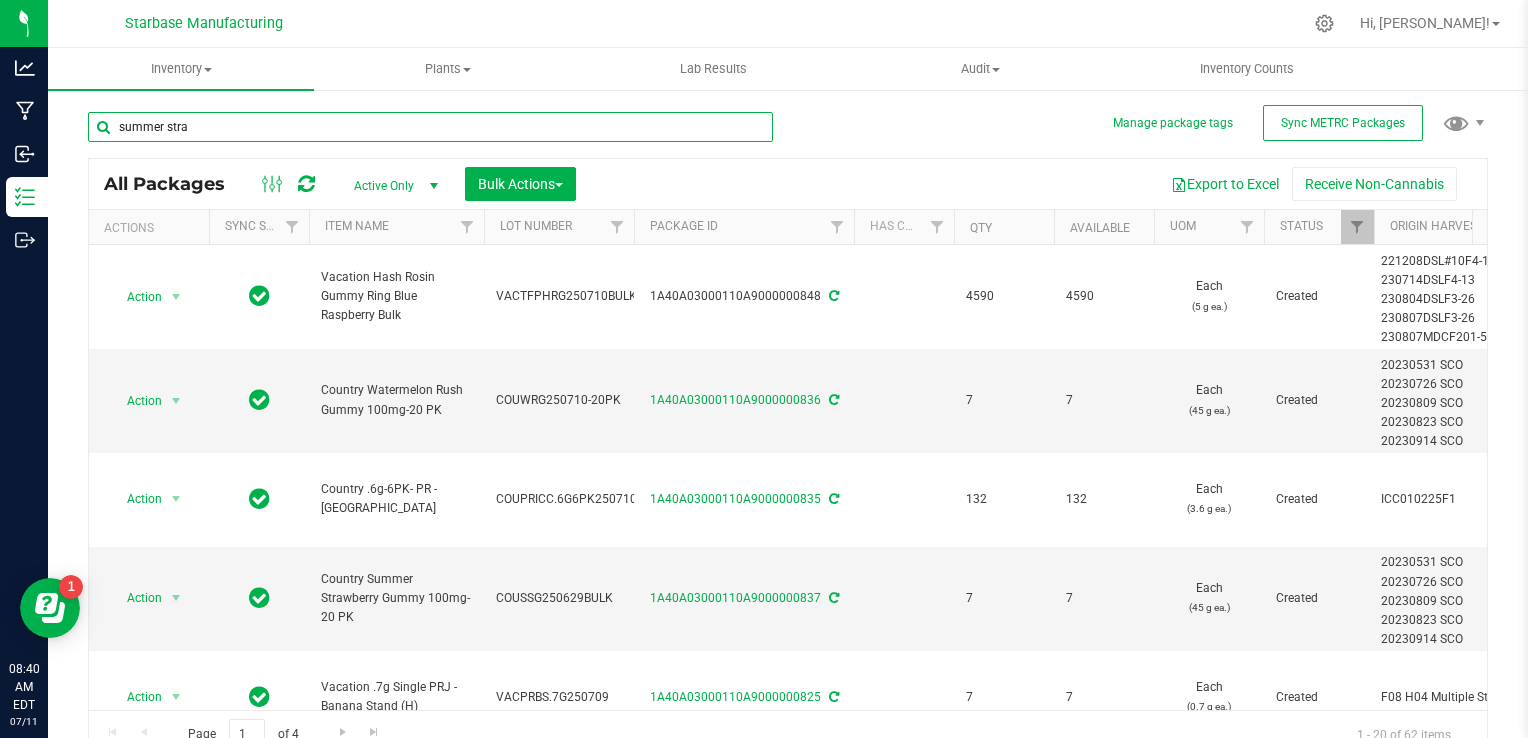 type on "summer straw" 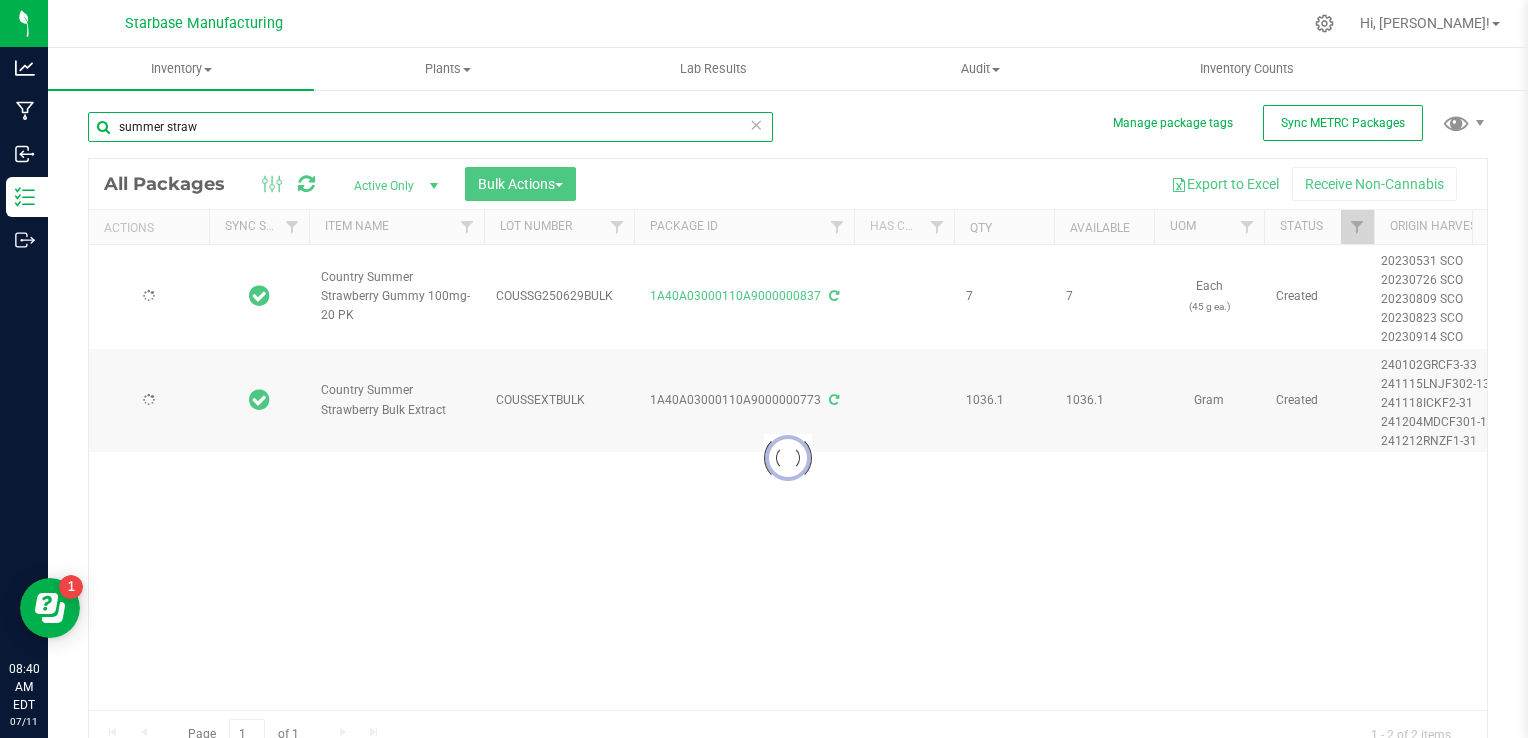type on "[DATE]" 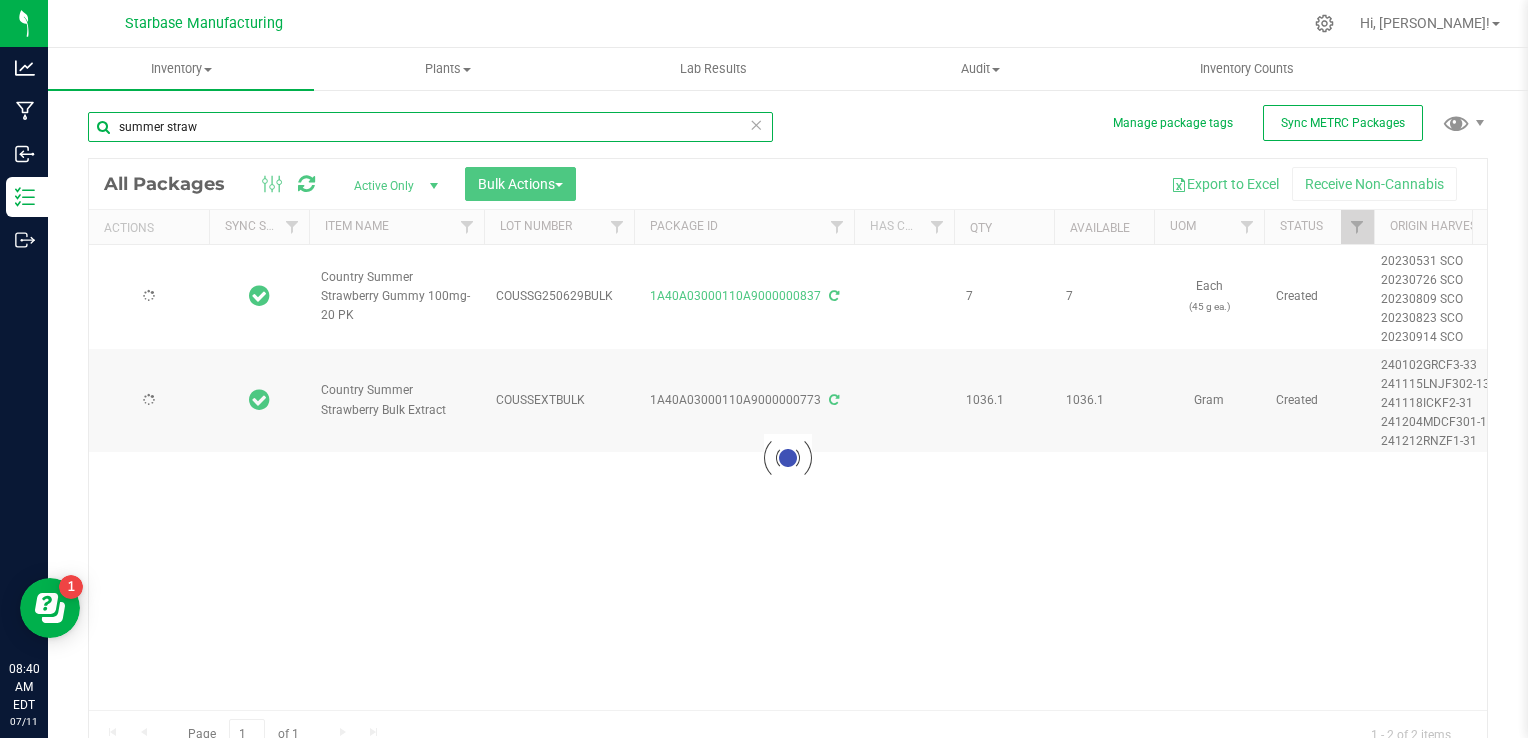 type on "2026-07-09" 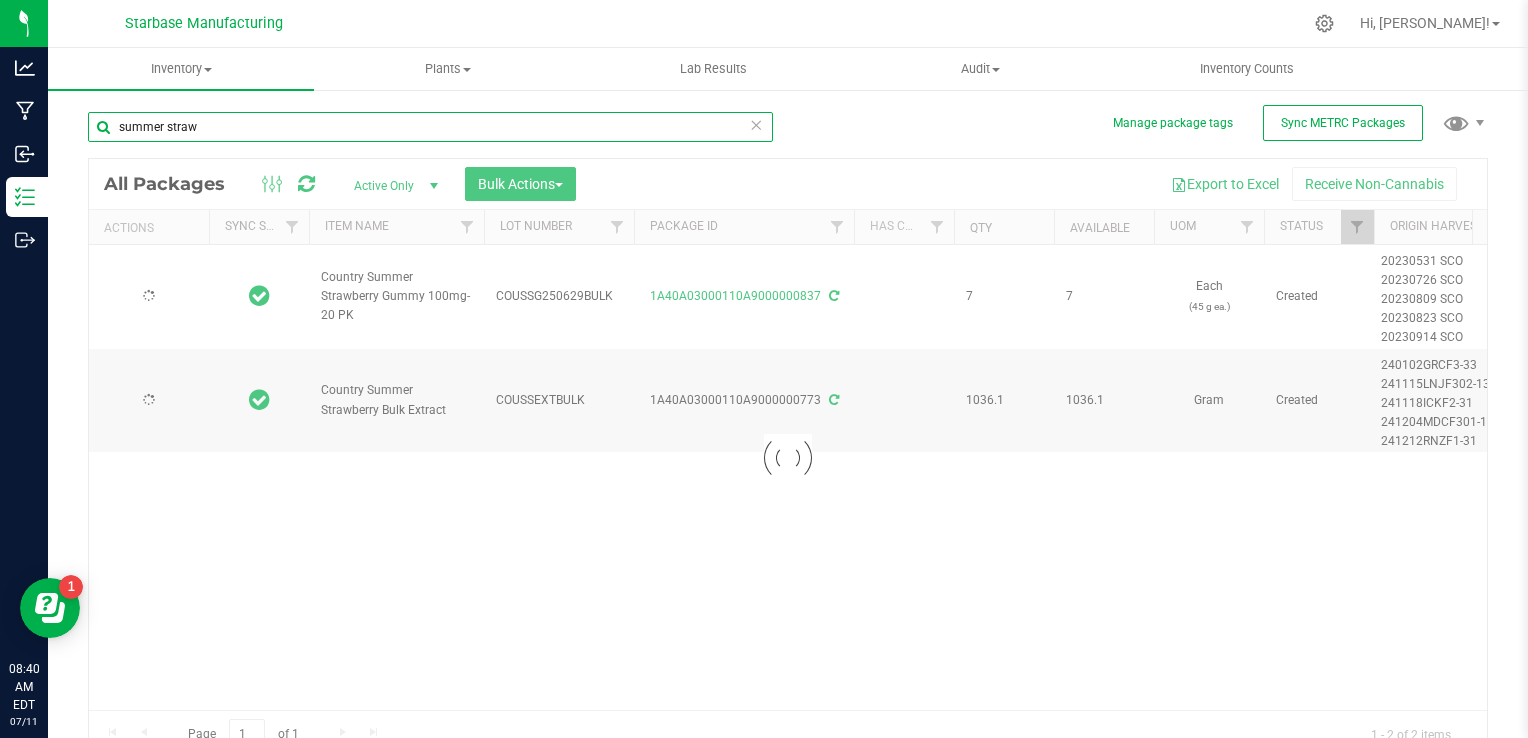 type on "[DATE]" 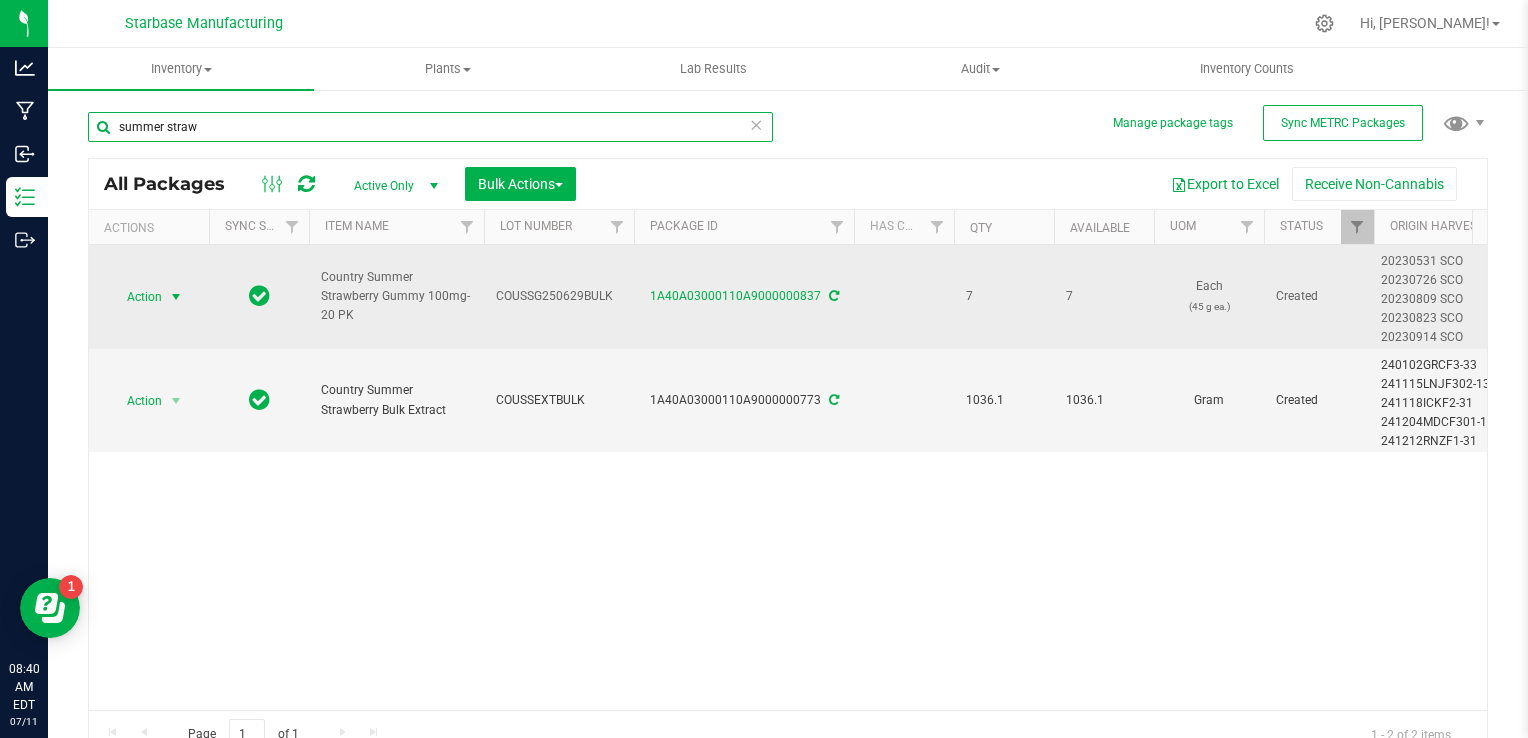 type on "summer straw" 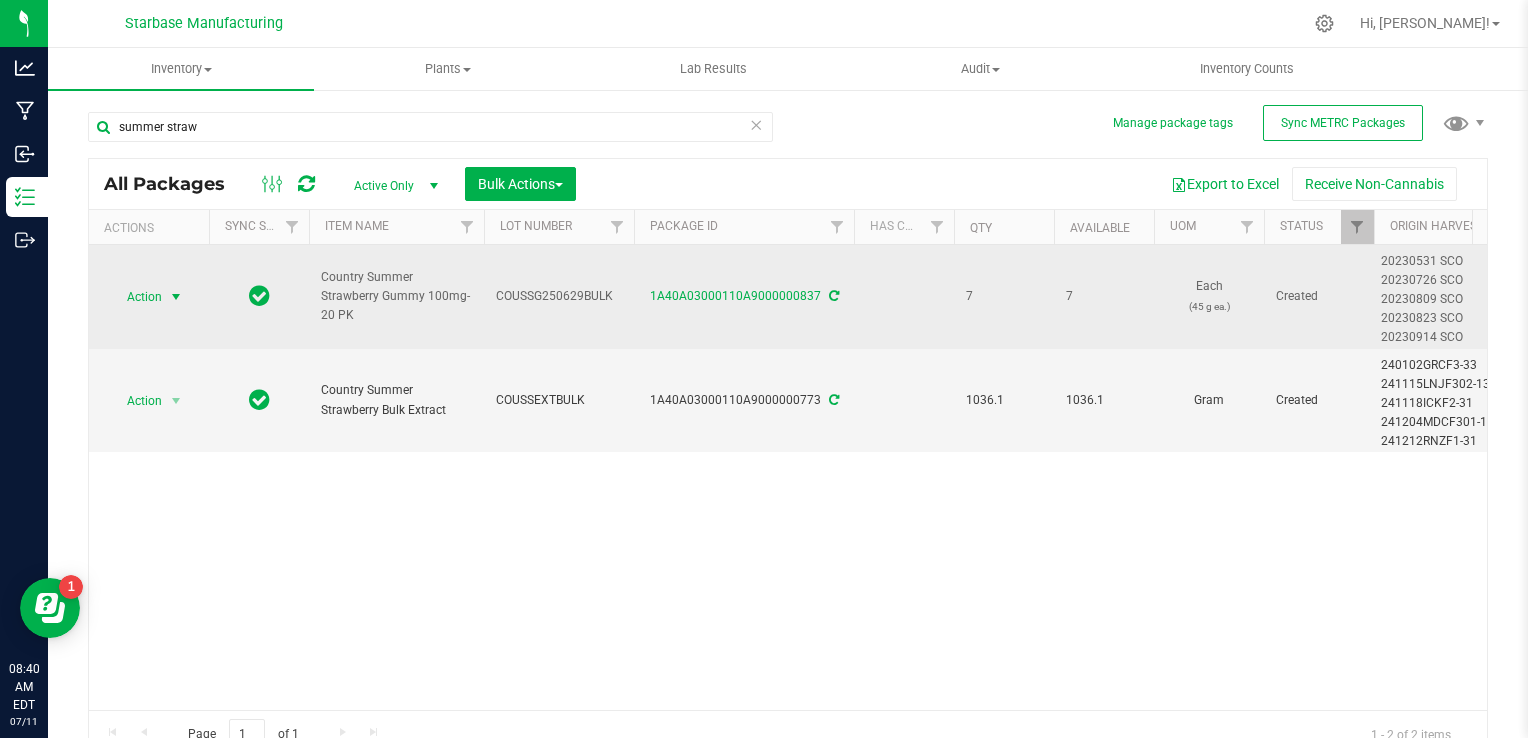 click at bounding box center [176, 297] 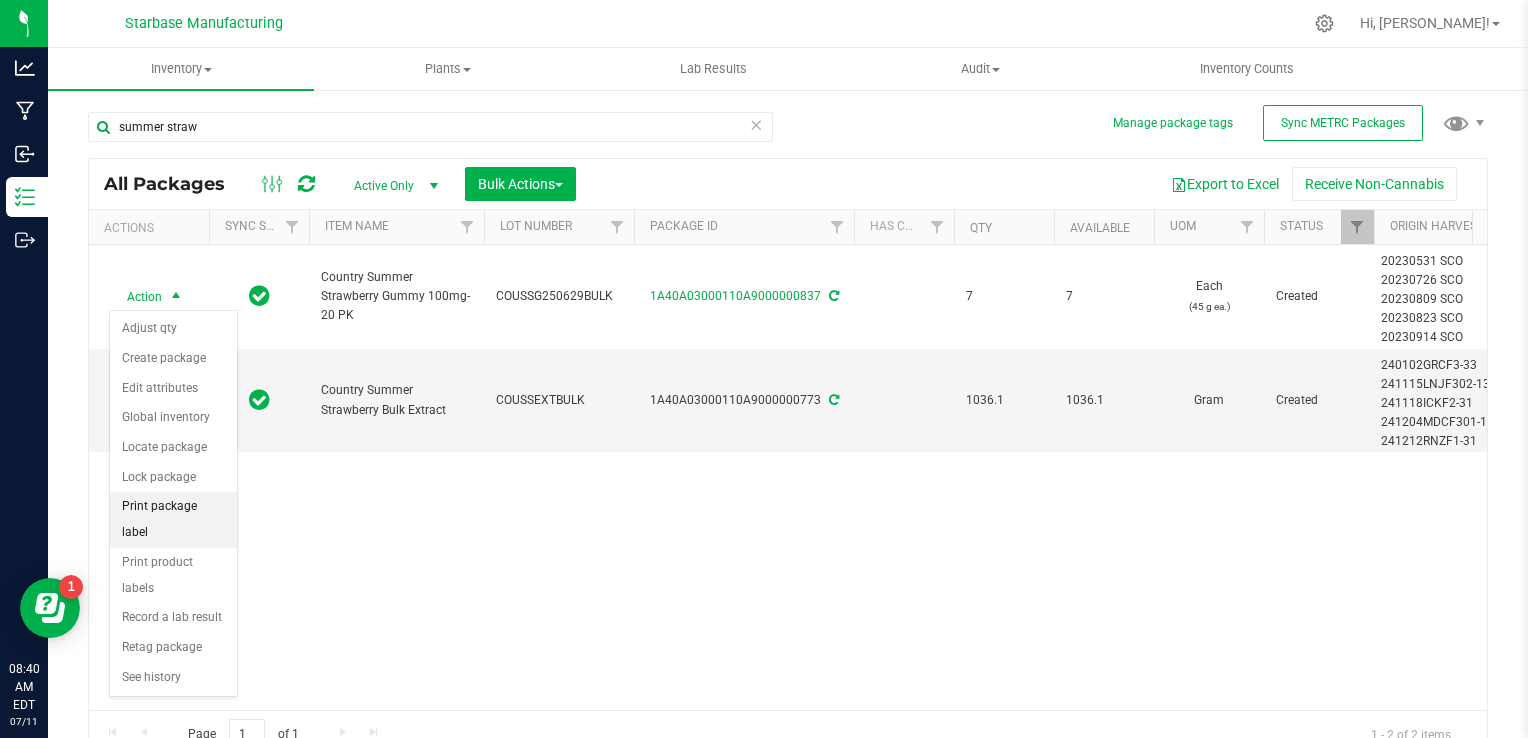 click on "Print package label" at bounding box center [173, 519] 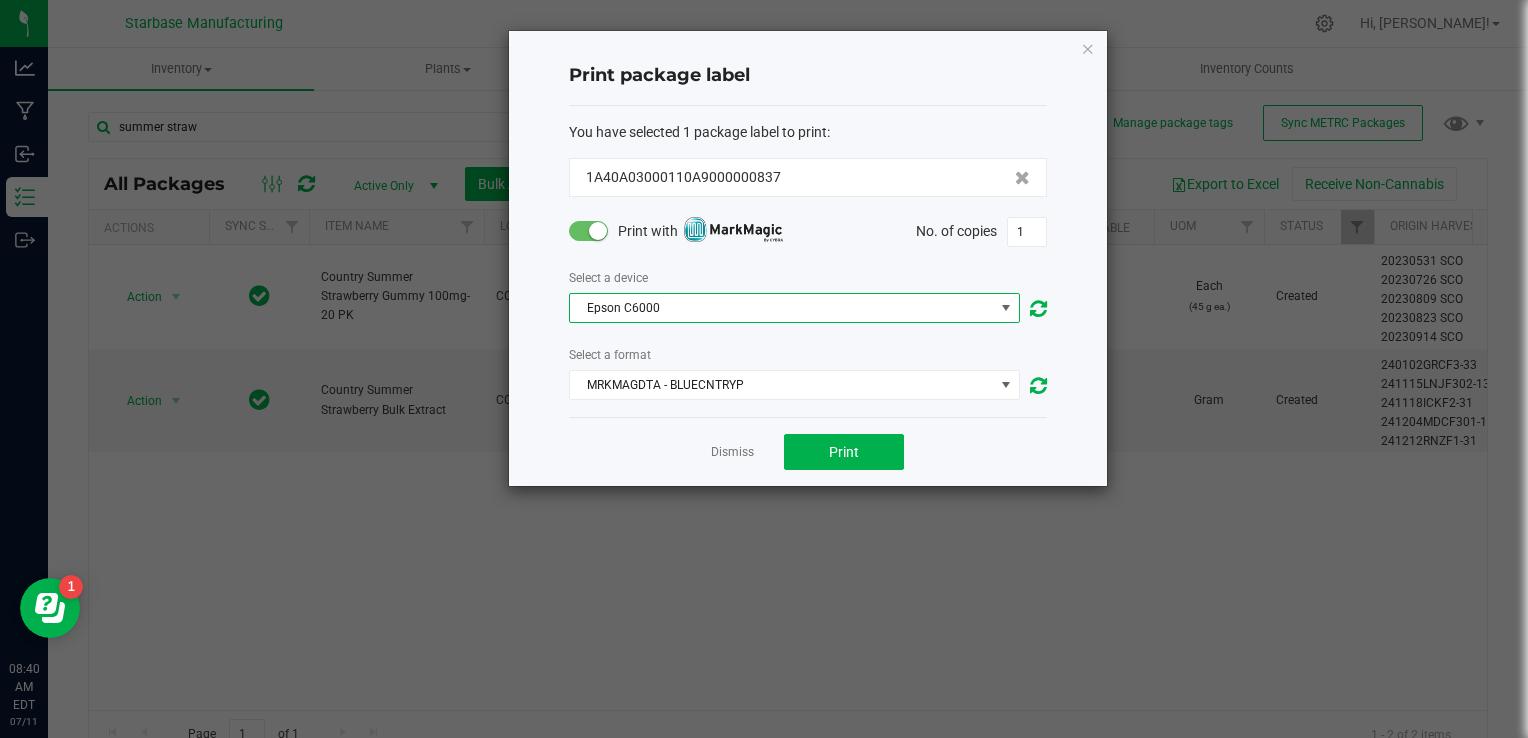 click on "Epson C6000" at bounding box center (782, 308) 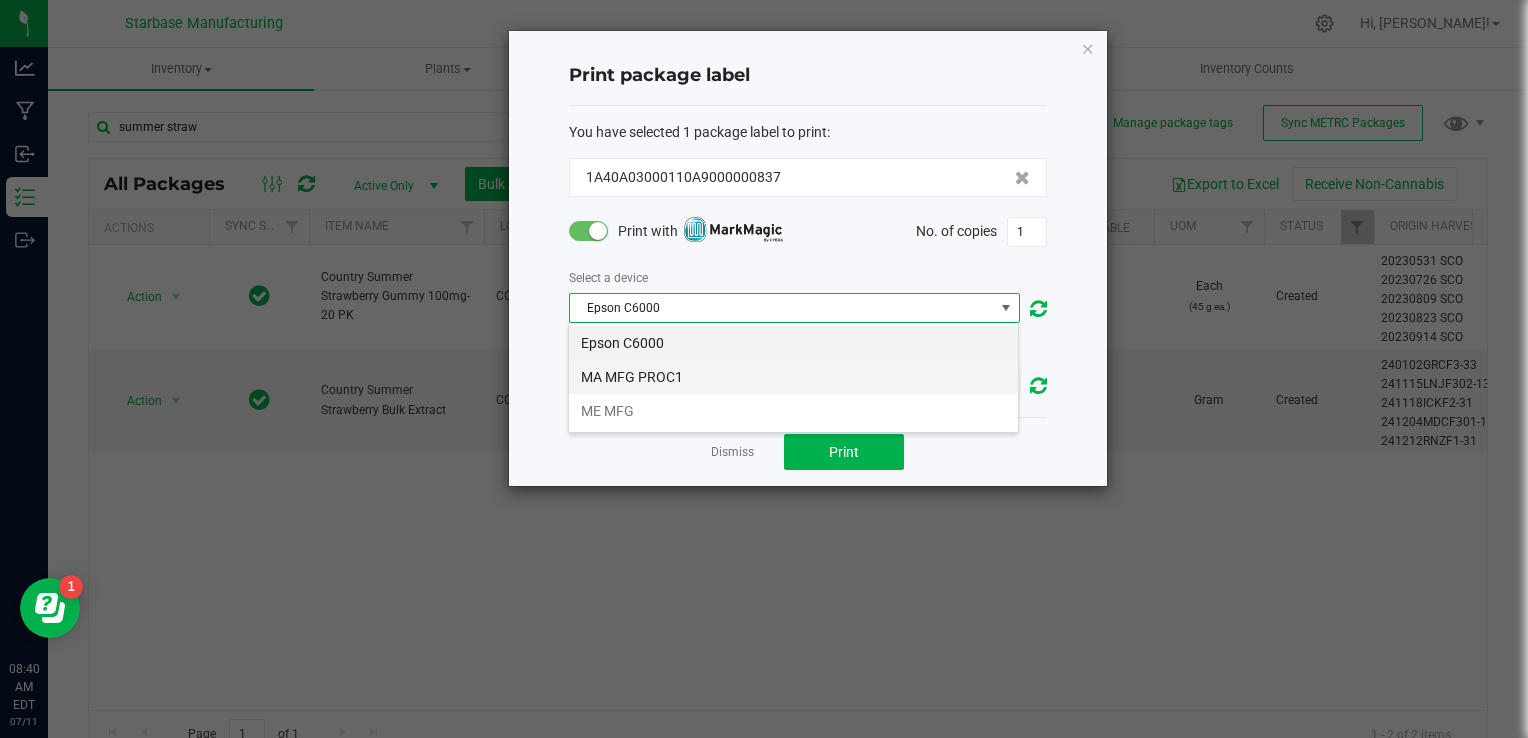 scroll, scrollTop: 99970, scrollLeft: 99548, axis: both 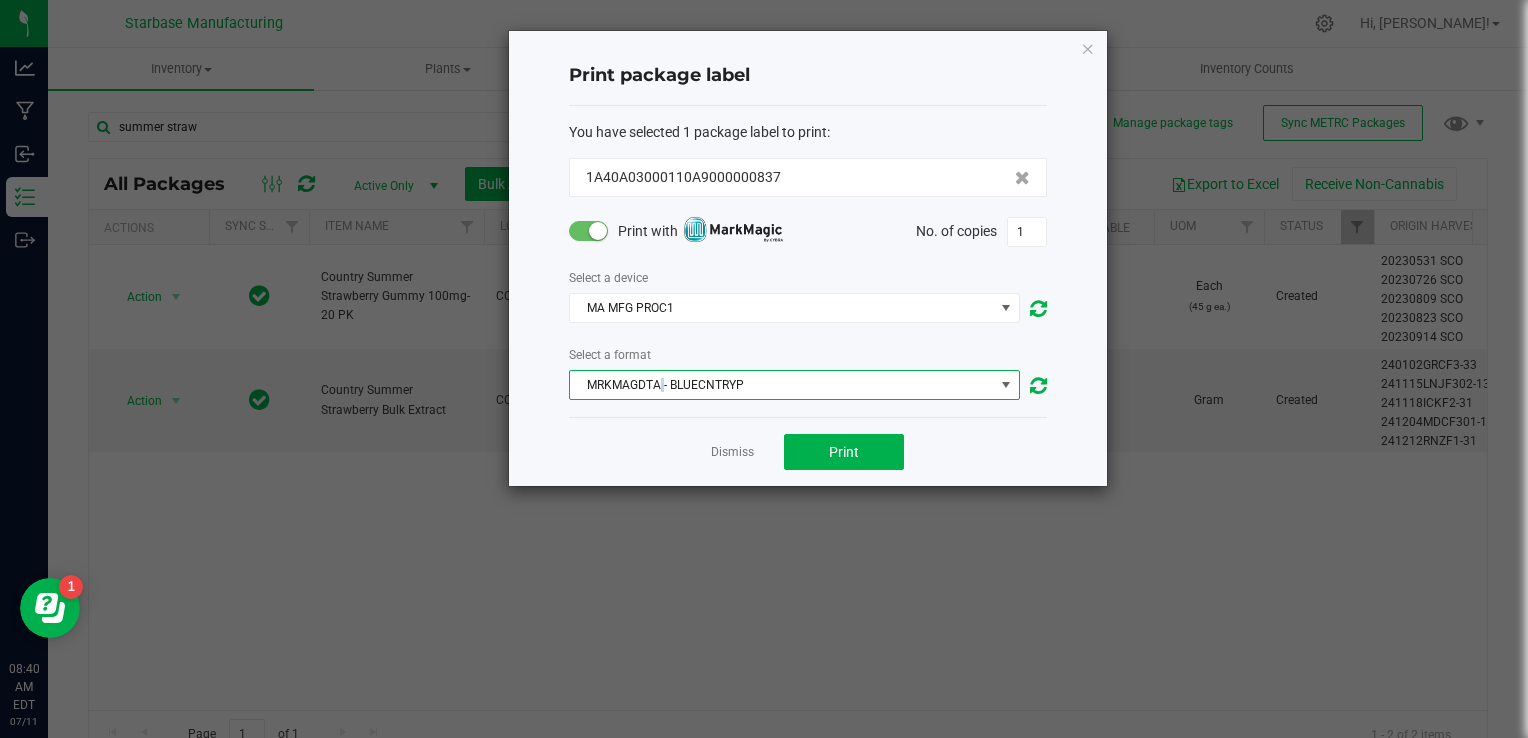 click on "MRKMAGDTA - BLUECNTRYP" at bounding box center (782, 385) 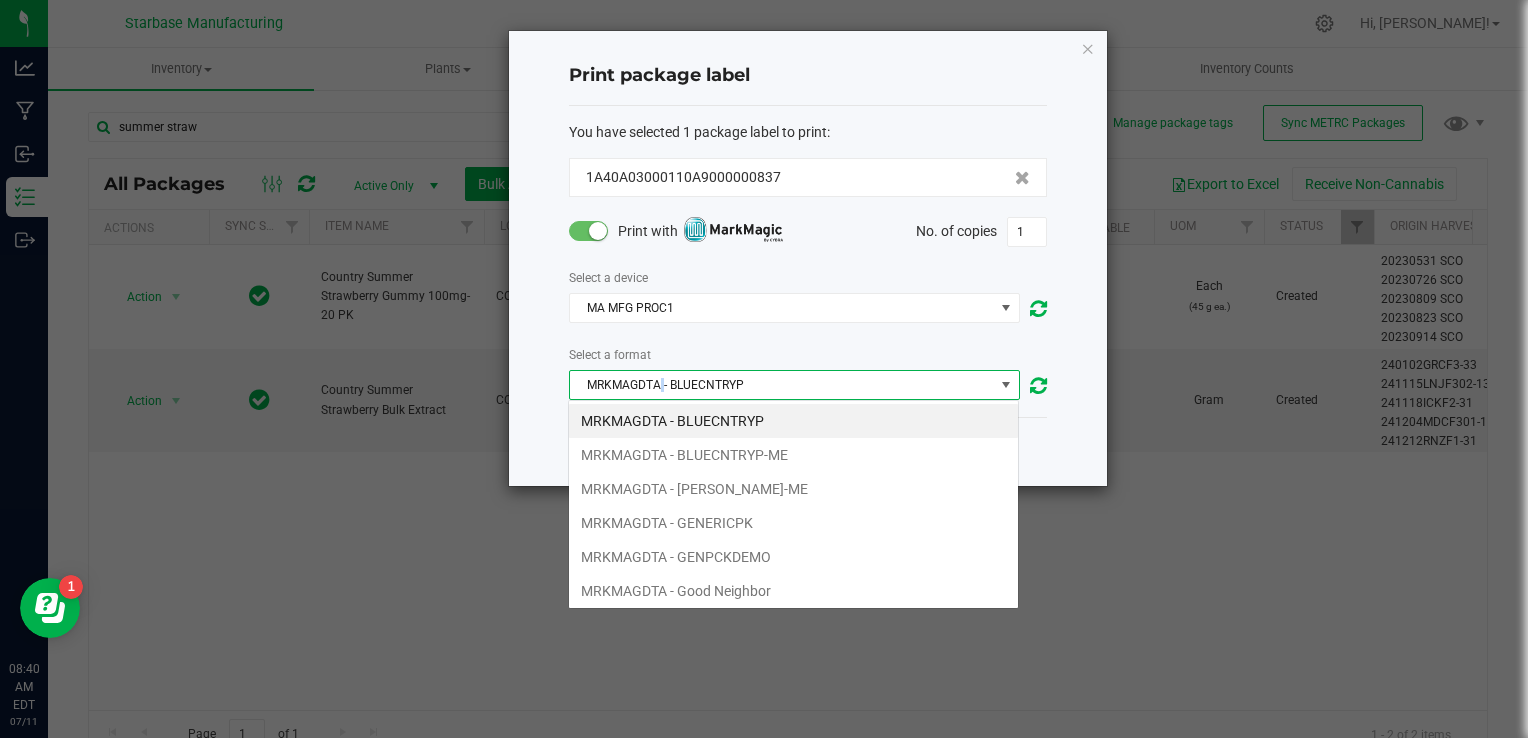 scroll, scrollTop: 99970, scrollLeft: 99548, axis: both 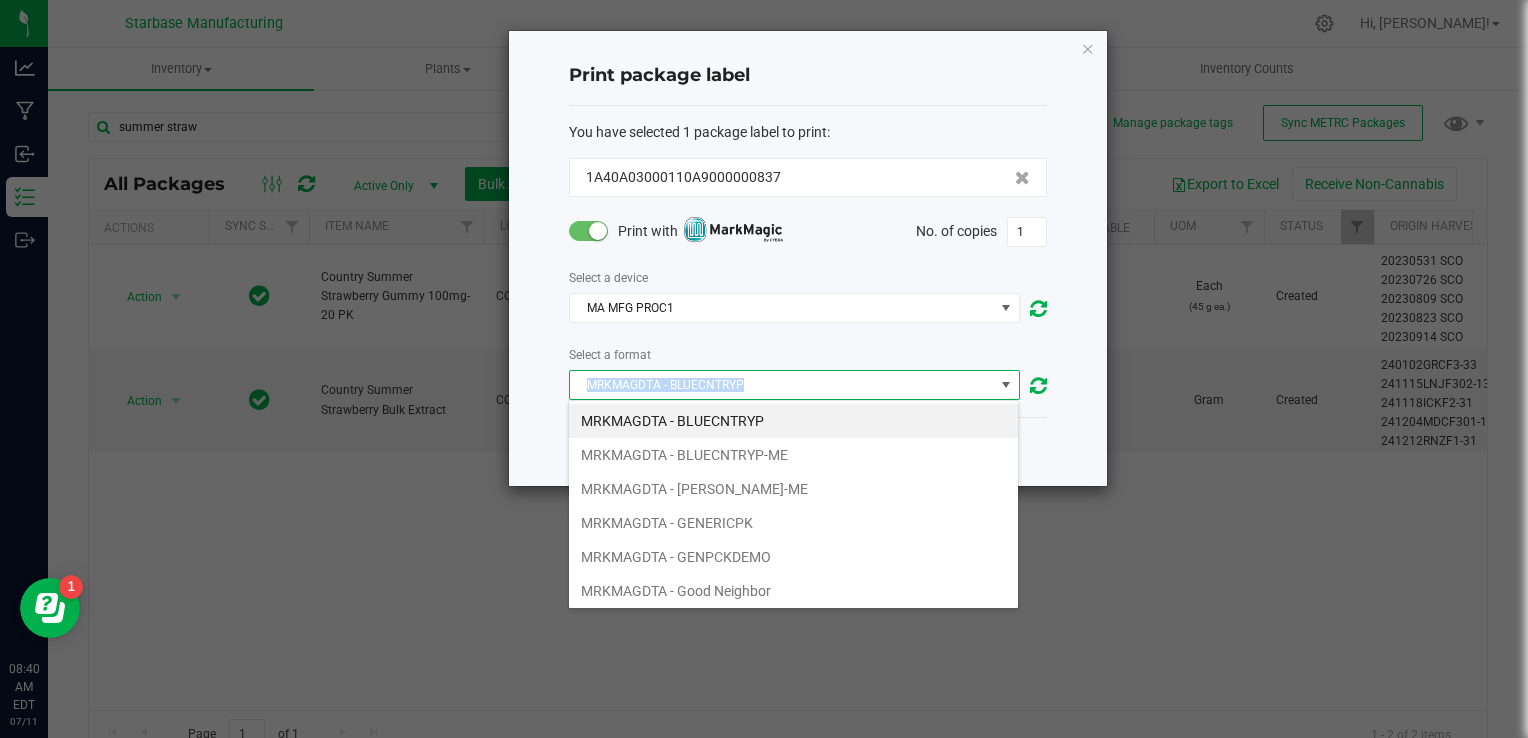 click on "MRKMAGDTA - BLUECNTRYP" at bounding box center [782, 385] 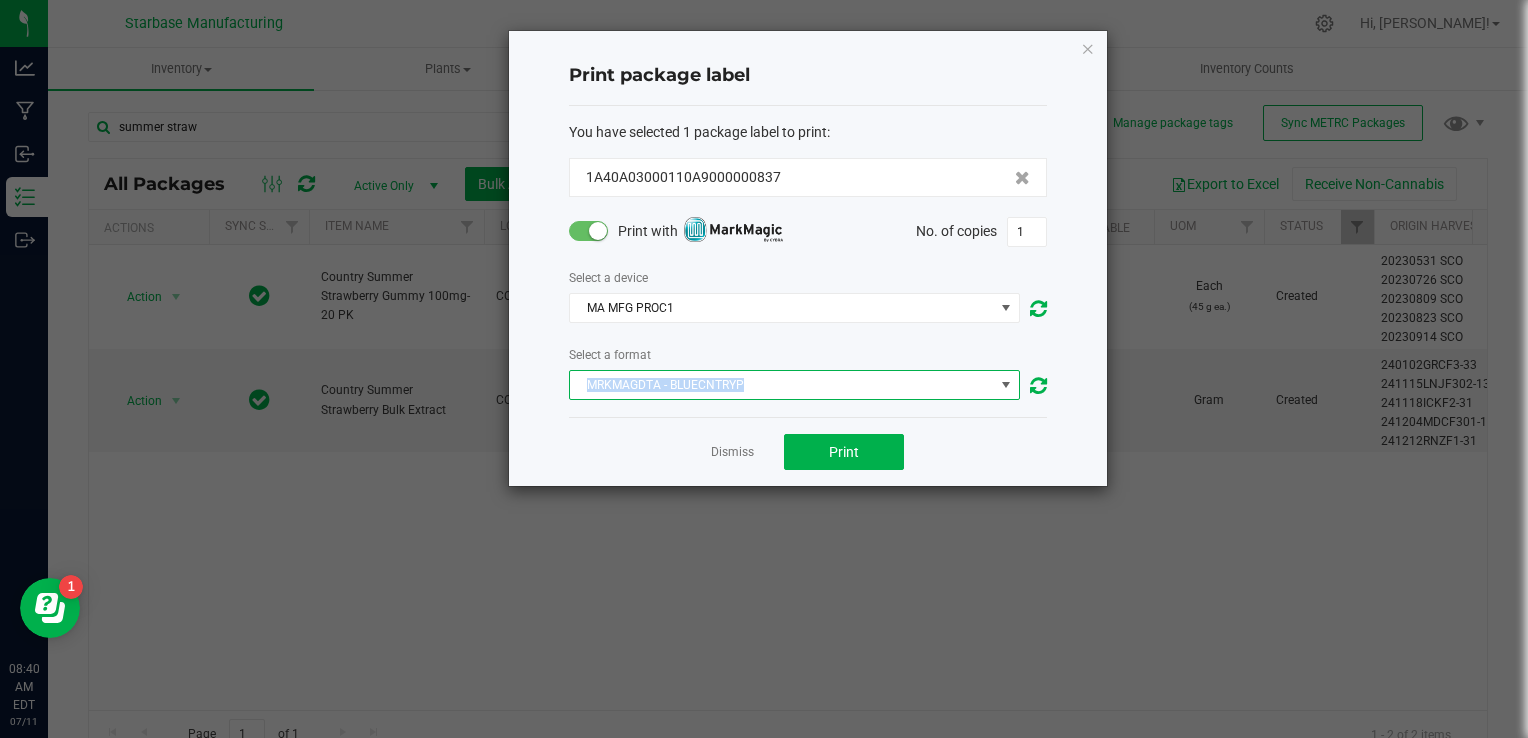 click on "MRKMAGDTA - BLUECNTRYP" at bounding box center [782, 385] 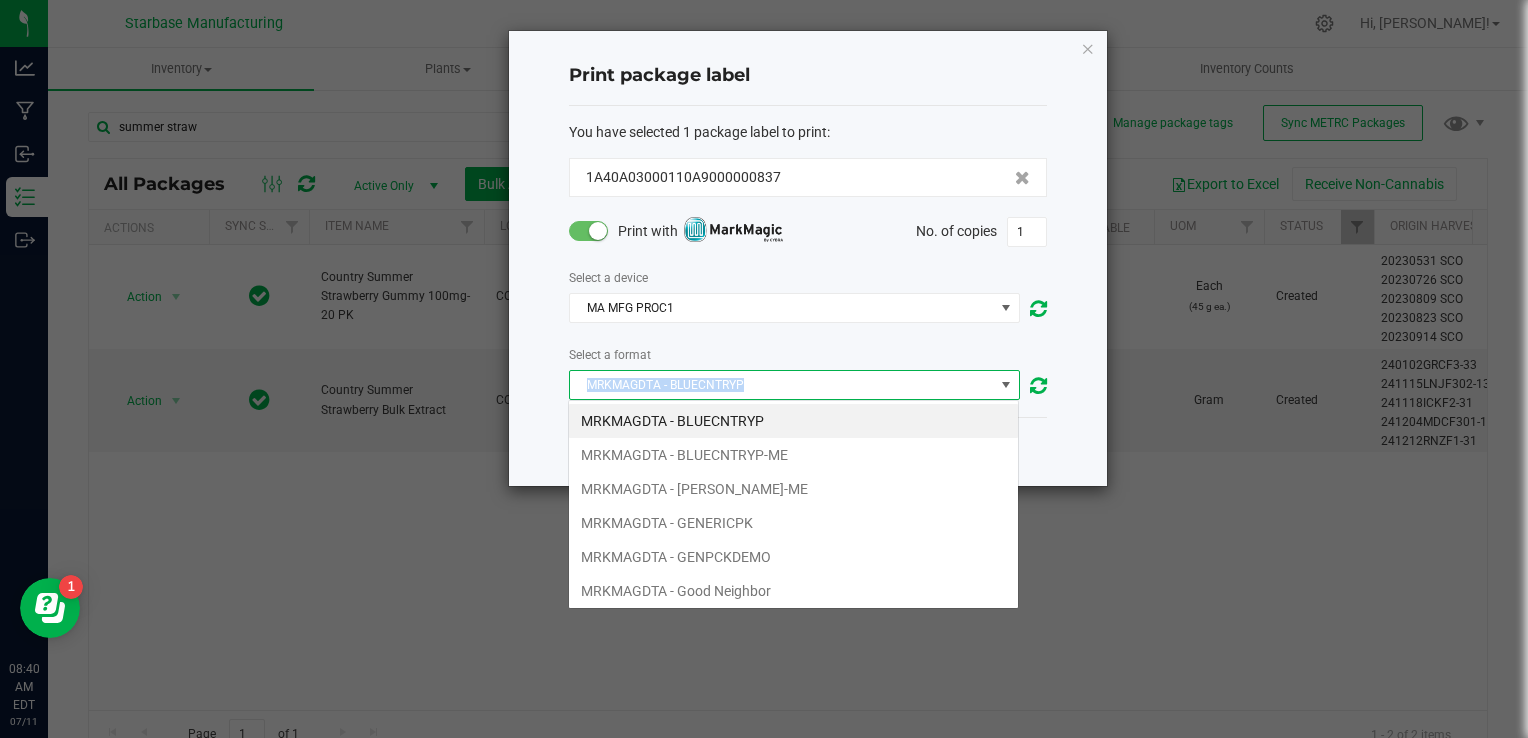 scroll, scrollTop: 99970, scrollLeft: 99548, axis: both 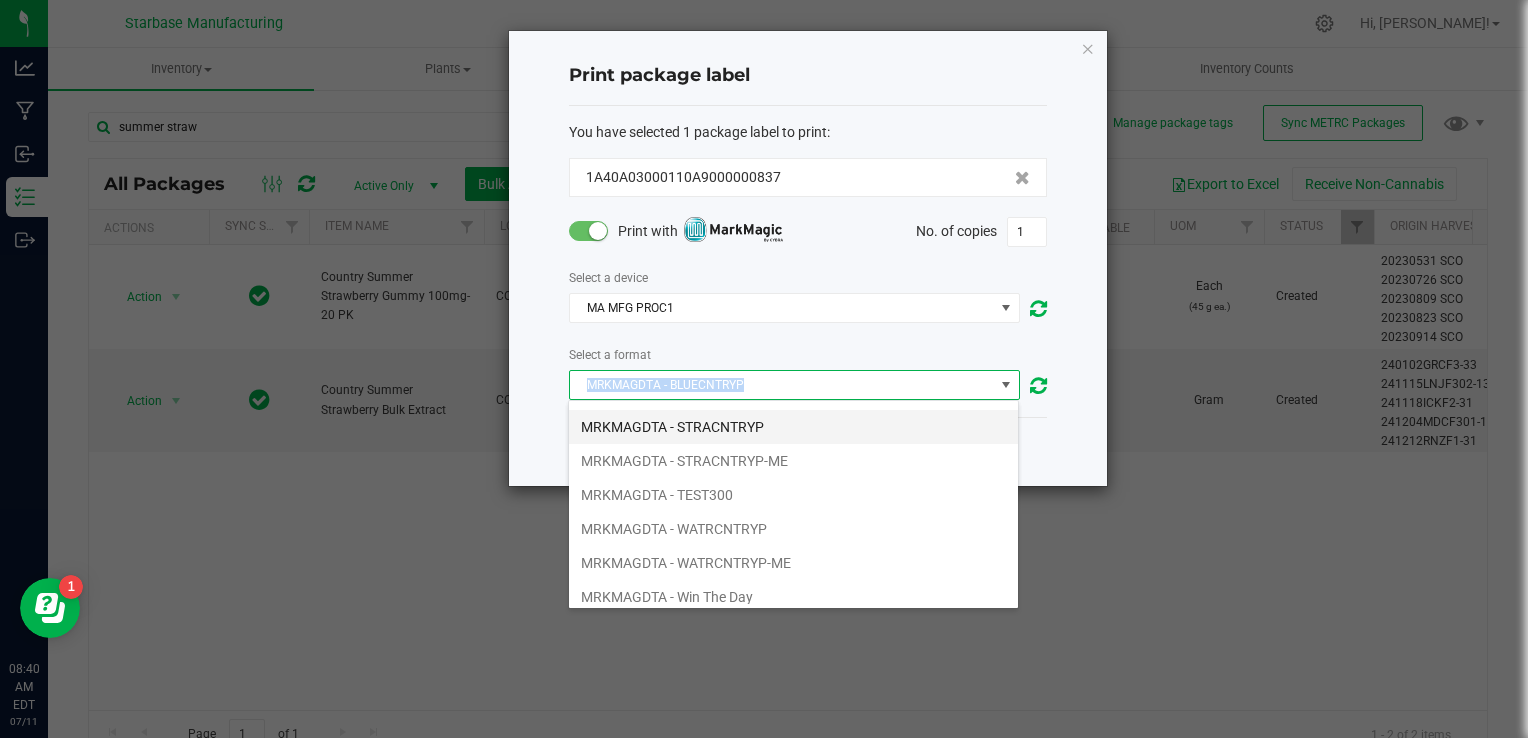 click on "MRKMAGDTA - STRACNTRYP" at bounding box center [793, 427] 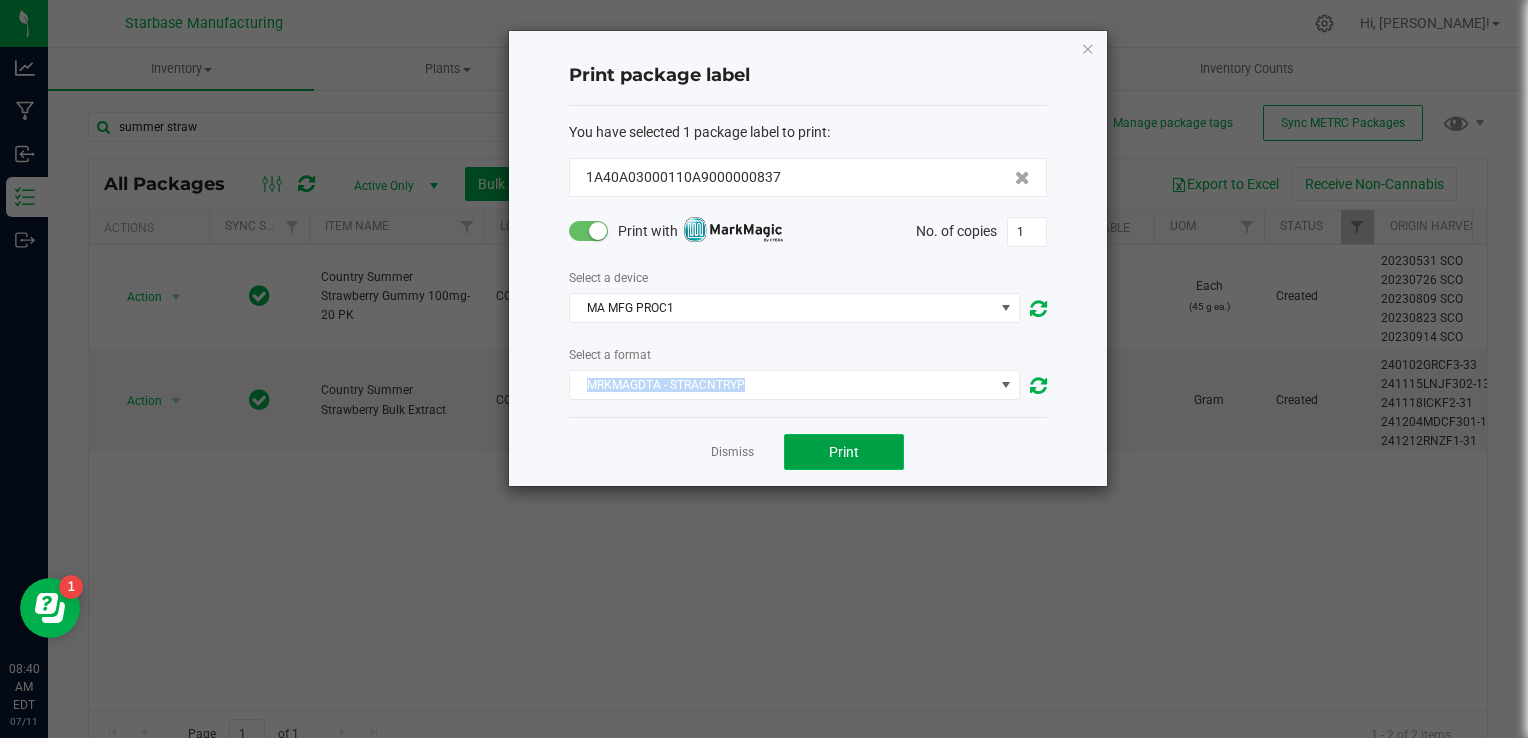 click on "Print" 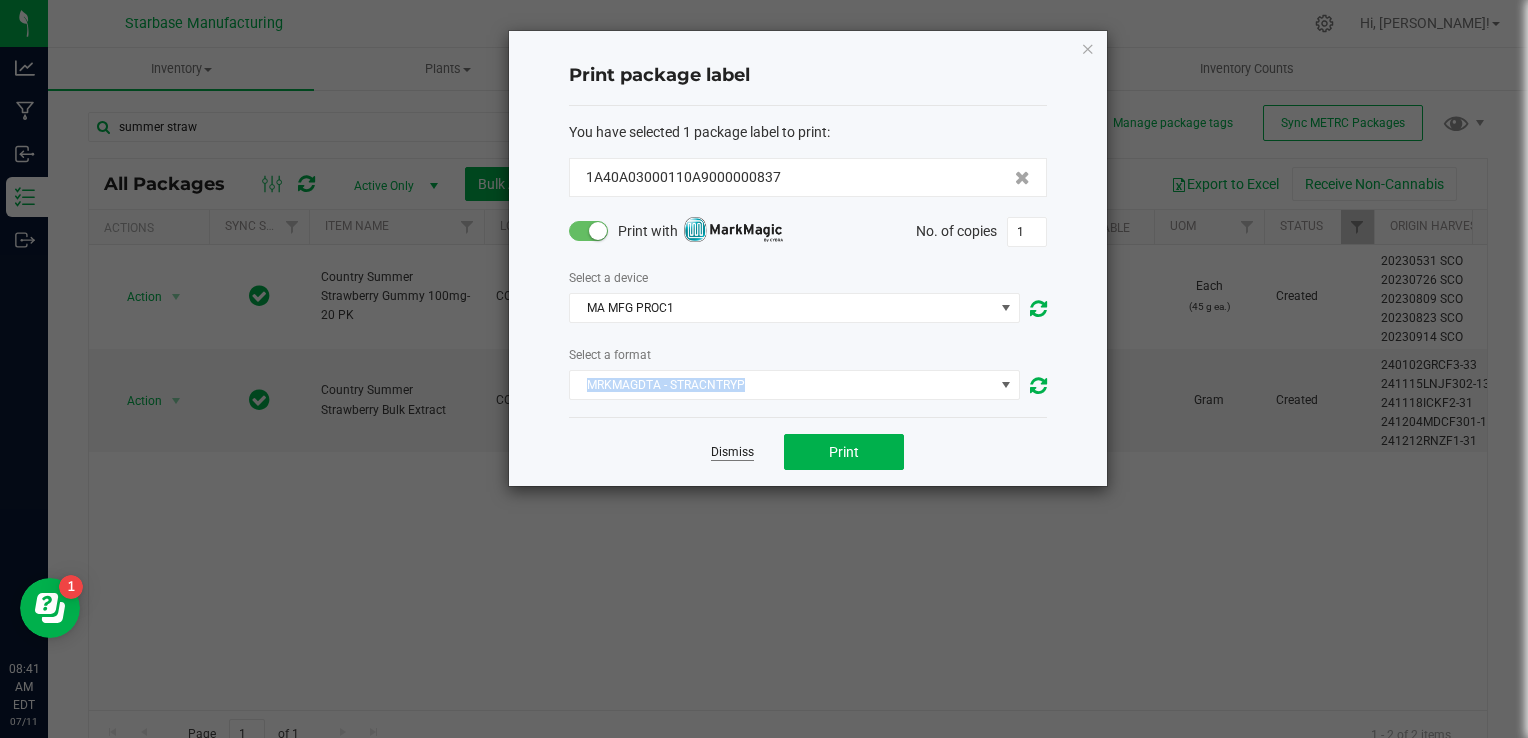 click on "Dismiss" 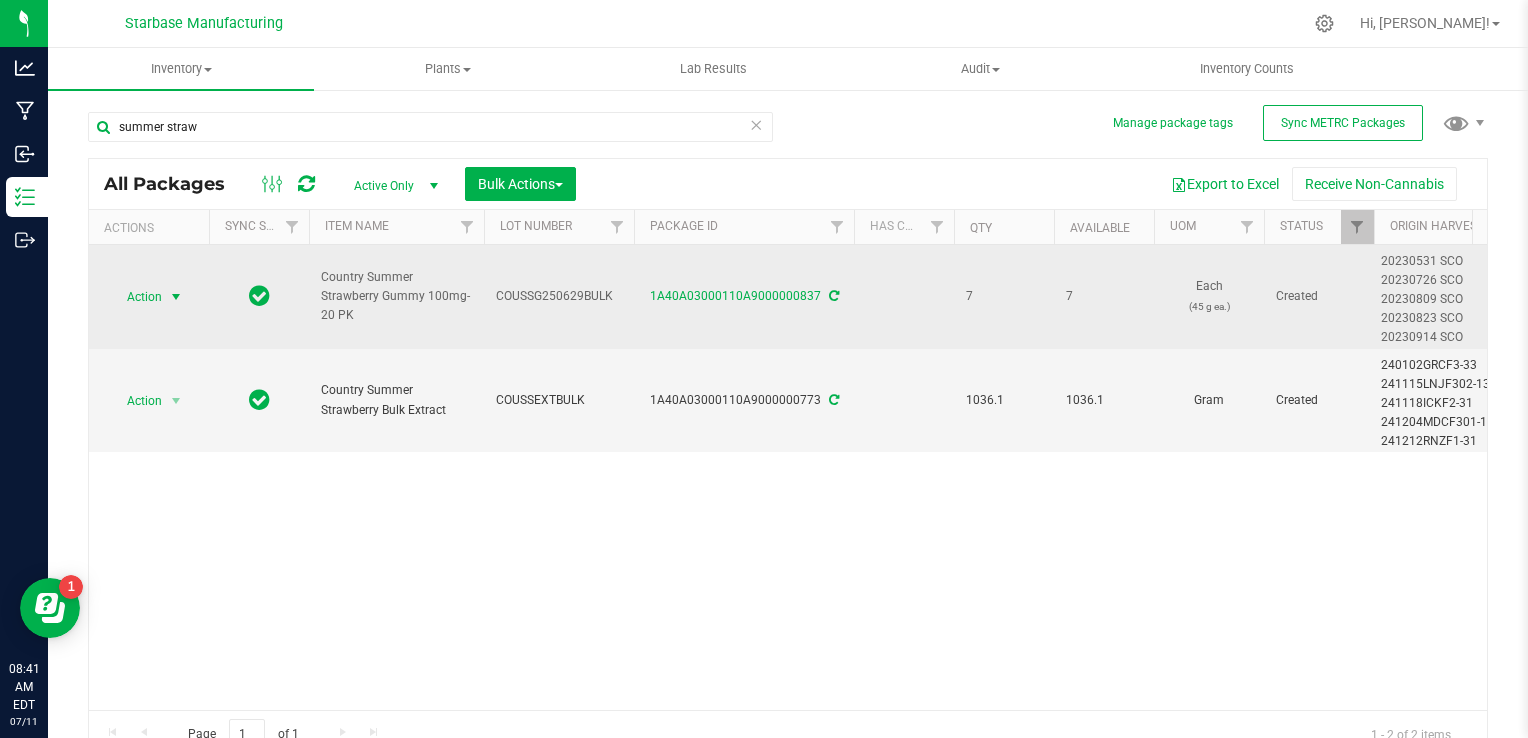 click on "COUSSG250629BULK" at bounding box center [559, 296] 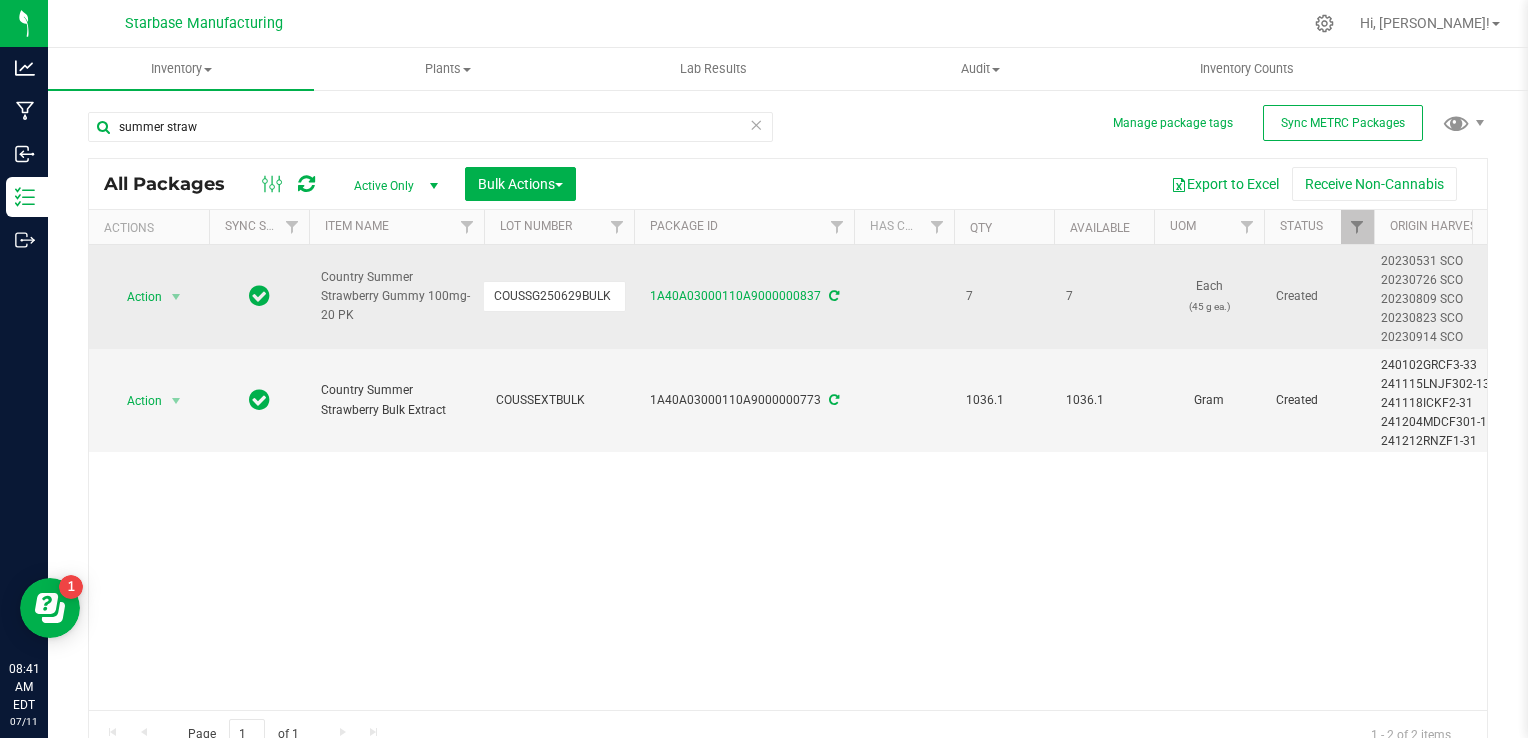 click on "COUSSG250629BULK" at bounding box center [554, 296] 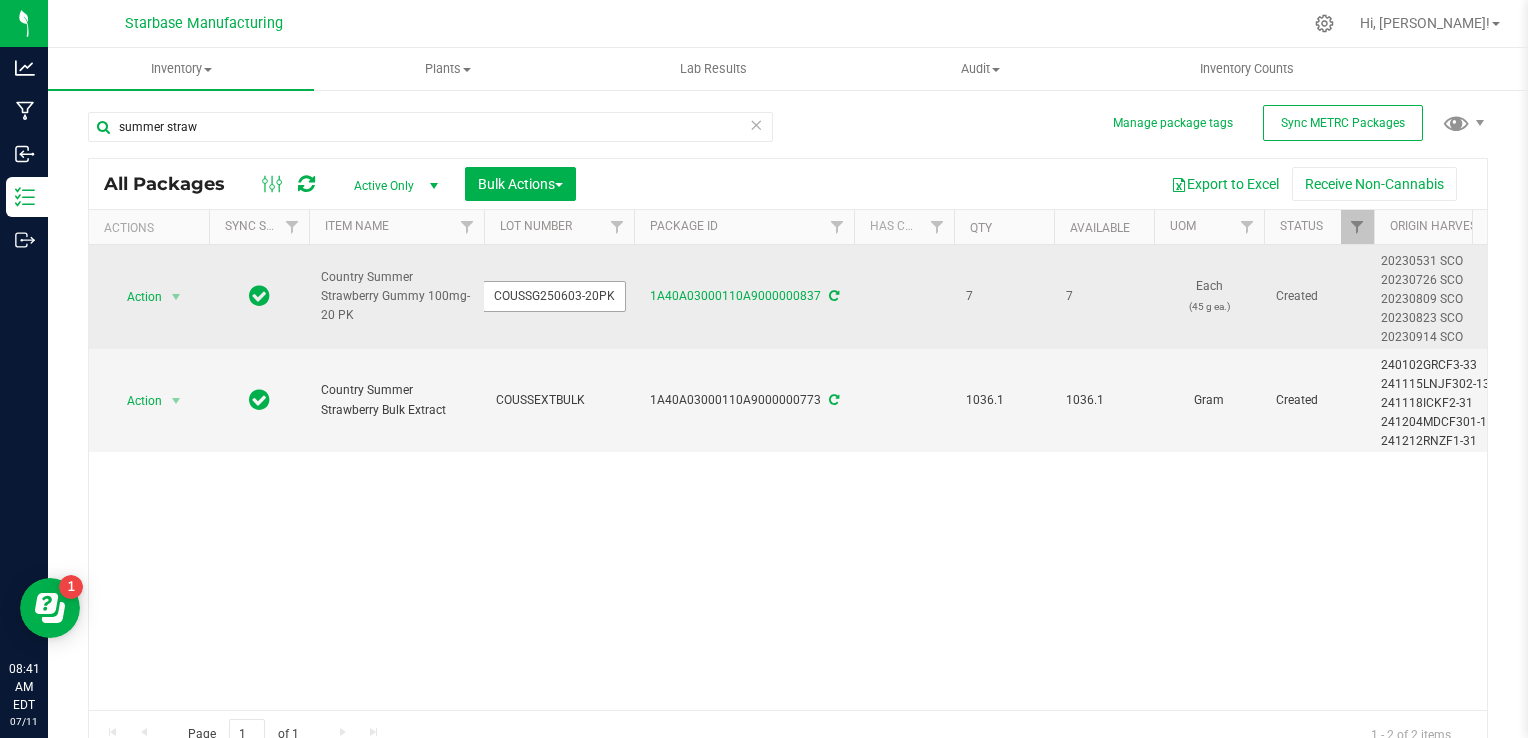 click on "COUSSG250603-20PK" at bounding box center (554, 296) 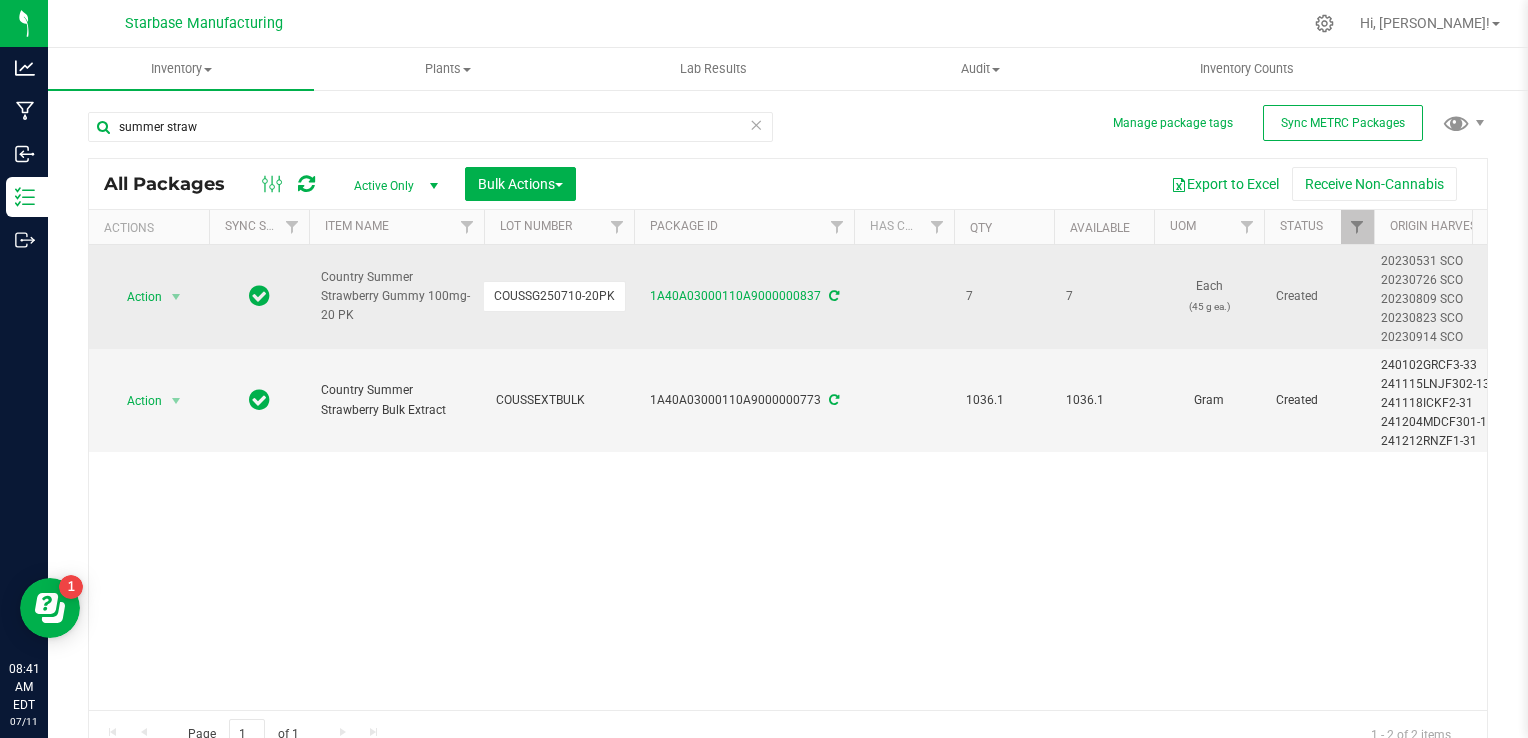 type on "COUSSG250710-20PK" 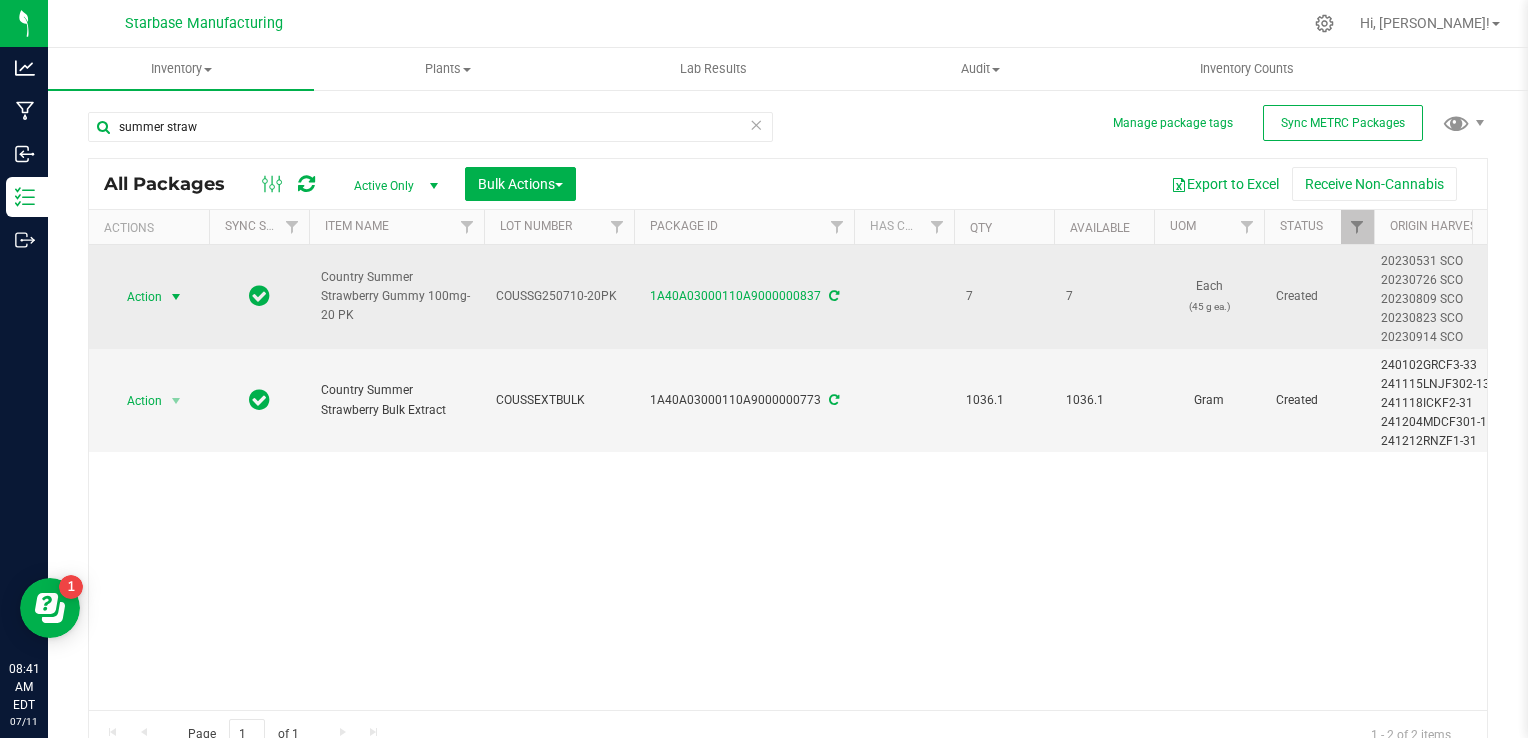 click at bounding box center (176, 297) 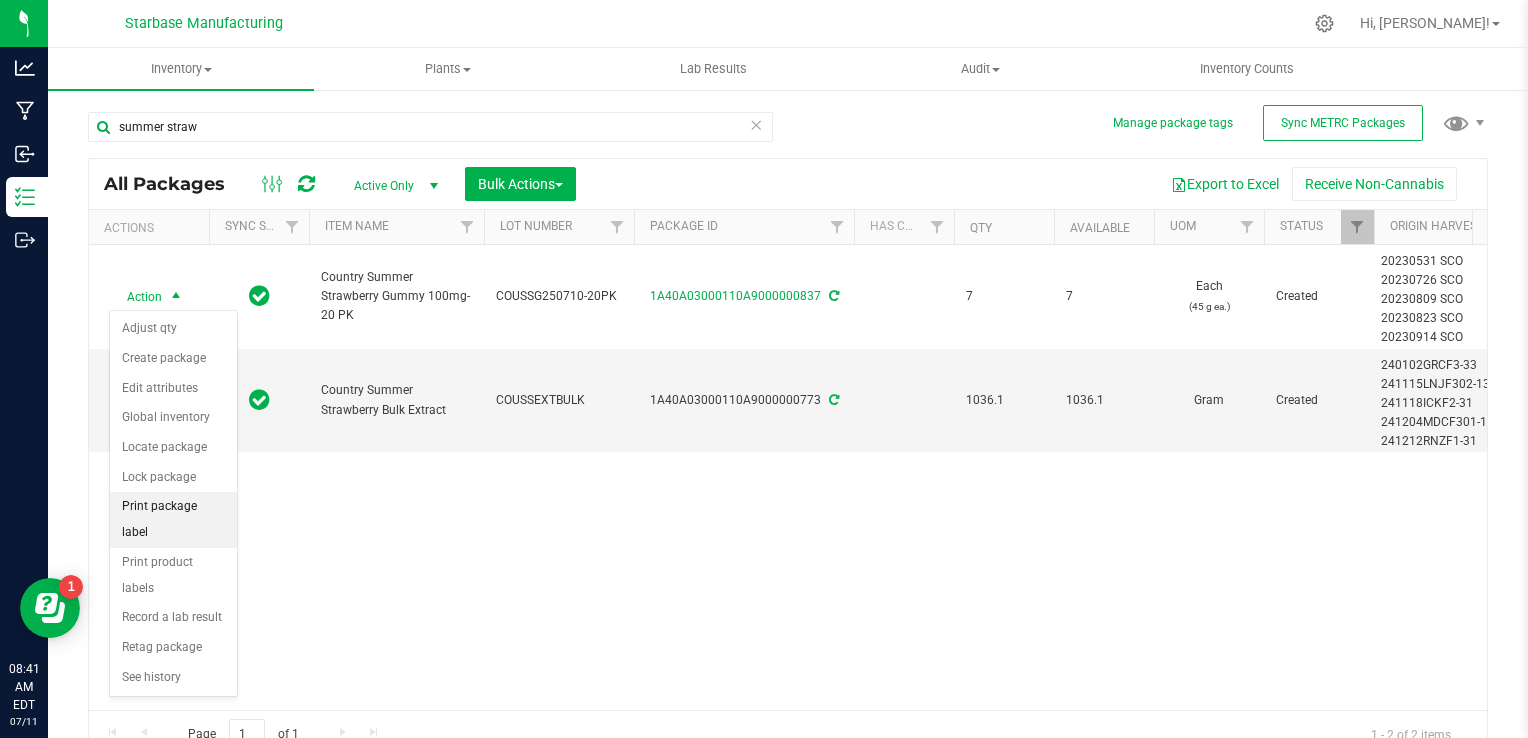 click on "Print package label" at bounding box center [173, 519] 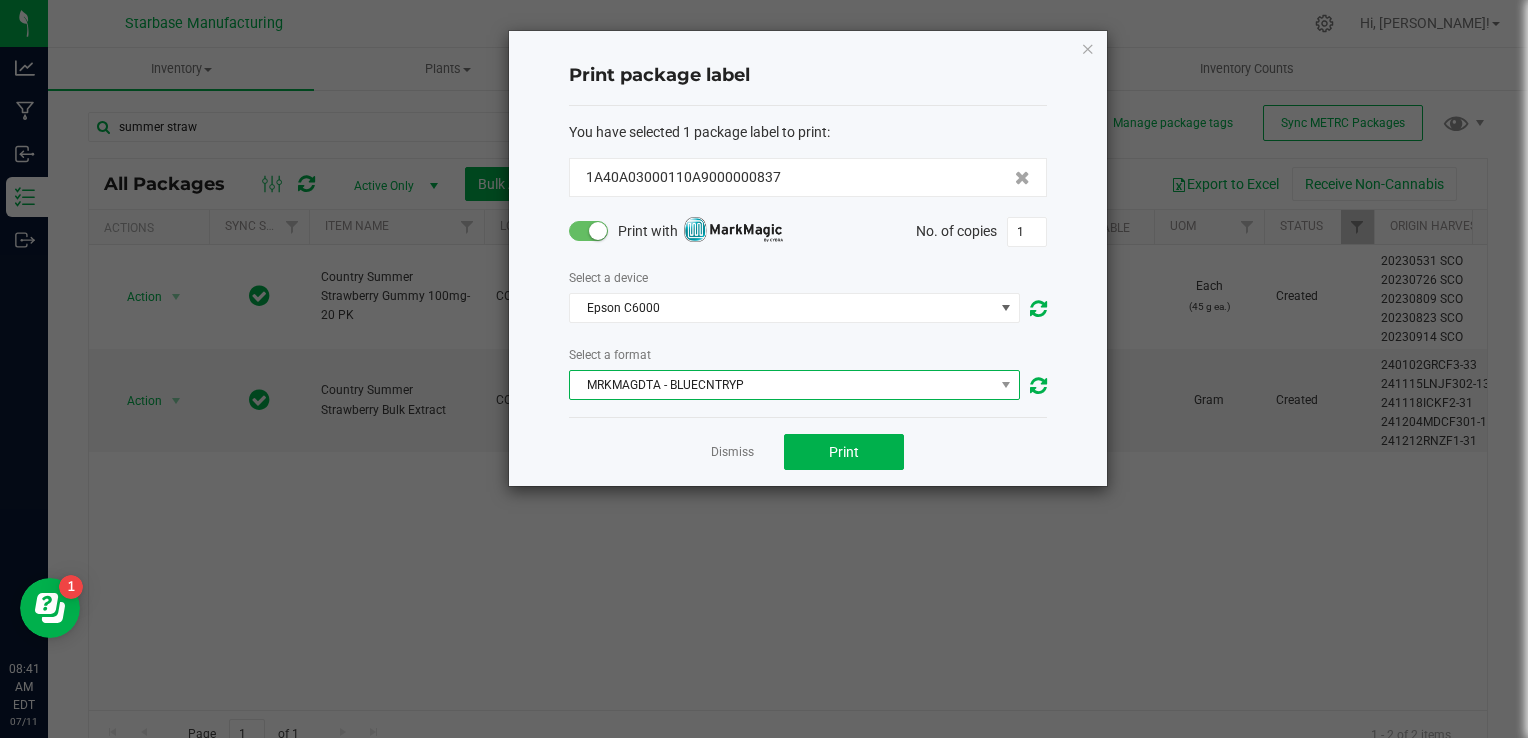 click on "MRKMAGDTA - BLUECNTRYP" at bounding box center (782, 385) 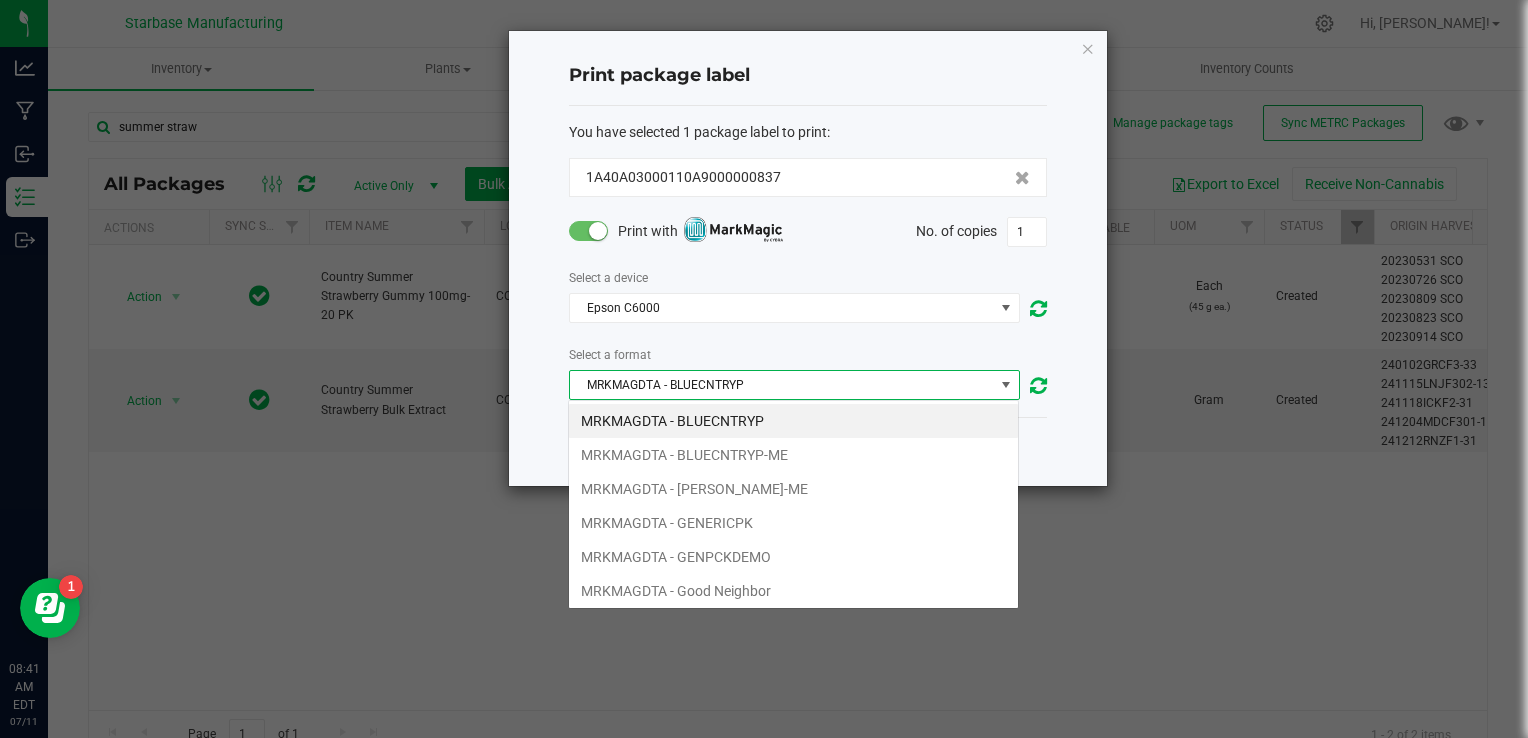 scroll, scrollTop: 99970, scrollLeft: 99548, axis: both 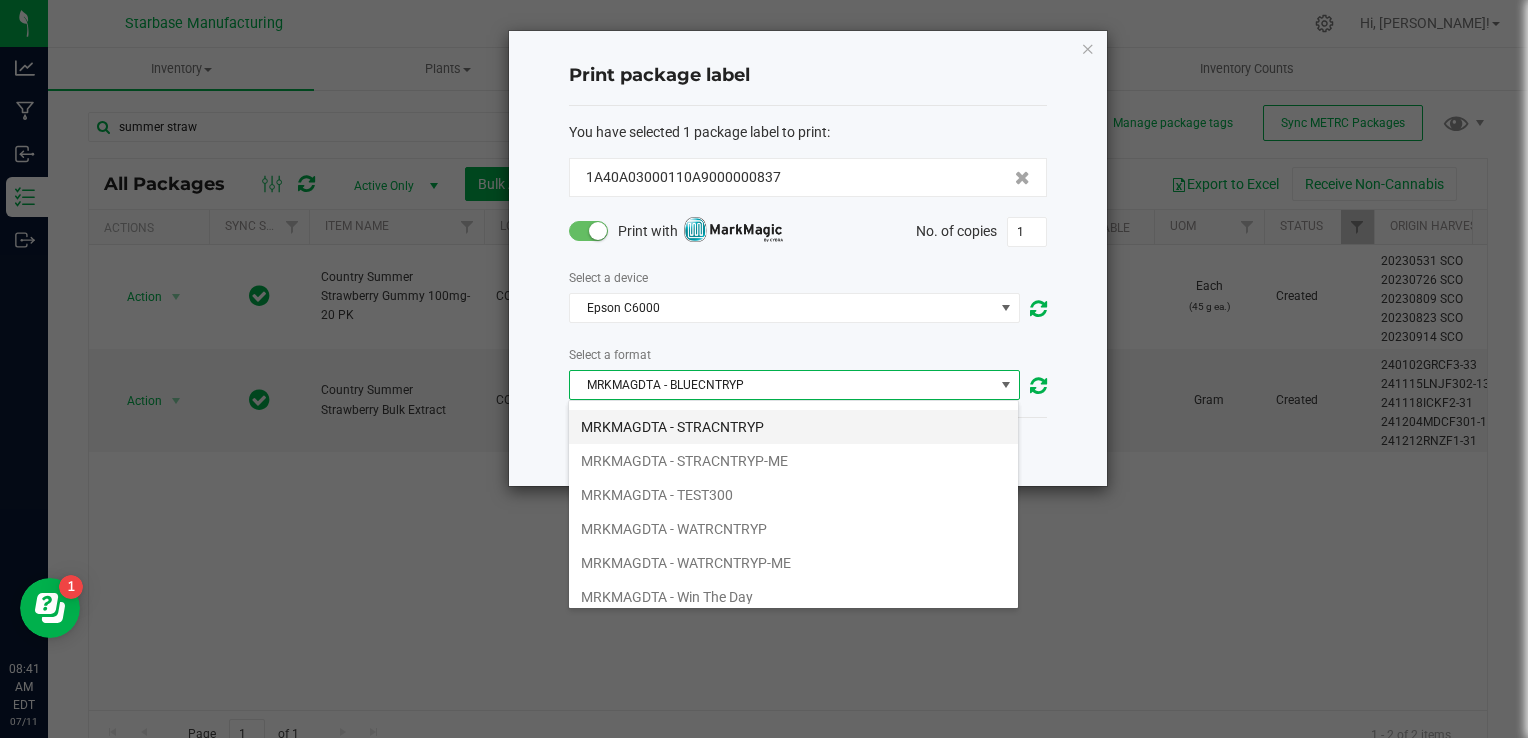 click on "MRKMAGDTA - STRACNTRYP" at bounding box center (793, 427) 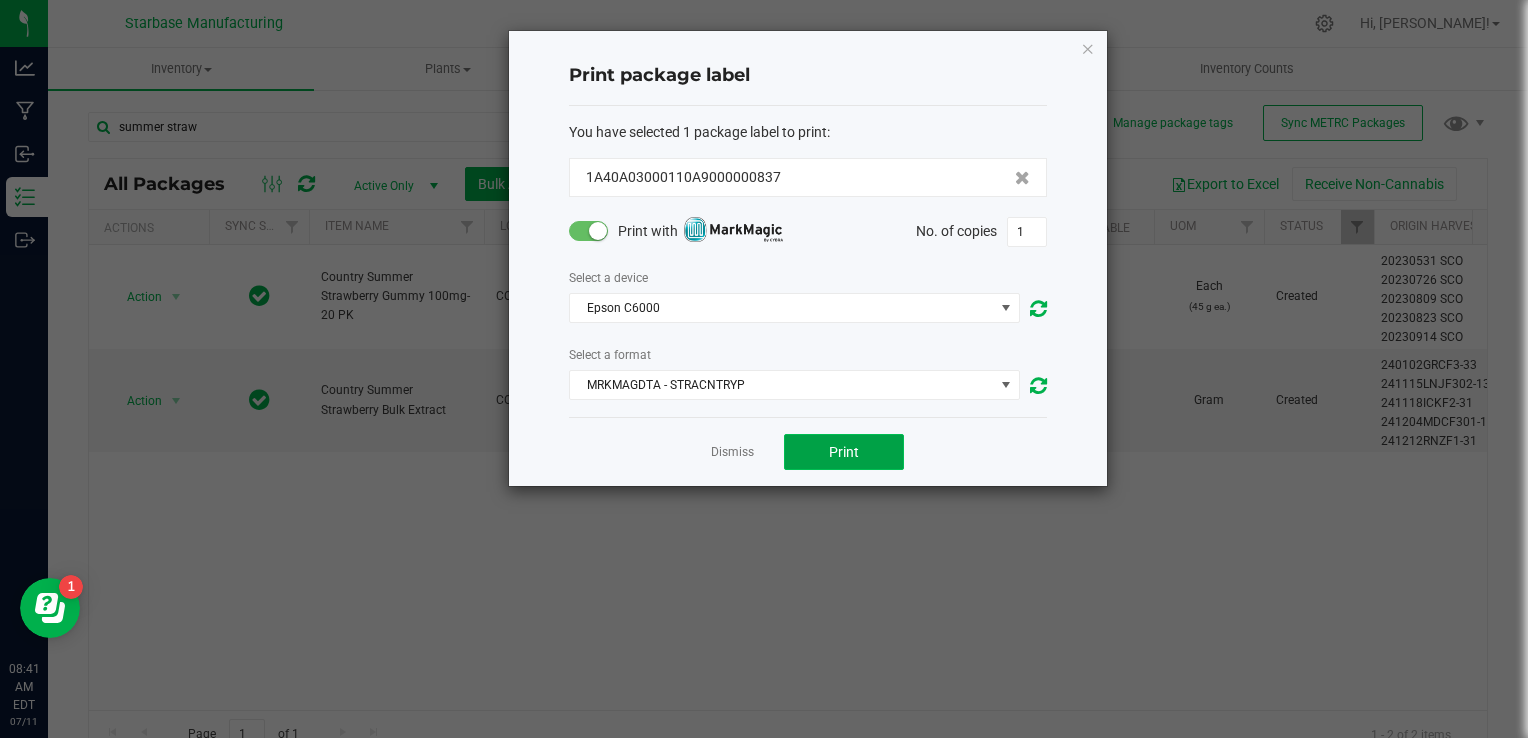 click on "Print" 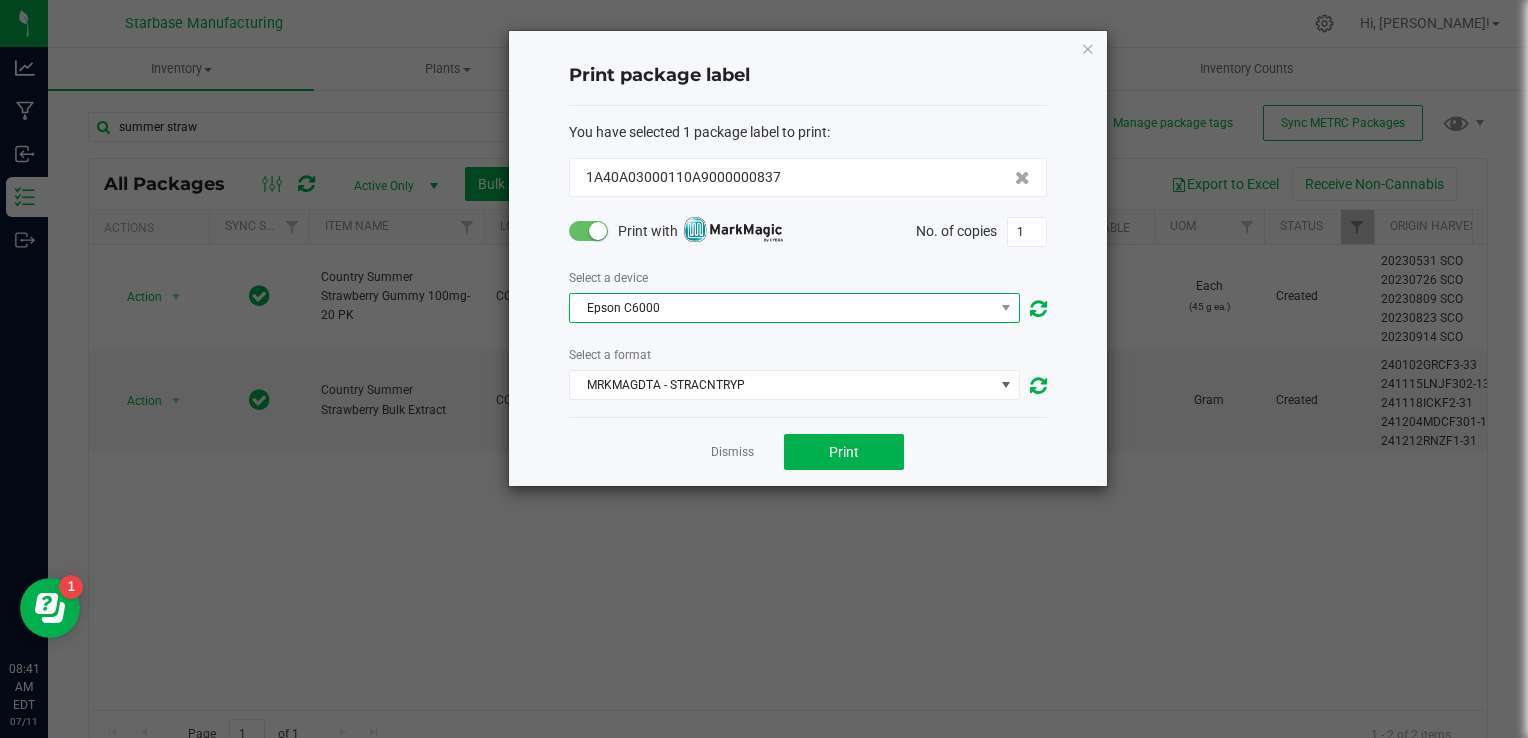 click on "Epson C6000" at bounding box center (782, 308) 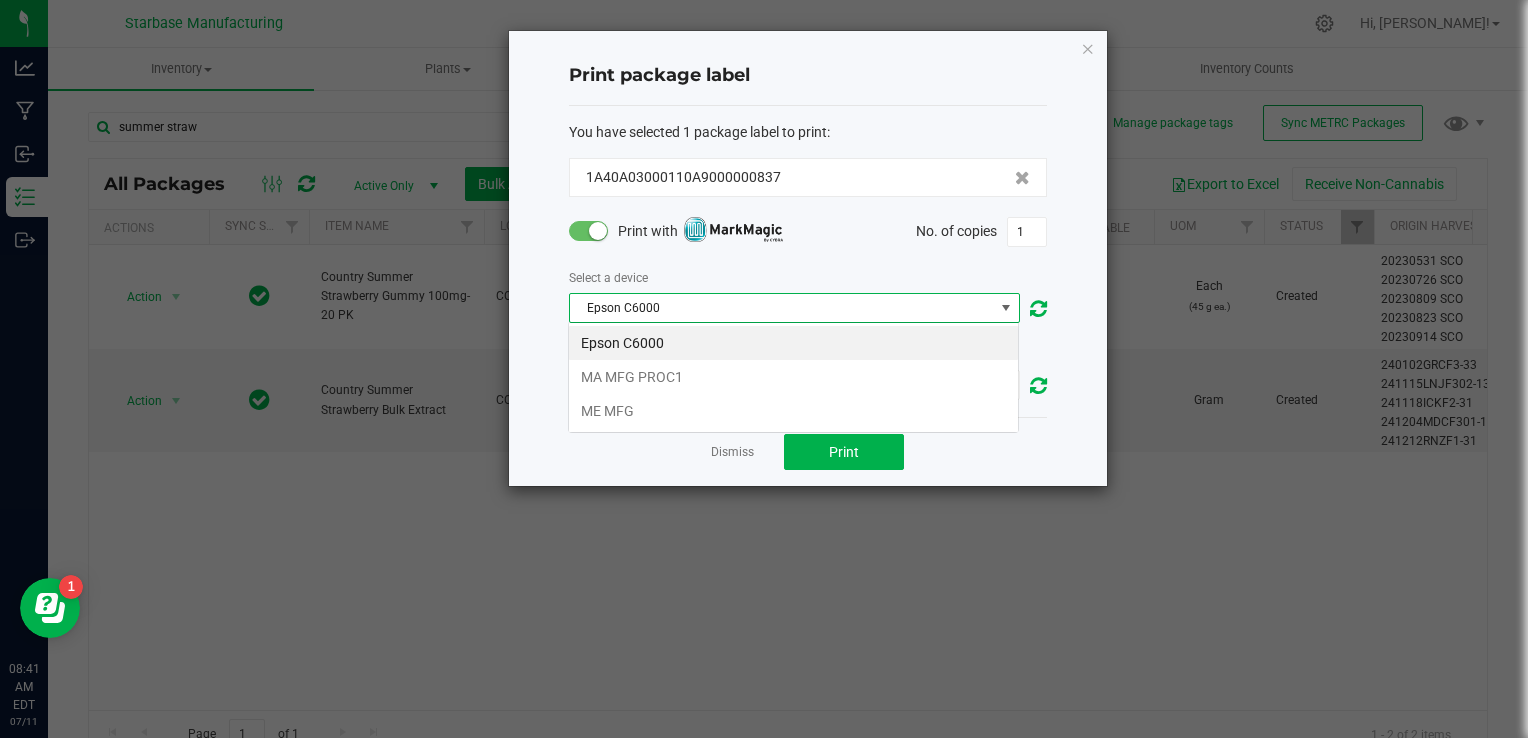 scroll, scrollTop: 99970, scrollLeft: 99548, axis: both 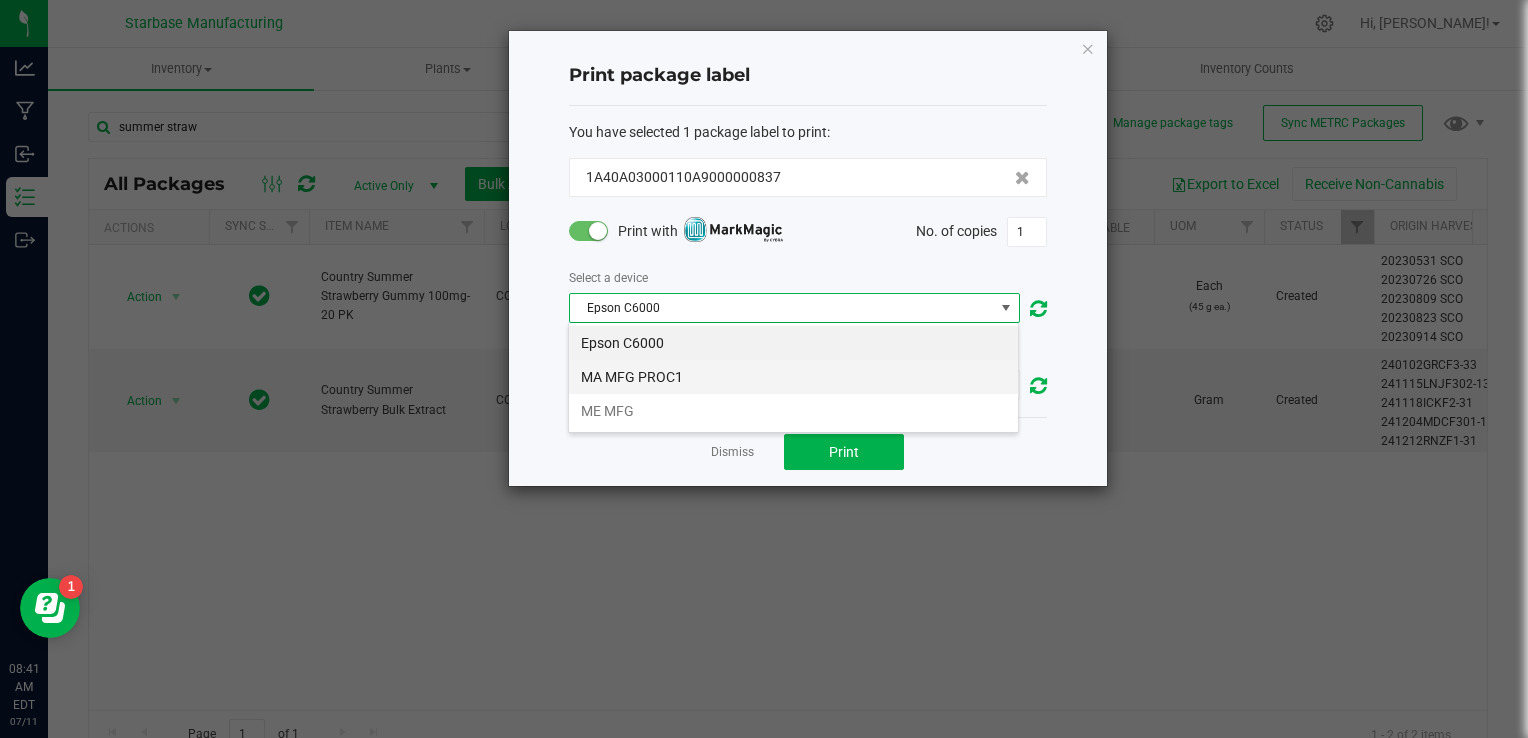 click on "MA MFG PROC1" at bounding box center [793, 377] 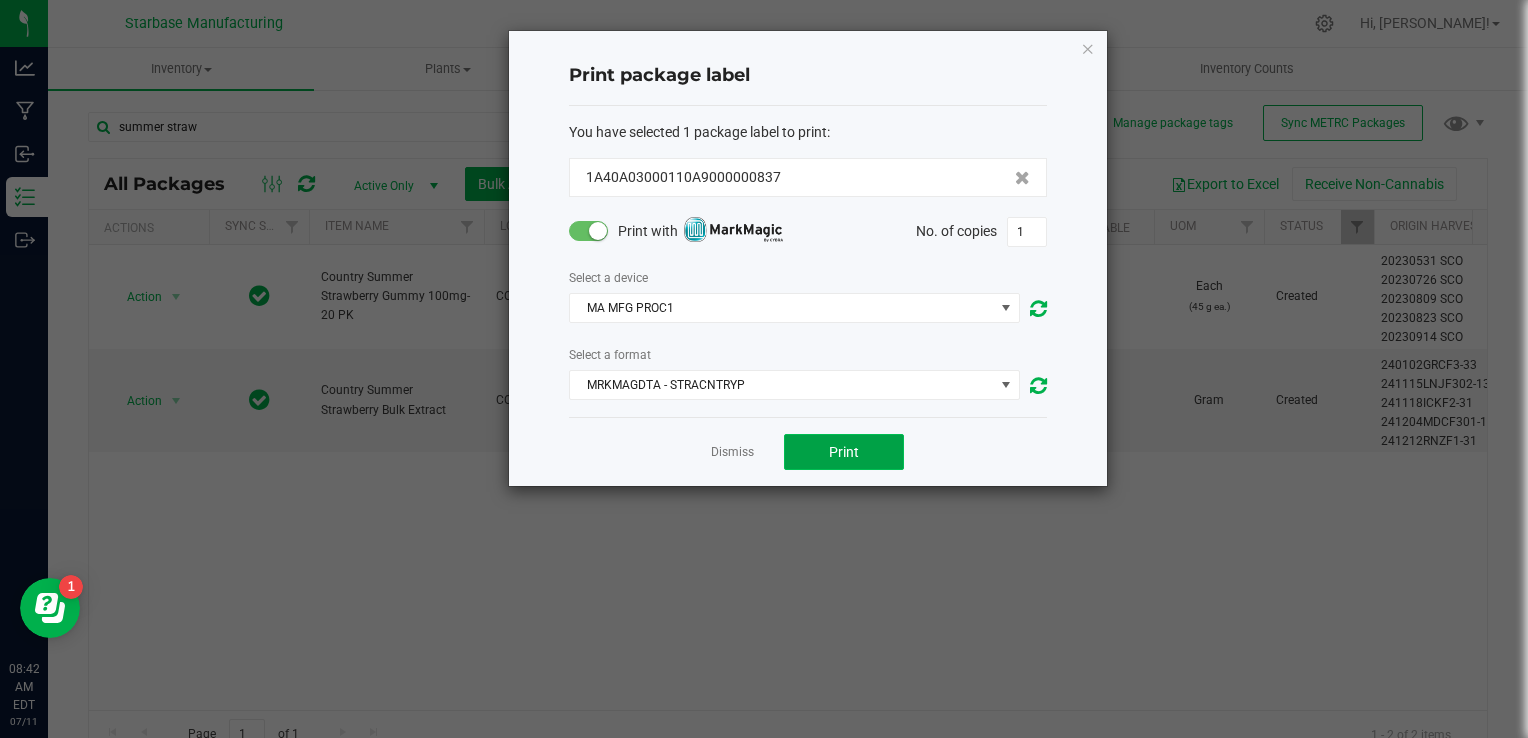 click on "Print" 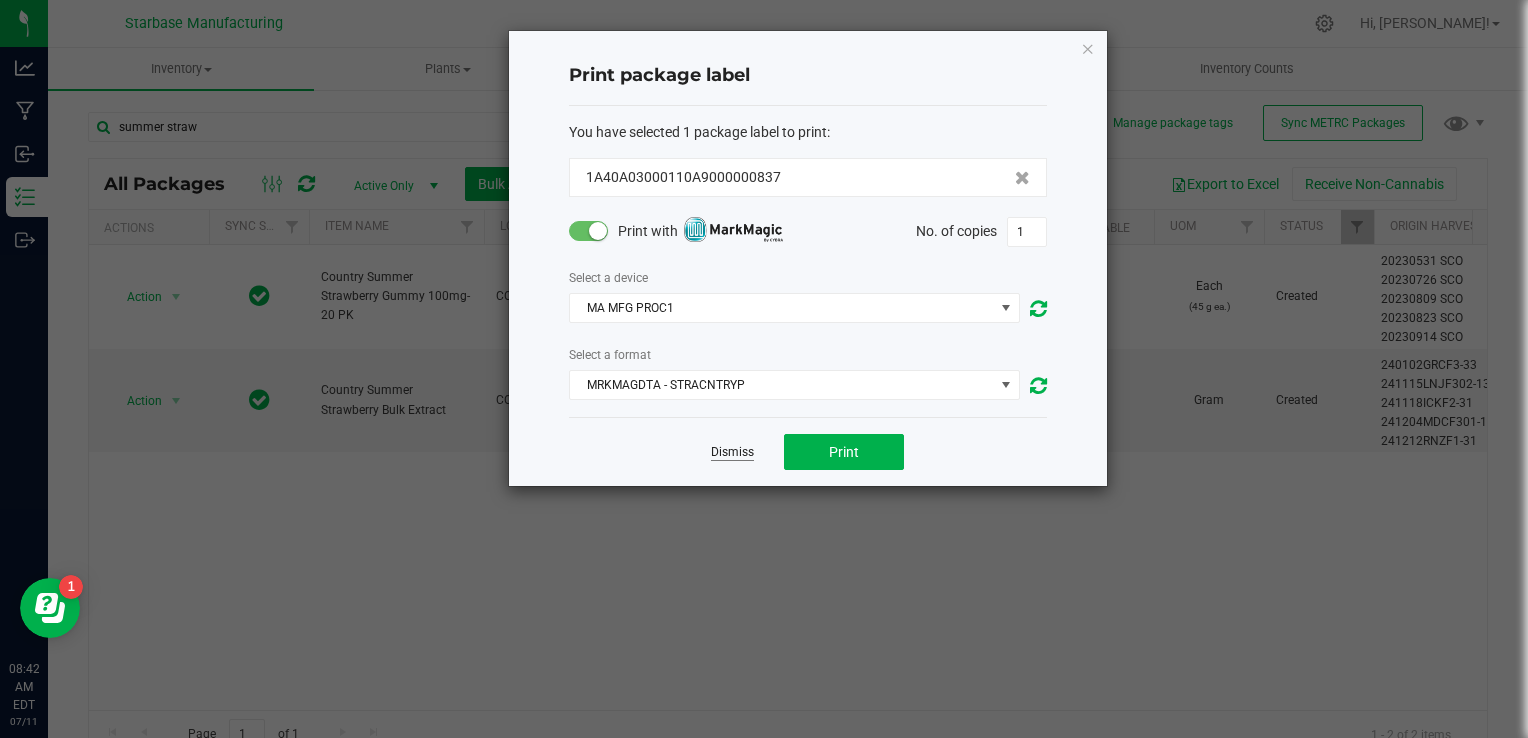 click on "Dismiss" 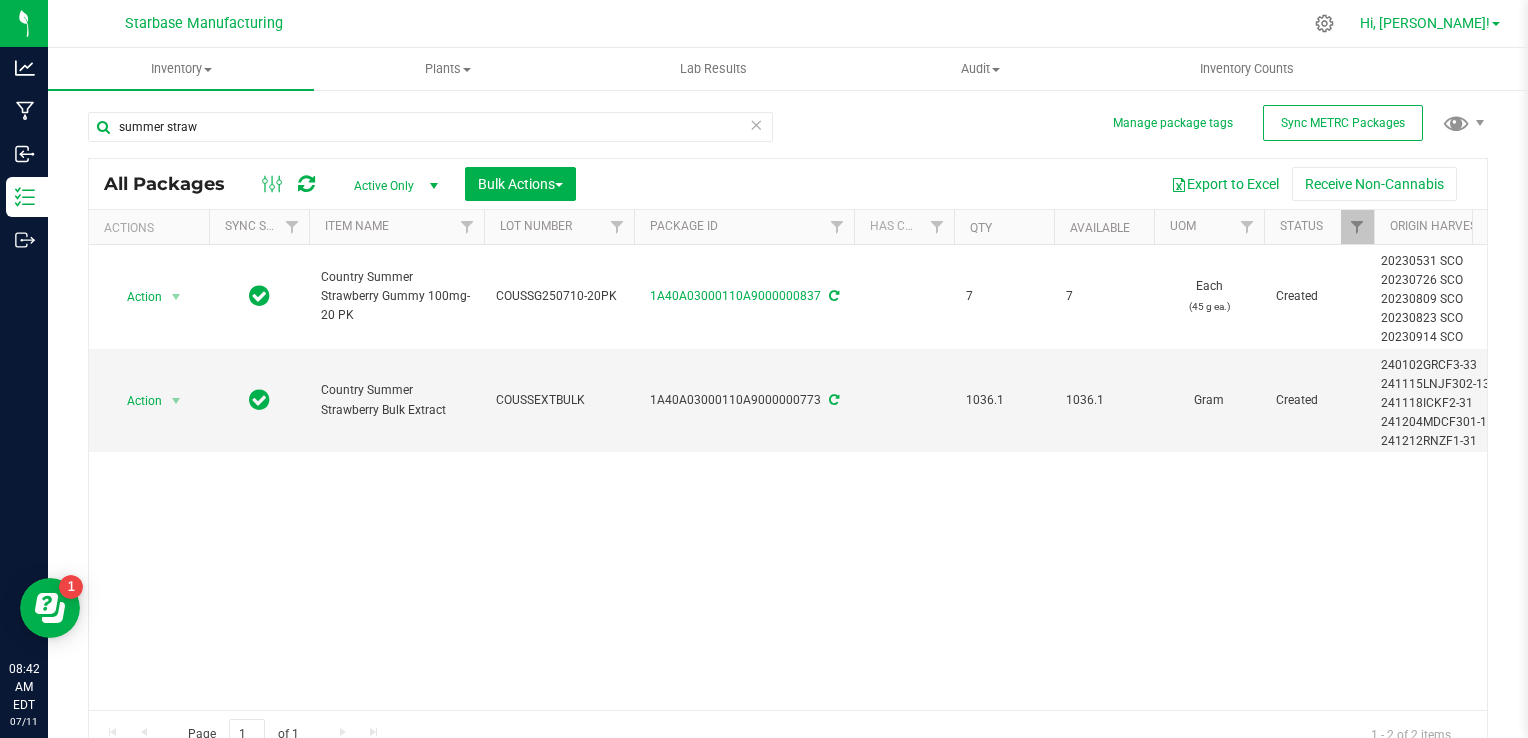 click on "Hi, [PERSON_NAME]!" at bounding box center [1425, 23] 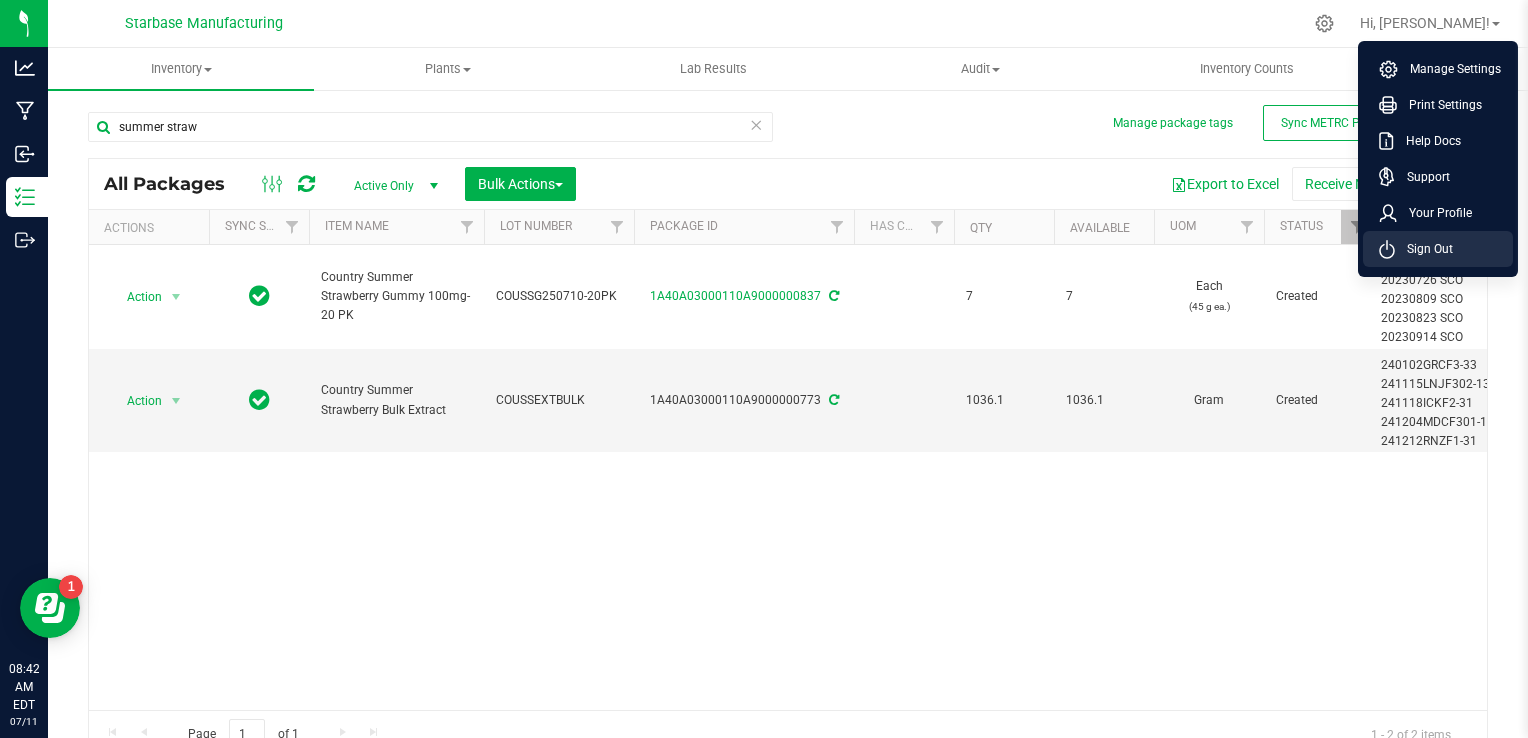 click on "Sign Out" at bounding box center (1424, 249) 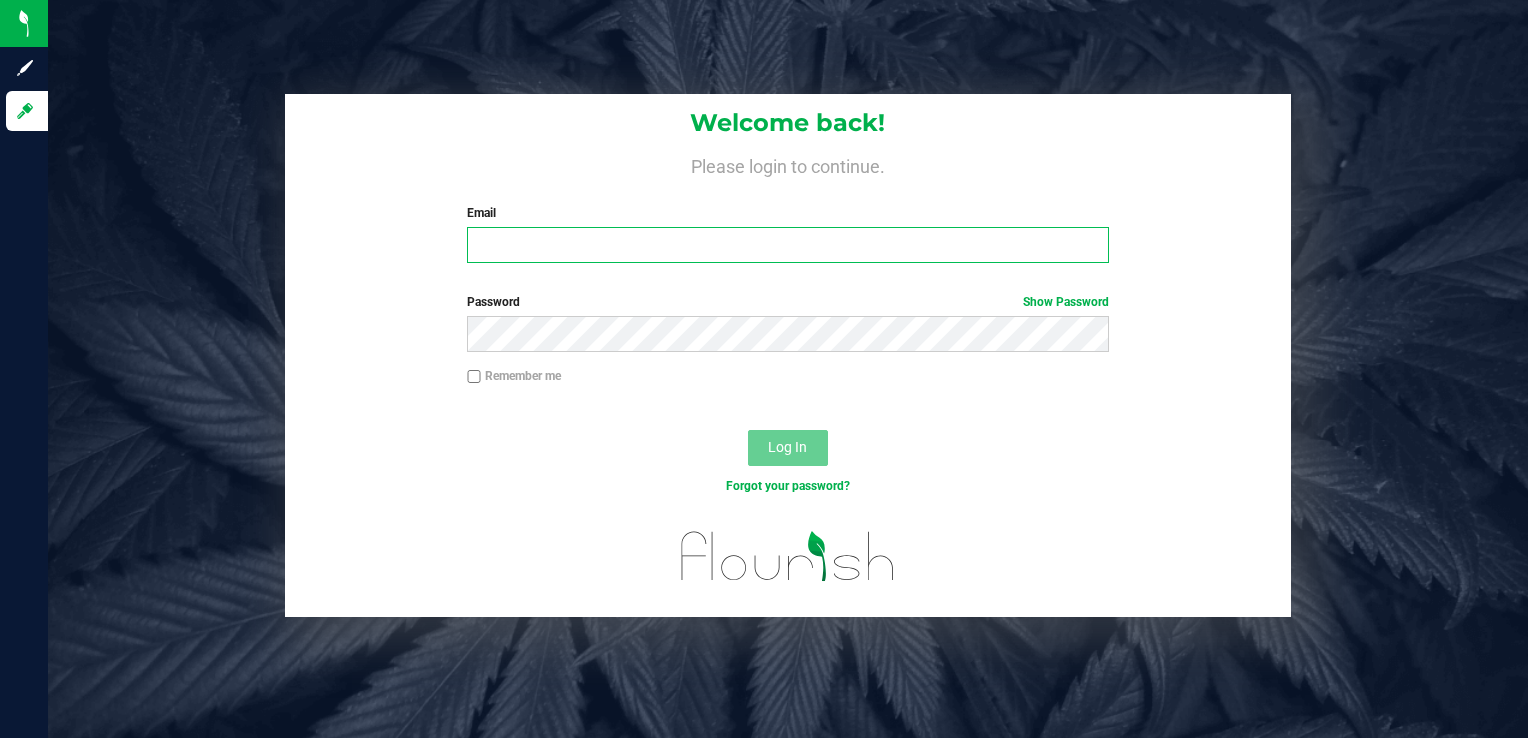 type on "[EMAIL_ADDRESS][DOMAIN_NAME]" 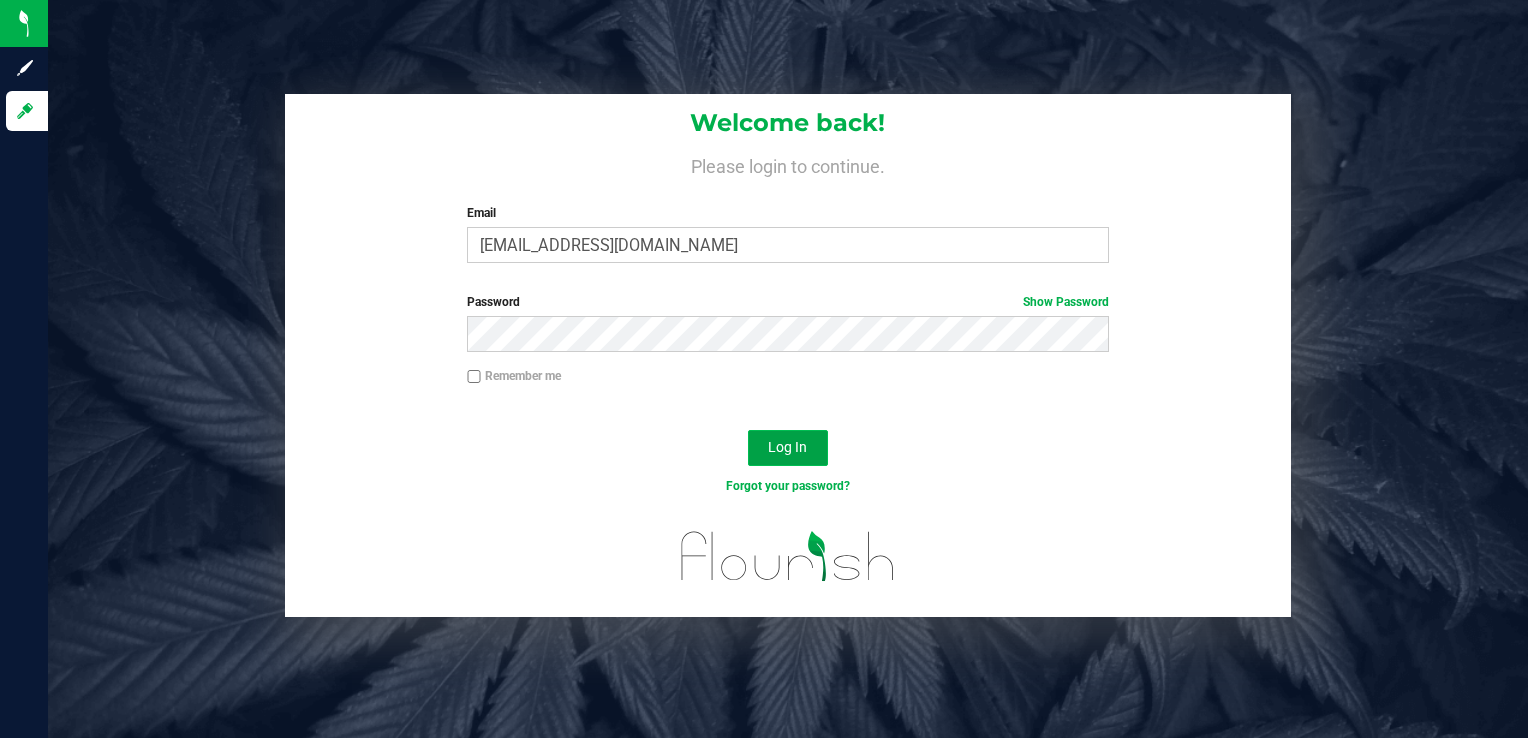 click on "Log In" at bounding box center (788, 448) 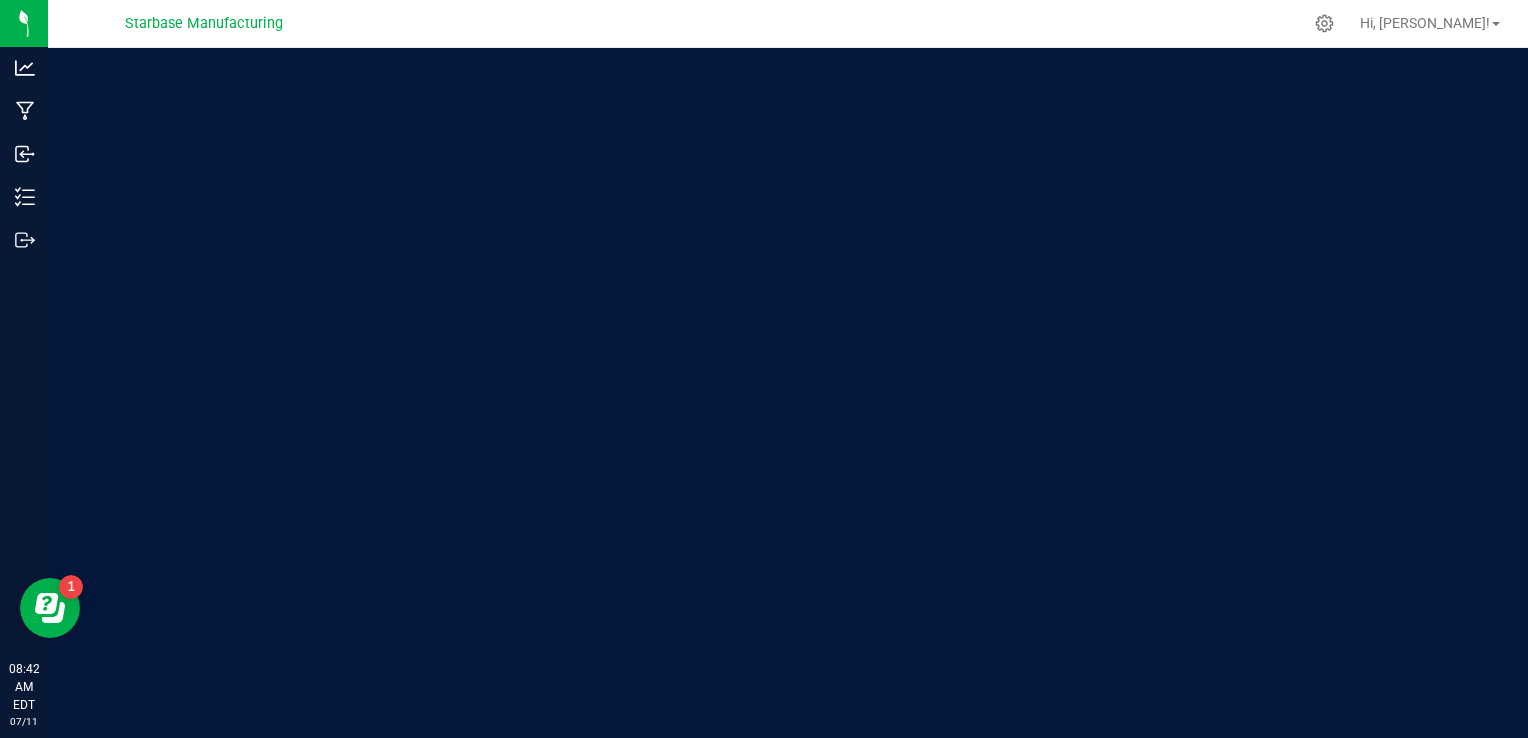 scroll, scrollTop: 0, scrollLeft: 0, axis: both 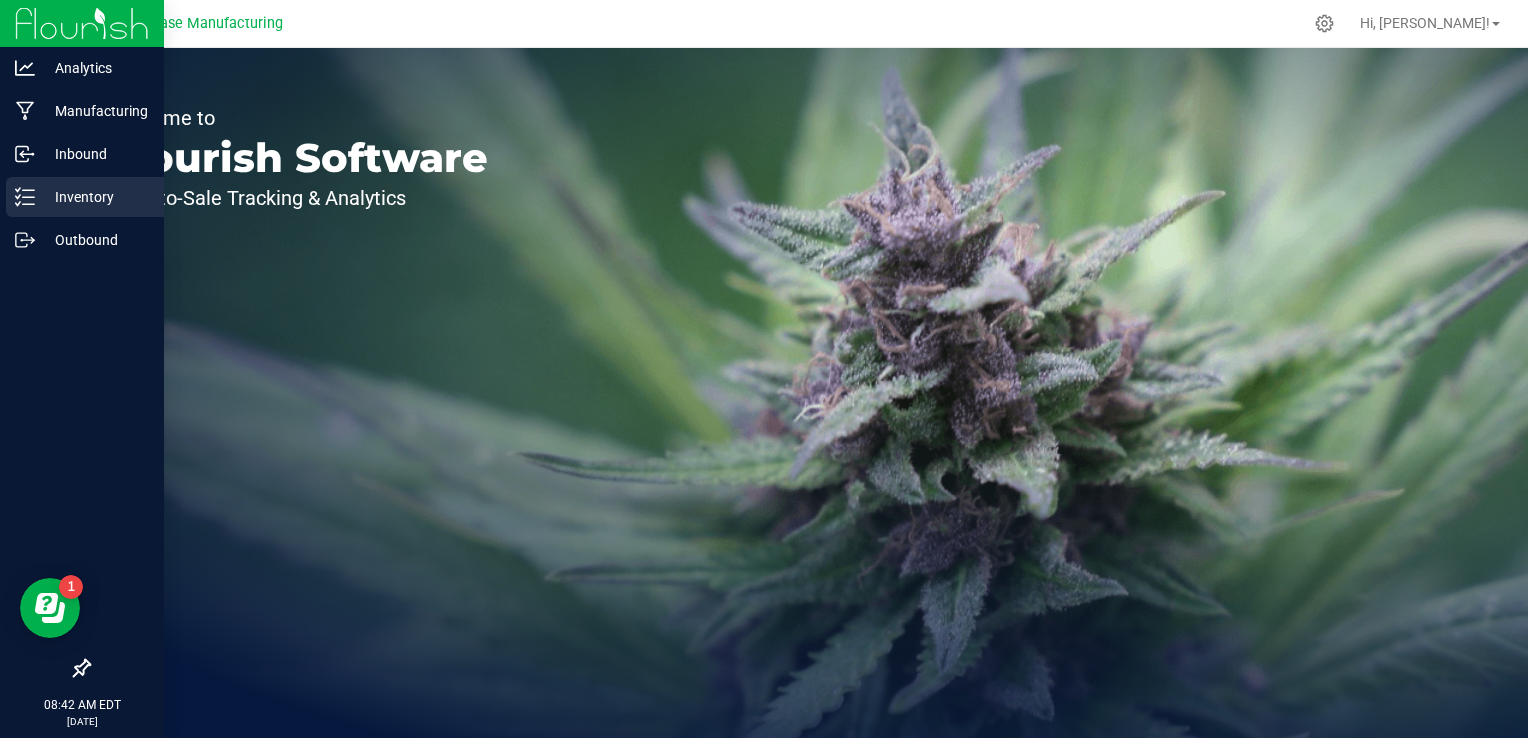 click on "Analytics Manufacturing Inbound Inventory Outbound 08:42 AM EDT 07/11/2025  07/11   Starbase Manufacturing   Hi, Drew!
Welcome to   Flourish Software   Seed-to-Sale Tracking & Analytics" at bounding box center [764, 369] 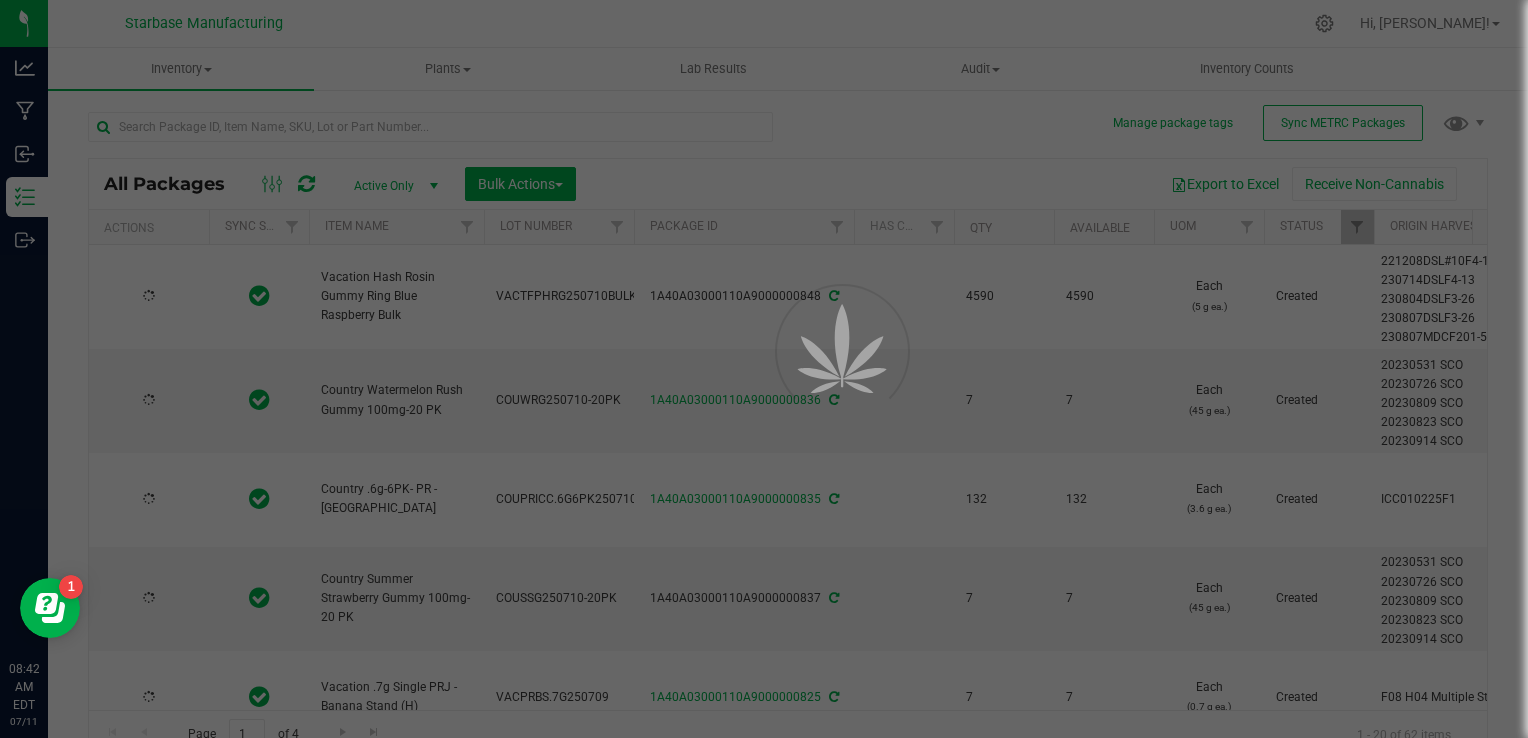 click at bounding box center (764, 369) 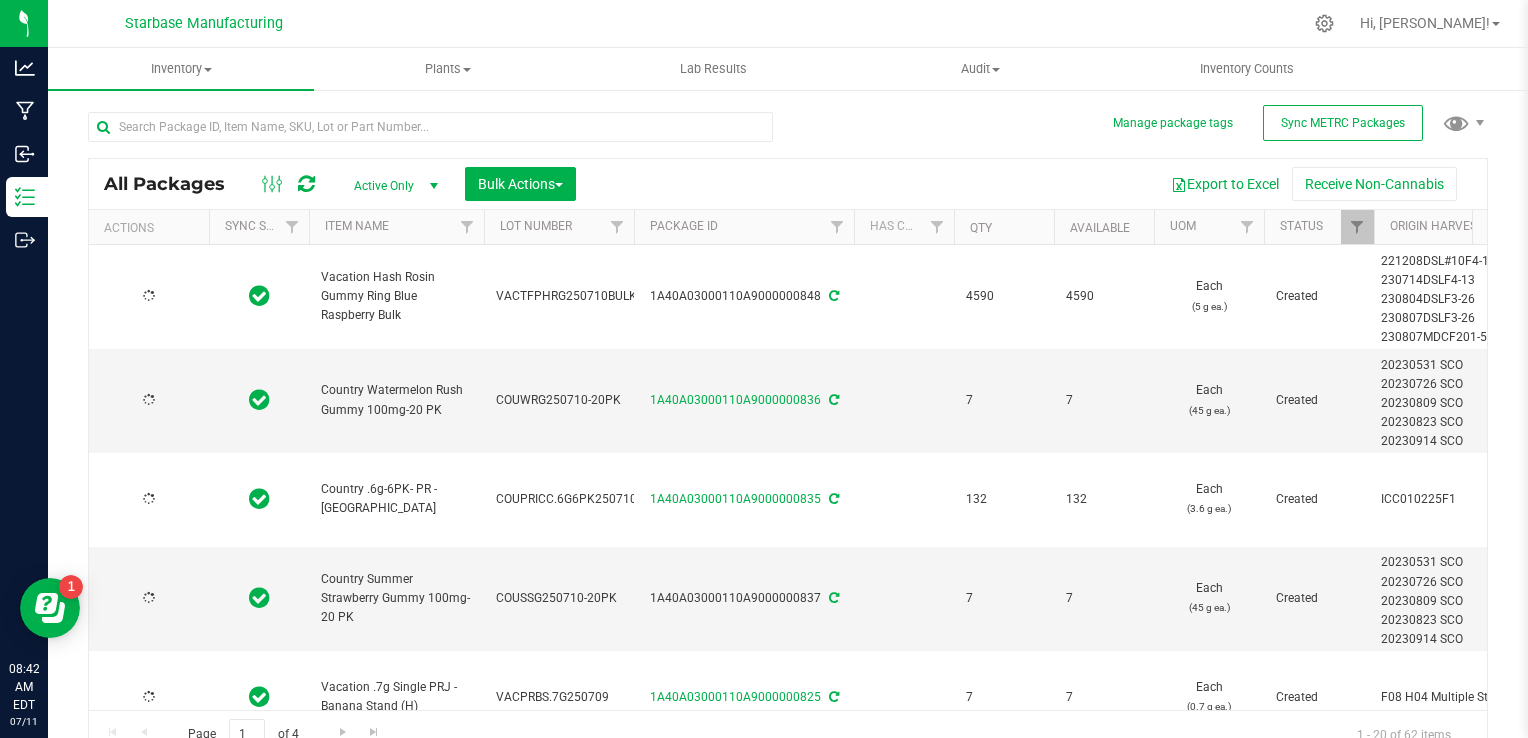 type on "[DATE]" 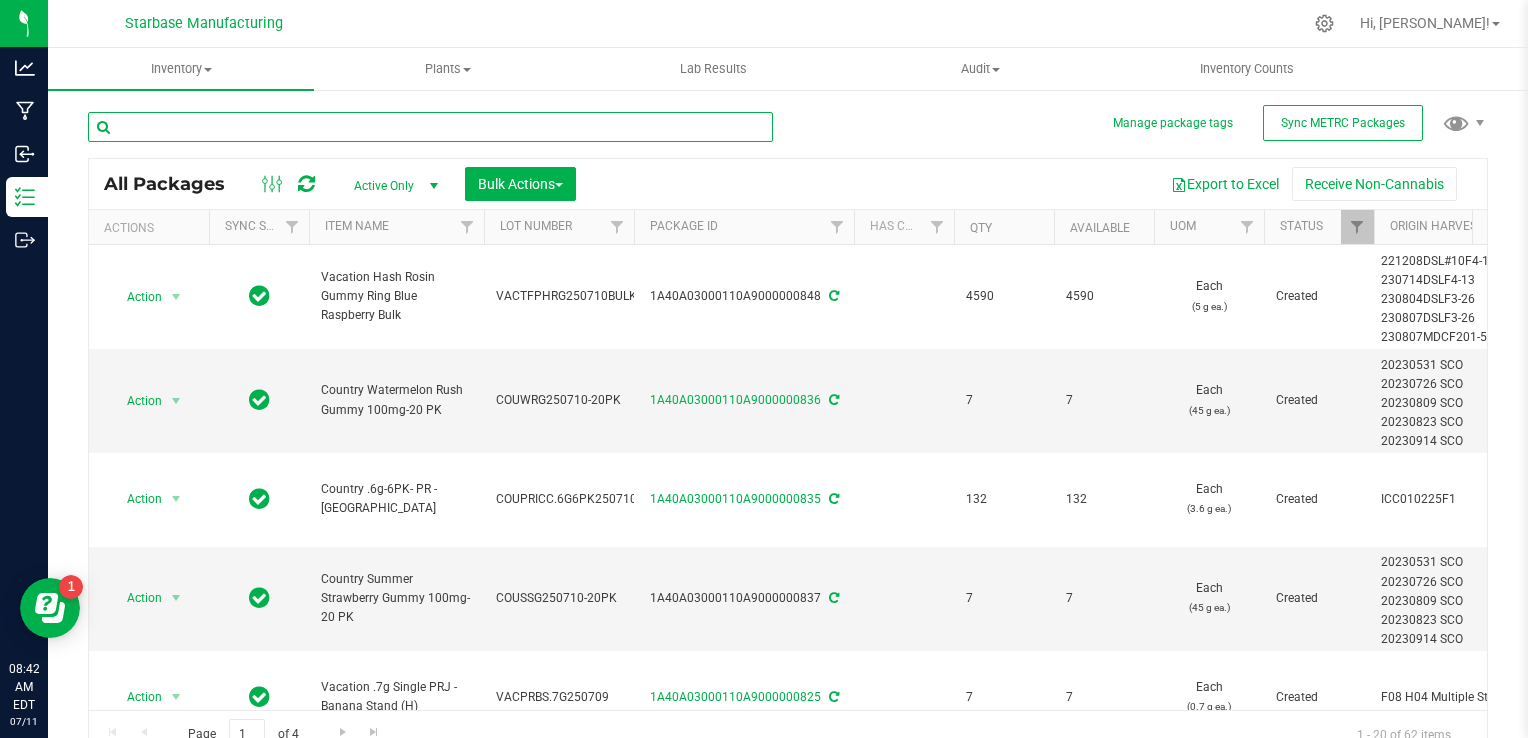 click at bounding box center [430, 127] 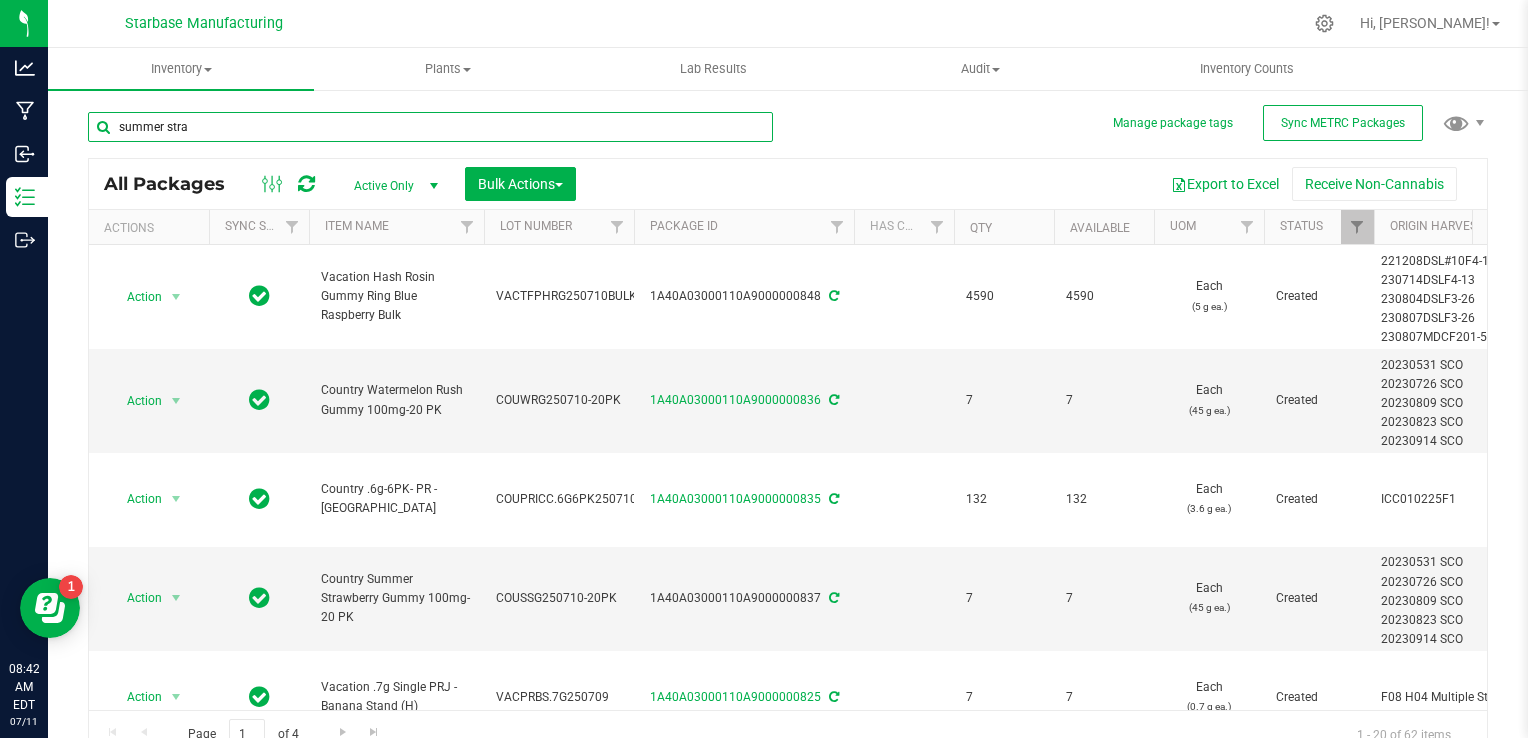 type on "summer straw" 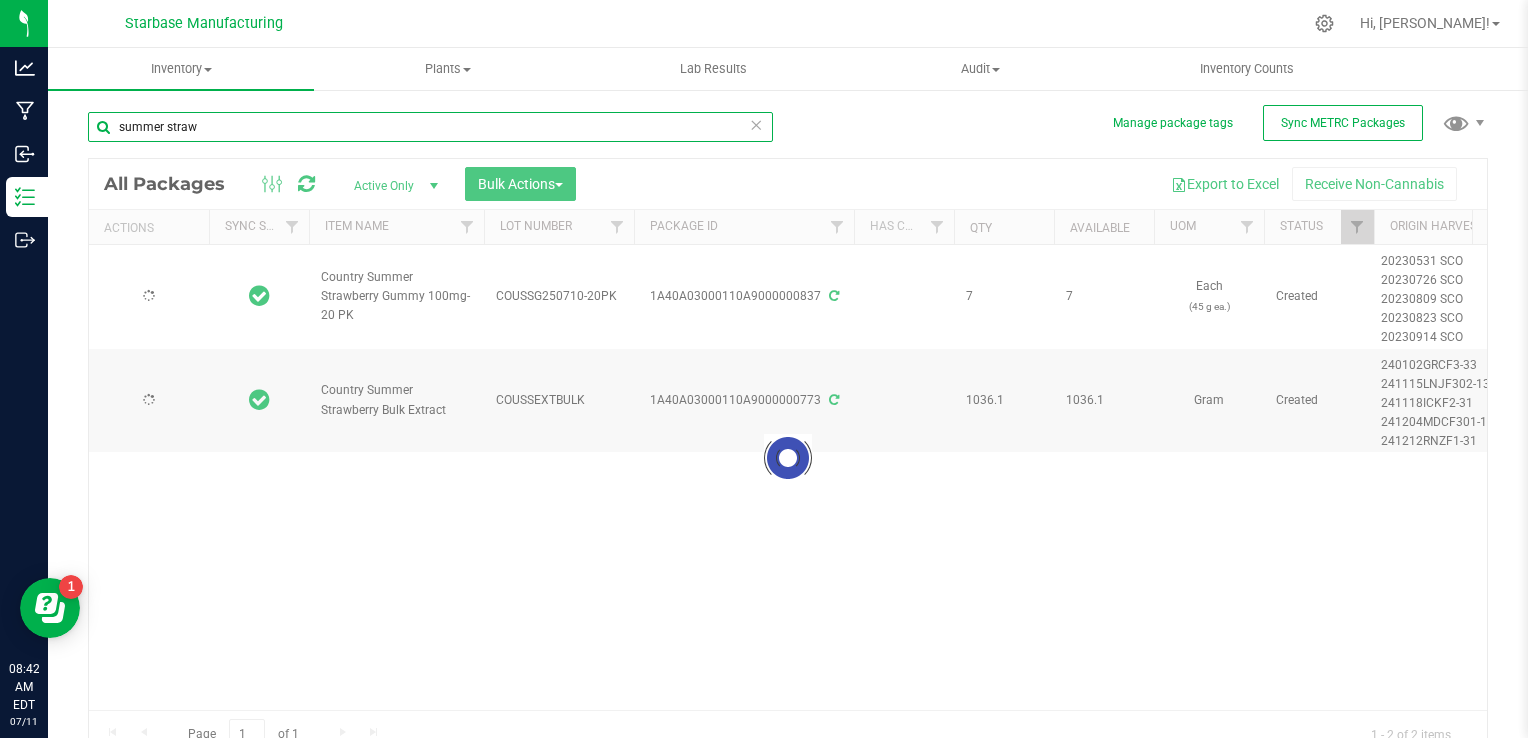 type on "[DATE]" 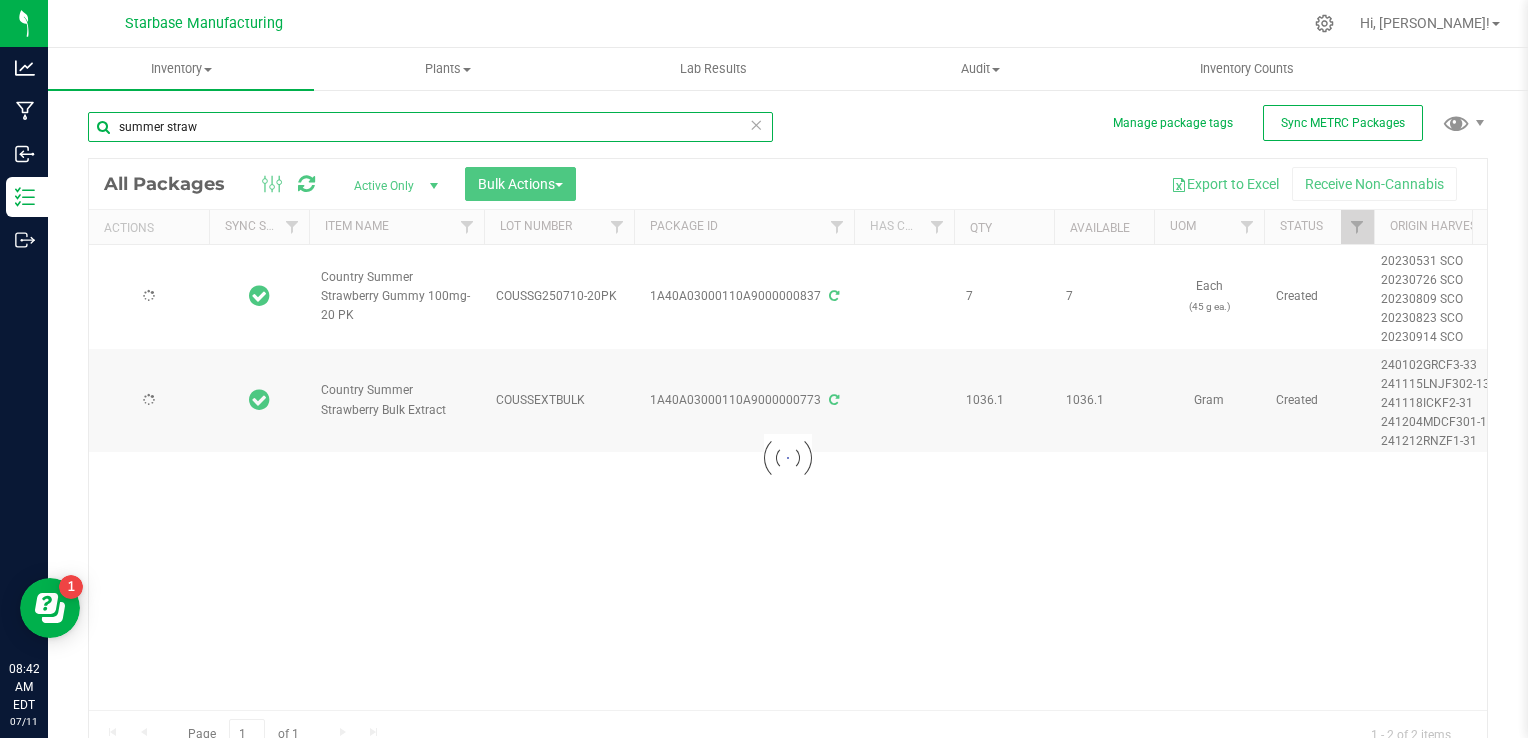 type on "2026-07-09" 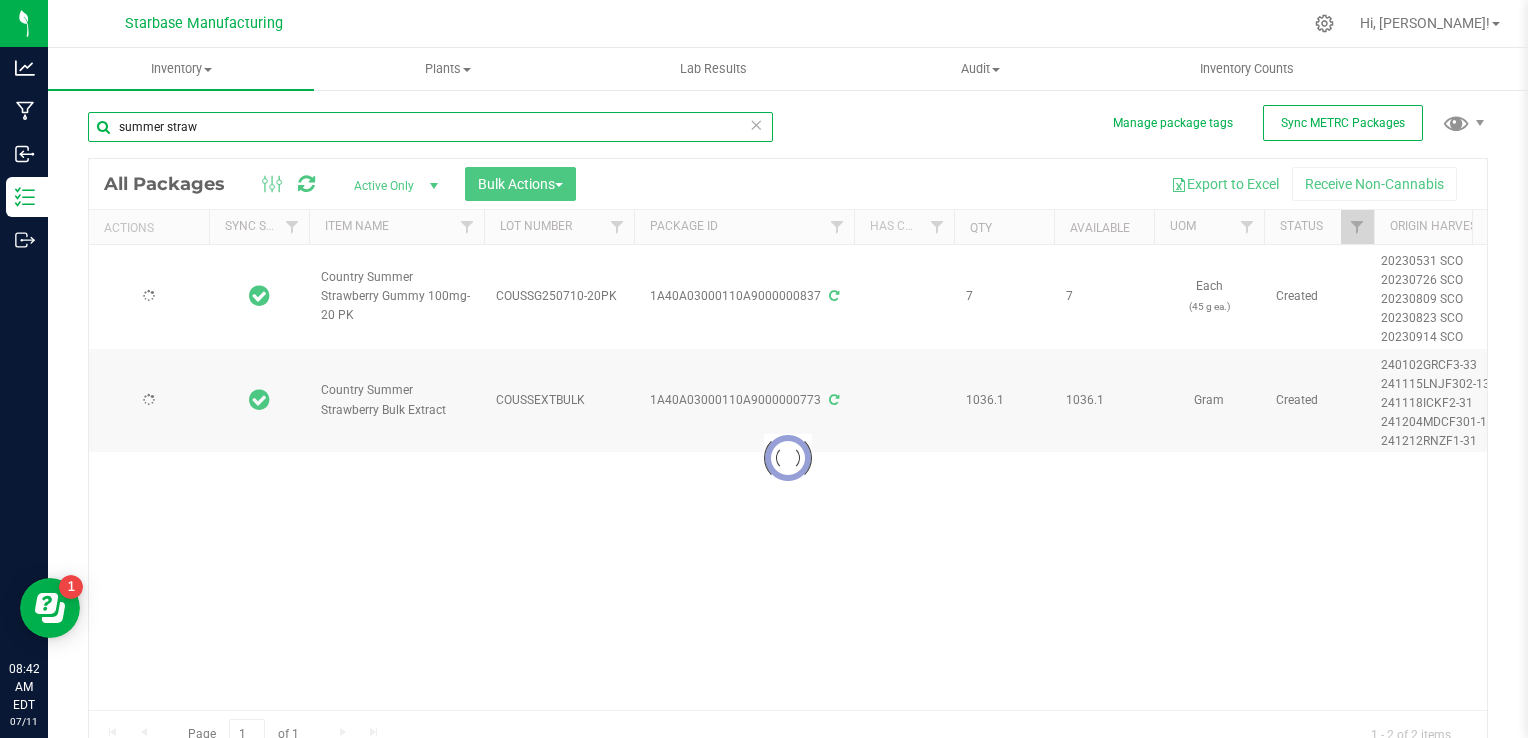 type on "[DATE]" 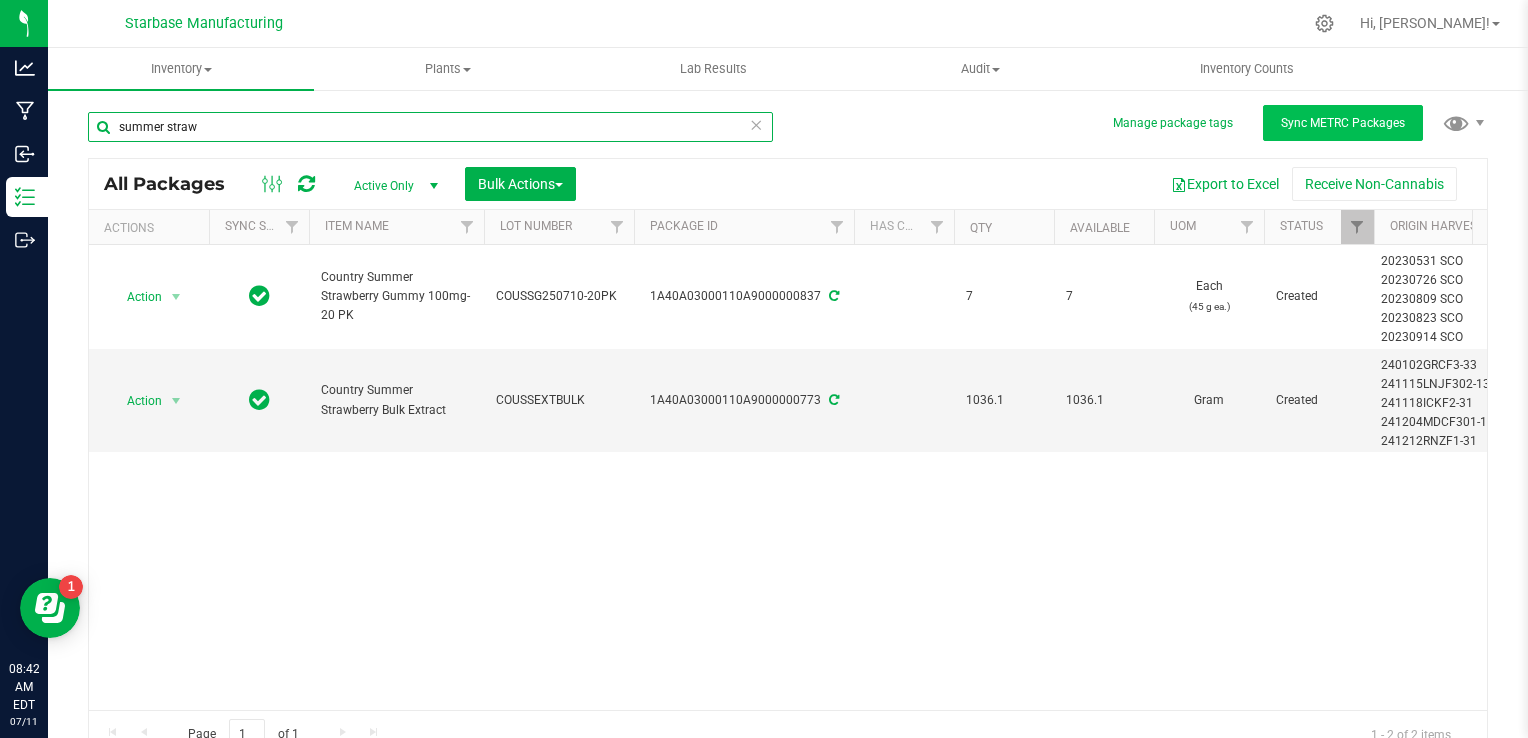 type on "summer straw" 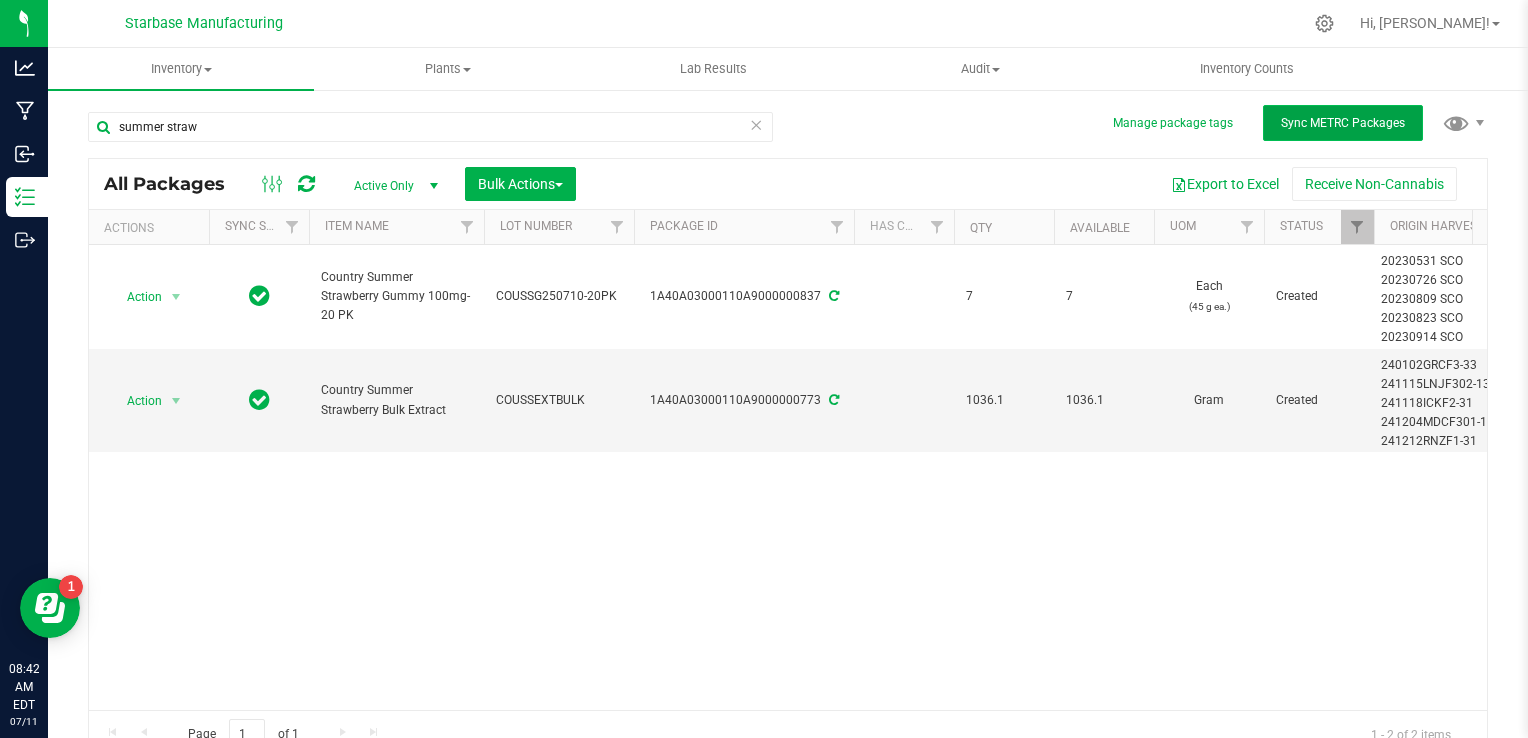click on "Sync METRC Packages" at bounding box center (1343, 123) 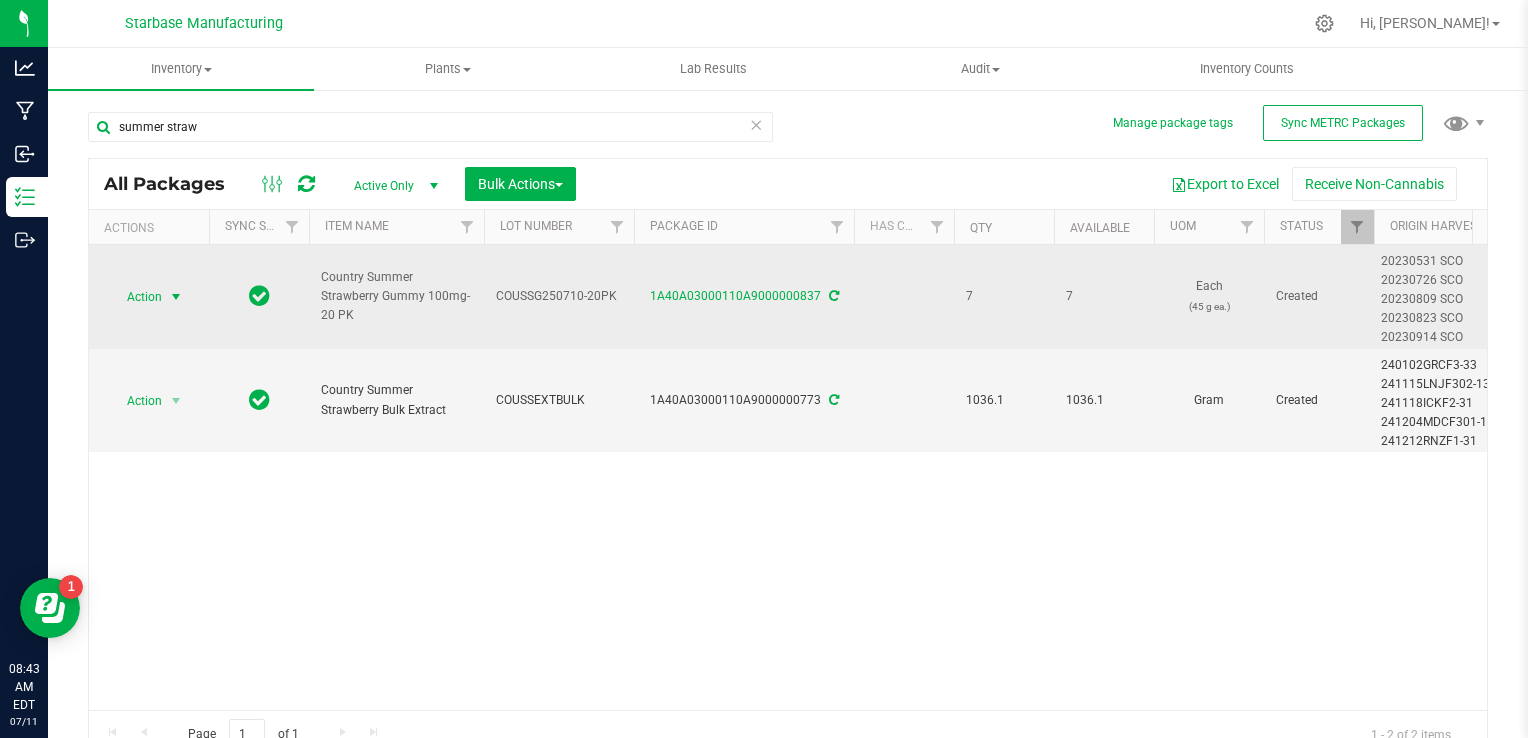 click at bounding box center [176, 297] 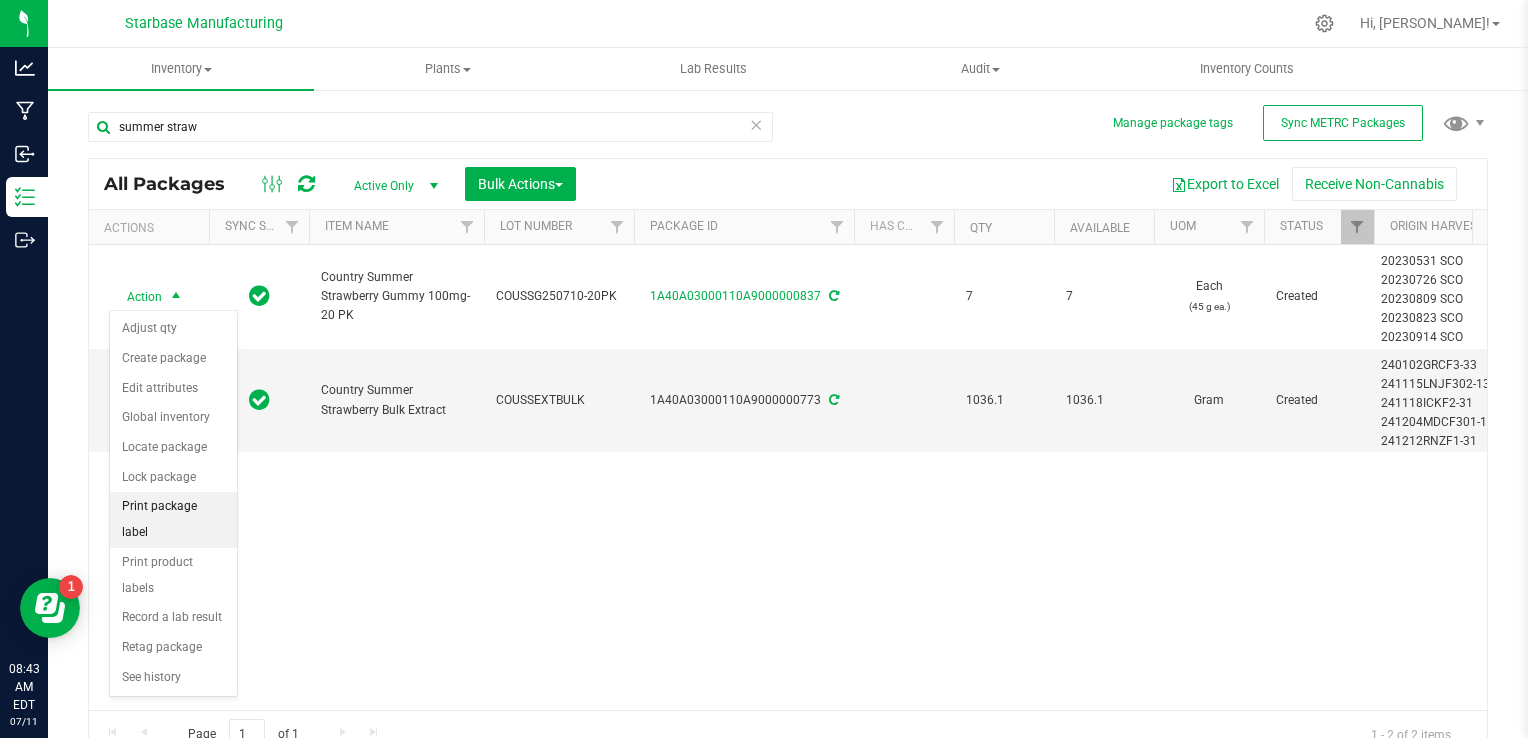 click on "Print package label" at bounding box center (173, 519) 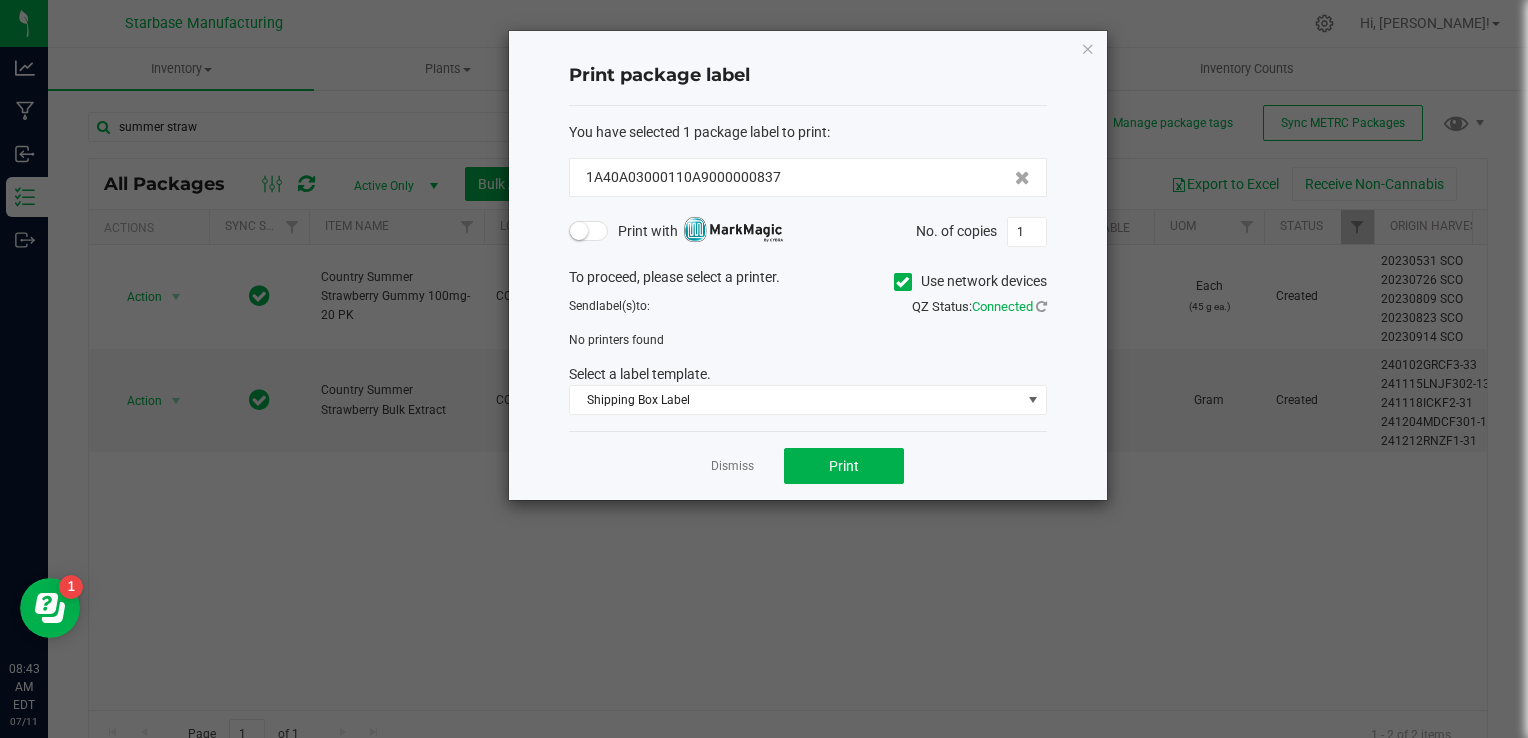 click at bounding box center [589, 231] 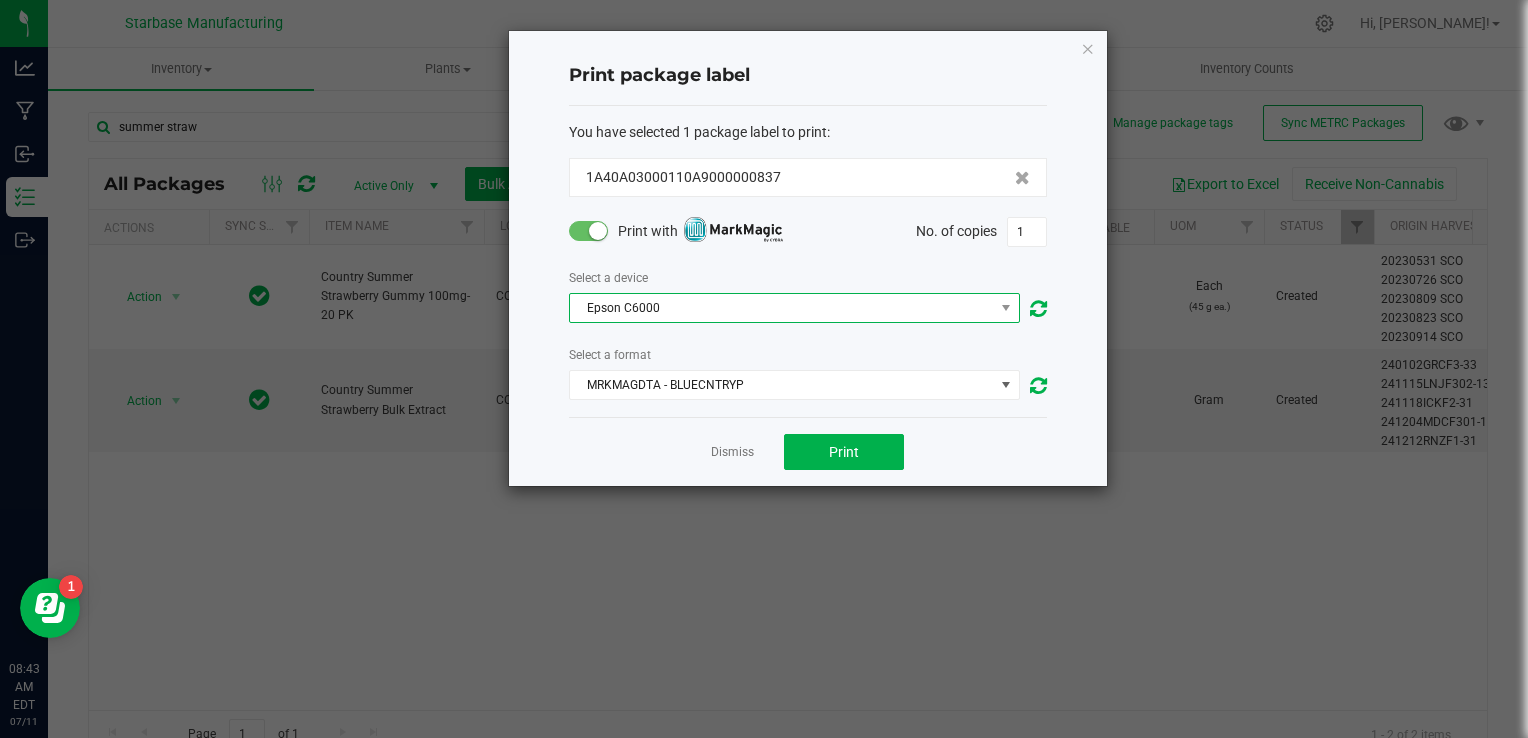 click on "Epson C6000" at bounding box center (782, 308) 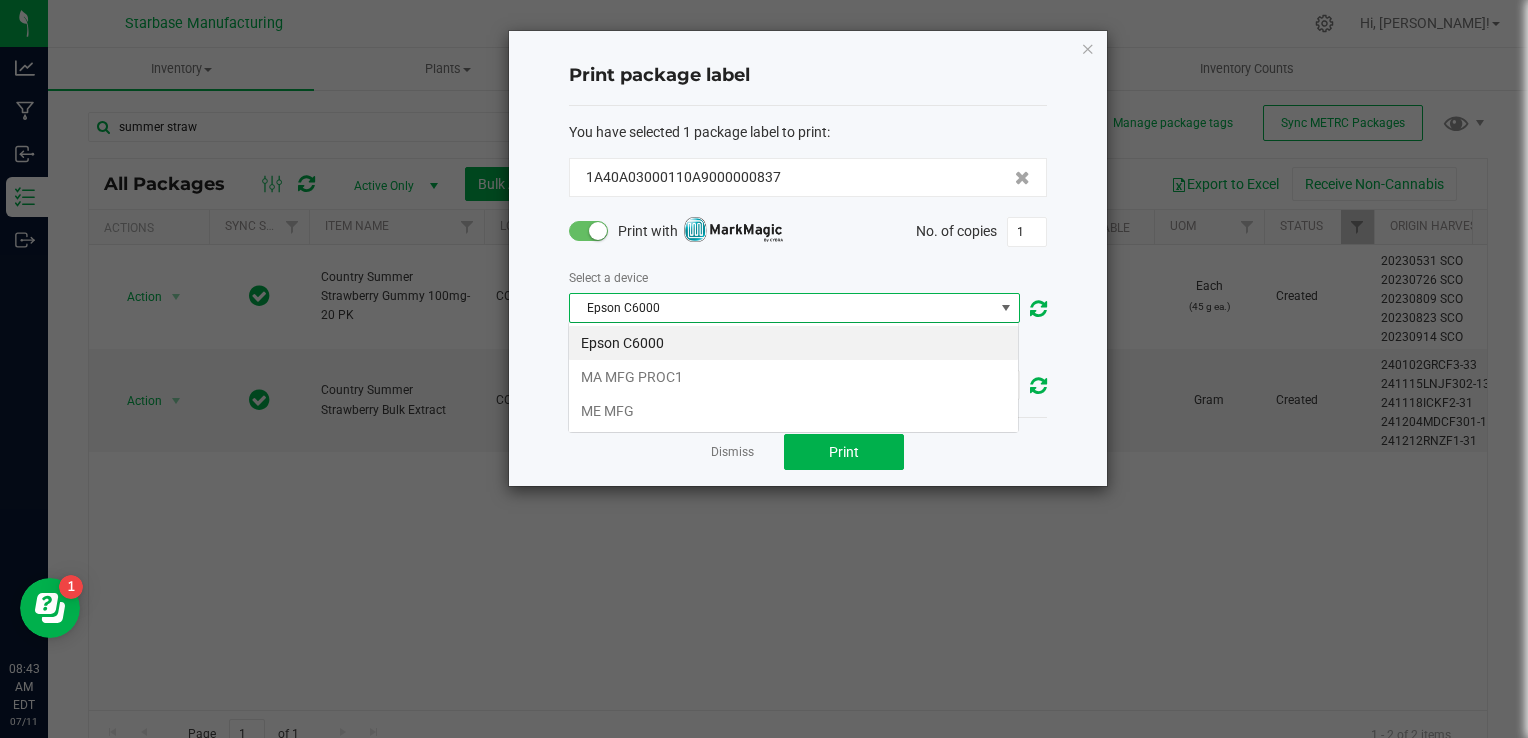 scroll, scrollTop: 99970, scrollLeft: 99548, axis: both 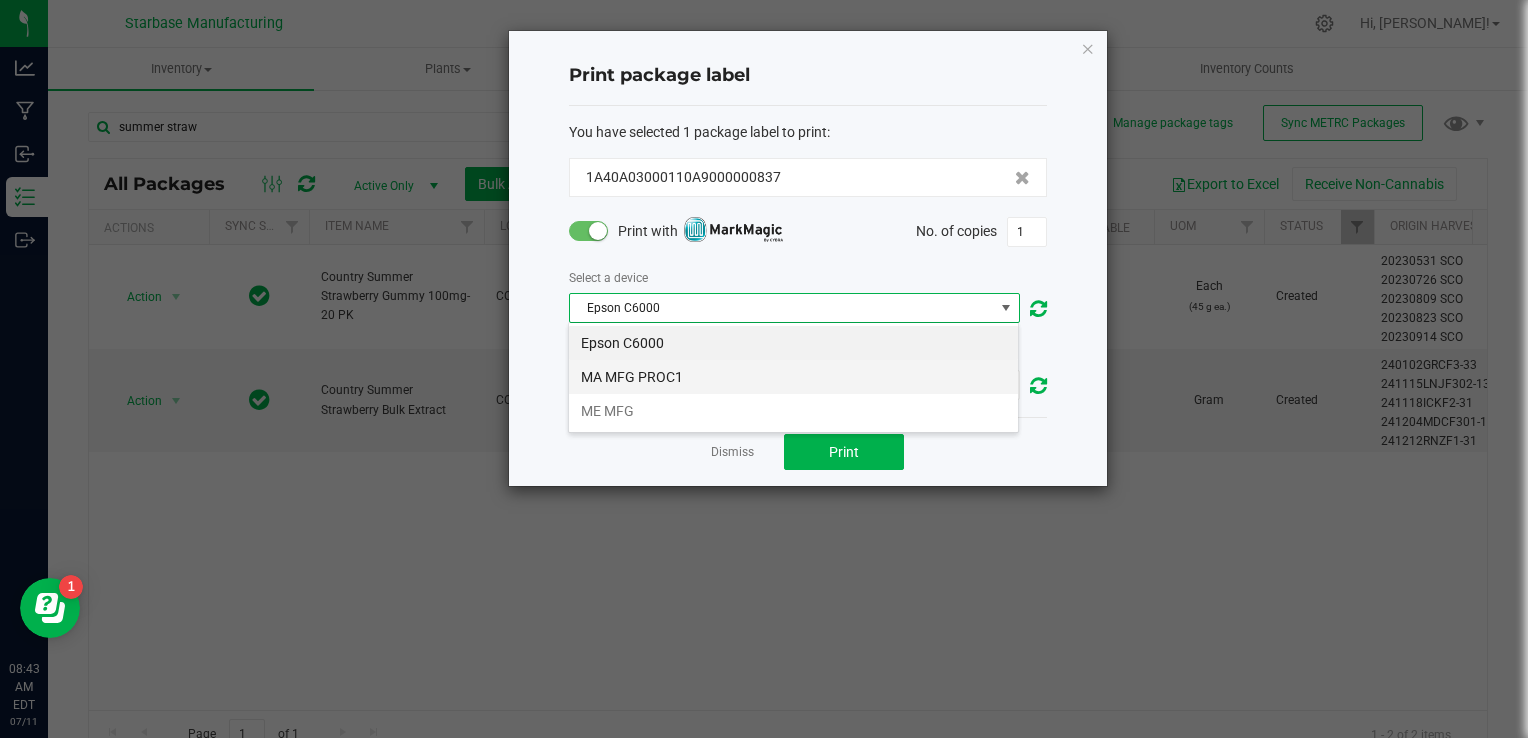 click on "MA MFG PROC1" at bounding box center (793, 377) 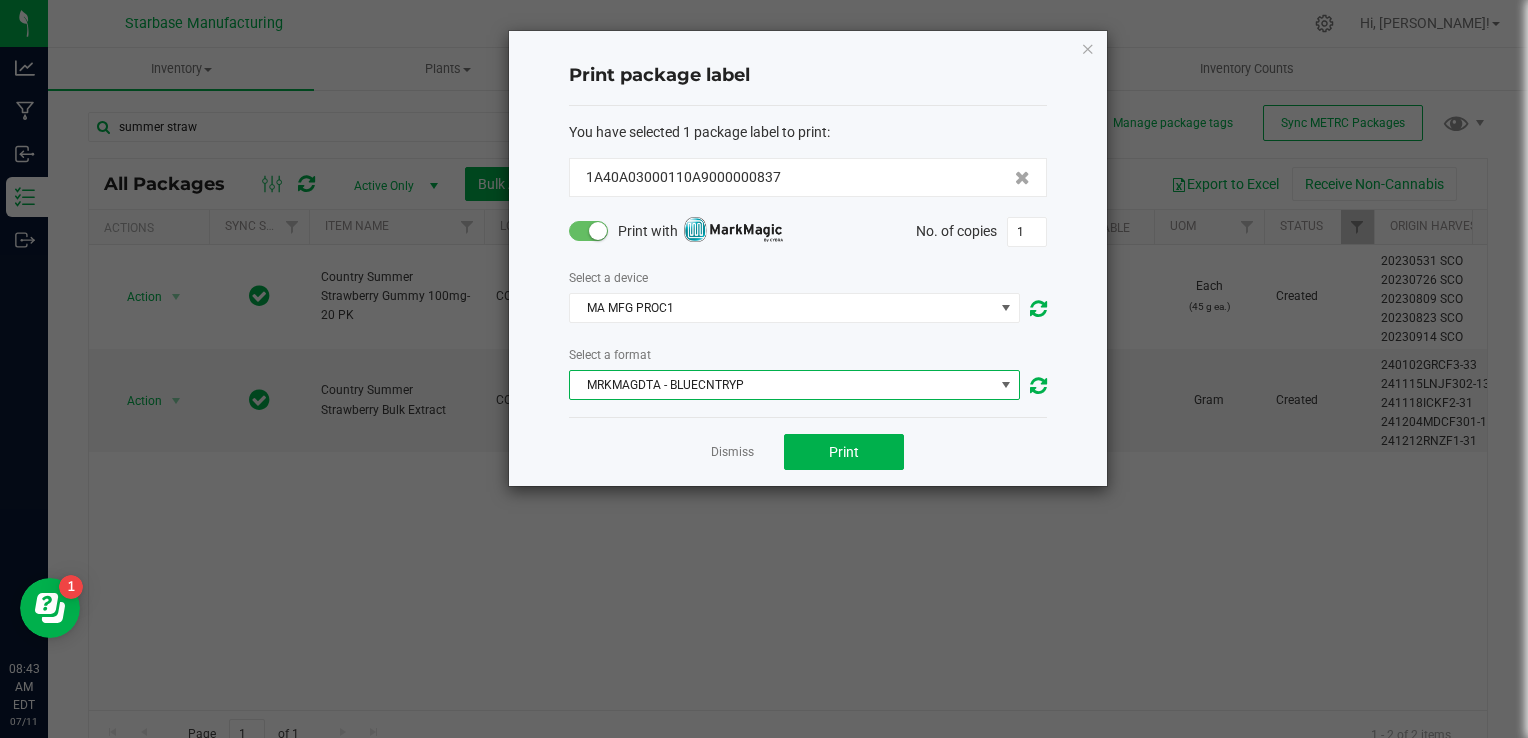 click on "MRKMAGDTA - BLUECNTRYP" at bounding box center (782, 385) 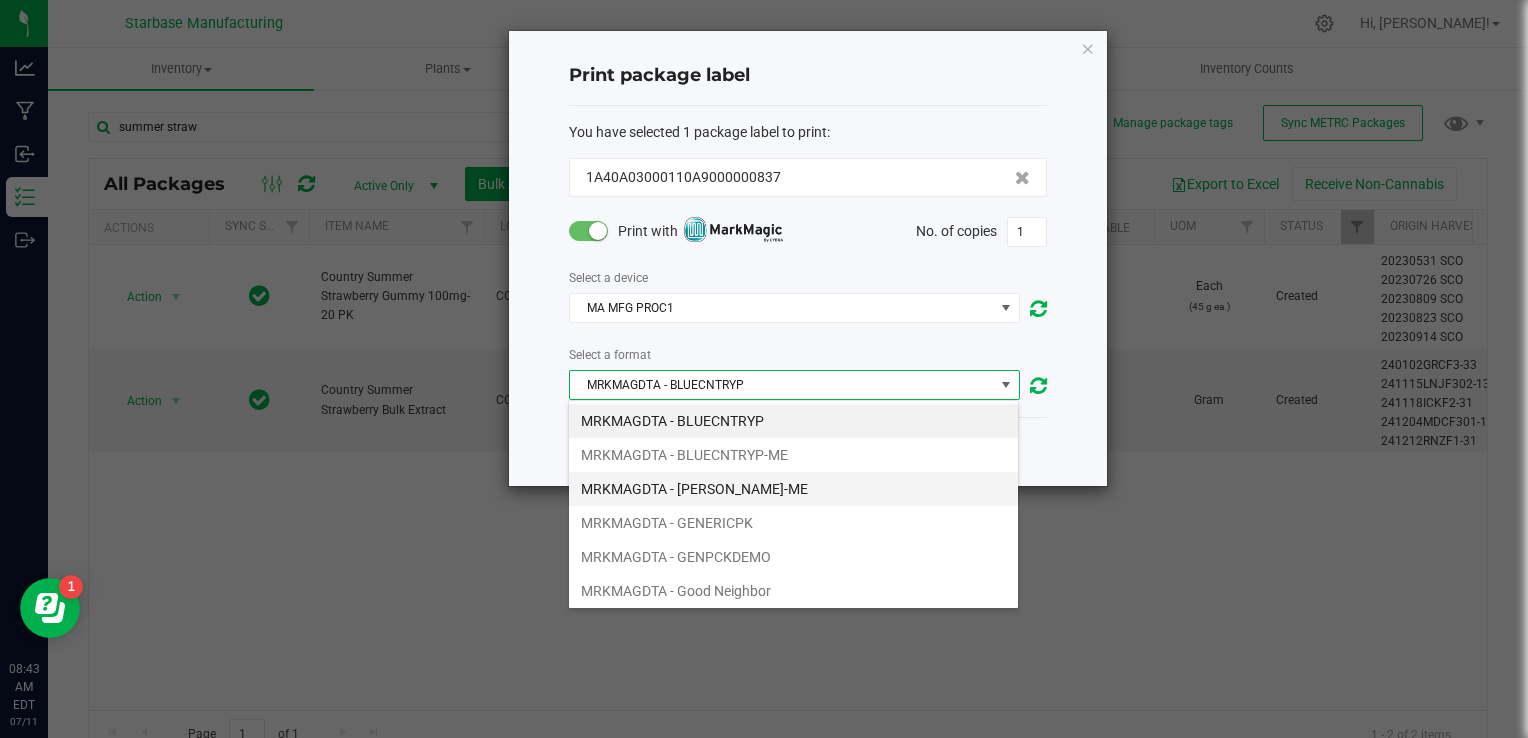 scroll, scrollTop: 99970, scrollLeft: 99548, axis: both 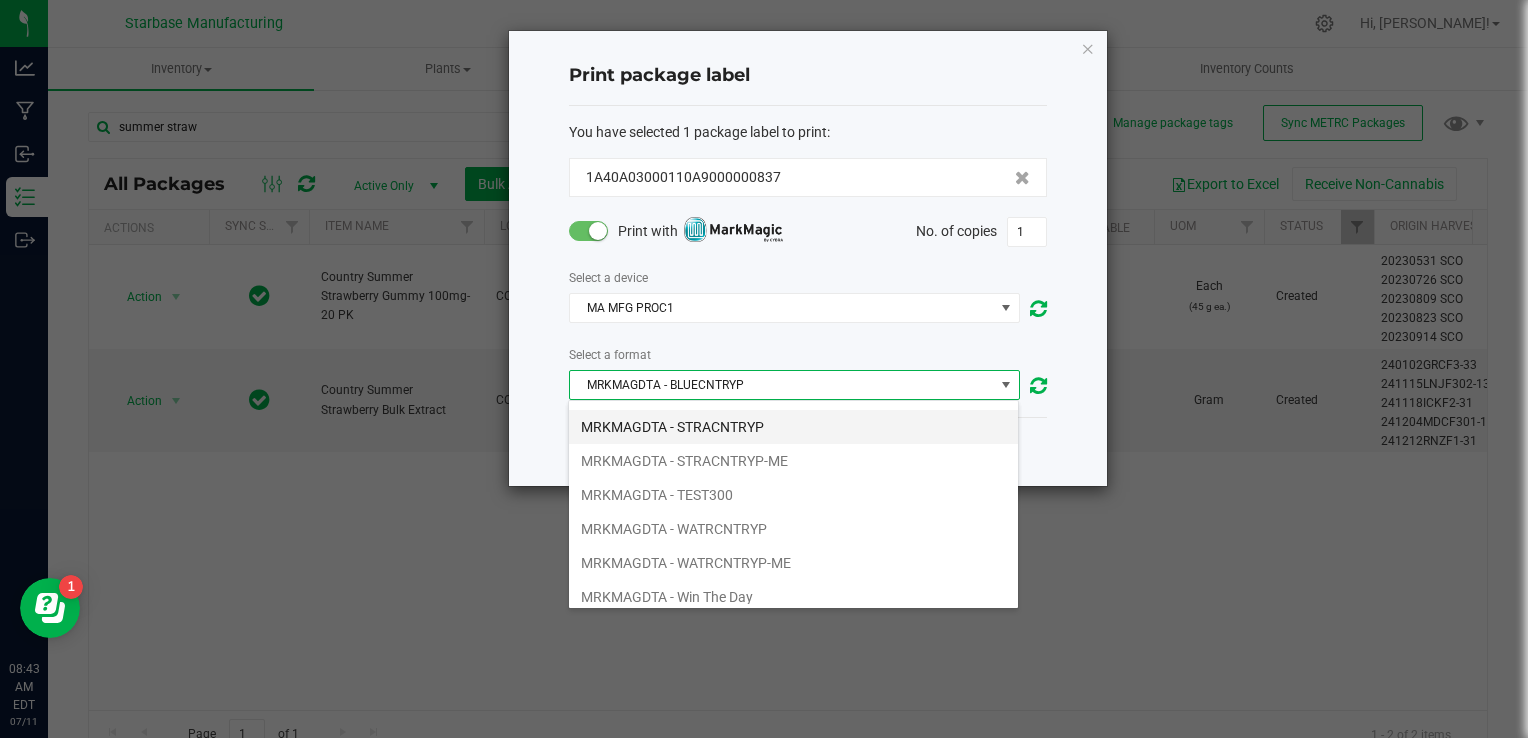 click on "MRKMAGDTA - STRACNTRYP" at bounding box center (793, 427) 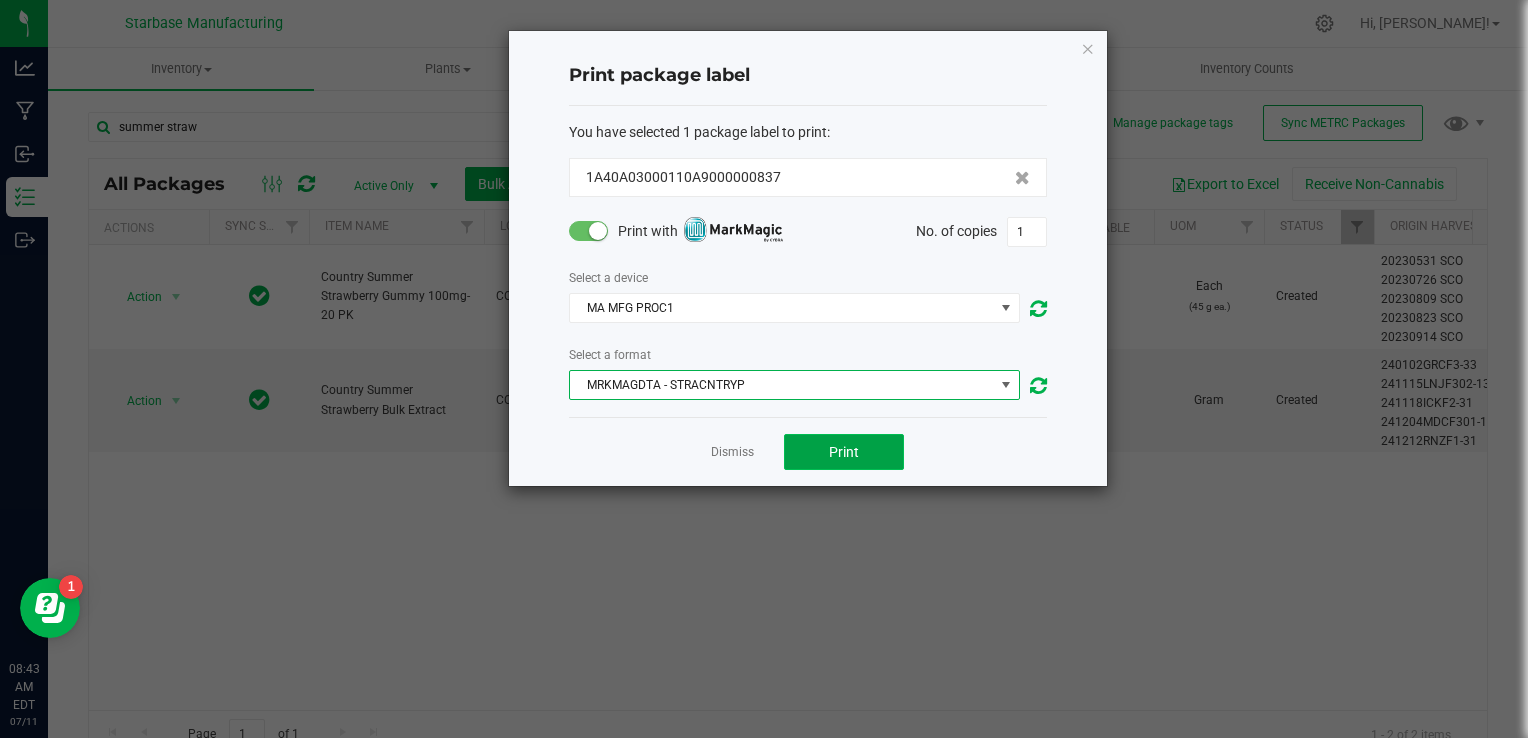 click on "Print" 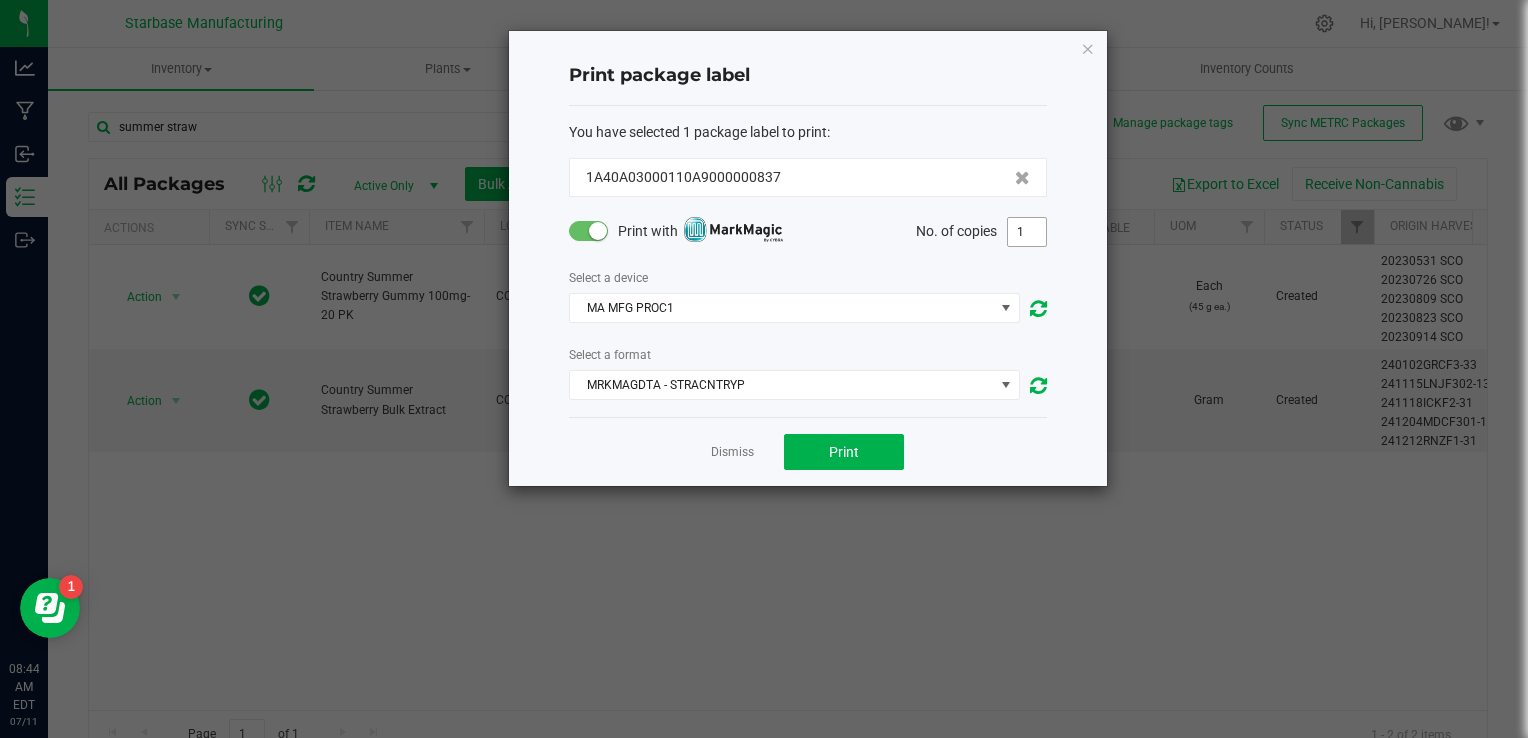 click on "1" at bounding box center (1027, 232) 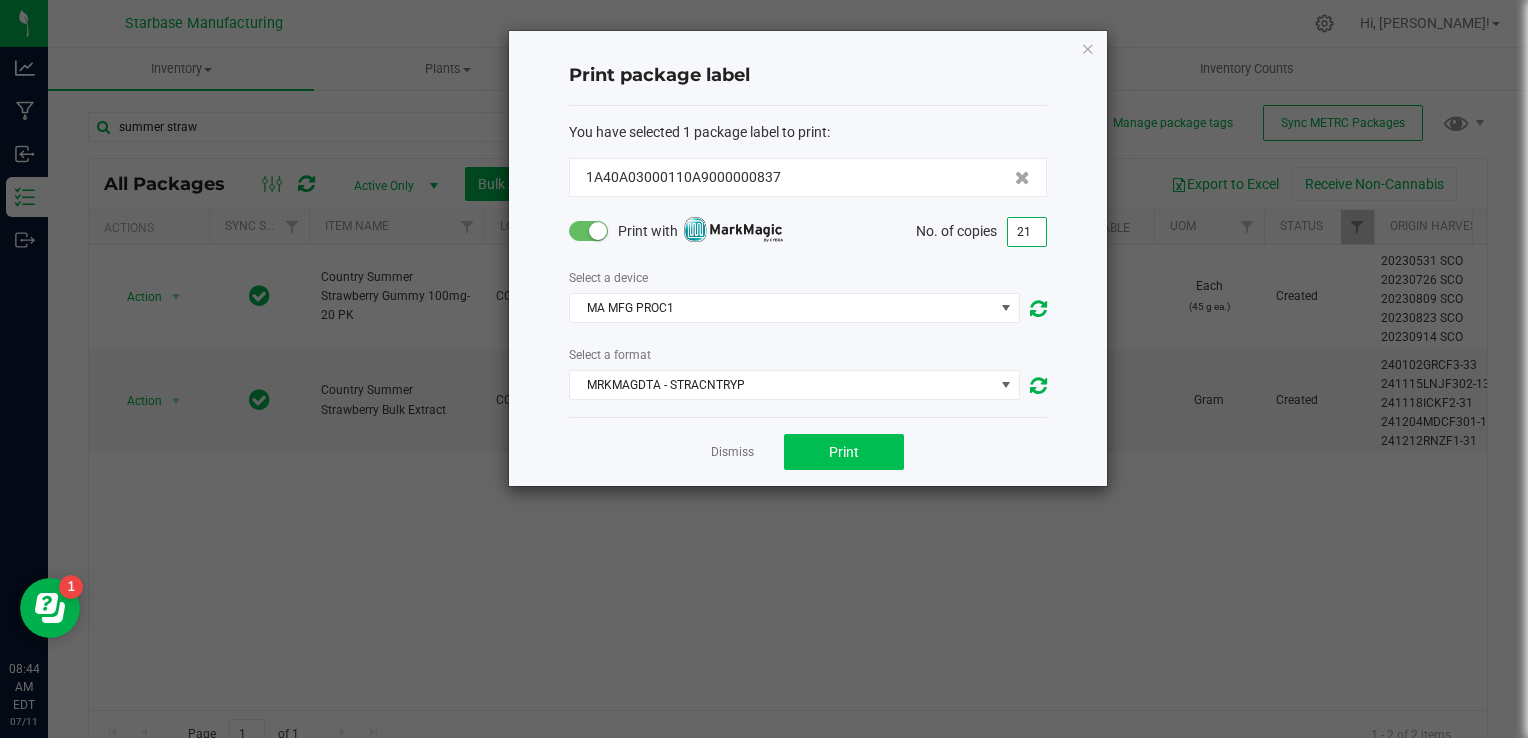 type on "21" 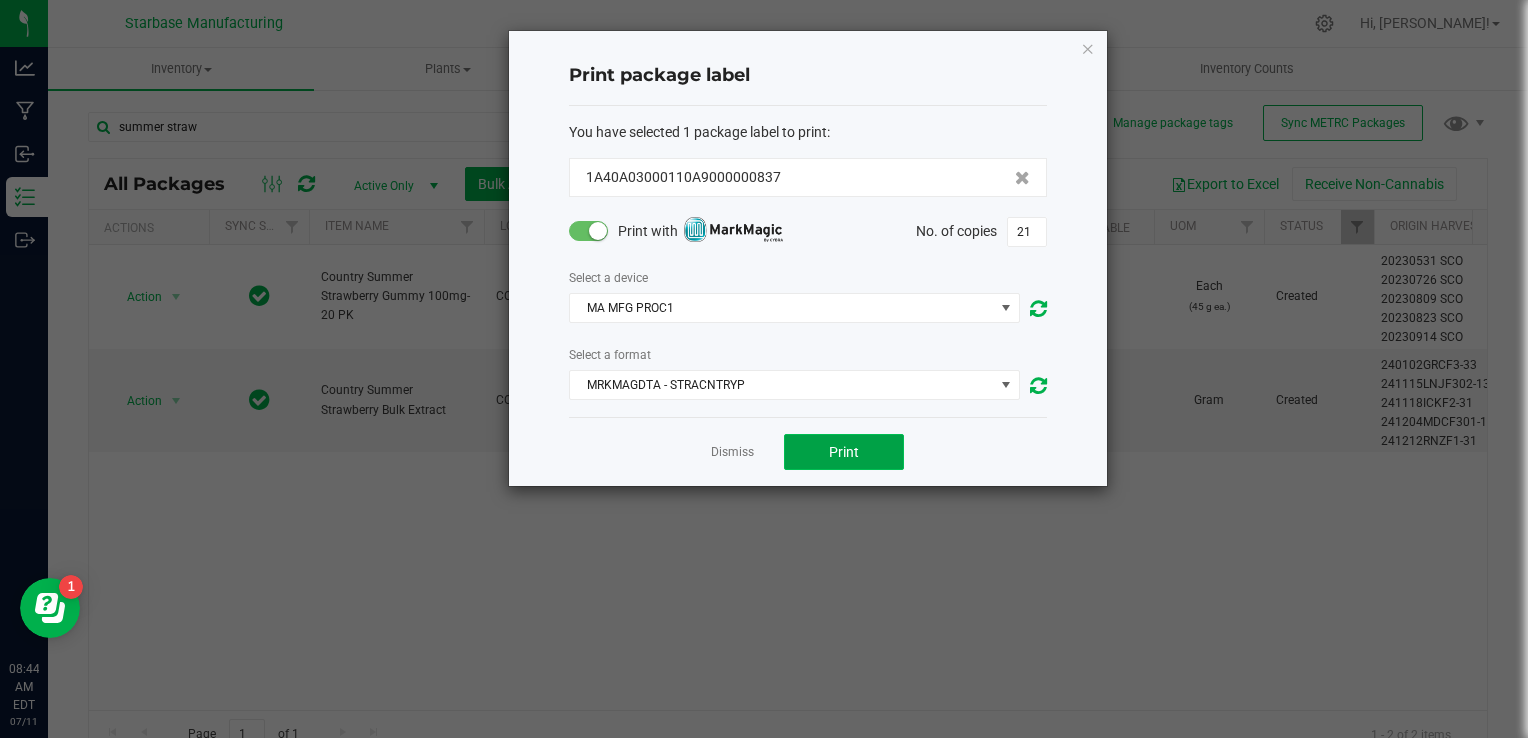 click on "Print" 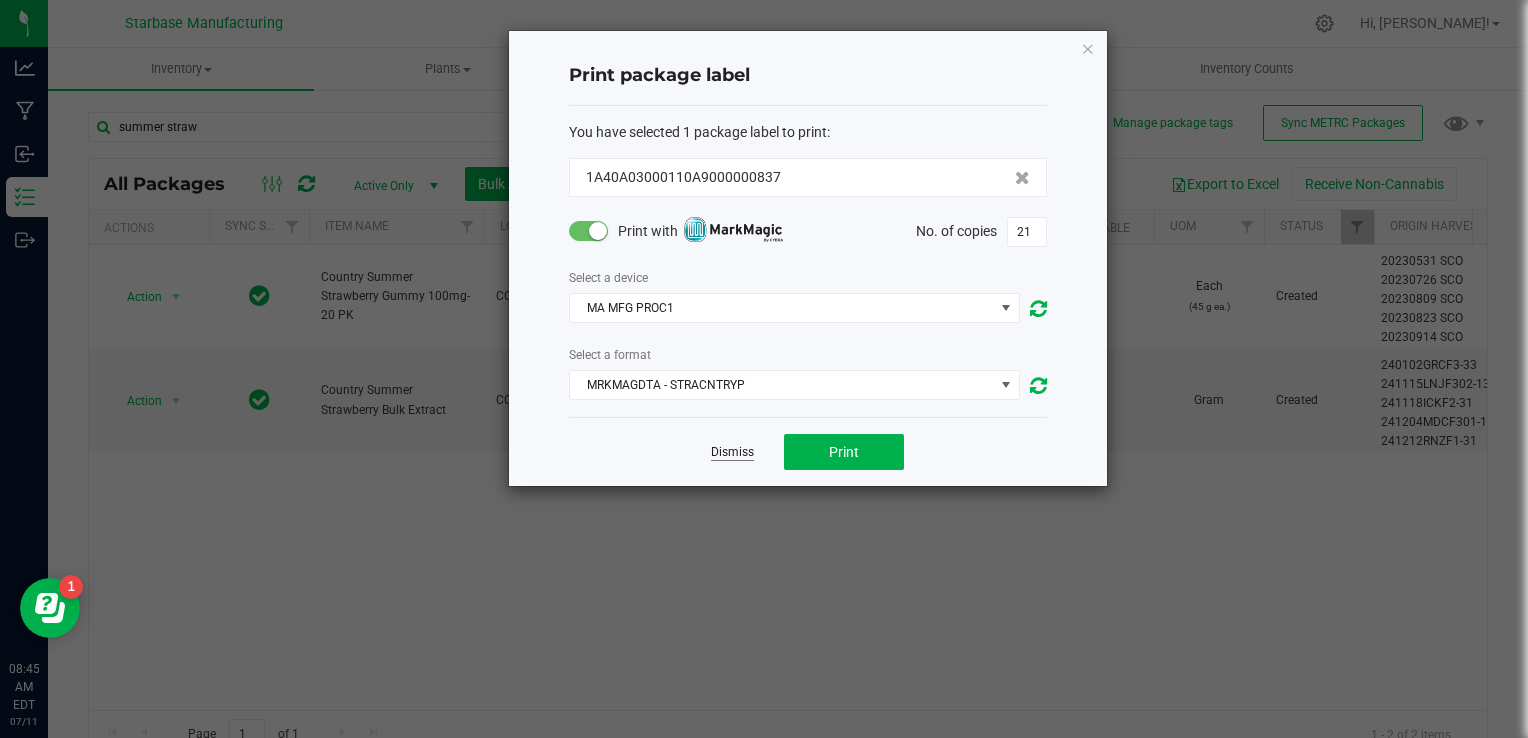 click on "Dismiss" 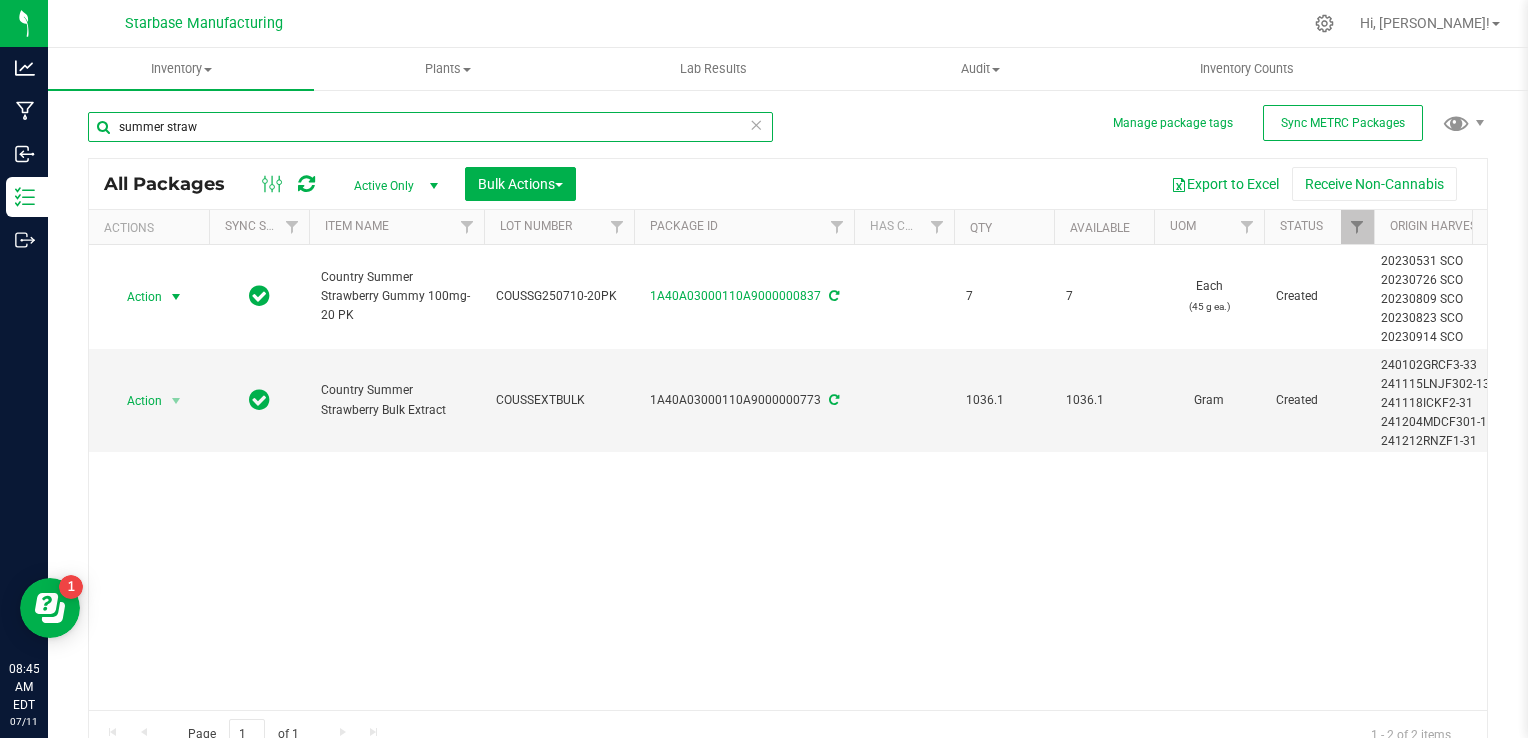 click on "summer straw" at bounding box center (430, 127) 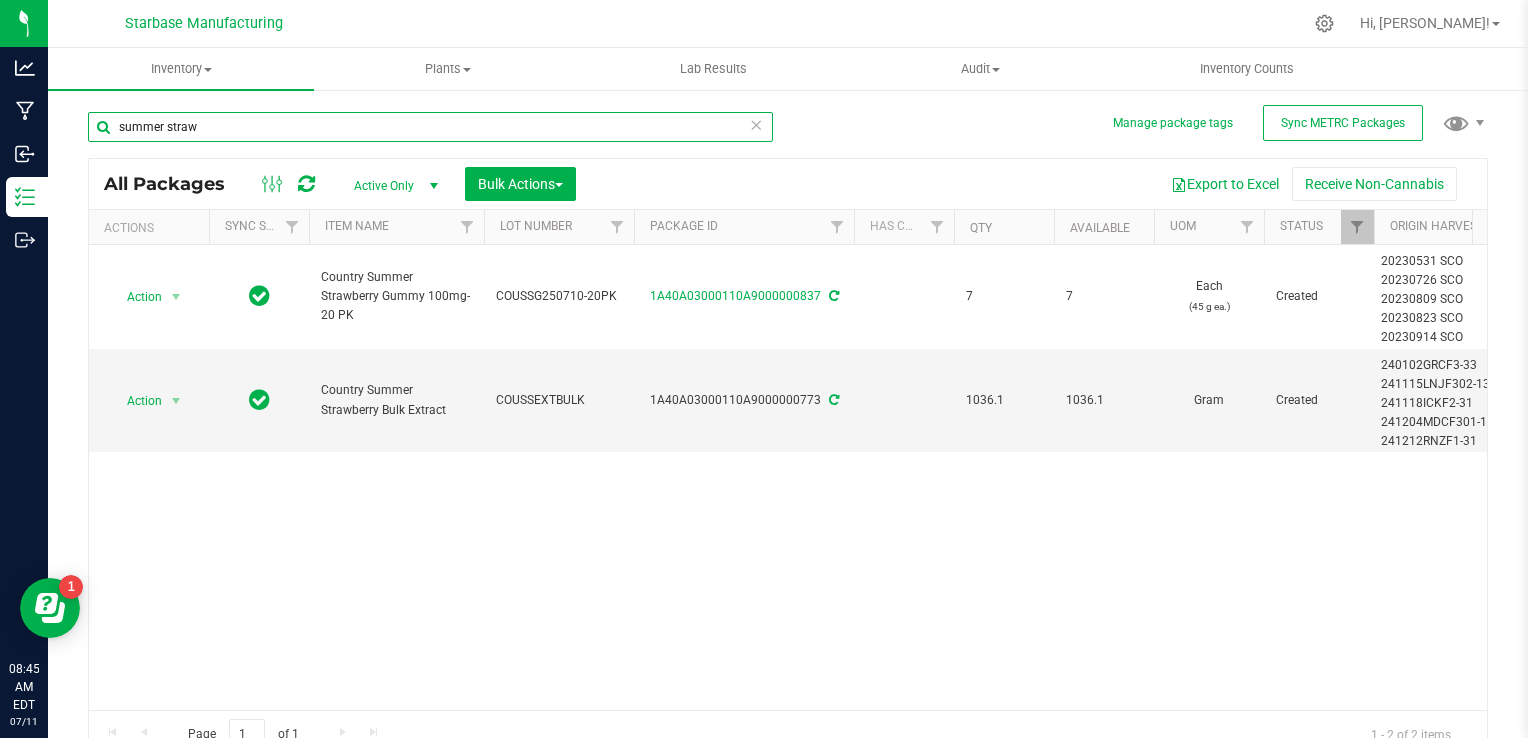 click on "summer straw" at bounding box center (430, 127) 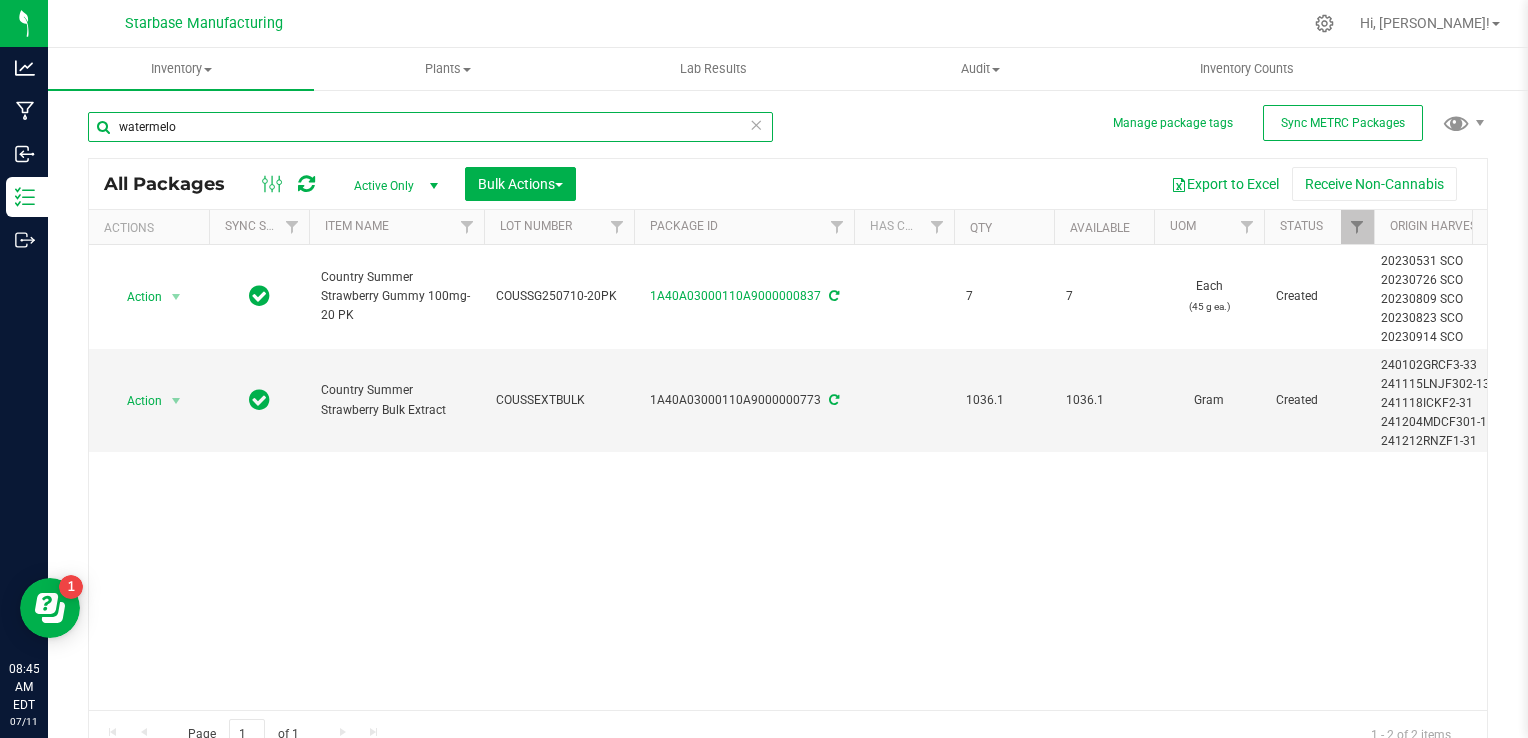 type on "watermelon" 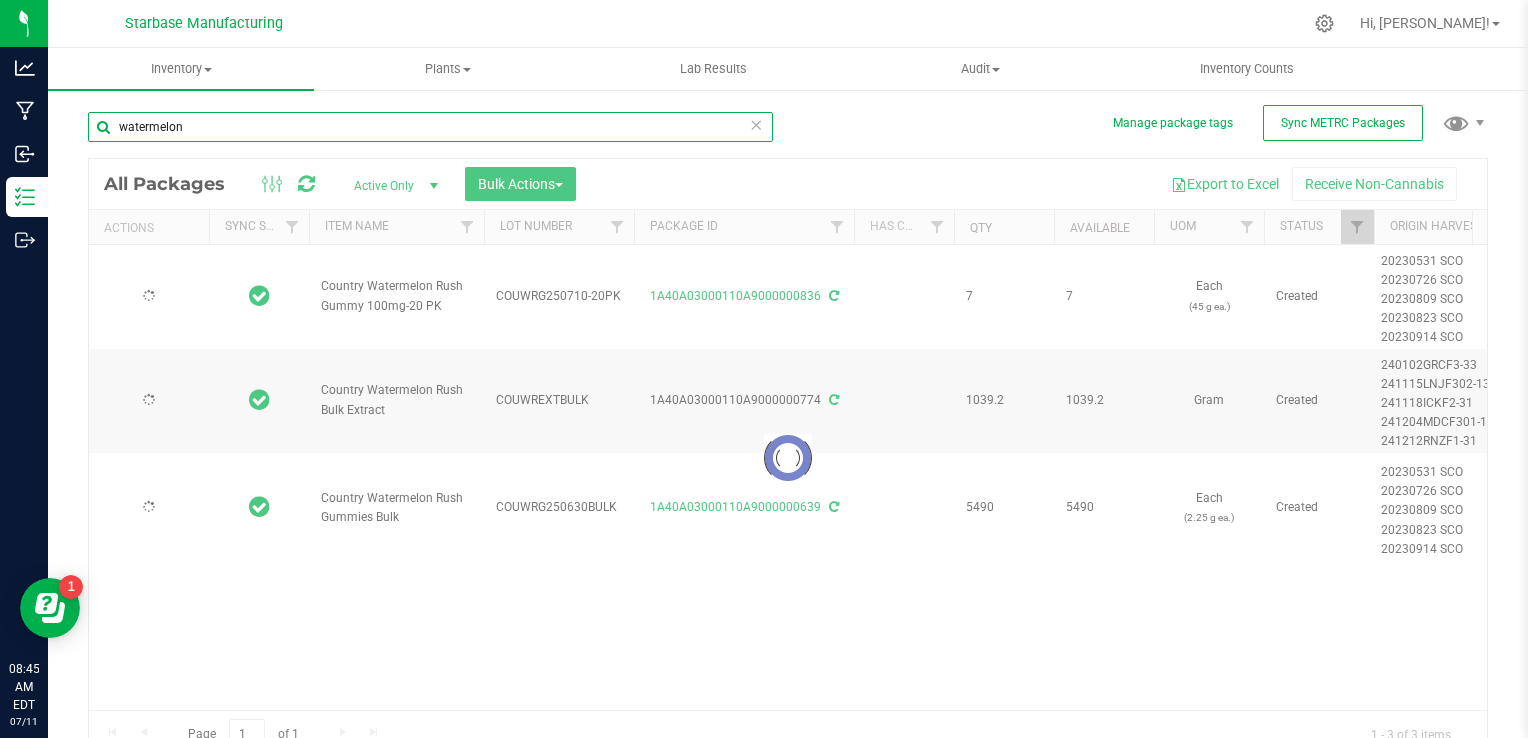 type on "[DATE]" 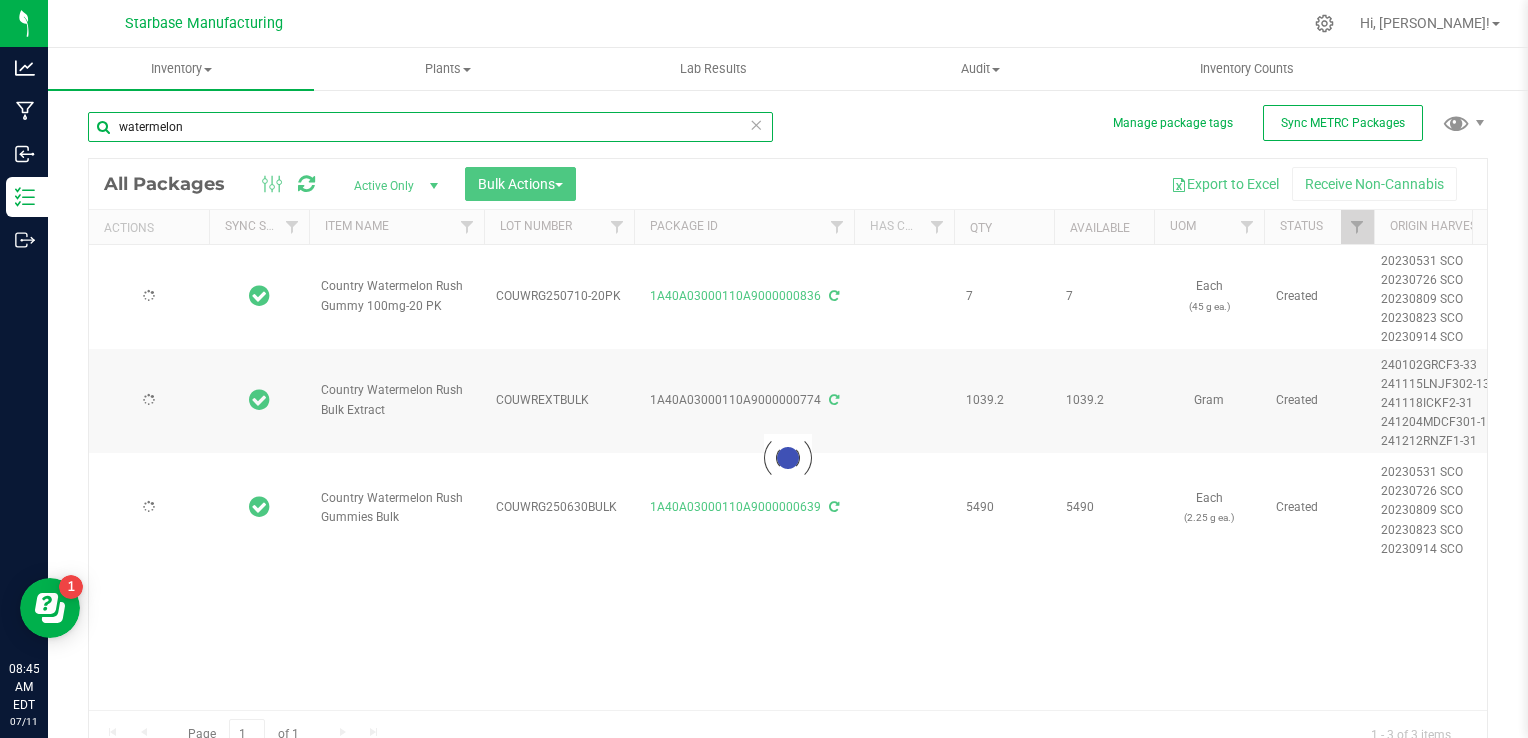 type on "[DATE]" 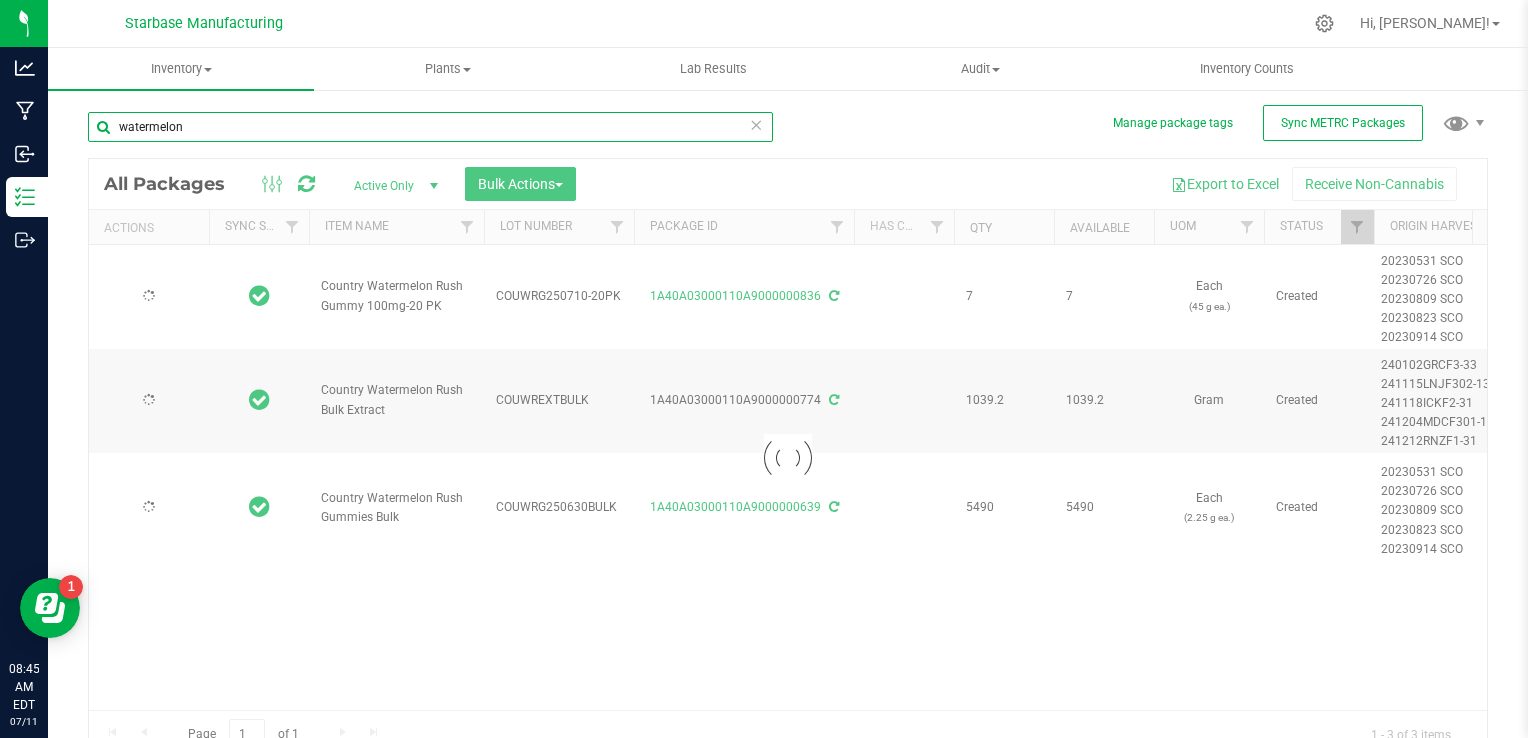 type on "[DATE]" 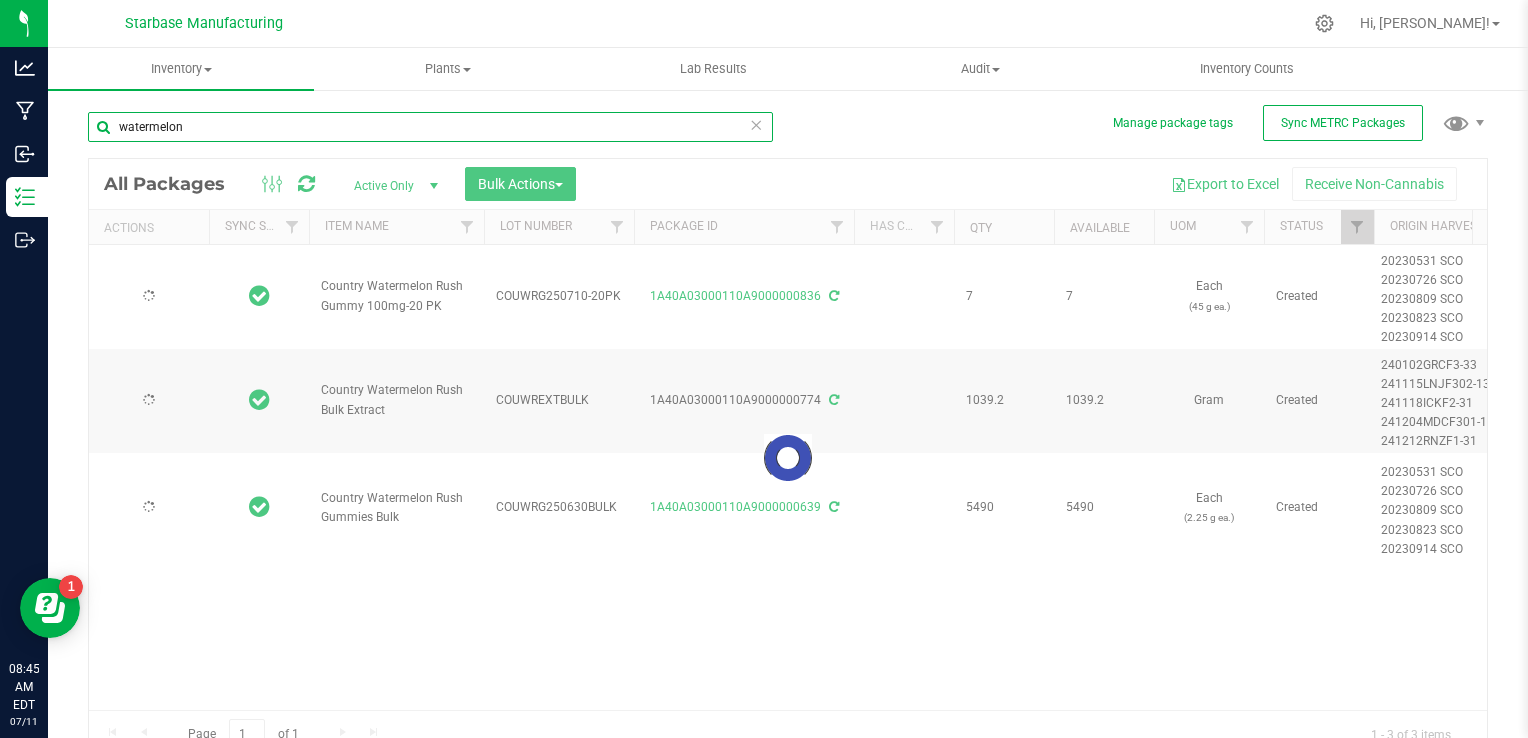 type on "[DATE]" 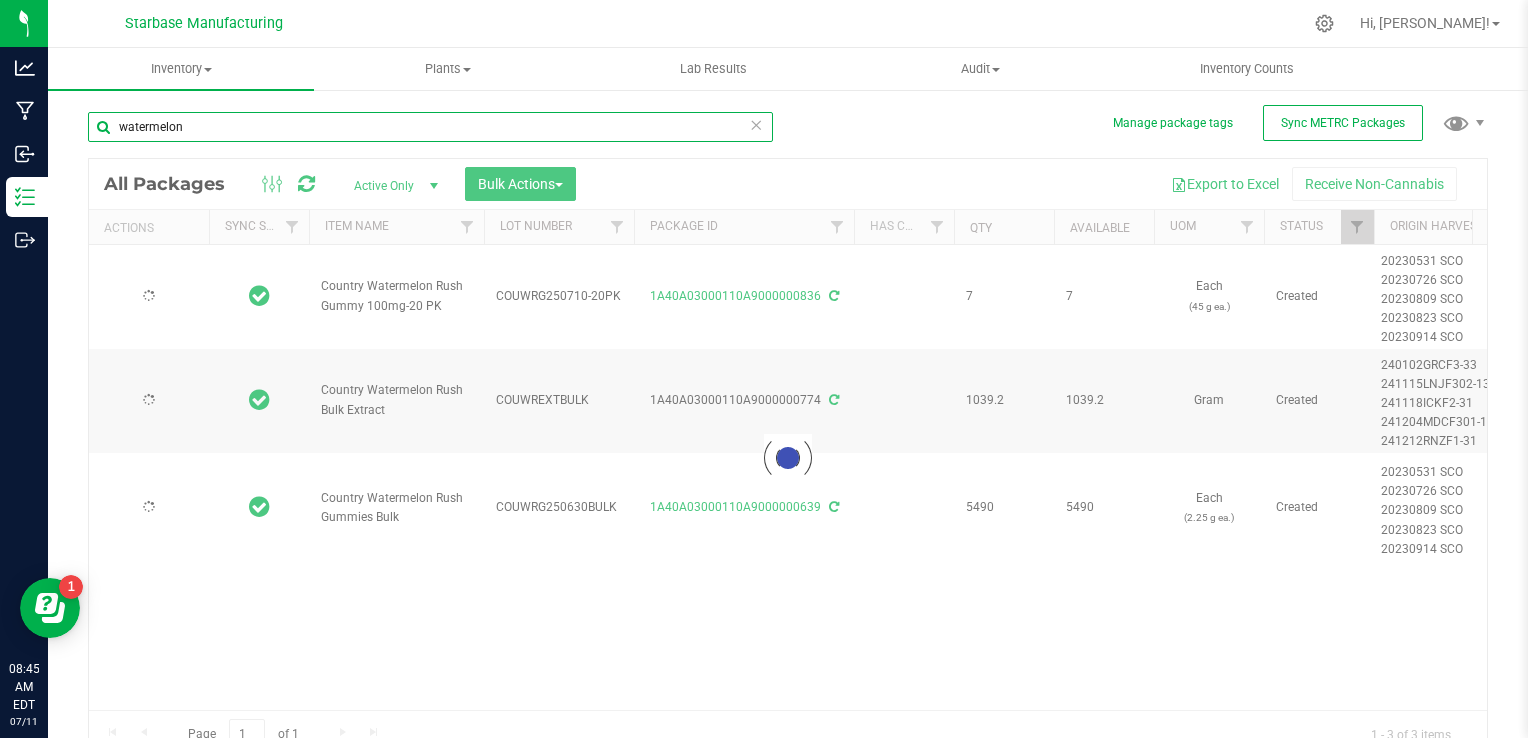 type on "2026-07-09" 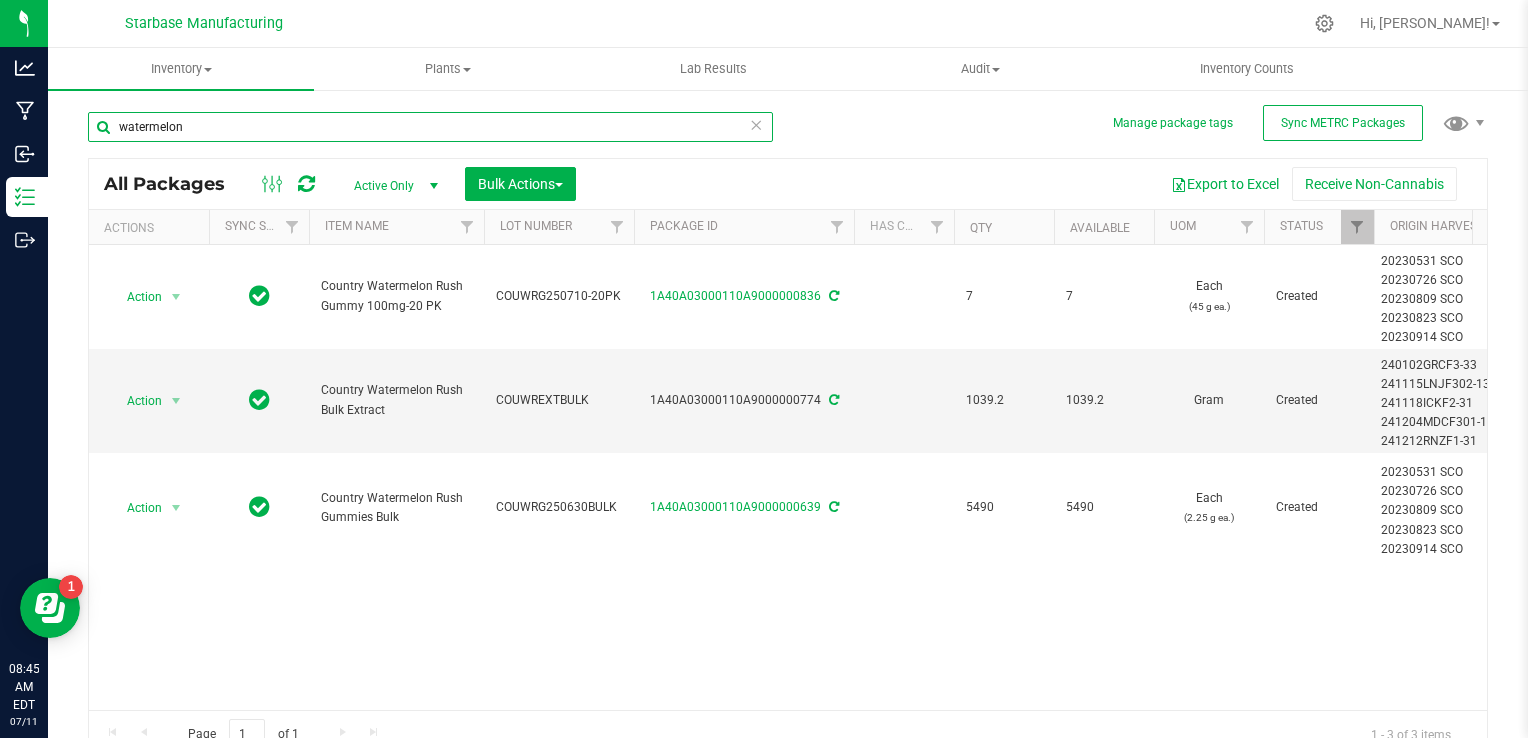 click on "watermelon" at bounding box center [430, 127] 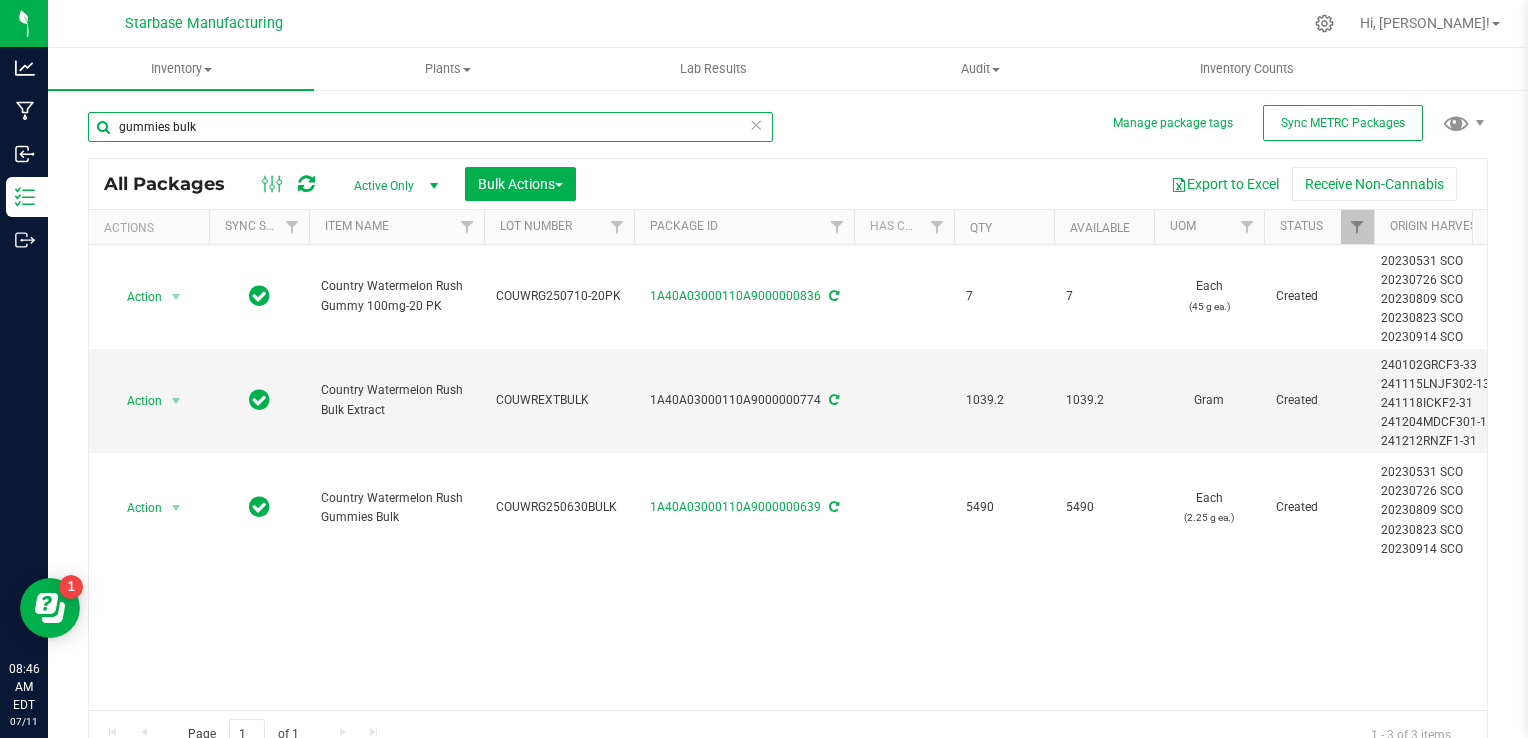 type on "gummies bulk" 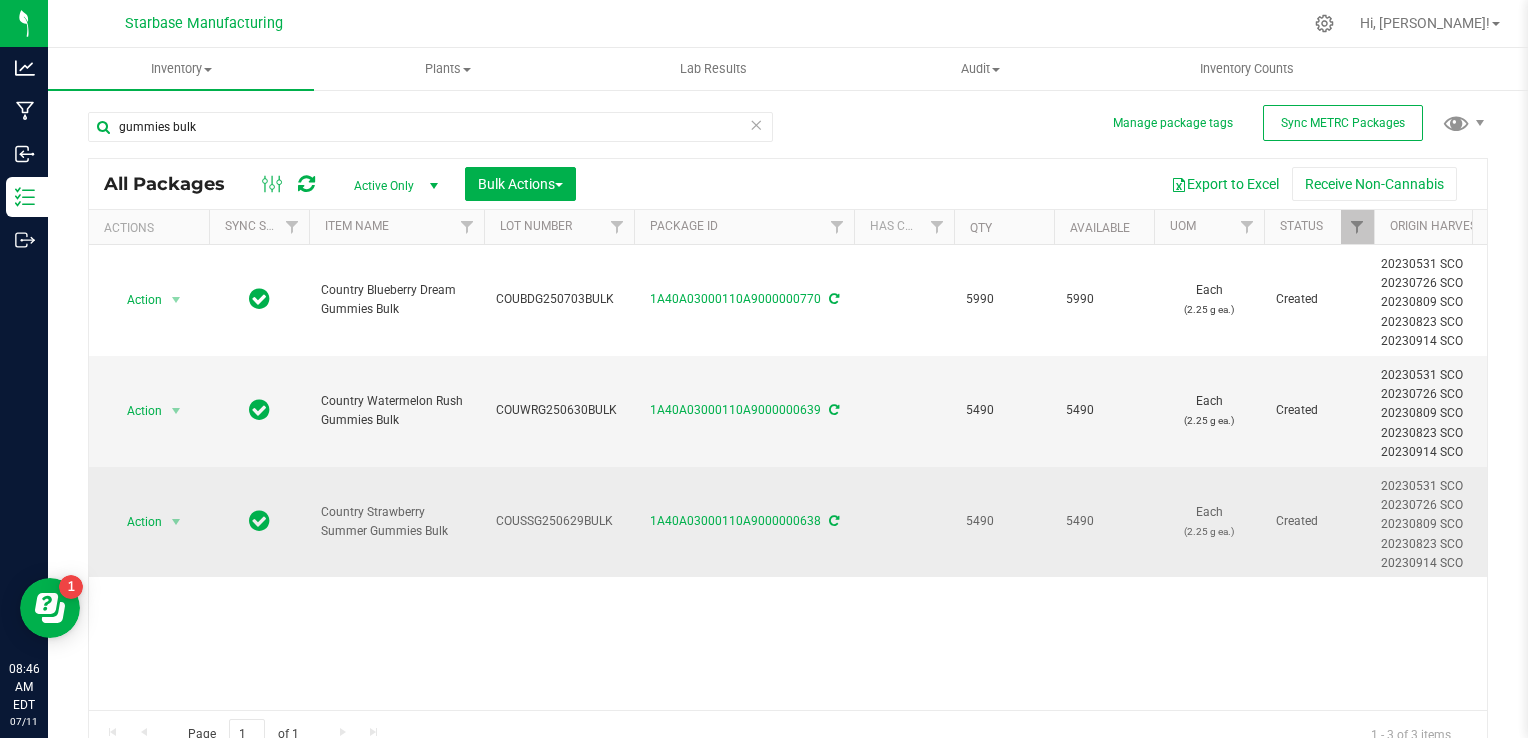 click on "Country Strawberry Summer Gummies Bulk" at bounding box center [396, 522] 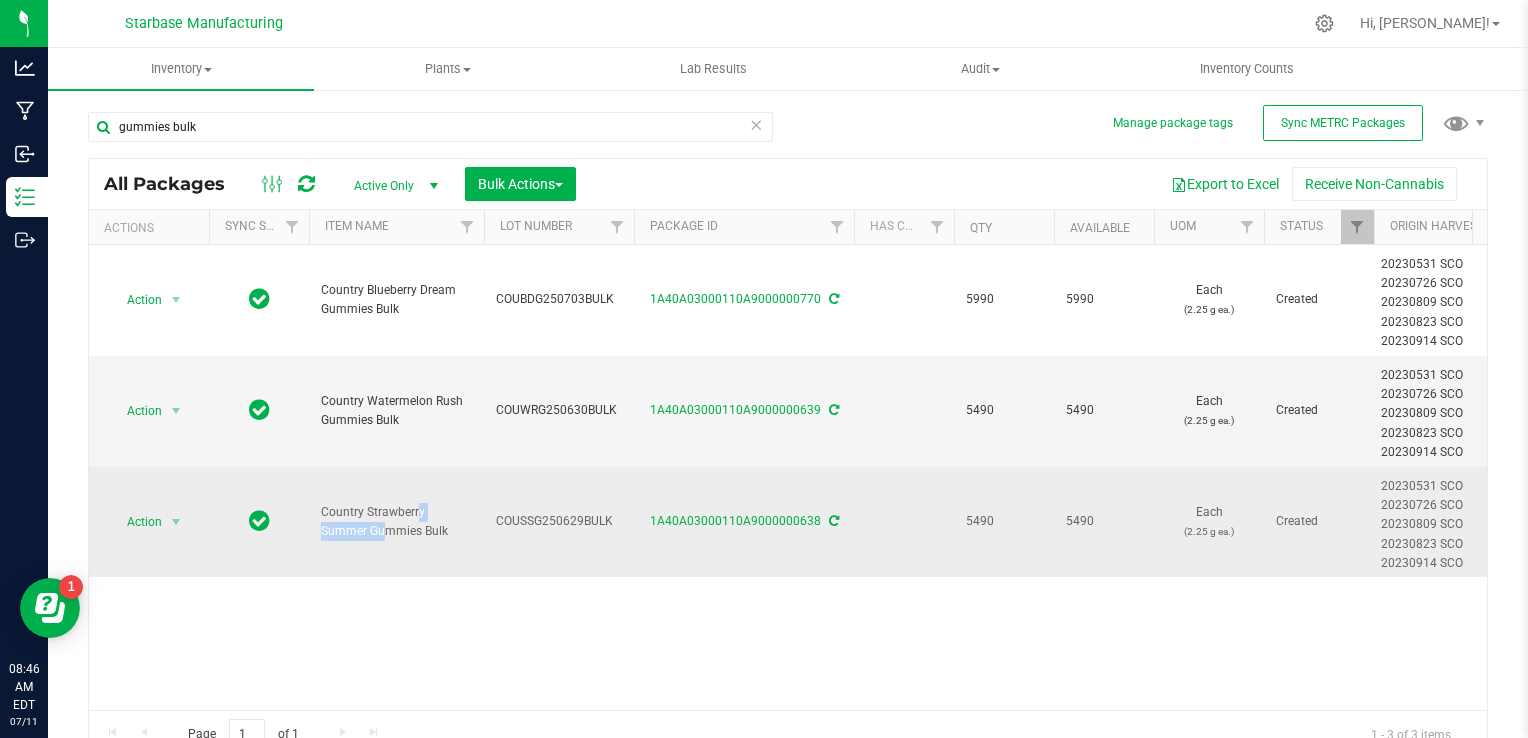click on "Country Strawberry Summer Gummies Bulk" at bounding box center (396, 522) 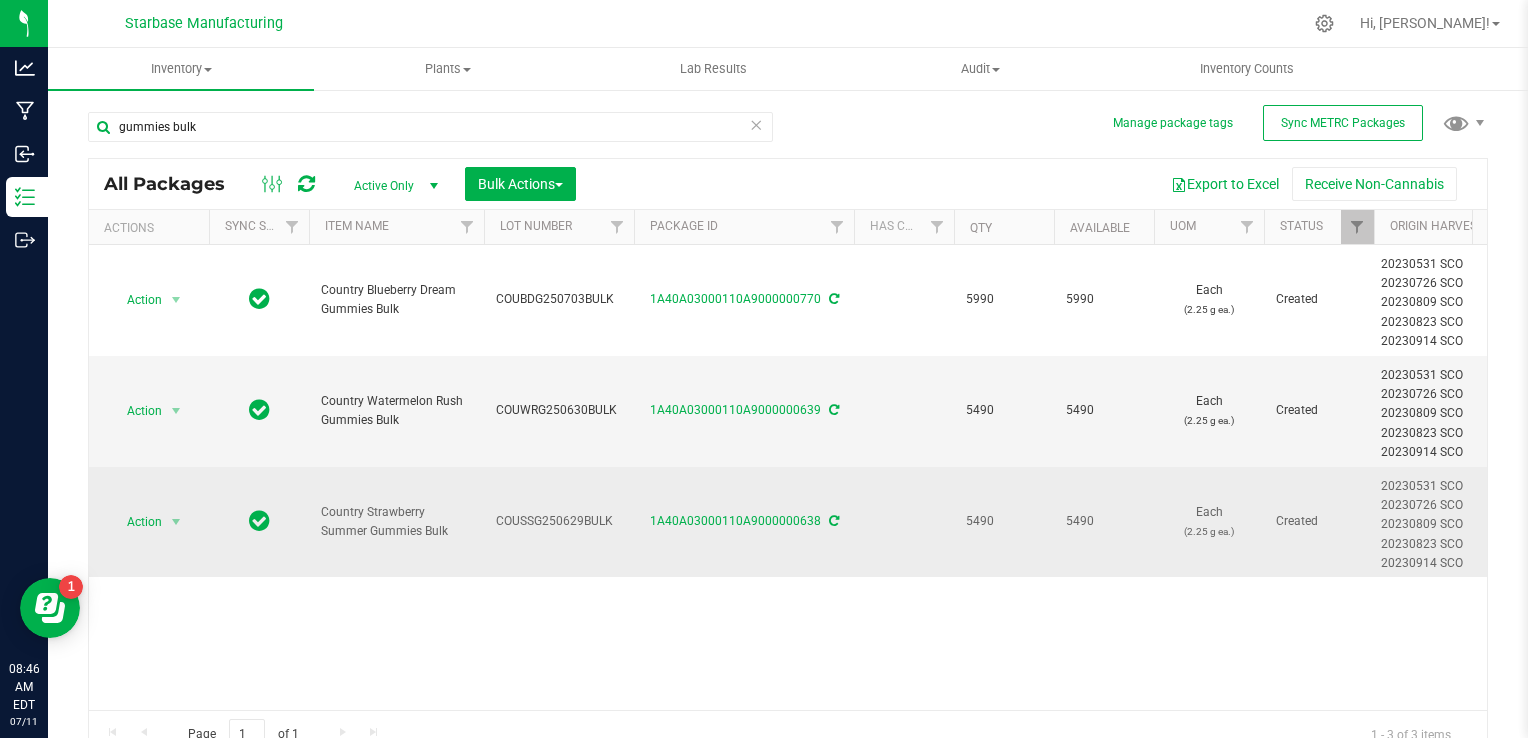 click on "Country Strawberry Summer Gummies Bulk" at bounding box center [396, 522] 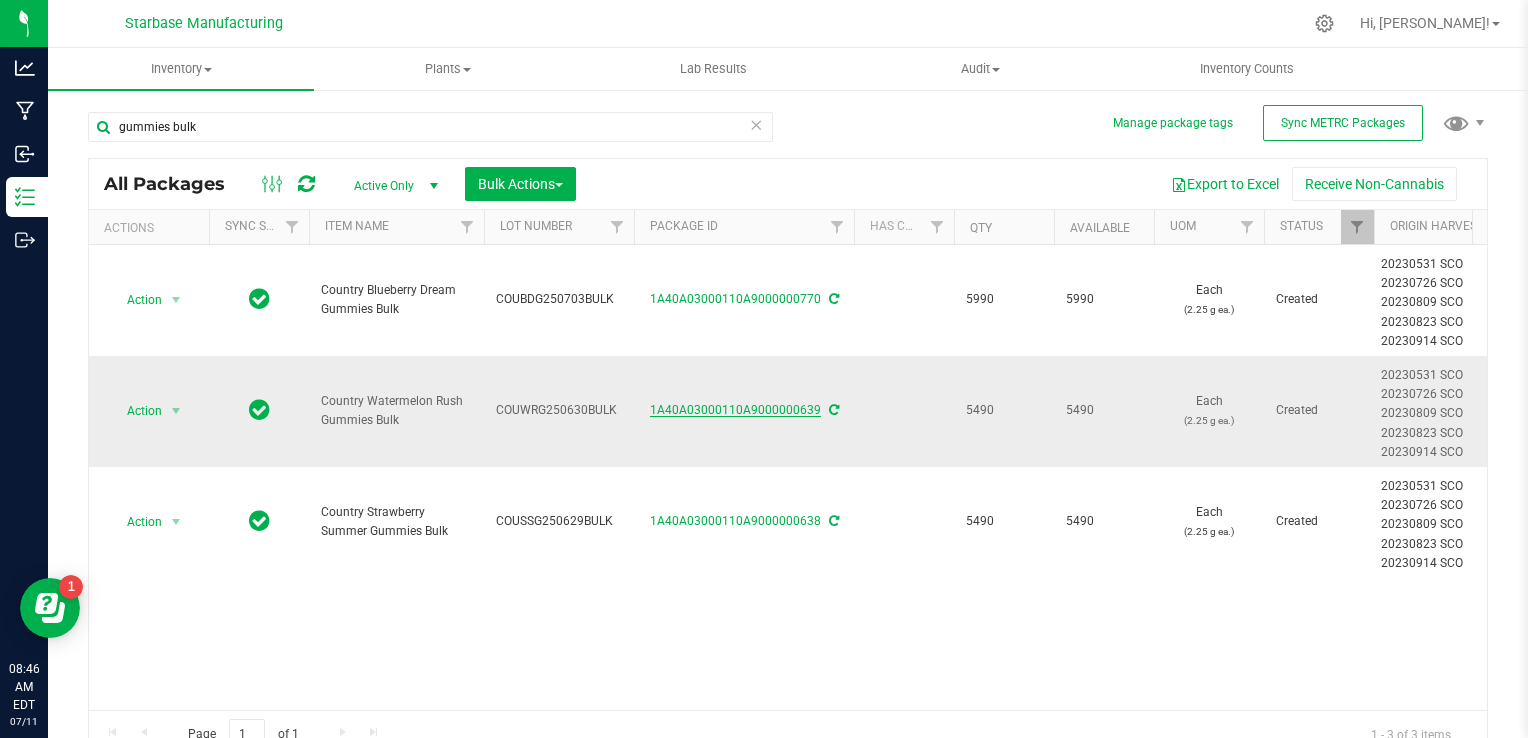 click on "1A40A03000110A9000000639" at bounding box center [735, 410] 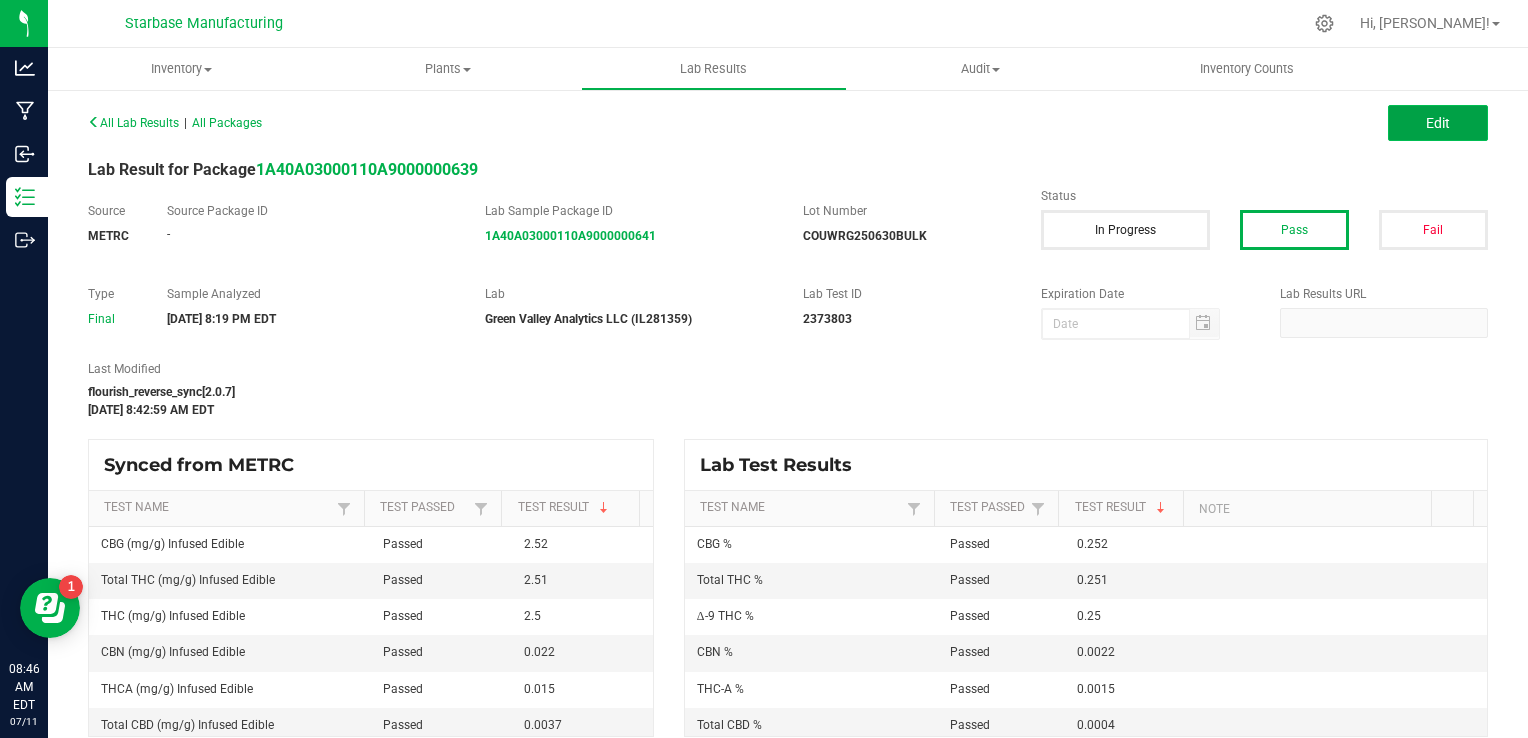 click on "Edit" at bounding box center (1438, 123) 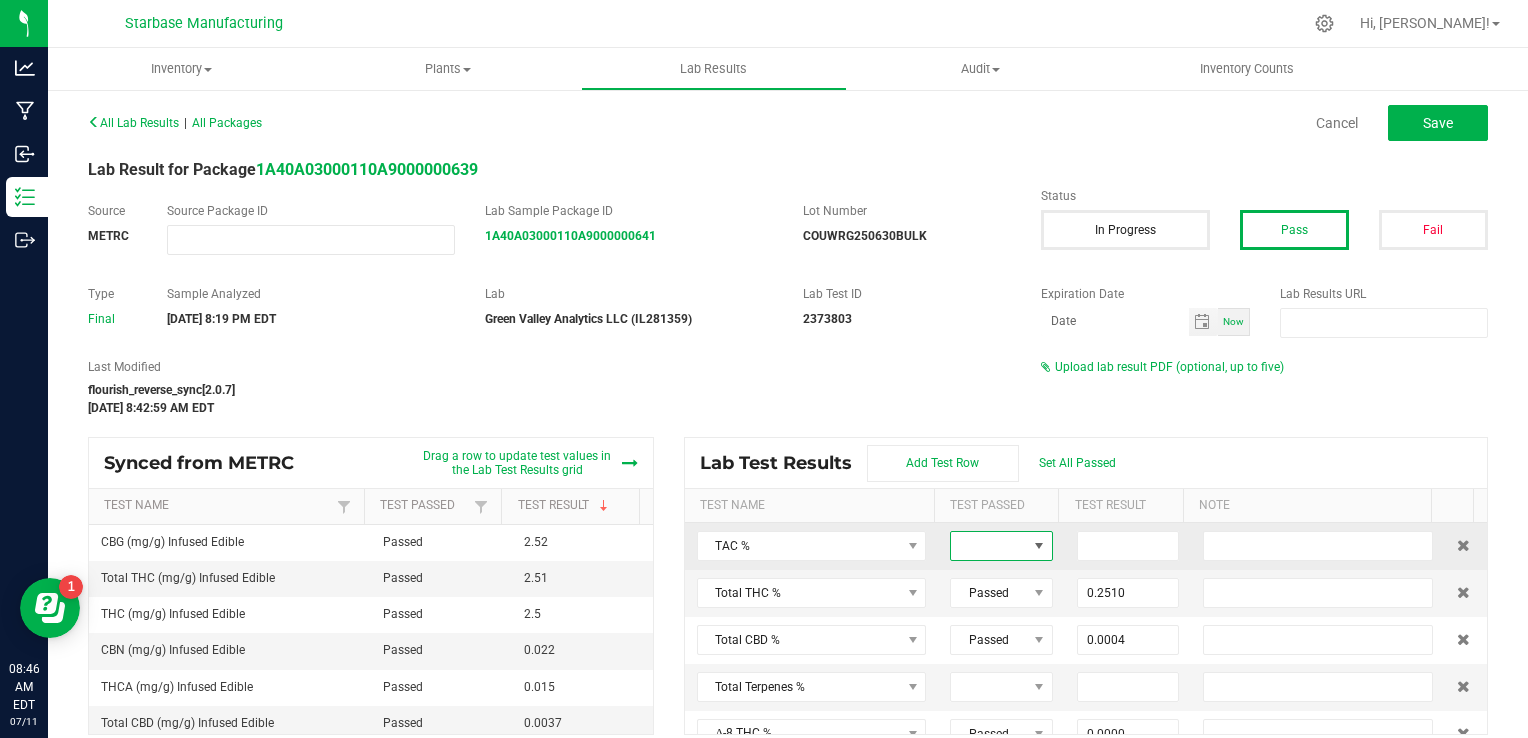 click at bounding box center (1039, 546) 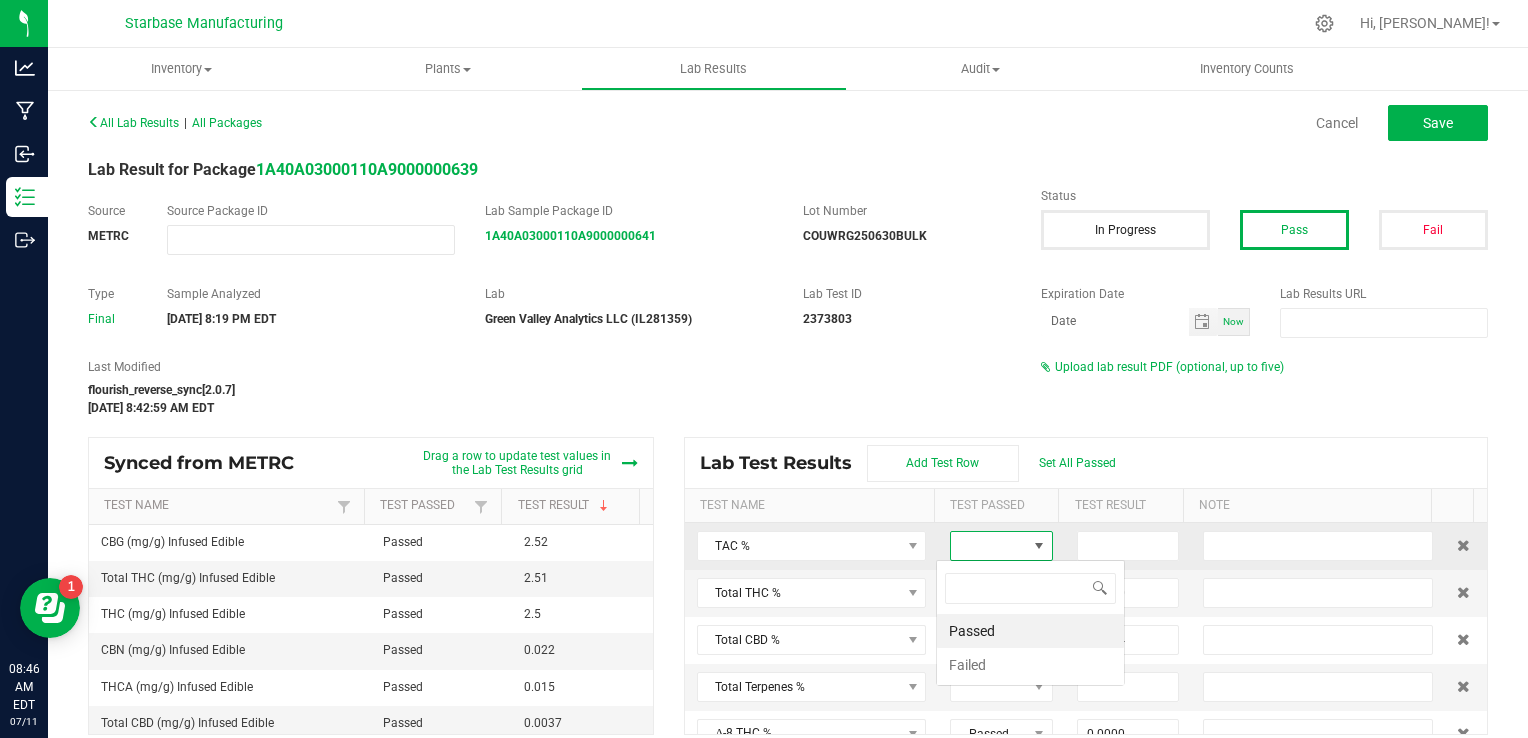 scroll, scrollTop: 99970, scrollLeft: 99900, axis: both 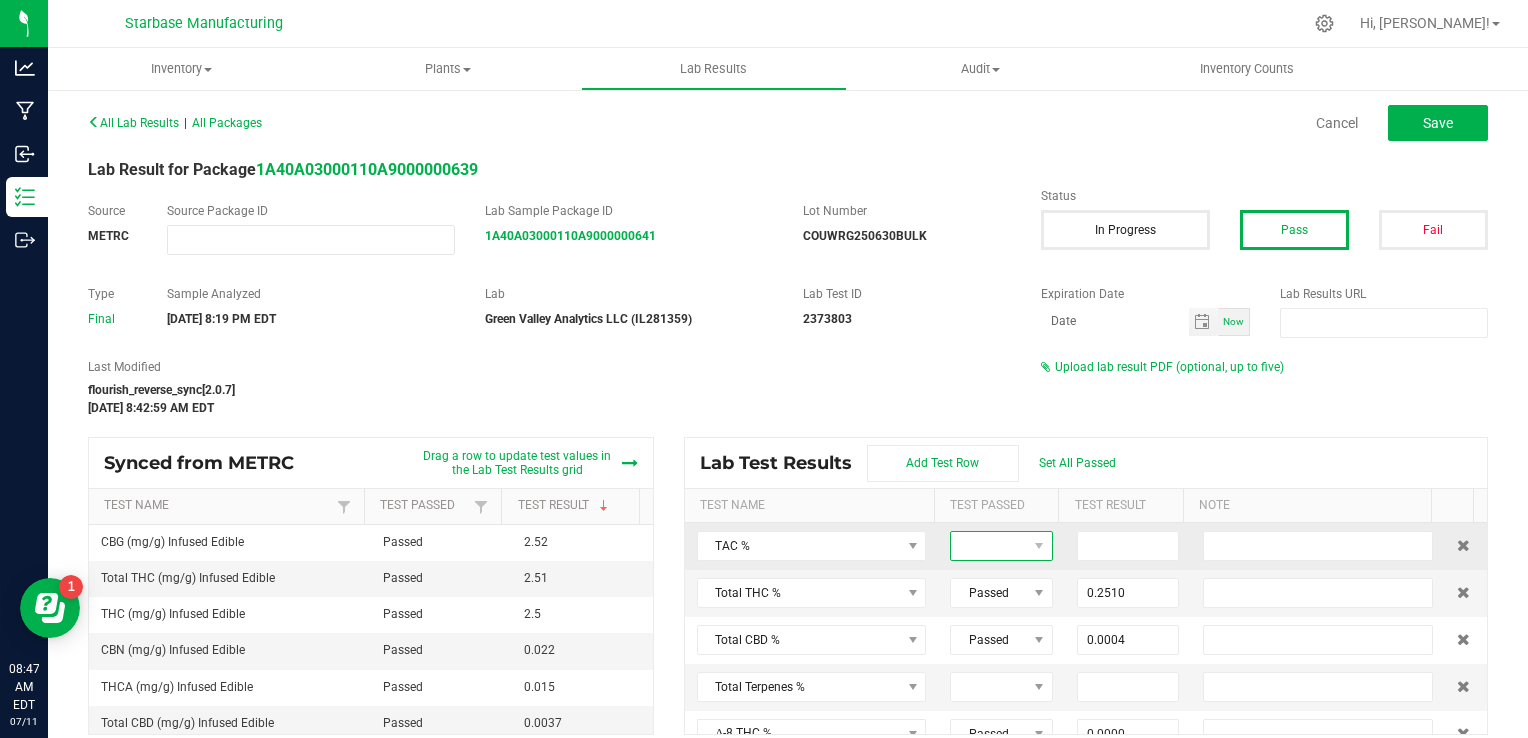 click at bounding box center (989, 546) 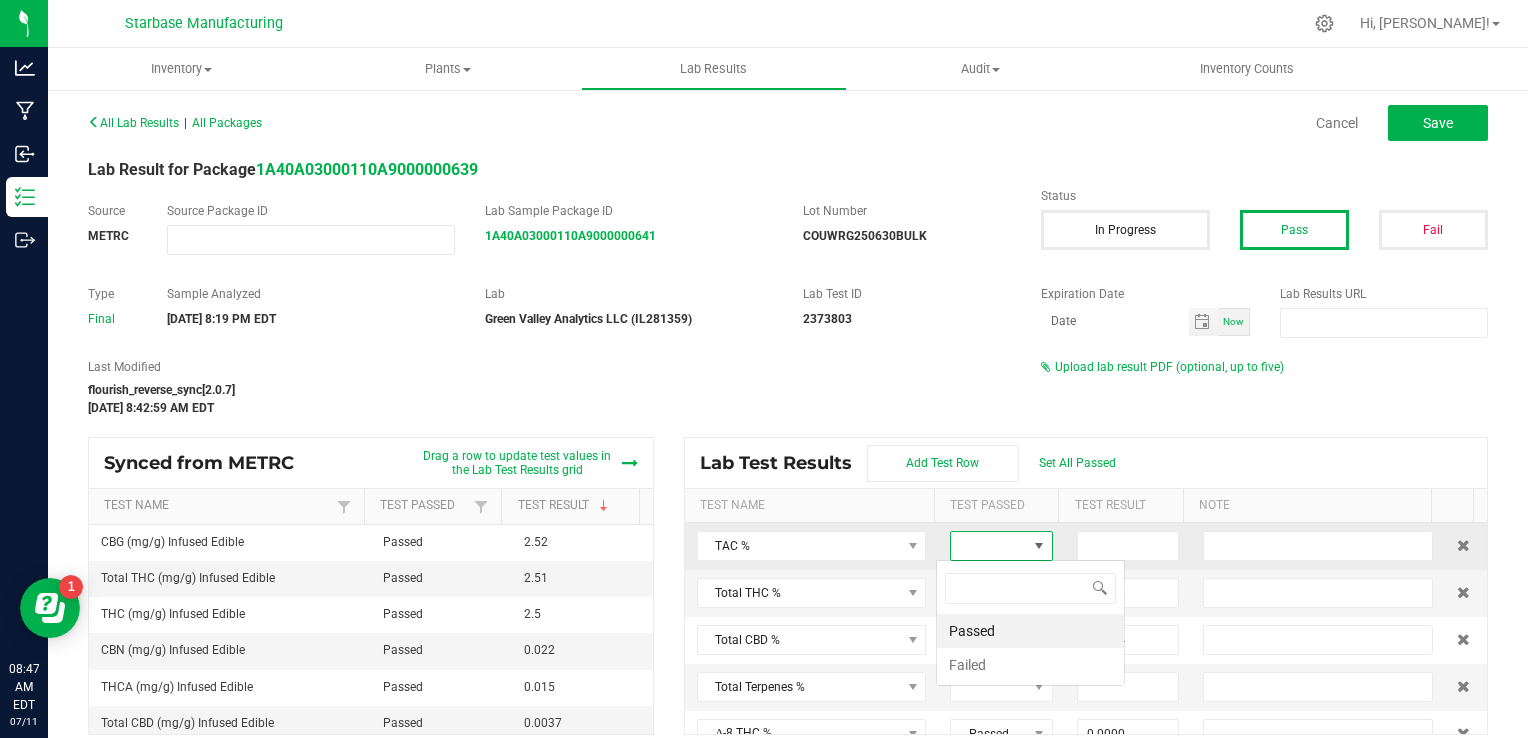 scroll, scrollTop: 99970, scrollLeft: 99900, axis: both 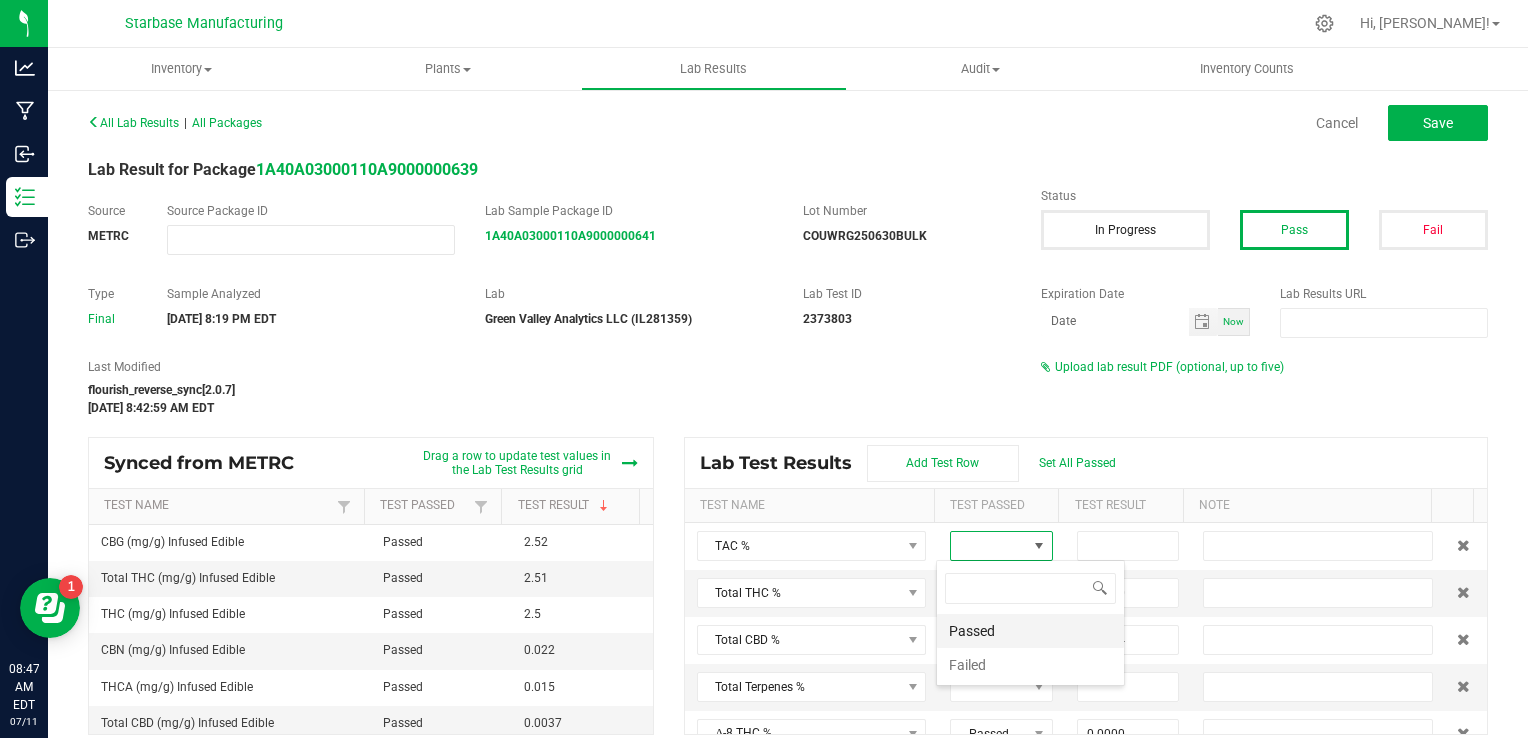 click on "Passed" at bounding box center (1030, 631) 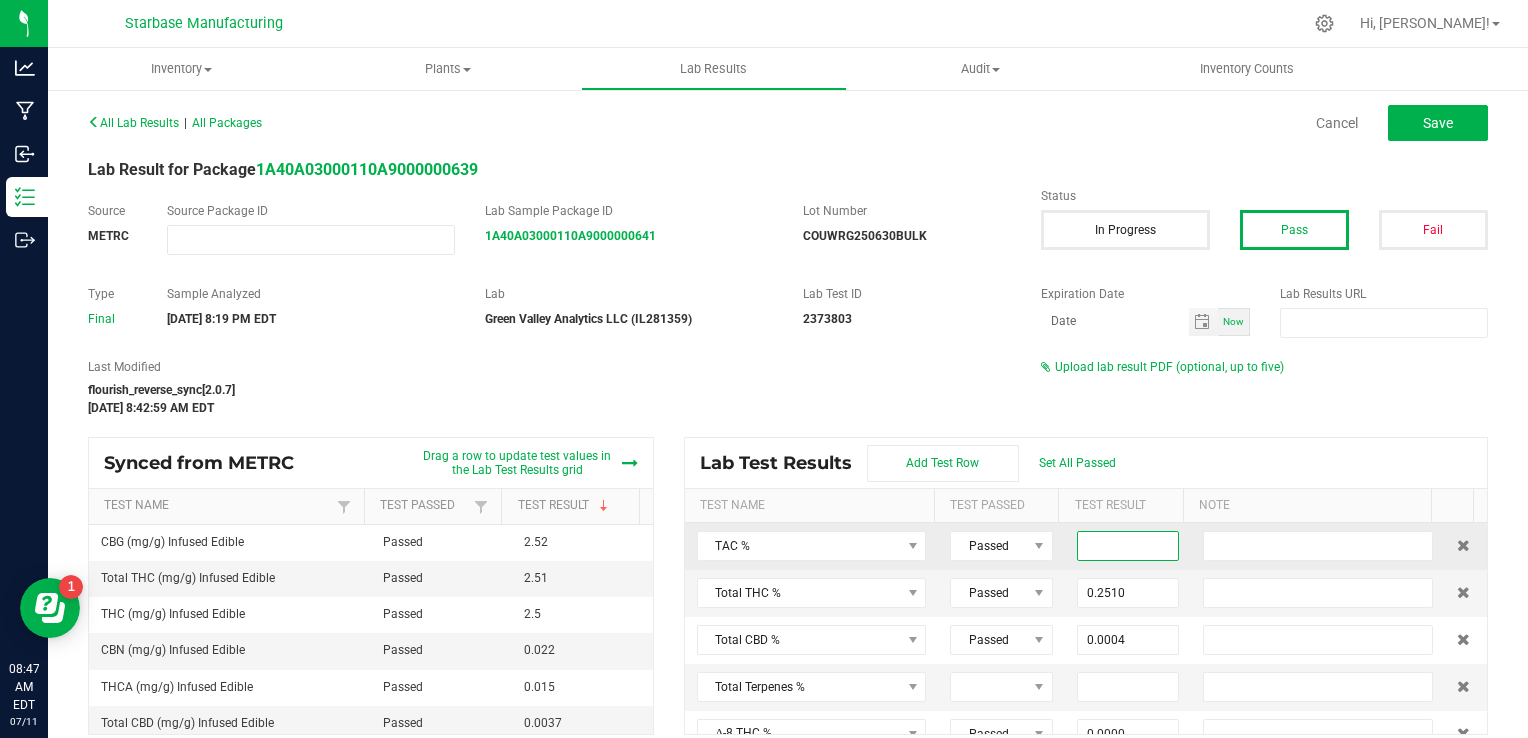 click at bounding box center [1128, 546] 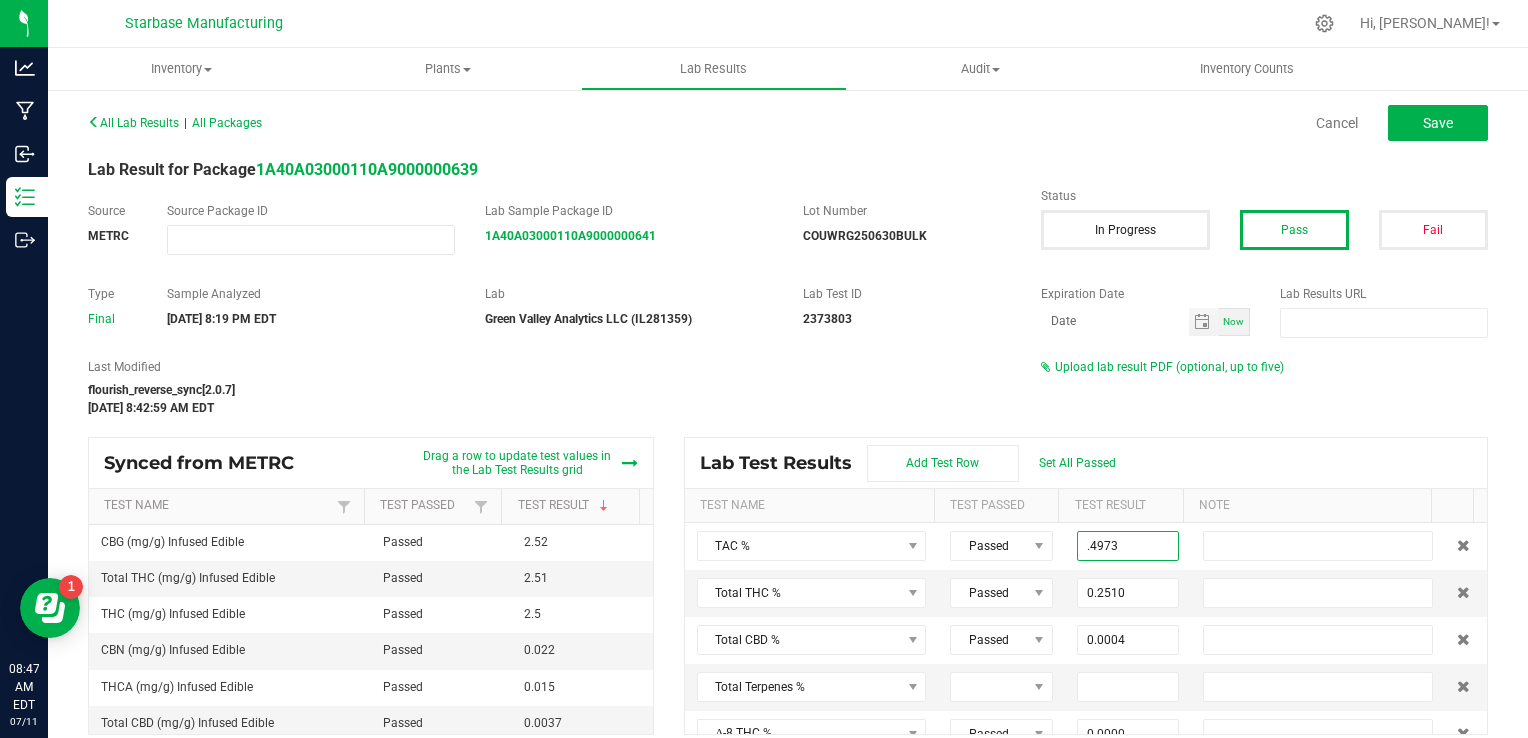 type on "0.4973" 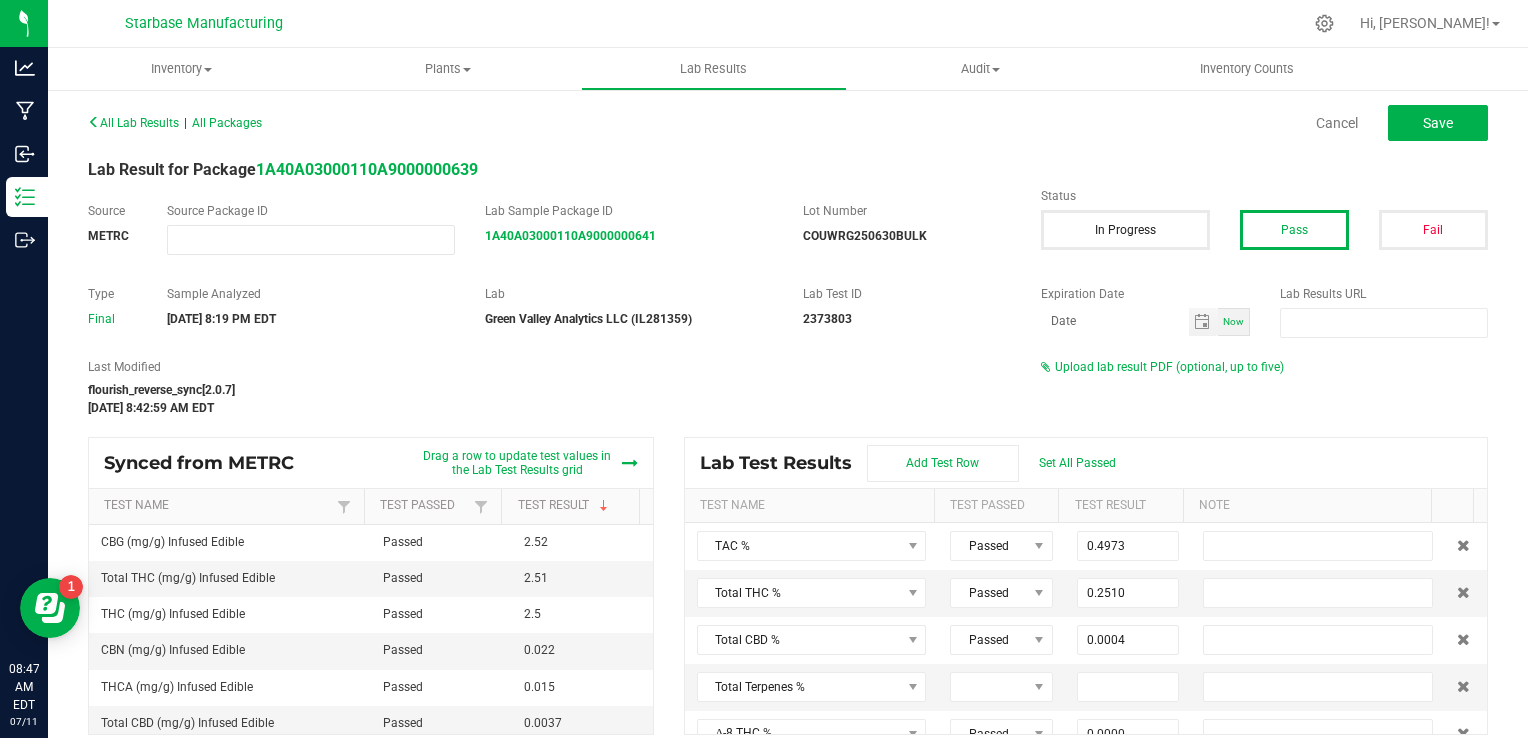 drag, startPoint x: 1200, startPoint y: 452, endPoint x: 1232, endPoint y: 429, distance: 39.40812 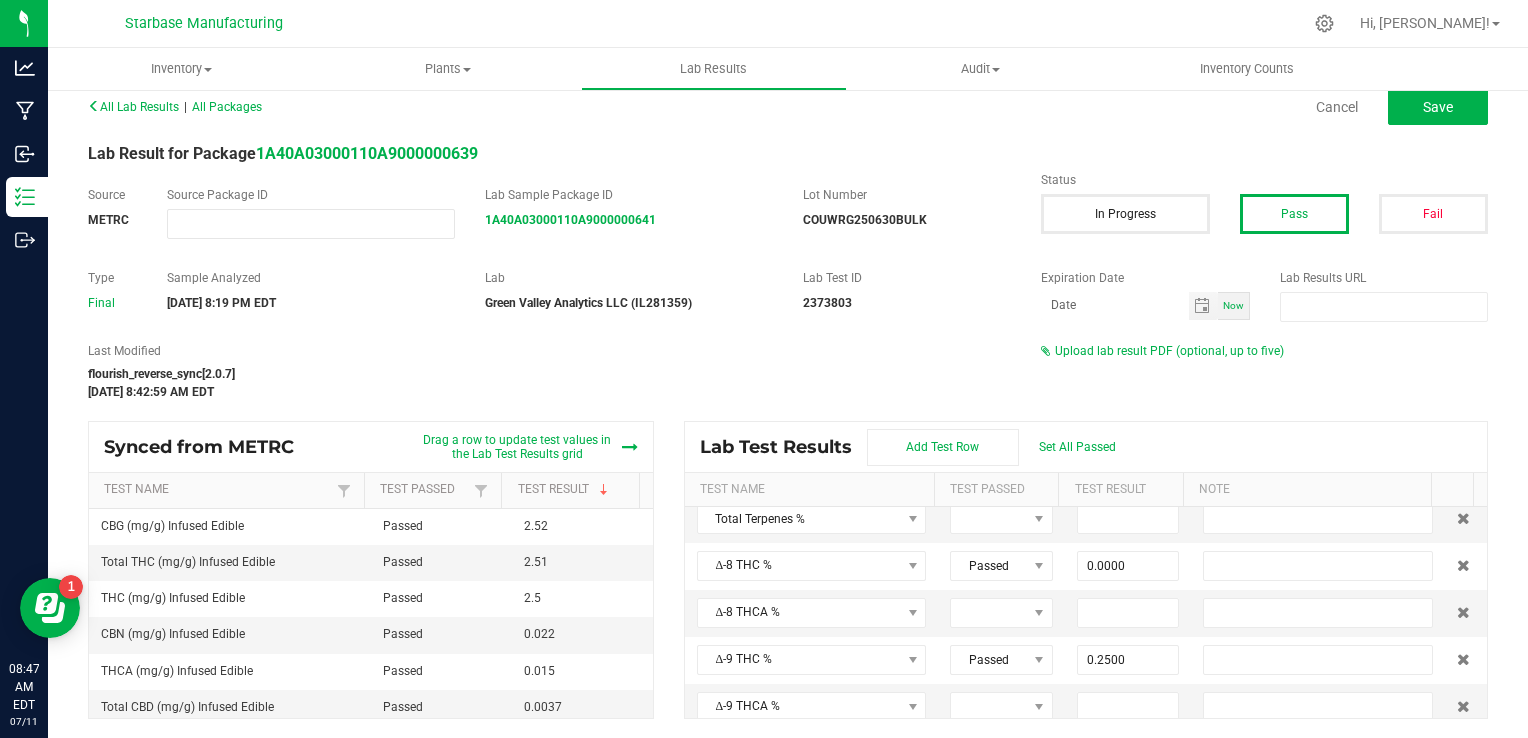 scroll, scrollTop: 152, scrollLeft: 0, axis: vertical 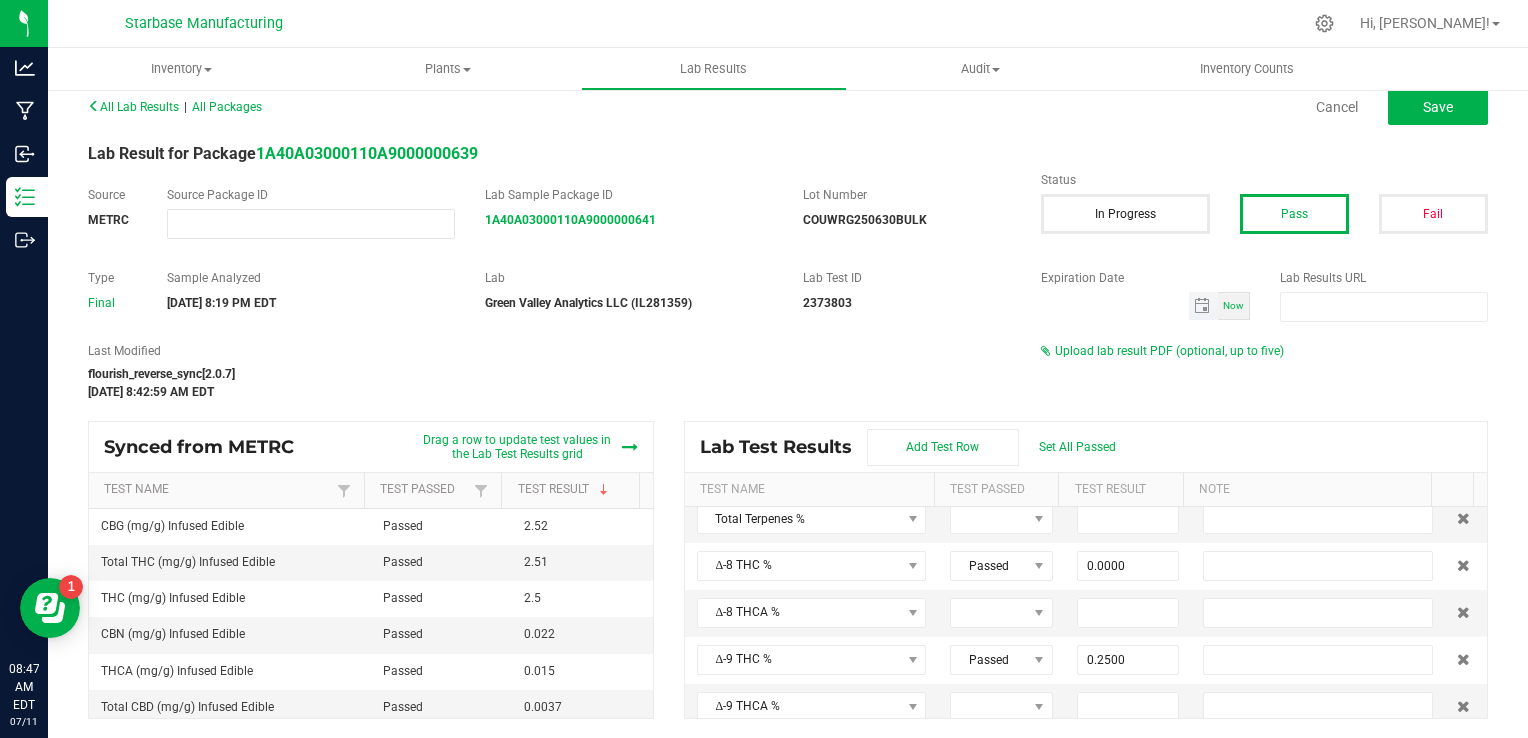 type on "month/day/year" 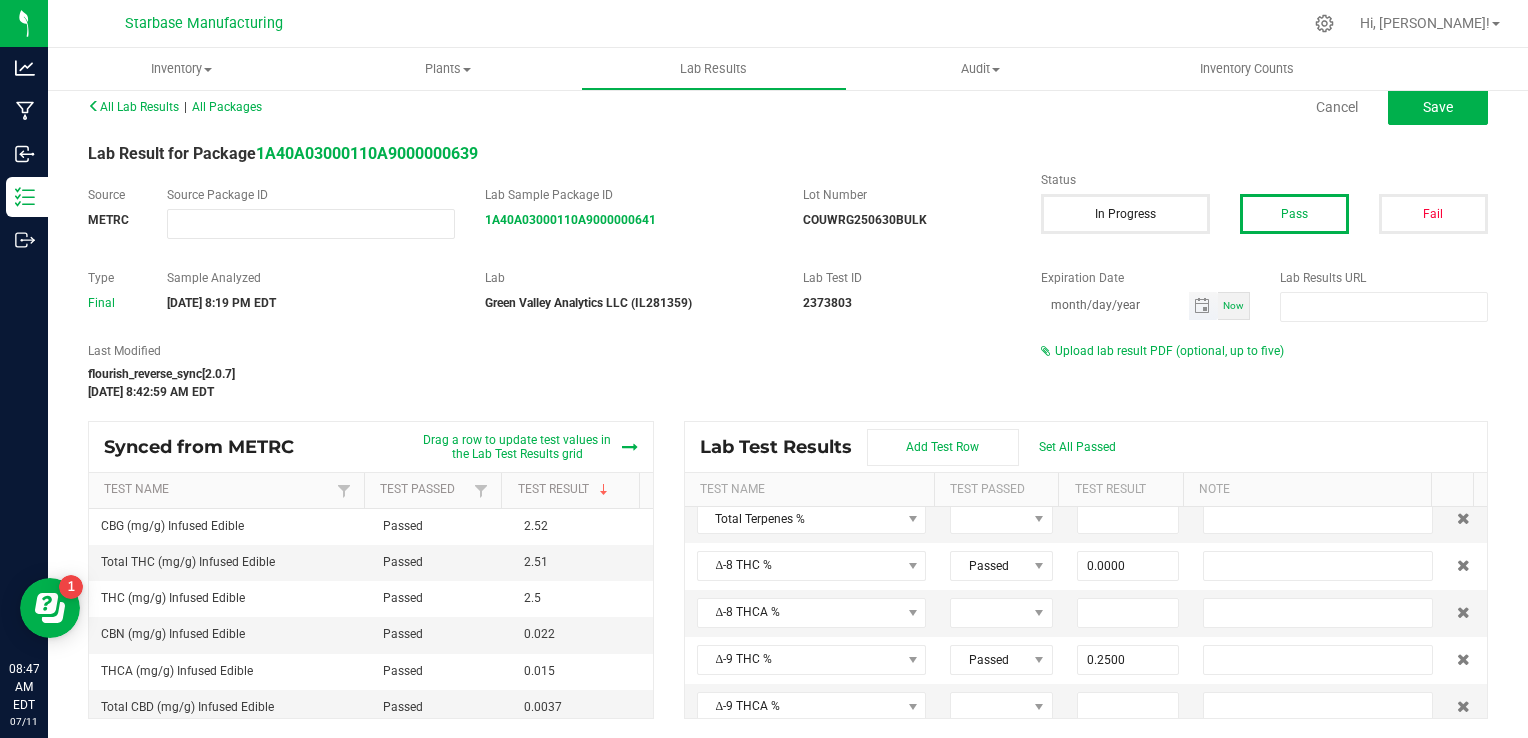 click on "month/day/year" at bounding box center [1115, 304] 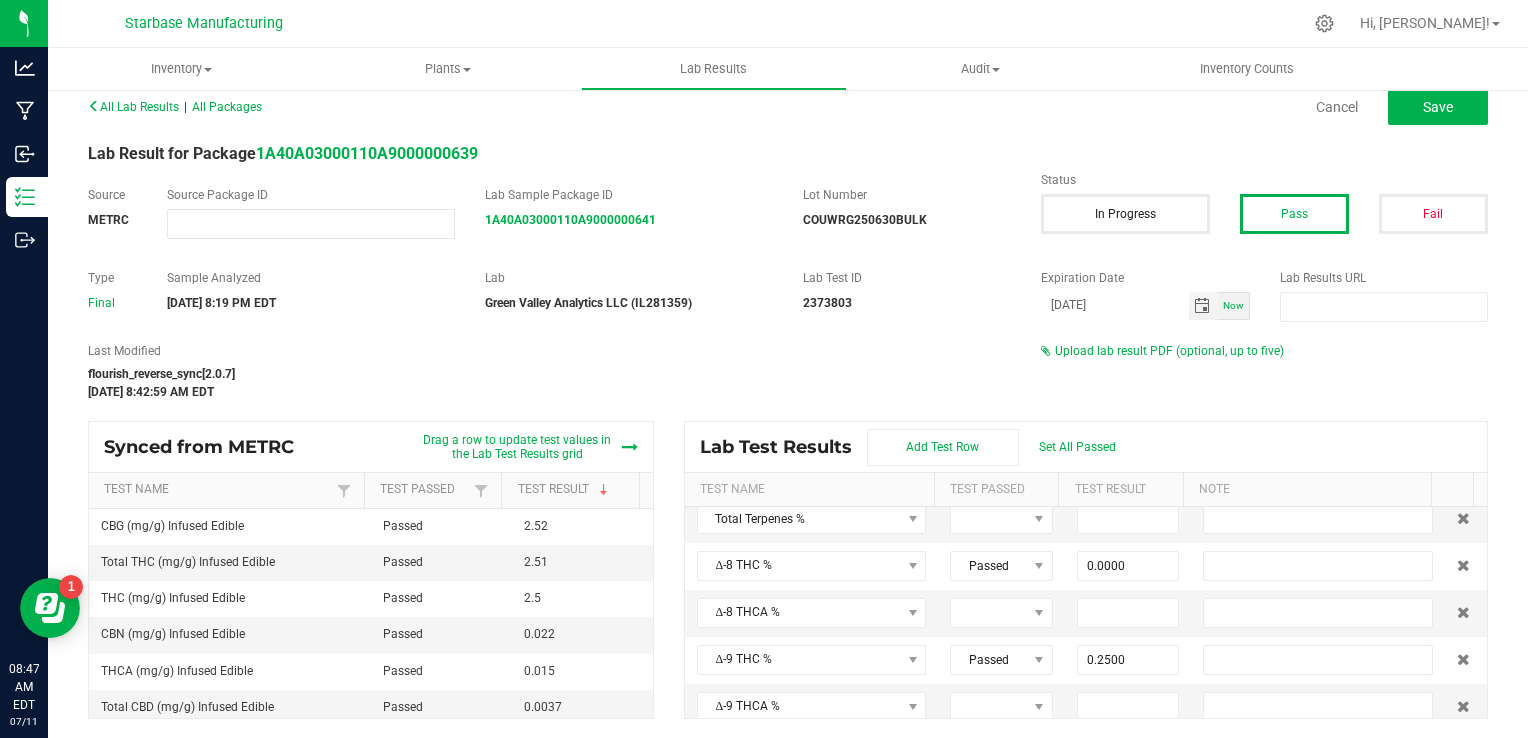 type on "07/09/2026" 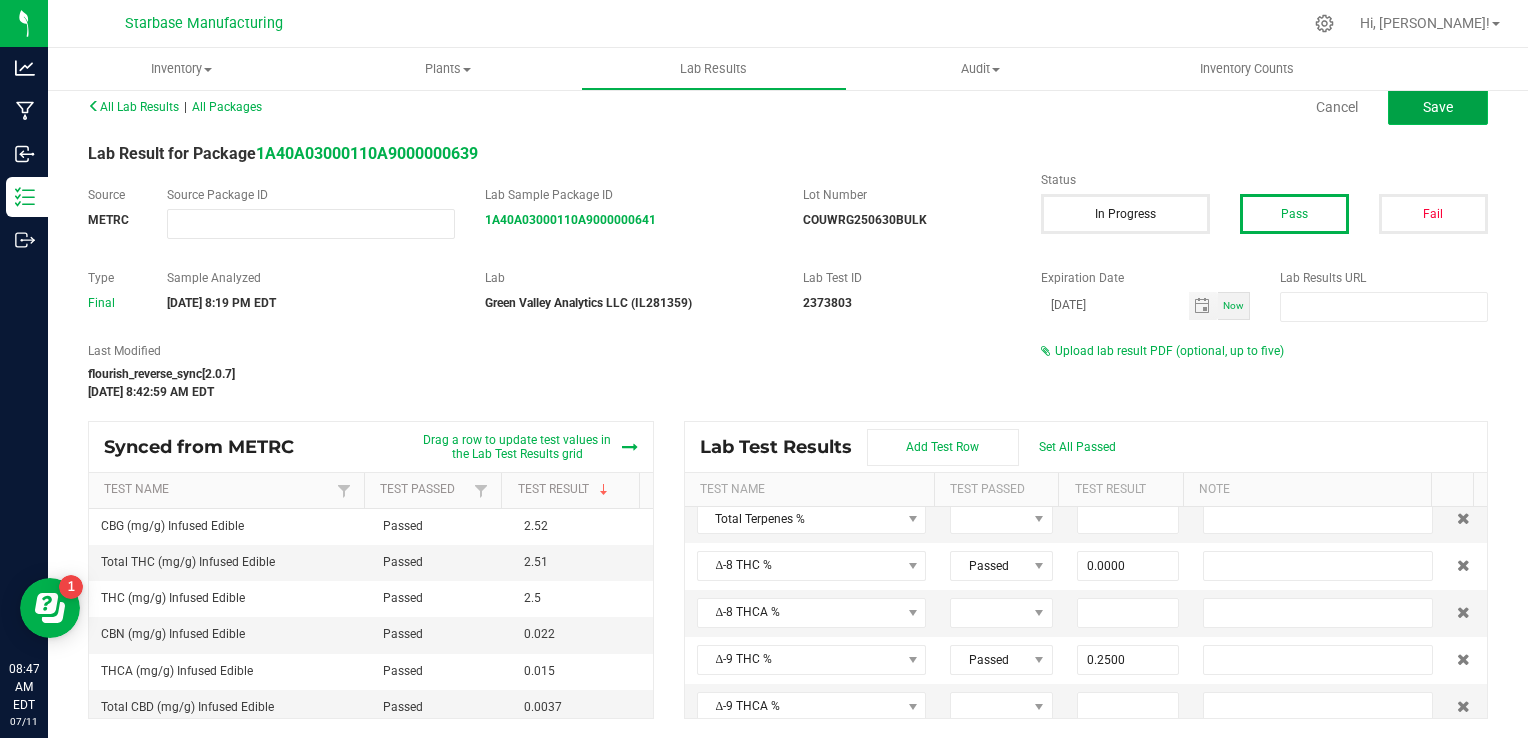click on "Save" 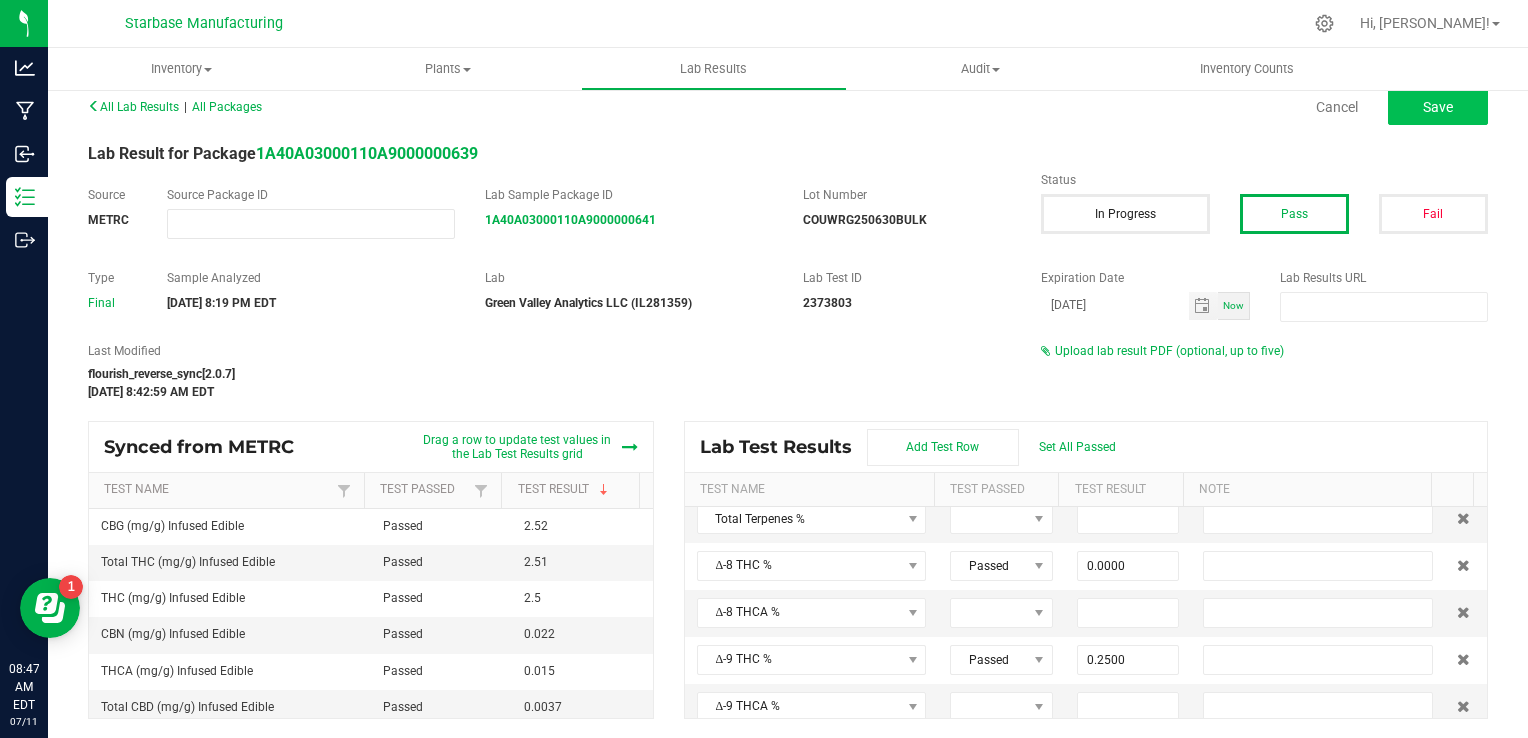 type on "0.0022" 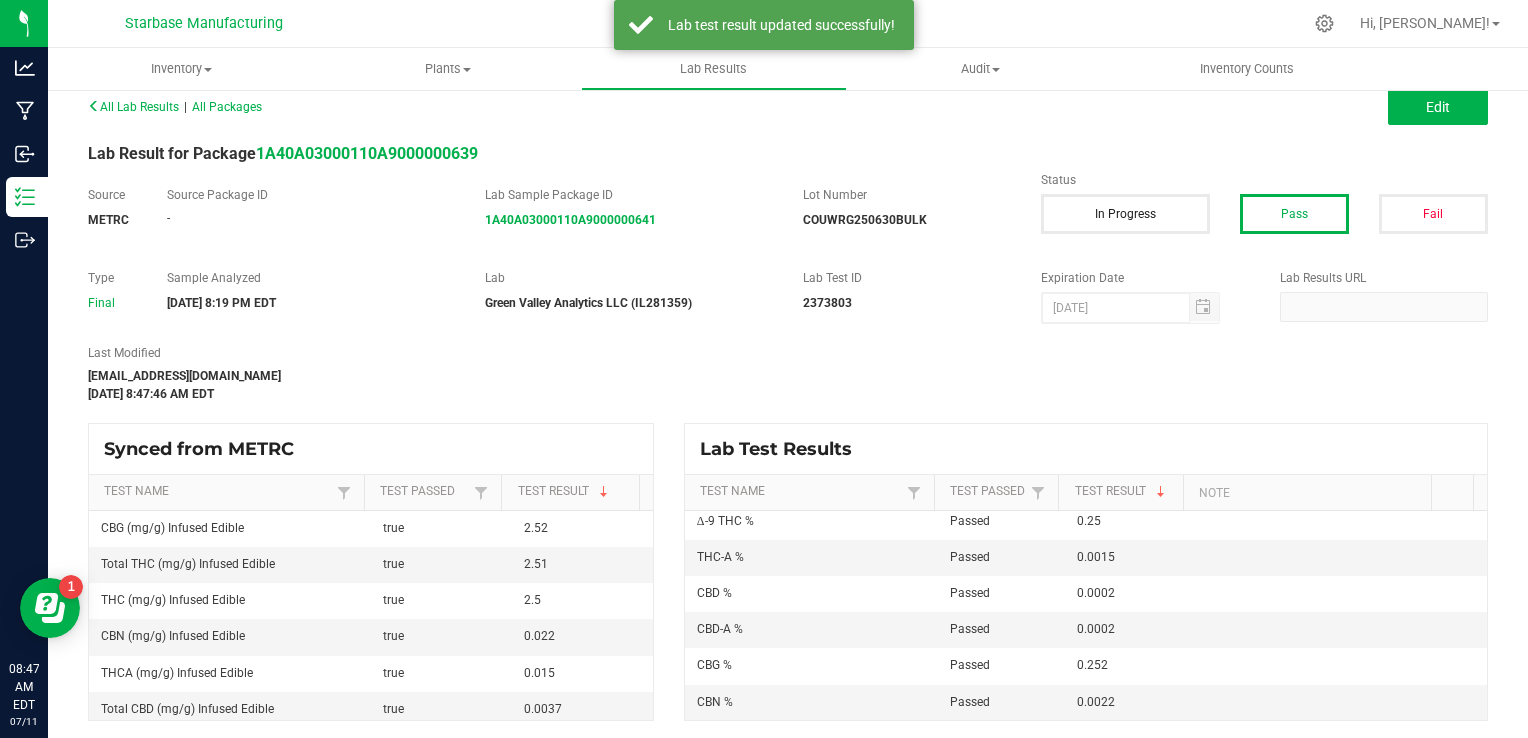 scroll, scrollTop: 148, scrollLeft: 0, axis: vertical 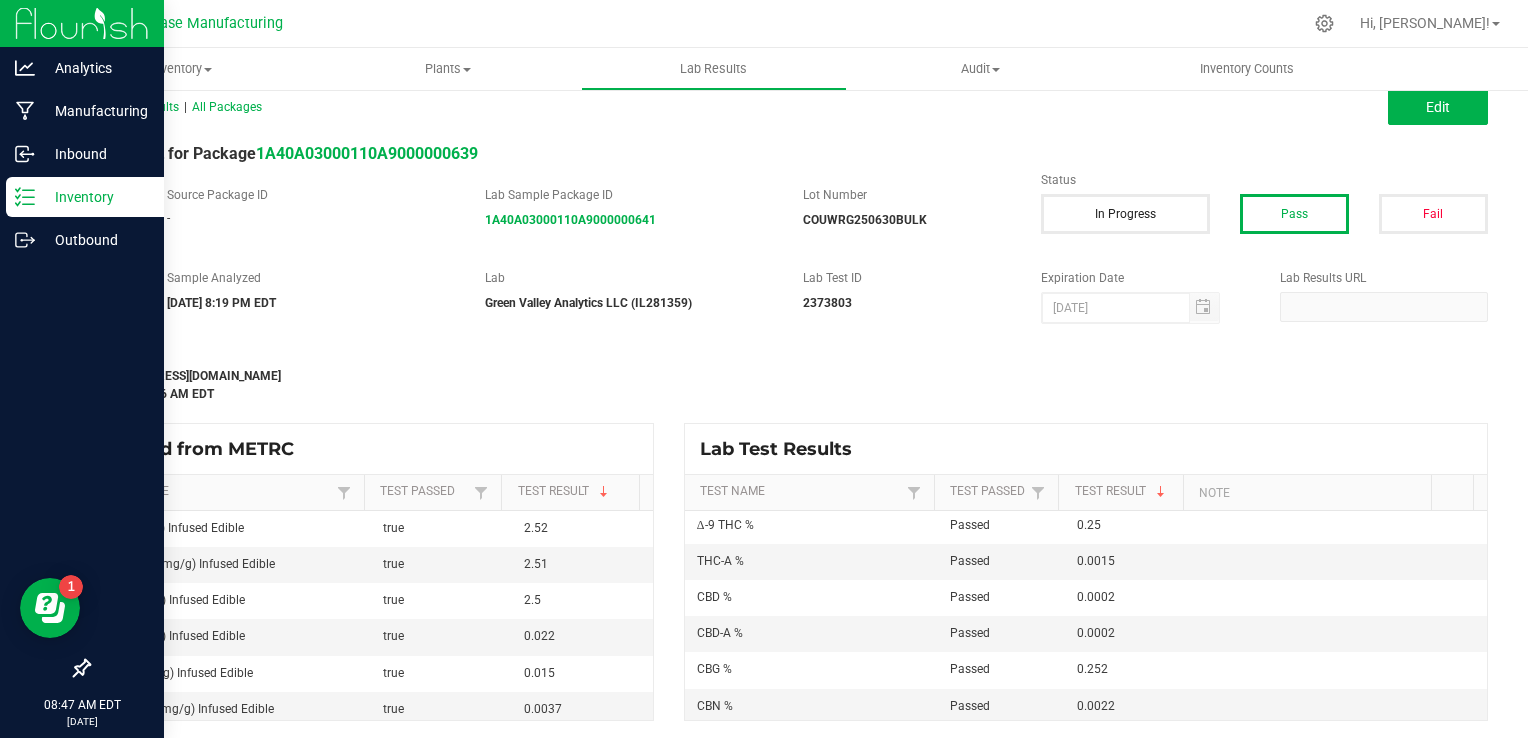 click 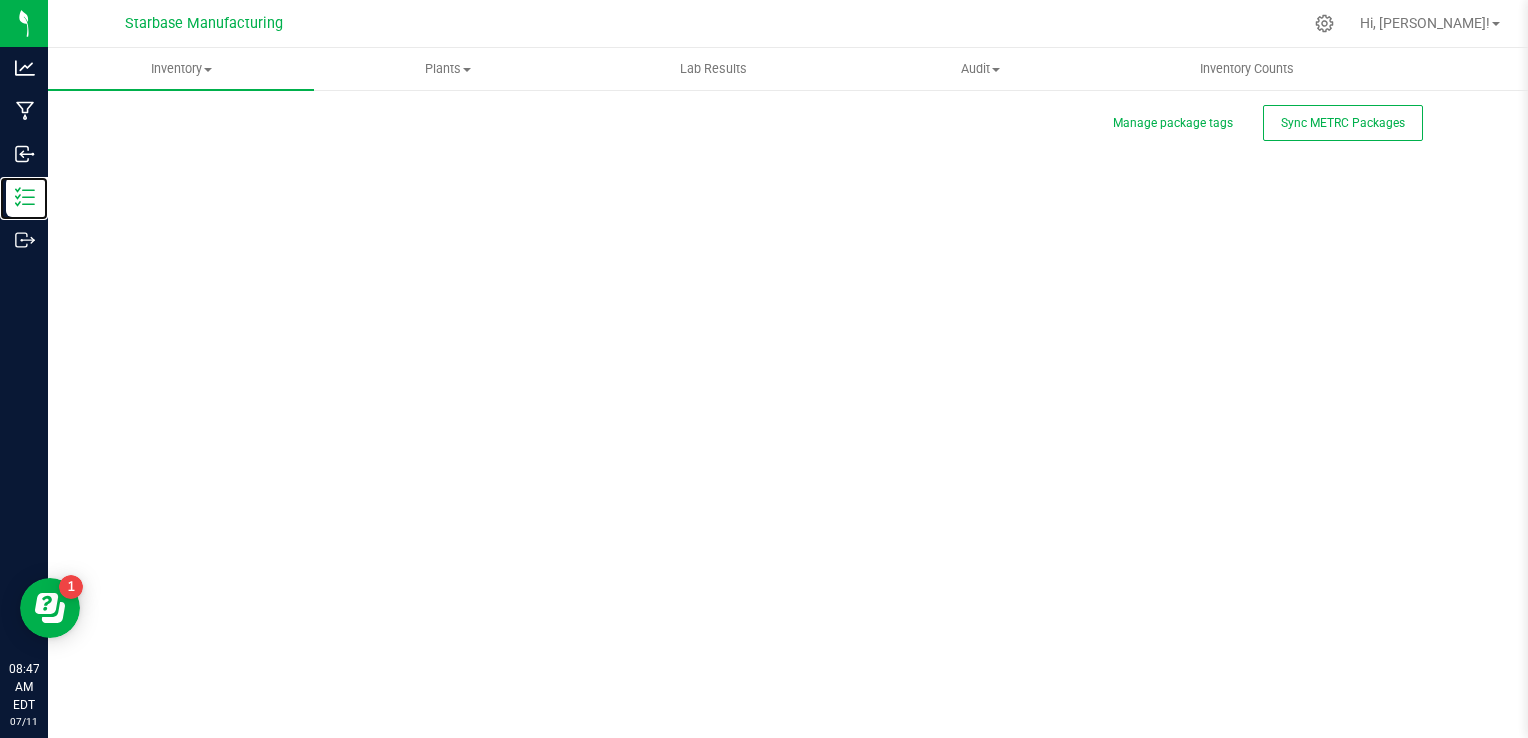scroll, scrollTop: 0, scrollLeft: 0, axis: both 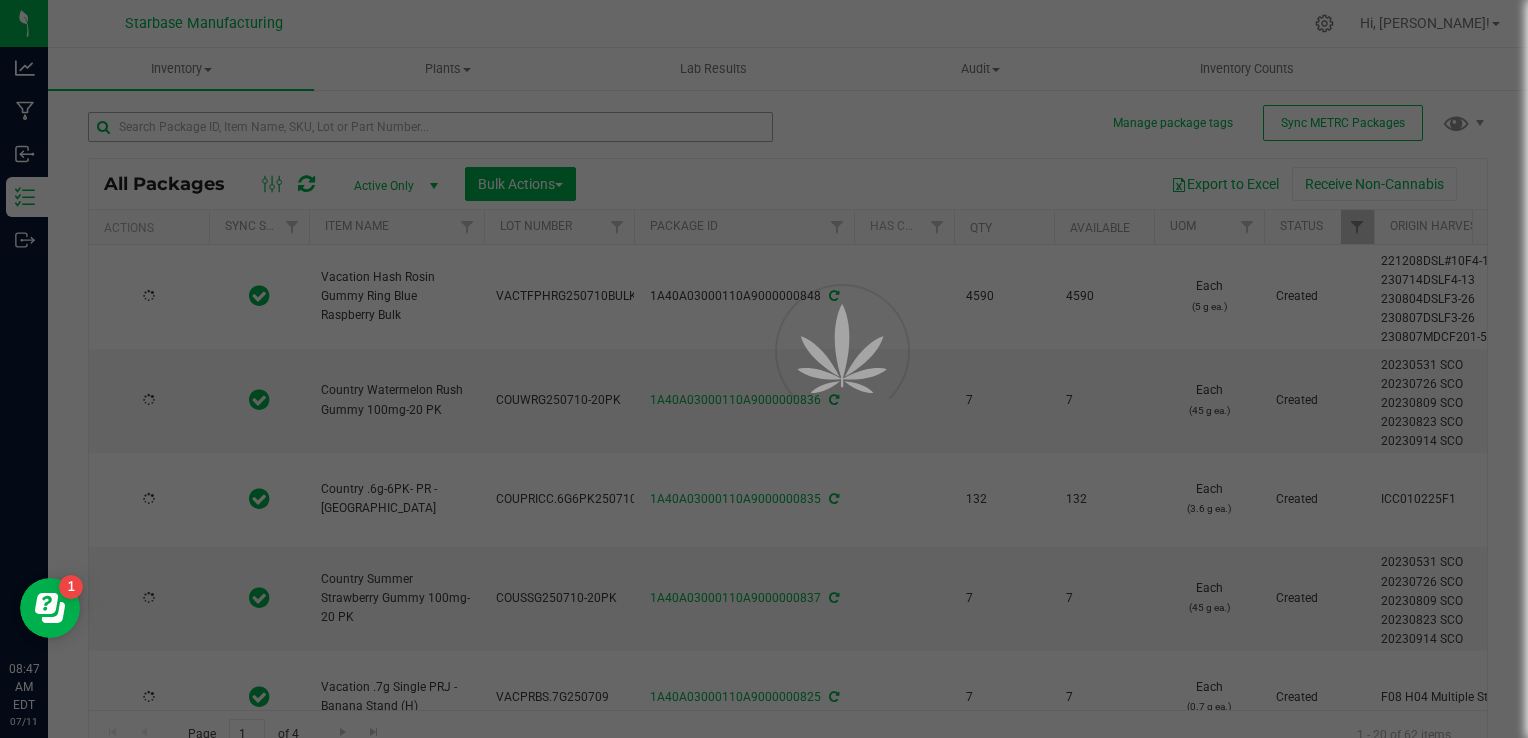 click at bounding box center (764, 369) 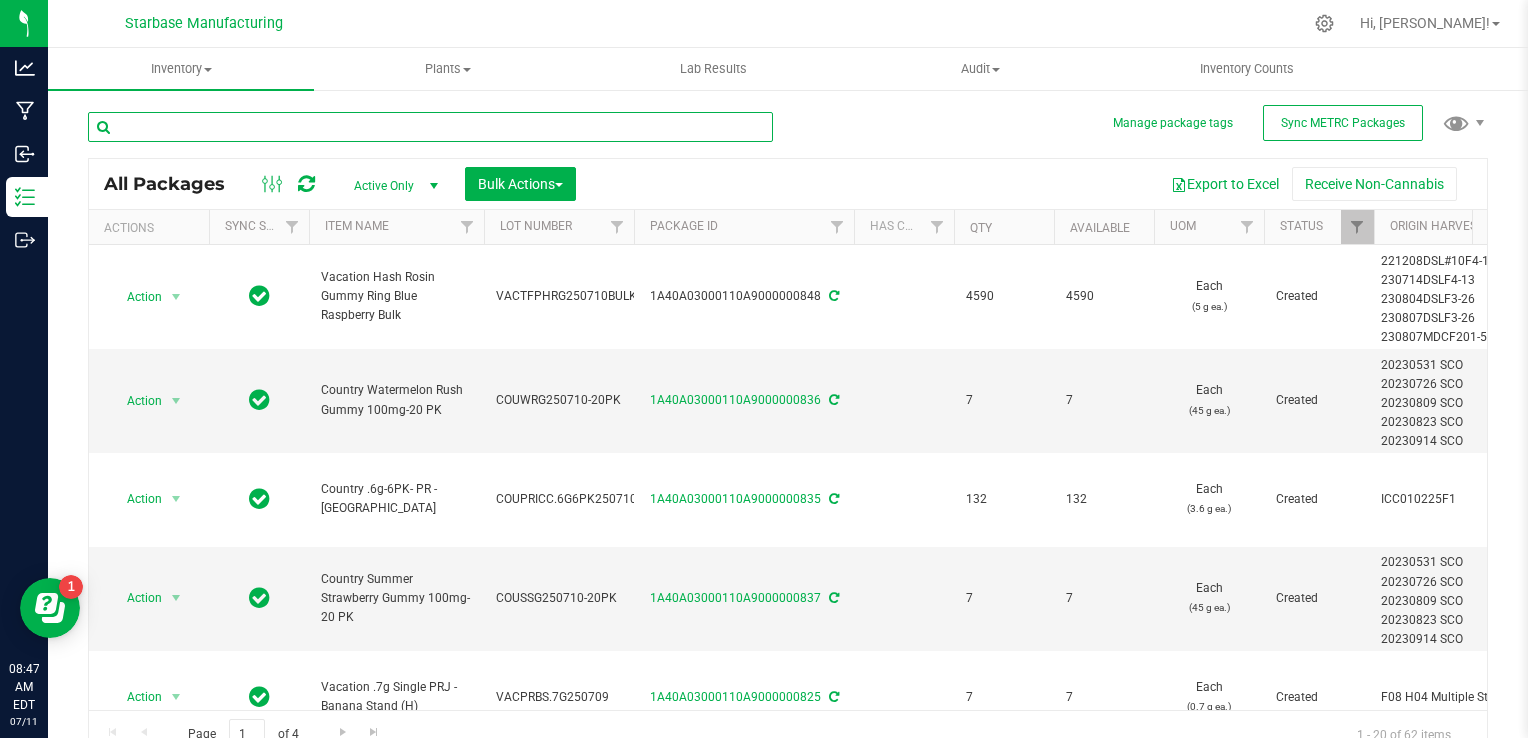 click at bounding box center [430, 127] 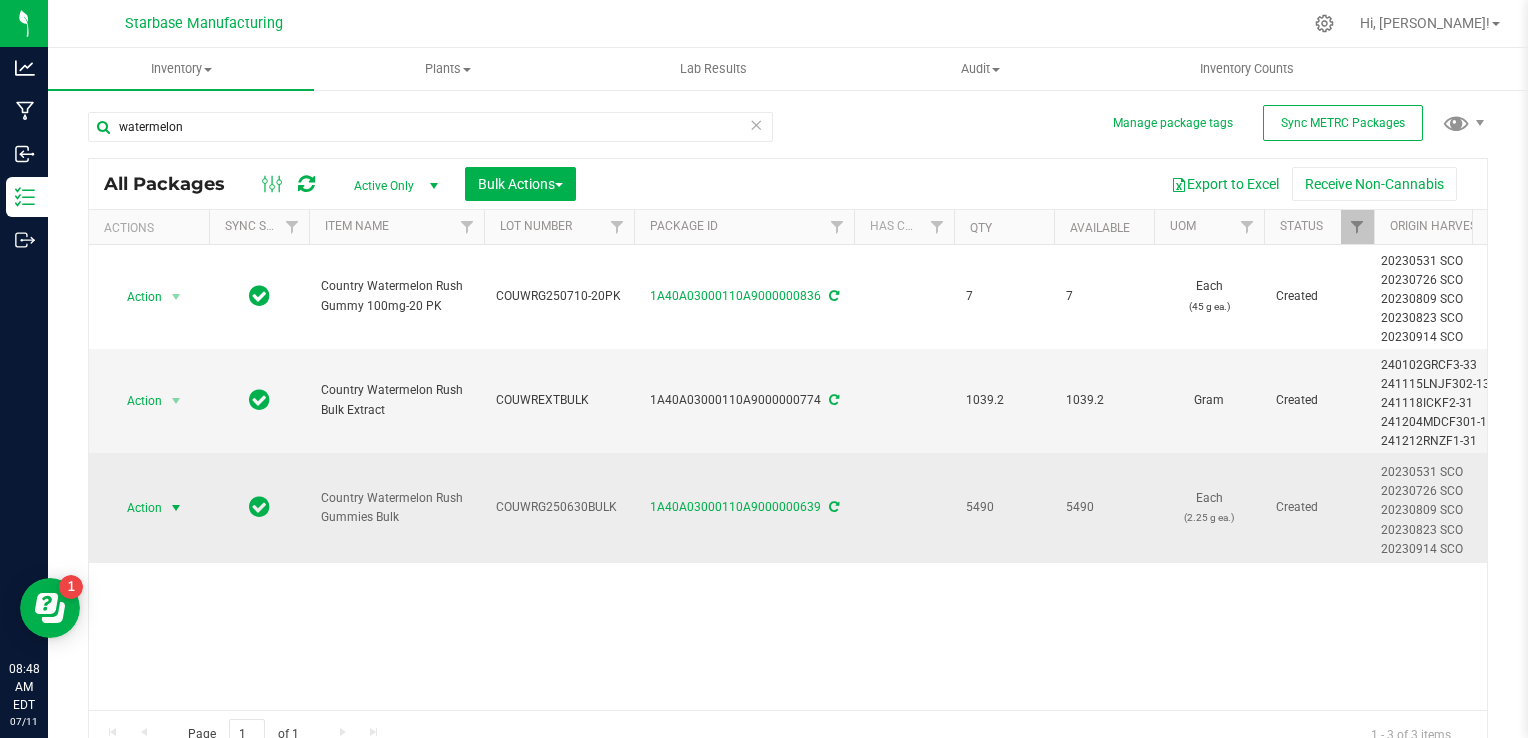 click on "Action" at bounding box center (136, 508) 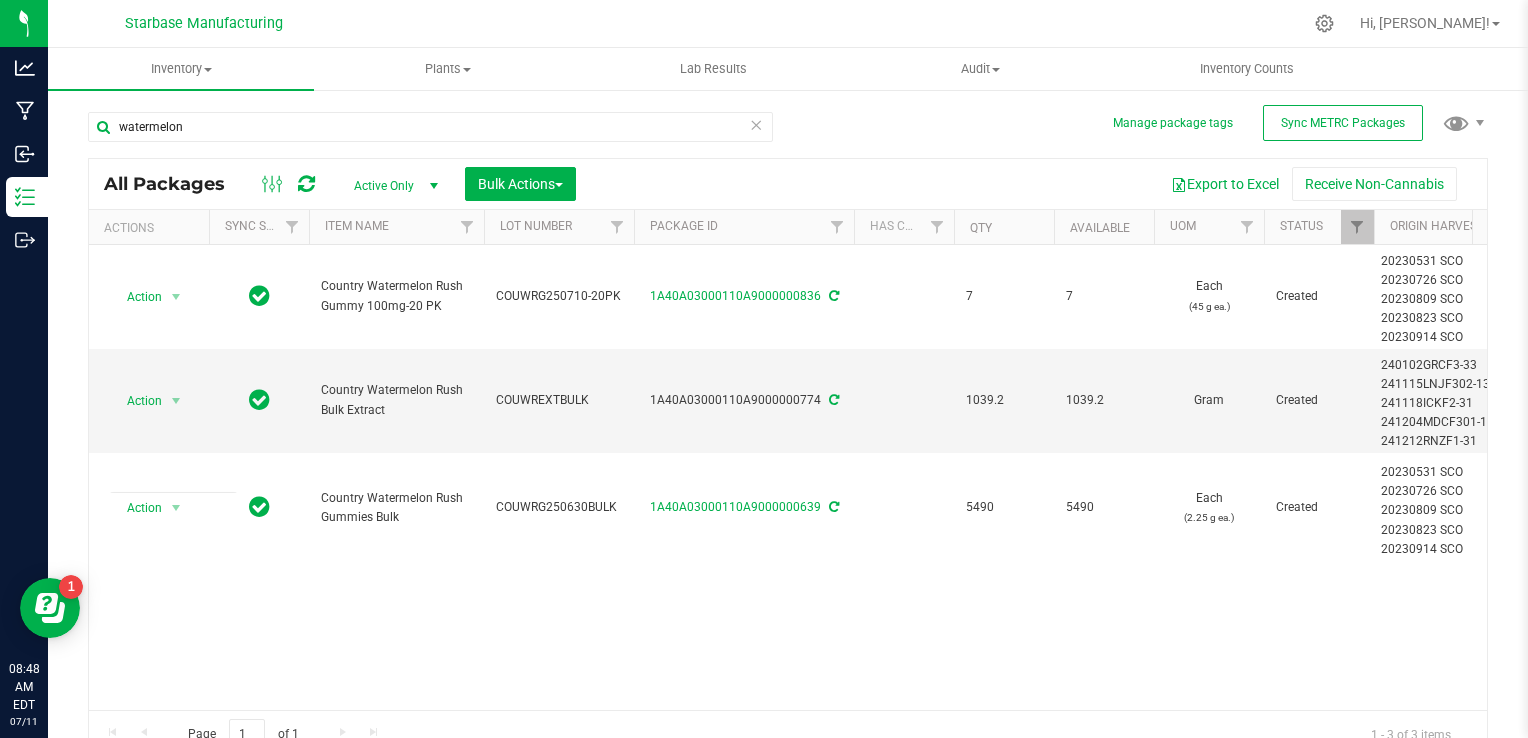 click on "Action Action Adjust qty Create package Edit attributes Global inventory Locate package Lock package Print package label Print product labels Record a lab result Retag package See history
Country Watermelon Rush Gummy 100mg-20 PK
COUWRG250710-20PK
1A40A03000110A9000000836
7
7
Each
(45 g ea.)
Created
20230531 SCO 20230726 SCO 20230809 SCO 20230823 SCO 20230914 SCO 20240105 MOR DRY 1 F2 Prosecco Punch 10-04-2024 A683 Lot 12 Black Cherry Soda 8.30.23 Lot 12 Gelato 8.30.23 Lot 12 Grimm Glue 8.30.23 Lot 16 Black Cherry Soda 11.1.23 Lot 18 Chocolate Kush 12.6.23 Lot 20 Do-Si-Do 1.3.24 Lot 20 Gelato 1.3.24 $2.12707" at bounding box center (788, 477) 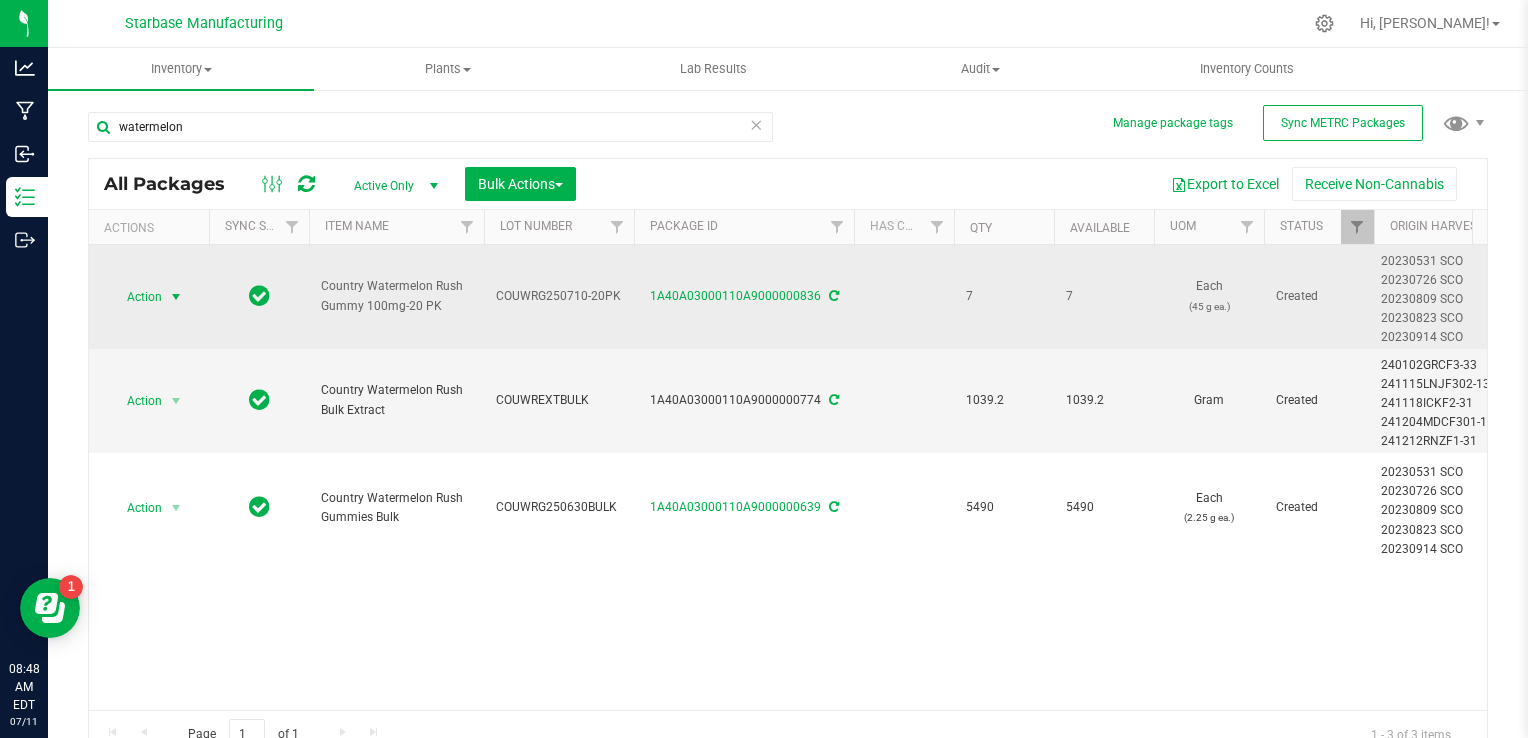 click on "Action" at bounding box center (136, 297) 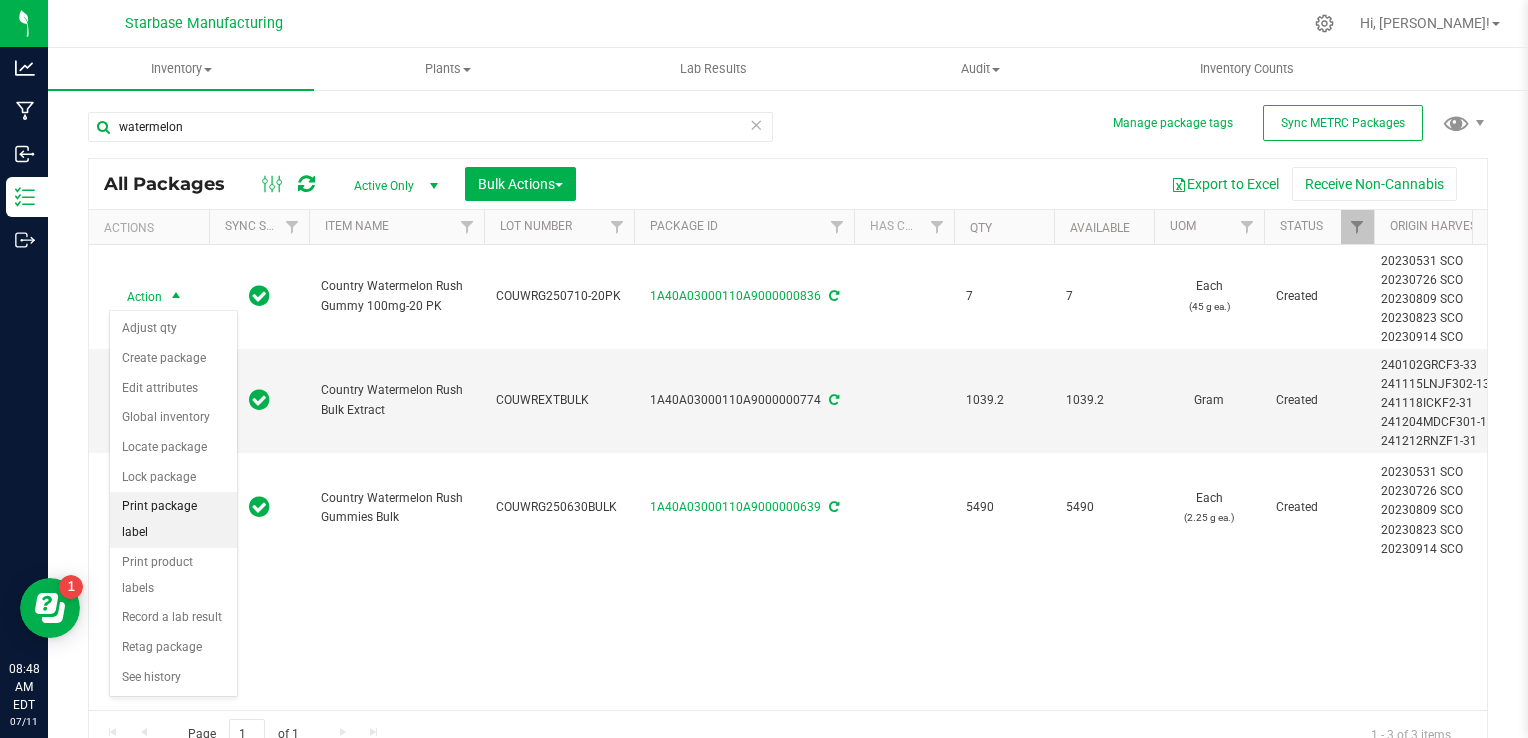 click on "Print package label" at bounding box center (173, 519) 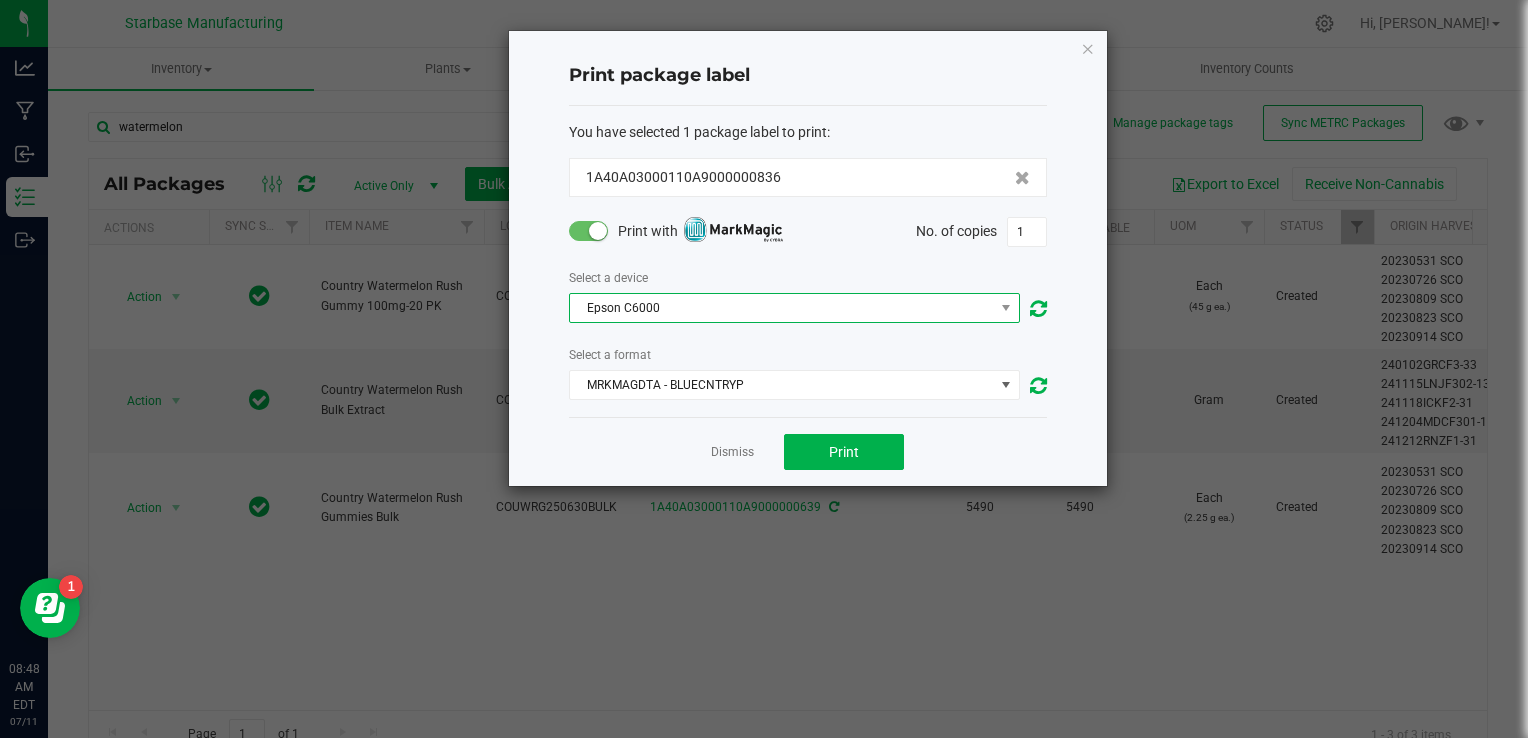 click on "Epson C6000" at bounding box center [782, 308] 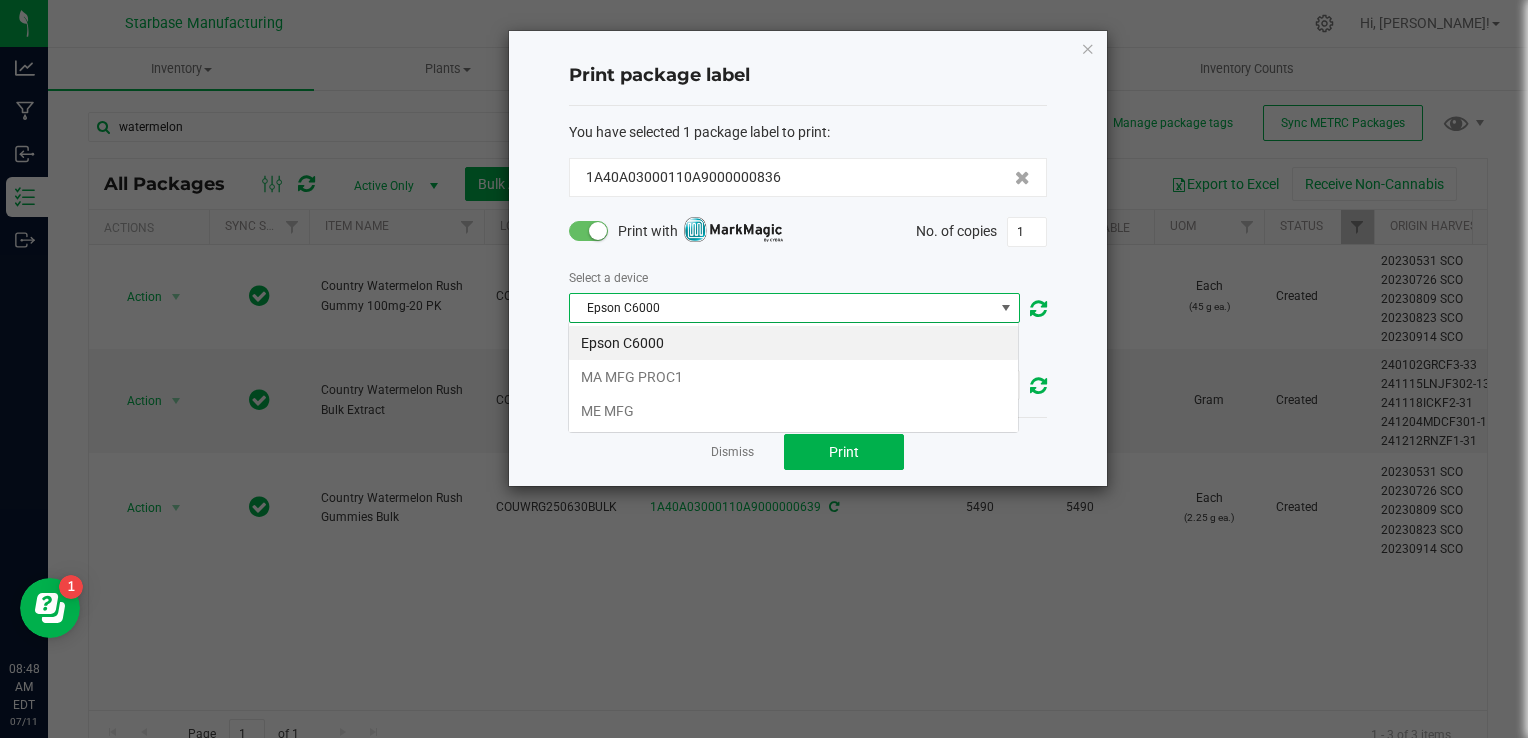 scroll, scrollTop: 99970, scrollLeft: 99548, axis: both 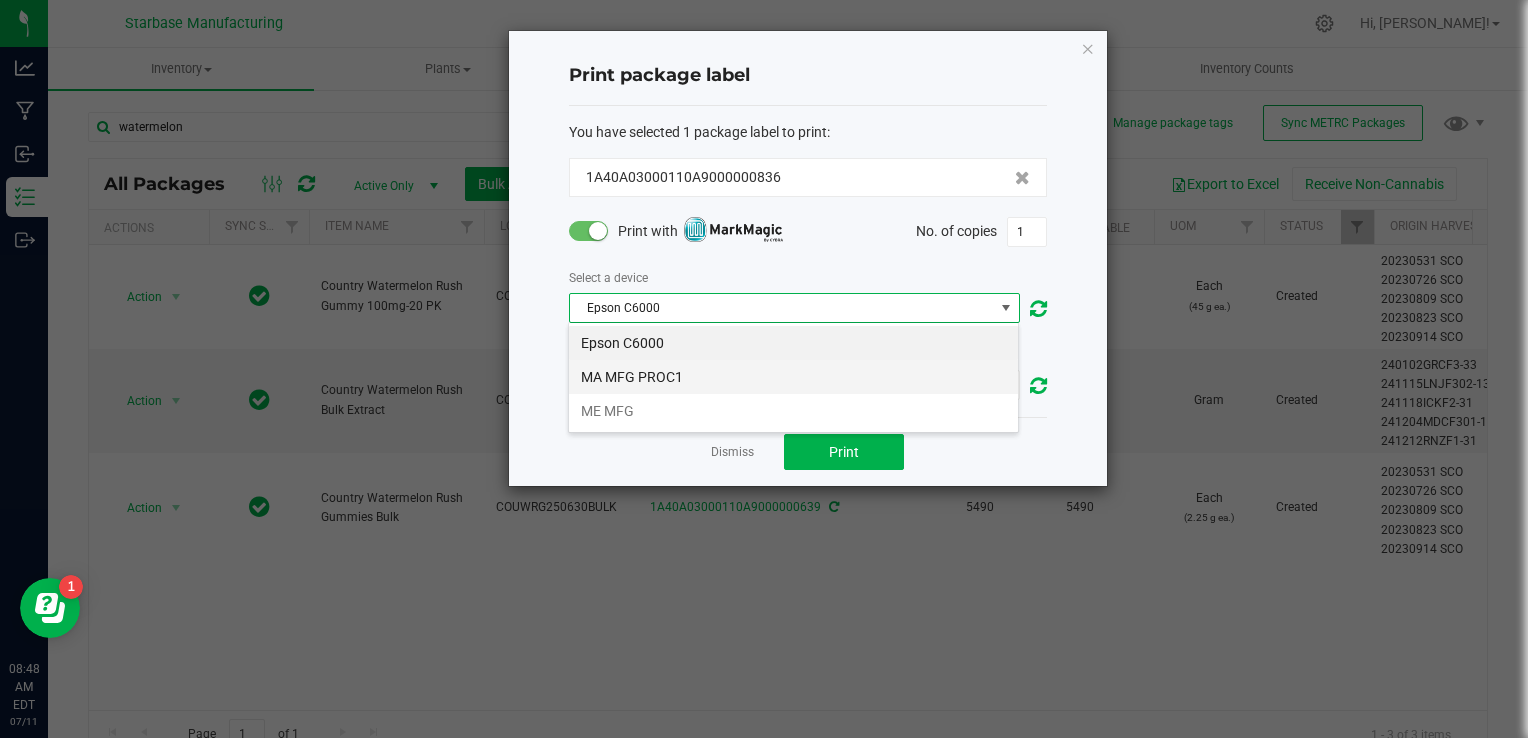 click on "MA MFG PROC1" at bounding box center (793, 377) 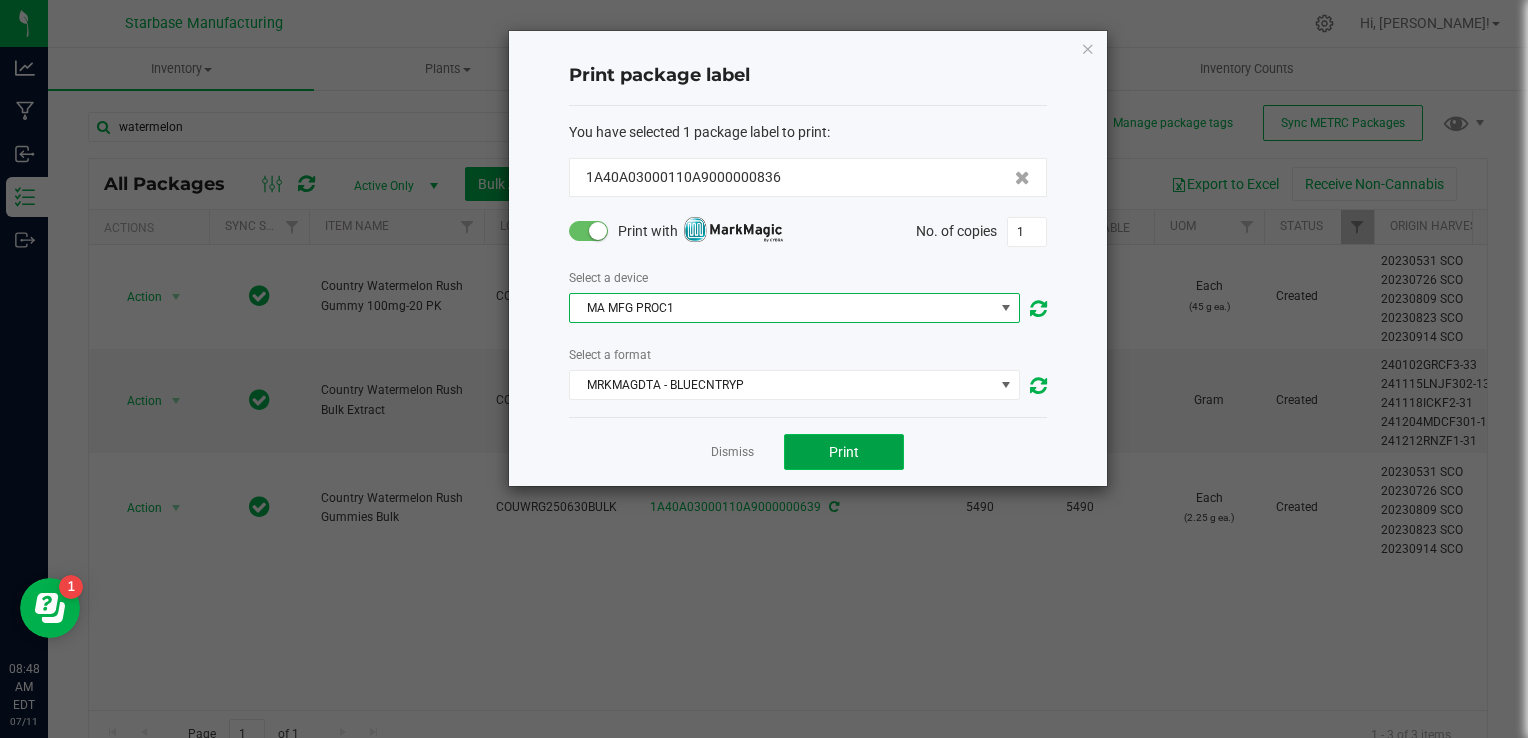 click on "Print" 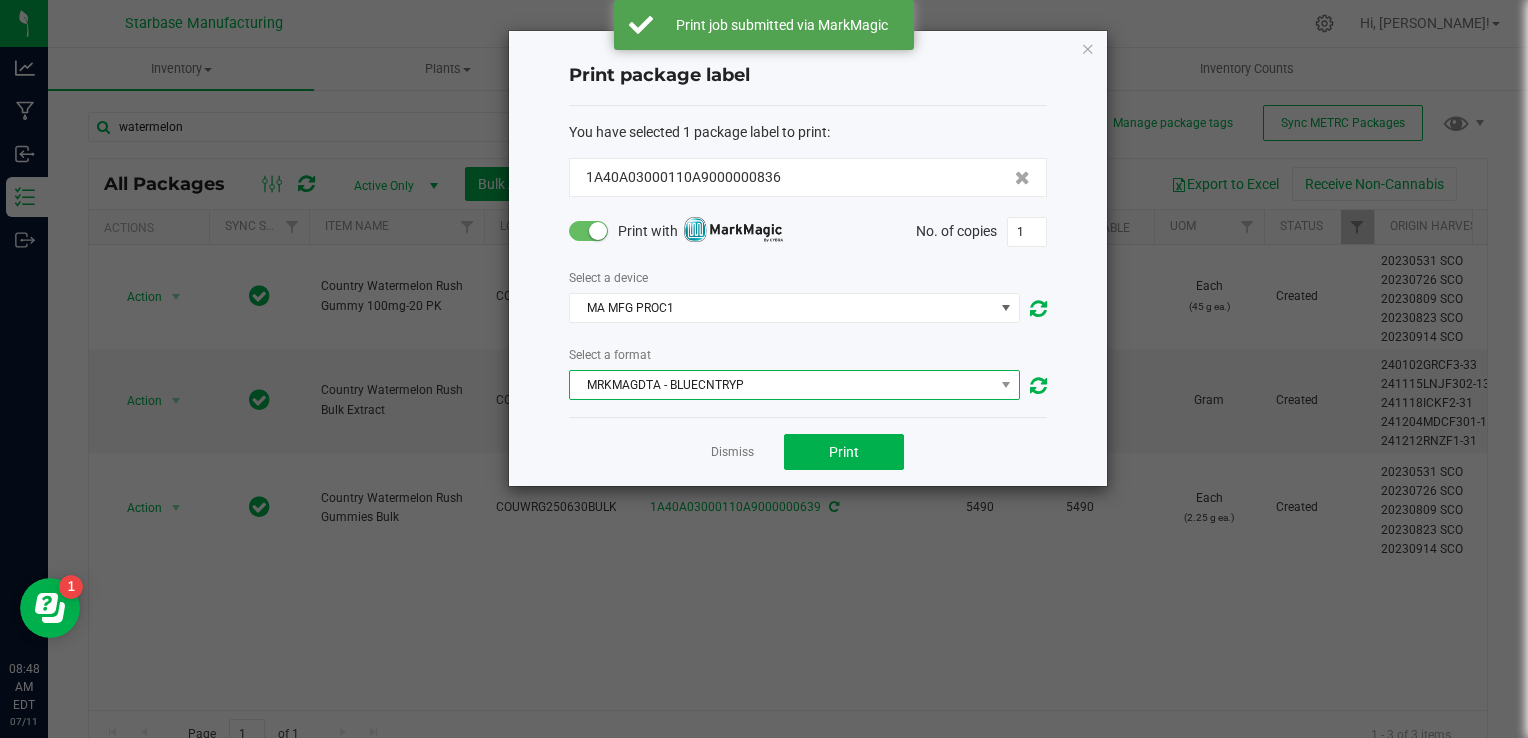 click on "MRKMAGDTA - BLUECNTRYP" at bounding box center (782, 385) 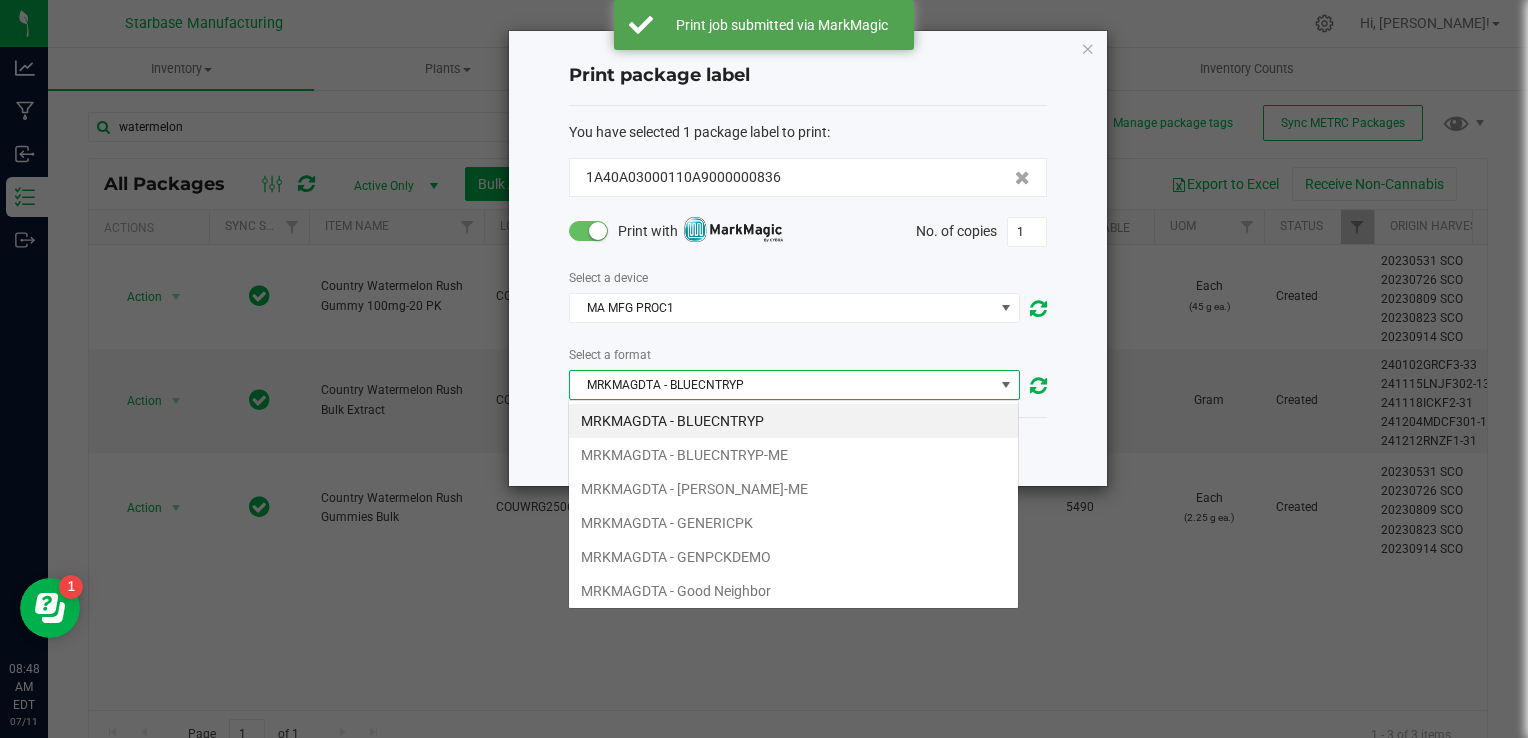 scroll, scrollTop: 99970, scrollLeft: 99548, axis: both 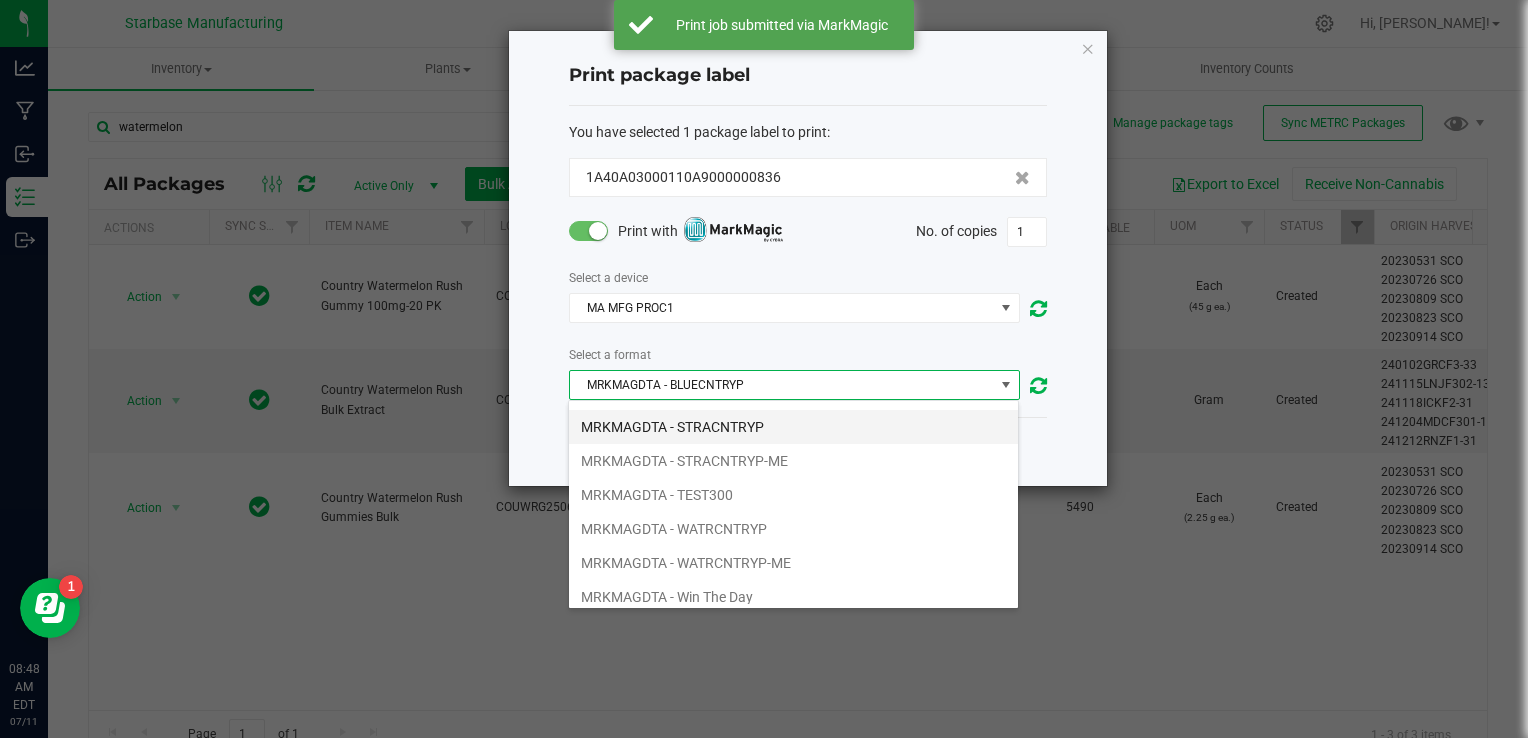 click on "MRKMAGDTA - STRACNTRYP" at bounding box center [793, 427] 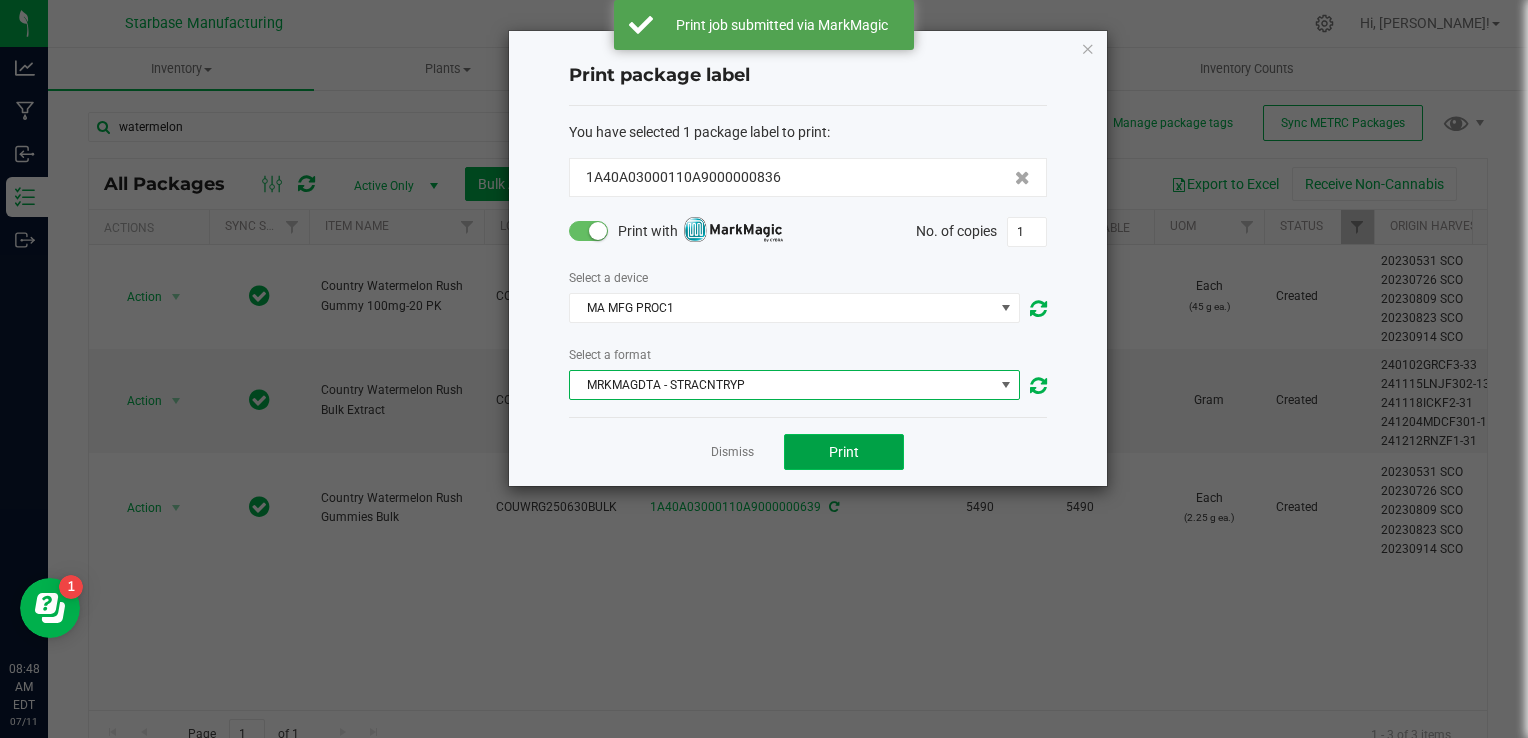 click on "Print" 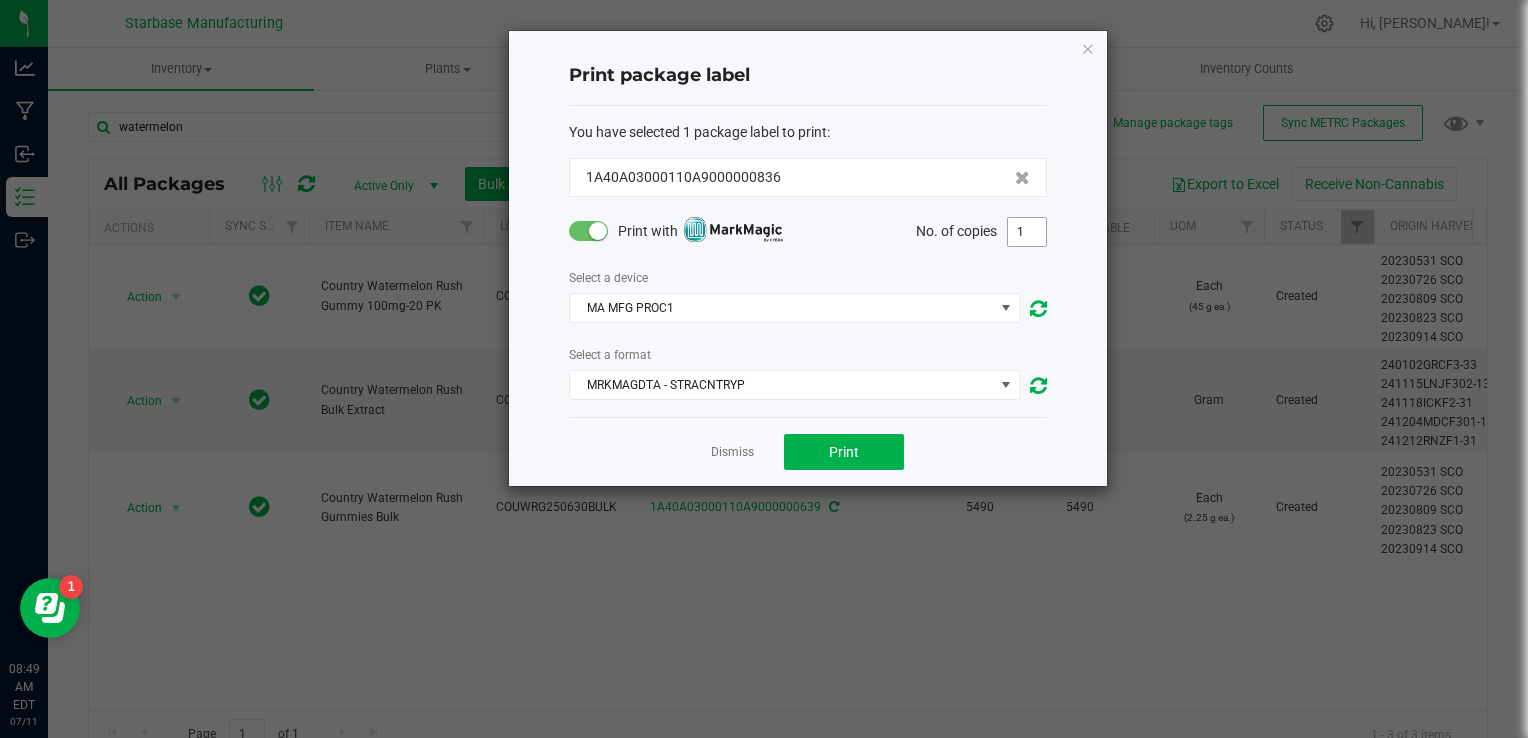 click on "1" at bounding box center [1027, 232] 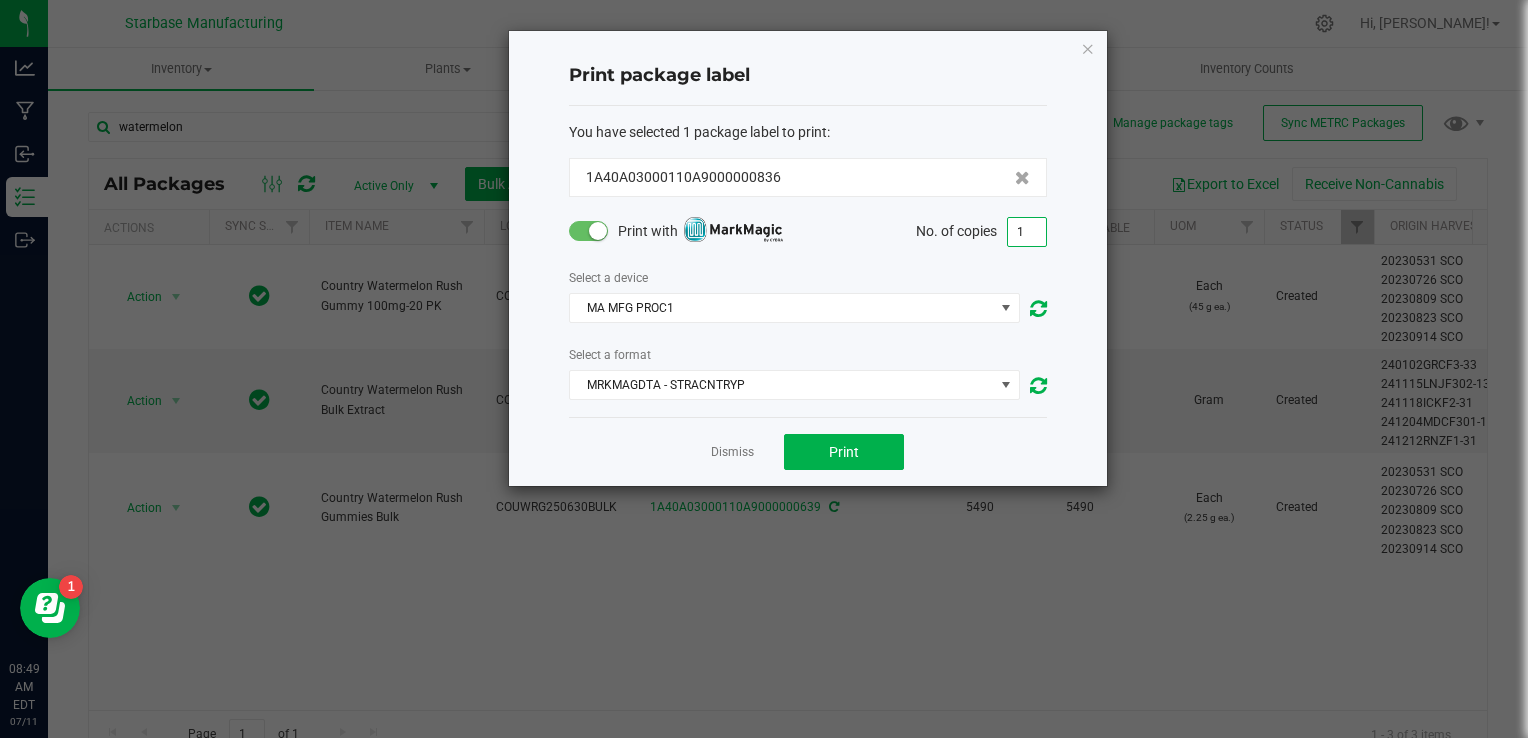 click on "1" at bounding box center [1027, 232] 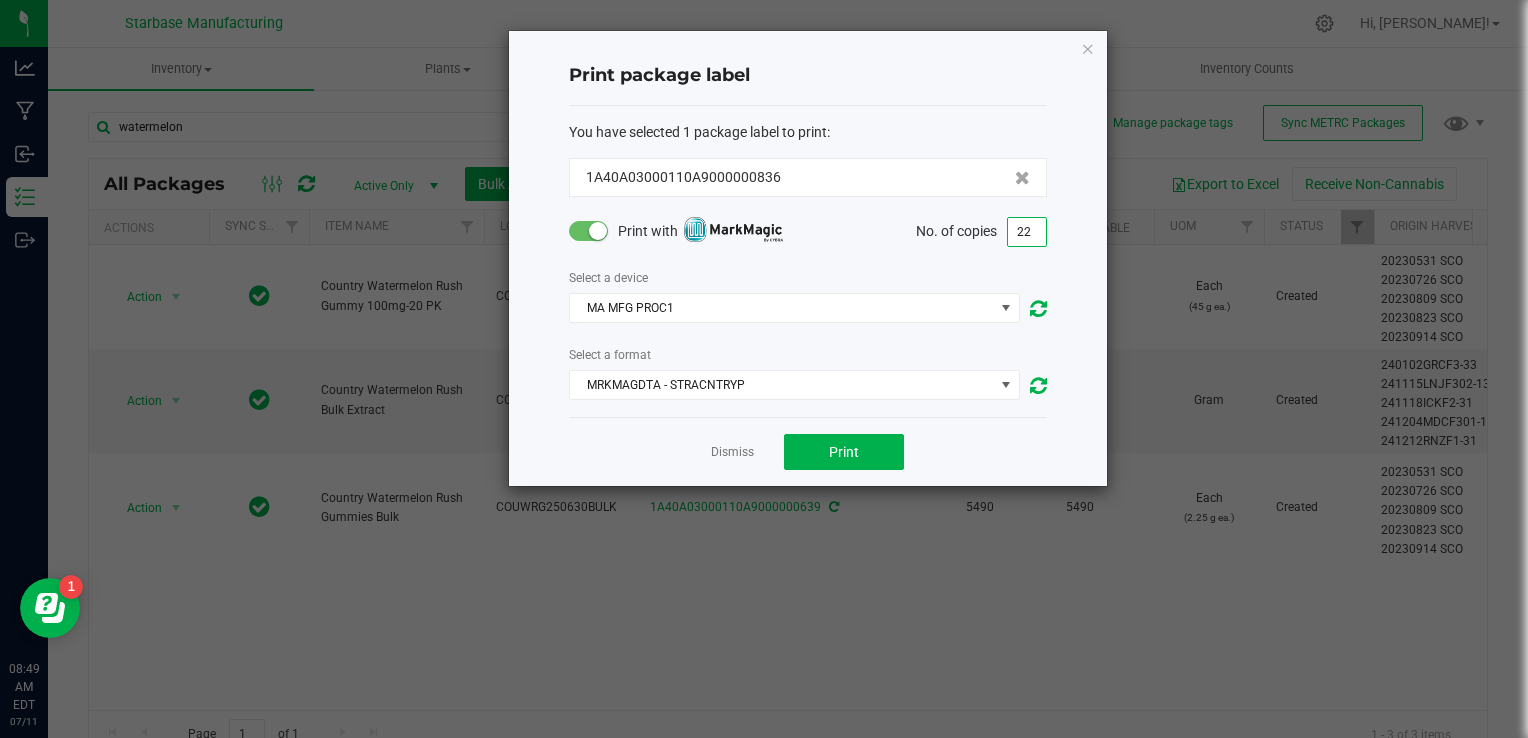 click on "Dismiss   Print" 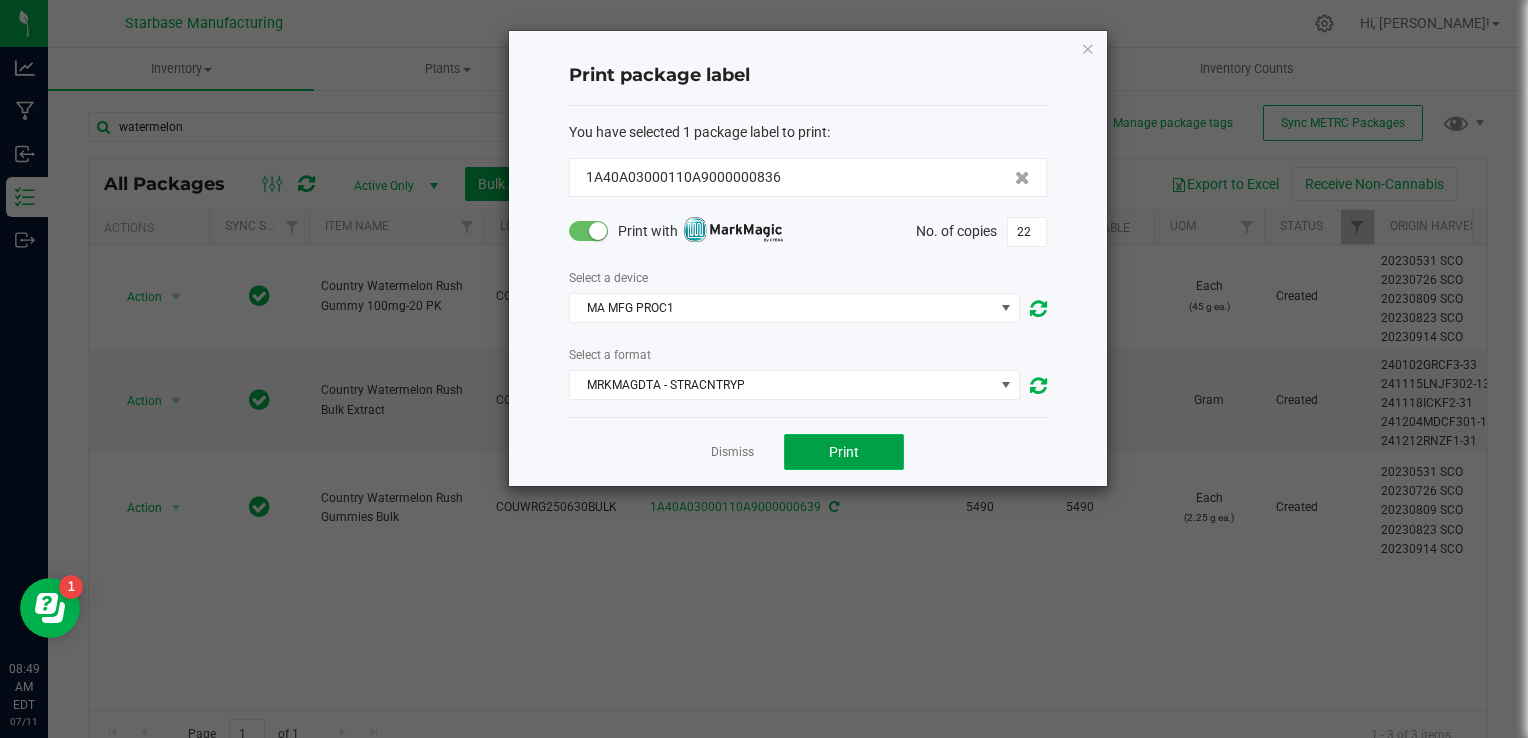 click on "Print" 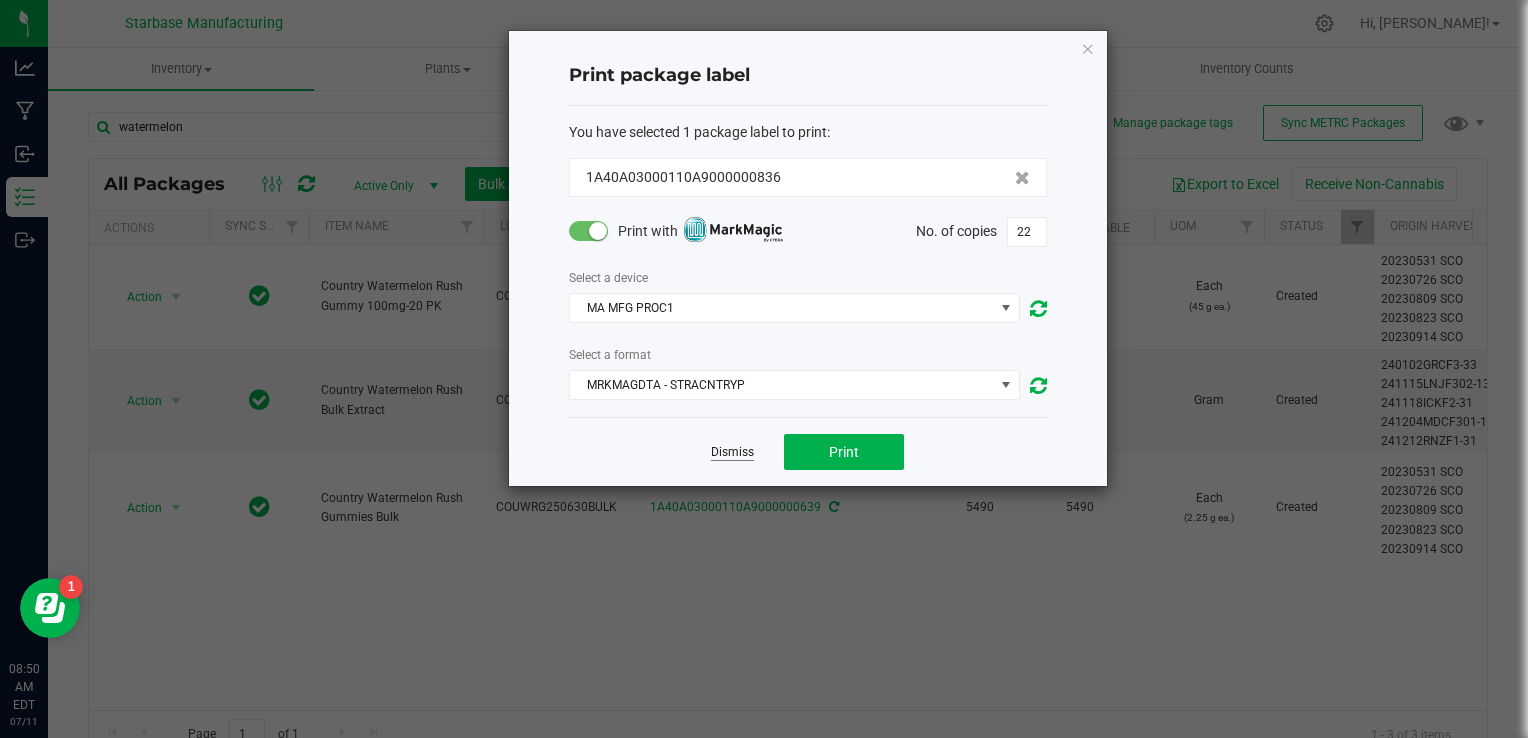click on "Dismiss" 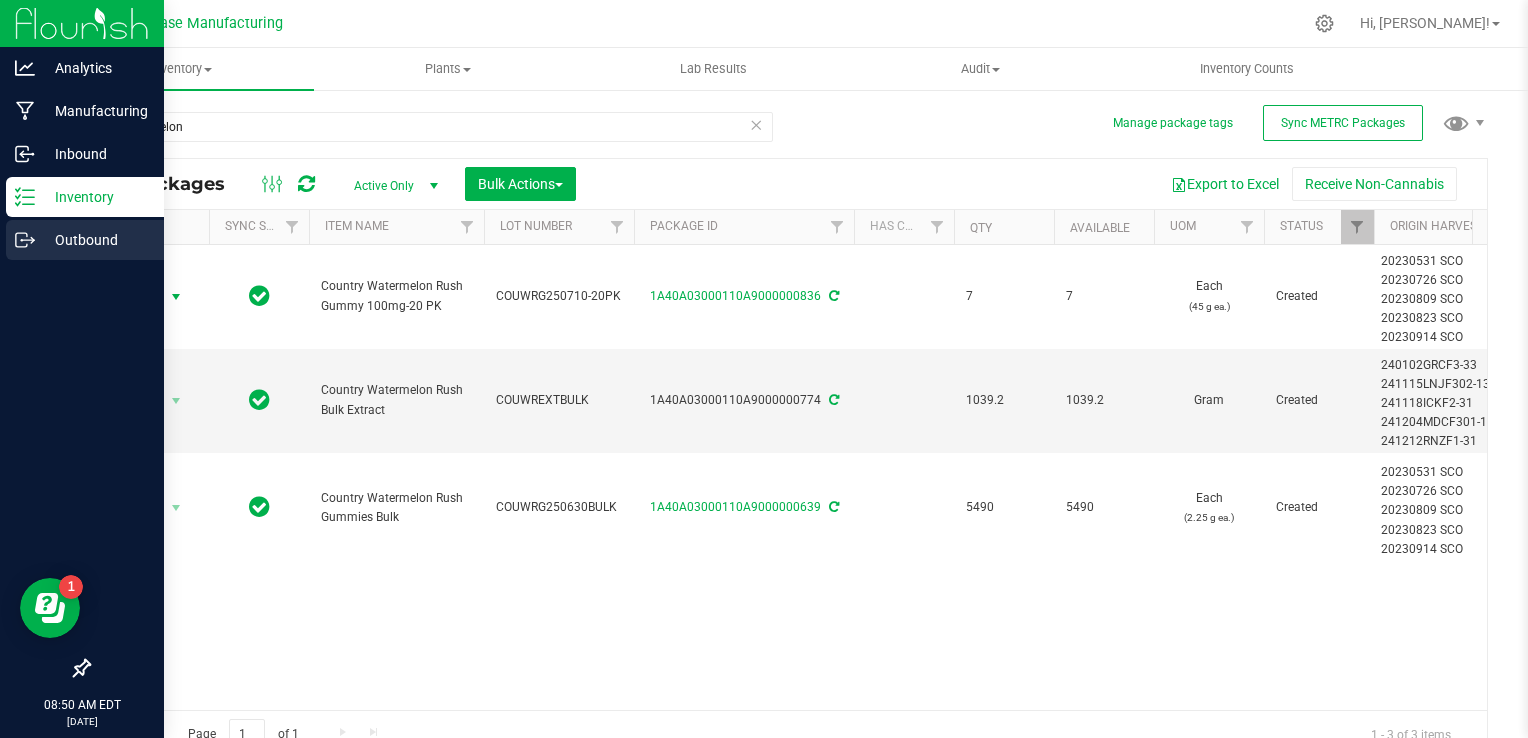 click on "Outbound" at bounding box center (95, 240) 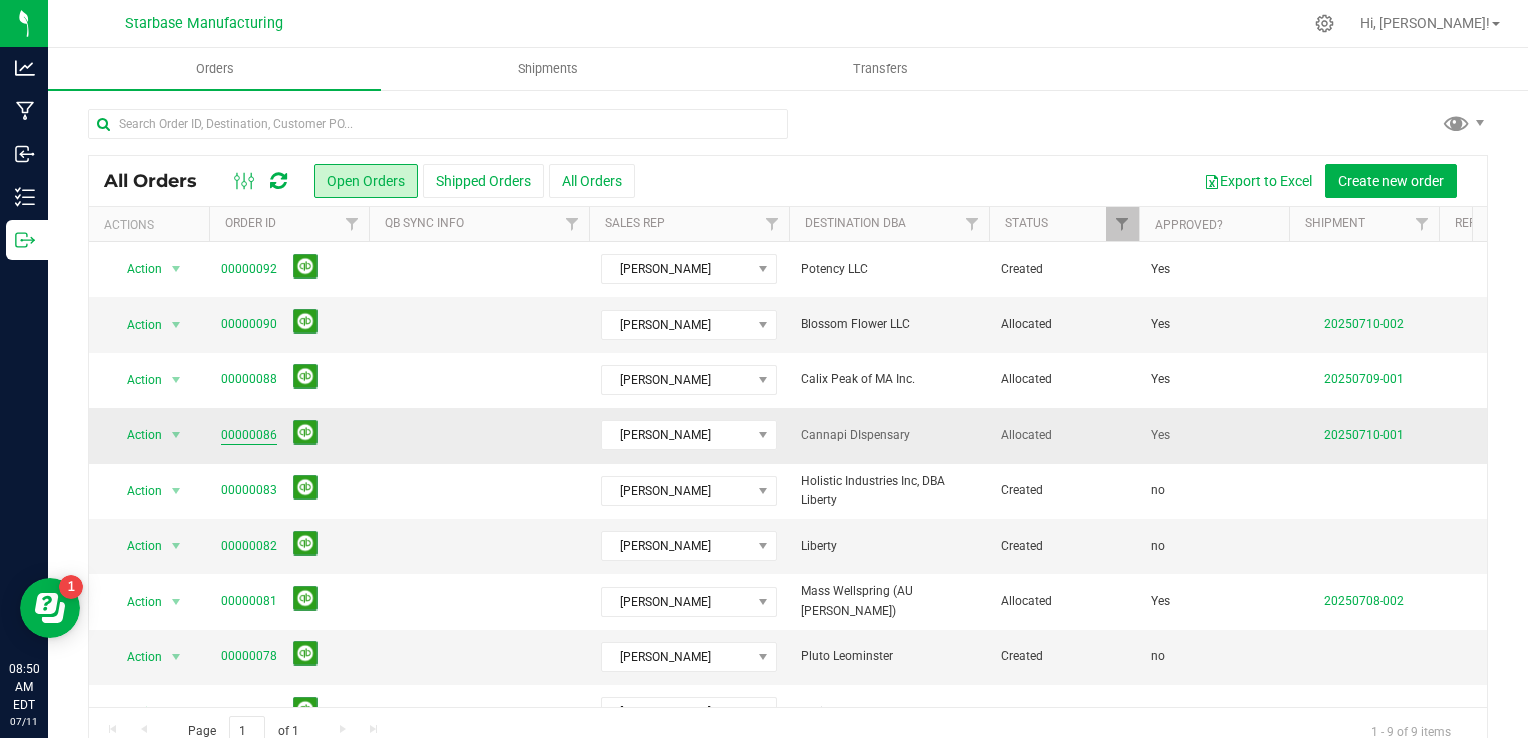 click on "00000086" at bounding box center [249, 435] 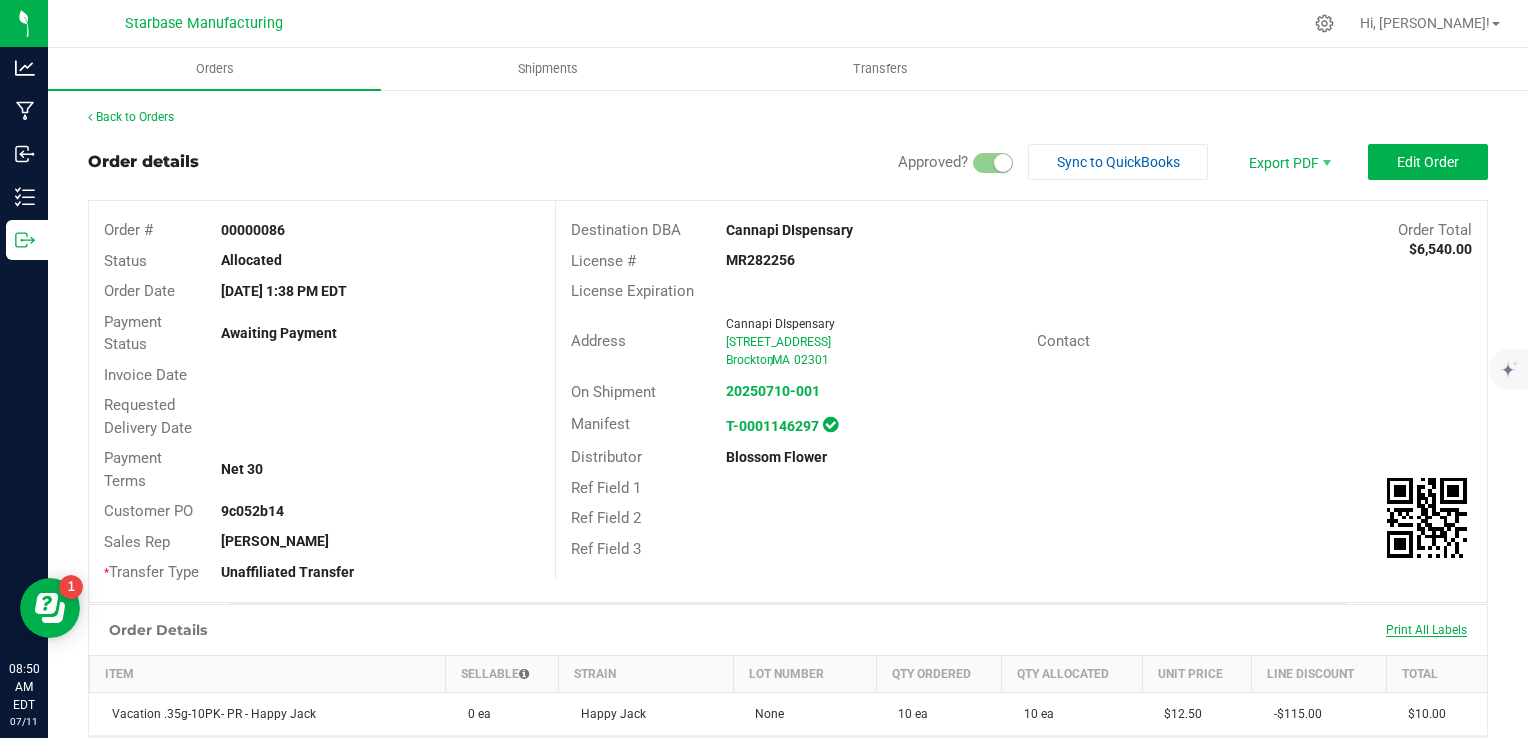 click on "Print All Labels" at bounding box center [1426, 630] 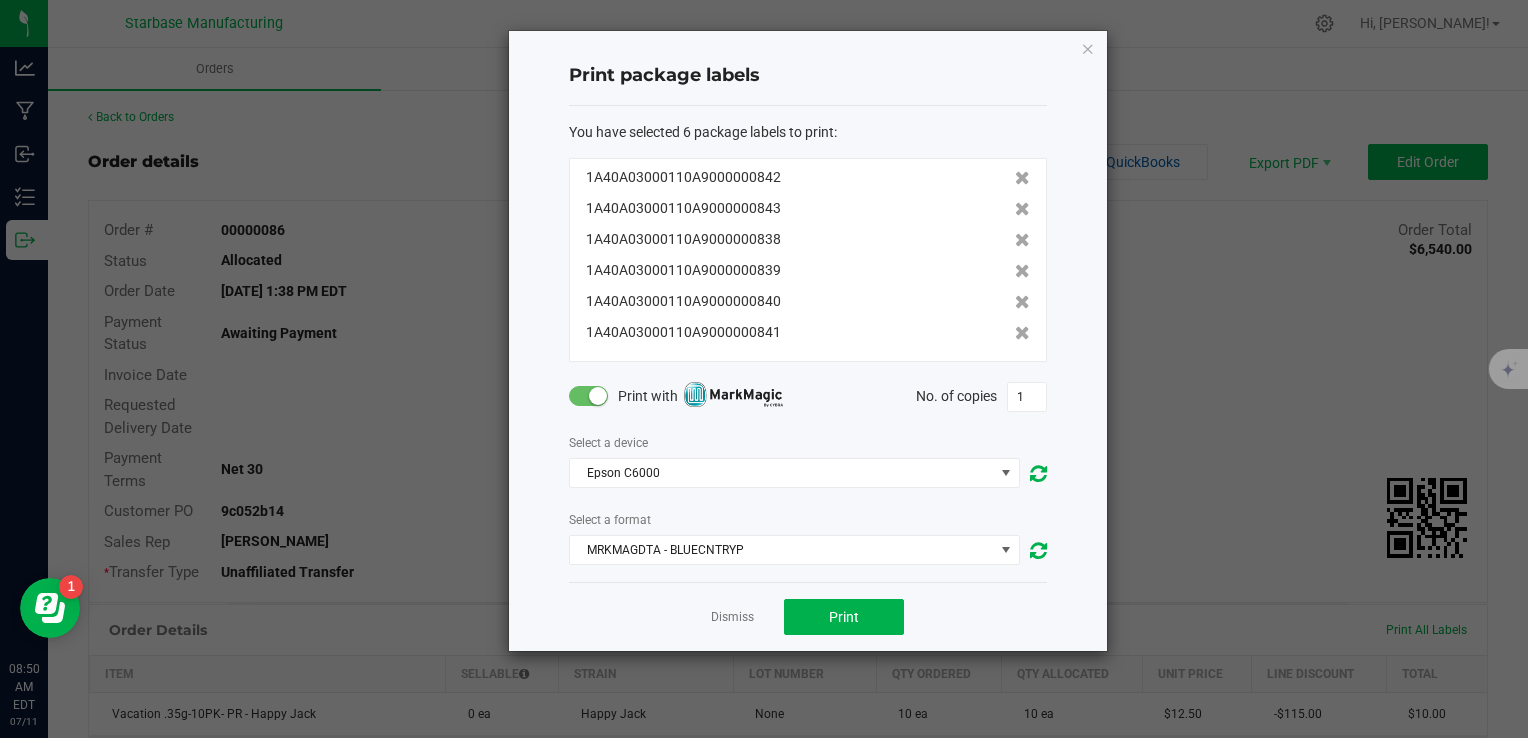 click at bounding box center (598, 396) 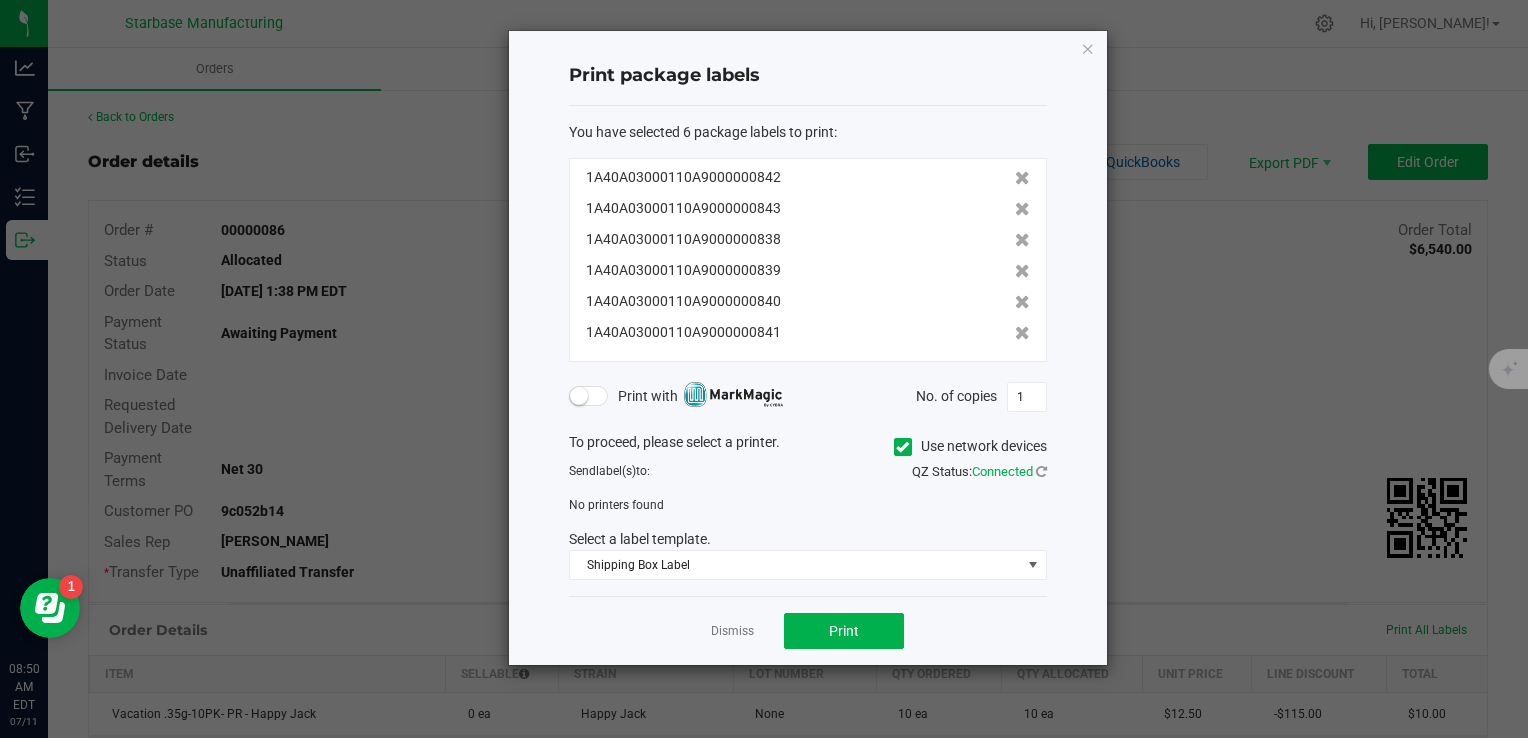 click 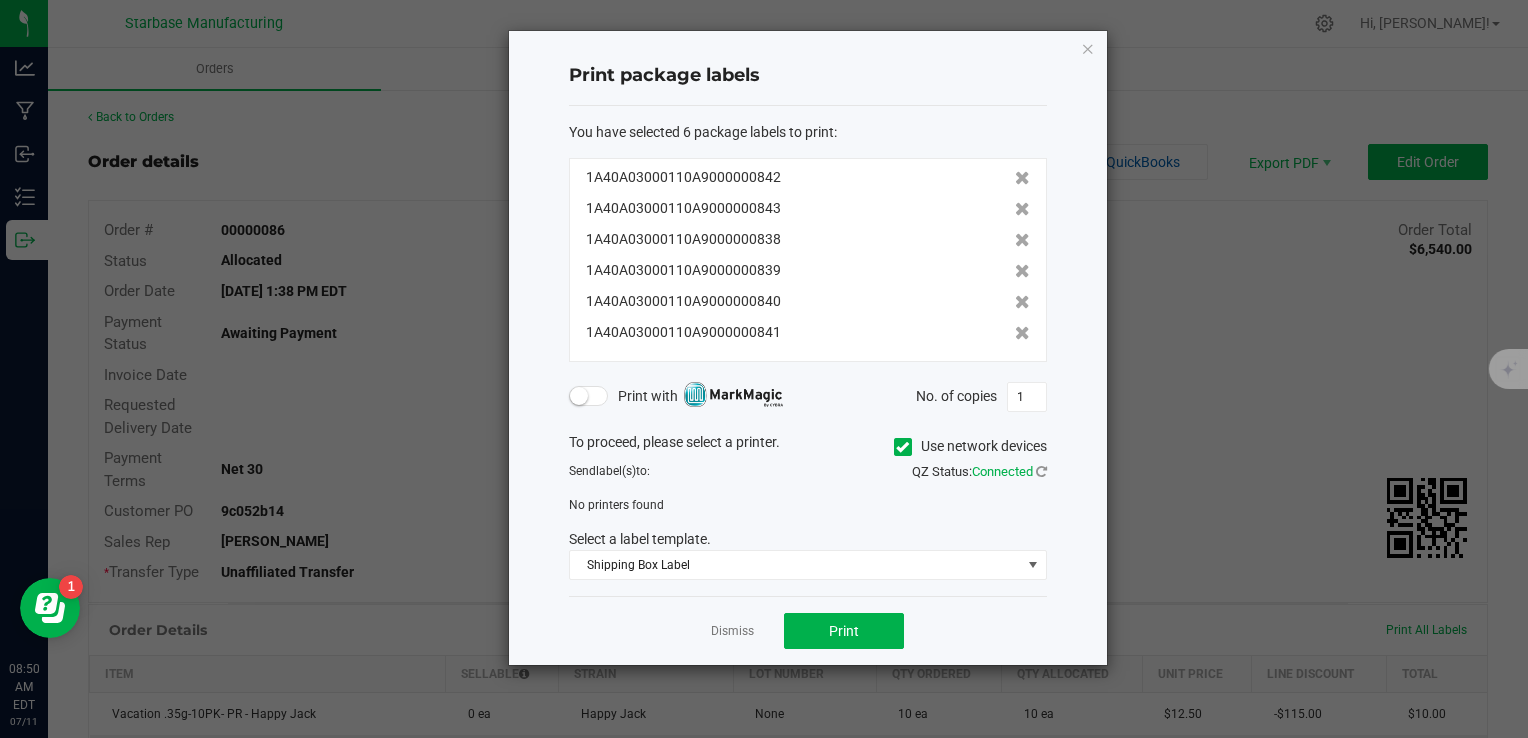 click on "Use network devices" 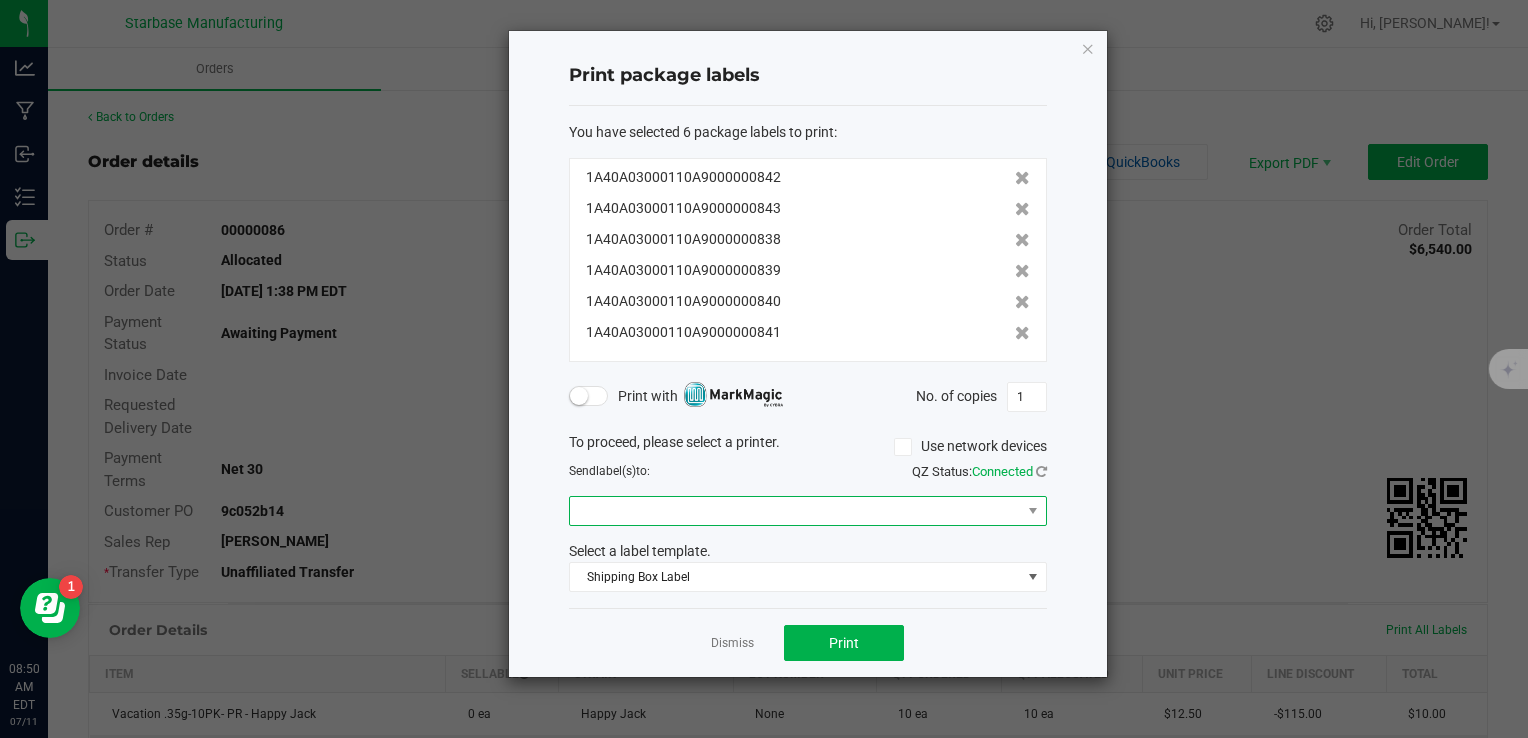 click at bounding box center [795, 511] 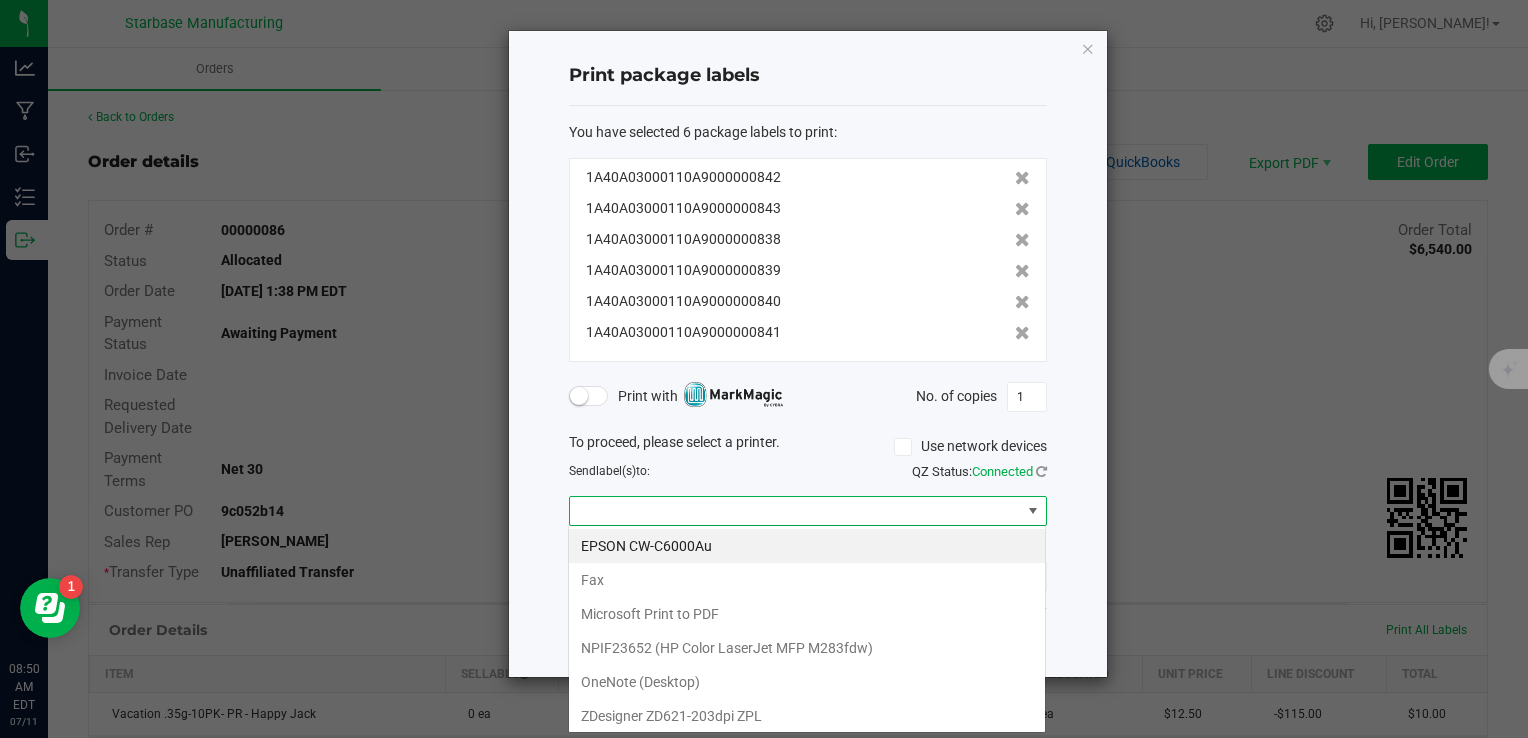 scroll, scrollTop: 99970, scrollLeft: 99521, axis: both 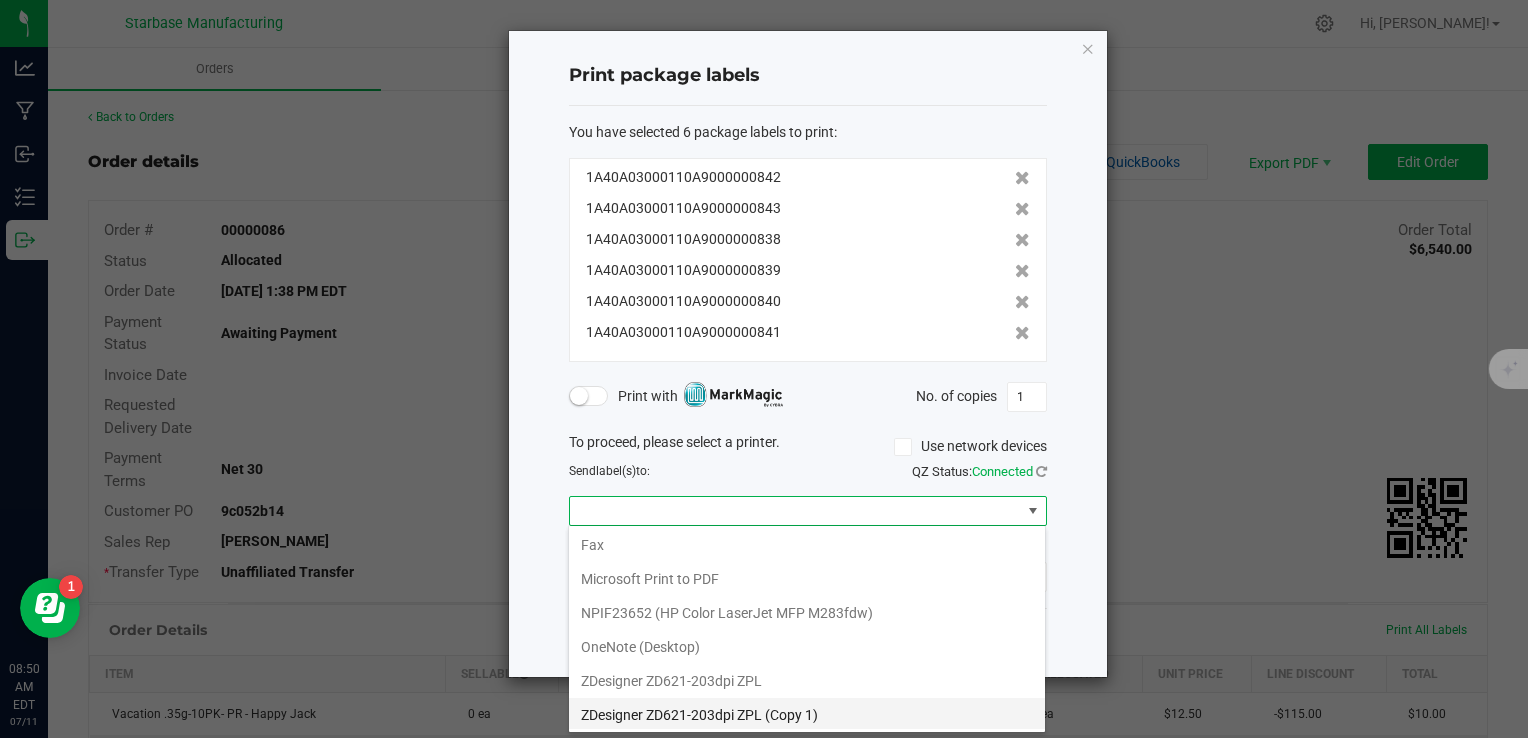 click on "ZDesigner ZD621-203dpi ZPL (Copy 1)" at bounding box center (807, 715) 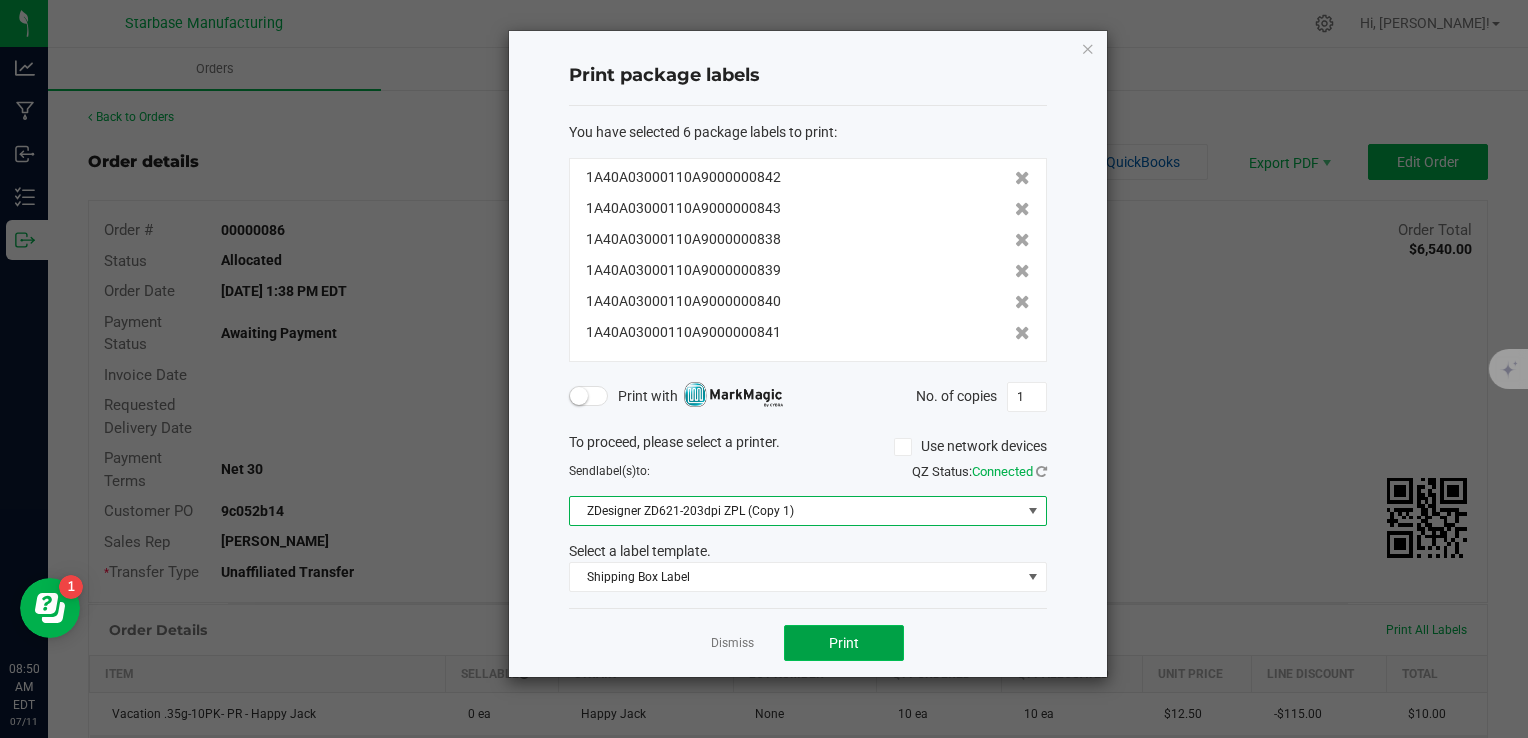 click on "Print" 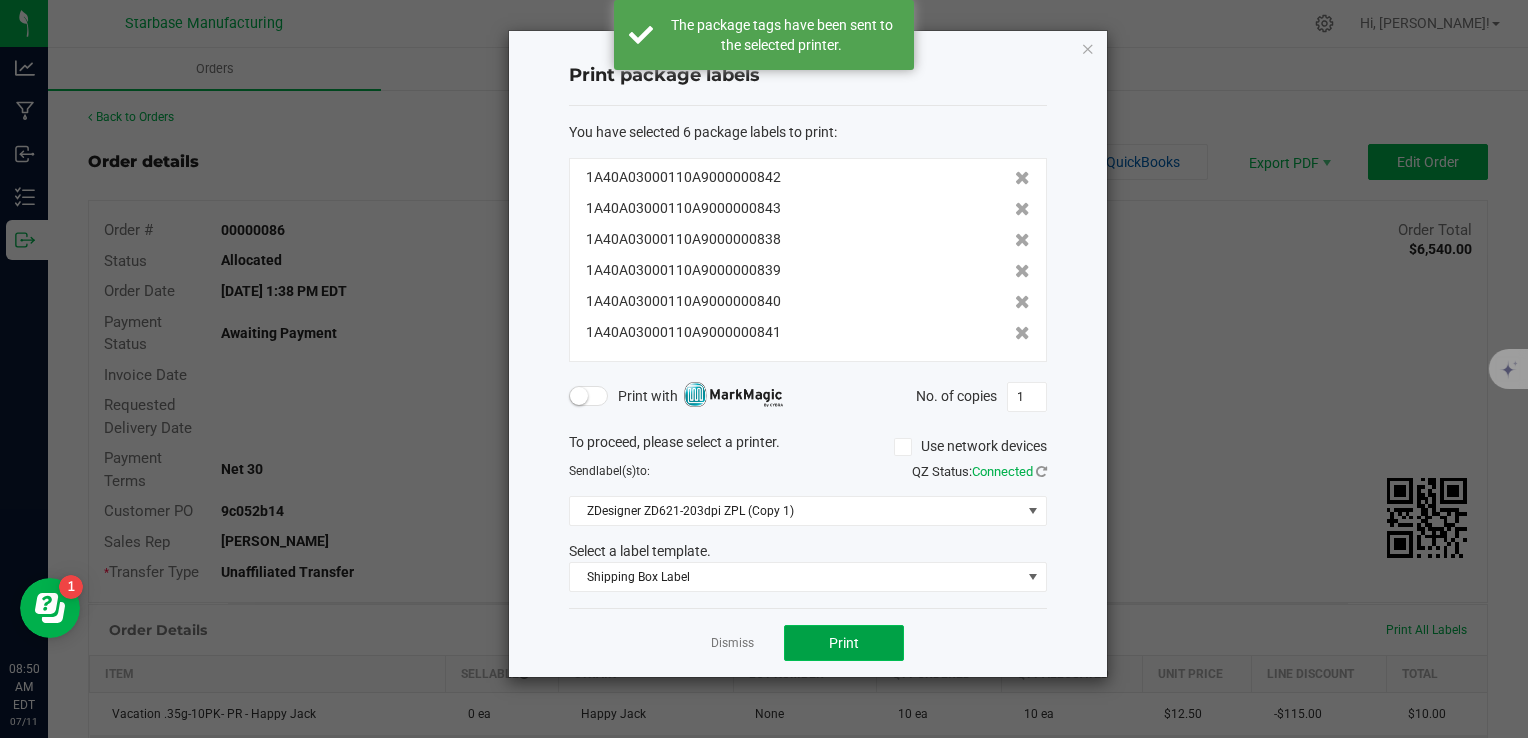 click on "Print" 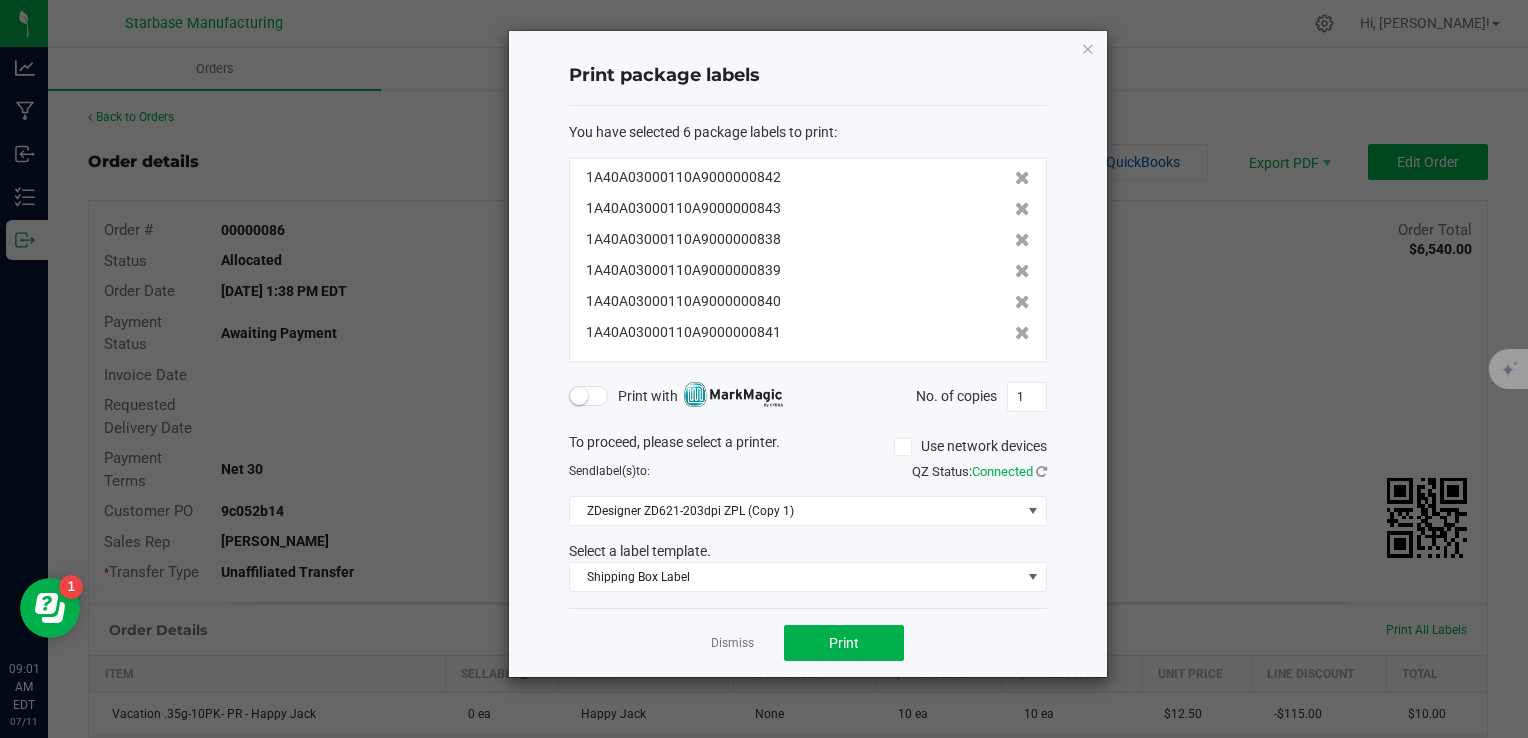 click on "Dismiss   Print" 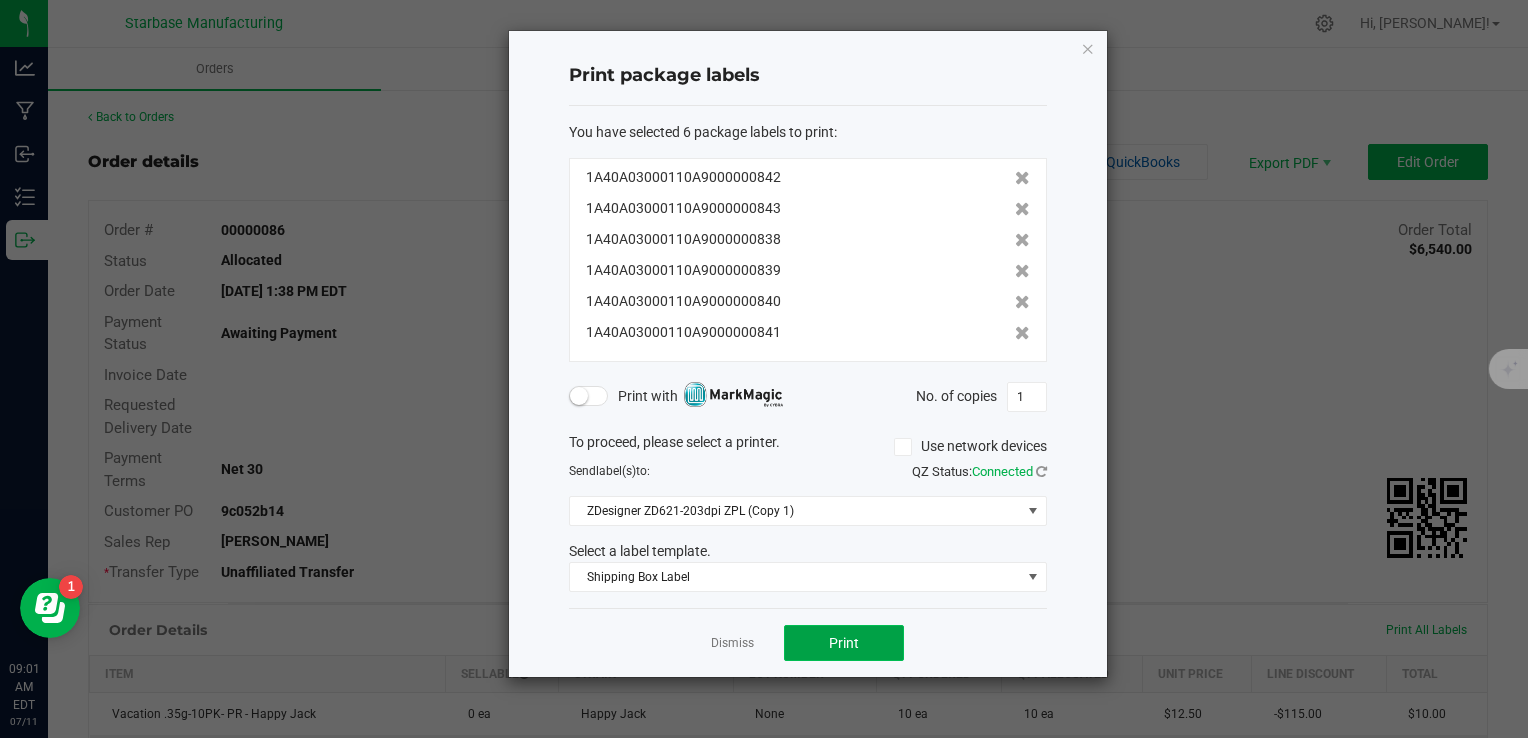 click on "Print" 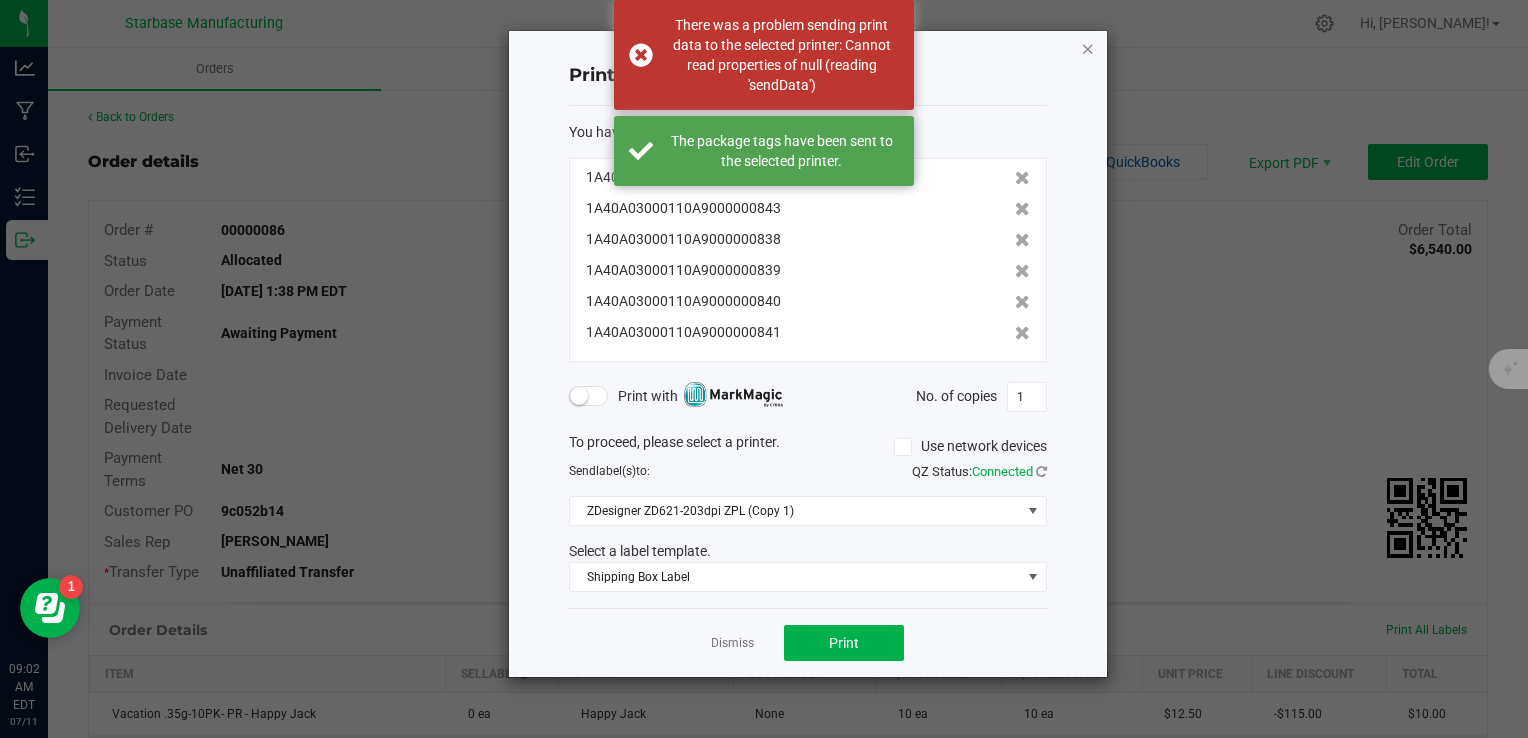 click 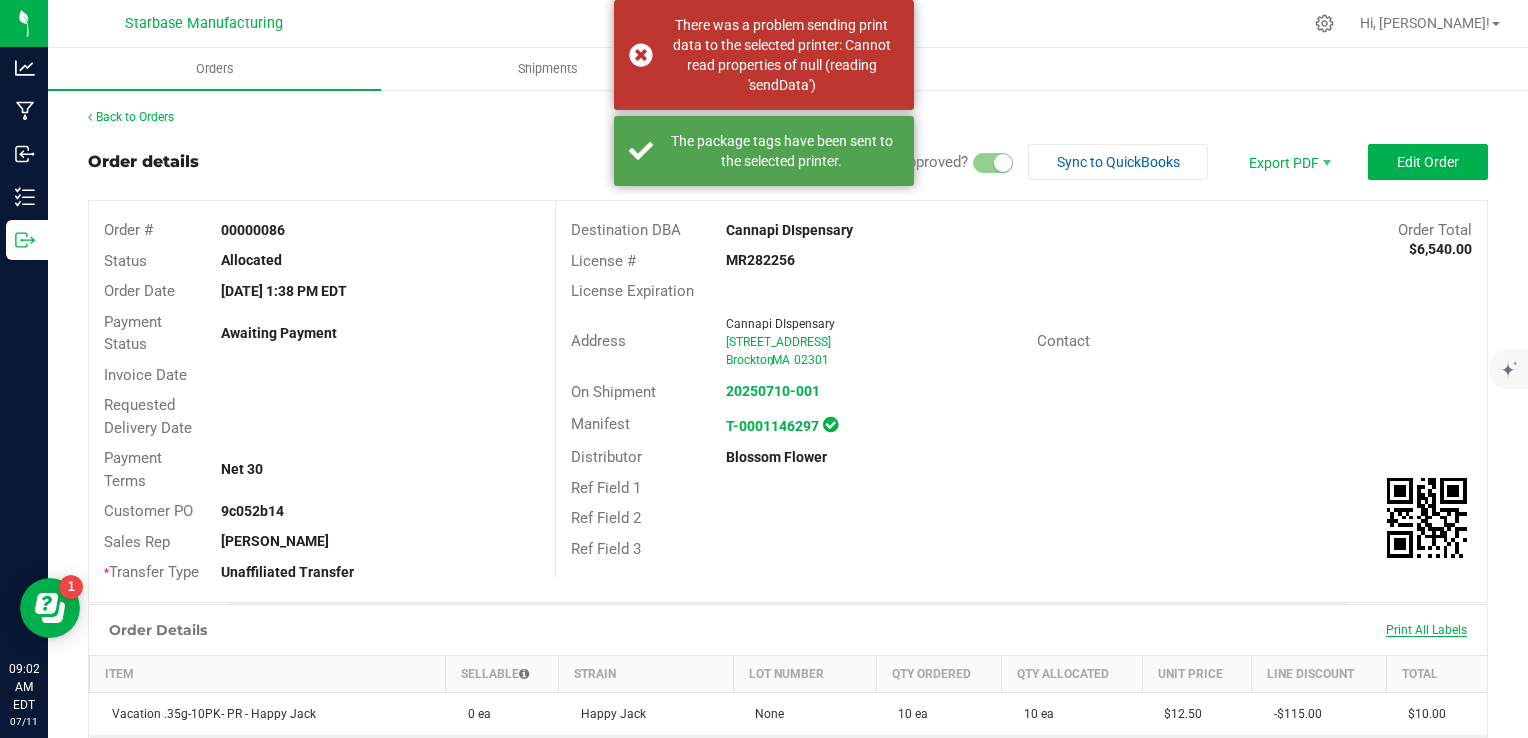 click on "Print All Labels" at bounding box center (1426, 630) 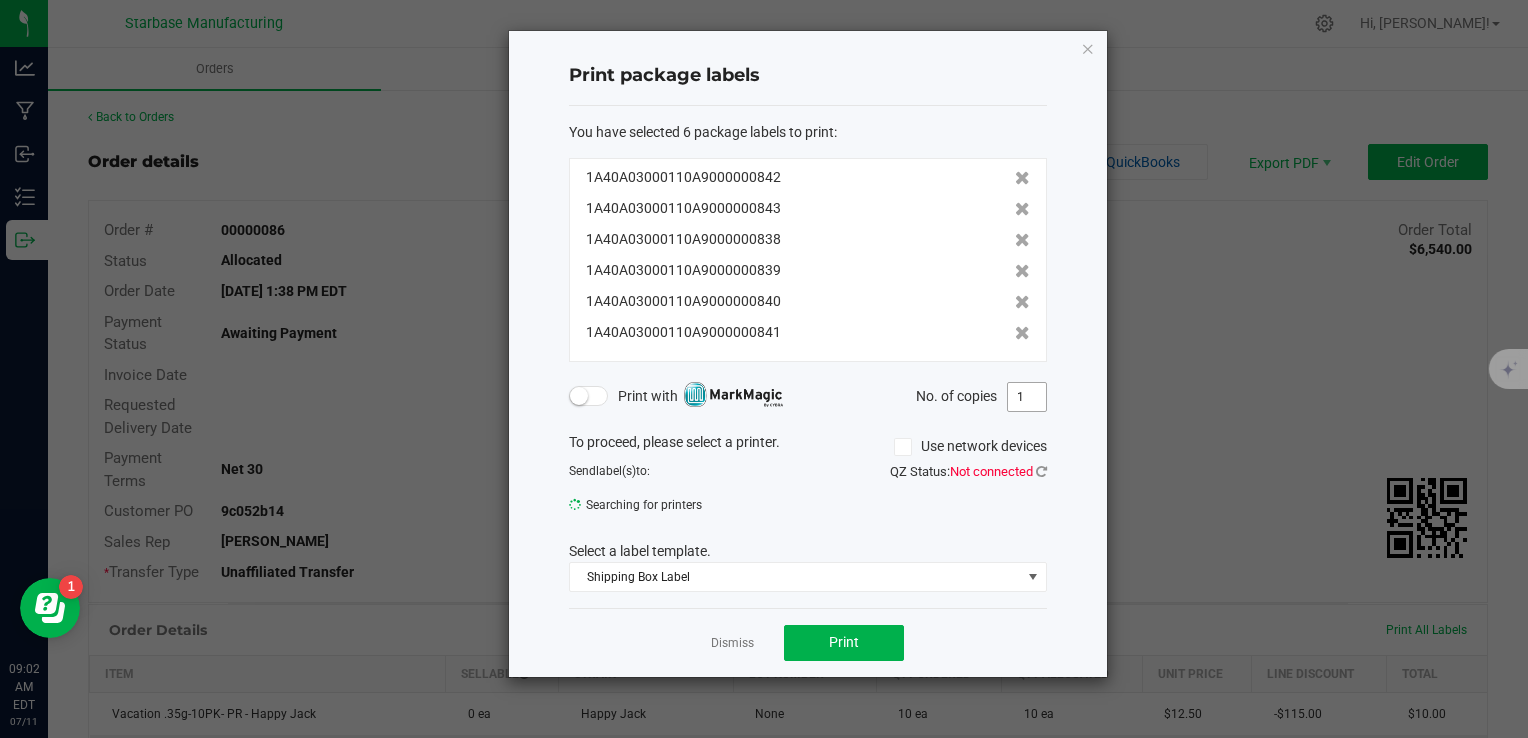 click on "1" at bounding box center (1027, 397) 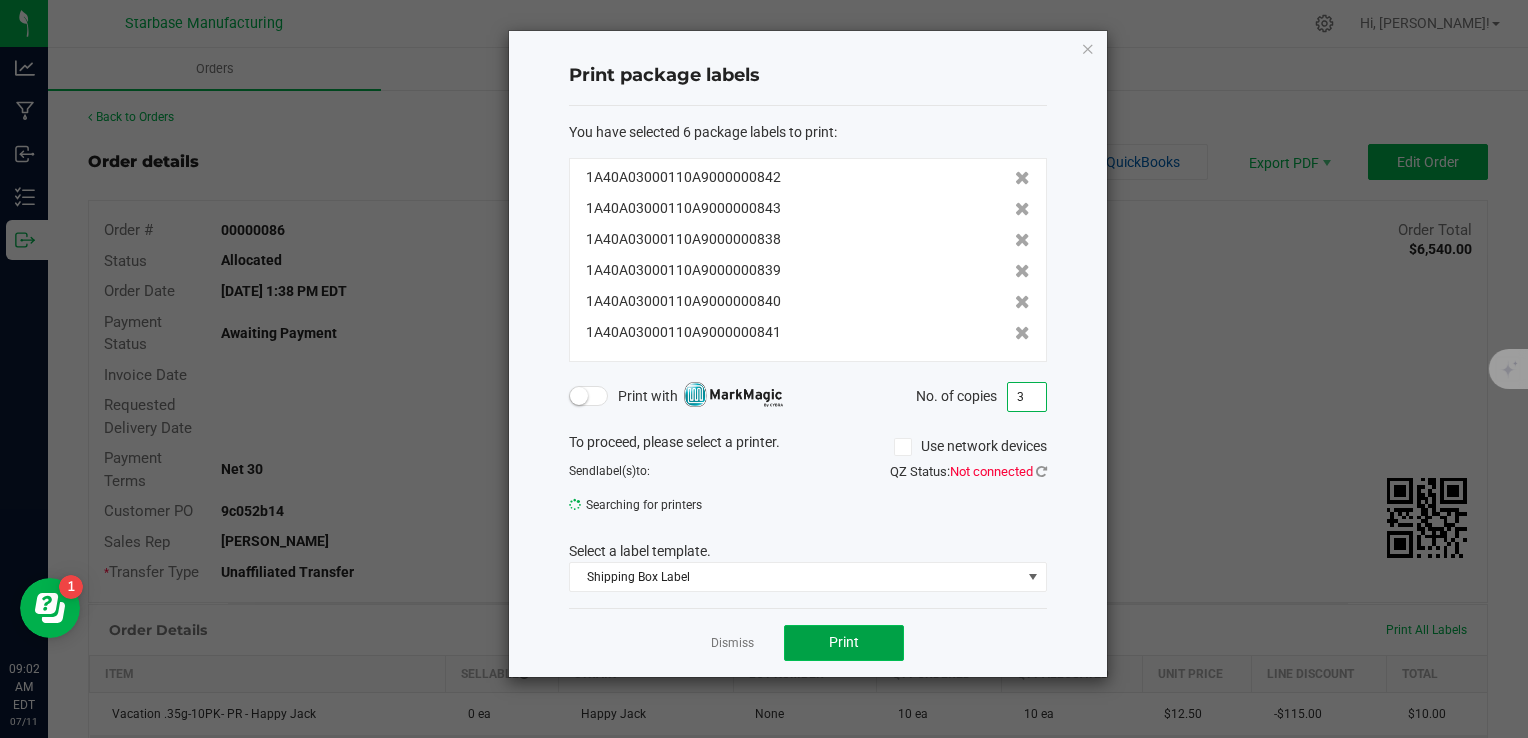 click on "Print" 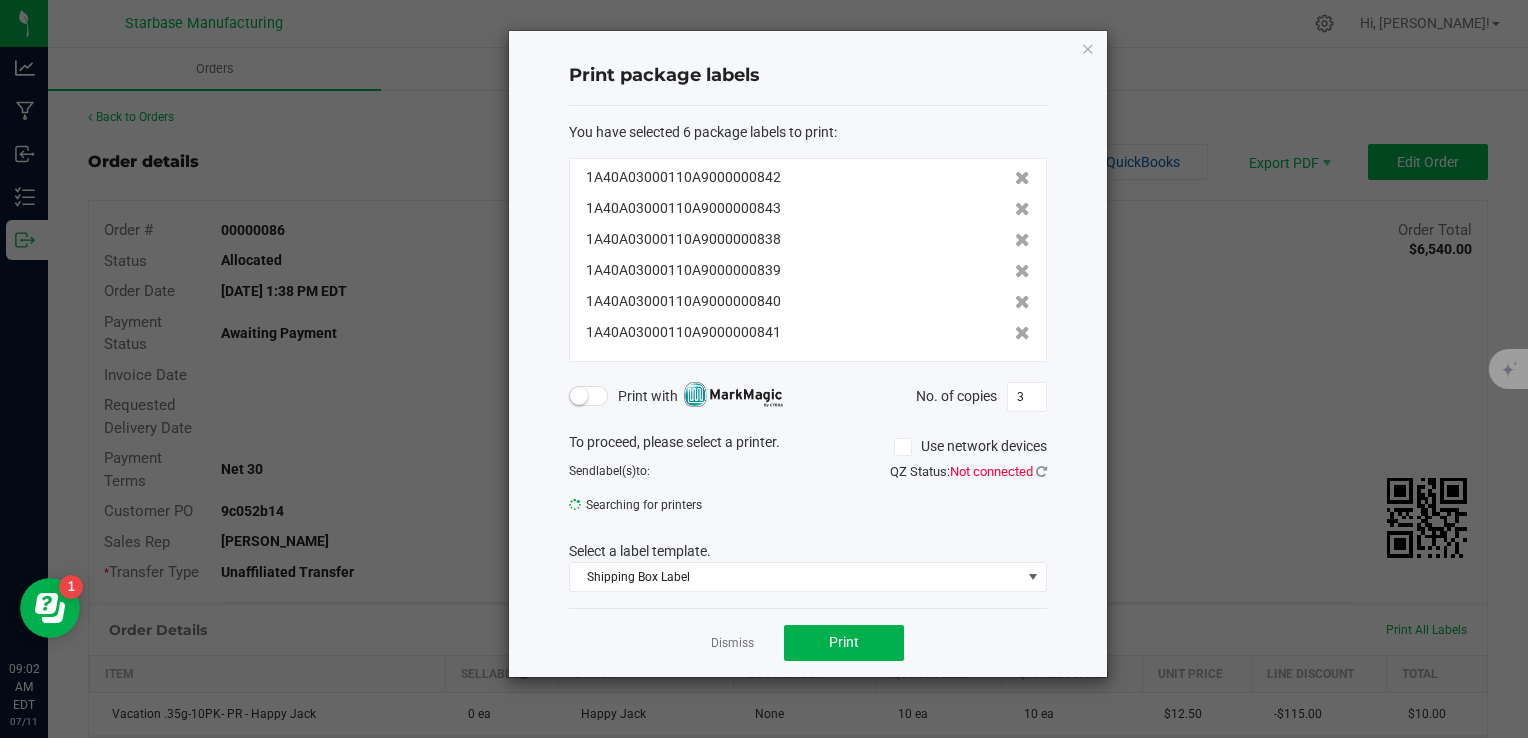click 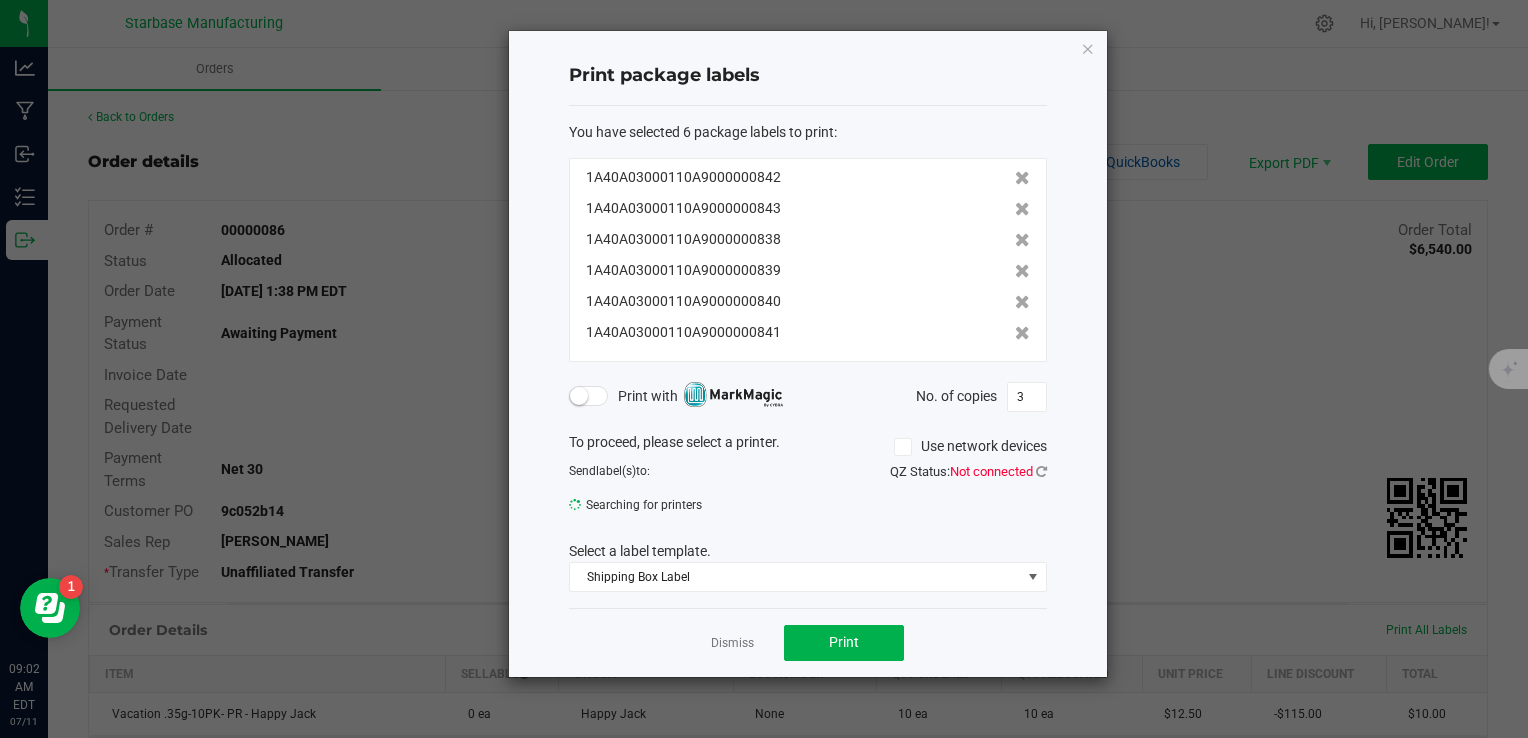 click on "Use network devices" 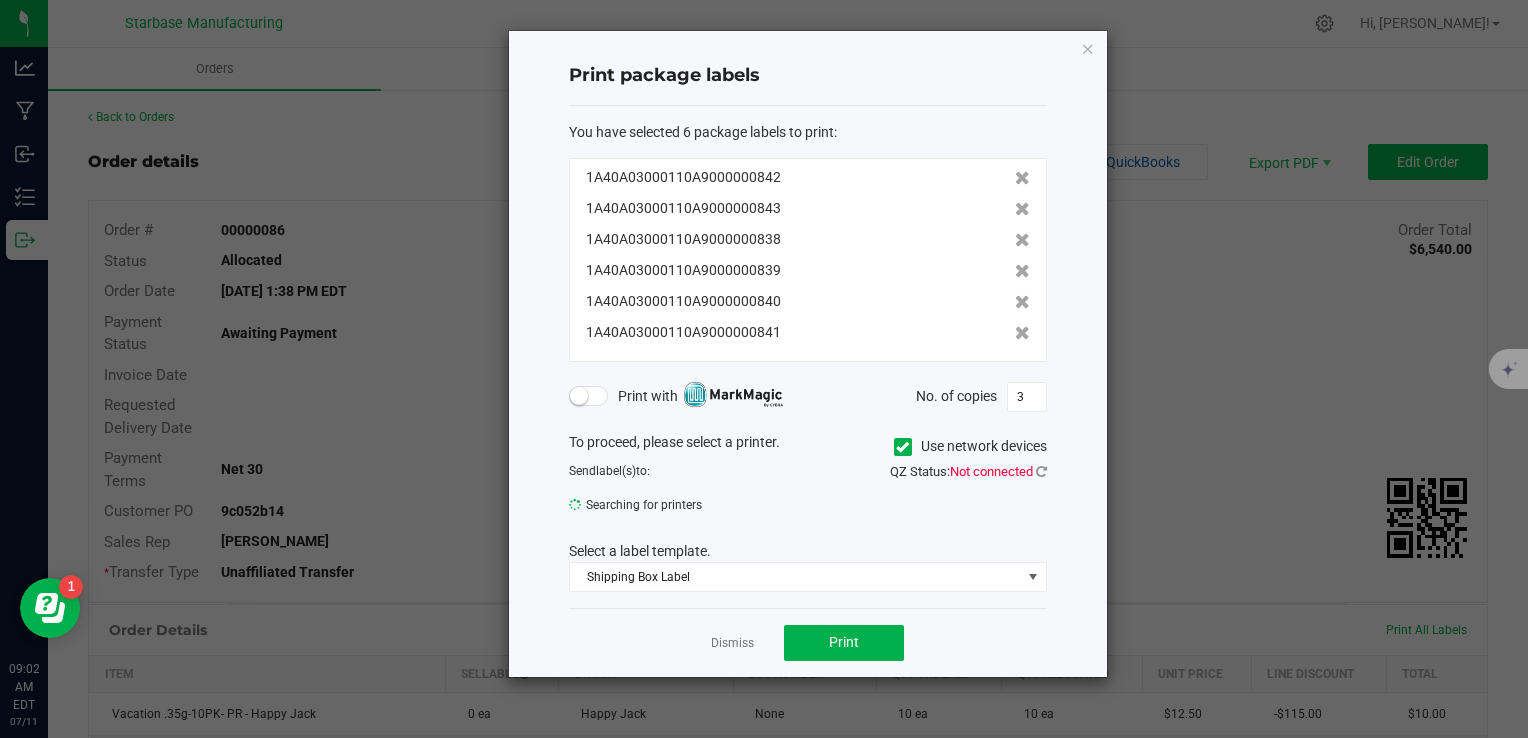 click 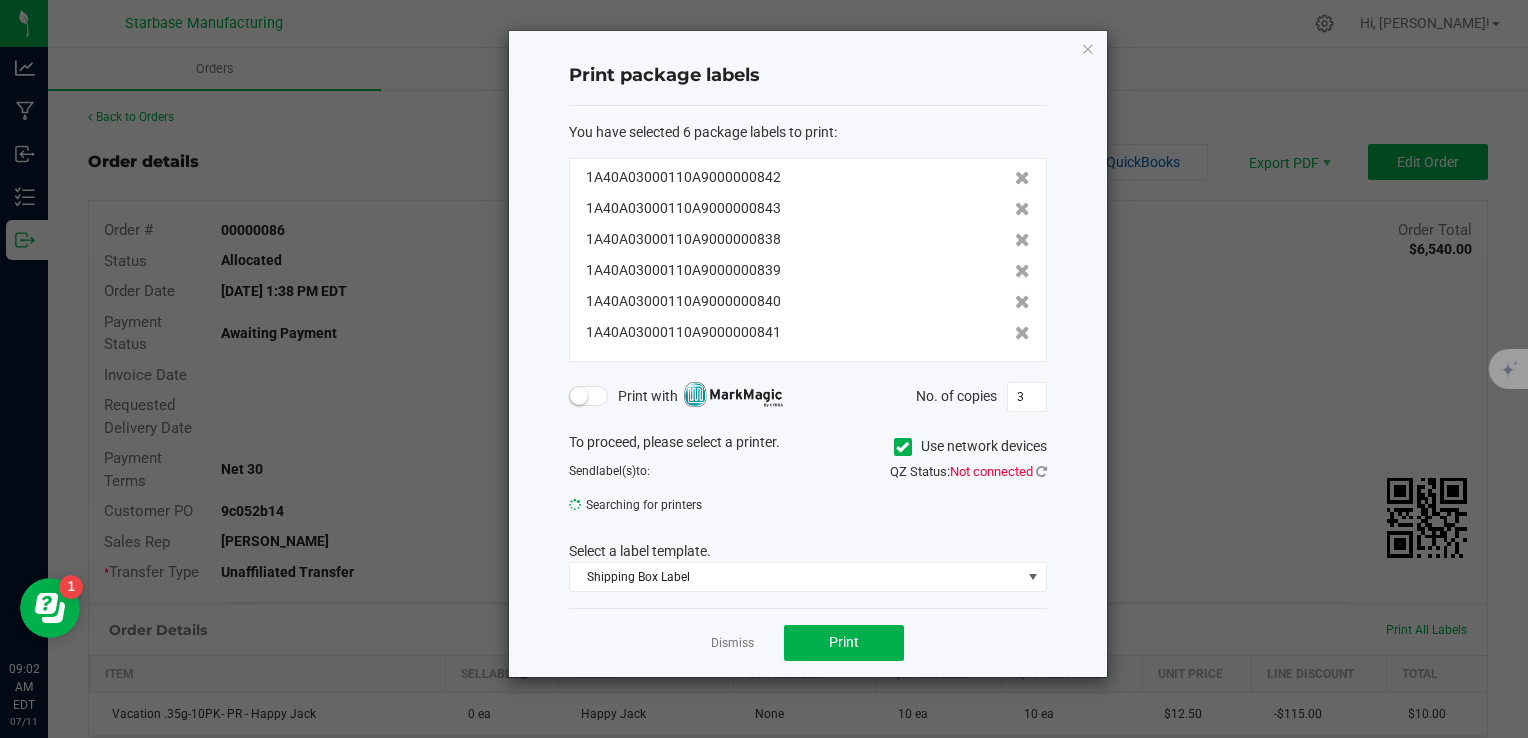 click on "Use network devices" 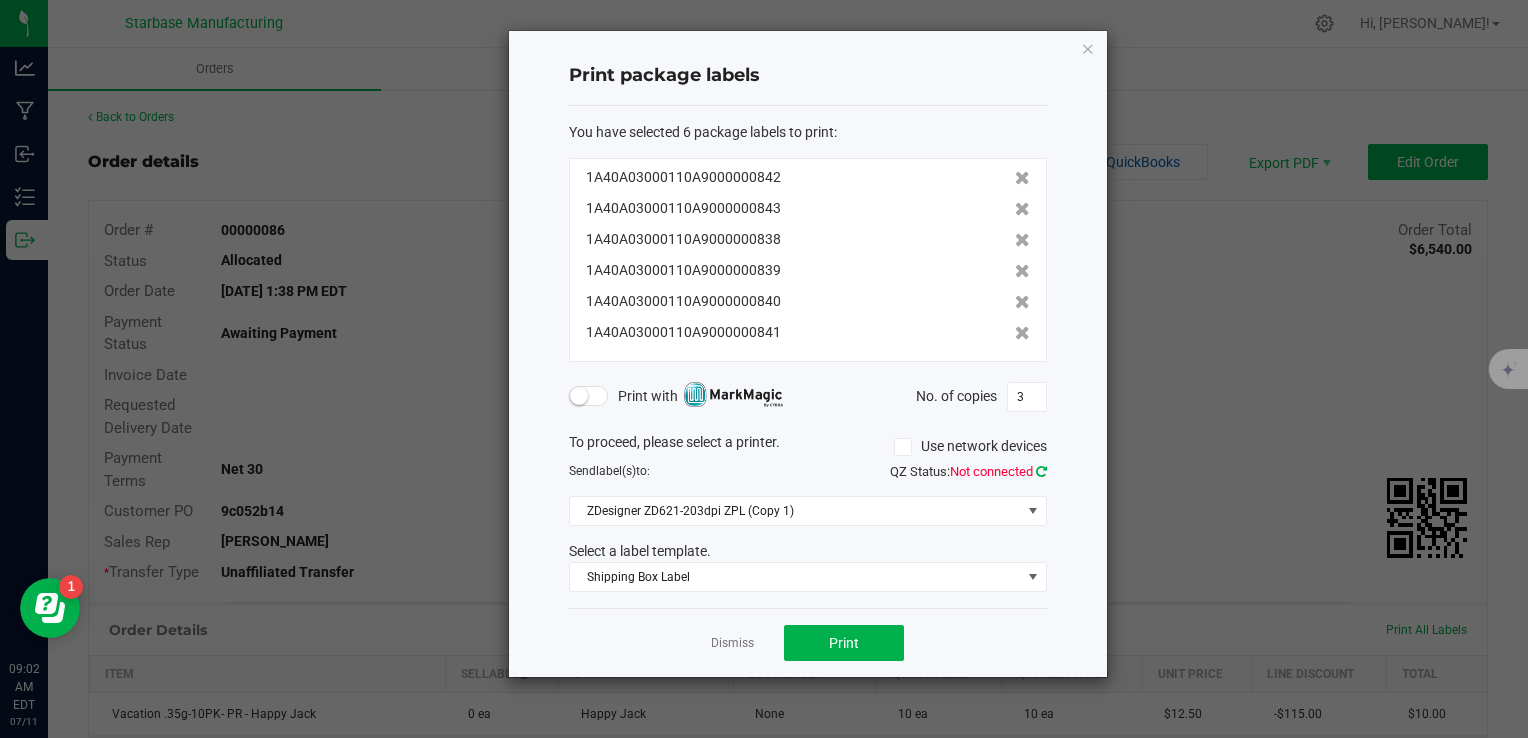 click 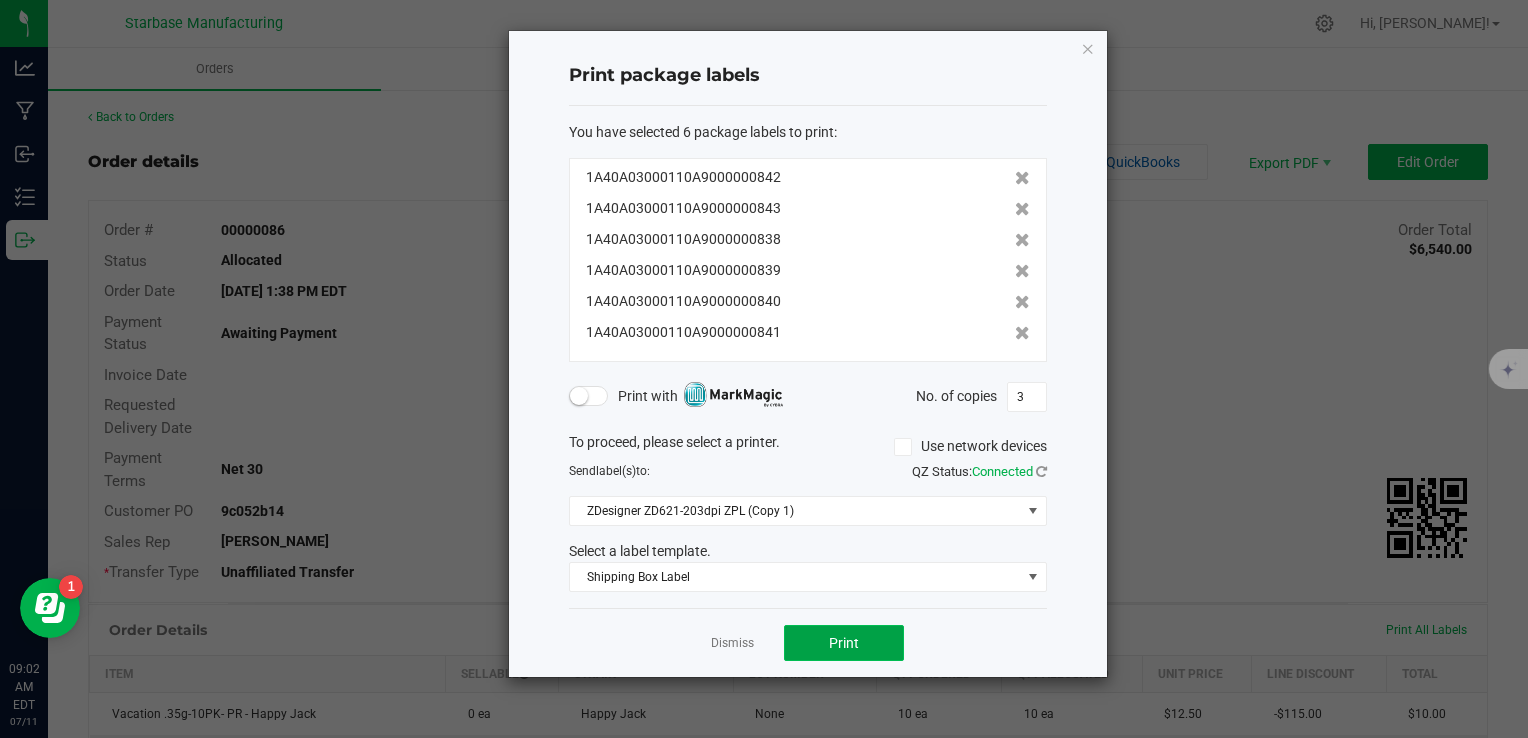 click on "Print" 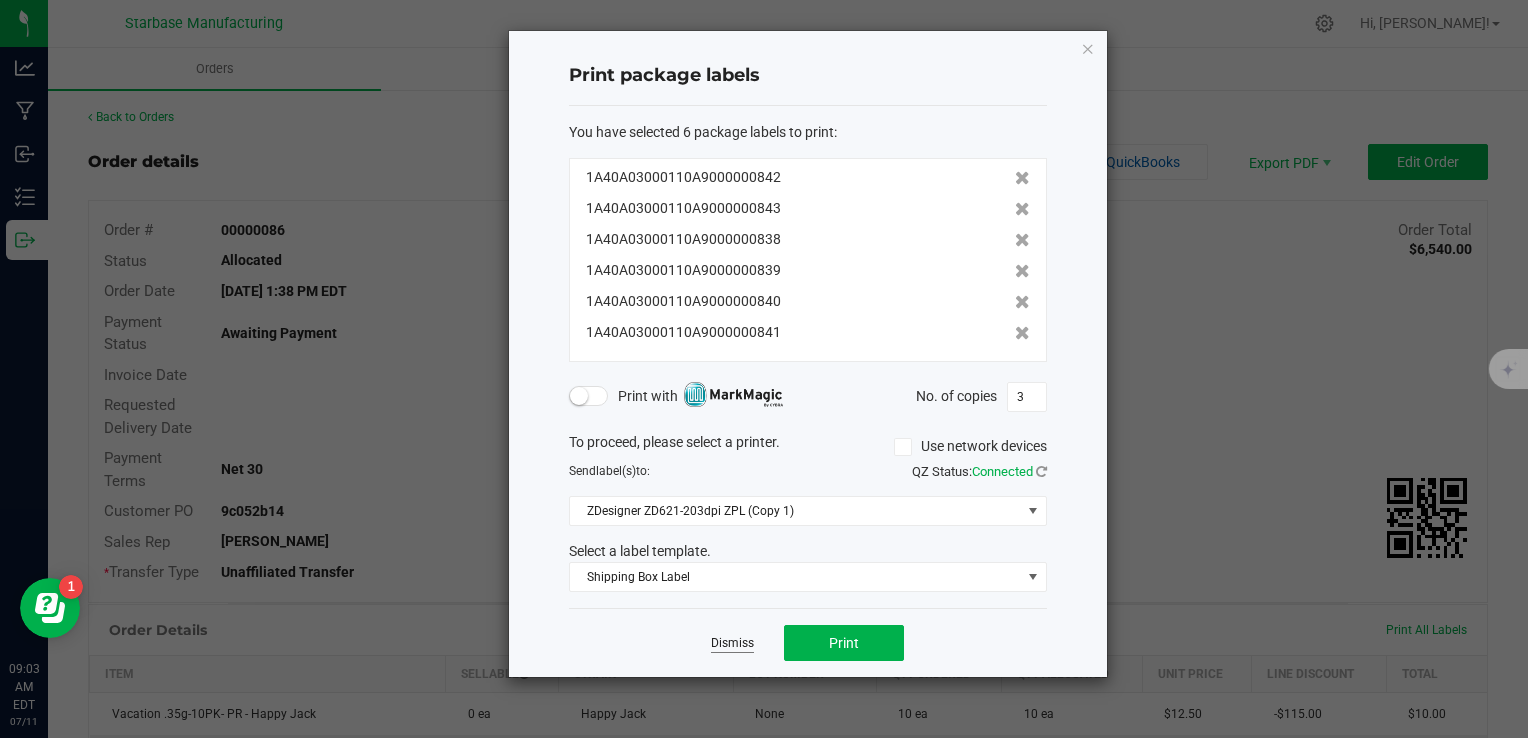 click on "Dismiss" 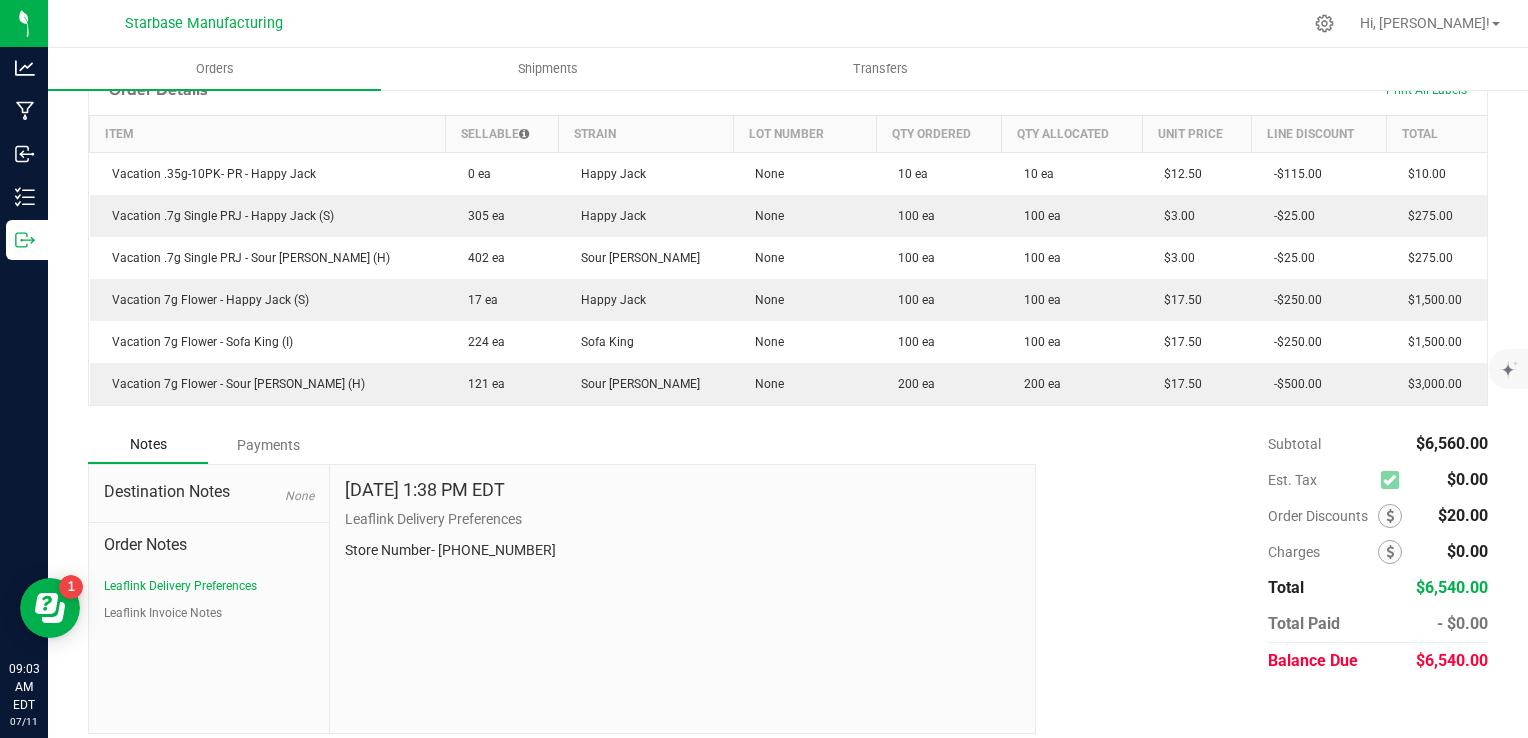 scroll, scrollTop: 553, scrollLeft: 0, axis: vertical 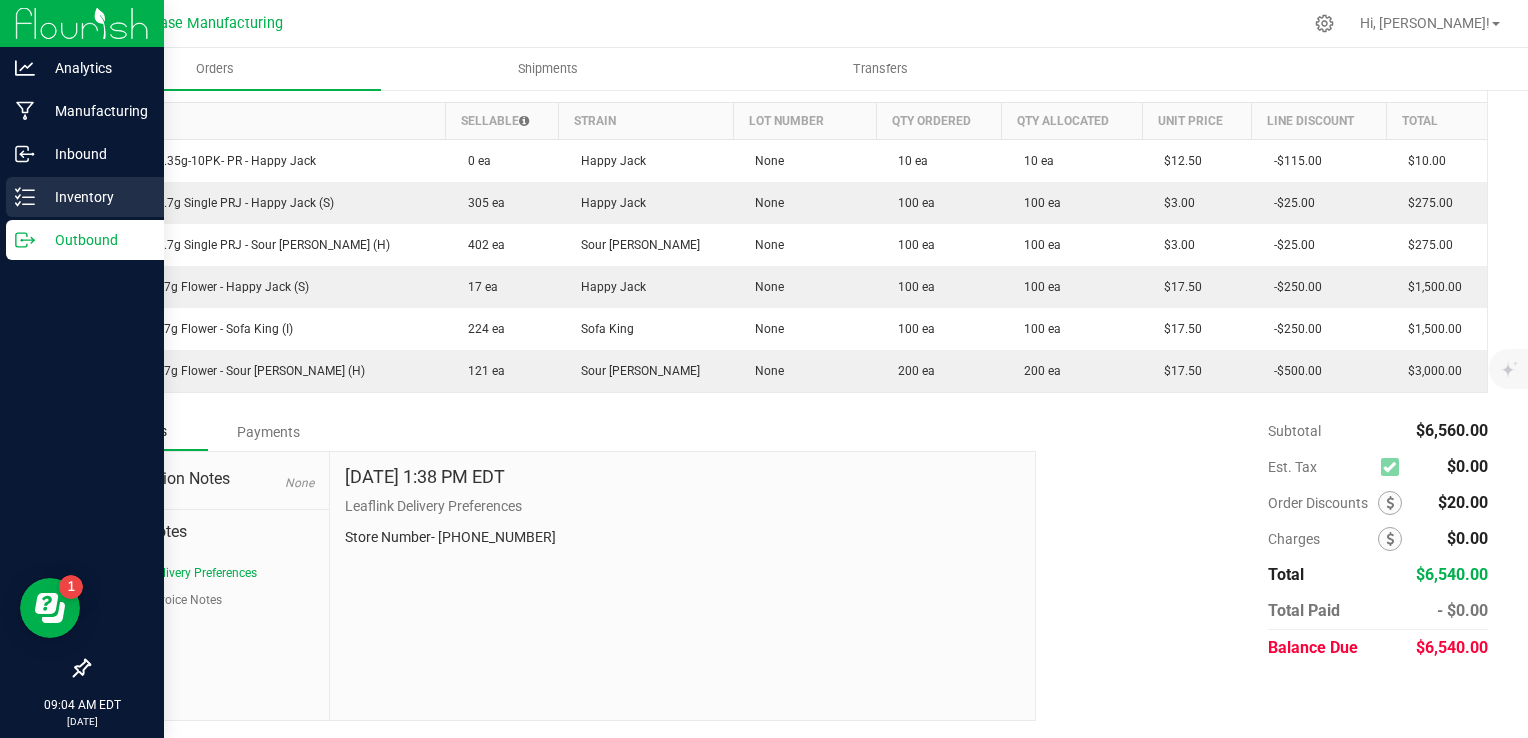 click 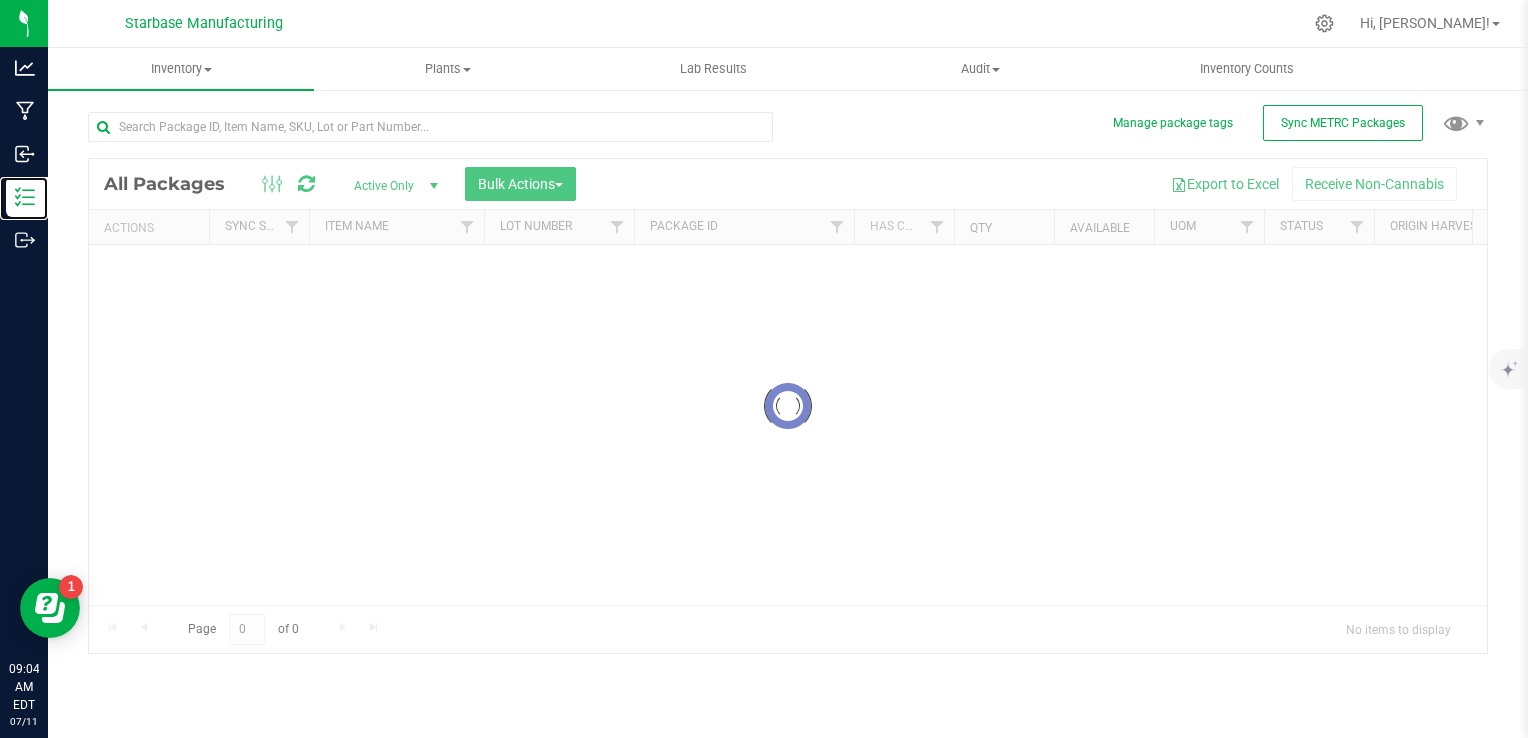 scroll, scrollTop: 0, scrollLeft: 0, axis: both 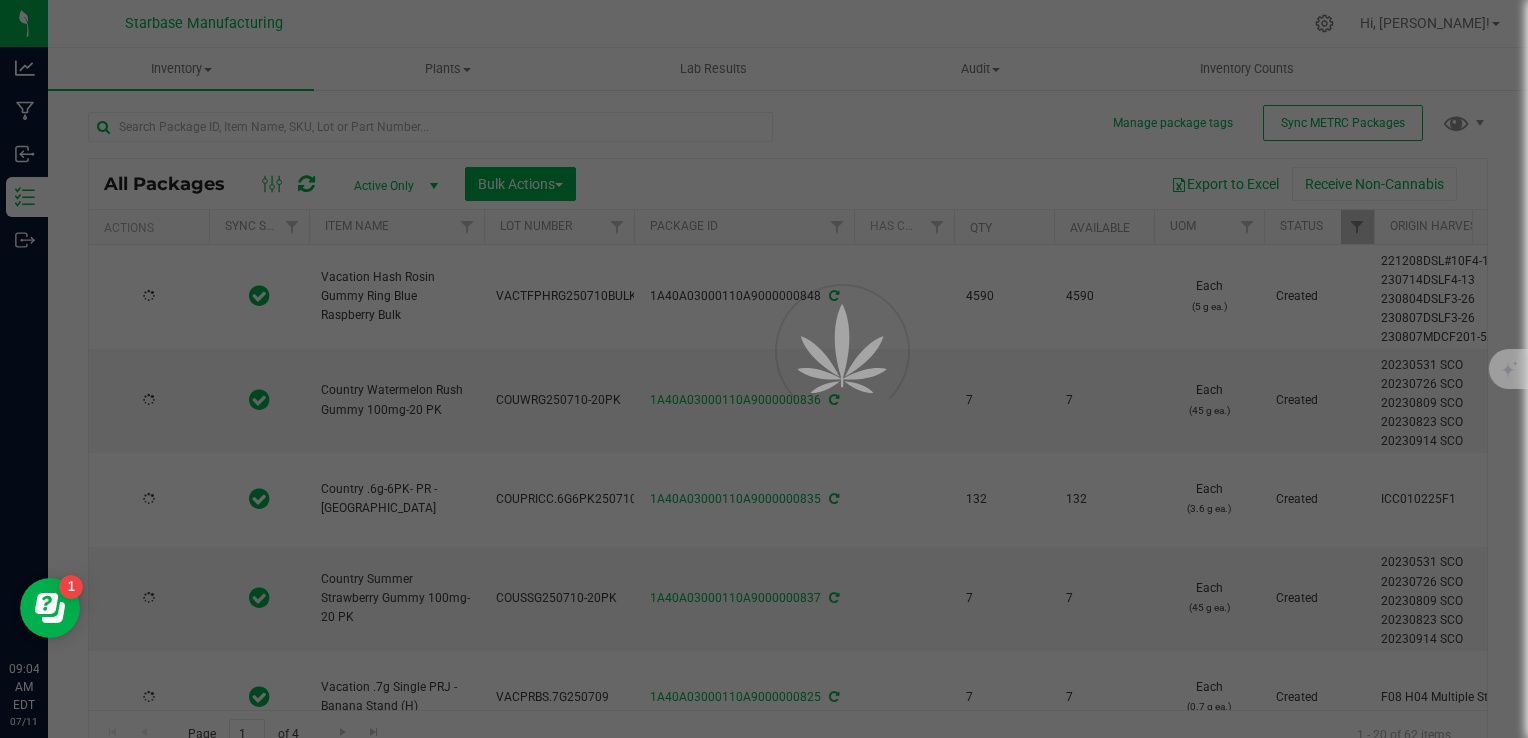 click on "Active Only" at bounding box center (392, 186) 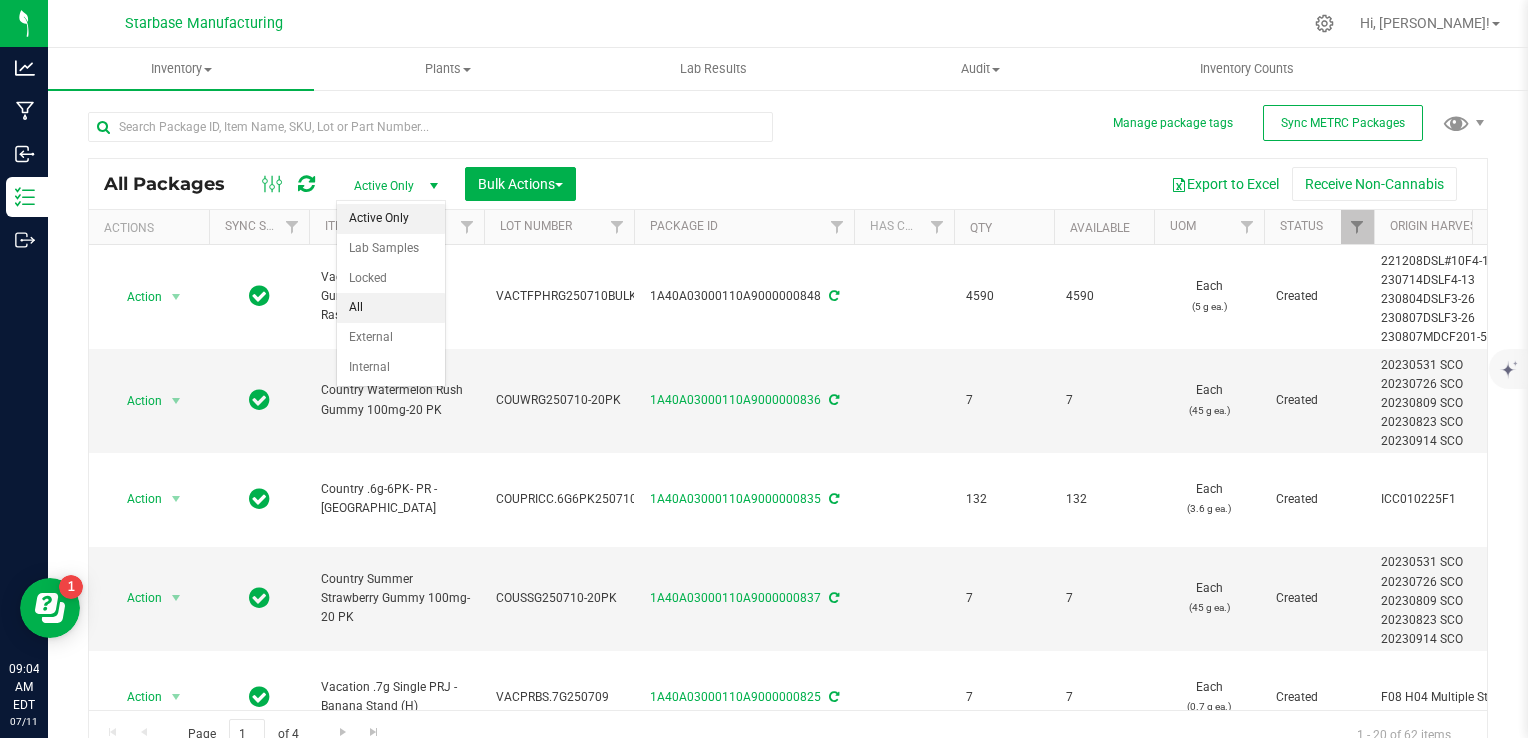 click on "All" at bounding box center [391, 308] 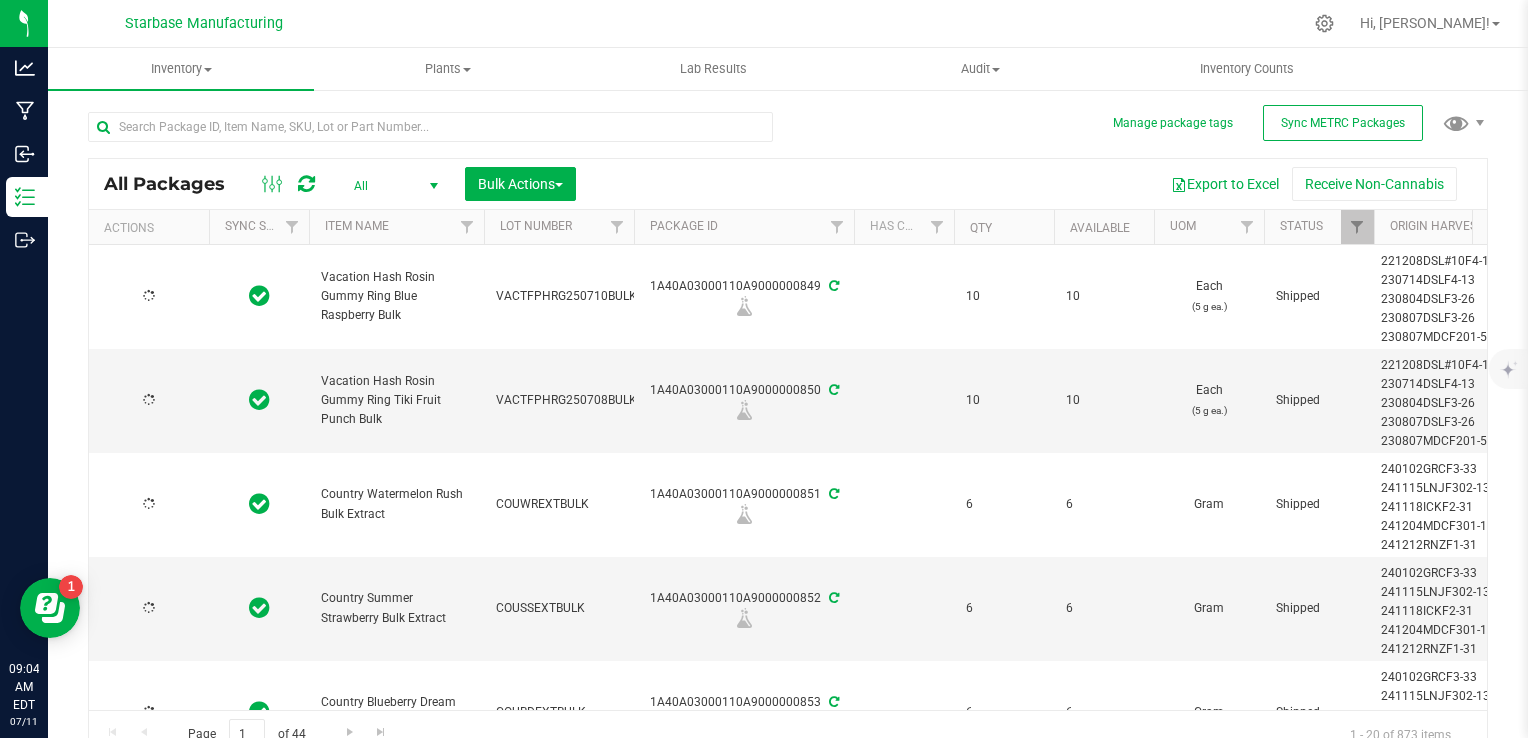 click on "Package ID" at bounding box center [744, 227] 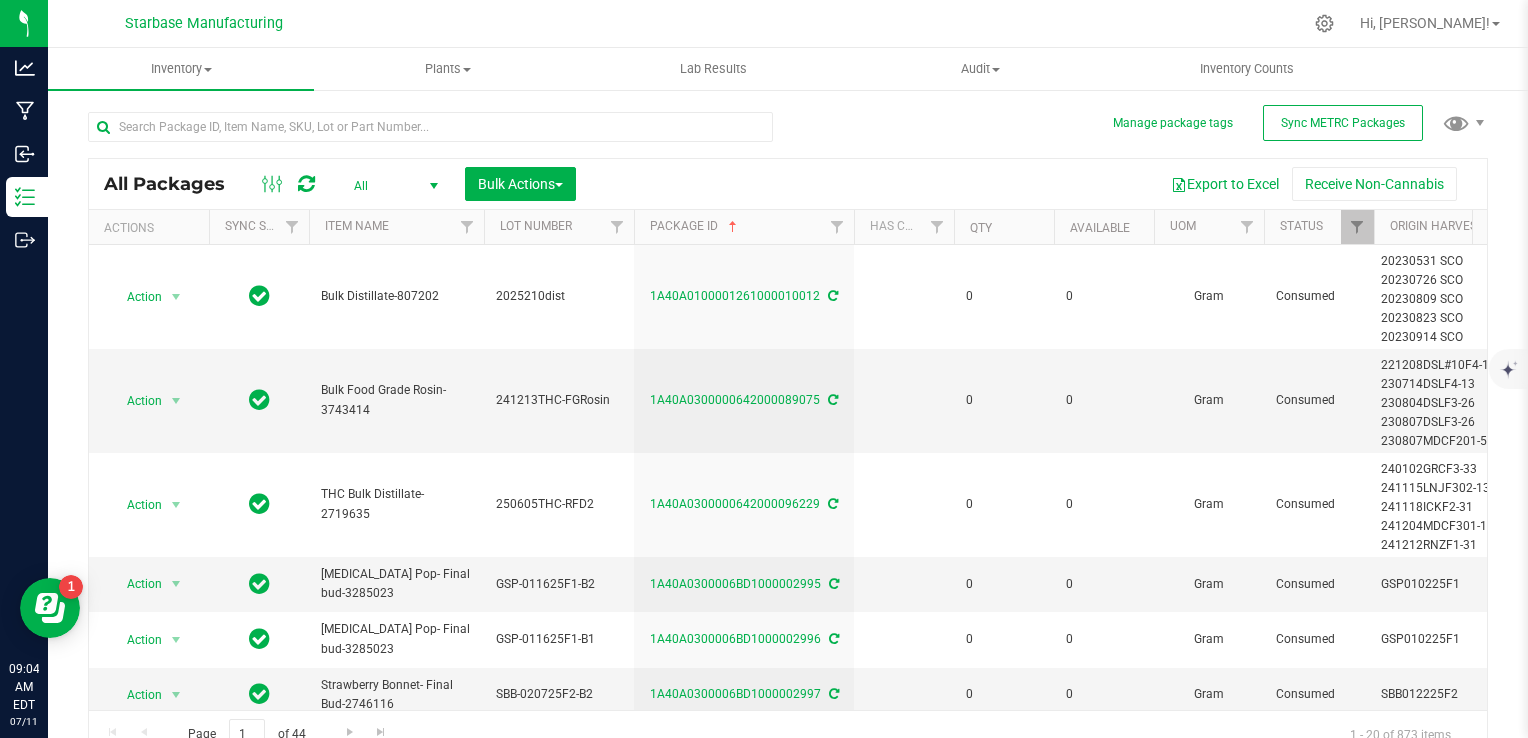 click on "Package ID" at bounding box center [744, 227] 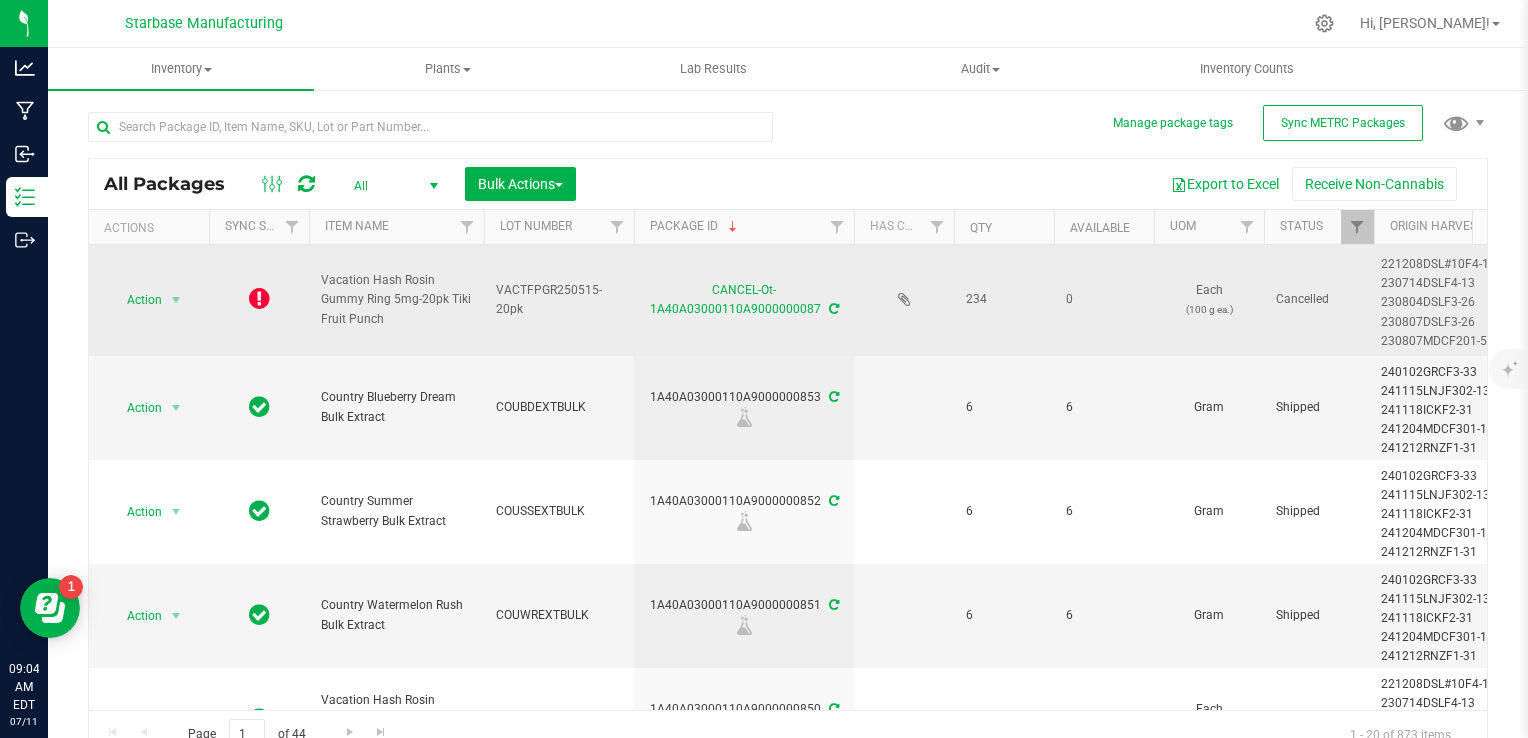click at bounding box center [259, 298] 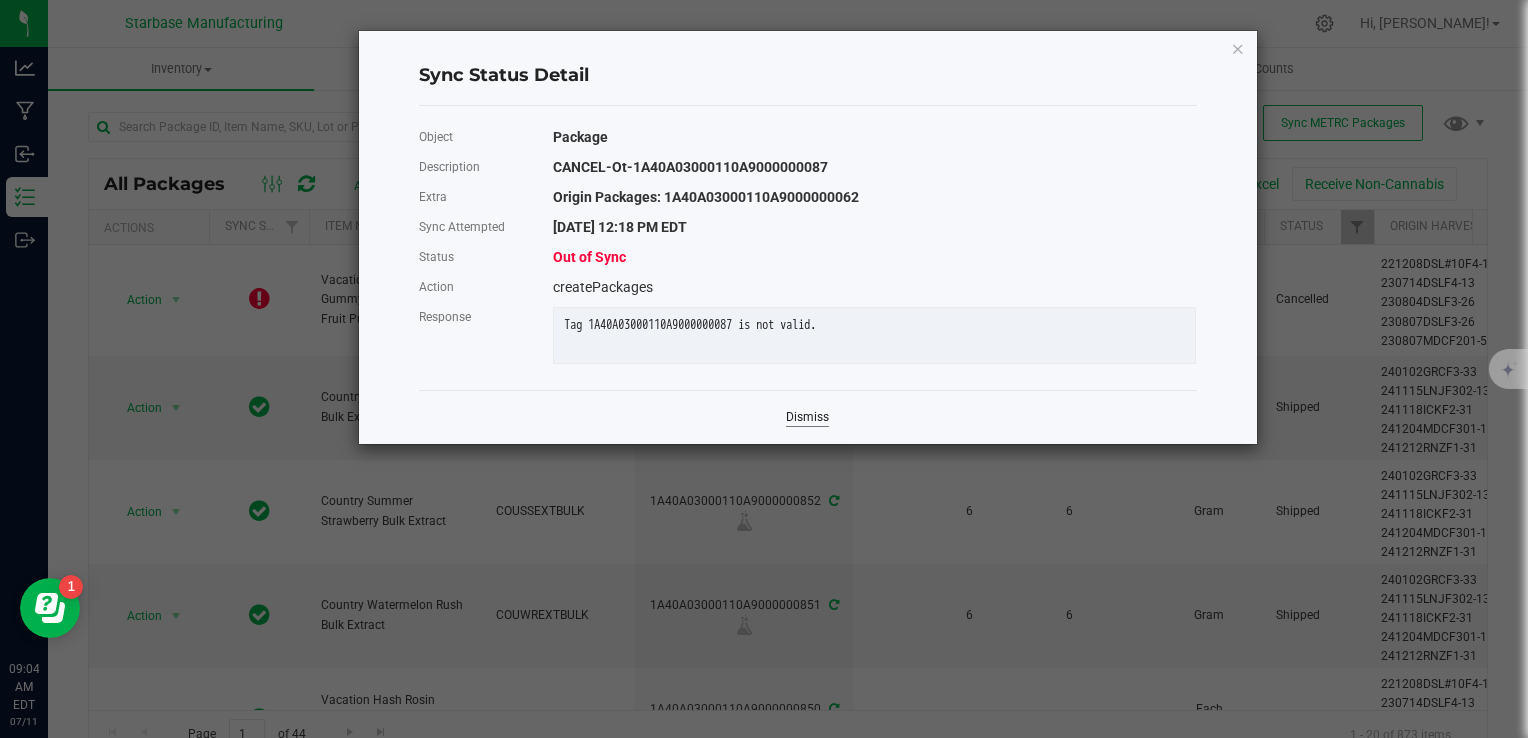 click on "Dismiss" 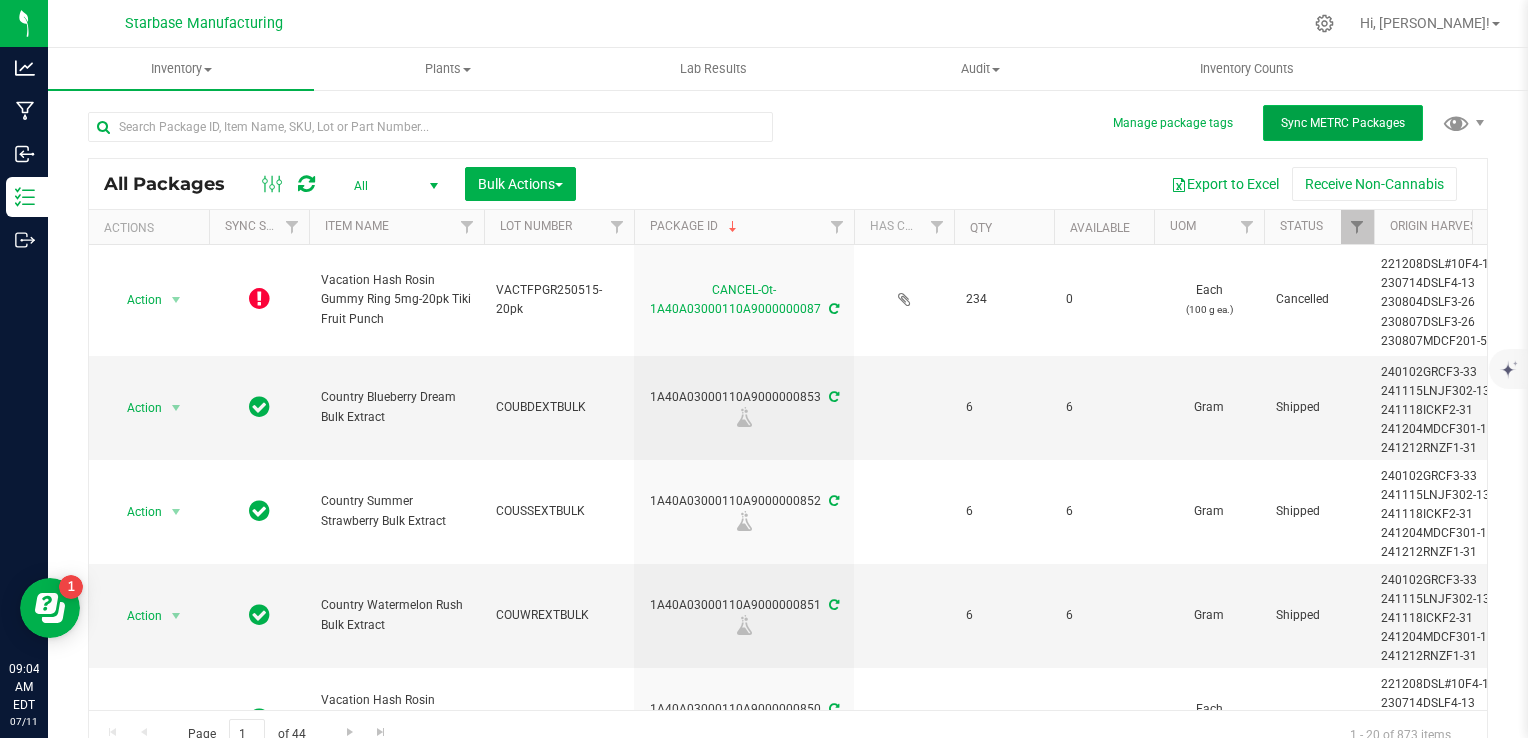click on "Sync METRC Packages" at bounding box center [1343, 123] 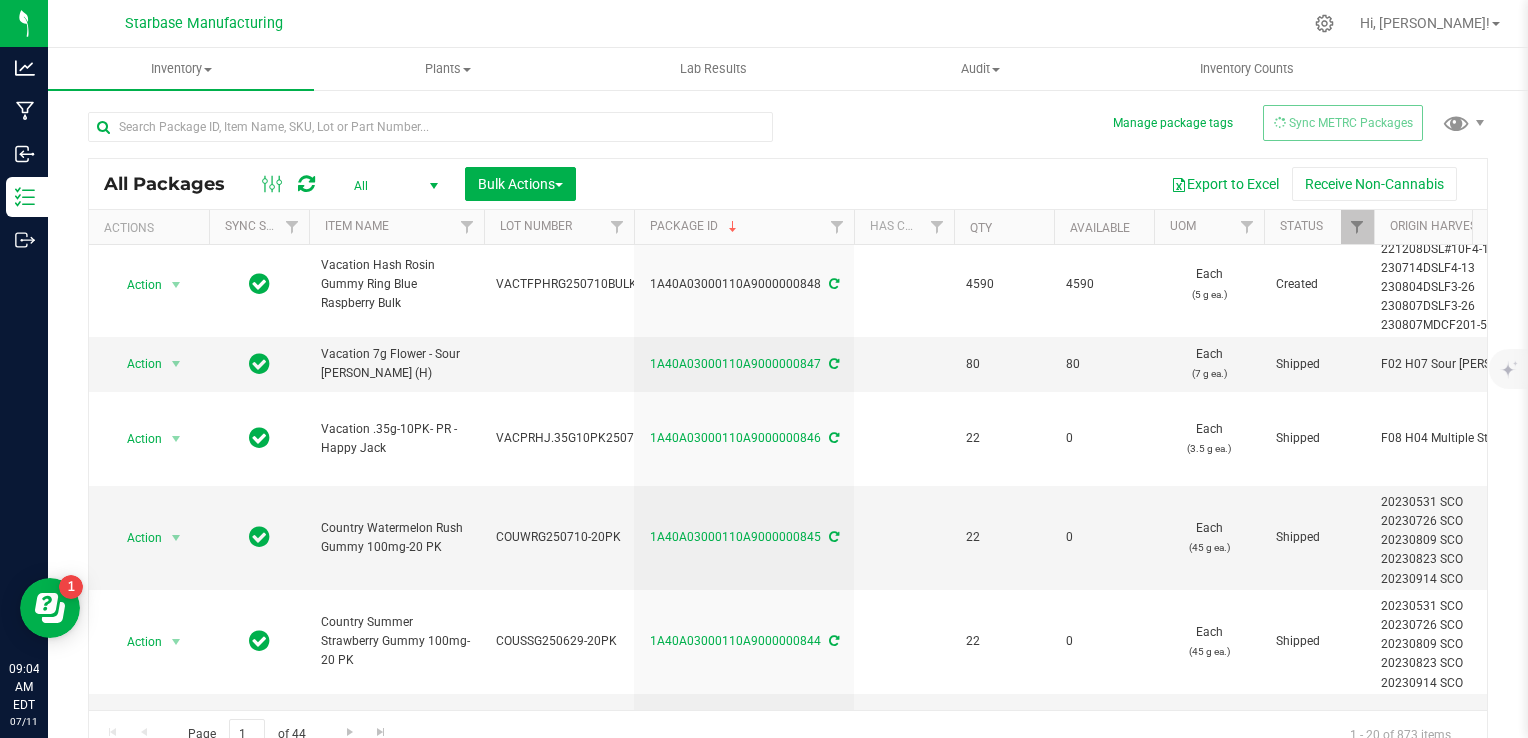 scroll, scrollTop: 644, scrollLeft: 0, axis: vertical 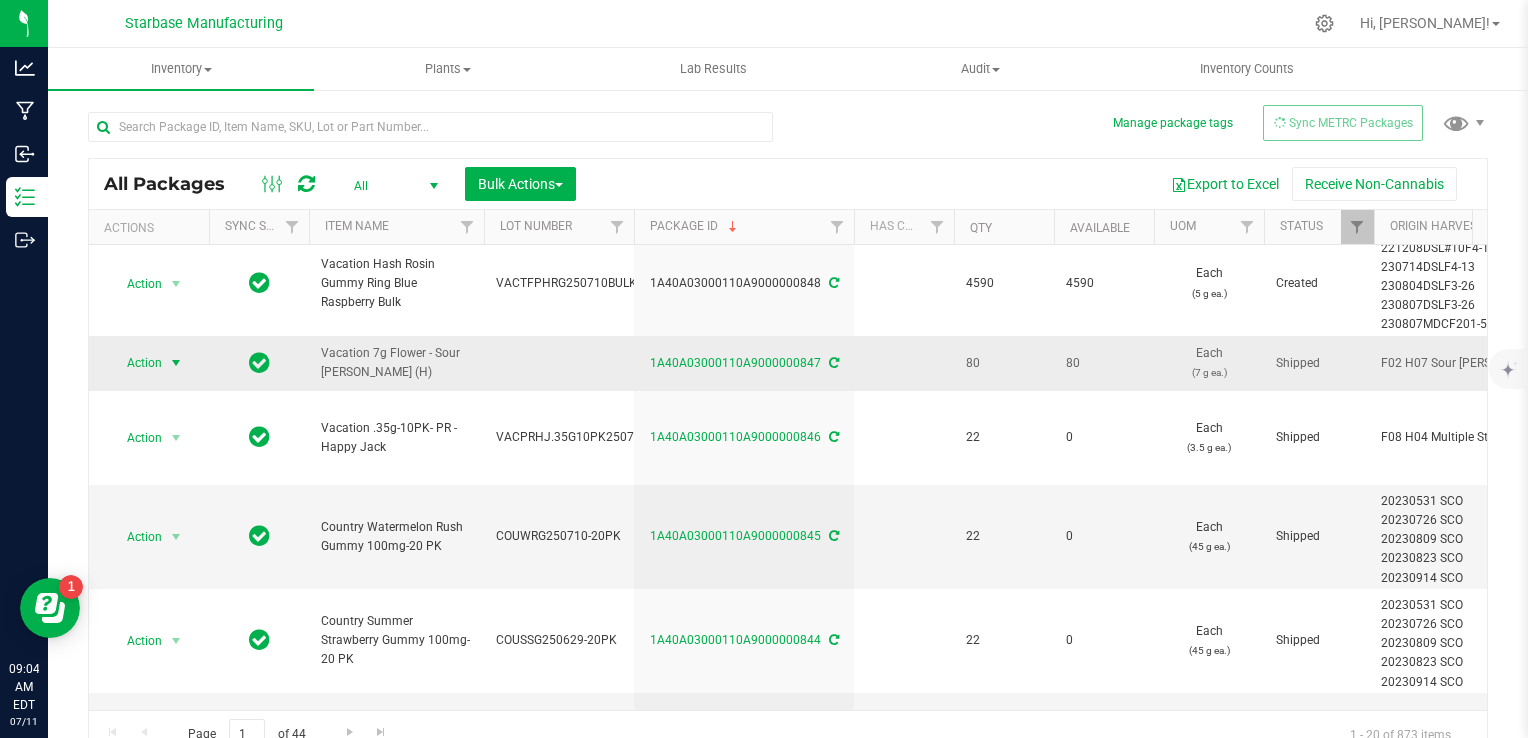 click at bounding box center (176, 363) 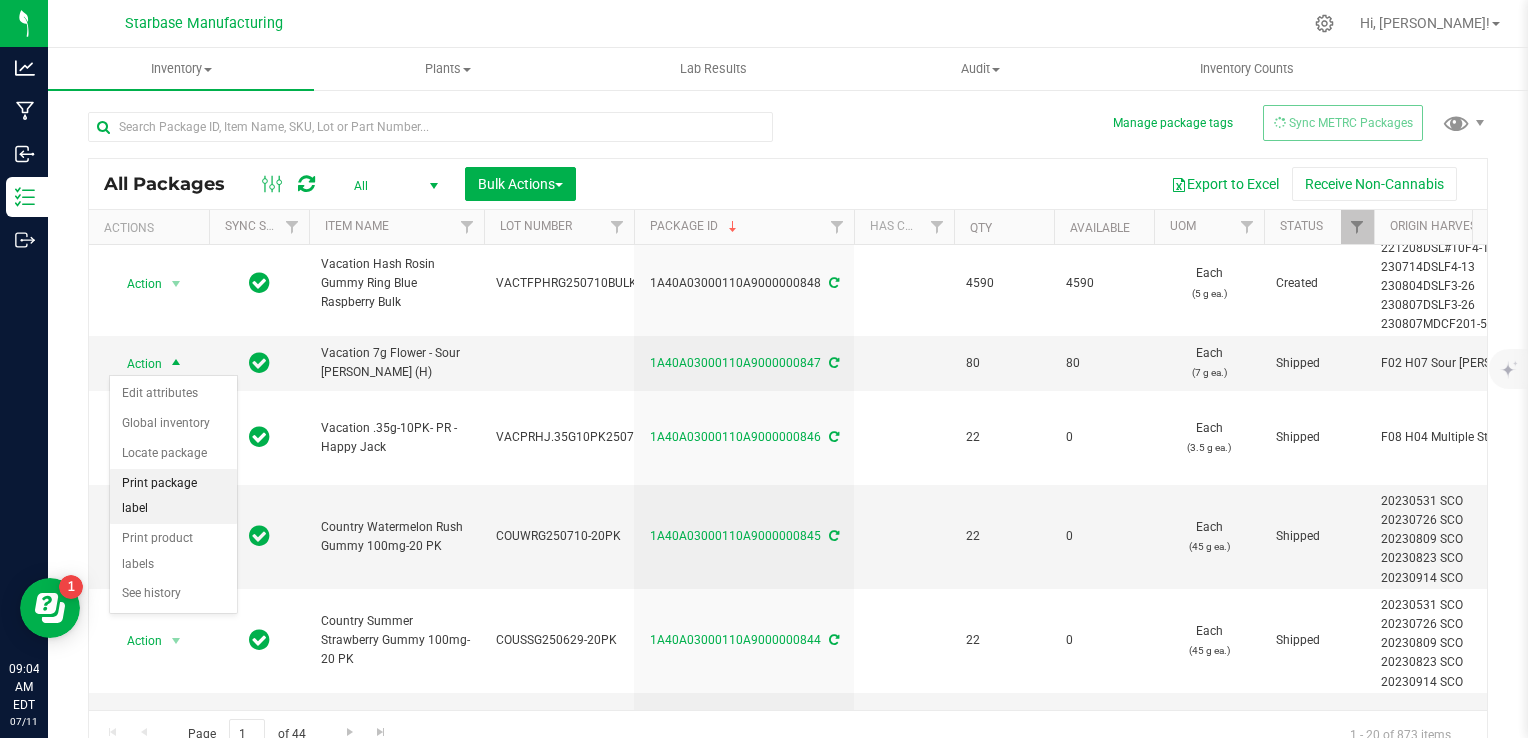 click on "Print package label" at bounding box center [173, 496] 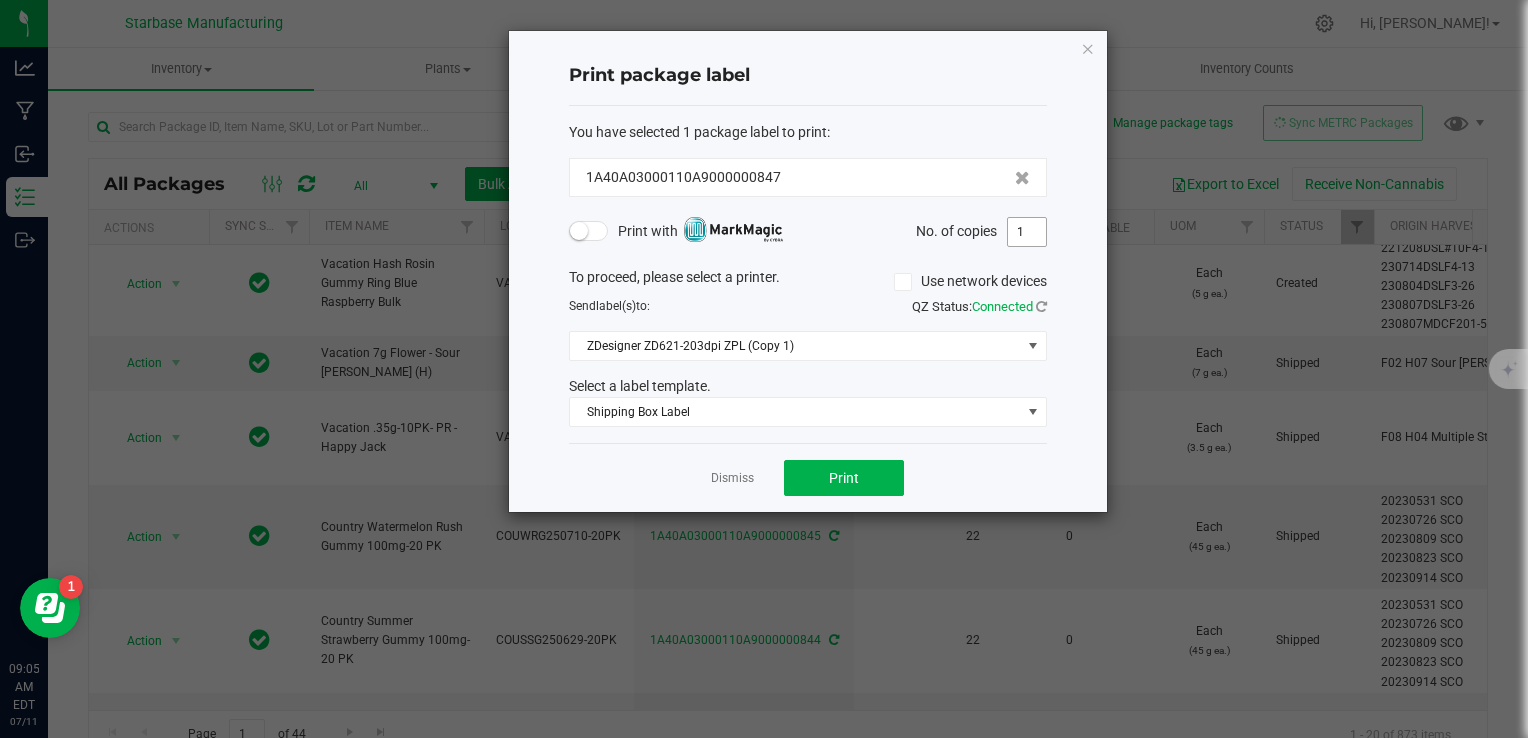click on "1" at bounding box center (1027, 232) 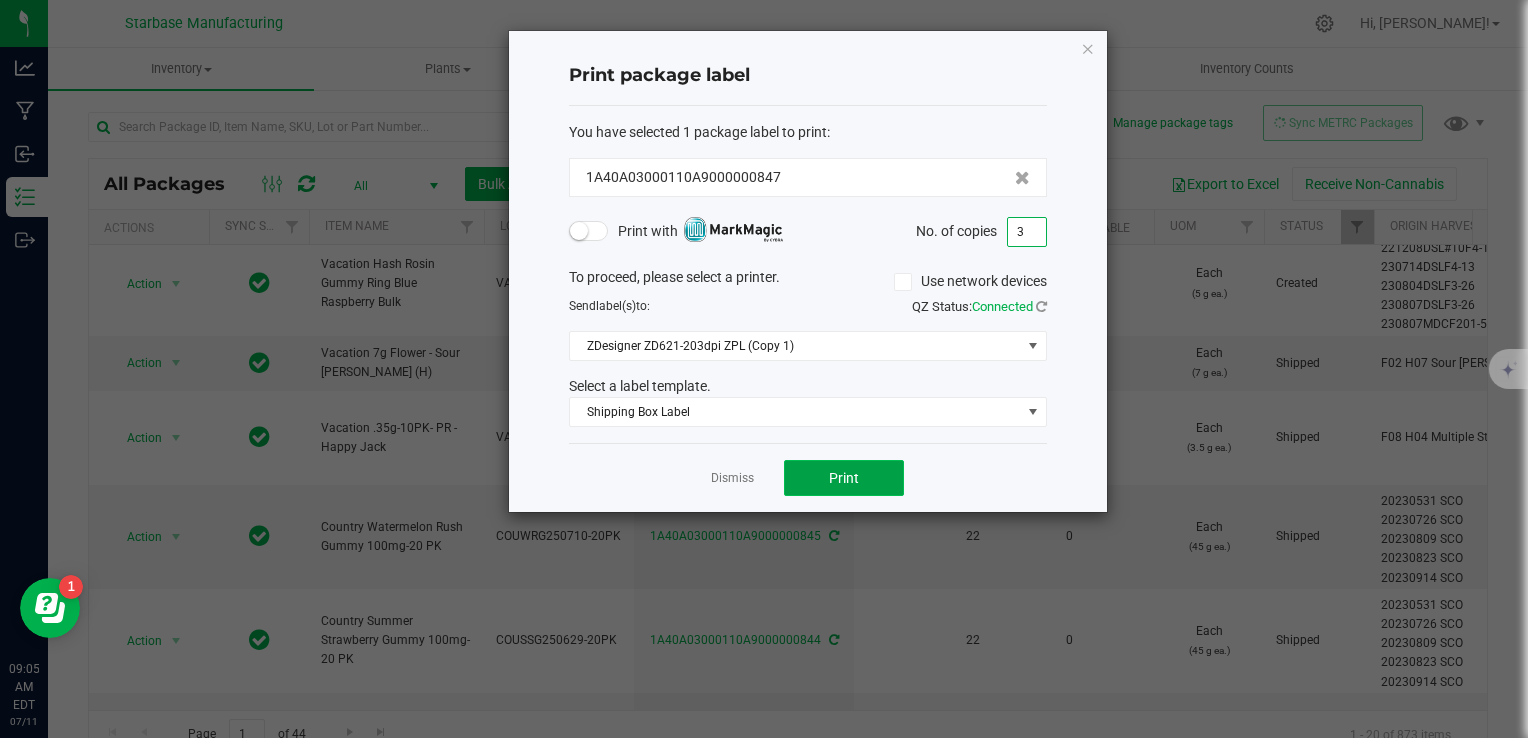 click on "Print" 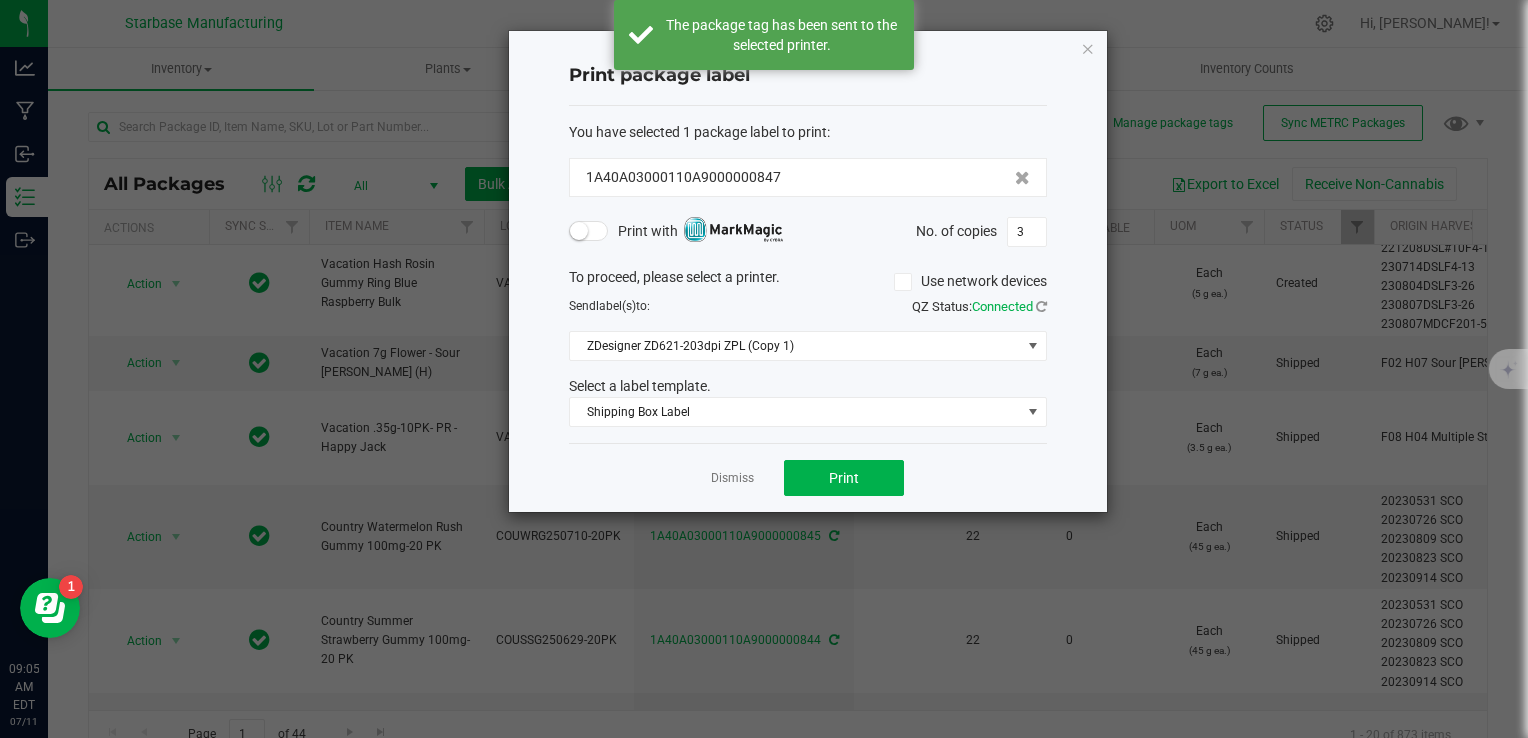 scroll, scrollTop: 0, scrollLeft: 0, axis: both 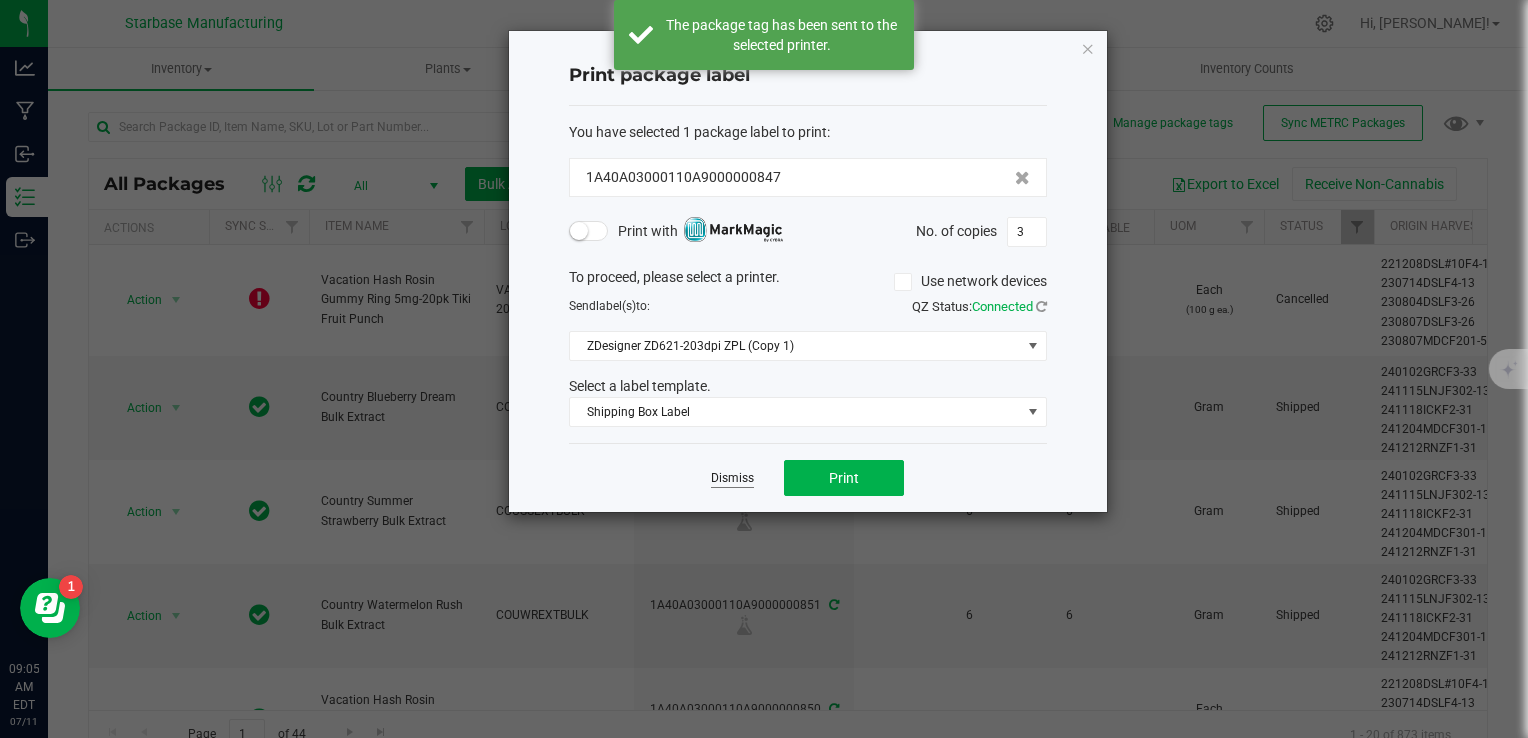 click on "Dismiss" 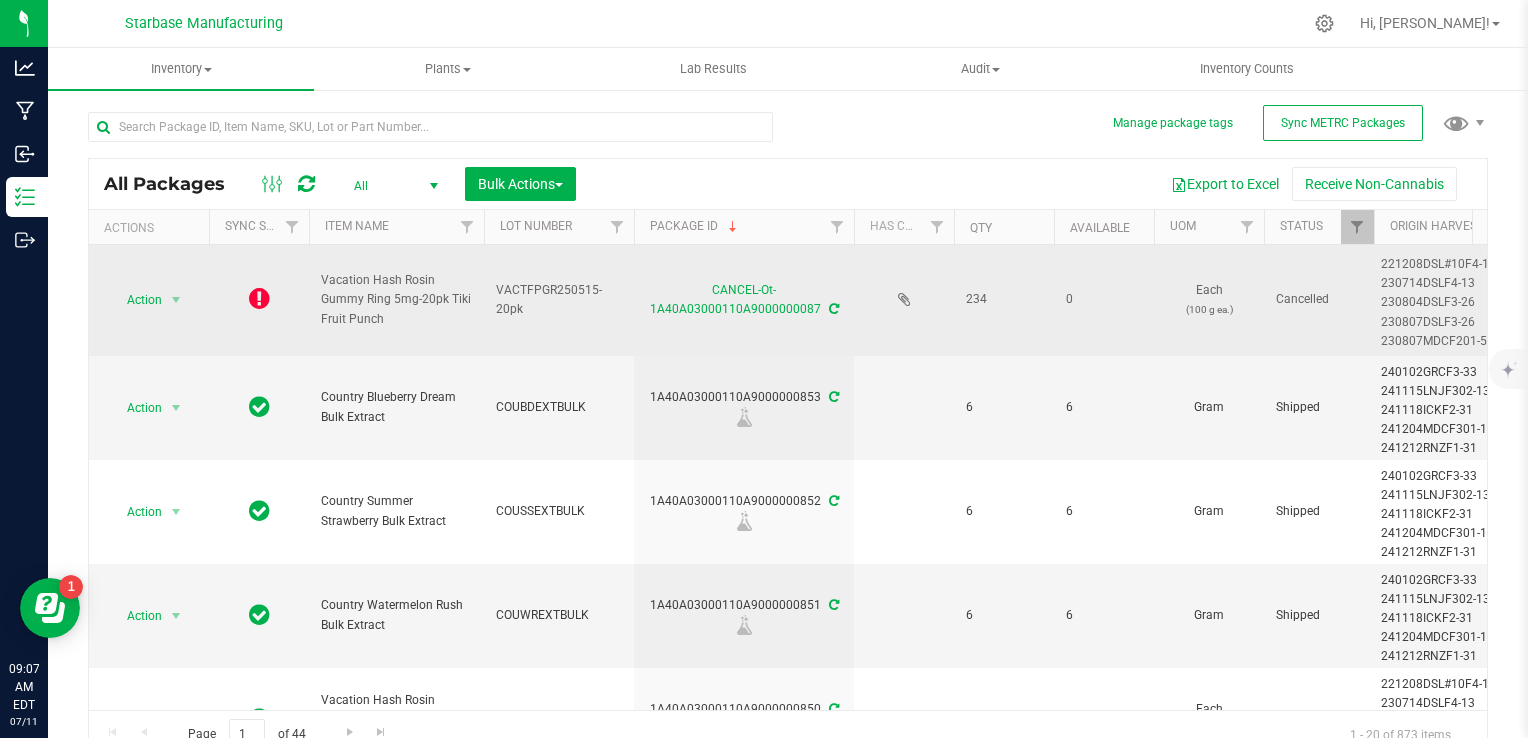click at bounding box center [259, 298] 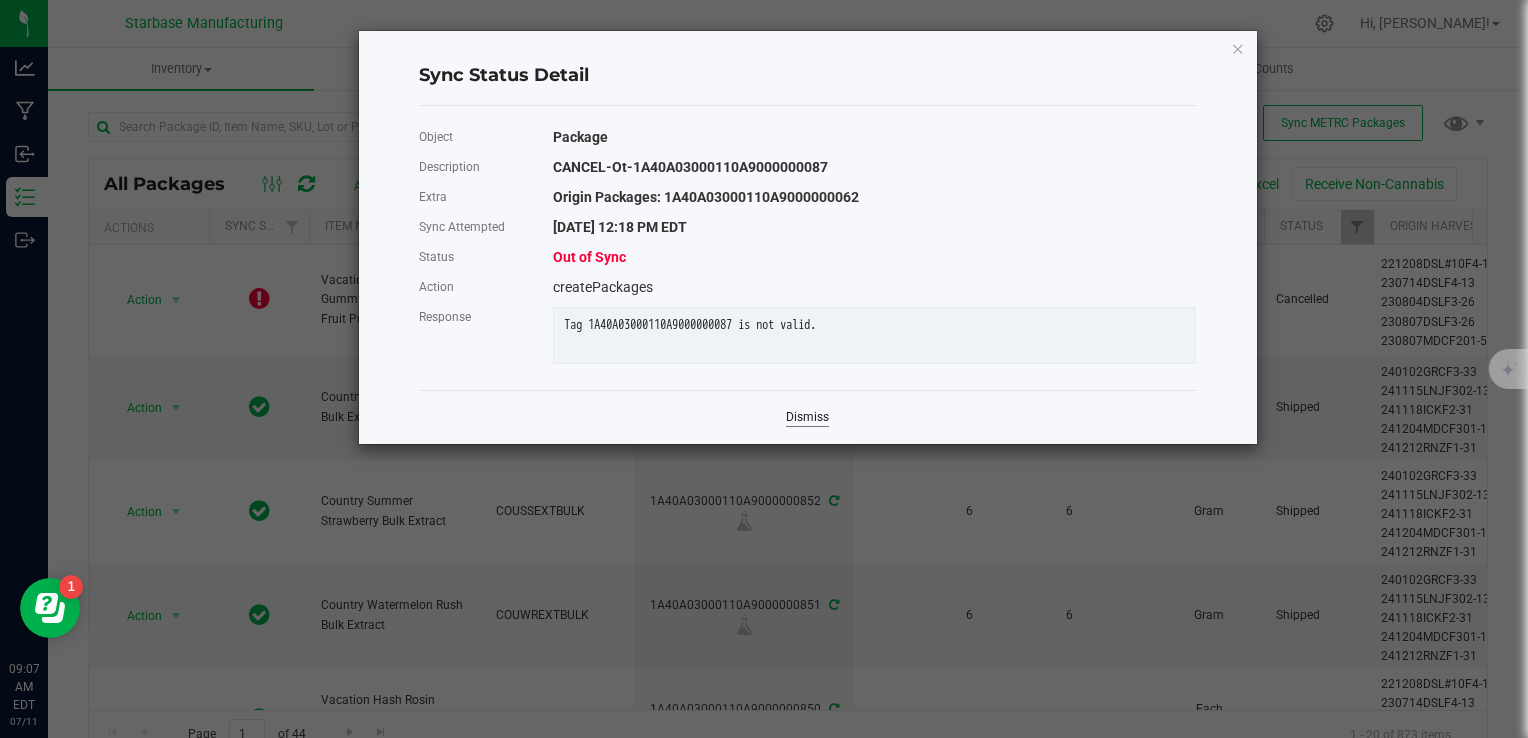 click on "Dismiss" 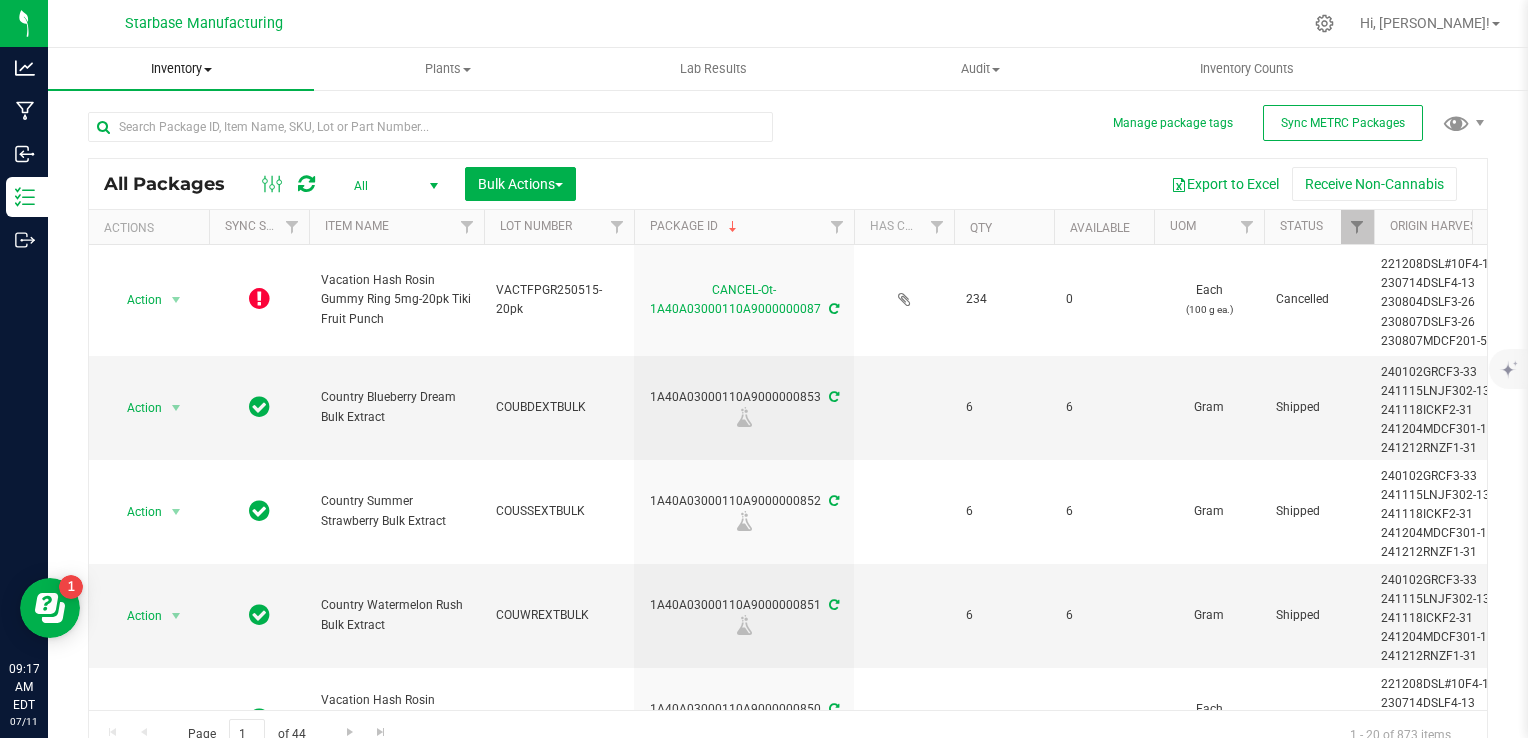 click on "Inventory" at bounding box center (181, 69) 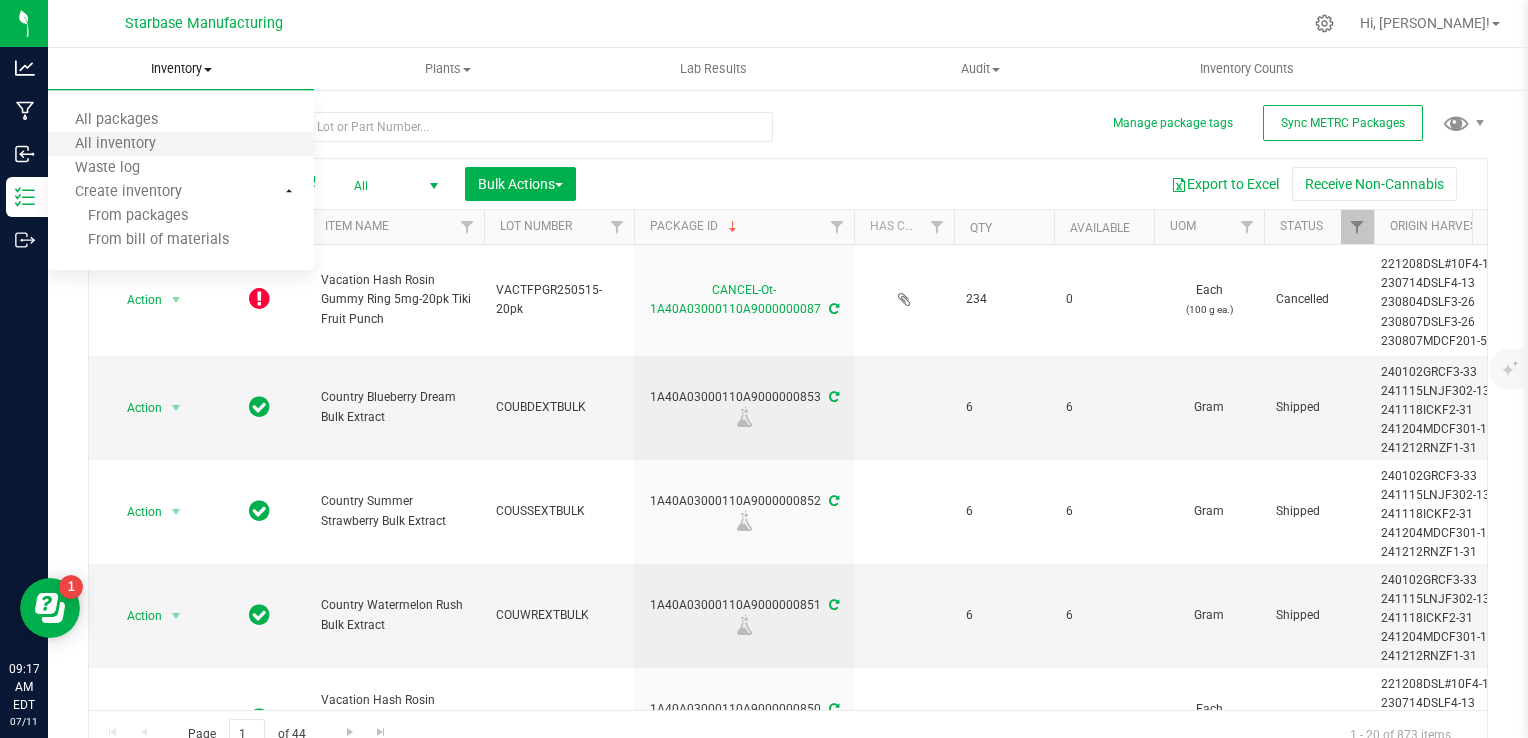click on "All inventory" at bounding box center (181, 145) 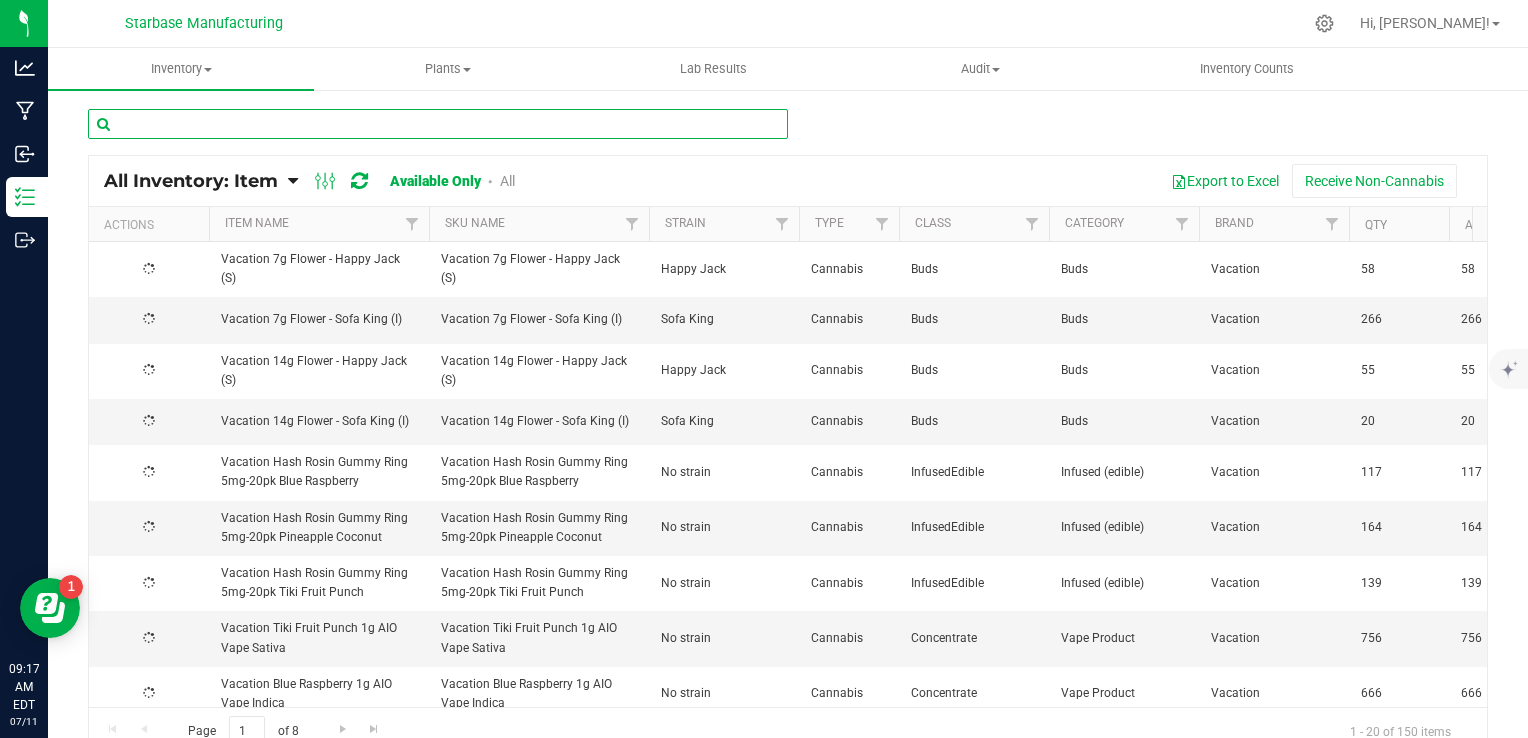 click at bounding box center (438, 124) 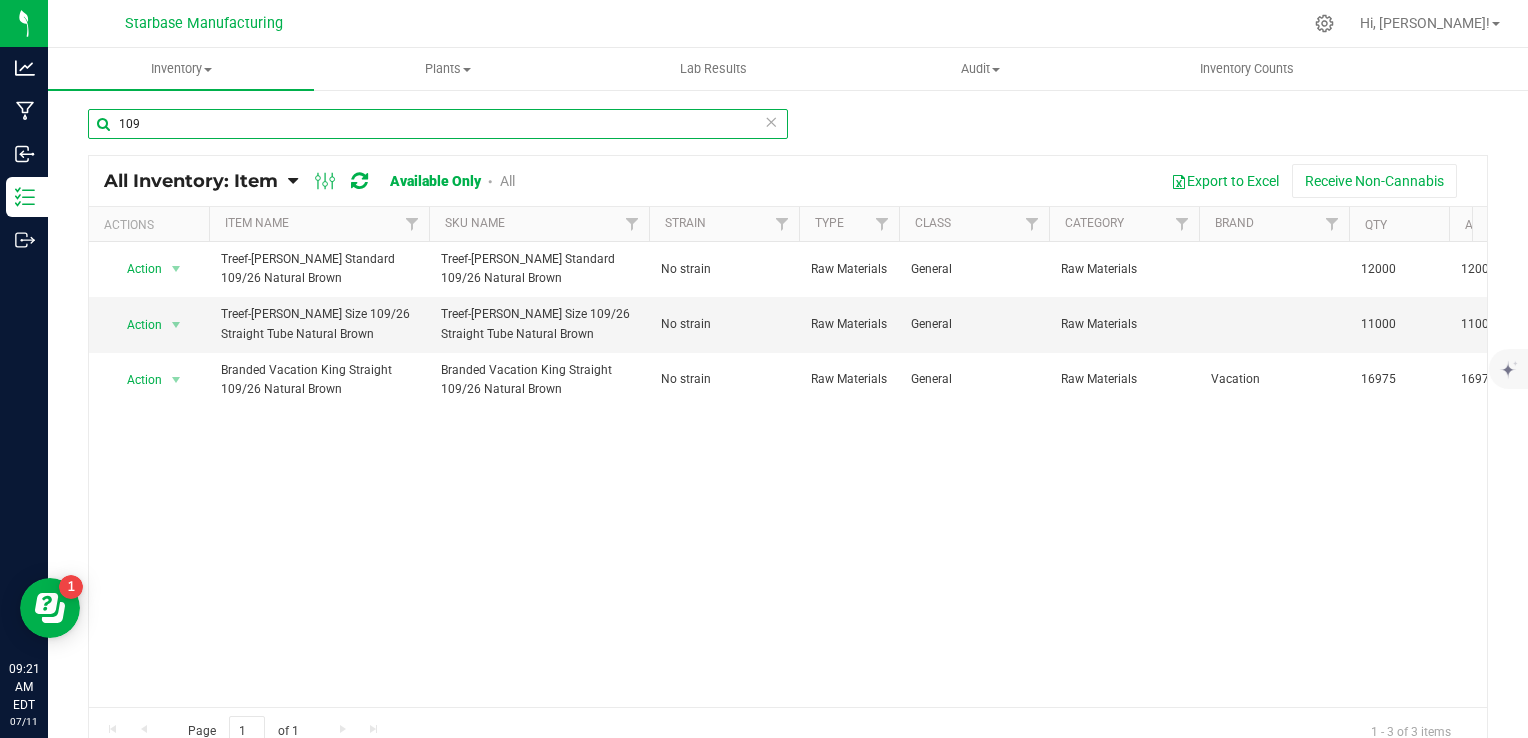 click on "109" at bounding box center (438, 124) 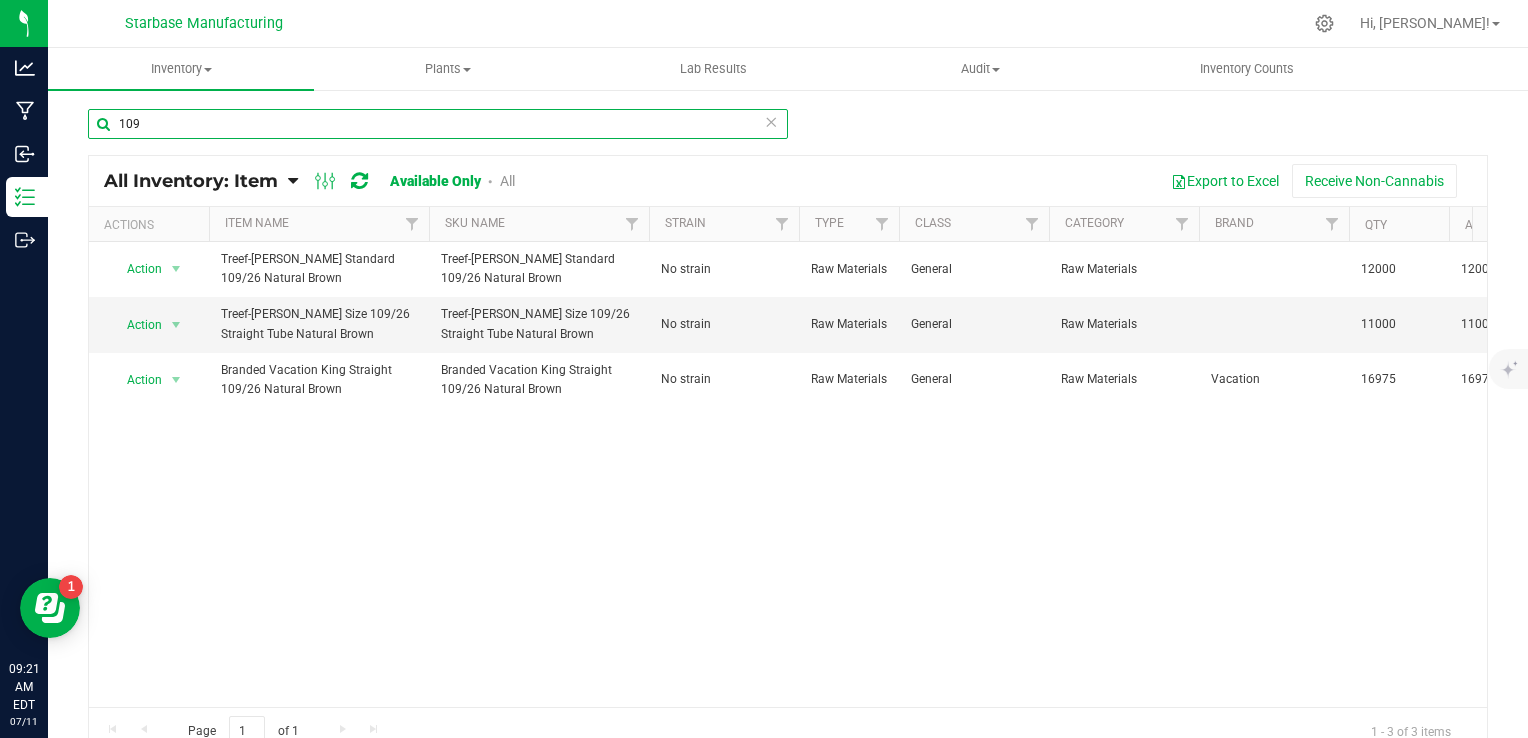 click on "109" at bounding box center (438, 124) 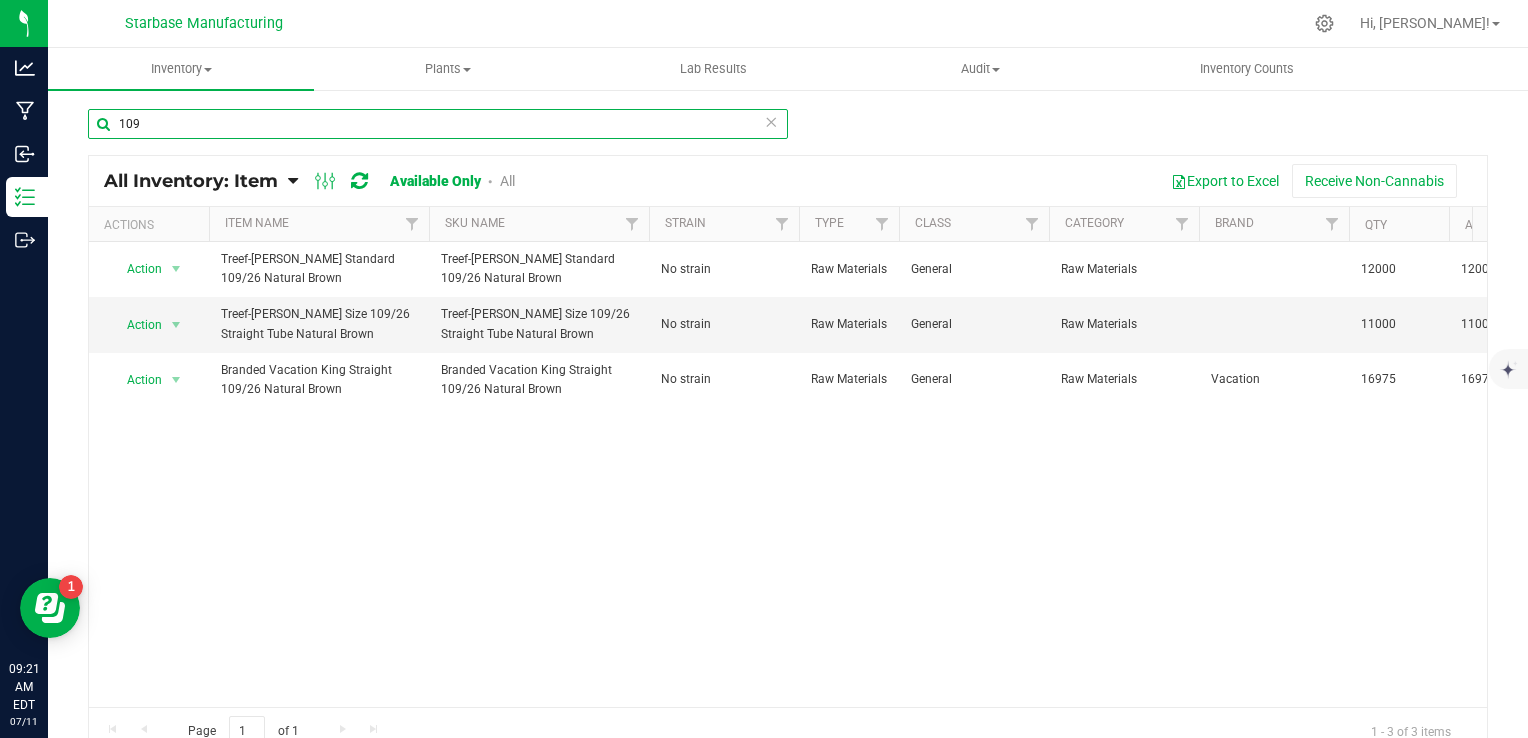 click on "109" at bounding box center (438, 124) 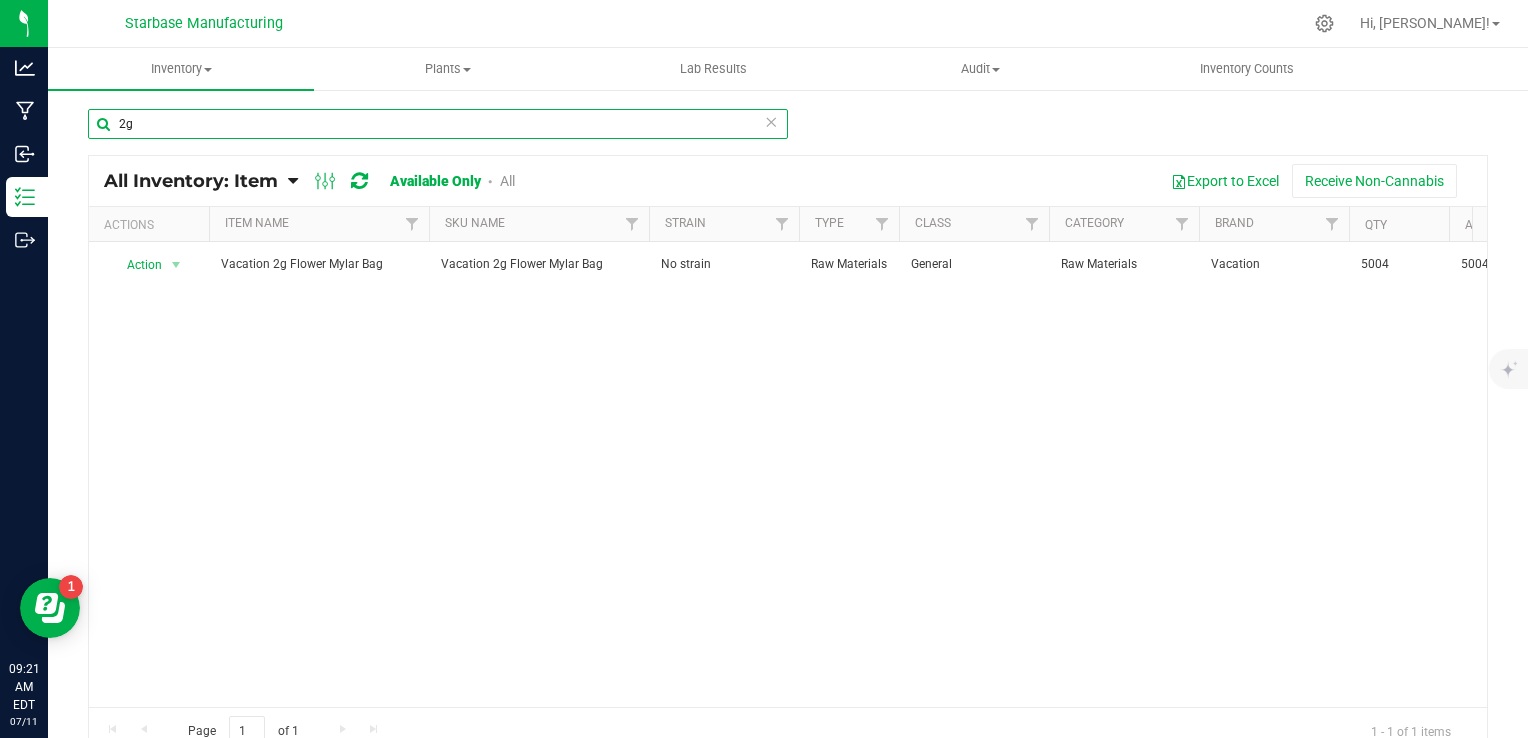 click on "2g" at bounding box center (438, 124) 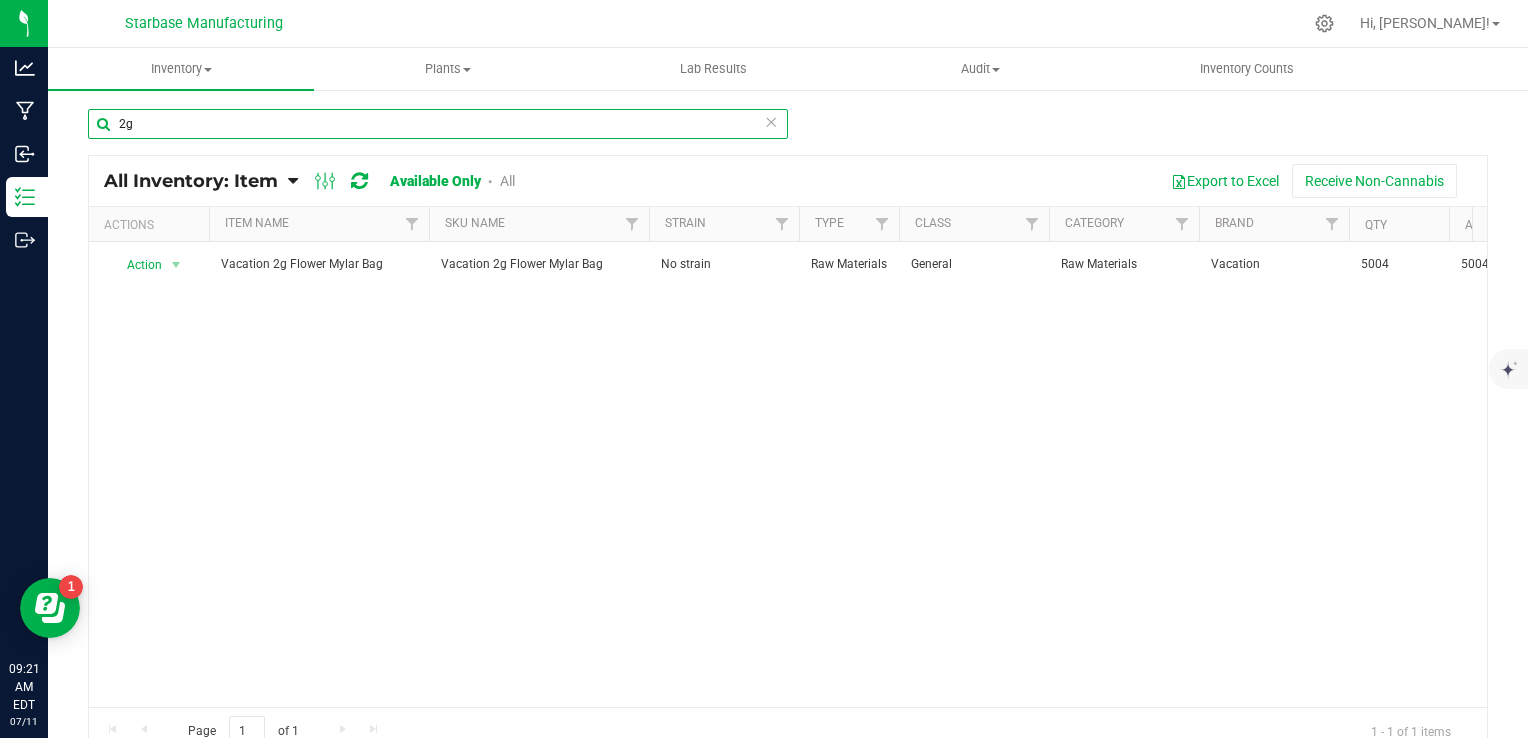 click on "2g" at bounding box center (438, 124) 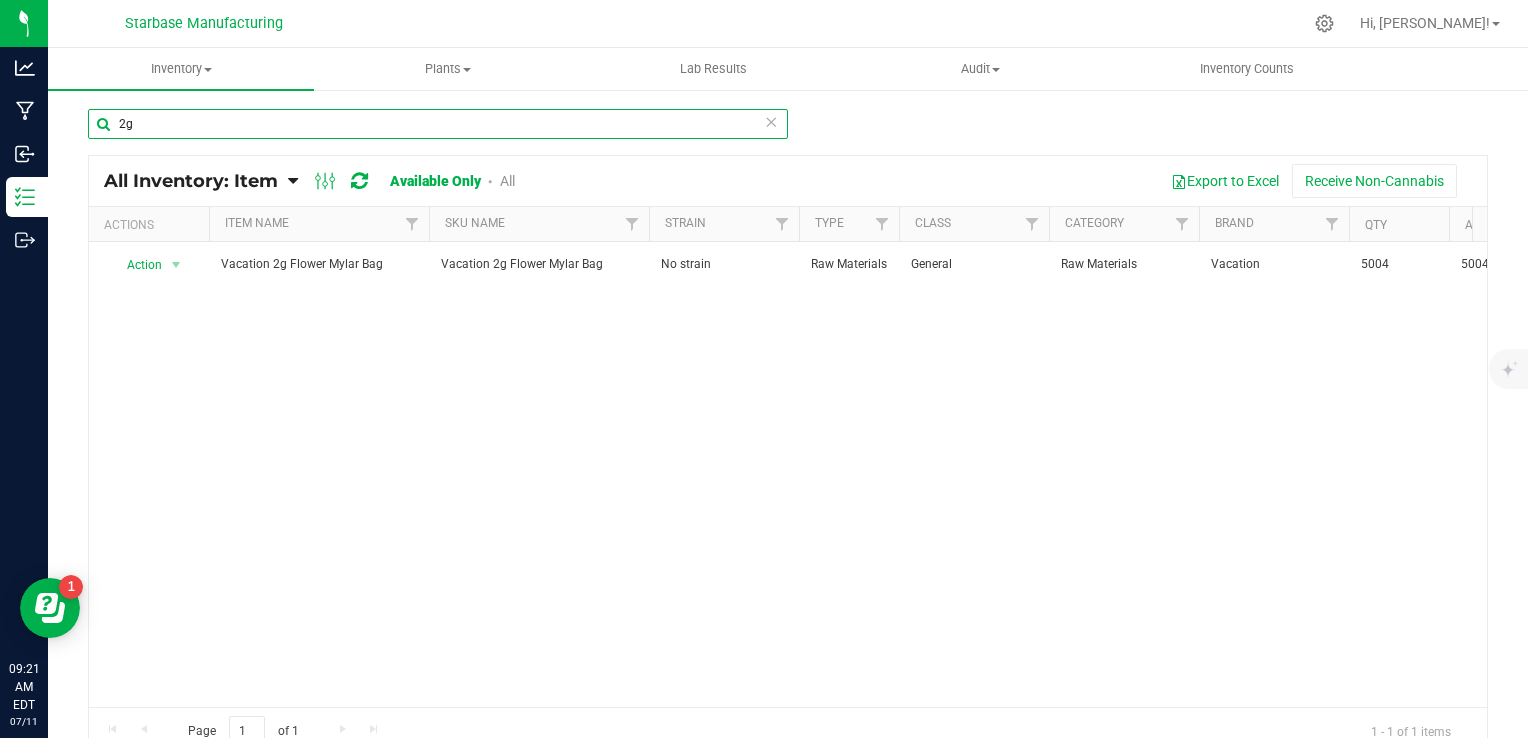 click on "2g" at bounding box center [438, 124] 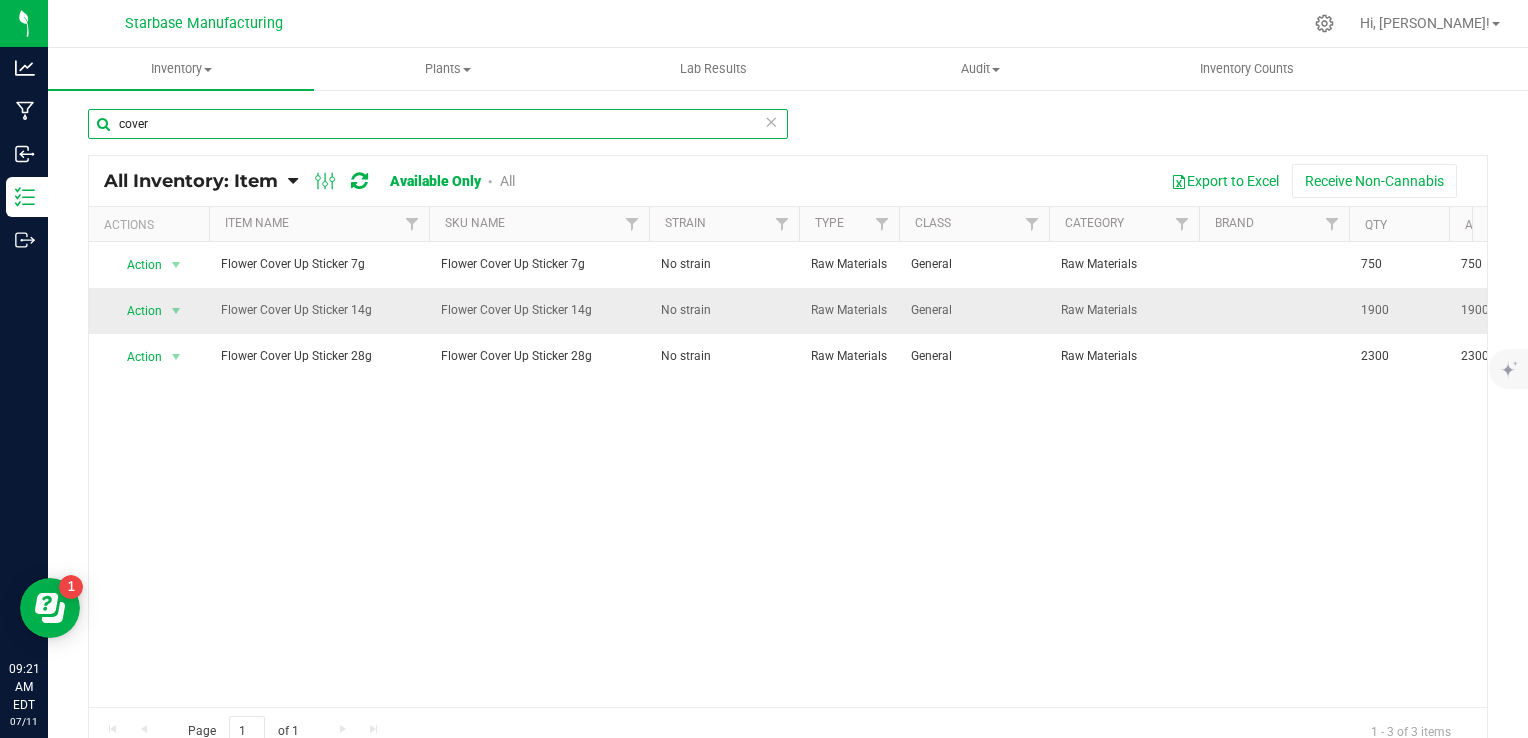 scroll, scrollTop: 0, scrollLeft: 292, axis: horizontal 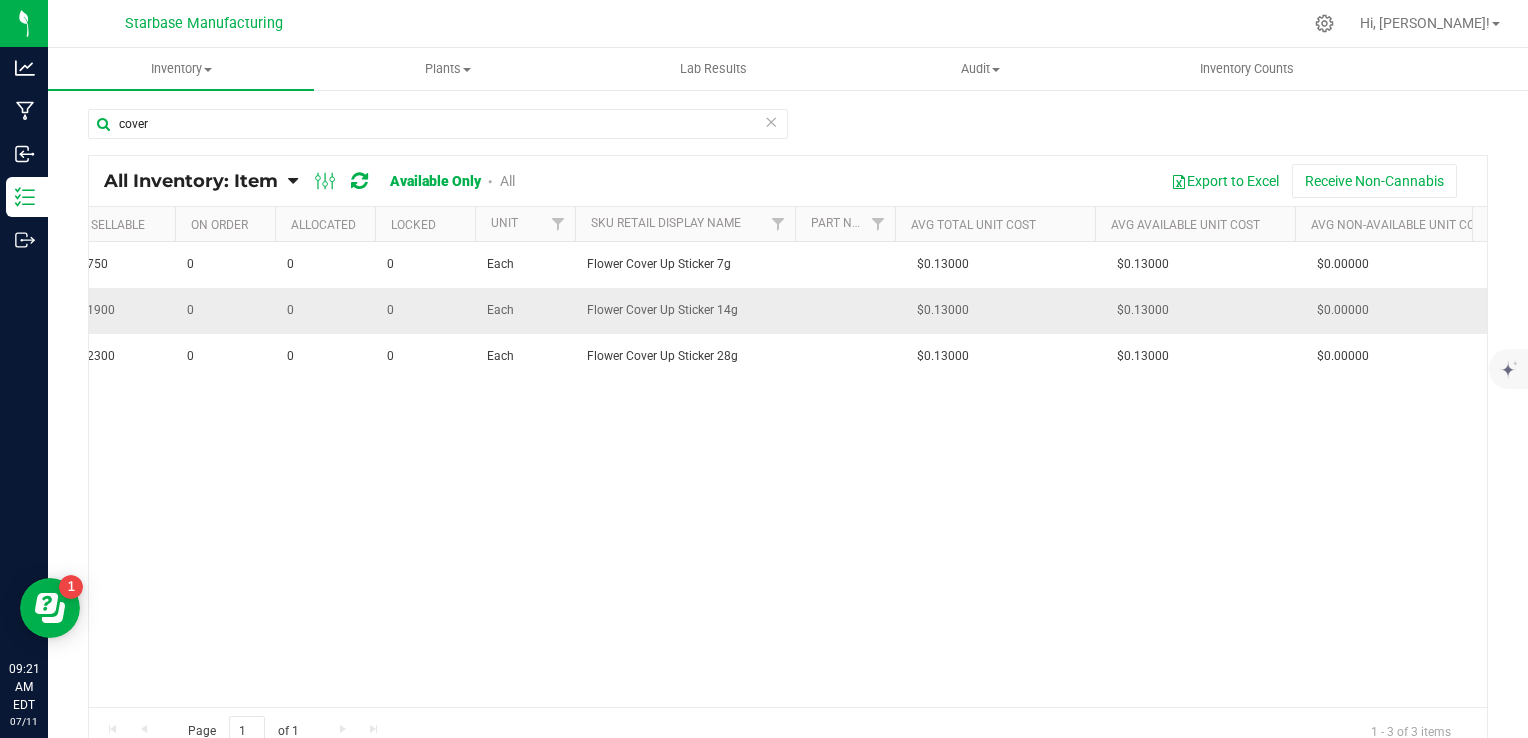 click on "0" at bounding box center [425, 311] 